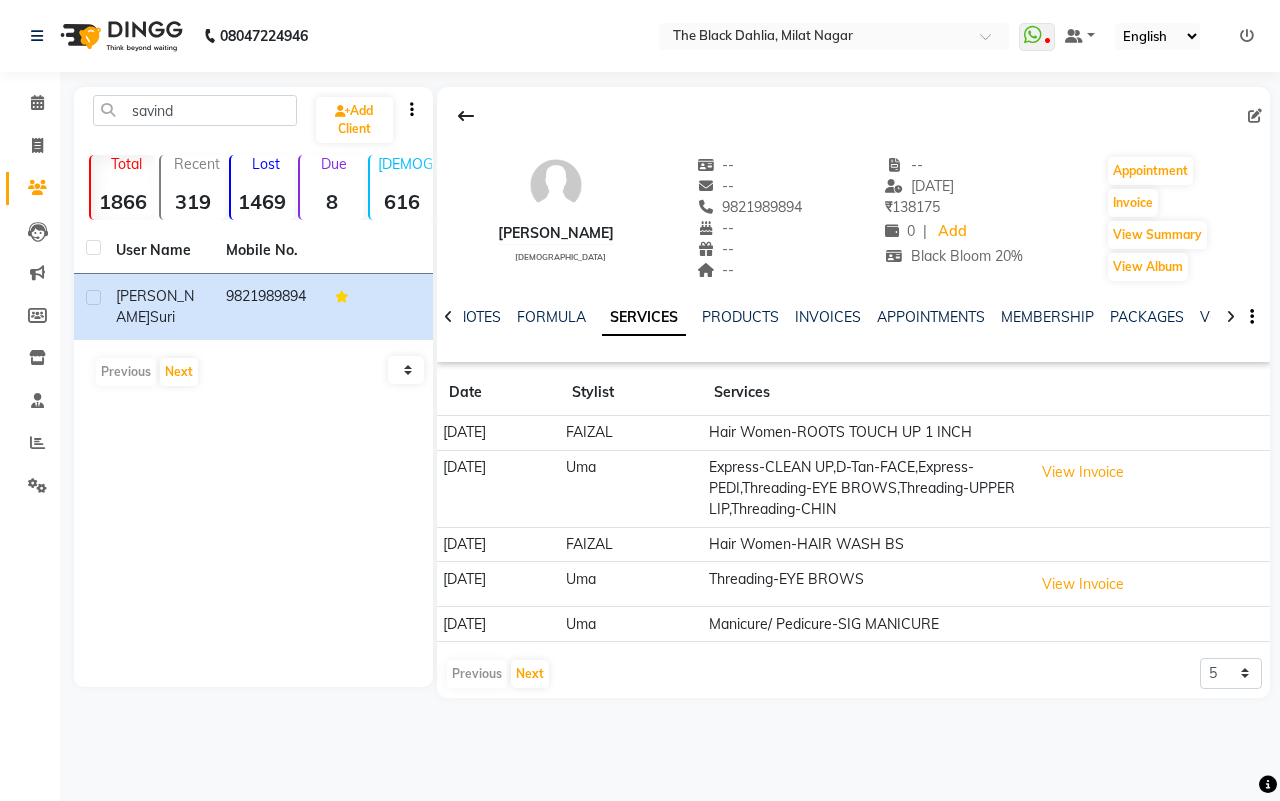 scroll, scrollTop: 0, scrollLeft: 0, axis: both 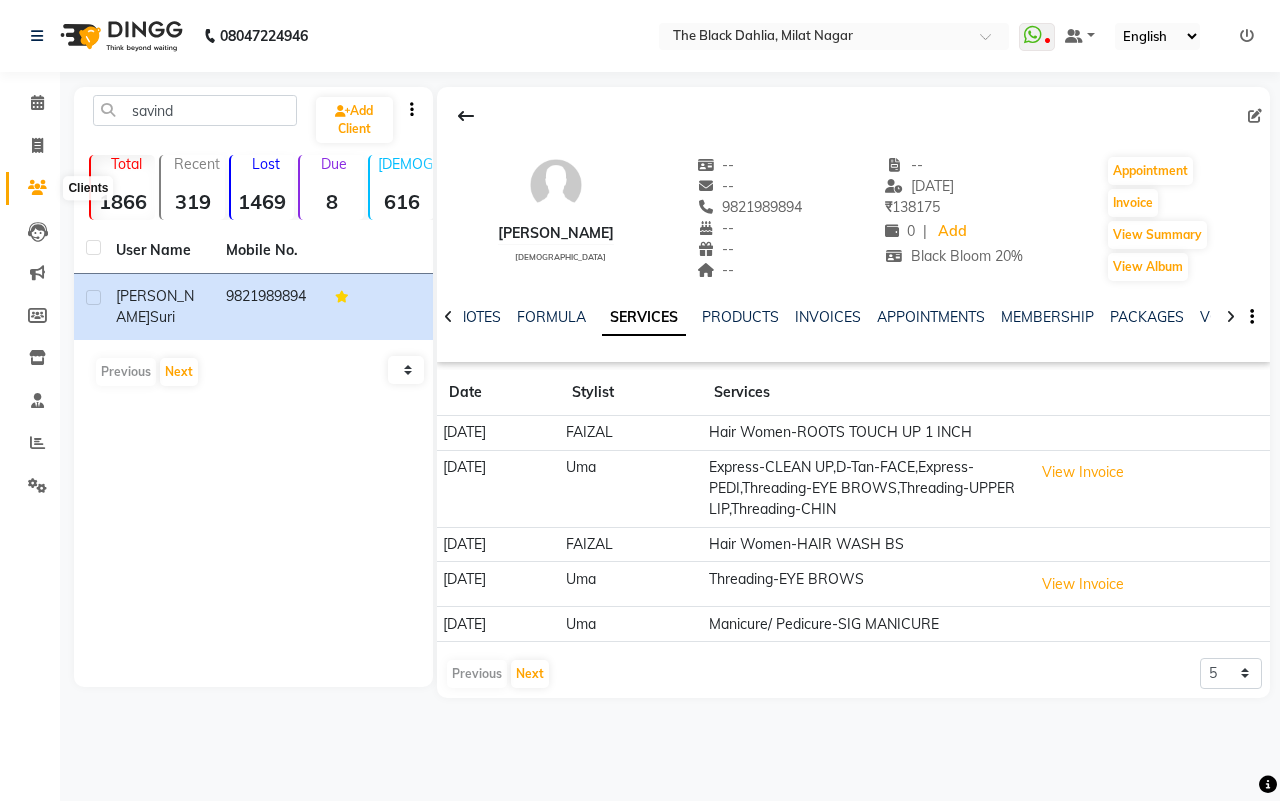 click 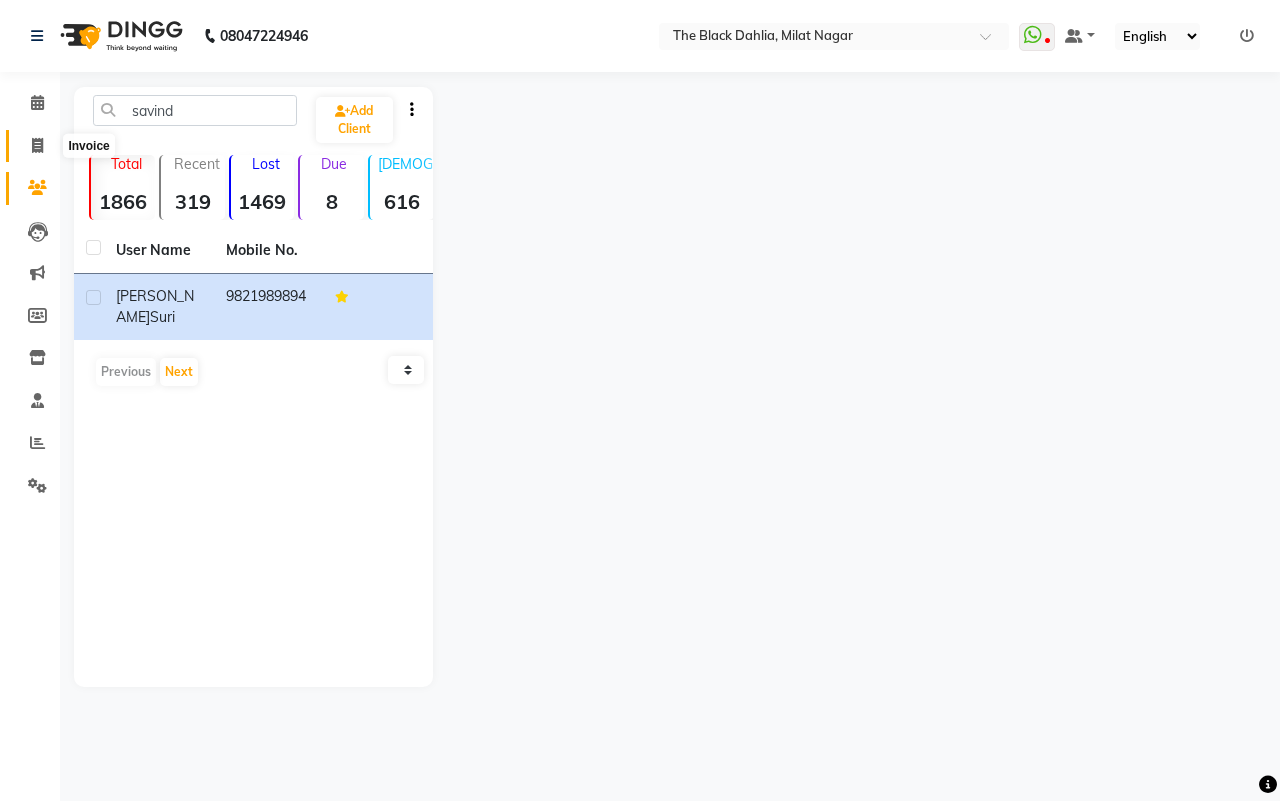 click 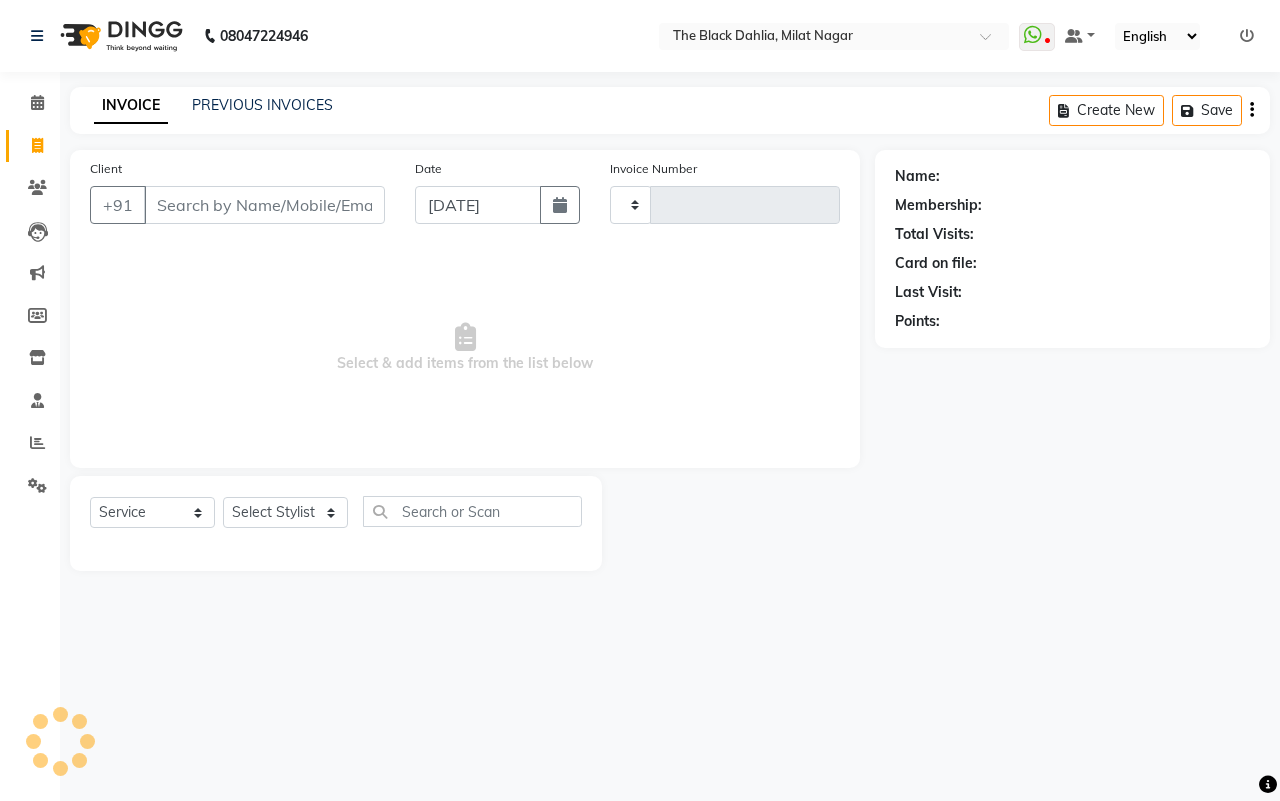 type on "0803" 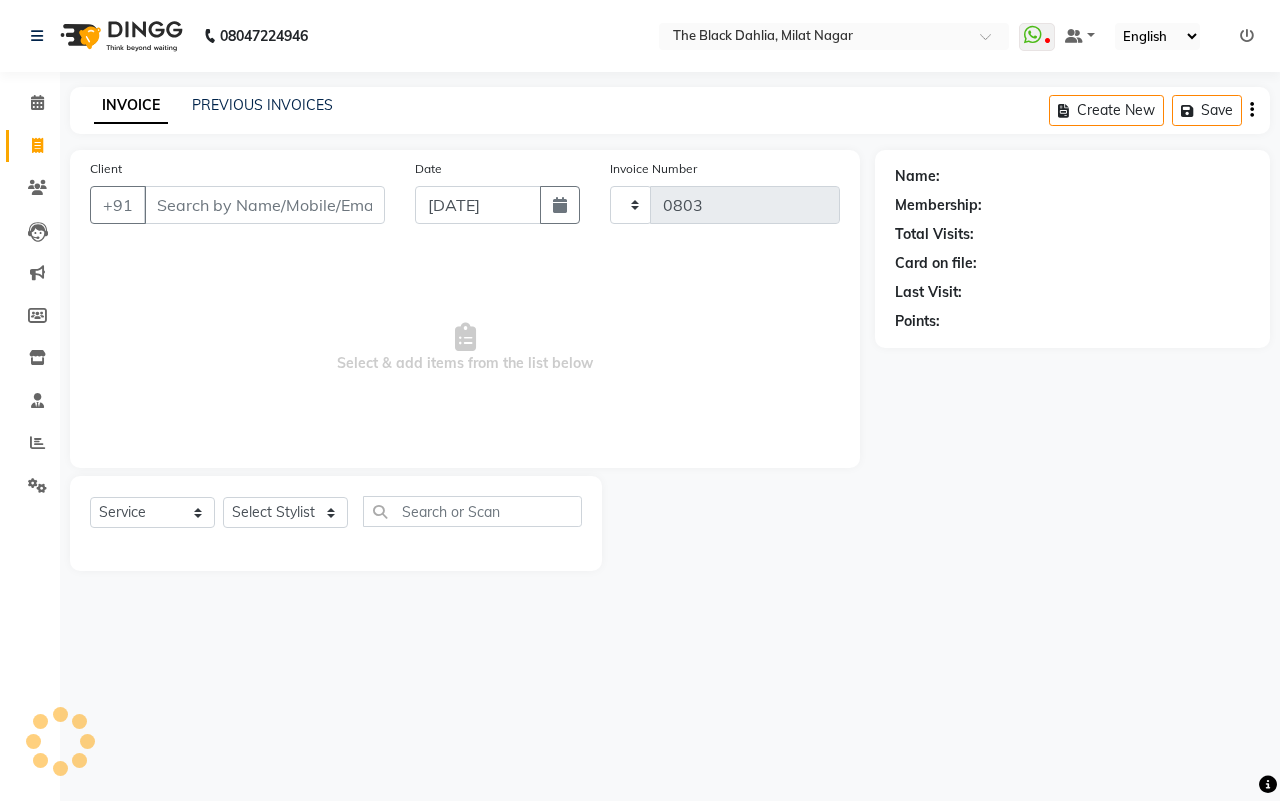 select on "4335" 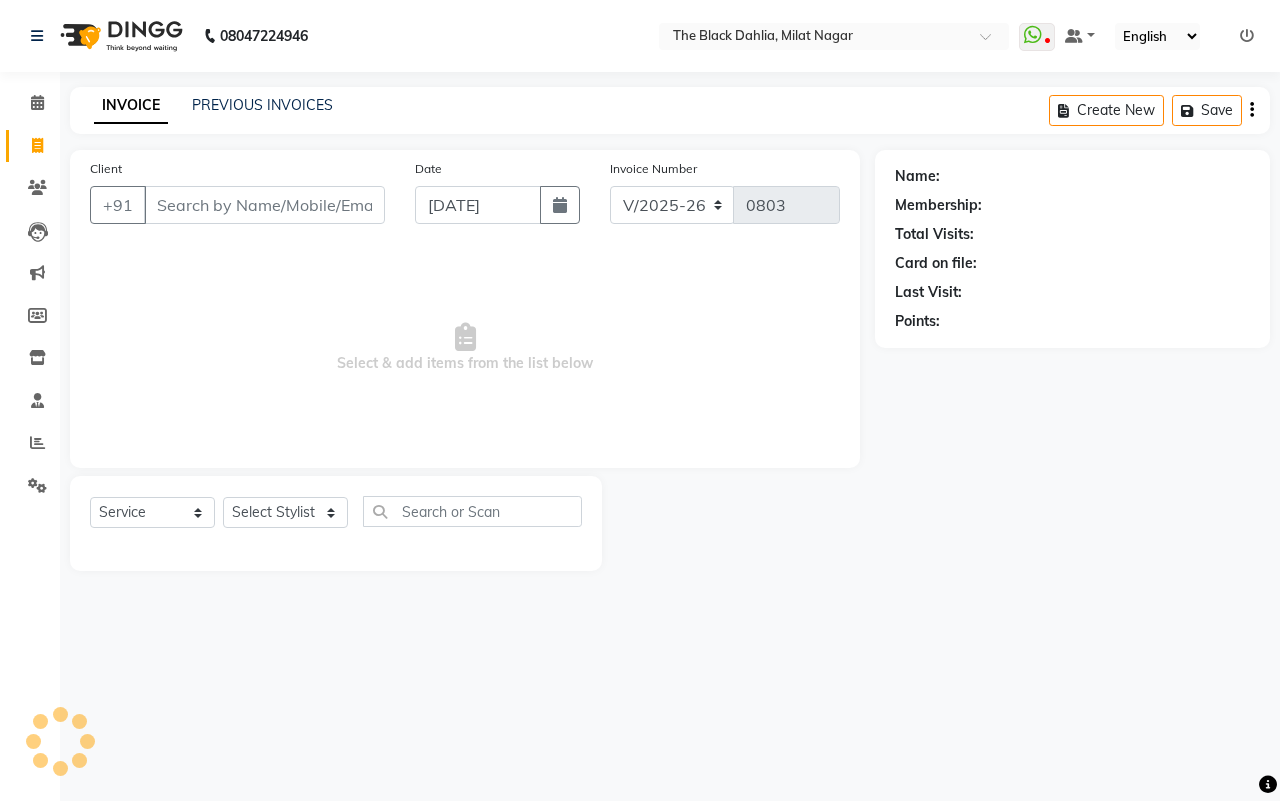 click on "Client" at bounding box center (264, 205) 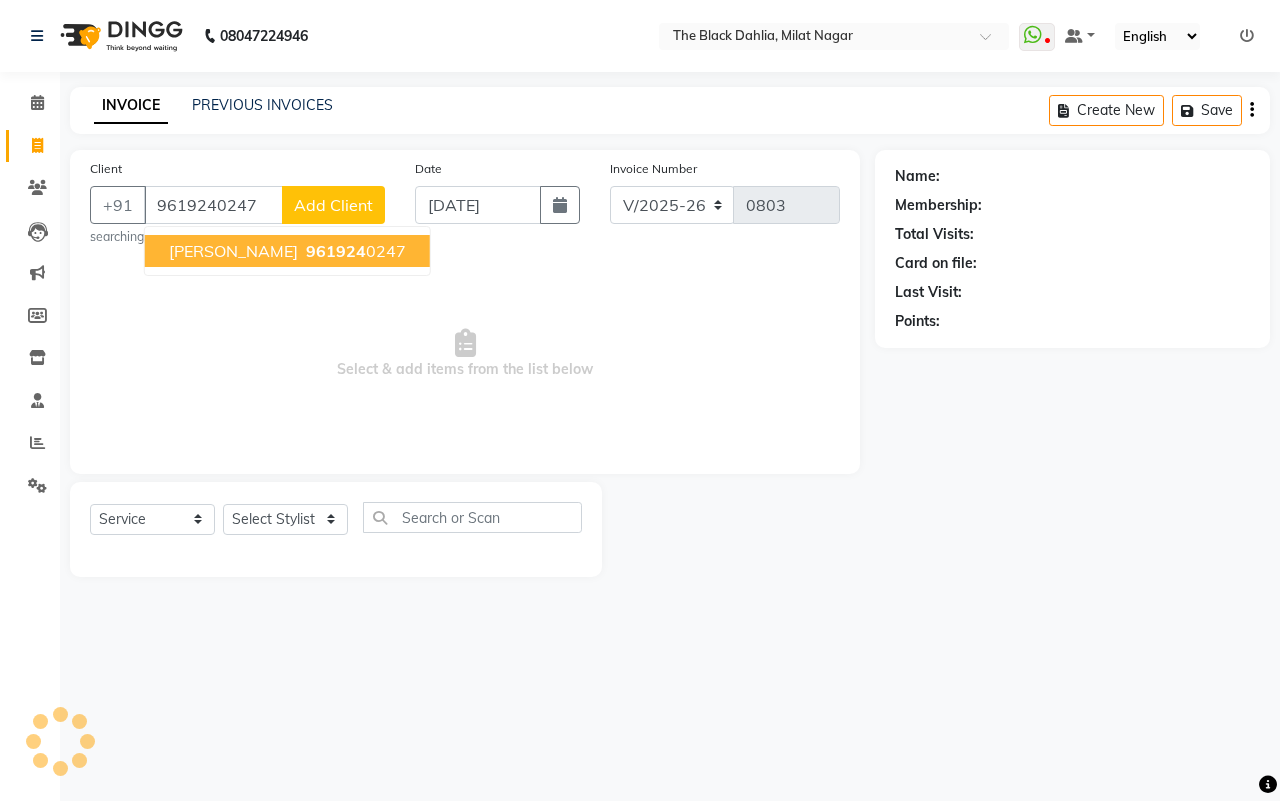 type on "9619240247" 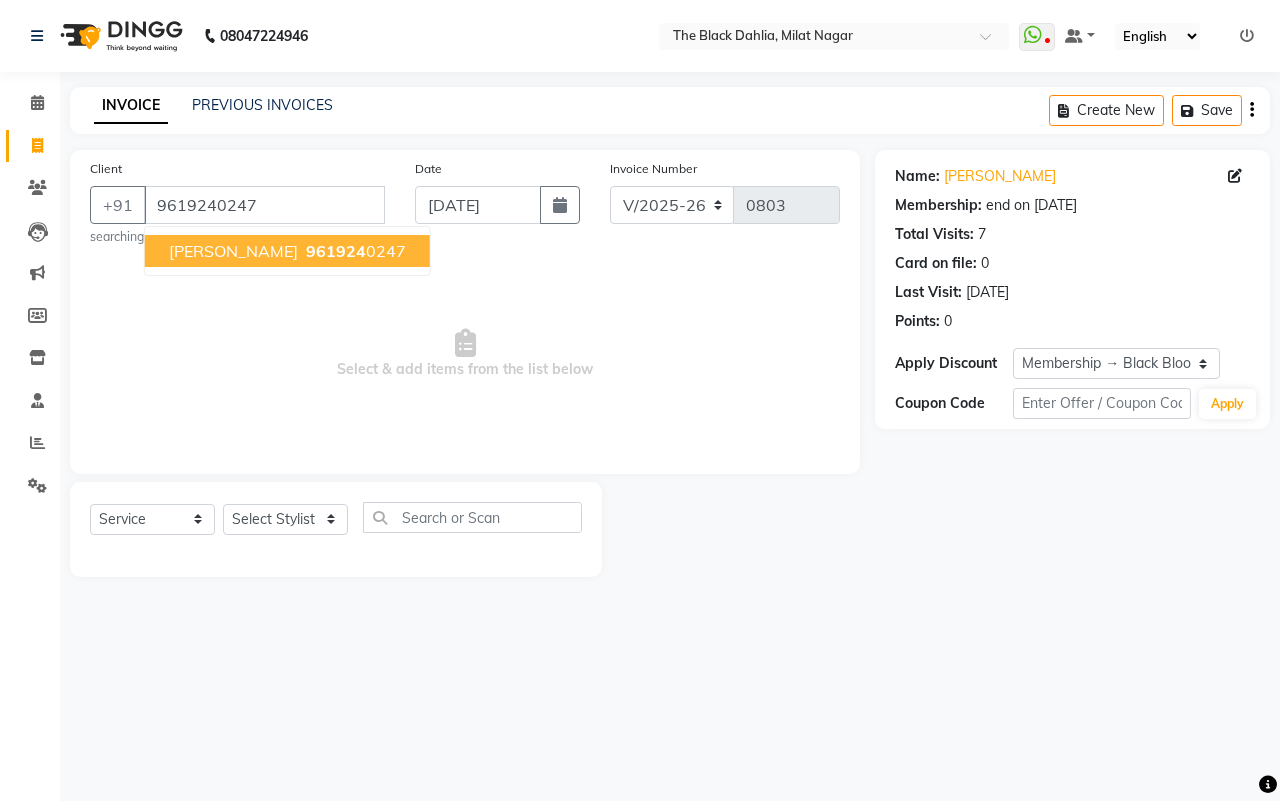 click on "MASUMA JOAD   961924 0247" at bounding box center (287, 251) 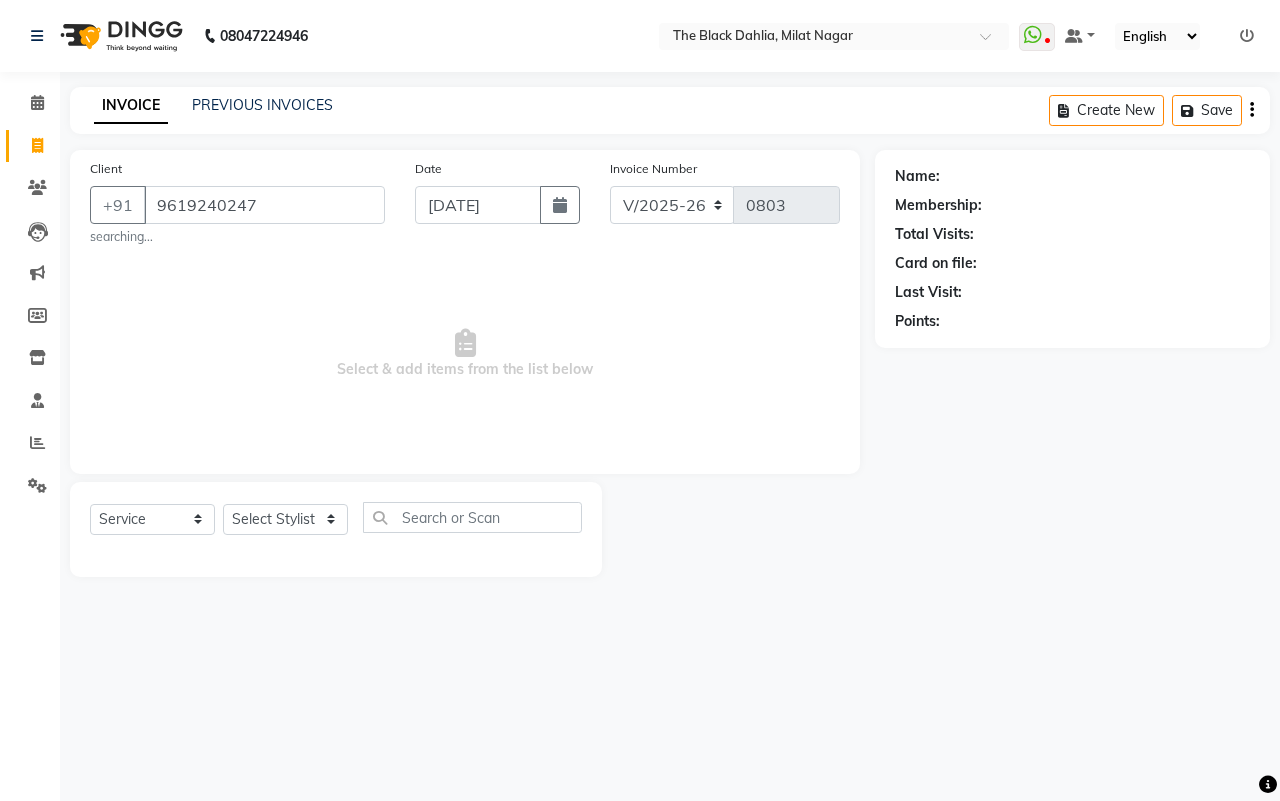 select on "1: Object" 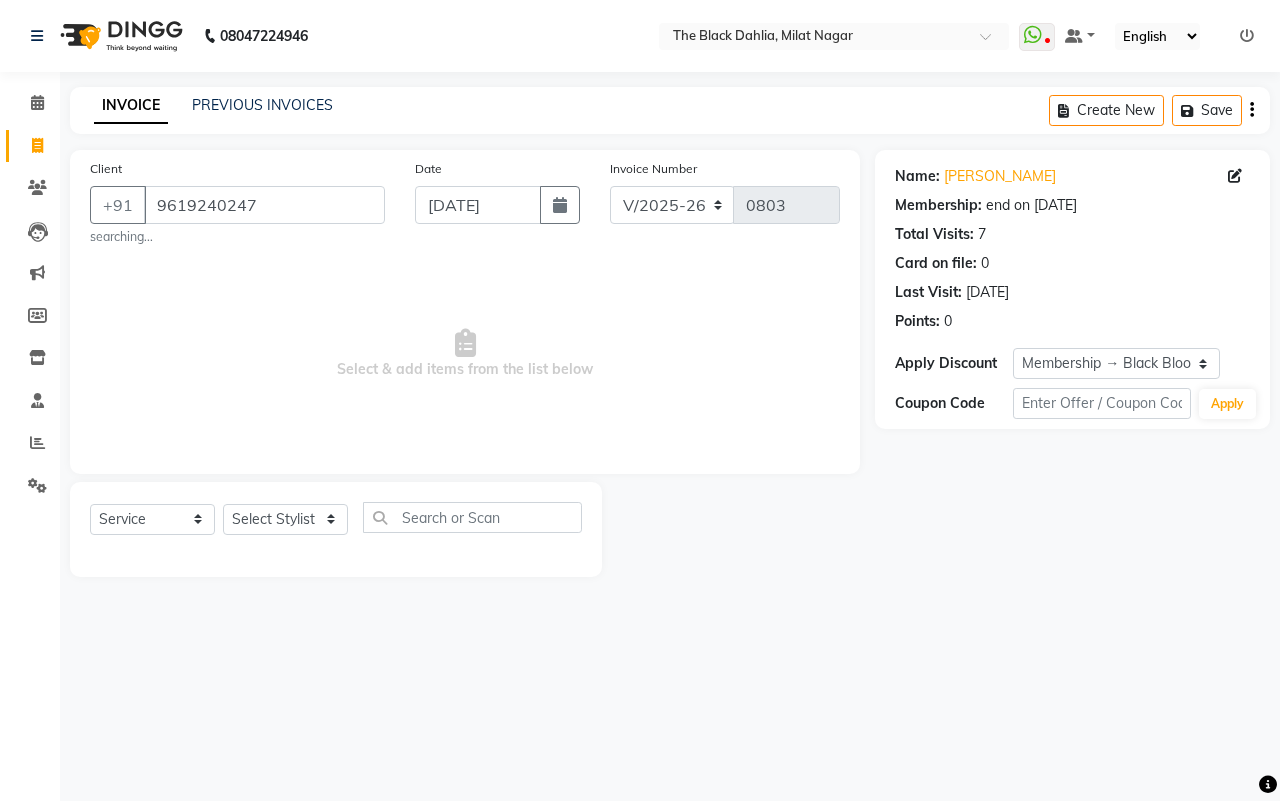 click on "Select  Service  Product  Membership  Package Voucher Prepaid Gift Card  Select Stylist ALISHA  Arman khan Dr,Muskan Jain FAIZAL FAIZAN FARID IQRA JAWED  JOYSNA JULI Jyotsana Baraskar KOMAL mehak Millat Nagar PINKY Rahul Riyasat ansari sakshi Salim SAIKH SAUD  SEEMA Sharukh Shital Jain Shivpriya SONI TBD Uma VAISHNAVI Veer Sir" 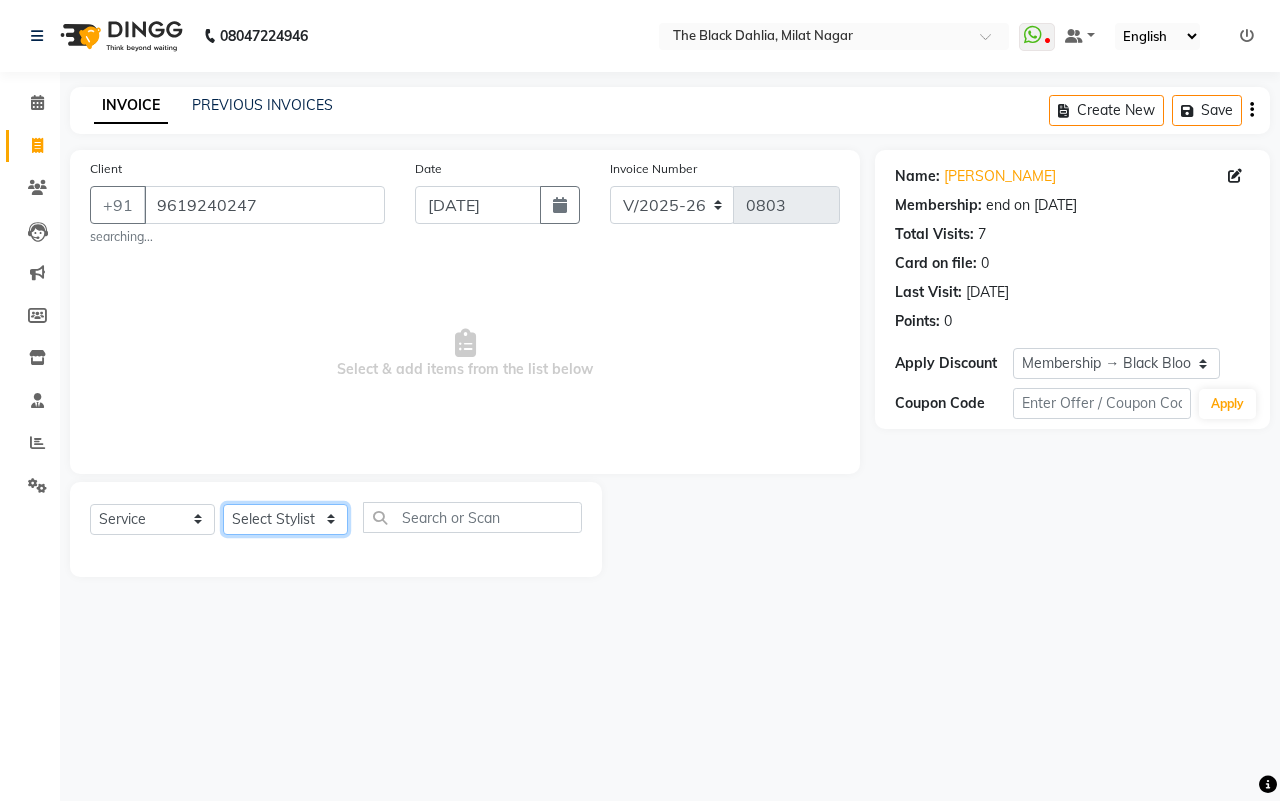 click on "Select Stylist ALISHA  Arman khan Dr,Muskan Jain FAIZAL FAIZAN FARID IQRA JAWED  JOYSNA JULI Jyotsana Baraskar KOMAL mehak Millat Nagar PINKY Rahul Riyasat ansari sakshi Salim SAIKH SAUD  SEEMA Sharukh Shital Jain Shivpriya SONI TBD Uma VAISHNAVI Veer Sir" 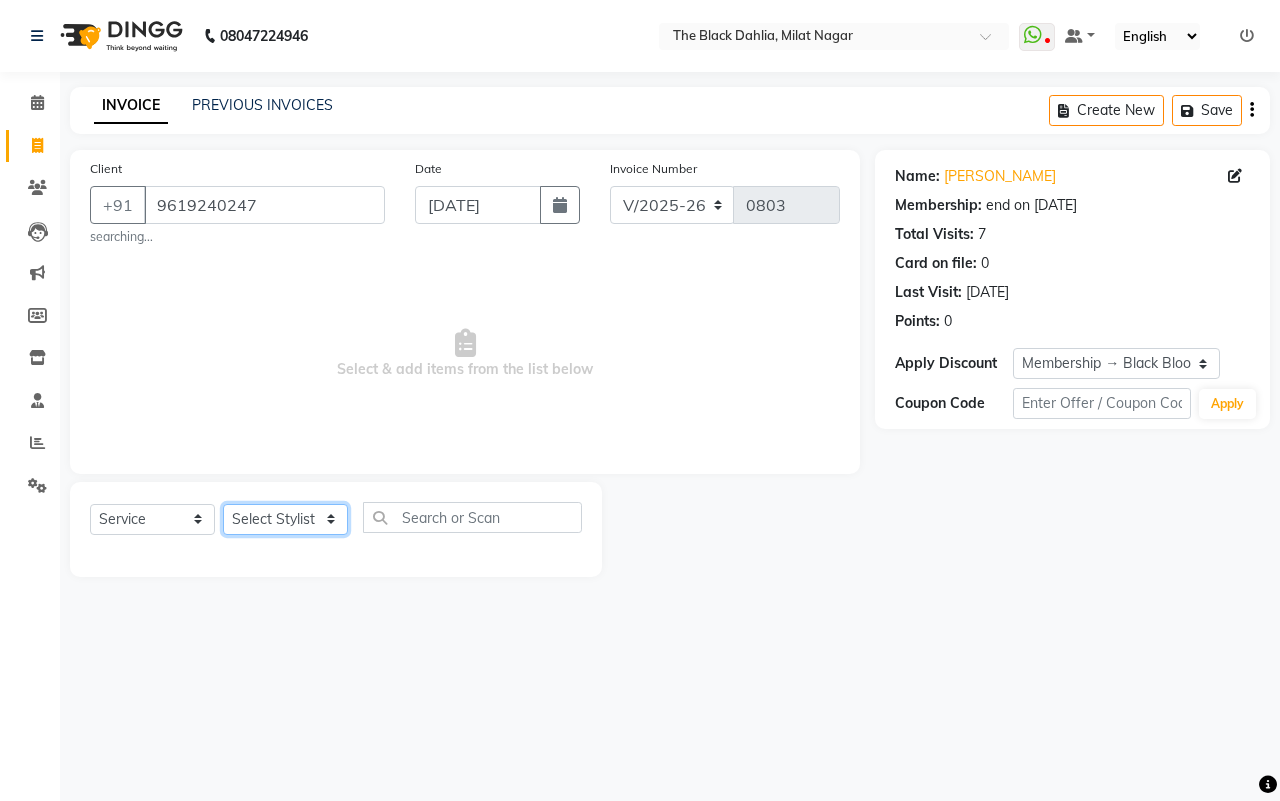 select on "34615" 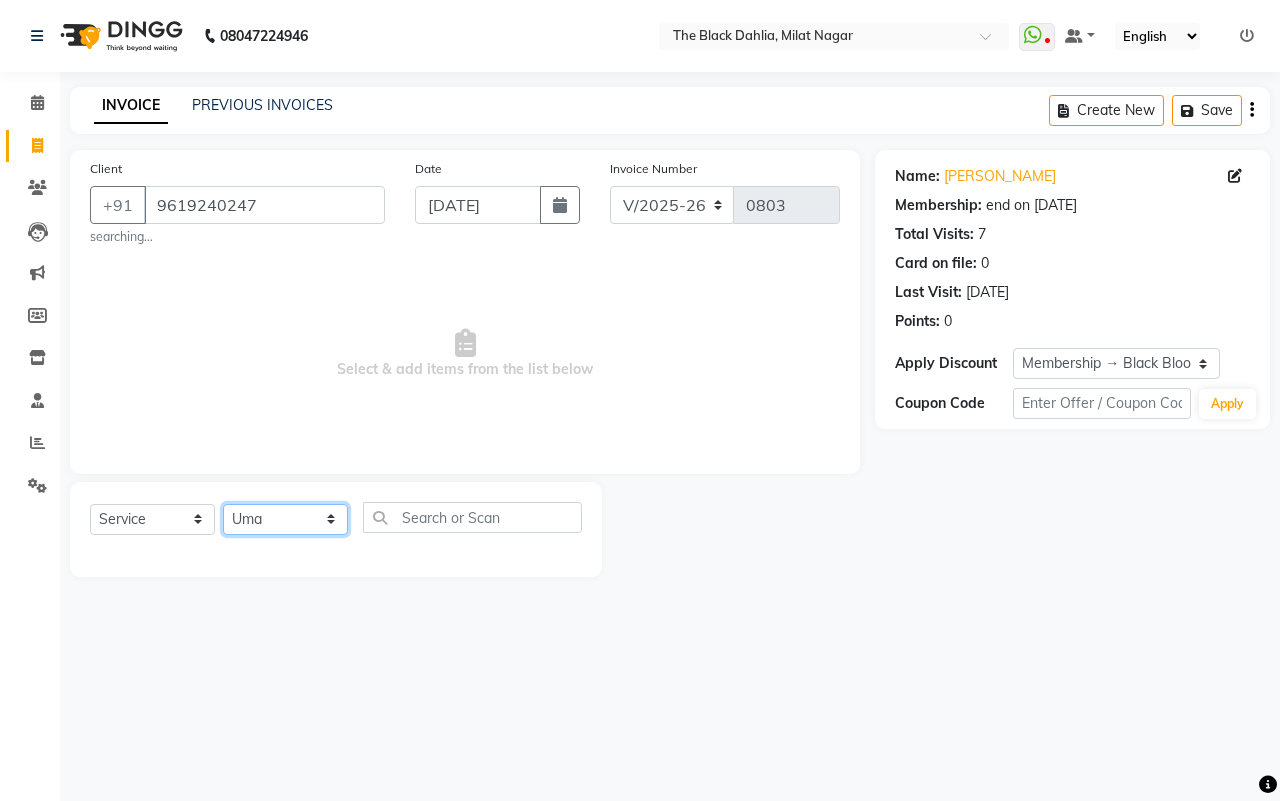 click on "Select Stylist ALISHA  Arman khan Dr,Muskan Jain FAIZAL FAIZAN FARID IQRA JAWED  JOYSNA JULI Jyotsana Baraskar KOMAL mehak Millat Nagar PINKY Rahul Riyasat ansari sakshi Salim SAIKH SAUD  SEEMA Sharukh Shital Jain Shivpriya SONI TBD Uma VAISHNAVI Veer Sir" 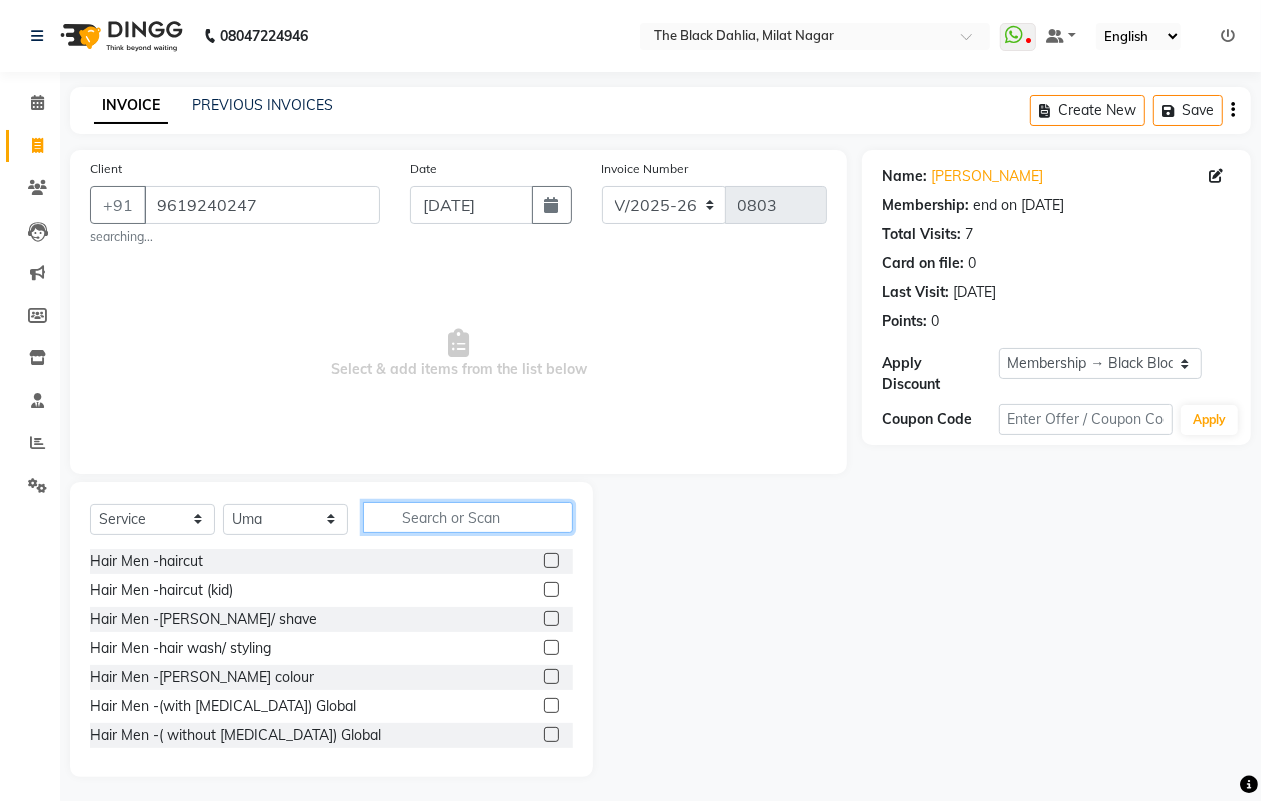click 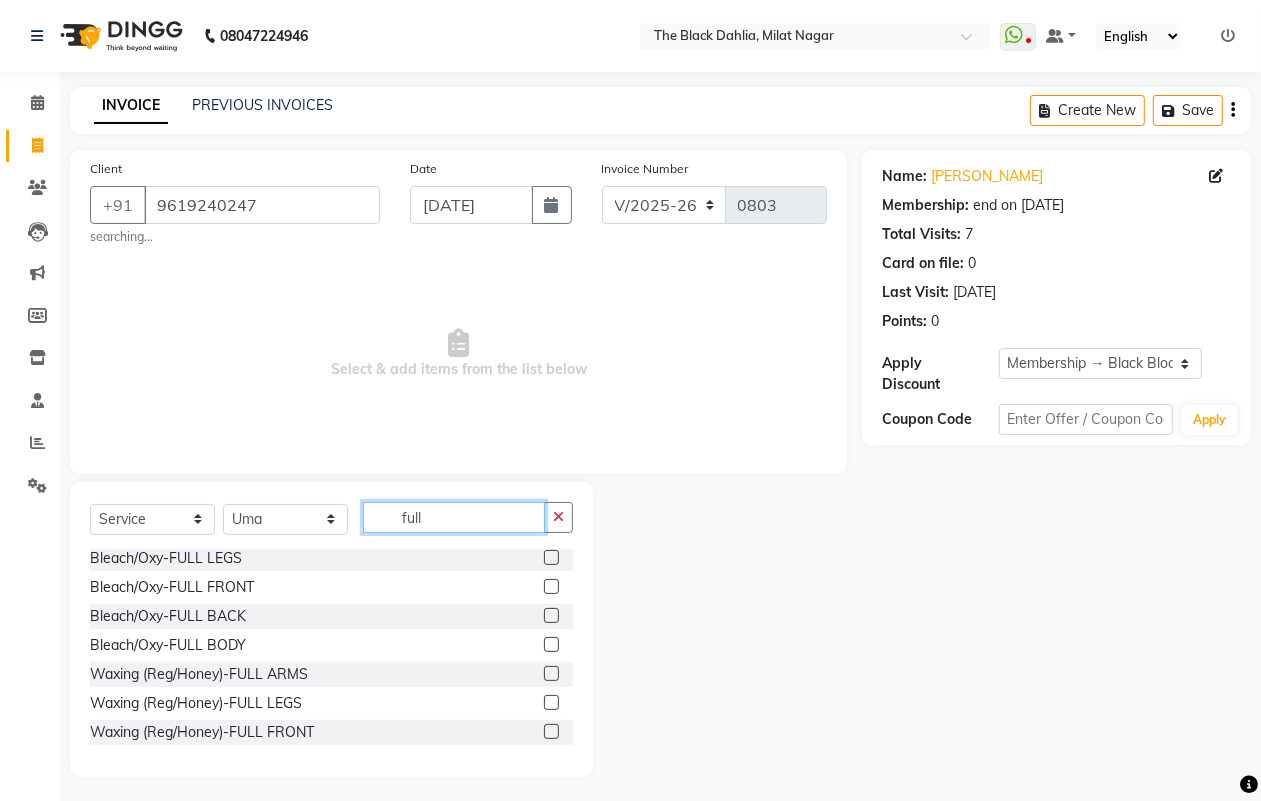scroll, scrollTop: 250, scrollLeft: 0, axis: vertical 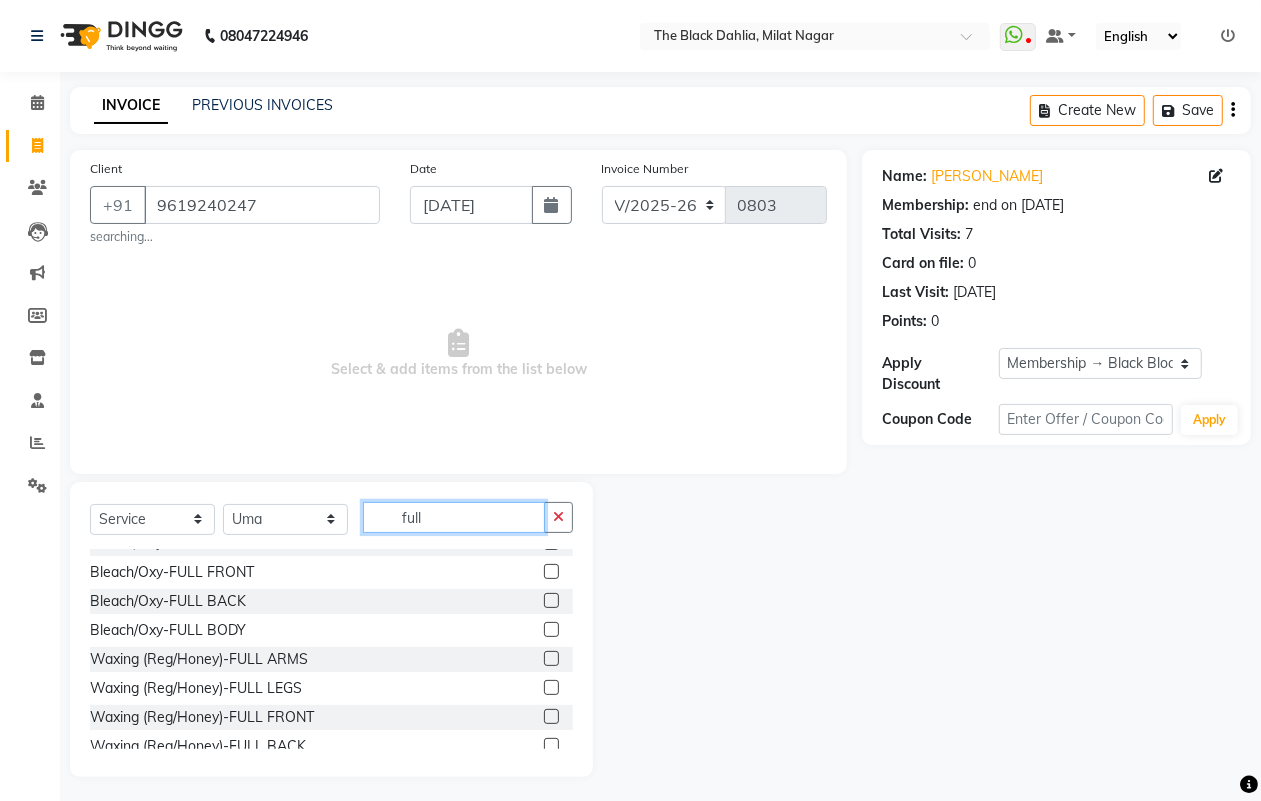 type on "full" 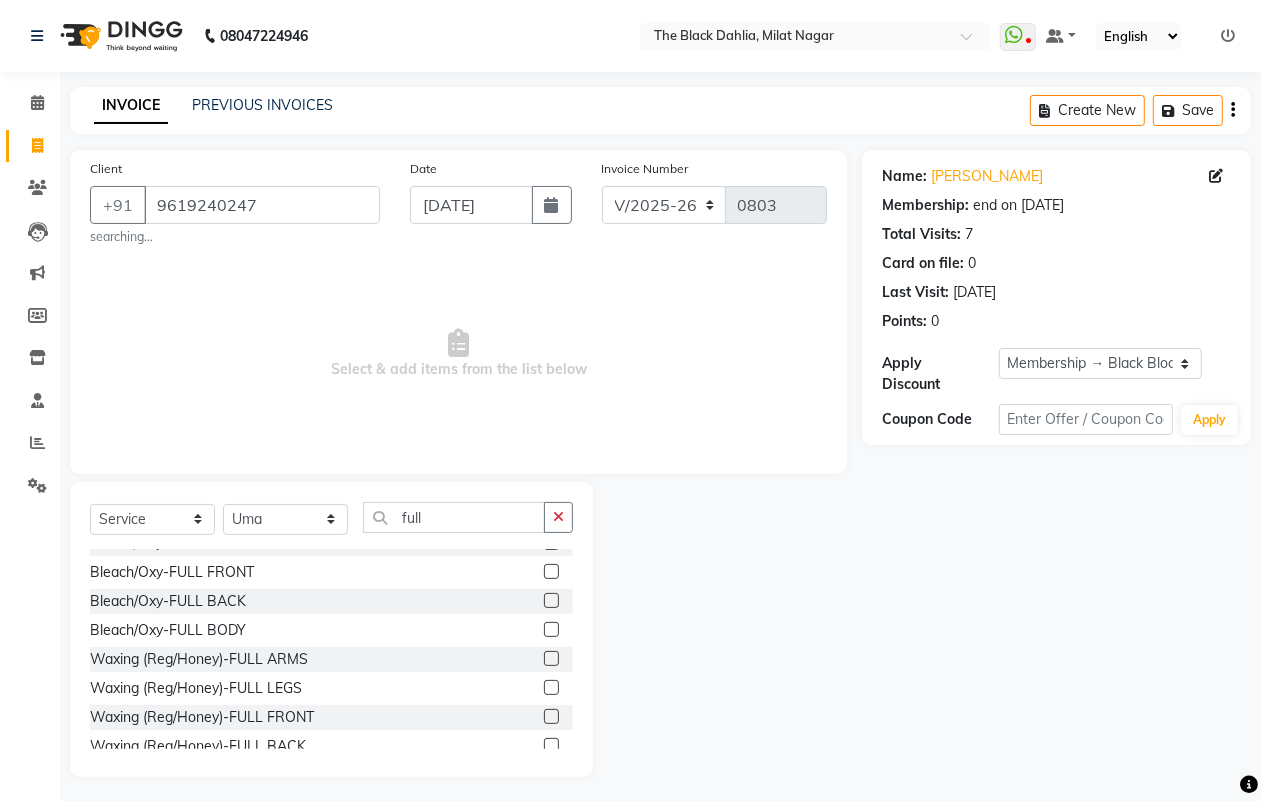 click 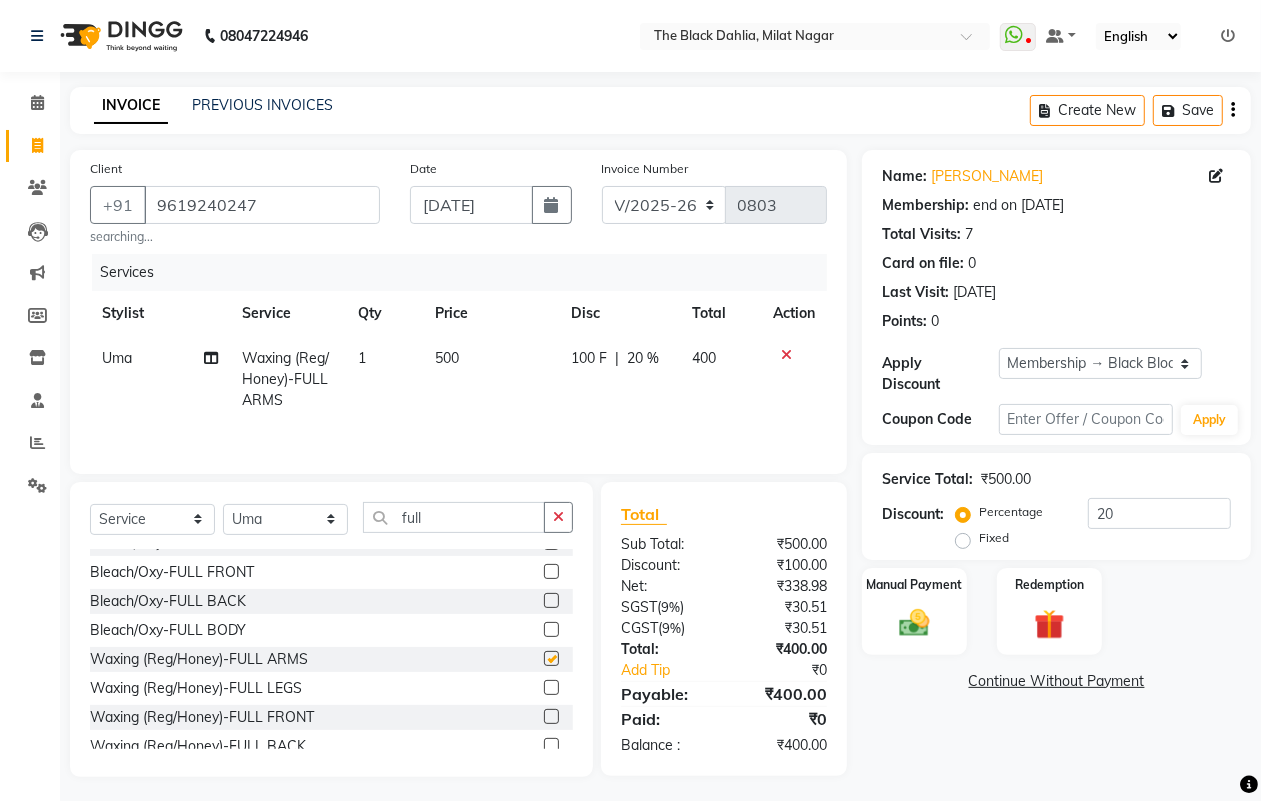 checkbox on "false" 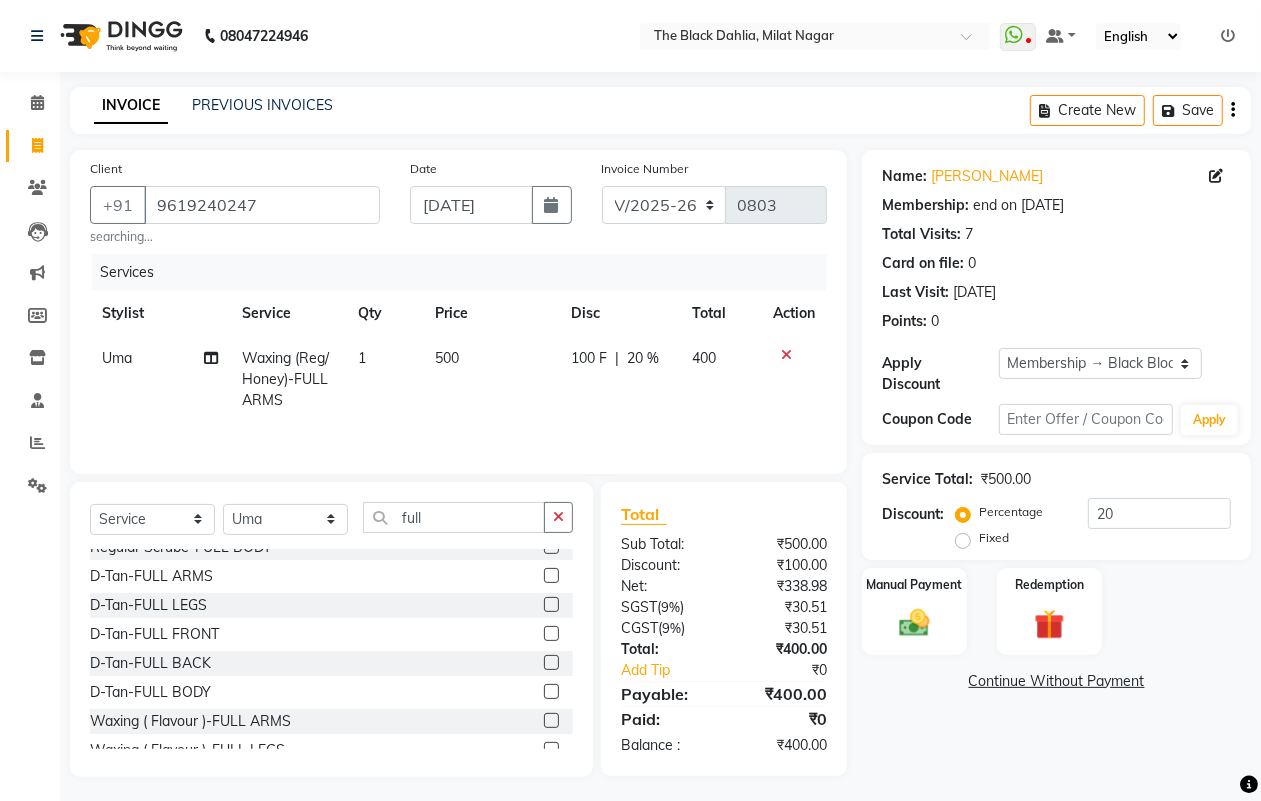 scroll, scrollTop: 675, scrollLeft: 0, axis: vertical 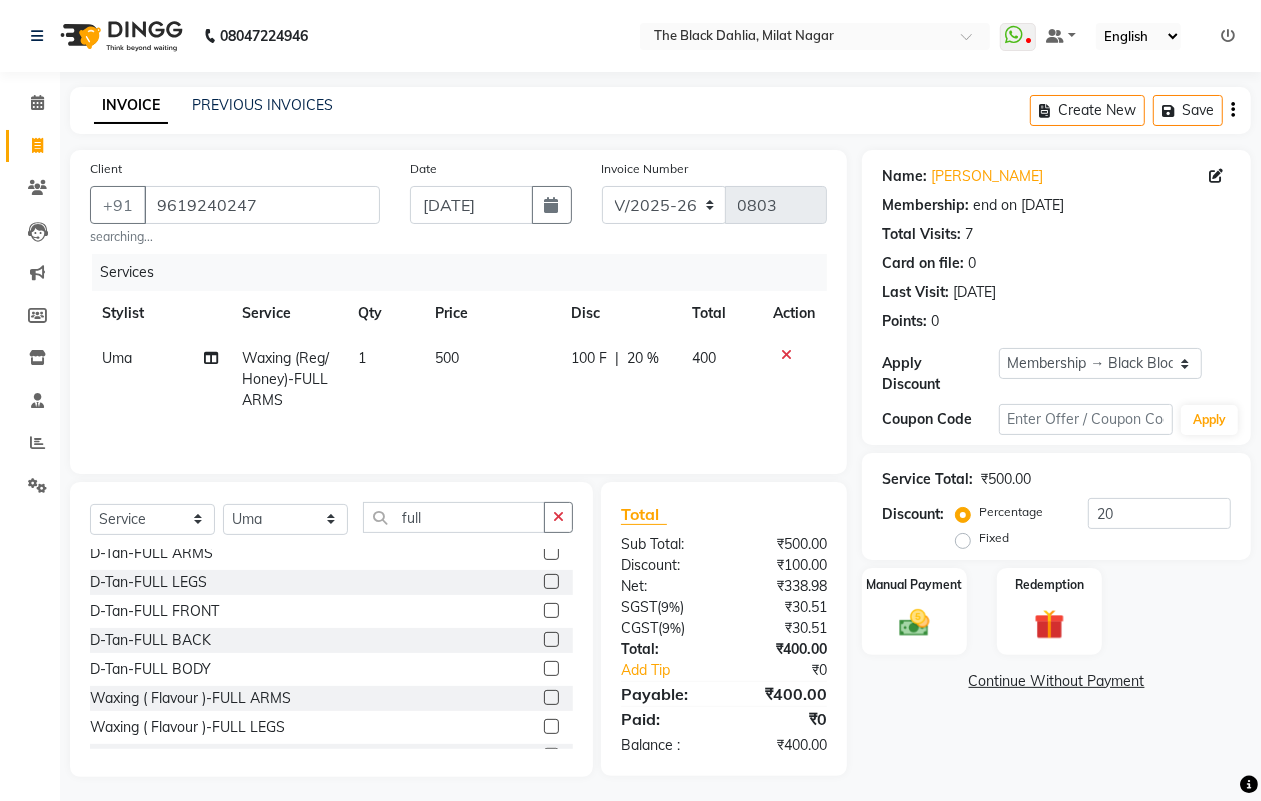 click on "Waxing  ( Flavour )-FULL ARMS" 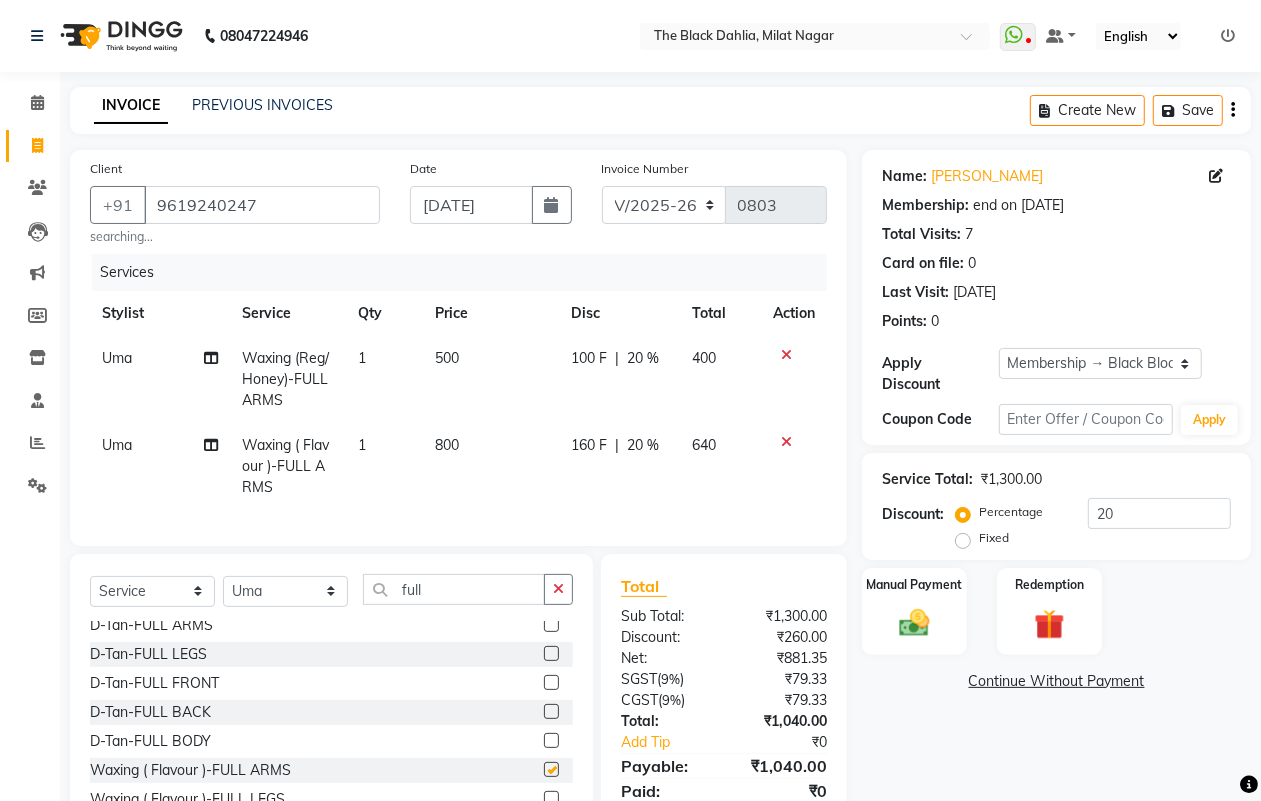 checkbox on "false" 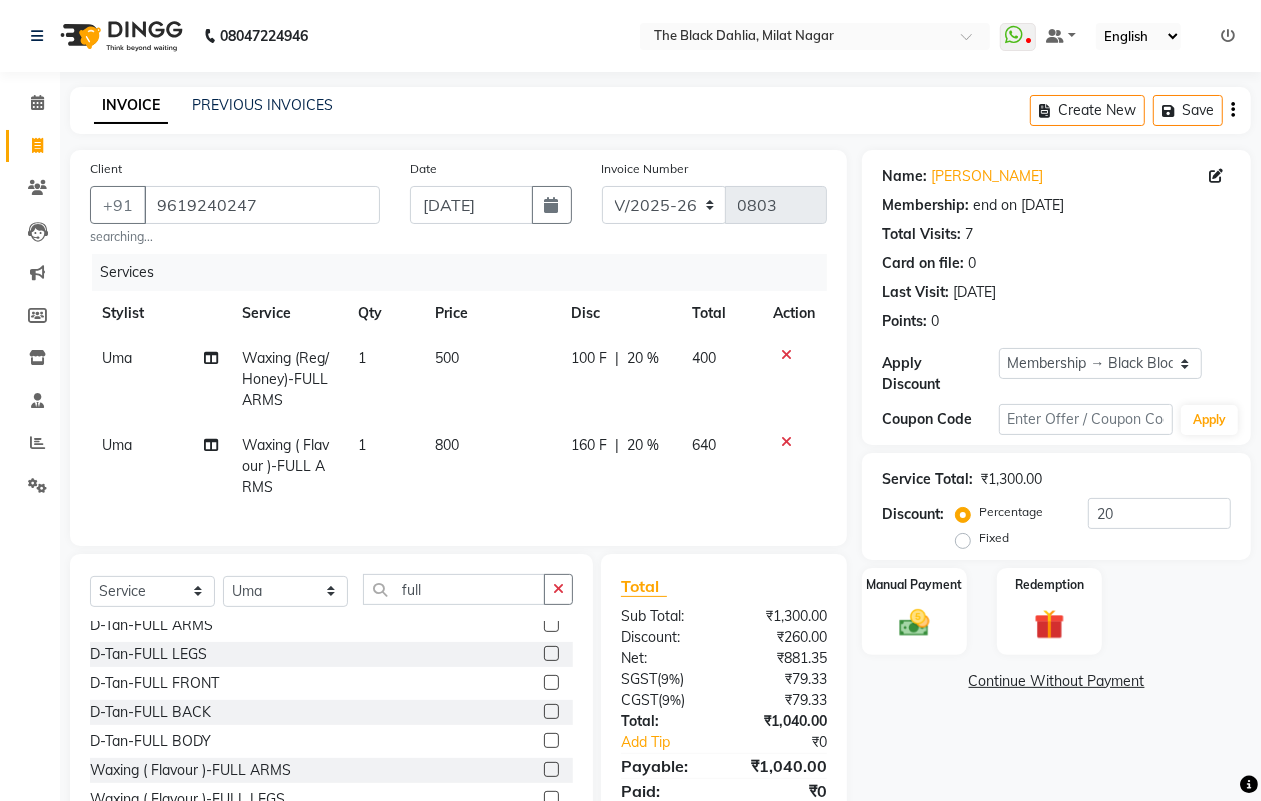 click 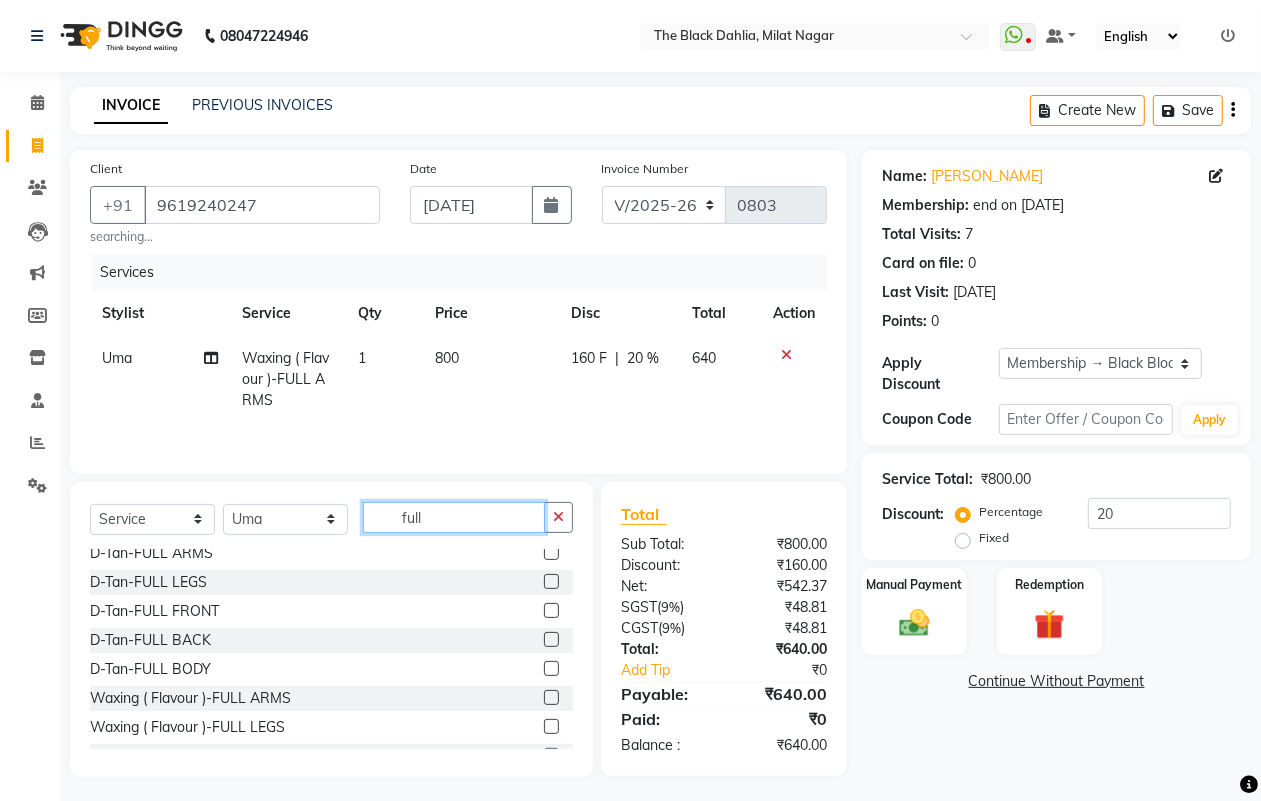 click on "full" 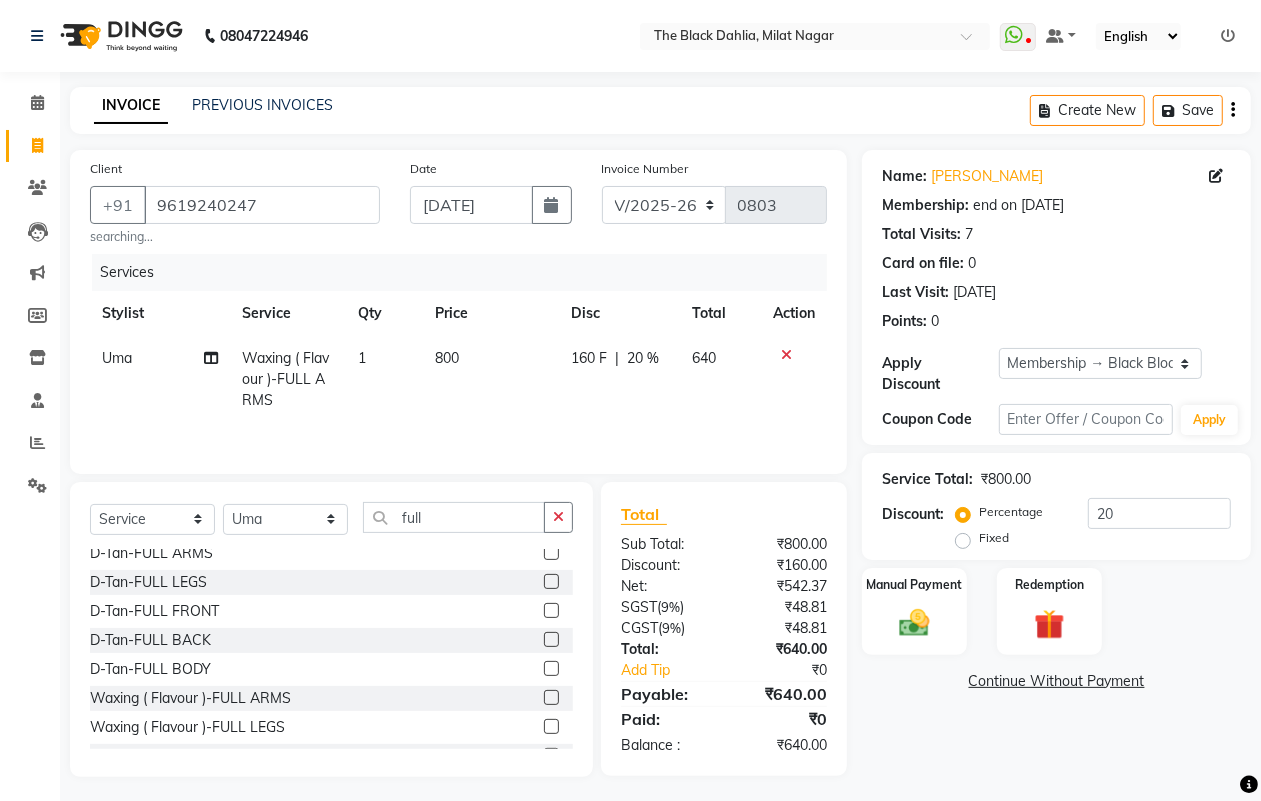 click 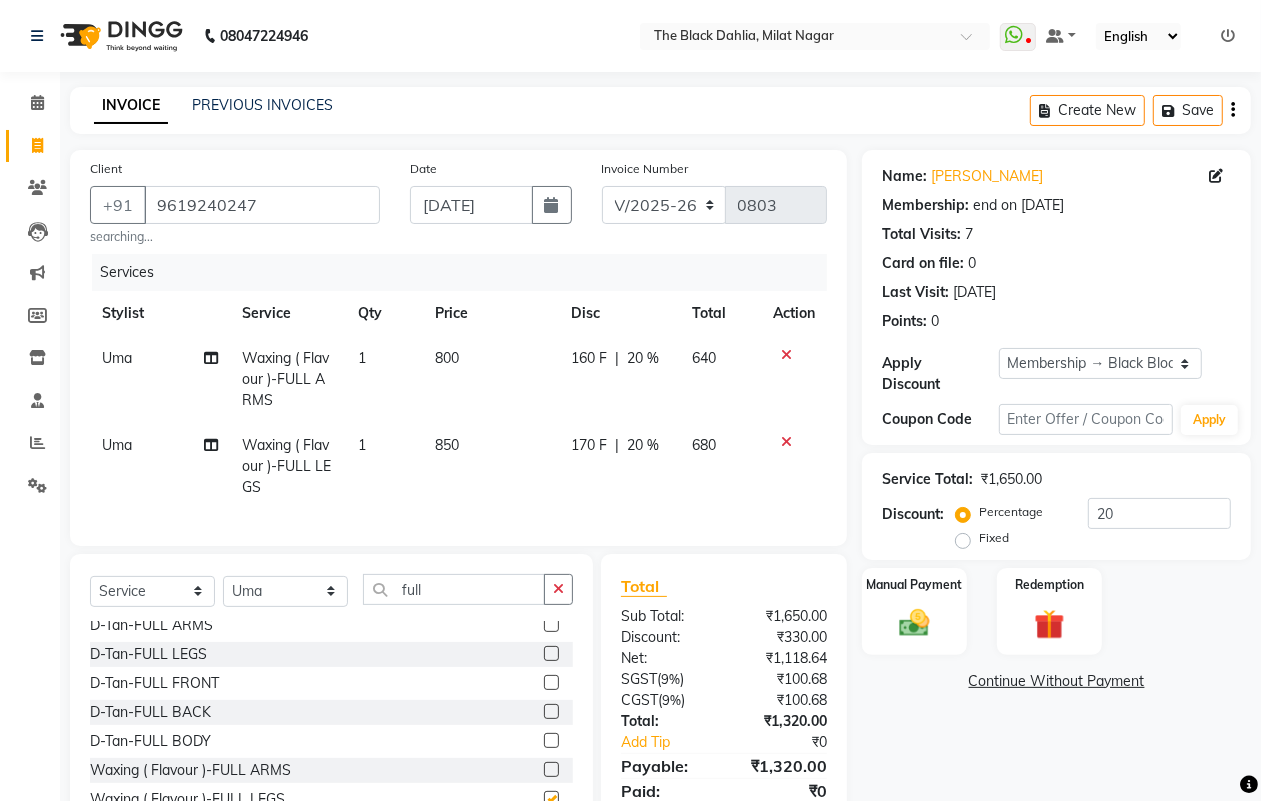 checkbox on "false" 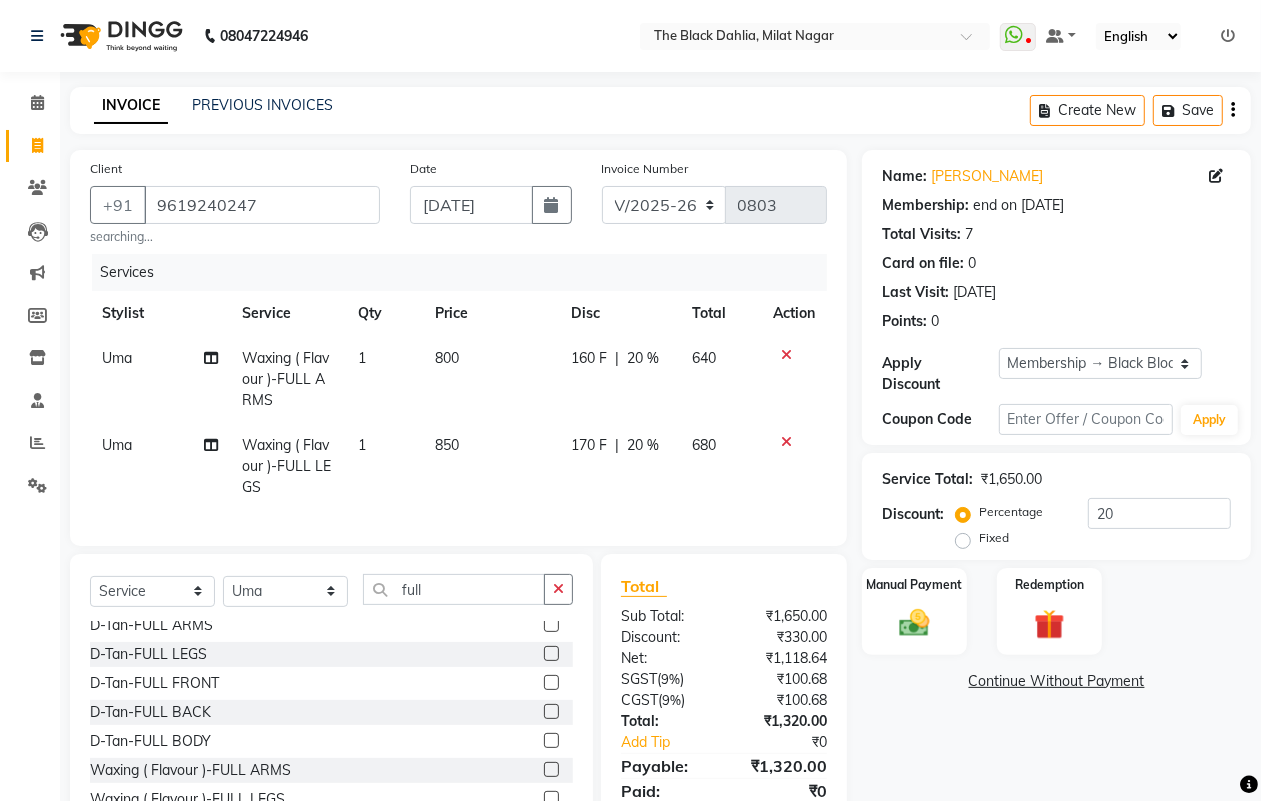 click 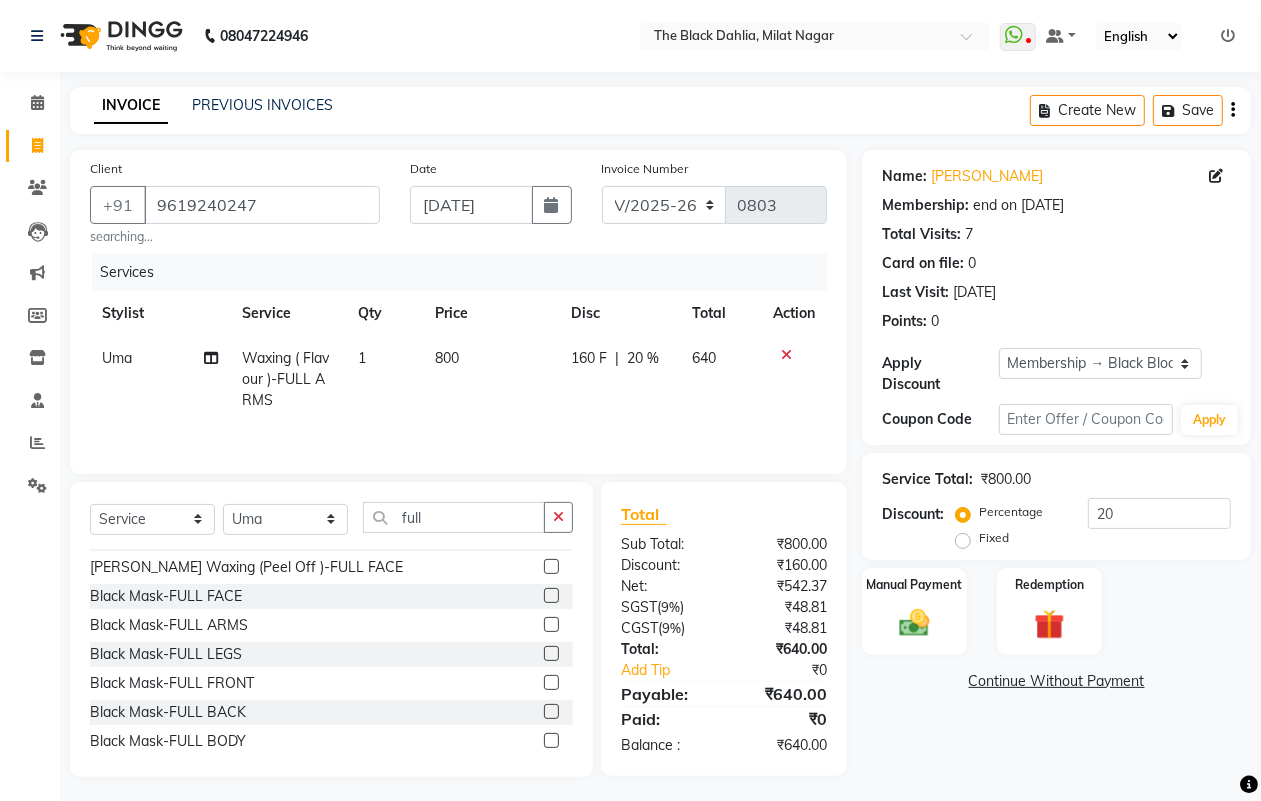 scroll, scrollTop: 1247, scrollLeft: 0, axis: vertical 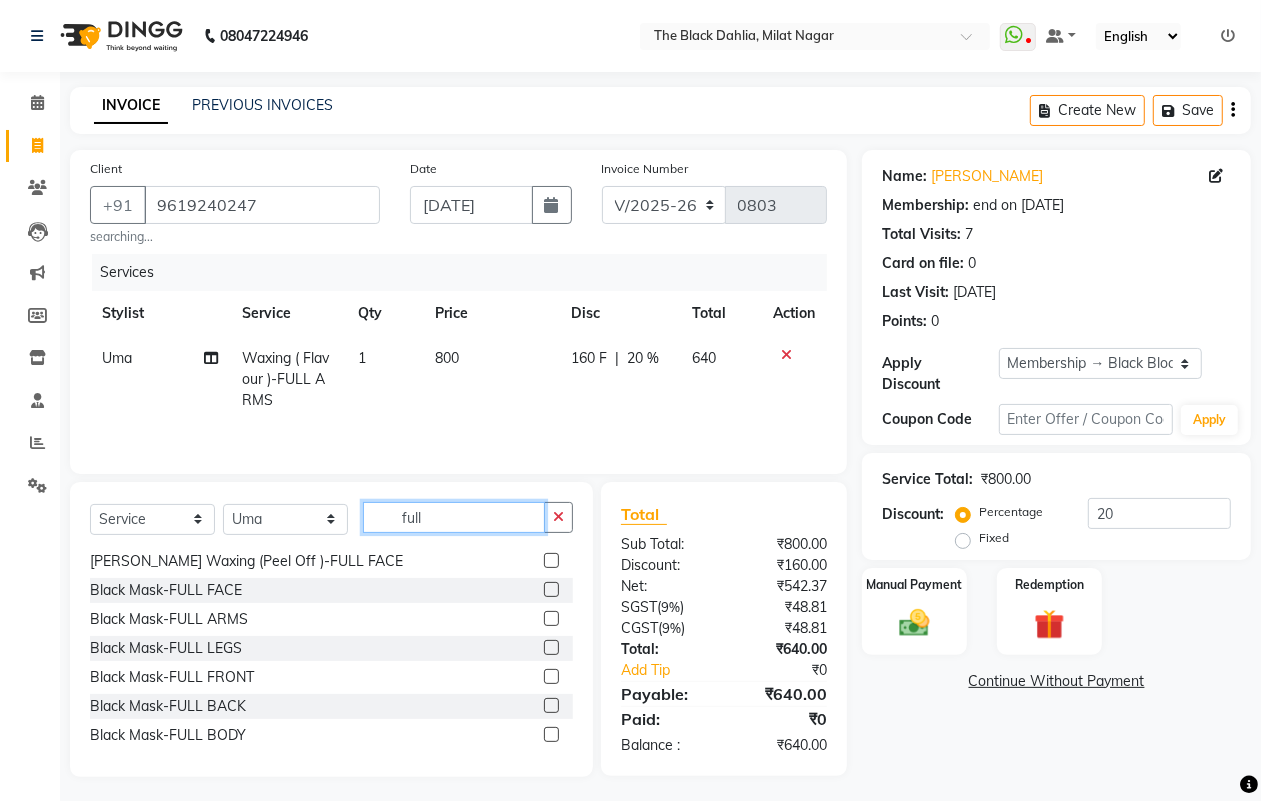 click on "full" 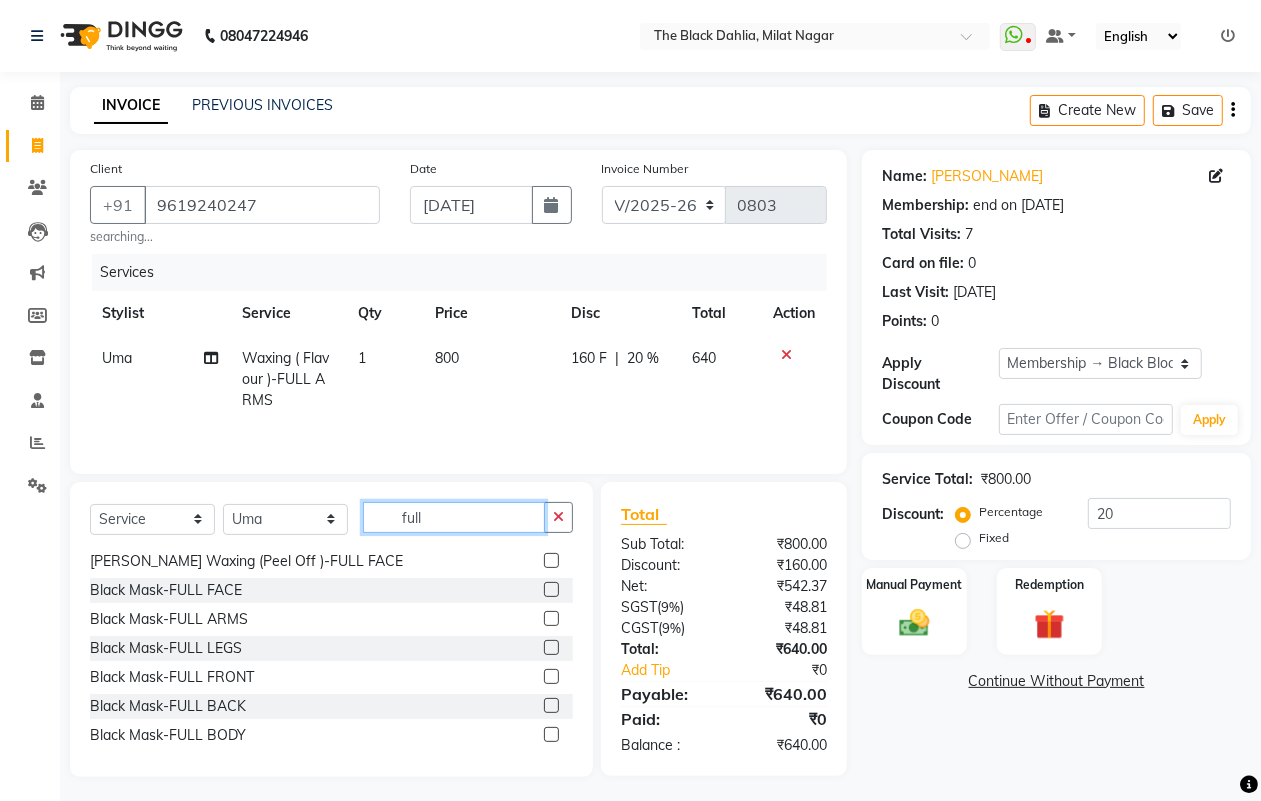 drag, startPoint x: 470, startPoint y: 518, endPoint x: 307, endPoint y: 528, distance: 163.30646 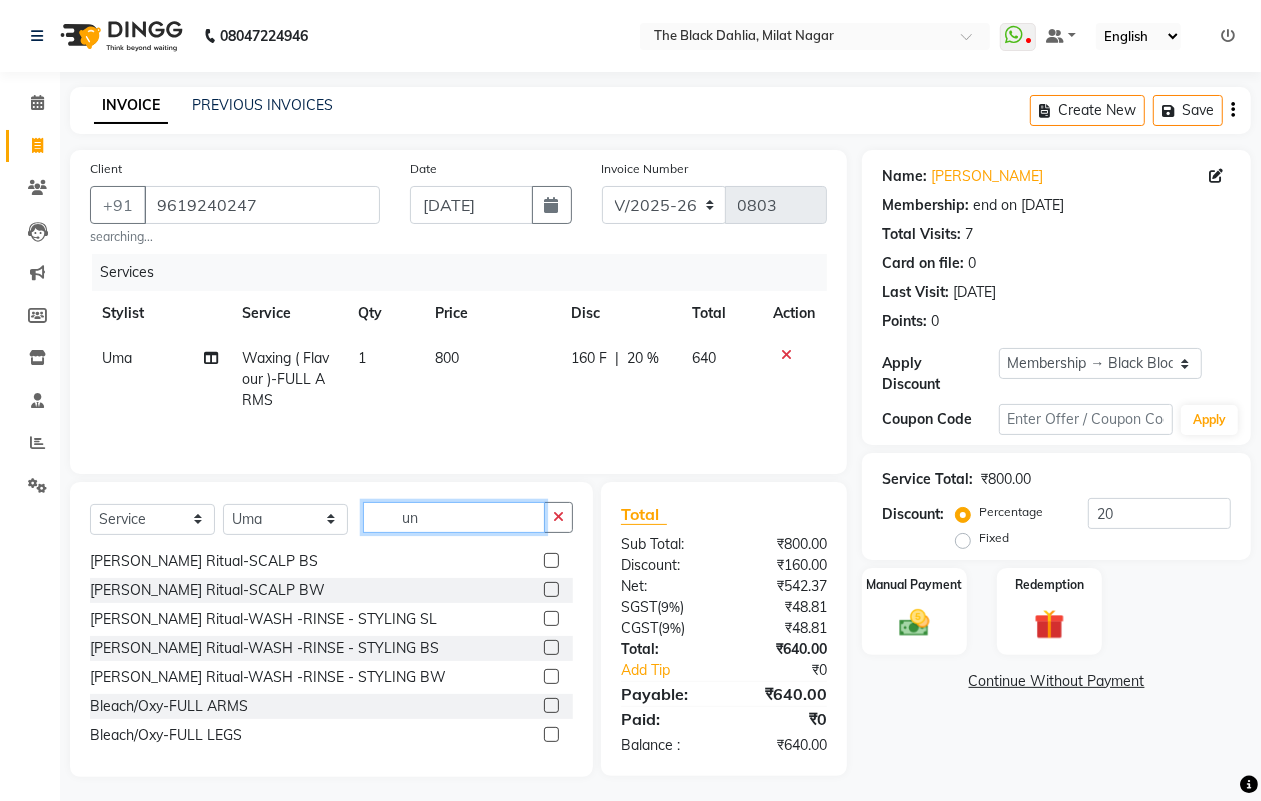 scroll, scrollTop: 0, scrollLeft: 0, axis: both 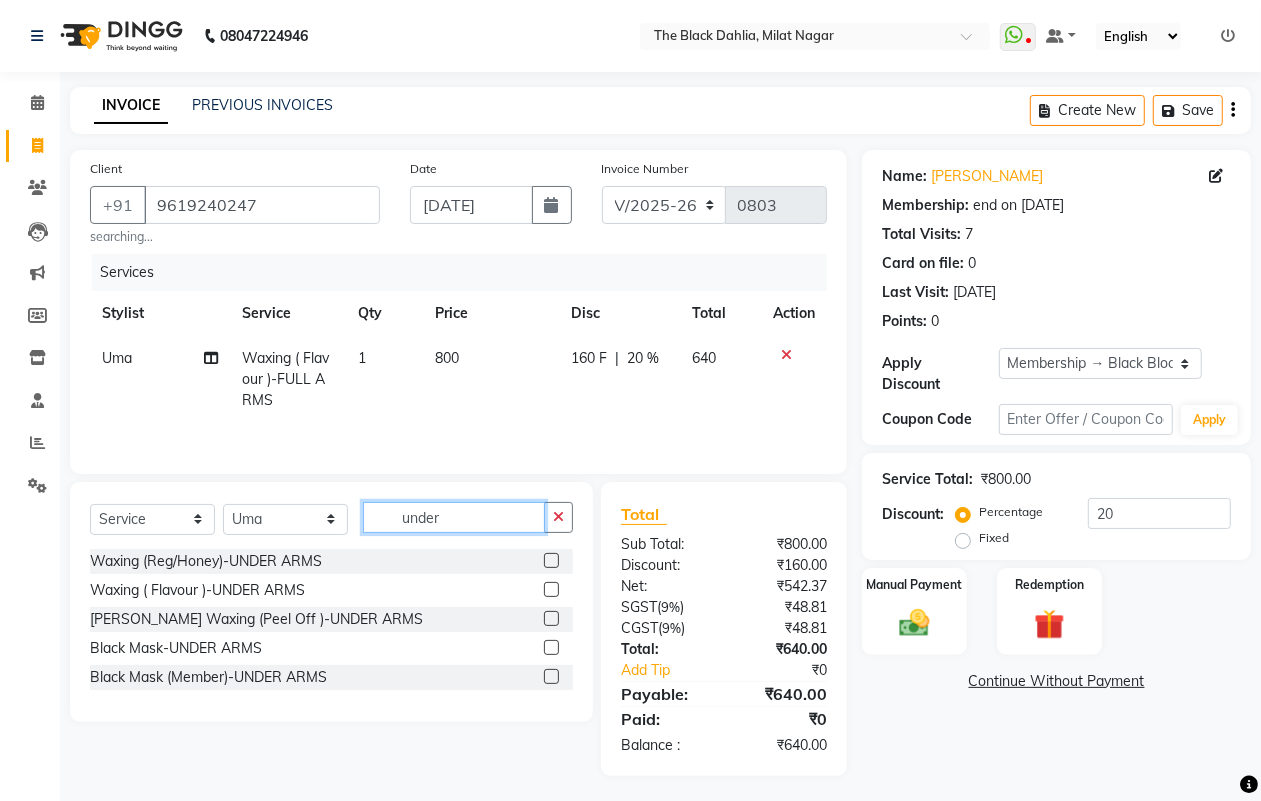 type on "under" 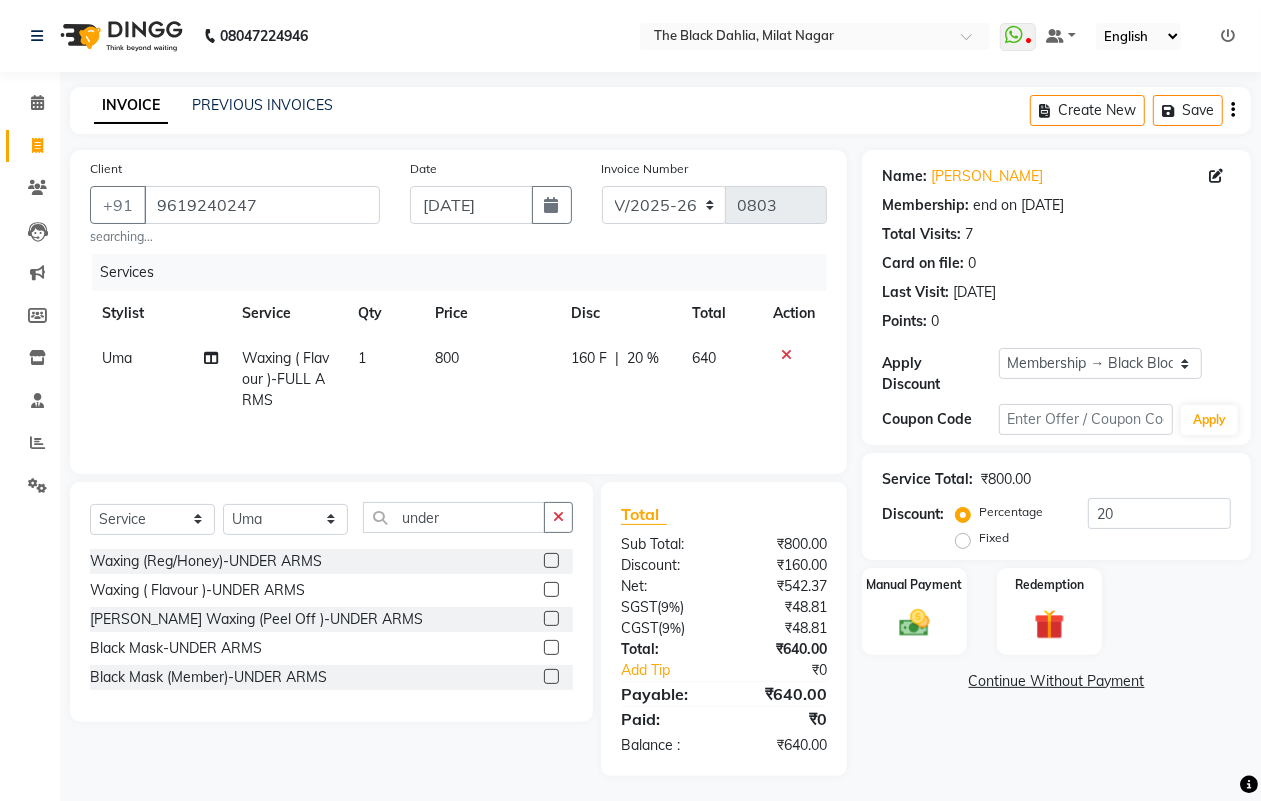 click 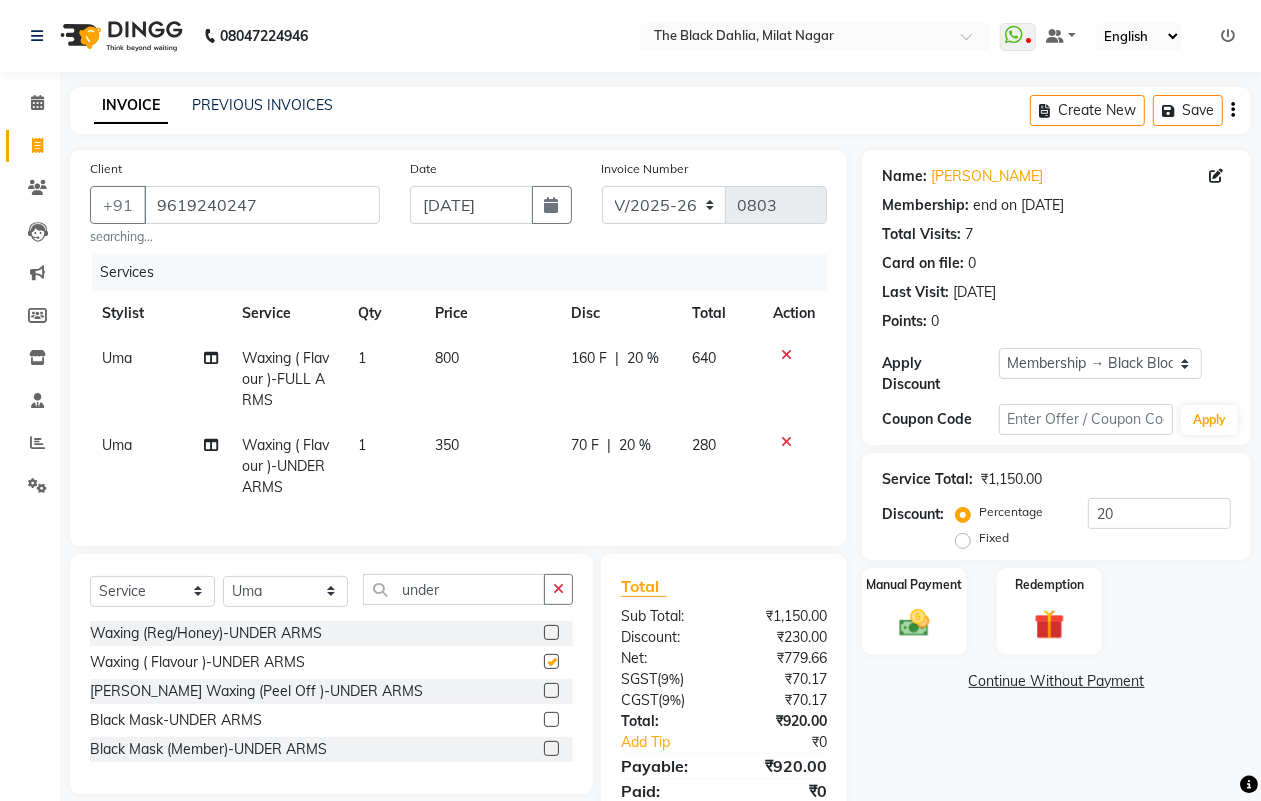 checkbox on "false" 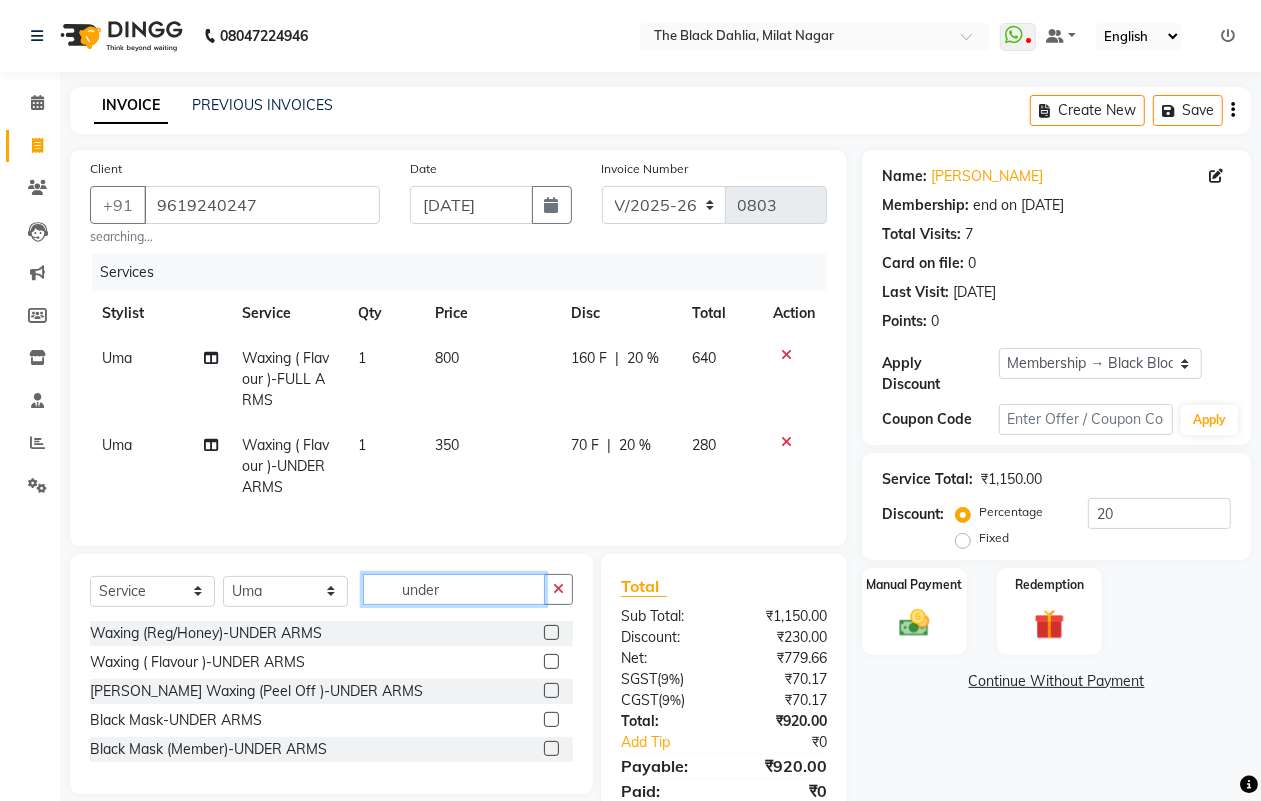 drag, startPoint x: 477, startPoint y: 611, endPoint x: 370, endPoint y: 611, distance: 107 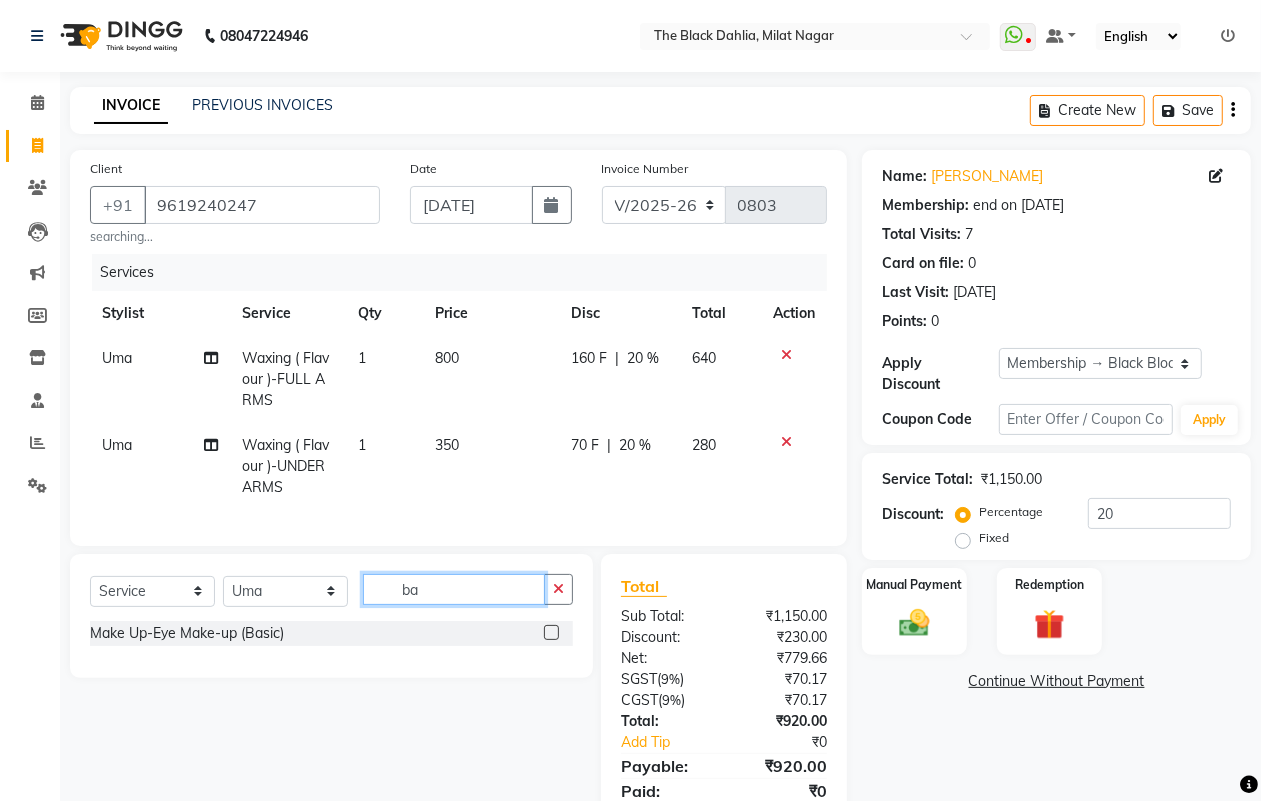 type on "b" 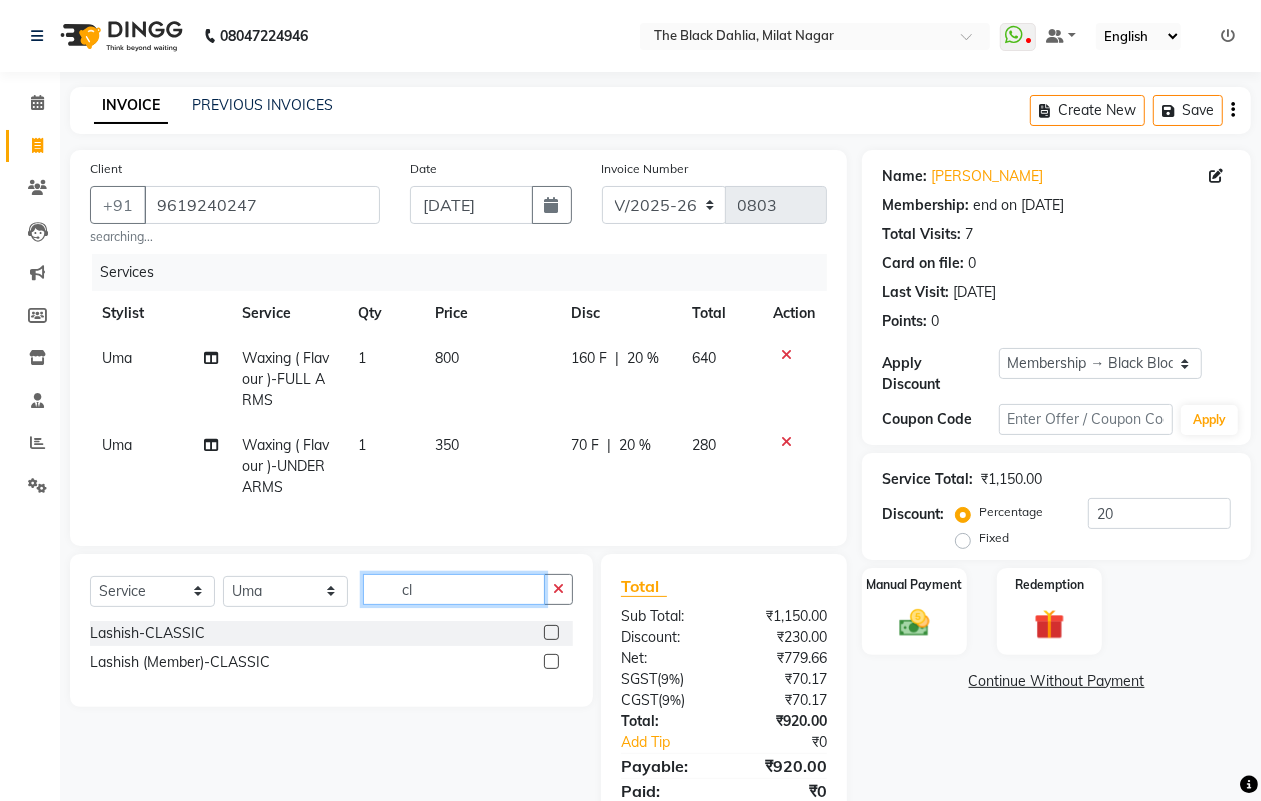 type on "c" 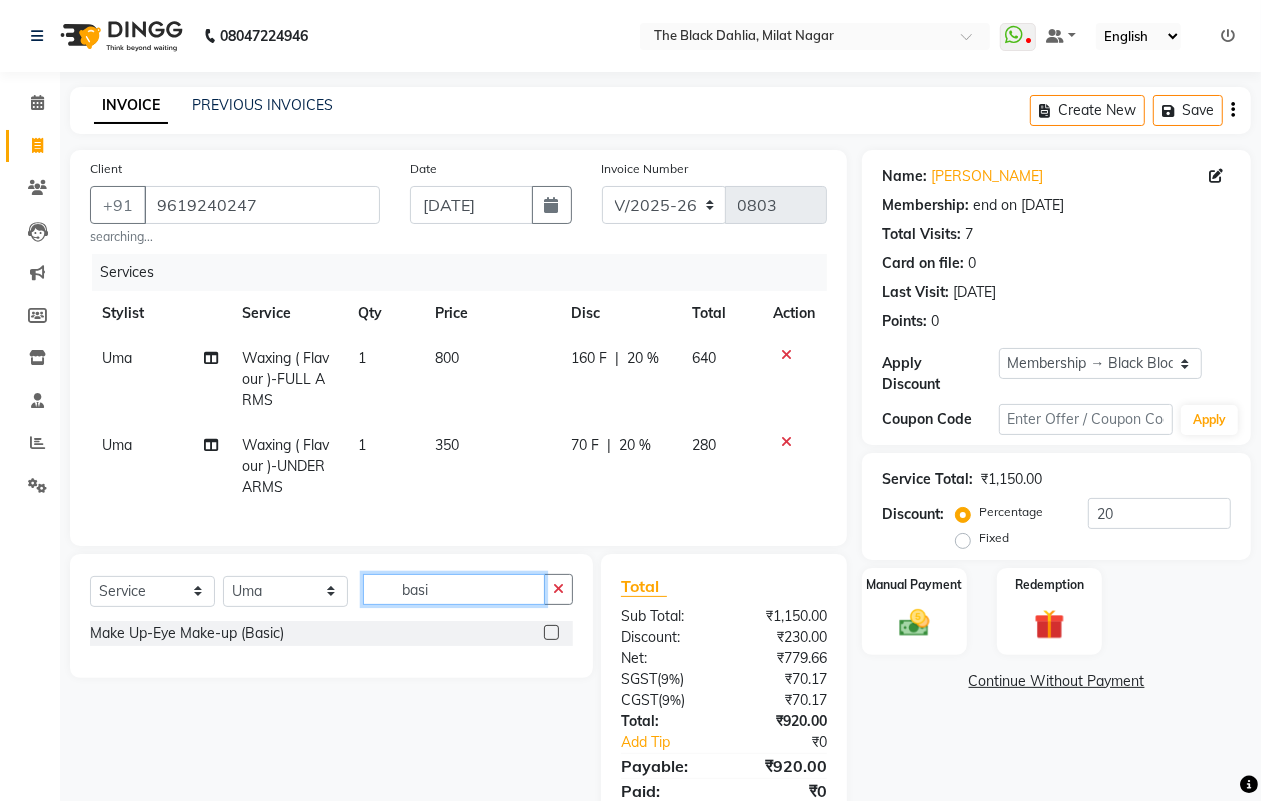 type on "basic" 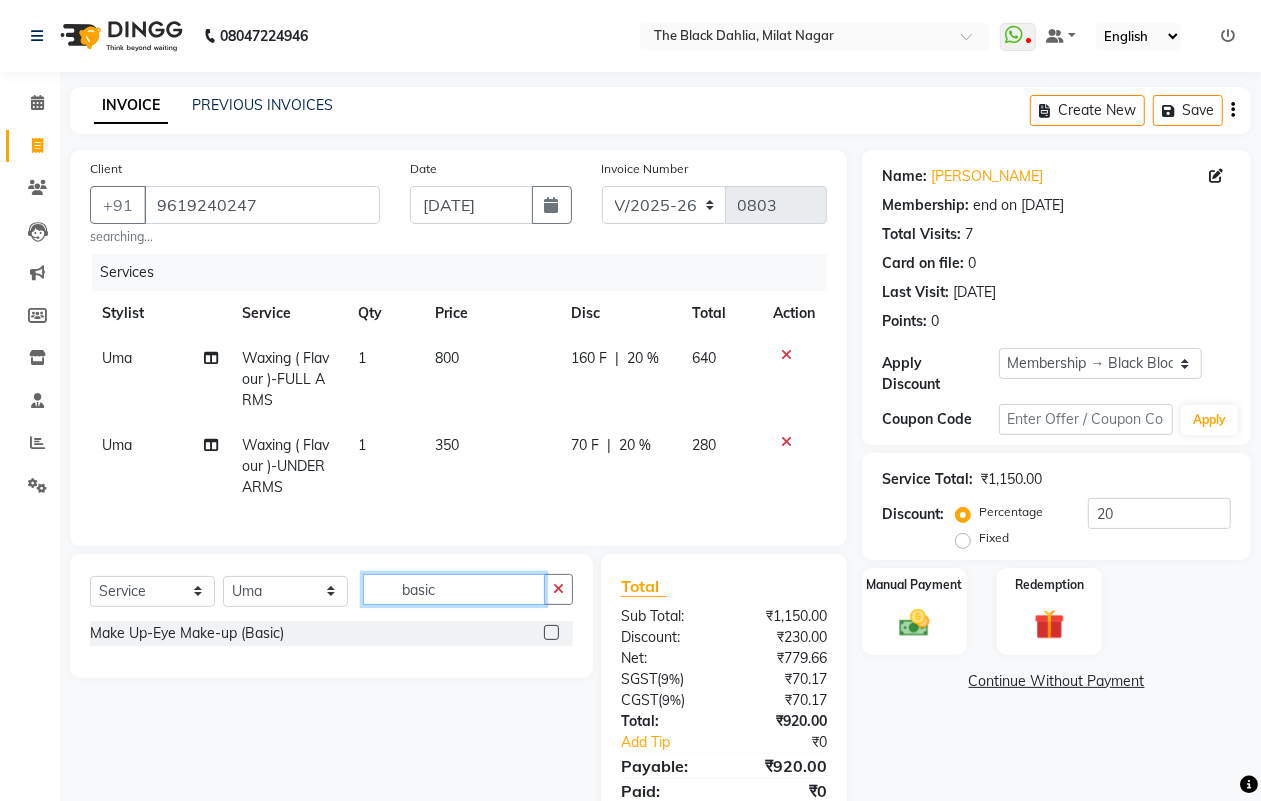 drag, startPoint x: 490, startPoint y: 595, endPoint x: 222, endPoint y: 600, distance: 268.04663 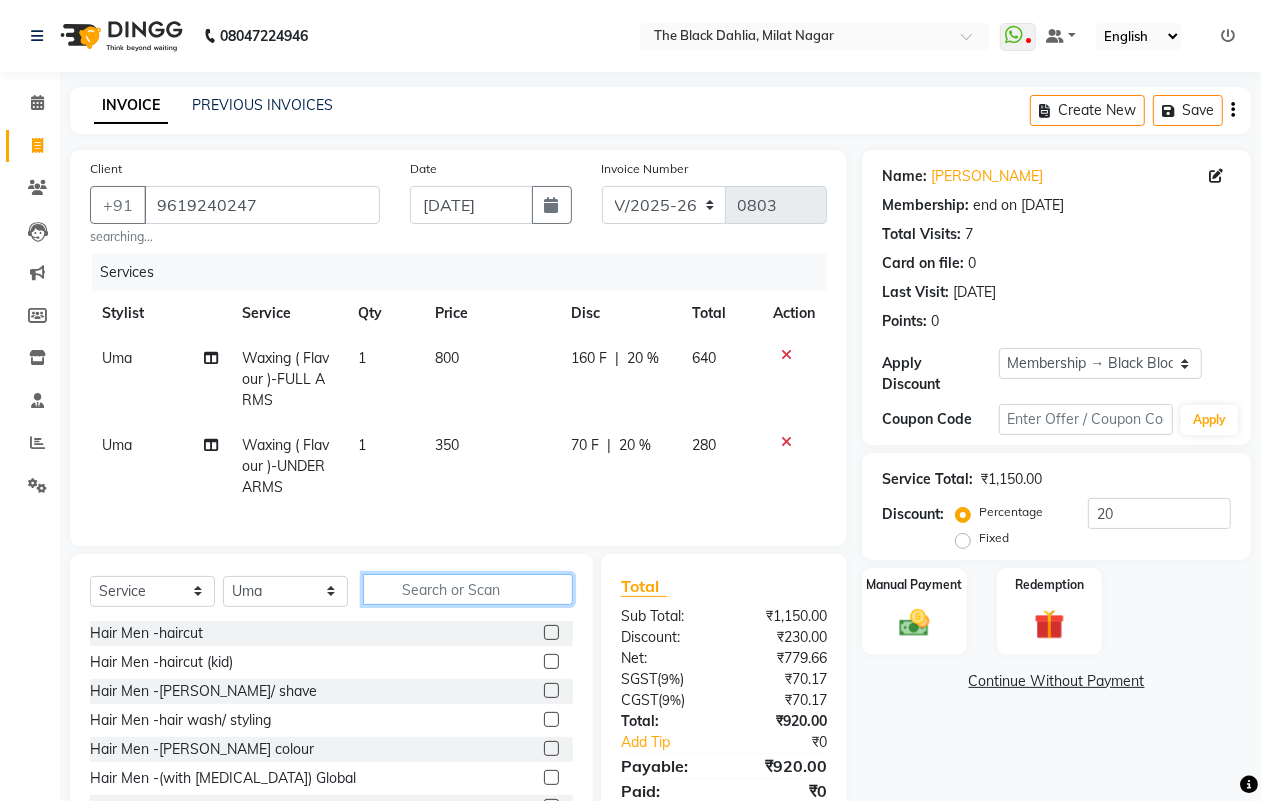 scroll, scrollTop: 96, scrollLeft: 0, axis: vertical 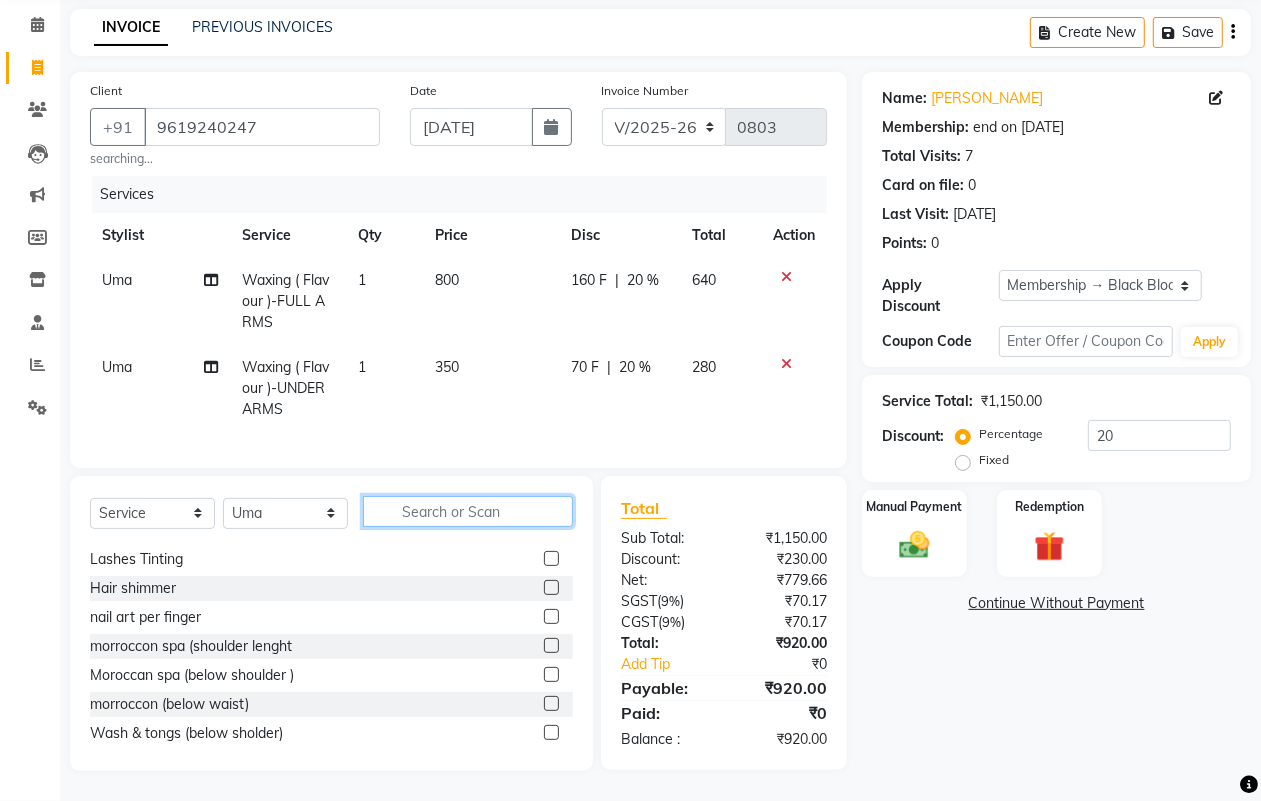 click 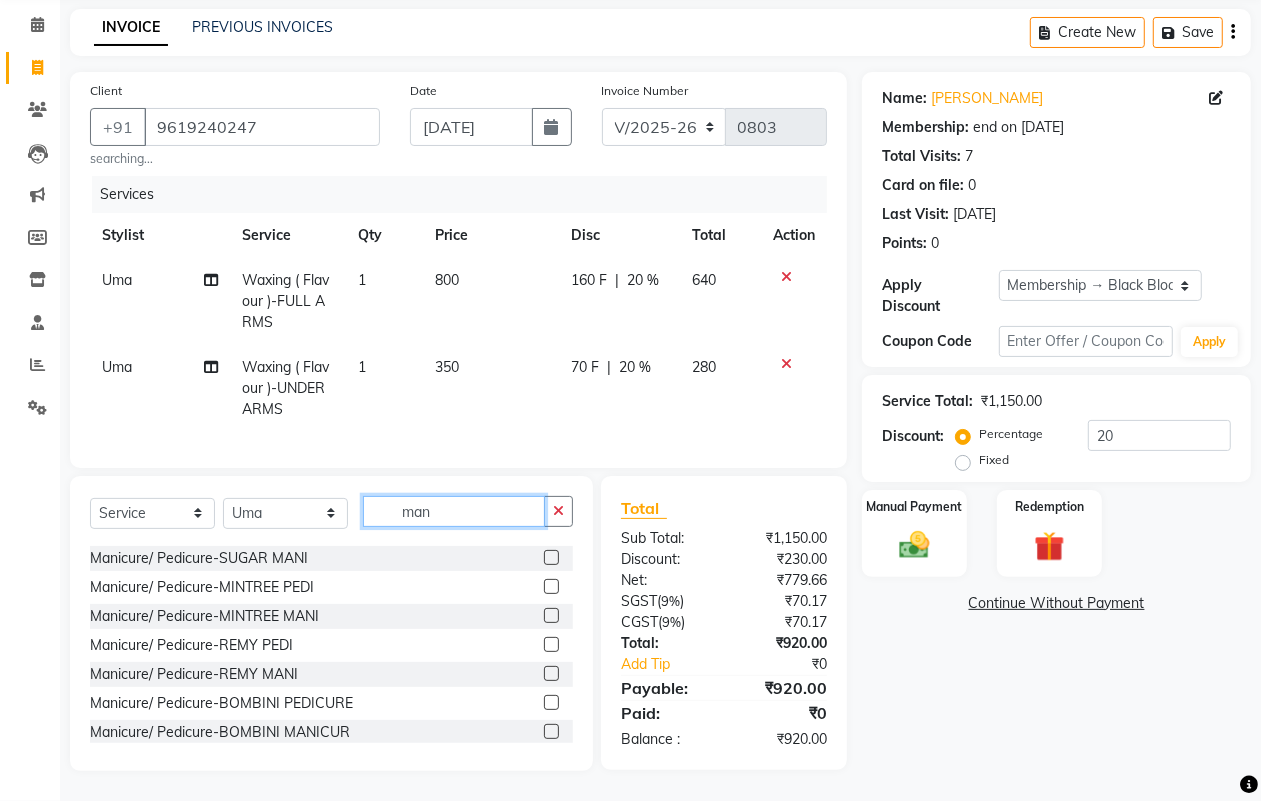 scroll, scrollTop: 0, scrollLeft: 0, axis: both 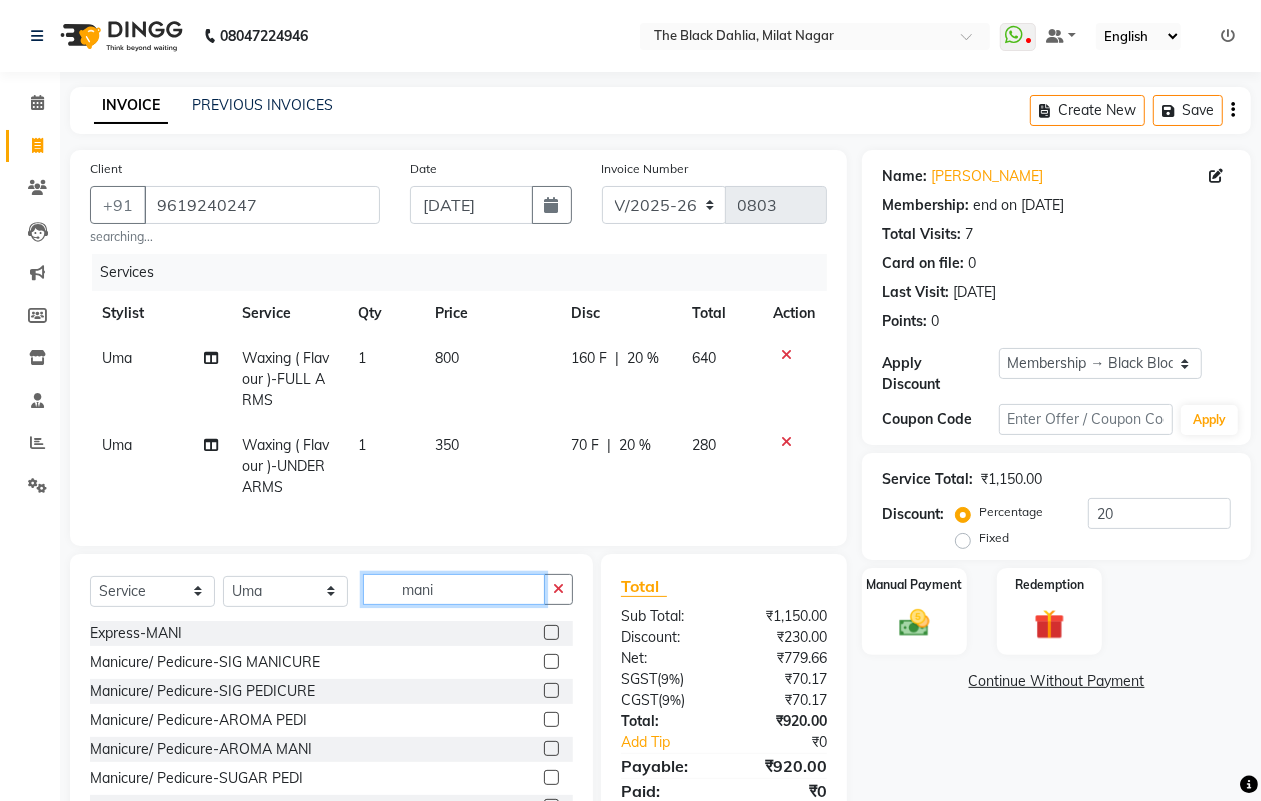 type on "mani" 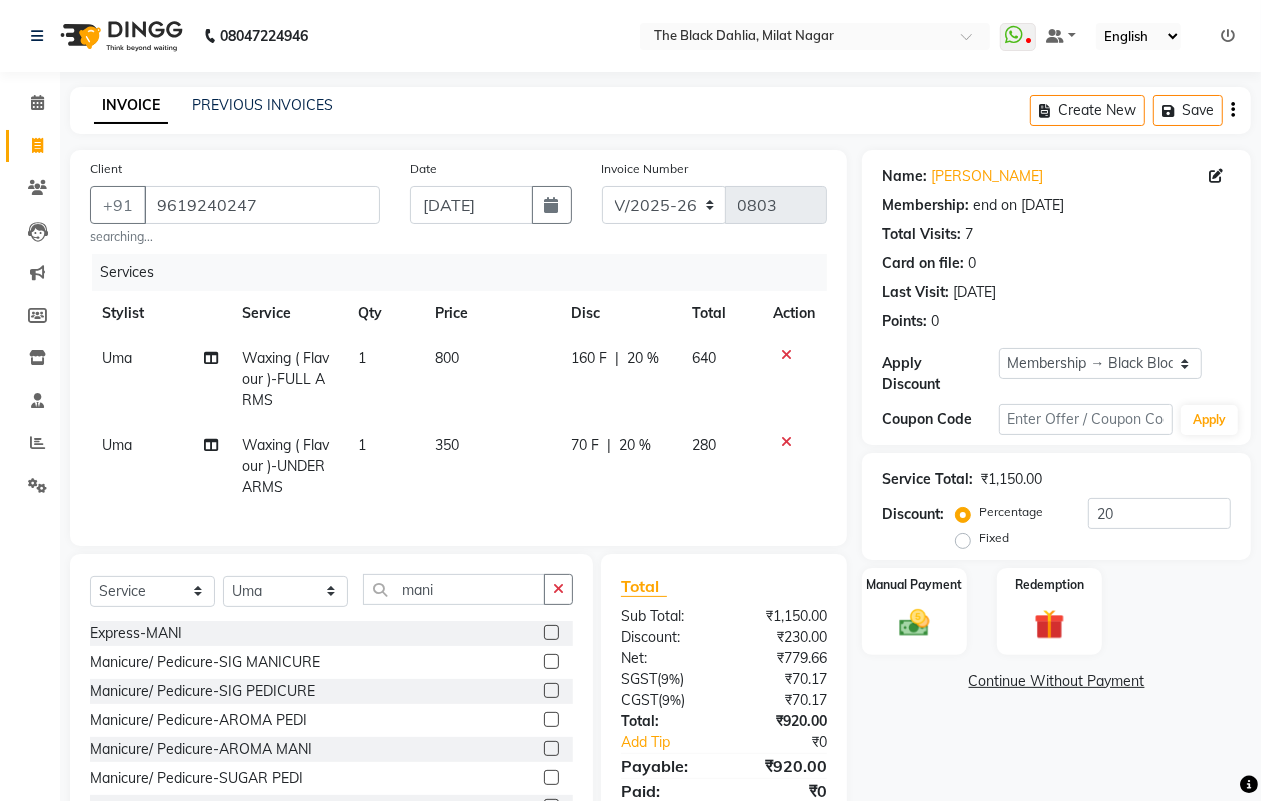click 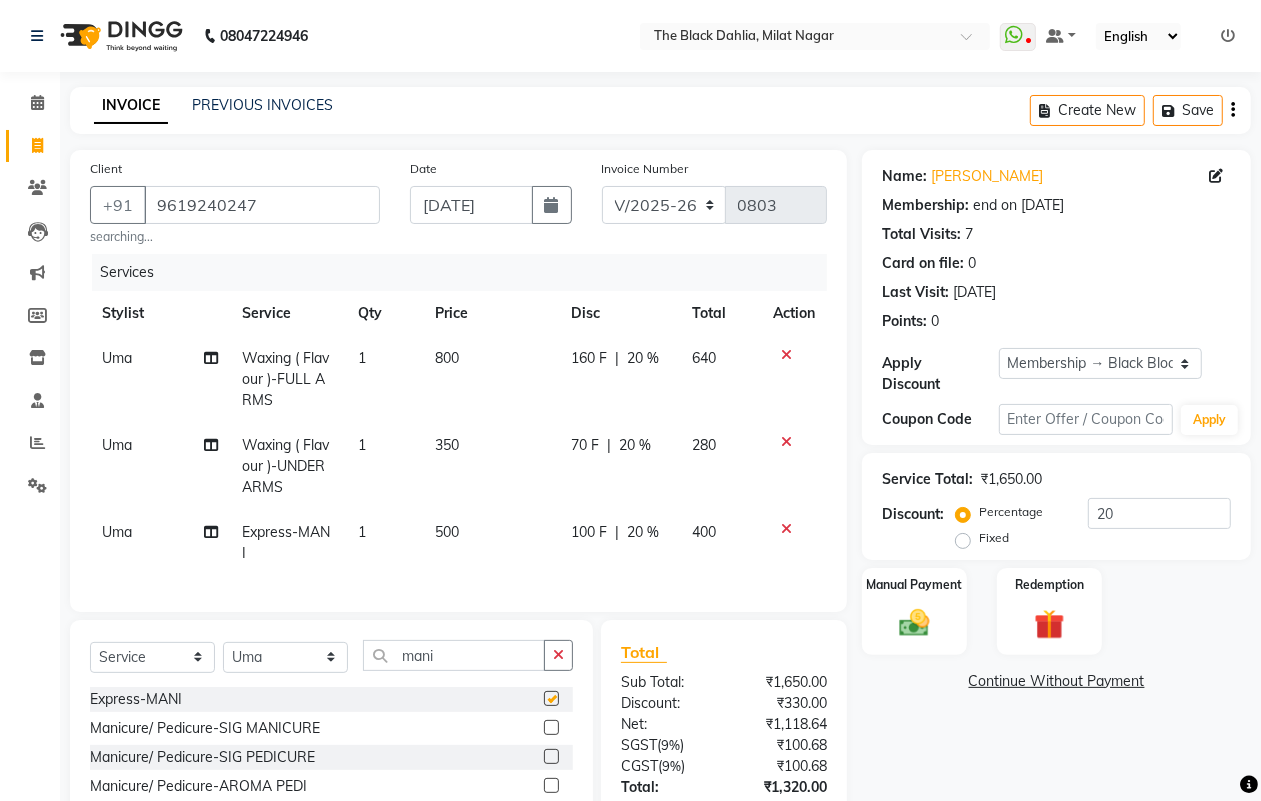 checkbox on "false" 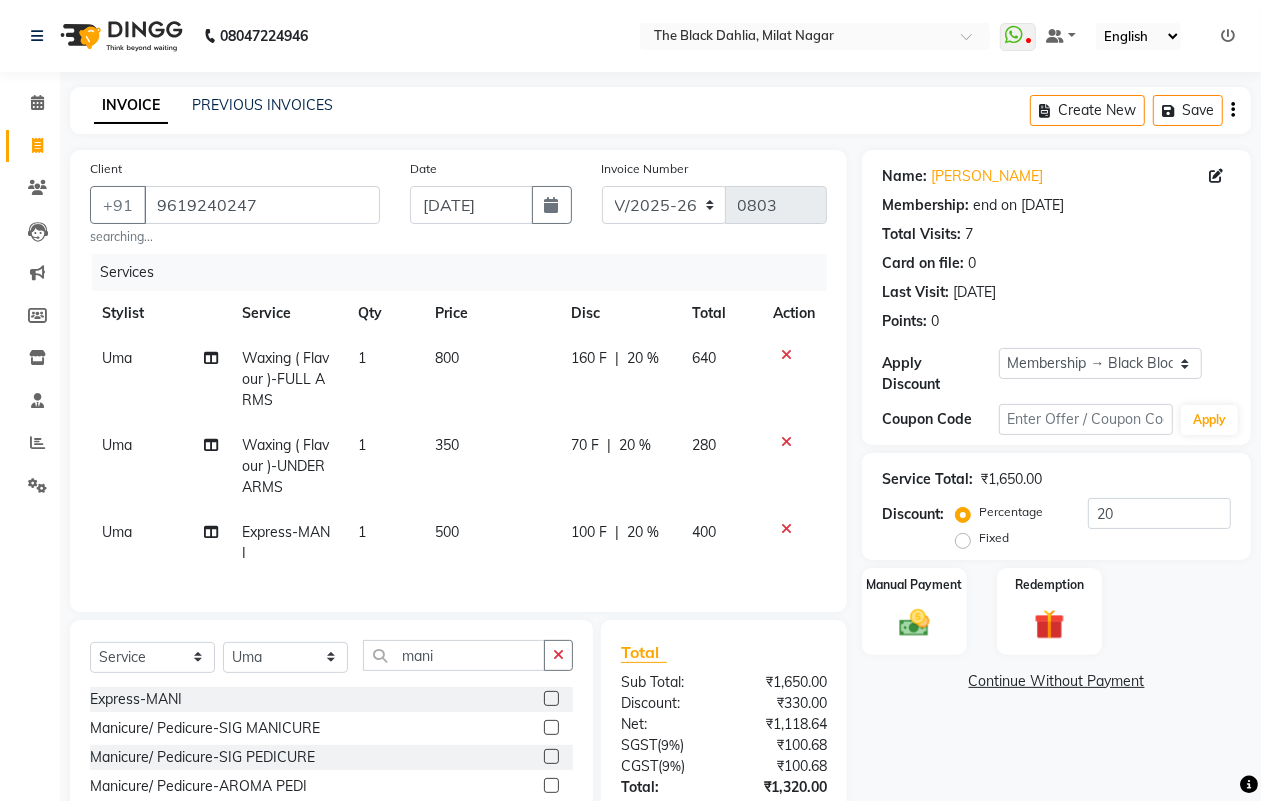 scroll, scrollTop: 163, scrollLeft: 0, axis: vertical 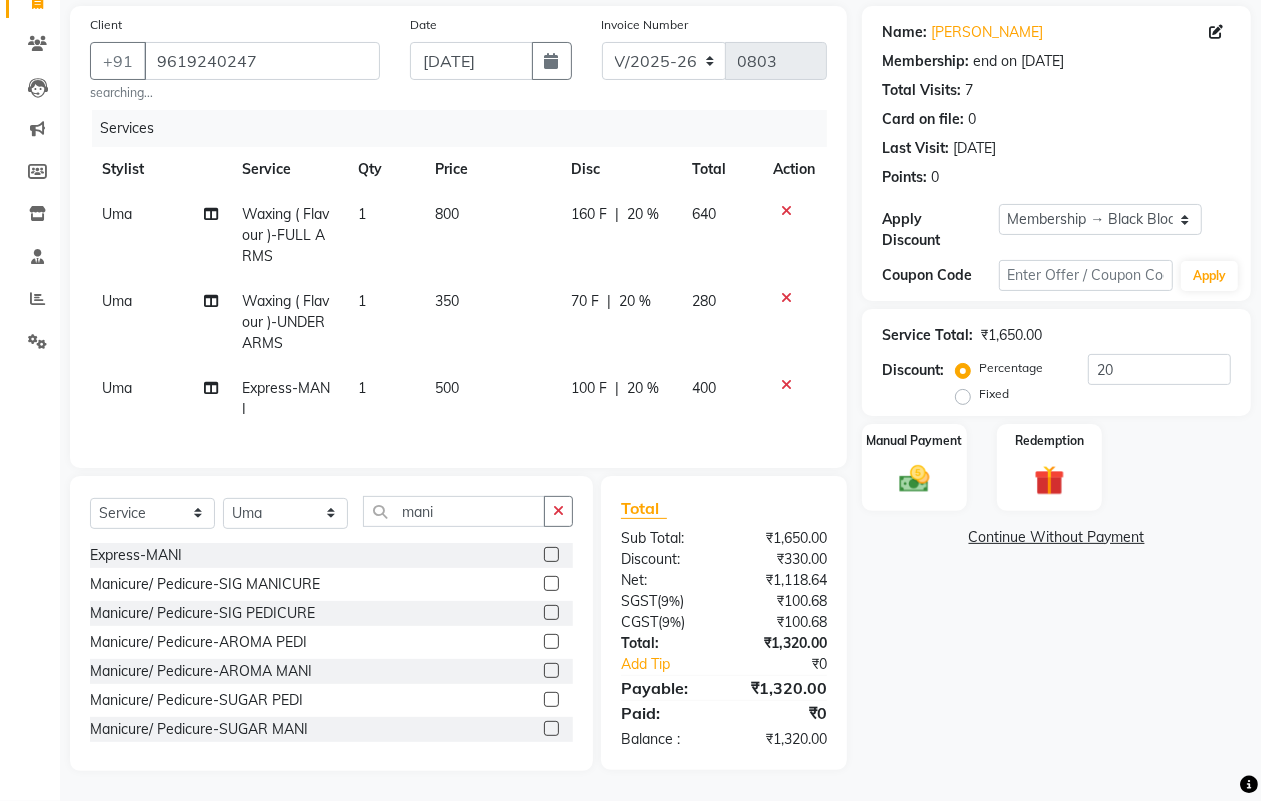 click on "500" 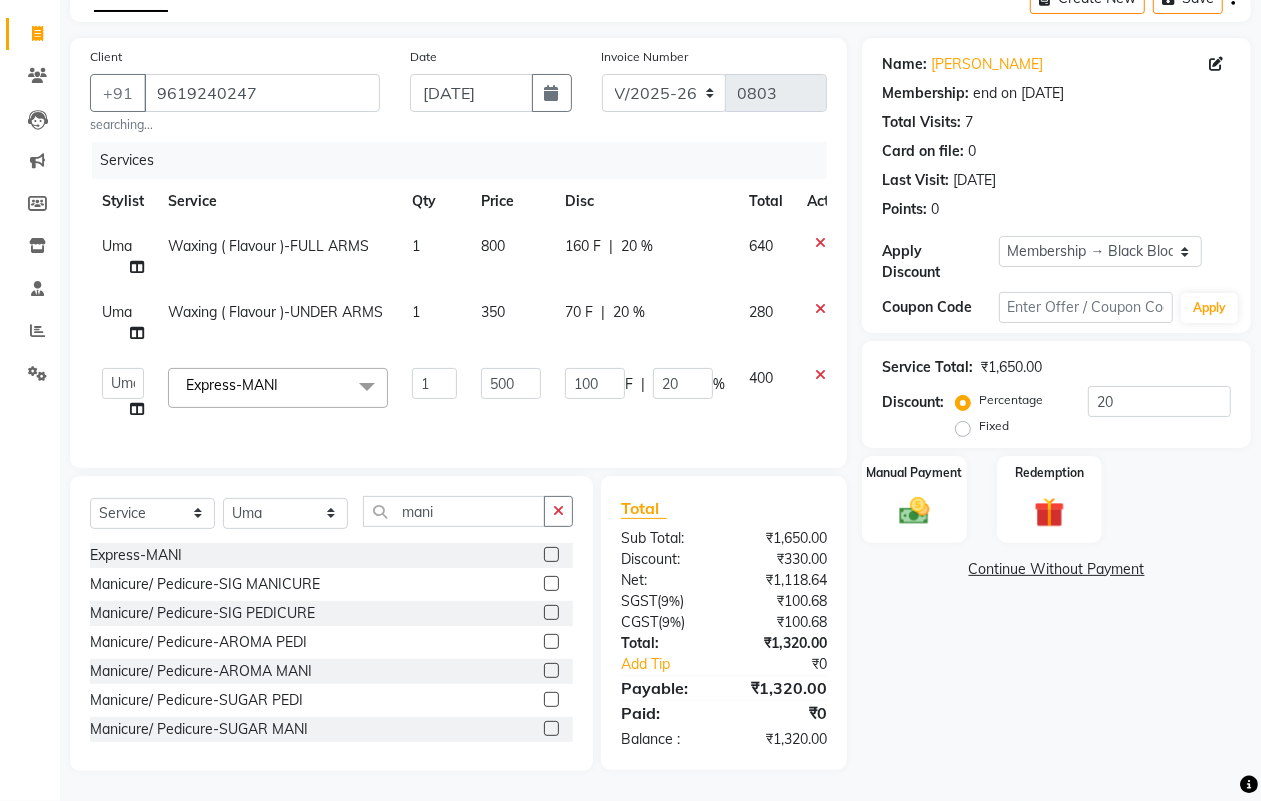 scroll, scrollTop: 131, scrollLeft: 0, axis: vertical 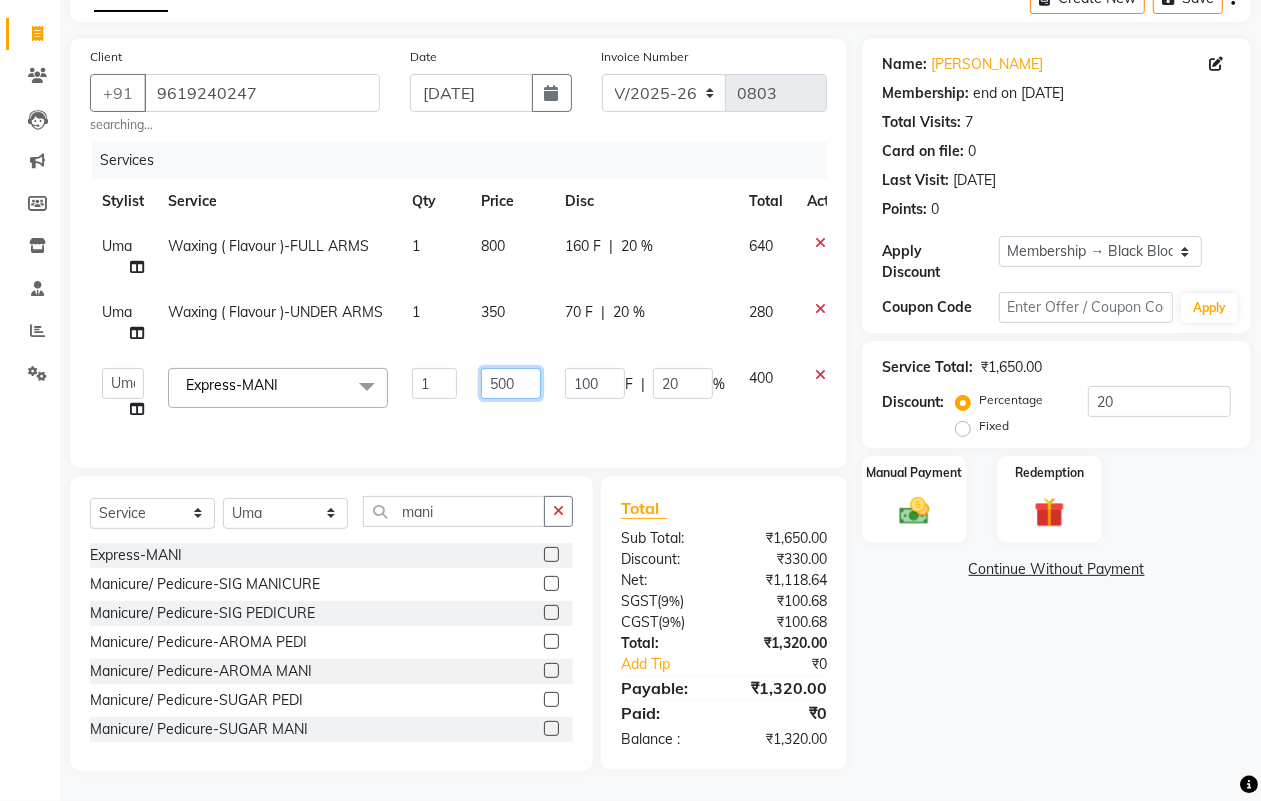 click on "500" 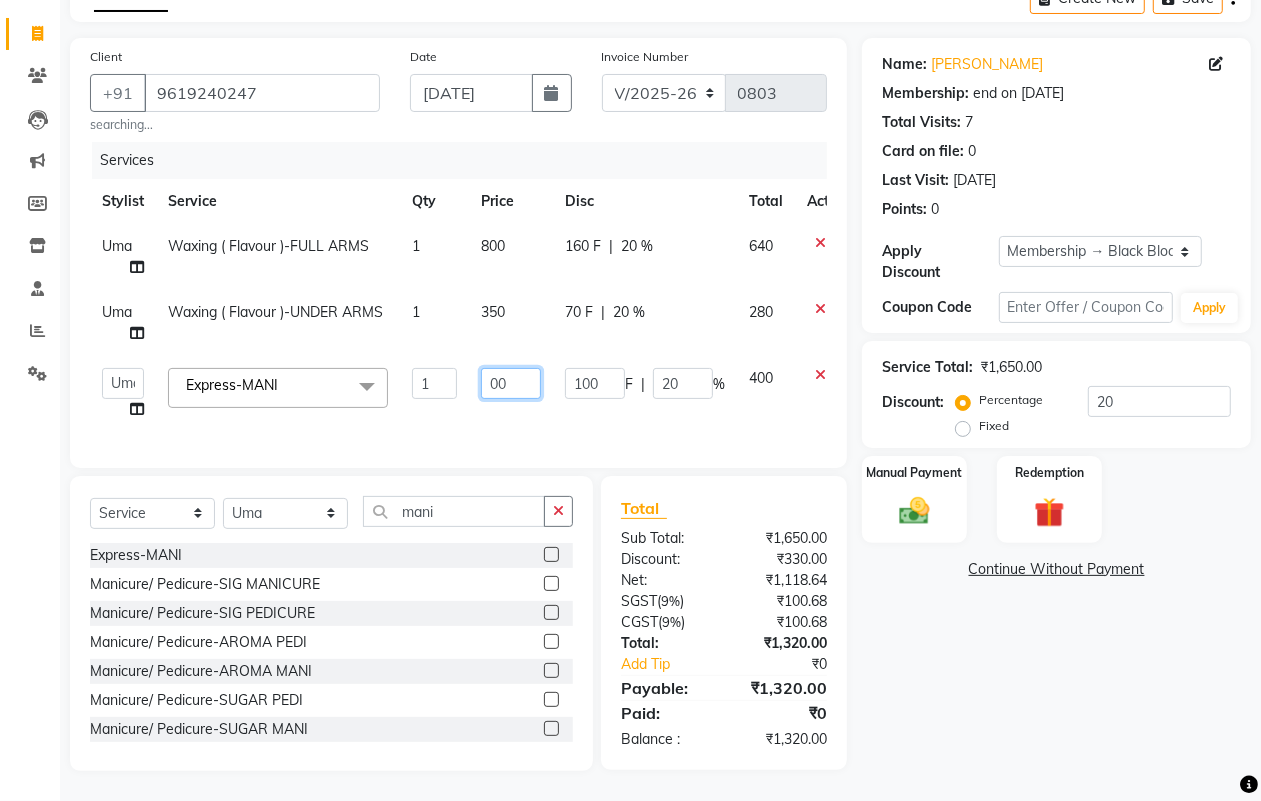type on "600" 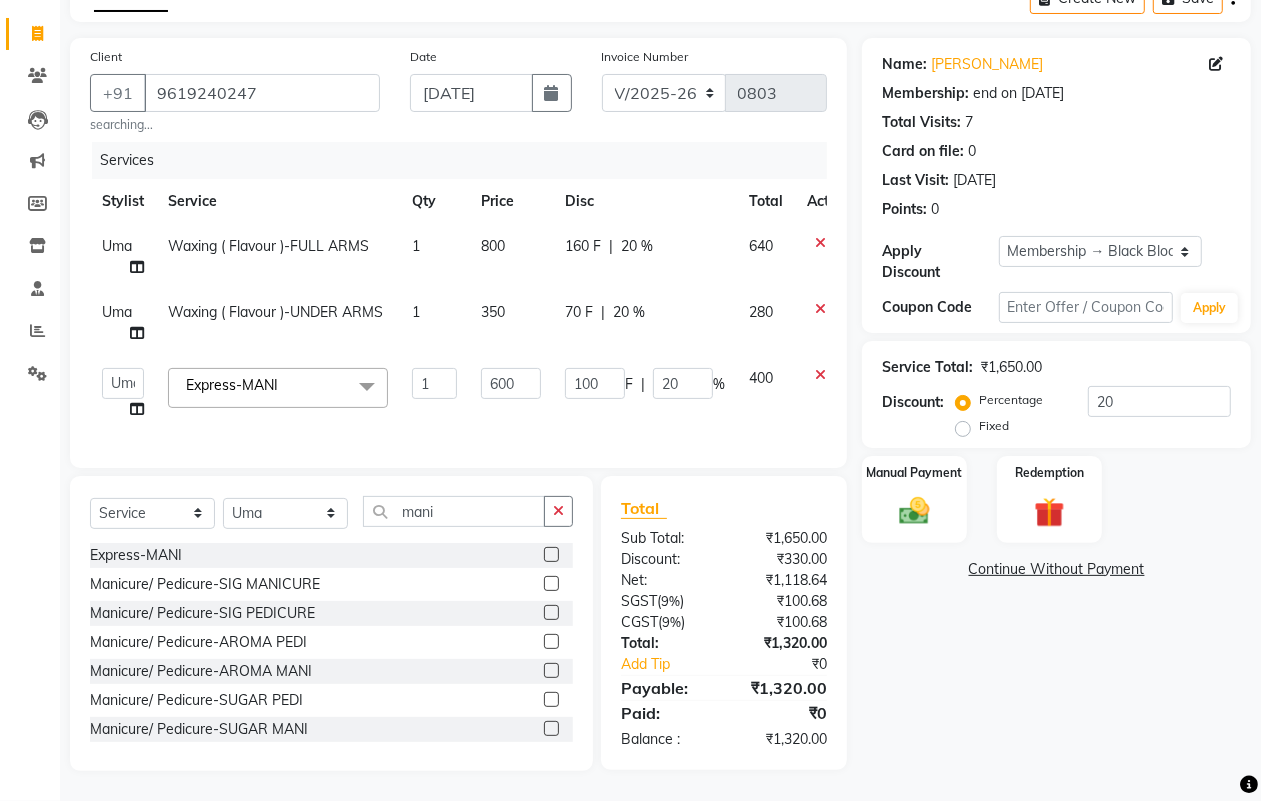 click on "Services Stylist Service Qty Price Disc Total Action Uma Waxing  ( Flavour )-FULL ARMS 1 800 160 F | 20 % 640 Uma Waxing  ( Flavour )-UNDER ARMS 1 350 70 F | 20 % 280  ALISHA    Arman khan   Dr,Muskan Jain   FAIZAL   FAIZAN   FARID   IQRA   JAWED    JOYSNA   JULI   Jyotsana Baraskar   KOMAL   mehak   Millat Nagar   PINKY   Rahul   Riyasat ansari   sakshi   Salim SAIKH   SAUD    SEEMA   Sharukh   Shital Jain   Shivpriya   SONI   TBD   Uma   VAISHNAVI   Veer Sir  Express-MANI  x Hair Men -haircut Hair Men -haircut (kid) Hair Men -beard/ shave Hair Men -hair wash/ styling Hair Men -beard colour Hair Men -(with ammonia) Global Hair Men -( without  ammonia) Global Hair Consultation  Skin Consultation  Blow Dry (shoulder l) BLOW DRY  Hair Cut OFFER Lashes lifting  Lashes Tinting Hair shimmer  nail art per finger  morroccon spa (shoulder lenght Moroccan spa (below shoulder ) morroccon (below waist) Wash & tongs (below sholder) creative stylish men  microblading Dr Consultation Waxing (Men) Flav-full arms D-Tan-FACE" 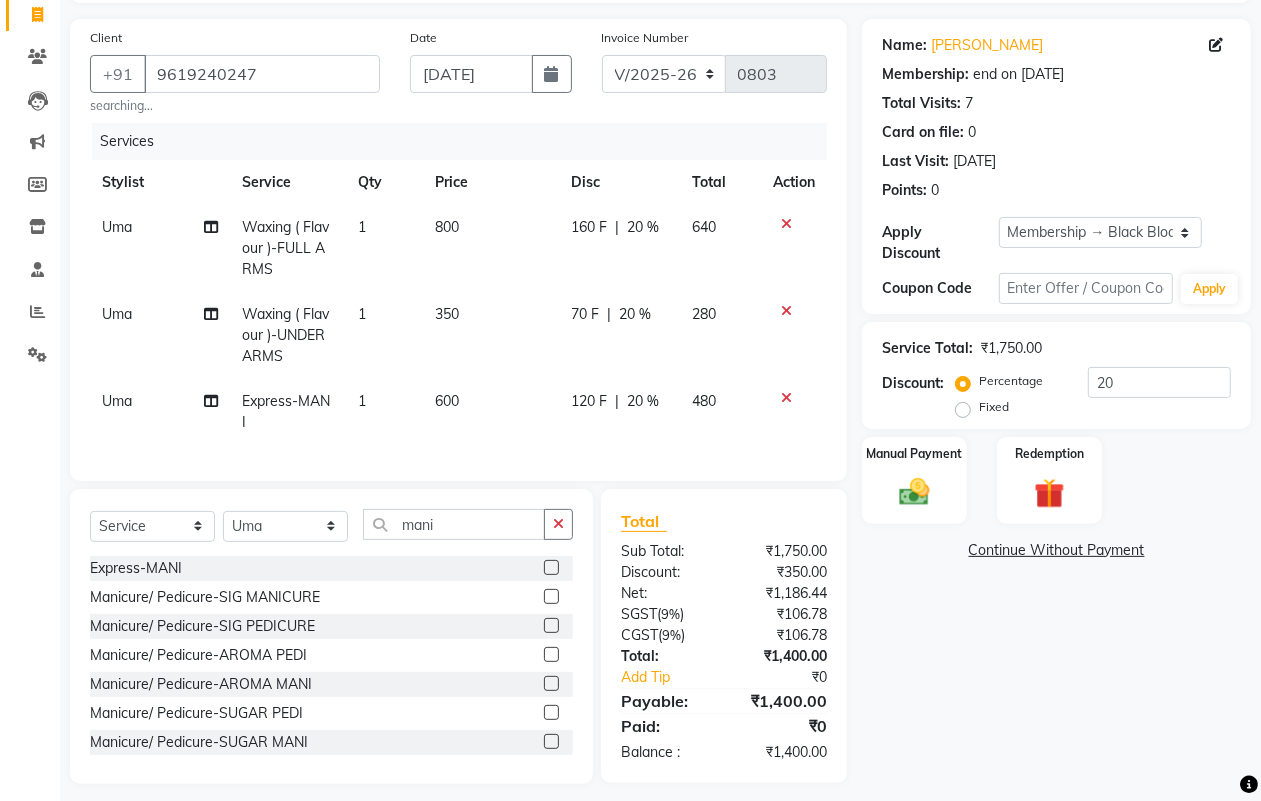 scroll, scrollTop: 163, scrollLeft: 0, axis: vertical 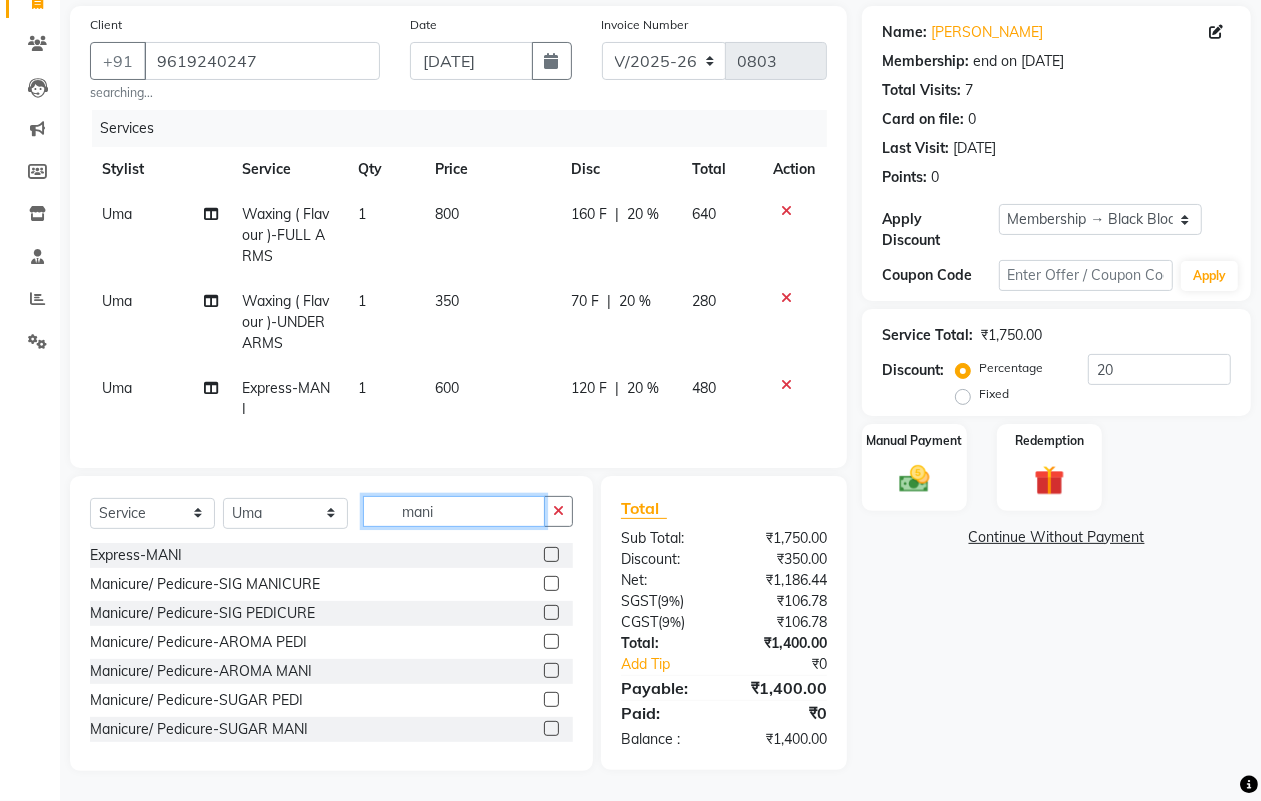drag, startPoint x: 432, startPoint y: 512, endPoint x: 353, endPoint y: 512, distance: 79 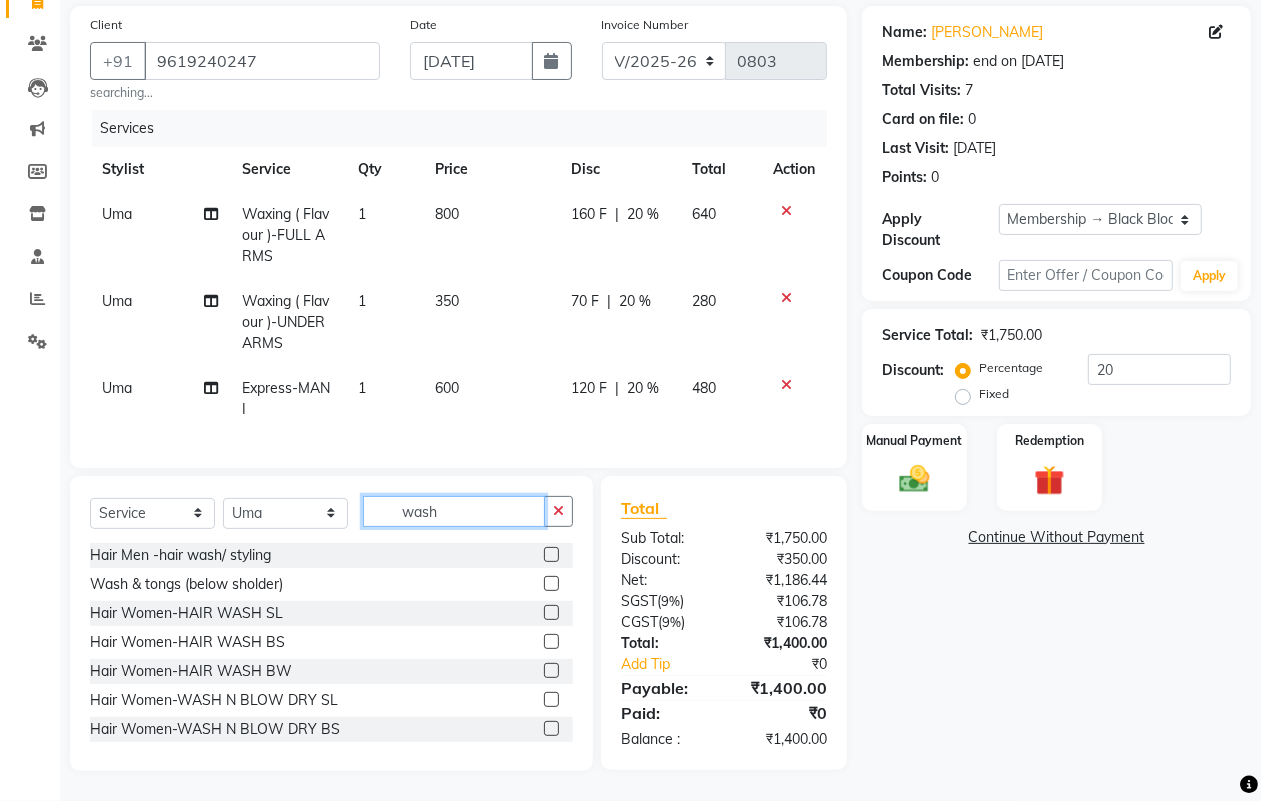 type on "wash" 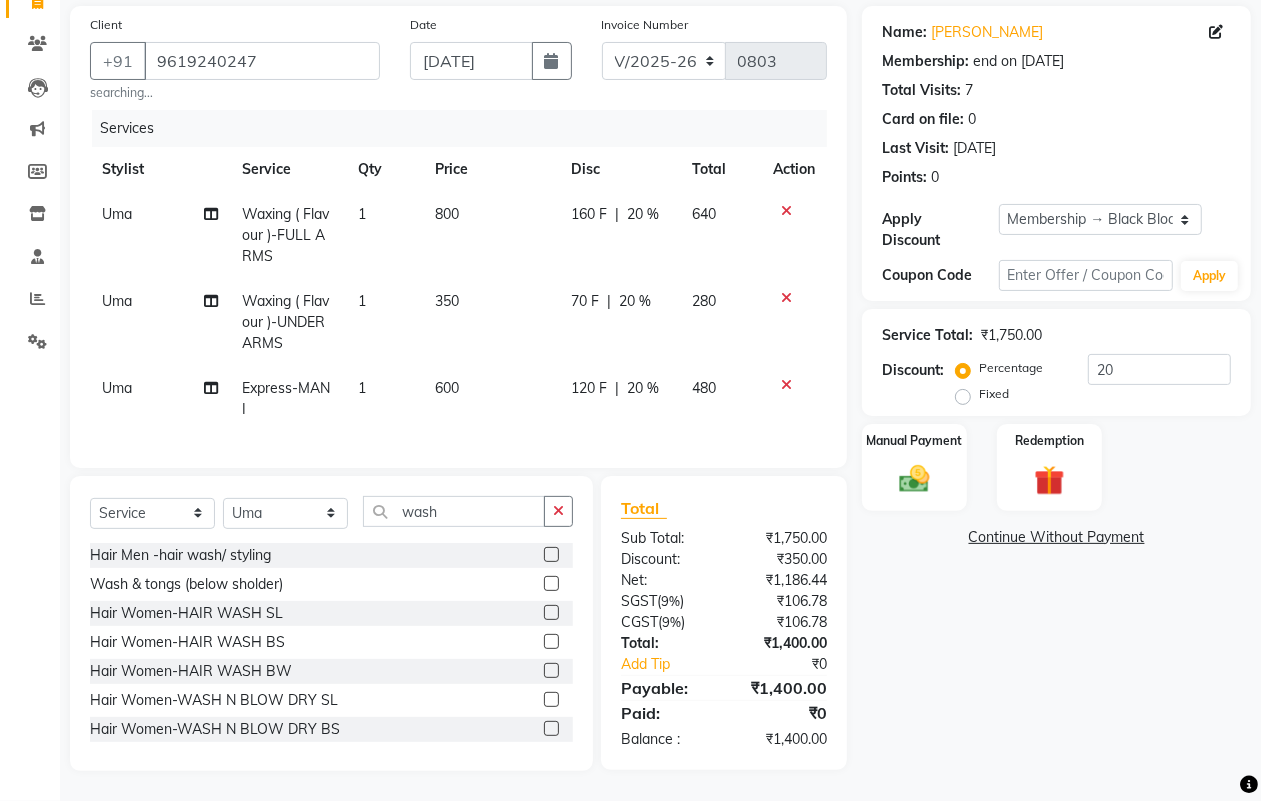 click 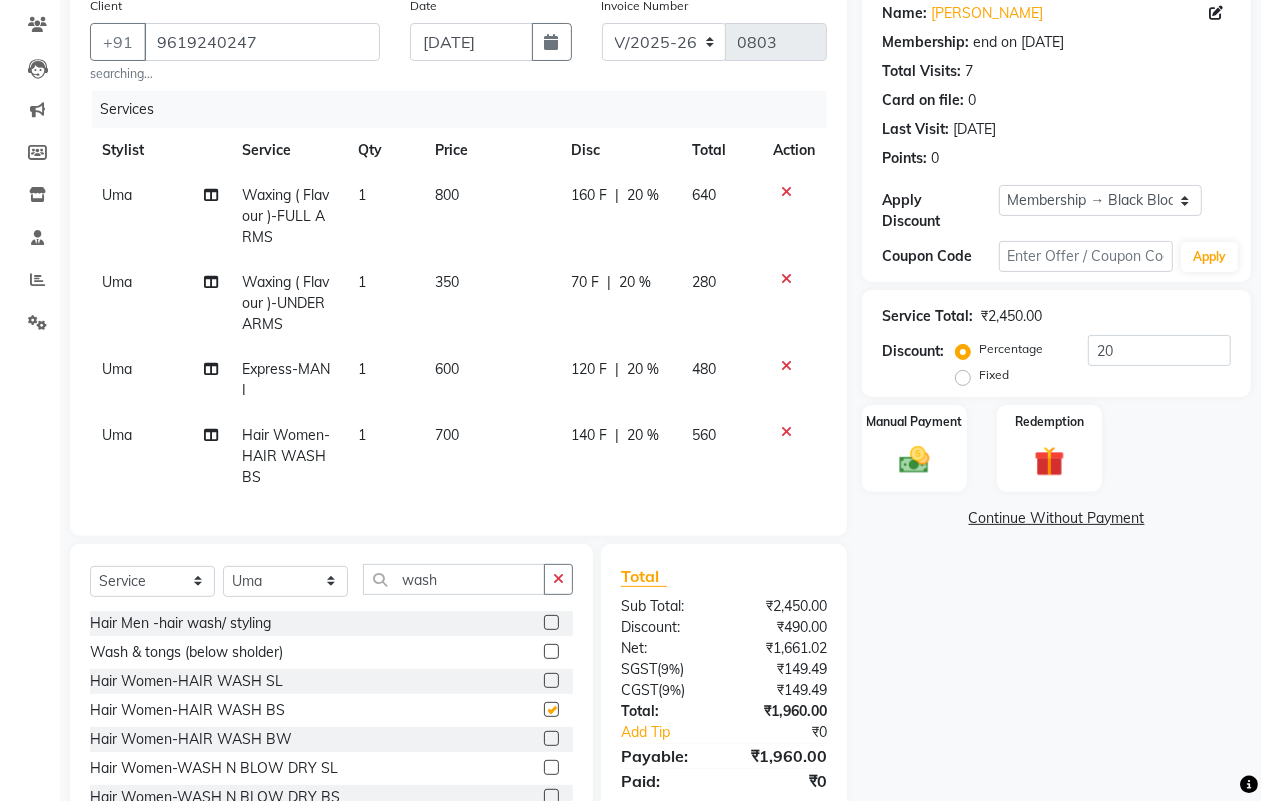 checkbox on "false" 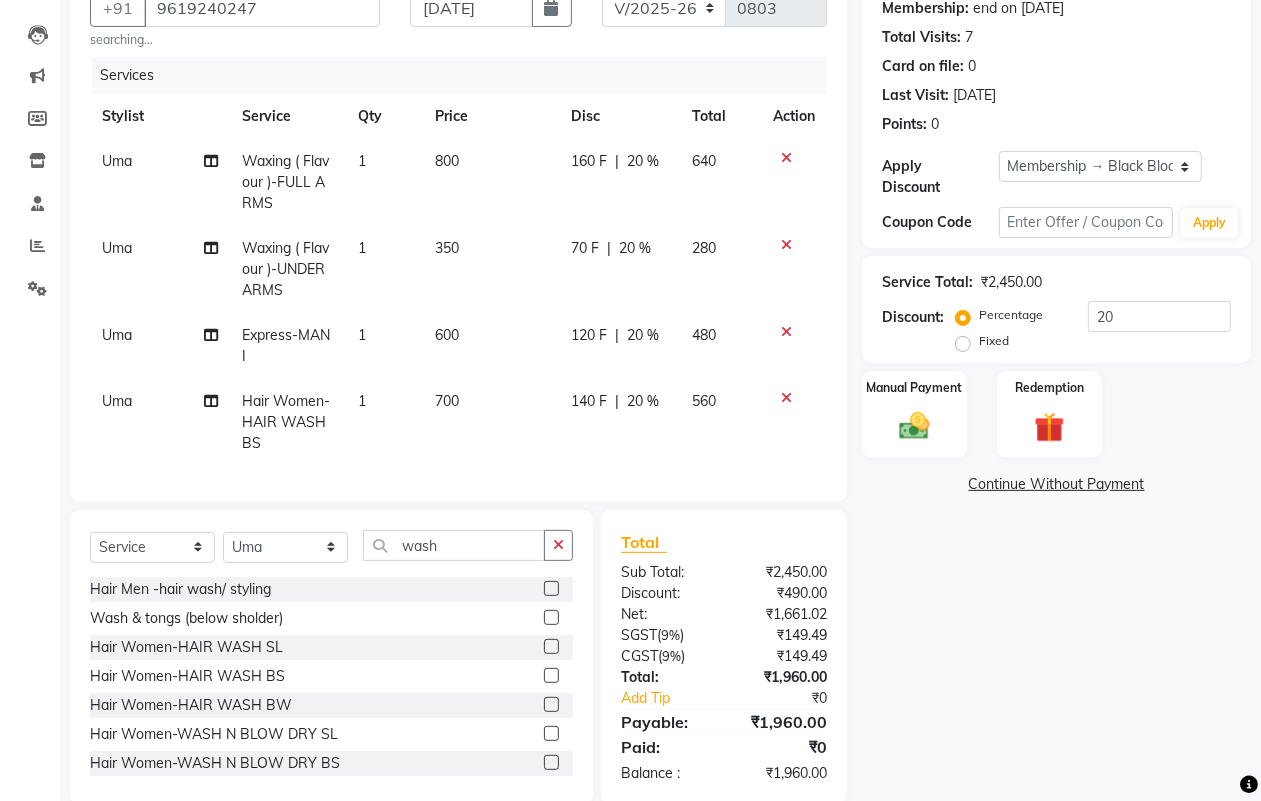 scroll, scrollTop: 250, scrollLeft: 0, axis: vertical 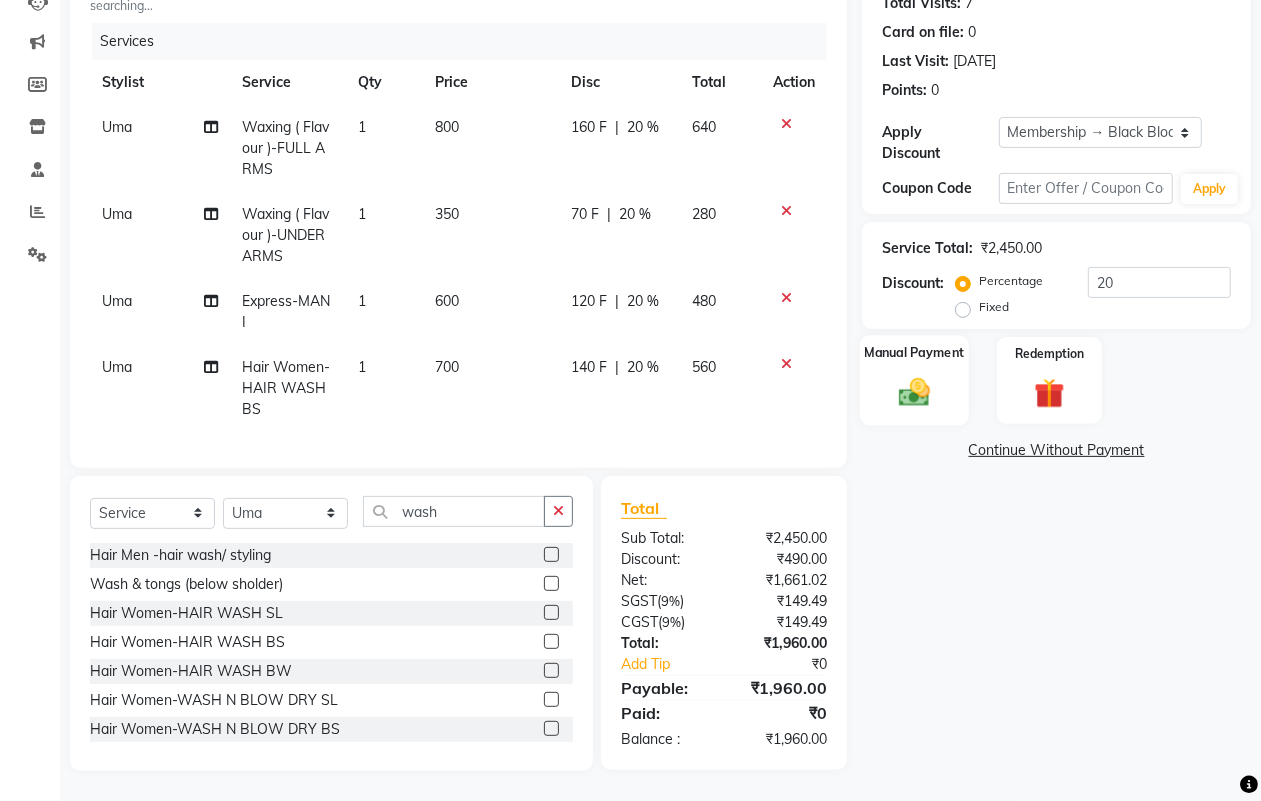 click on "Manual Payment" 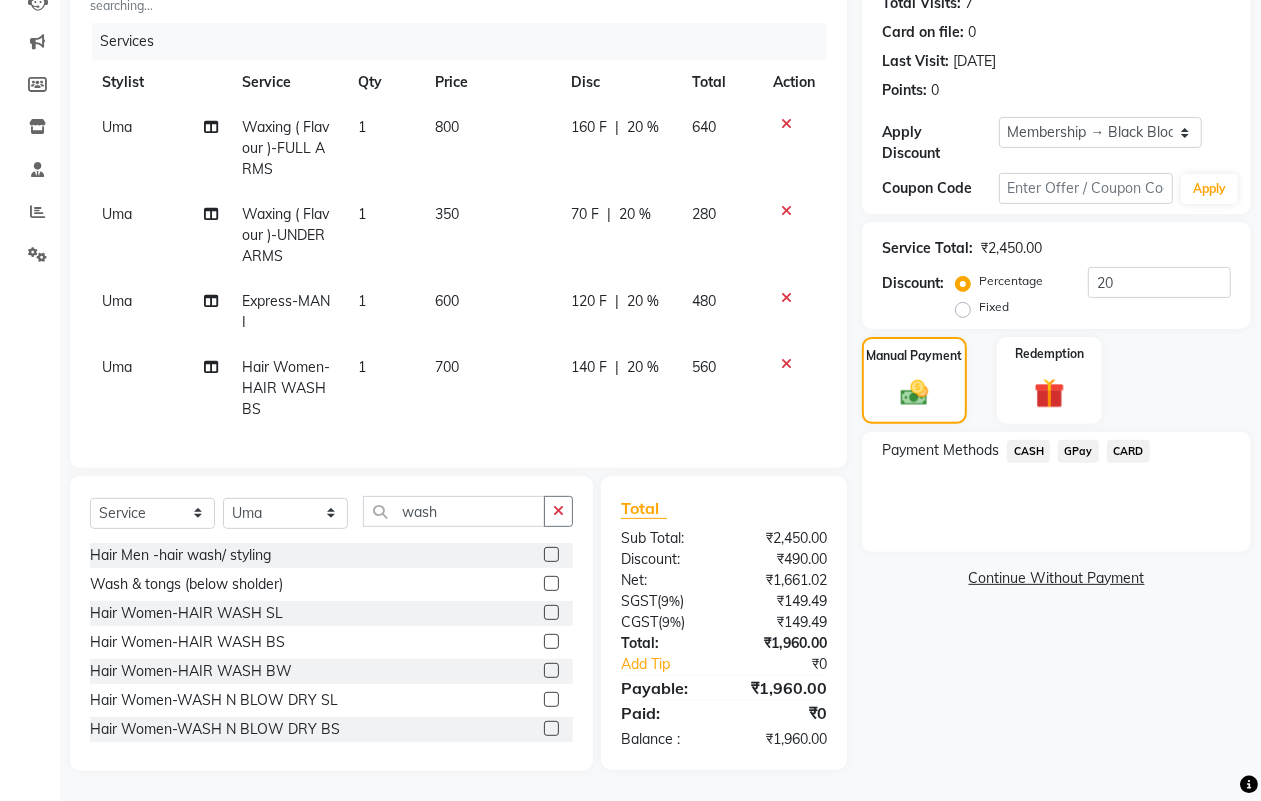 click on "CARD" 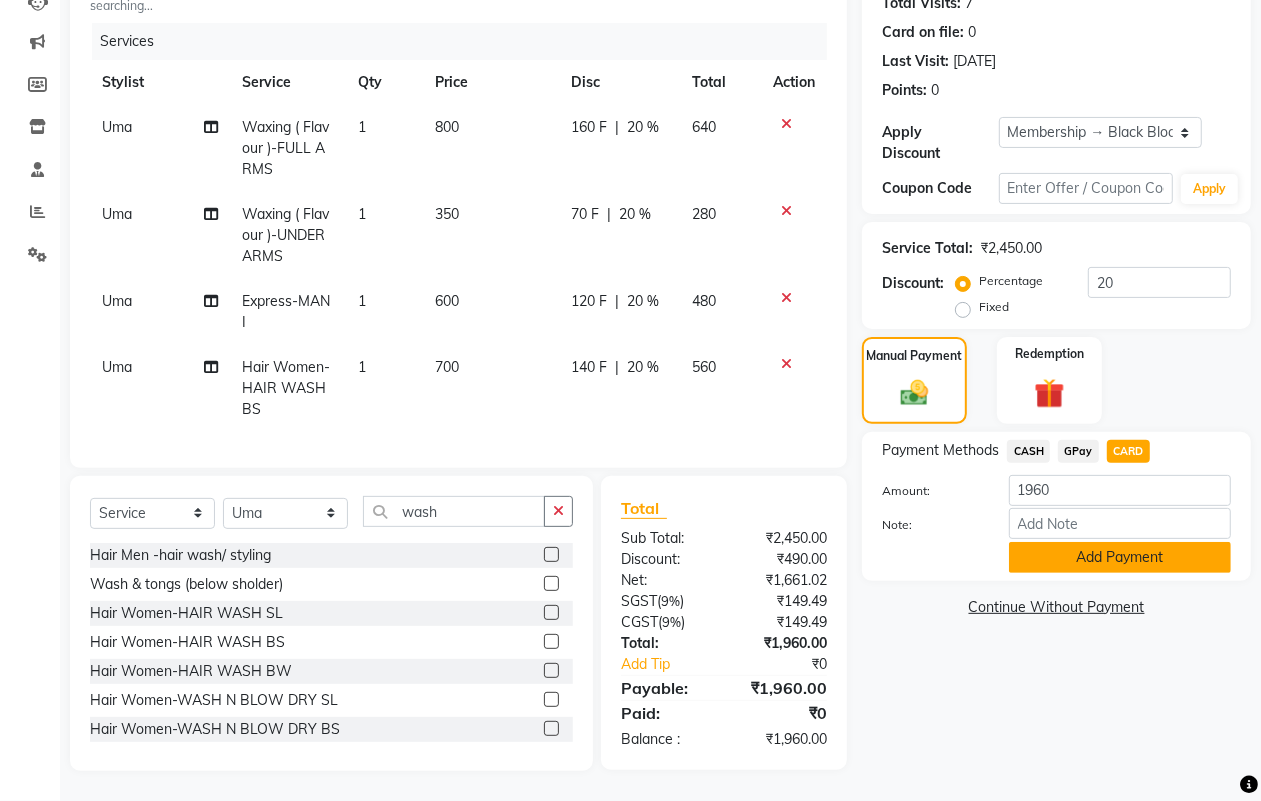 click on "Add Payment" 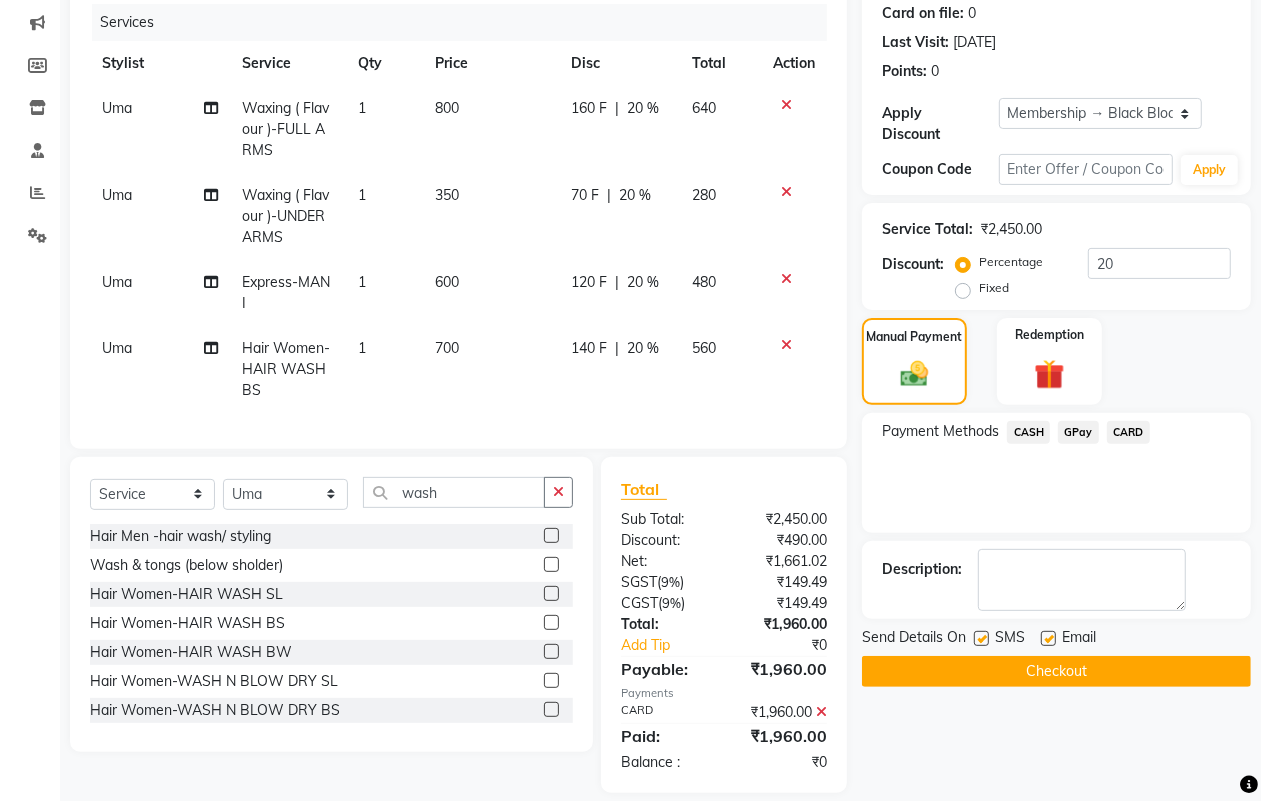 scroll, scrollTop: 291, scrollLeft: 0, axis: vertical 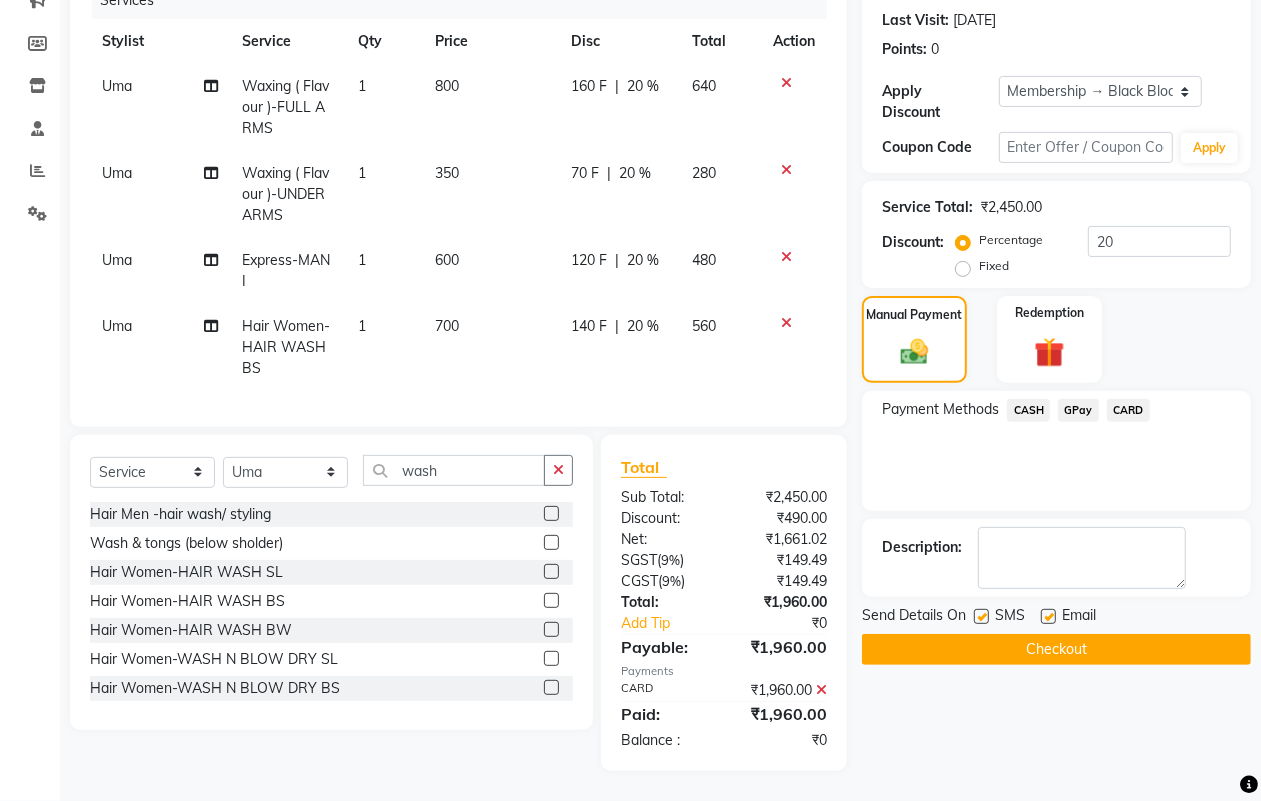 click on "Checkout" 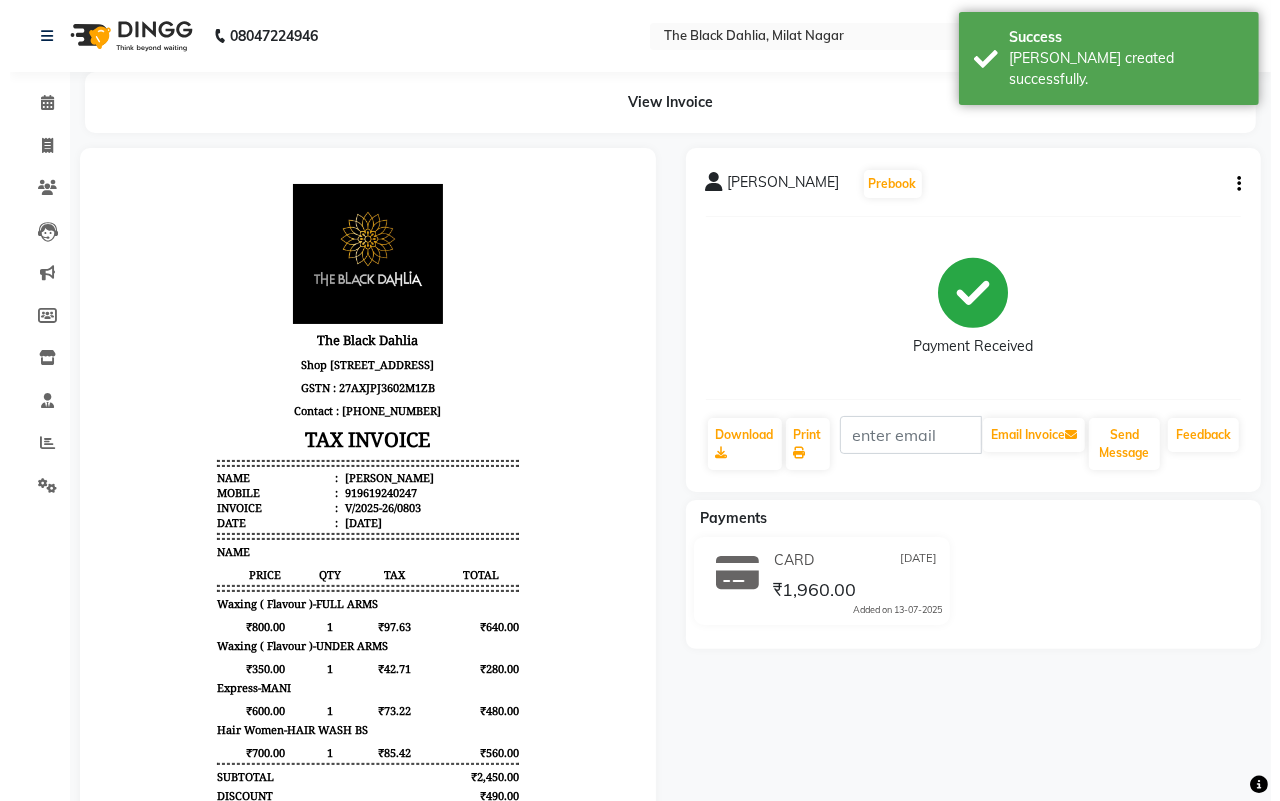 scroll, scrollTop: 0, scrollLeft: 0, axis: both 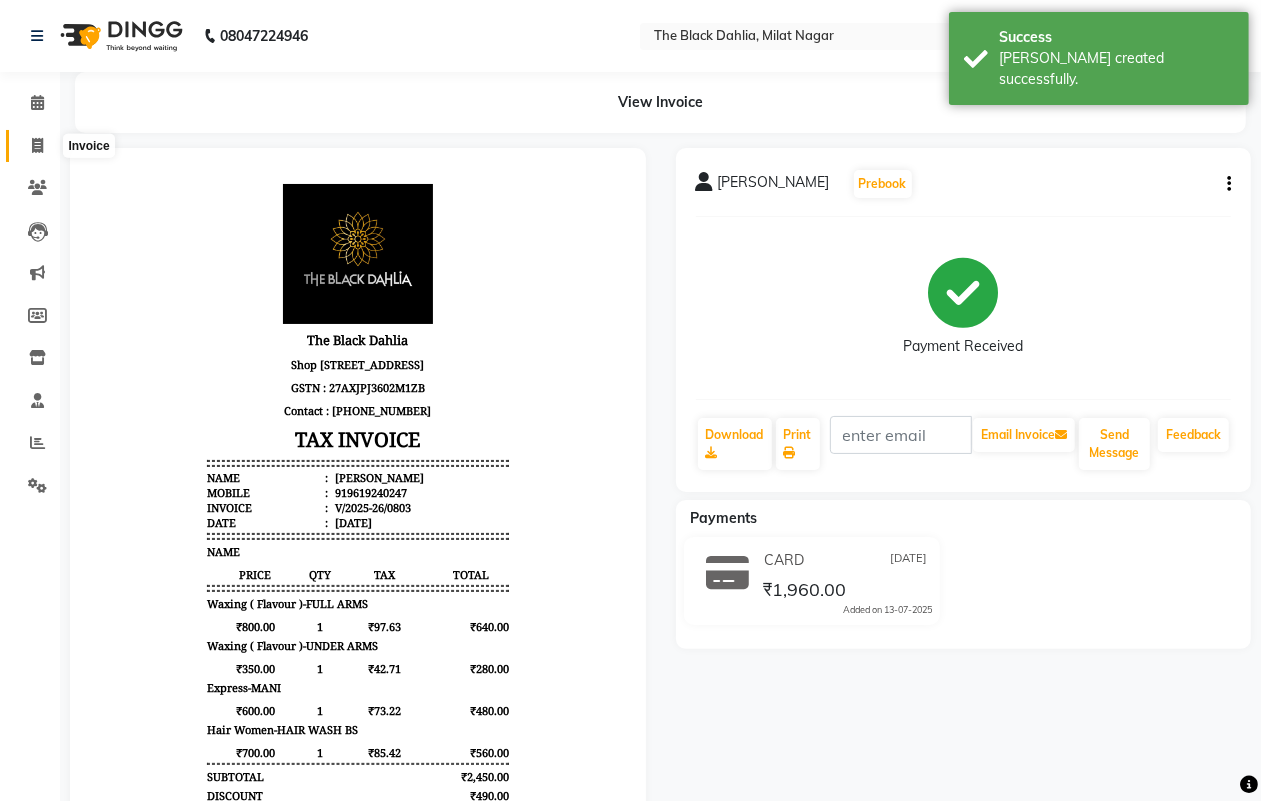 click 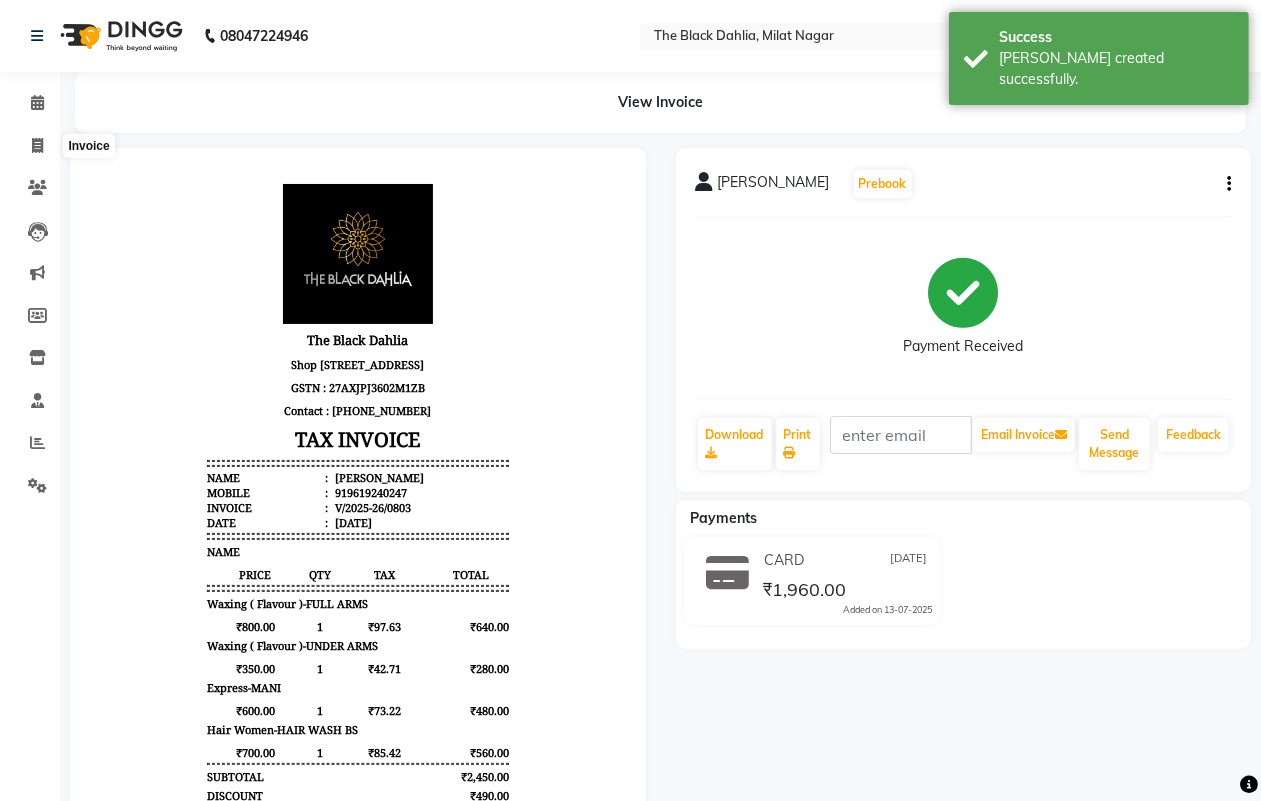 select on "service" 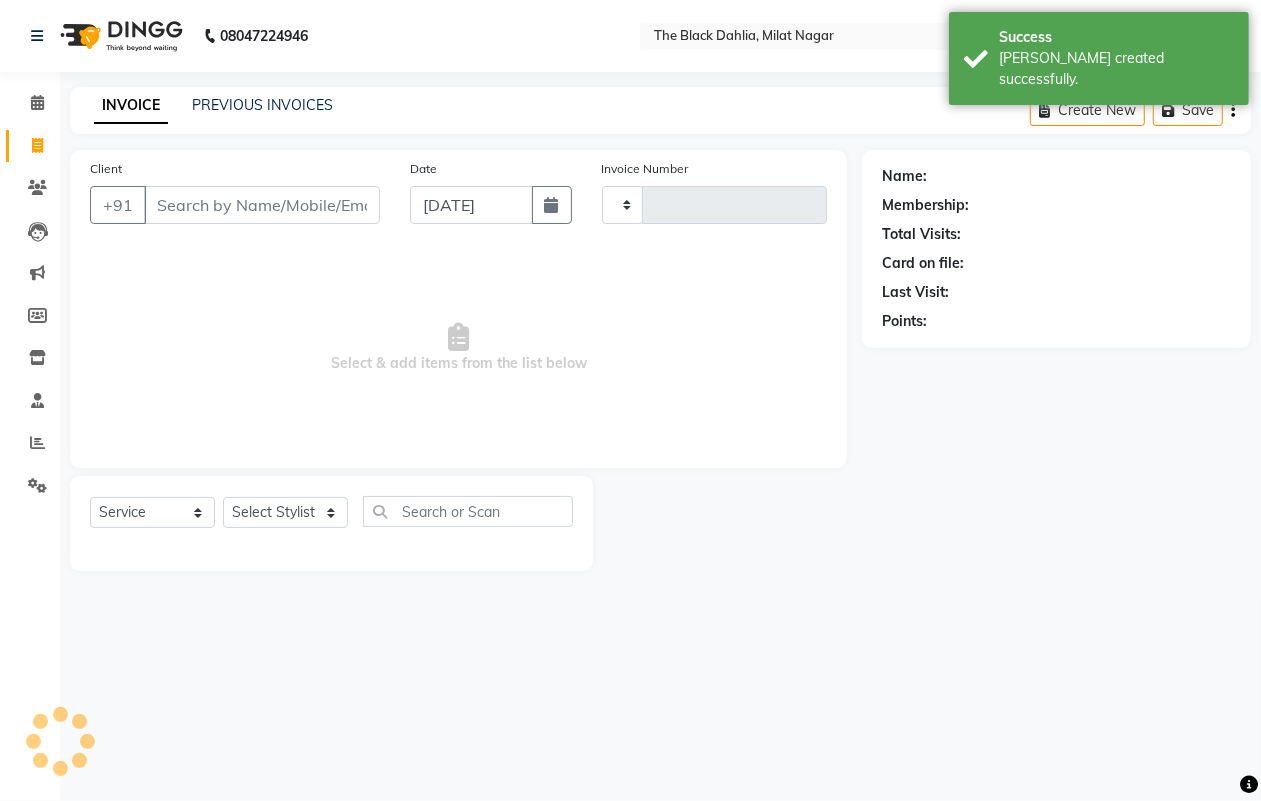 type on "0804" 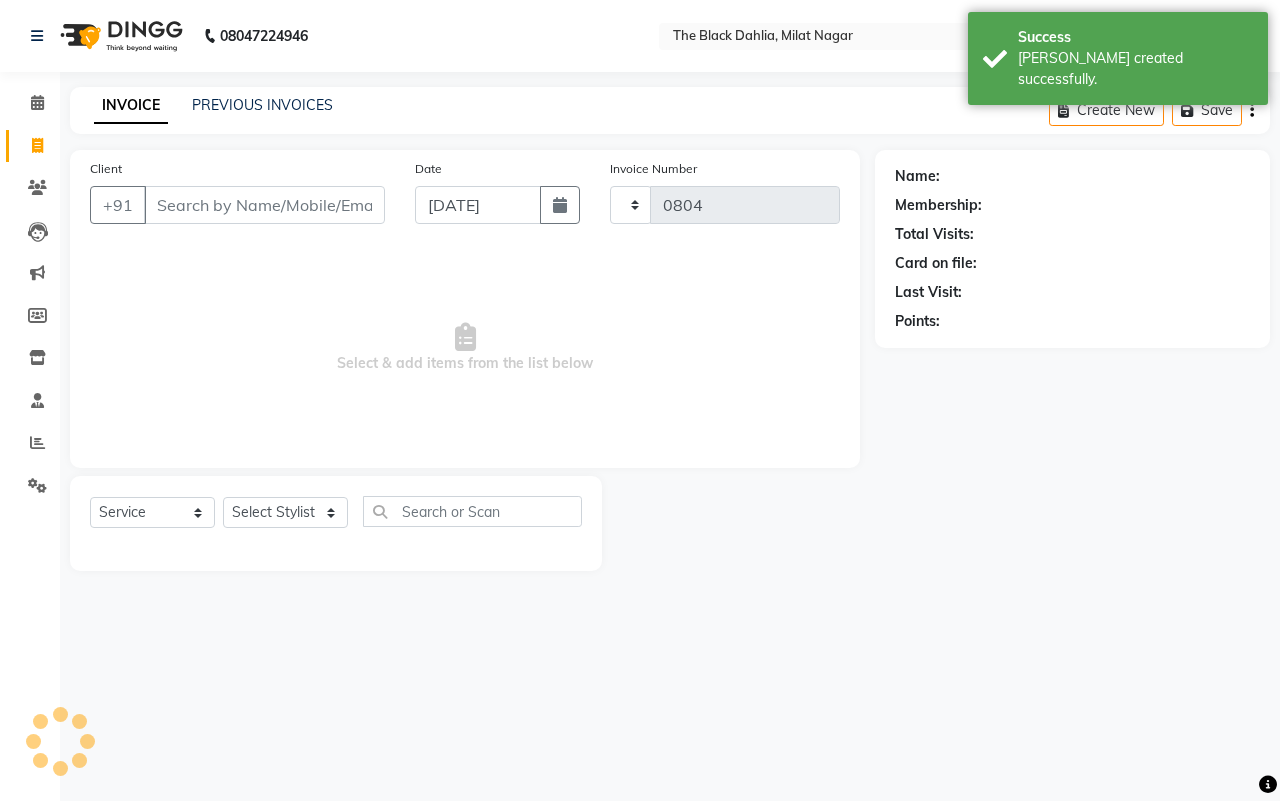 select on "4335" 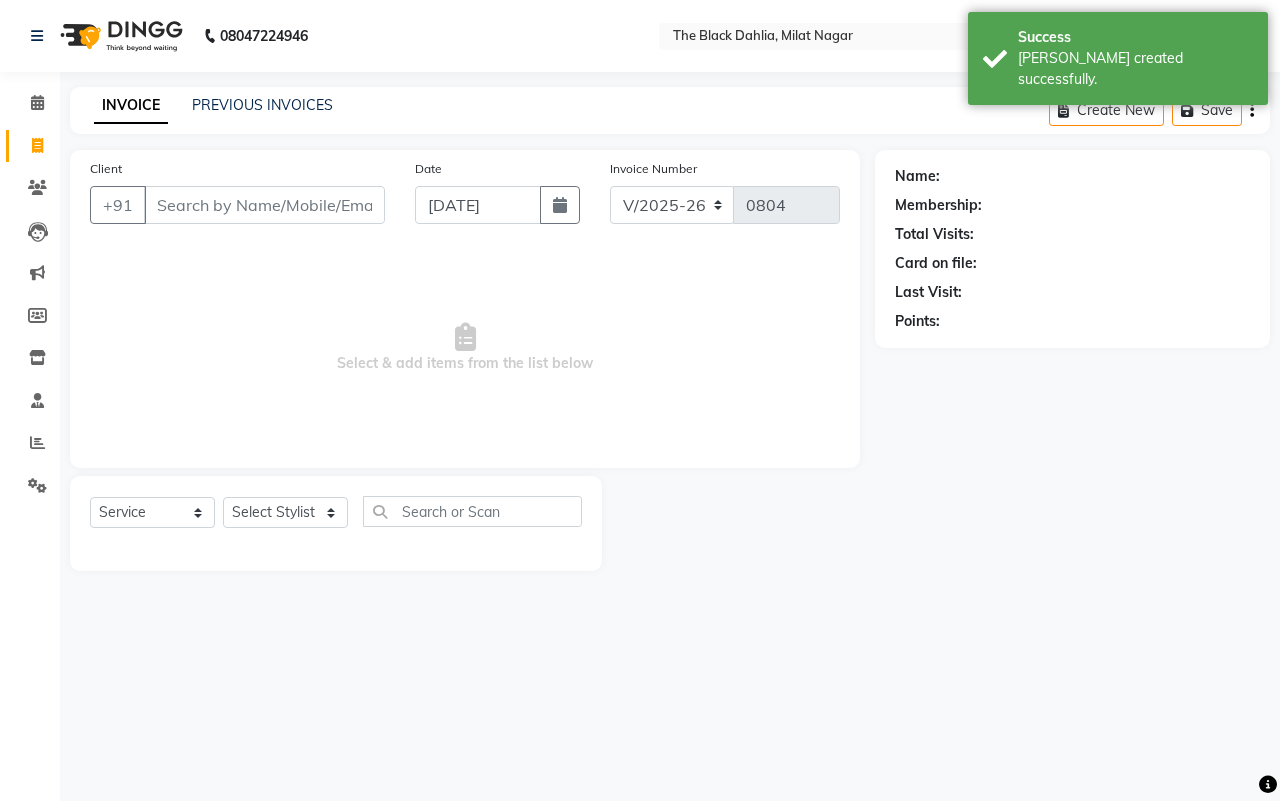 click on "Client" at bounding box center (264, 205) 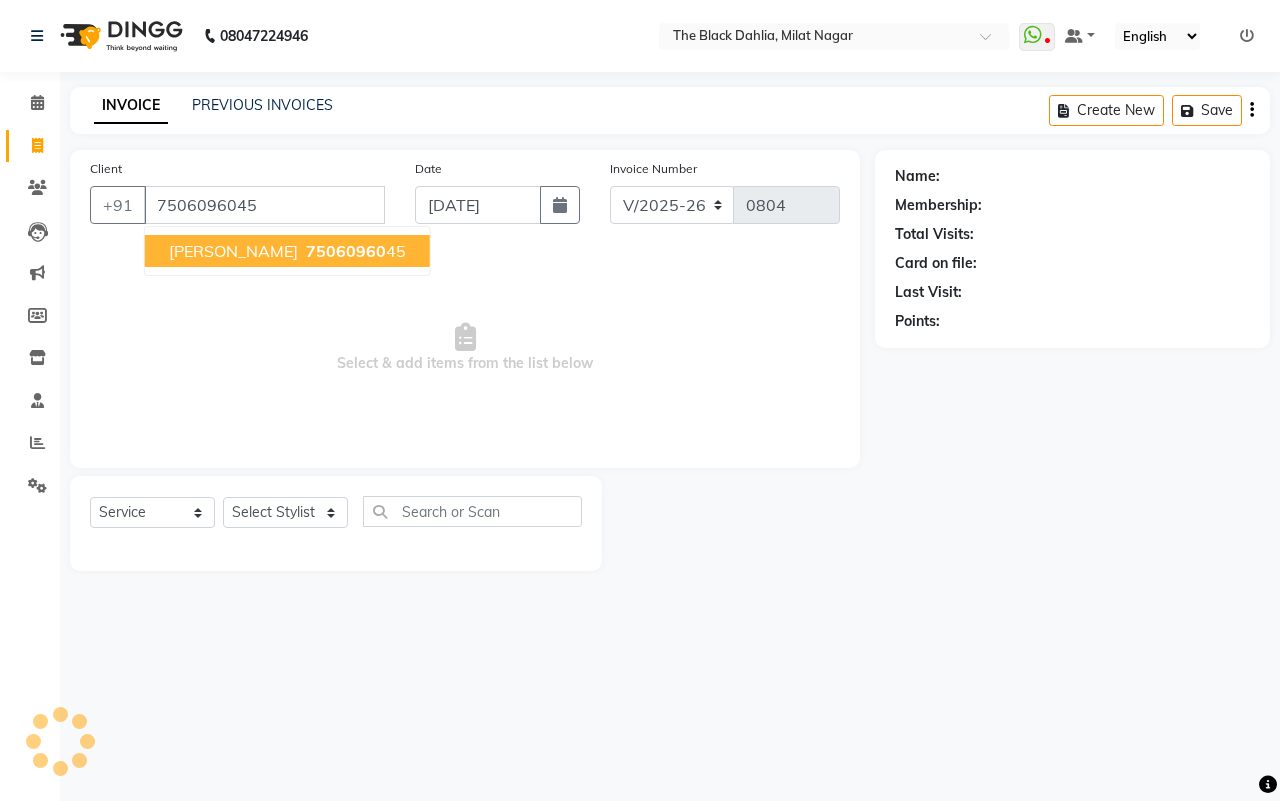 type on "7506096045" 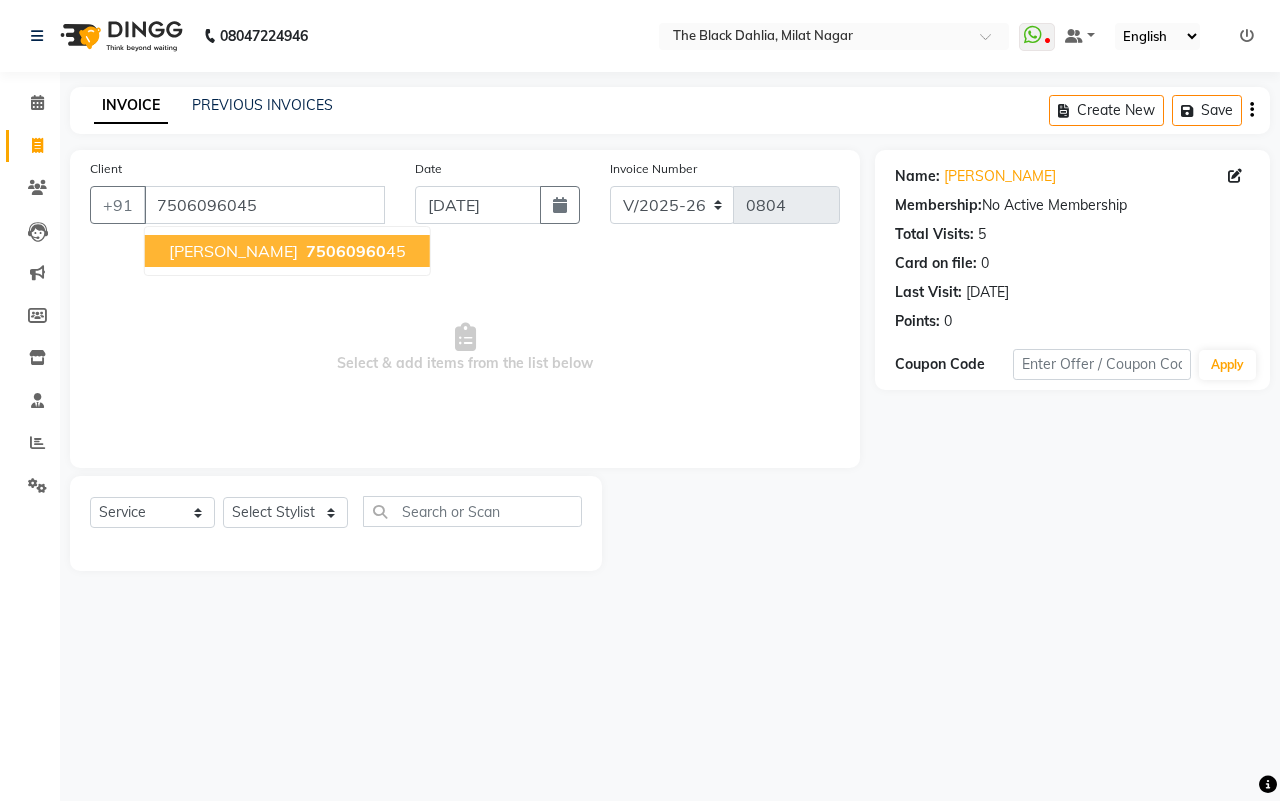 click on "75060960" at bounding box center [346, 251] 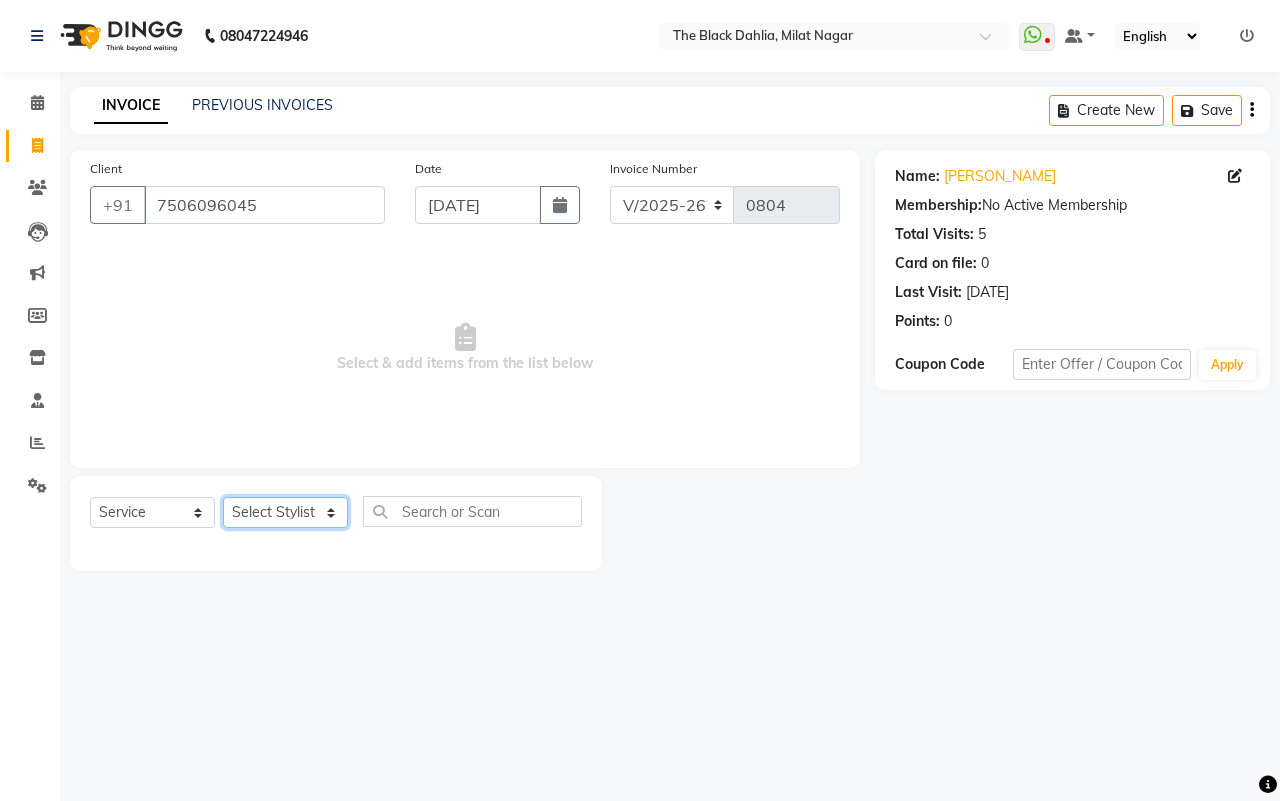 click on "Select Stylist ALISHA  Arman khan Dr,Muskan Jain FAIZAL FAIZAN FARID IQRA JAWED  JOYSNA JULI Jyotsana Baraskar KOMAL mehak Millat Nagar PINKY Rahul Riyasat ansari sakshi Salim SAIKH SAUD  SEEMA Sharukh Shital Jain Shivpriya SONI TBD Uma VAISHNAVI Veer Sir" 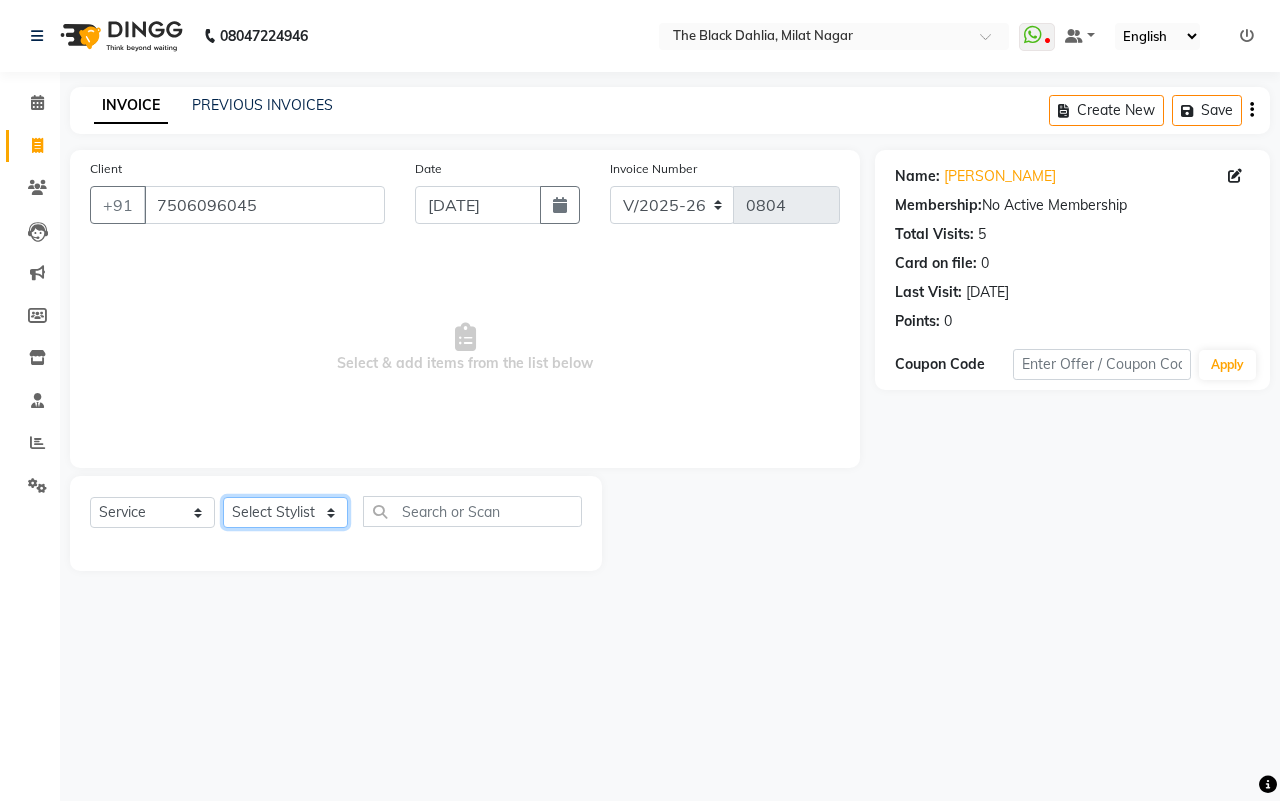 select on "71303" 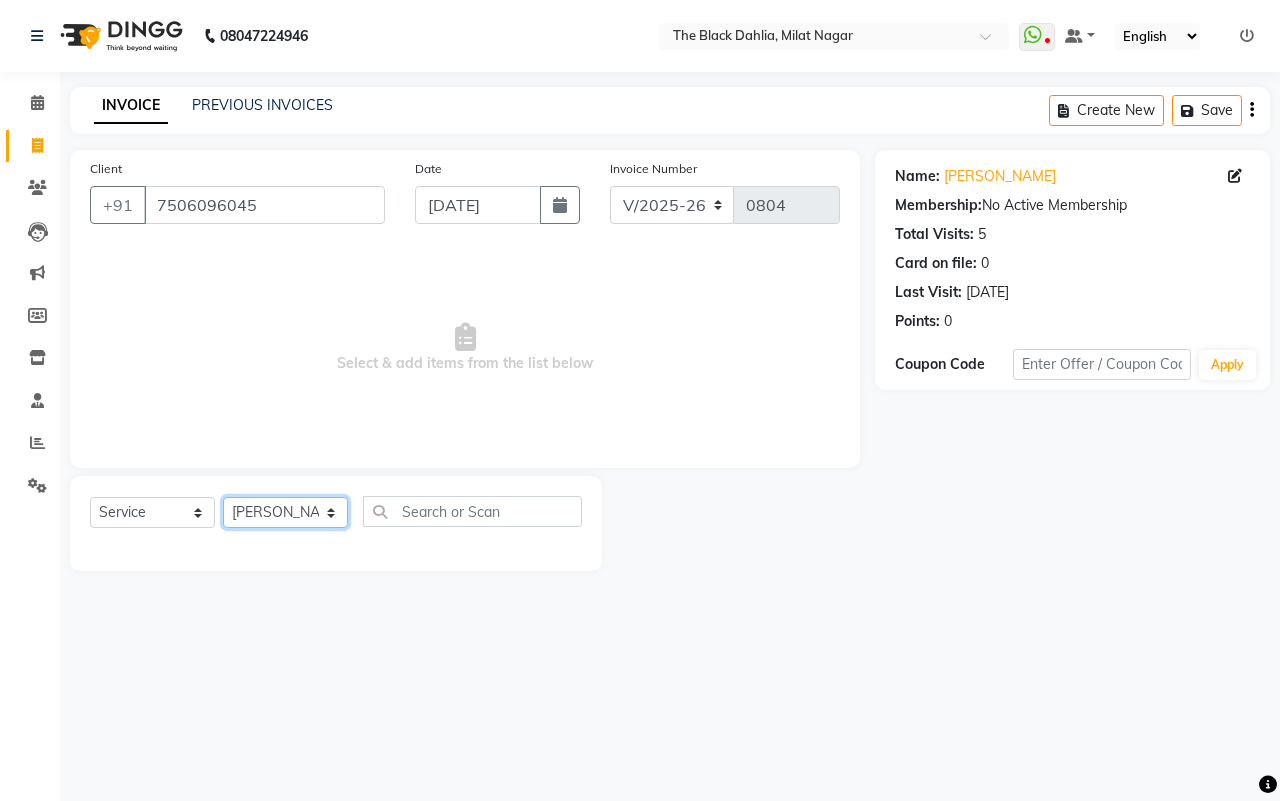 click on "Select Stylist ALISHA  Arman khan Dr,Muskan Jain FAIZAL FAIZAN FARID IQRA JAWED  JOYSNA JULI Jyotsana Baraskar KOMAL mehak Millat Nagar PINKY Rahul Riyasat ansari sakshi Salim SAIKH SAUD  SEEMA Sharukh Shital Jain Shivpriya SONI TBD Uma VAISHNAVI Veer Sir" 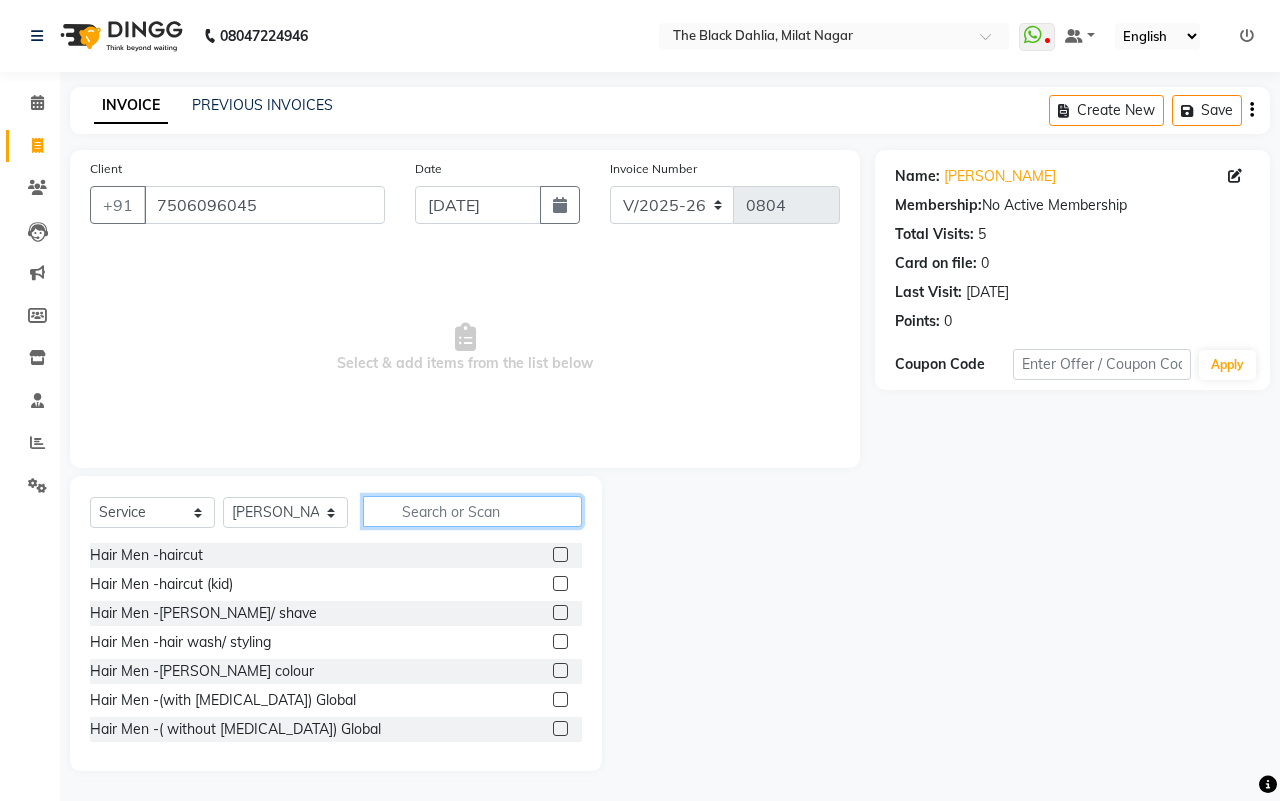 click 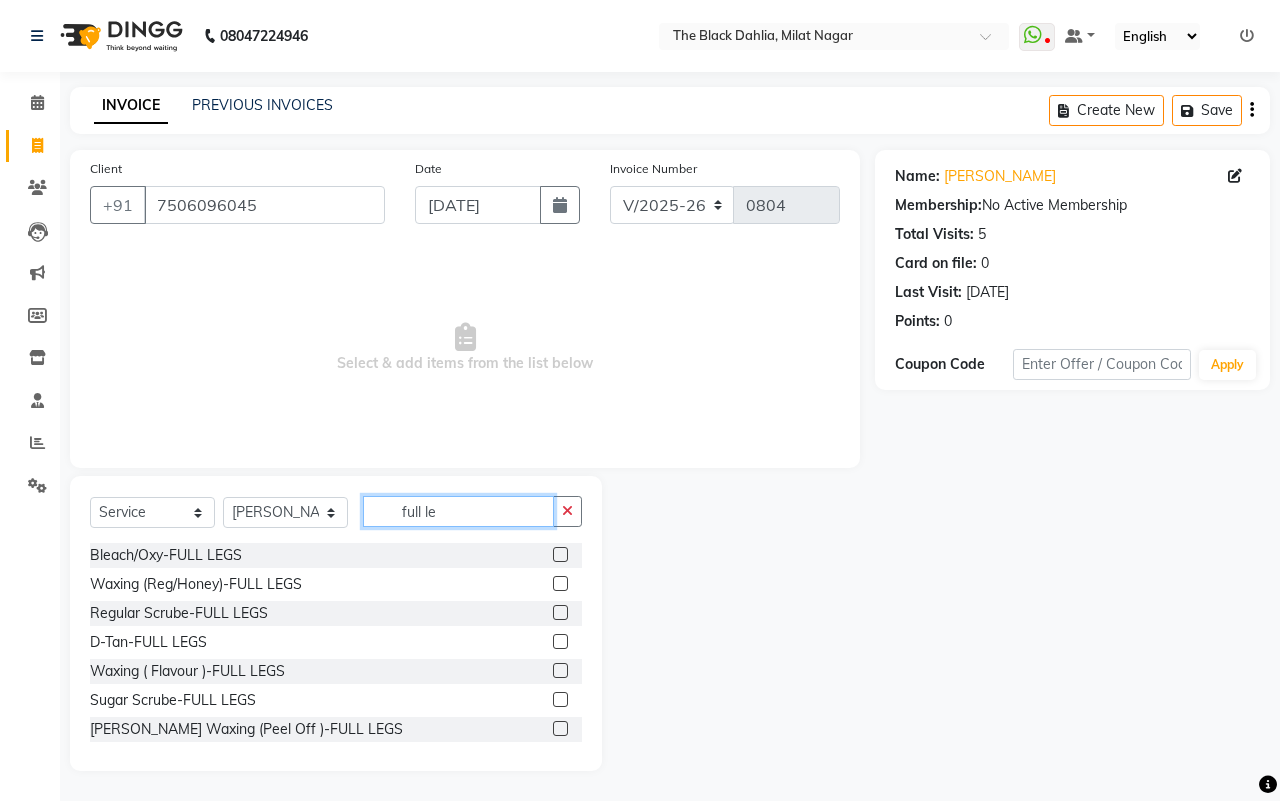 type on "full leg" 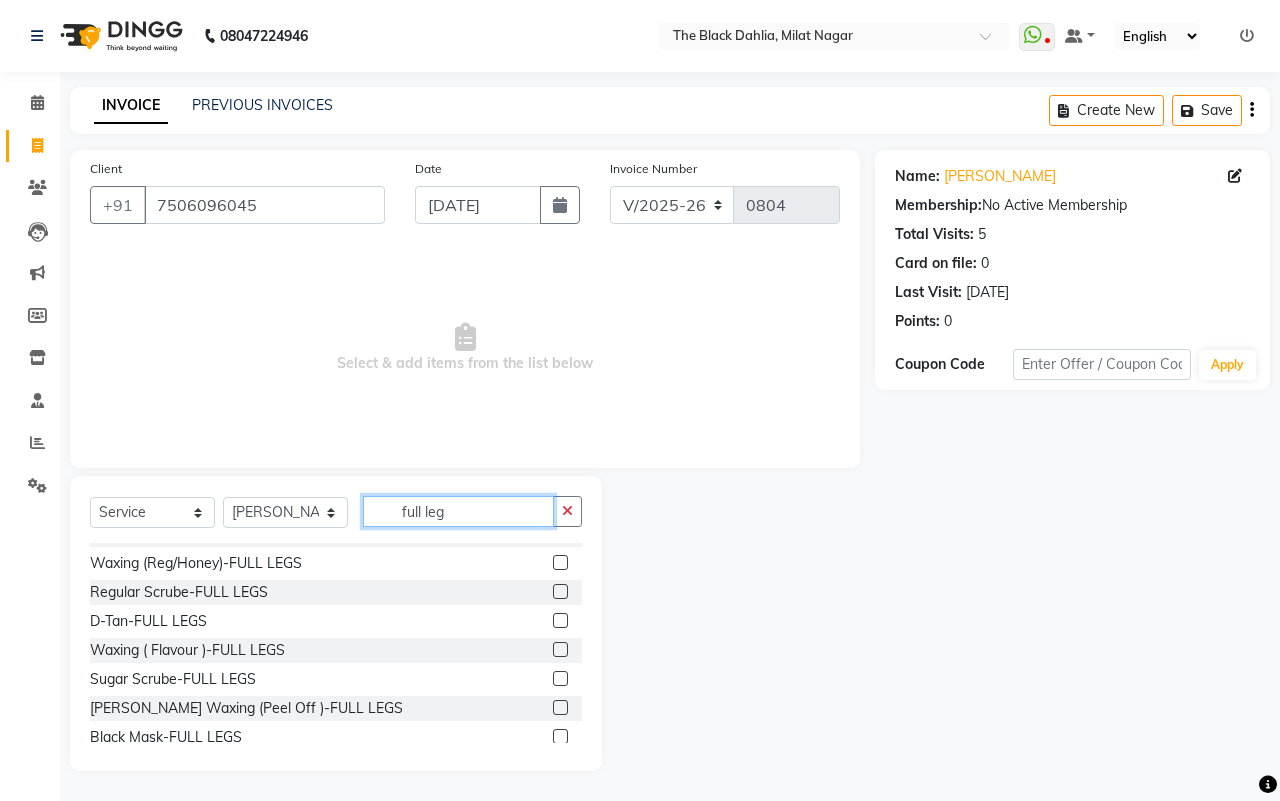scroll, scrollTop: 0, scrollLeft: 0, axis: both 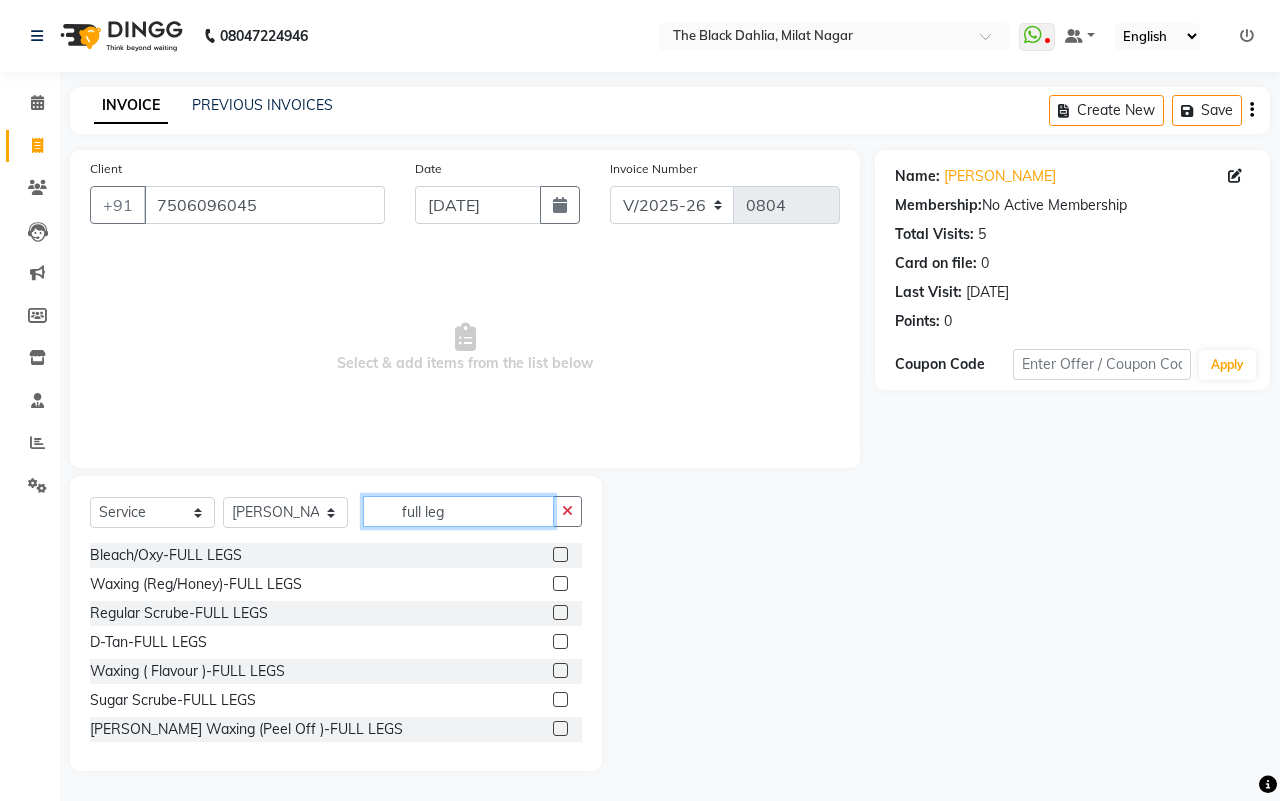 drag, startPoint x: 525, startPoint y: 496, endPoint x: 306, endPoint y: 486, distance: 219.2282 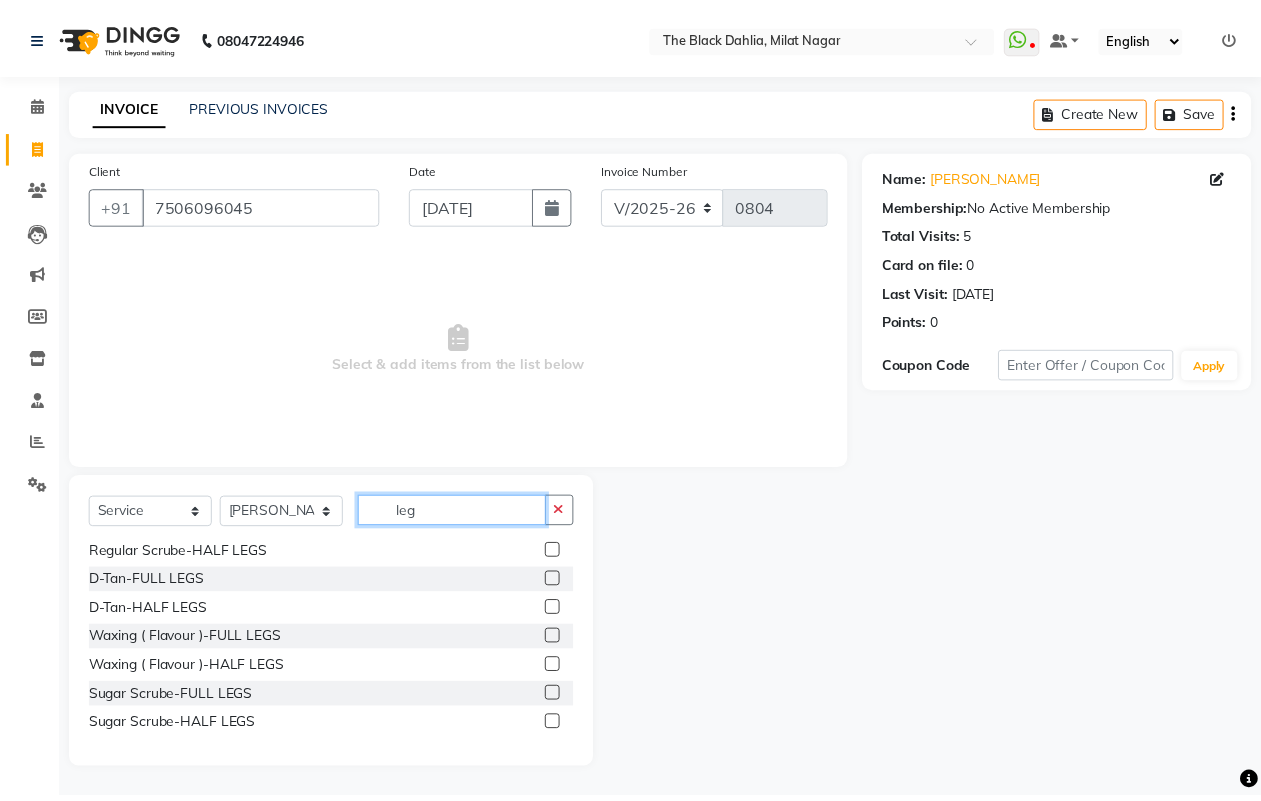 scroll, scrollTop: 250, scrollLeft: 0, axis: vertical 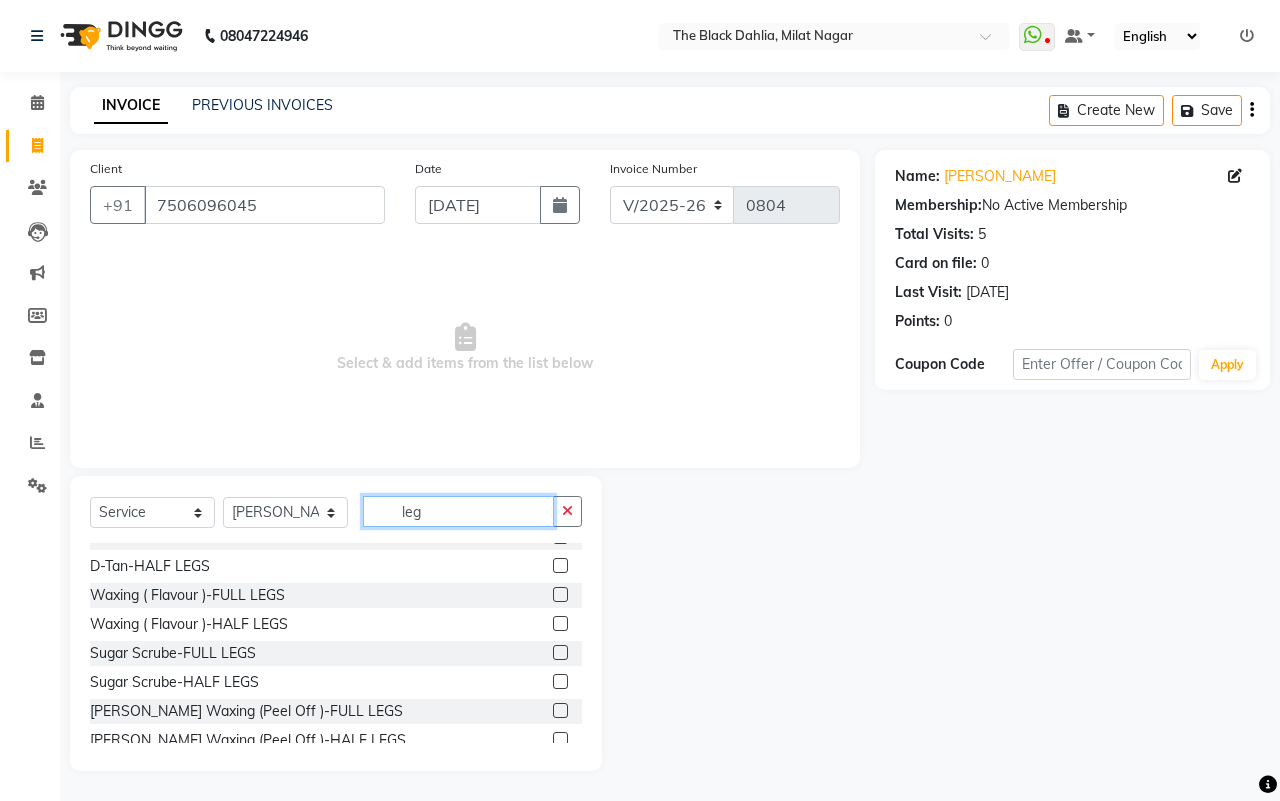 type on "leg" 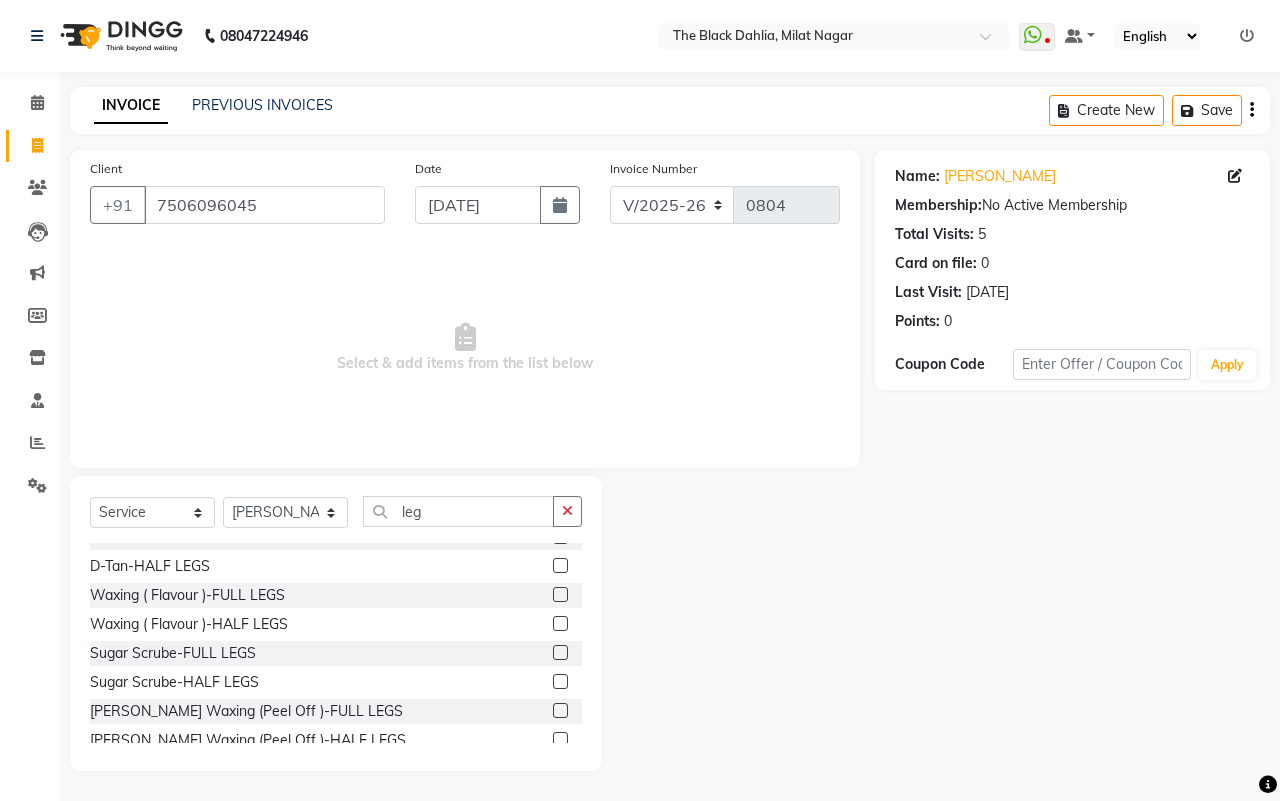 click 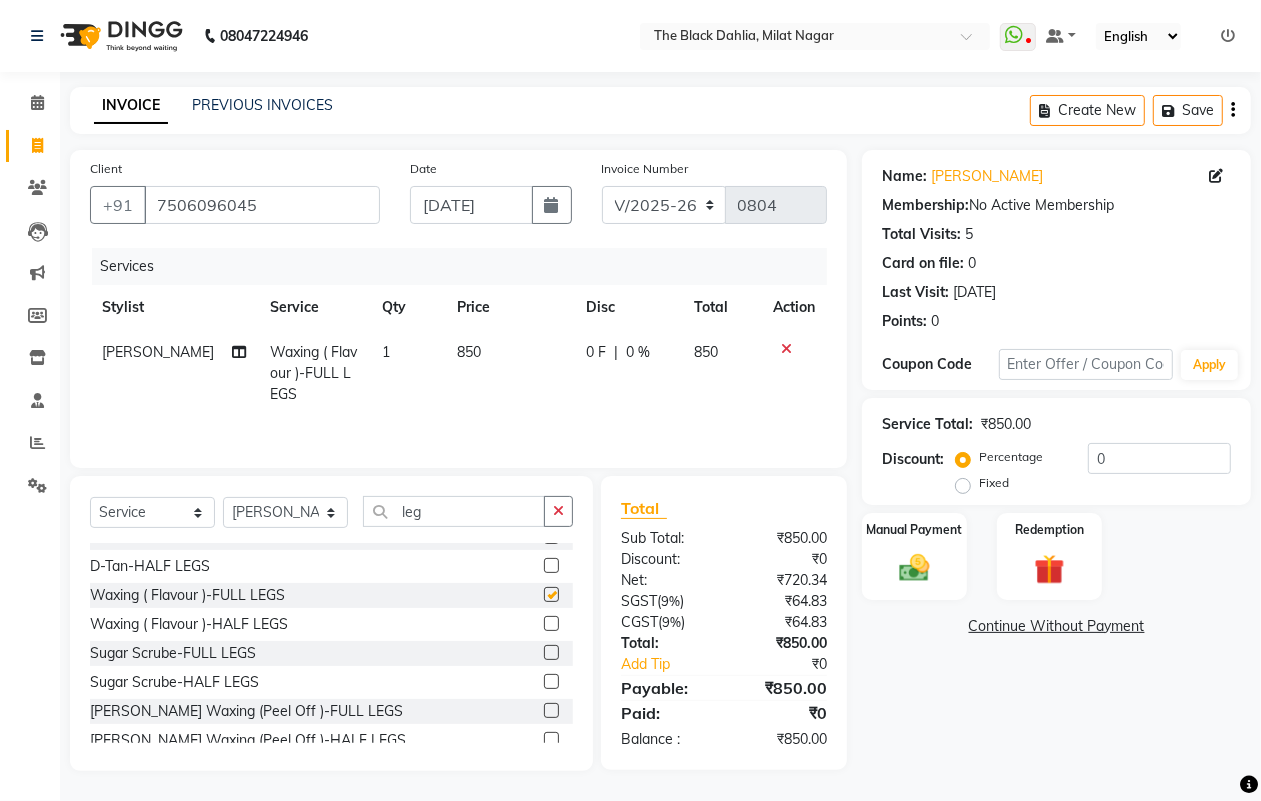 checkbox on "false" 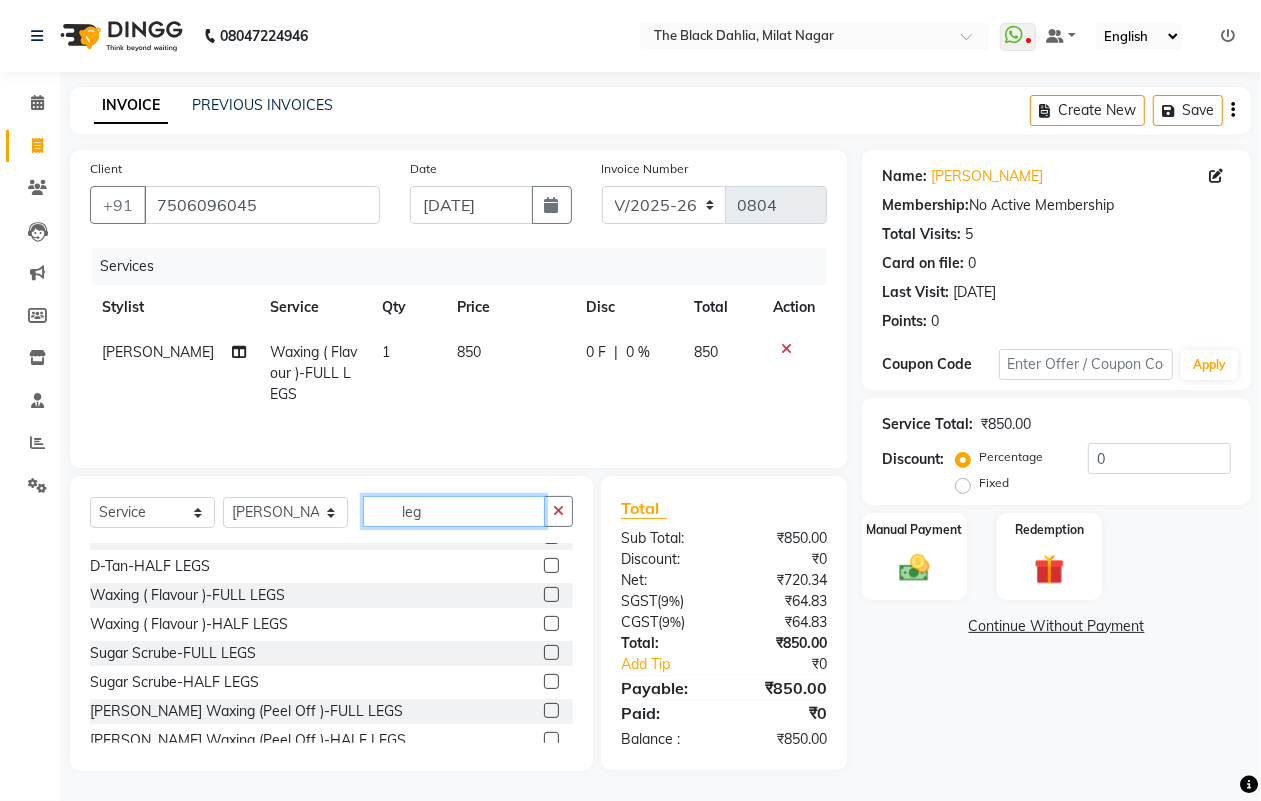 drag, startPoint x: 455, startPoint y: 510, endPoint x: 377, endPoint y: 500, distance: 78.63841 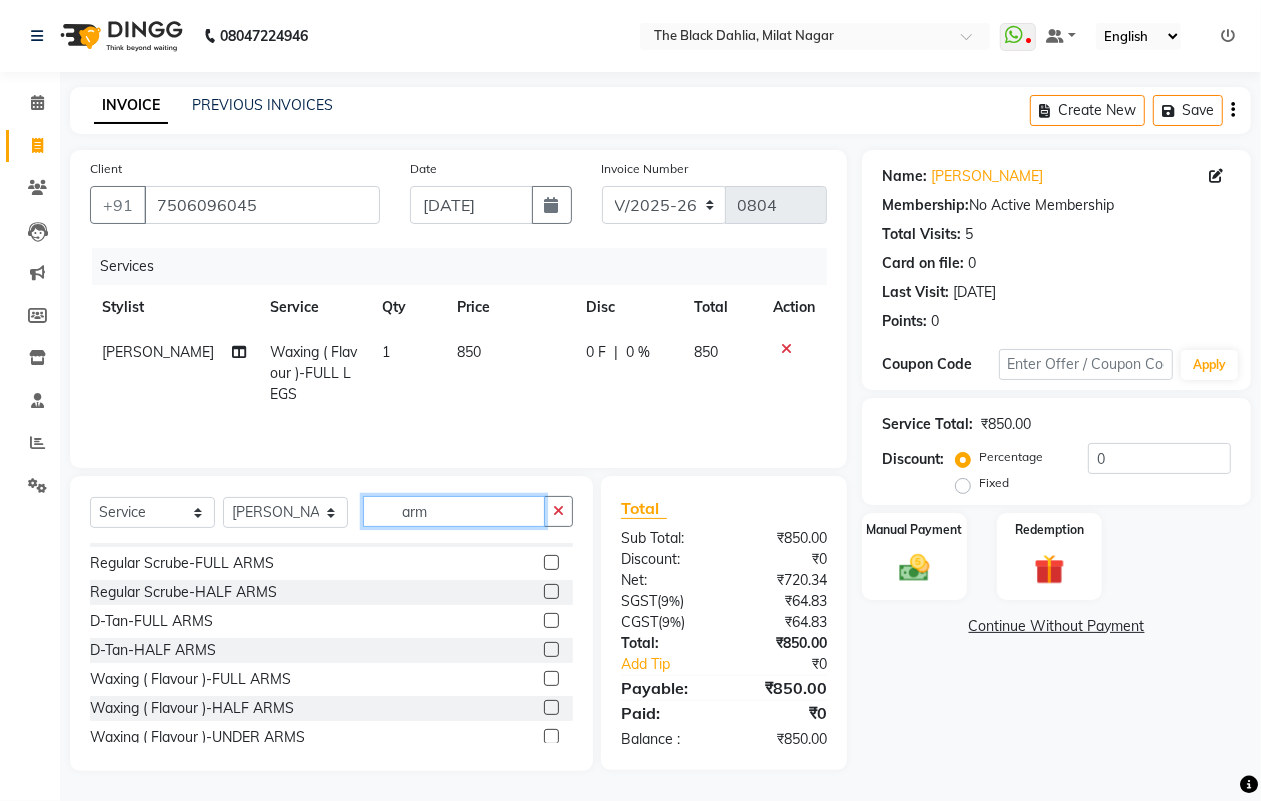 scroll, scrollTop: 250, scrollLeft: 0, axis: vertical 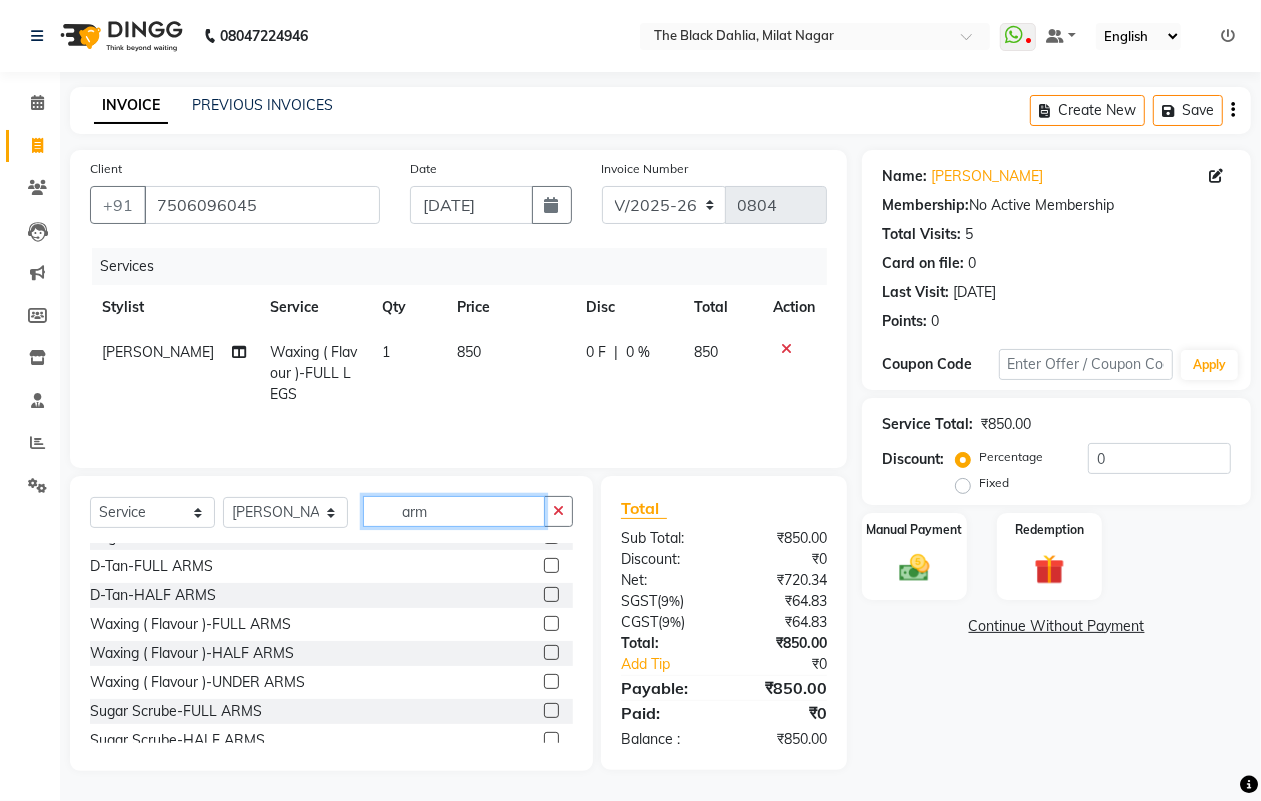 type on "arm" 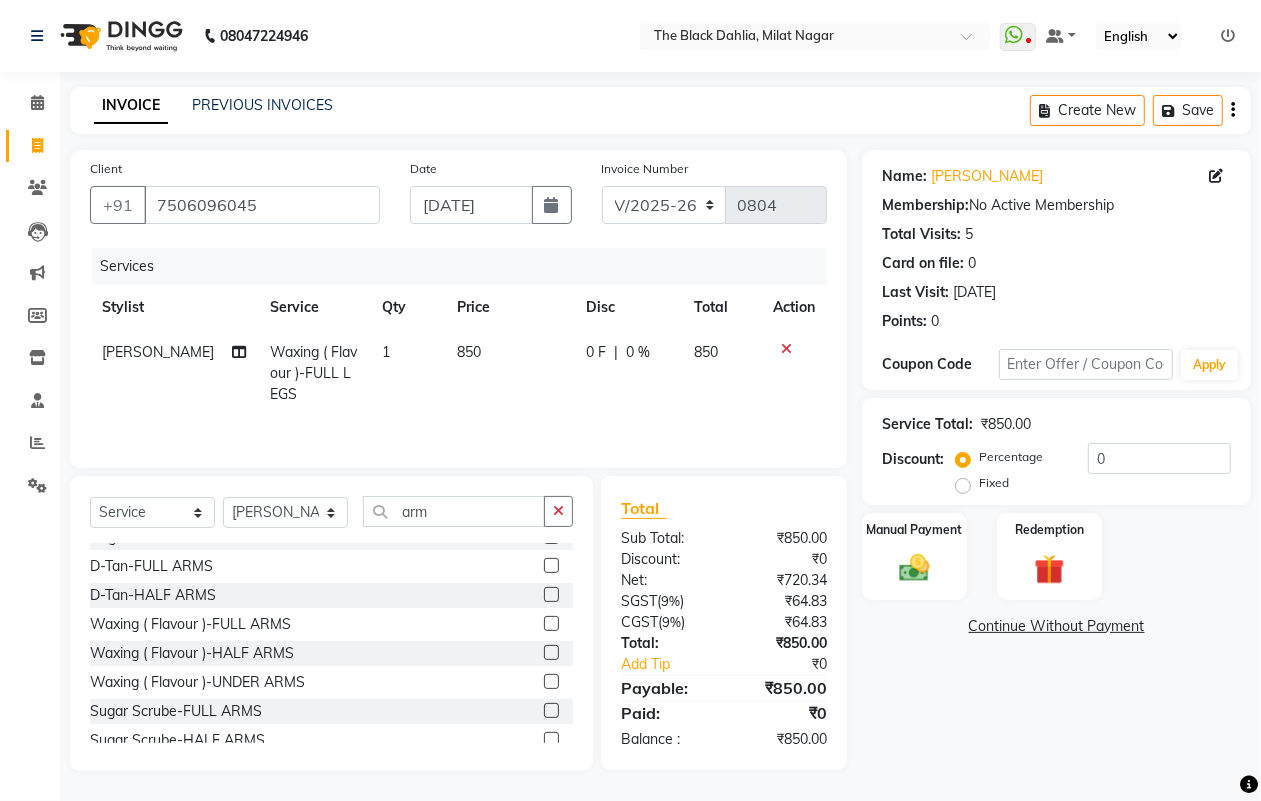 click 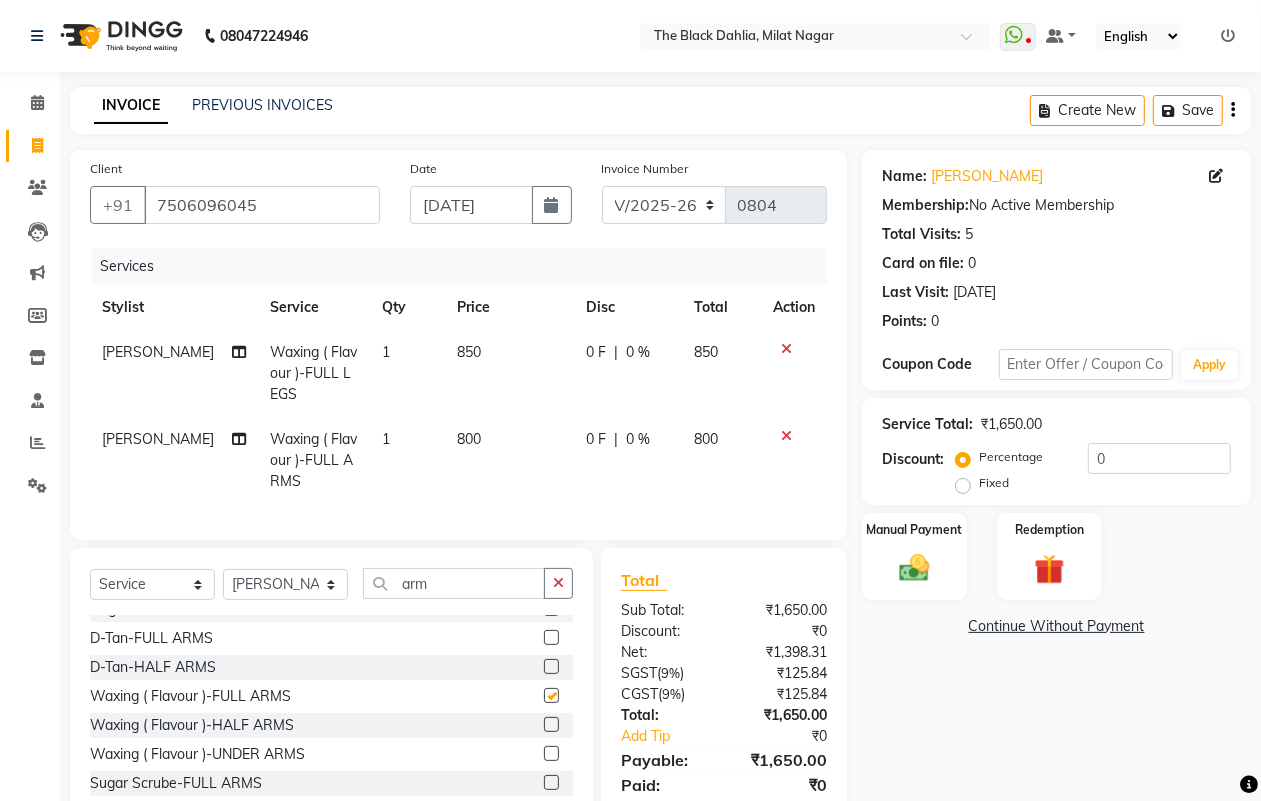 checkbox on "false" 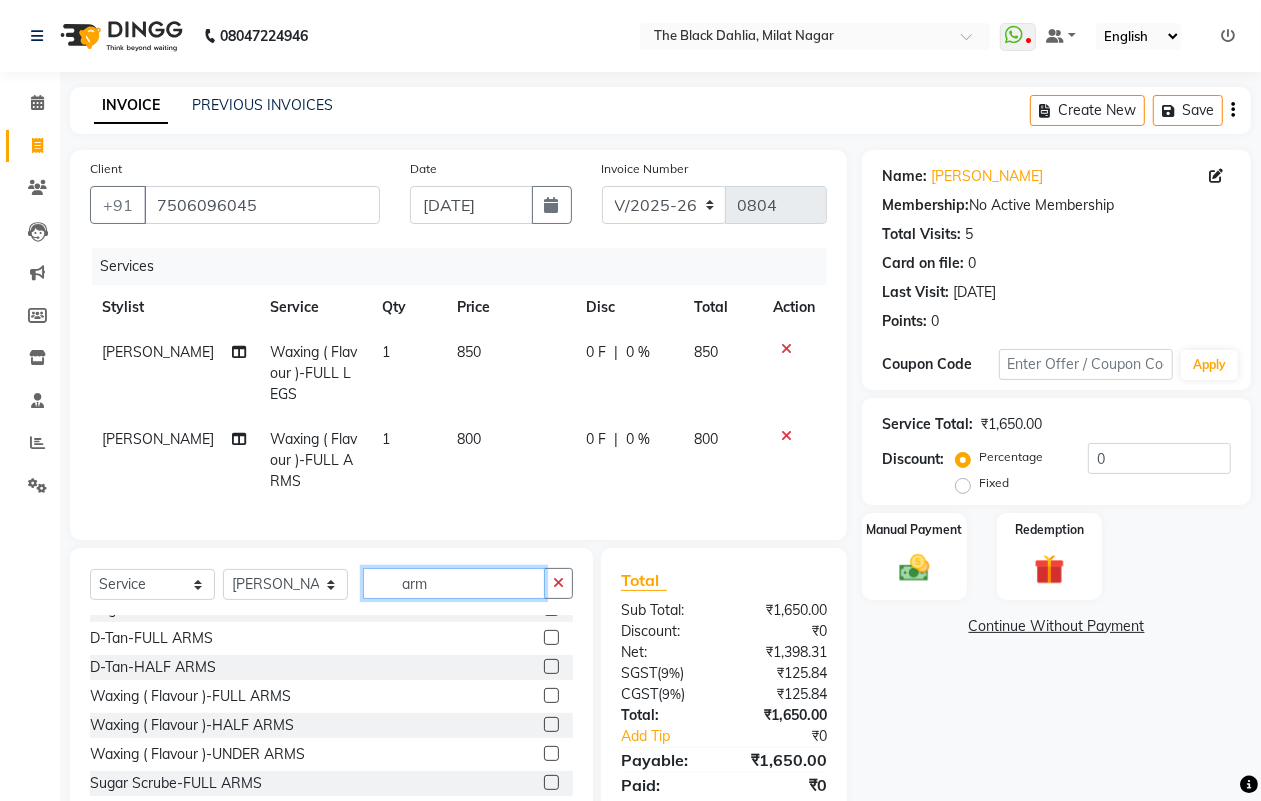 drag, startPoint x: 458, startPoint y: 606, endPoint x: 397, endPoint y: 607, distance: 61.008198 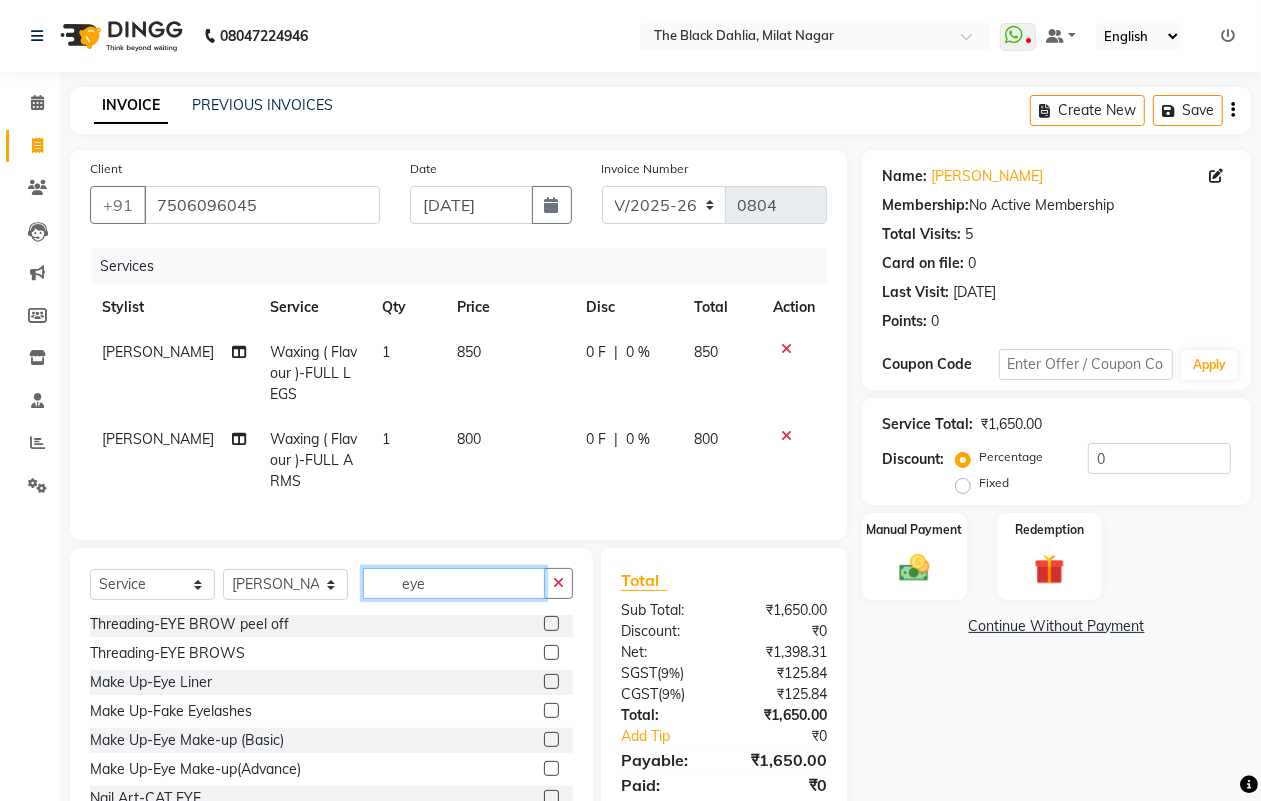 scroll, scrollTop: 2, scrollLeft: 0, axis: vertical 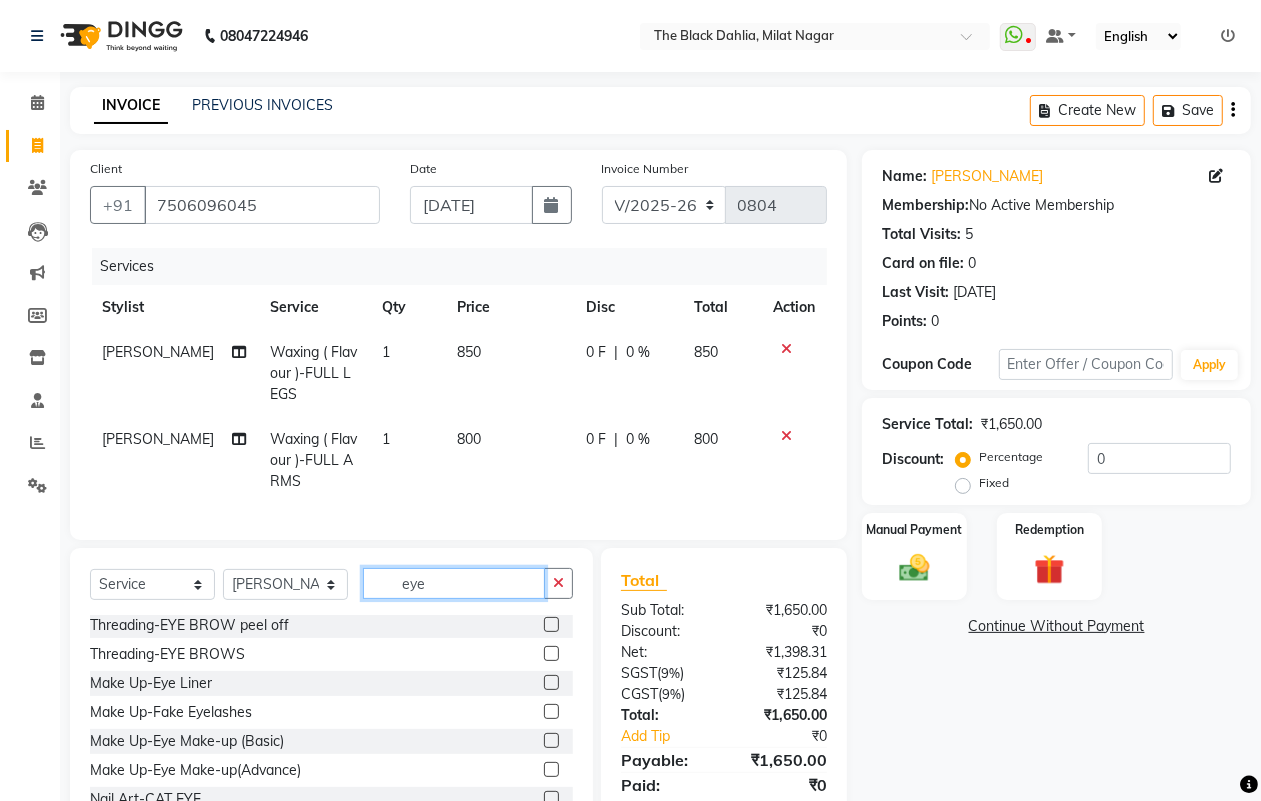type on "eye" 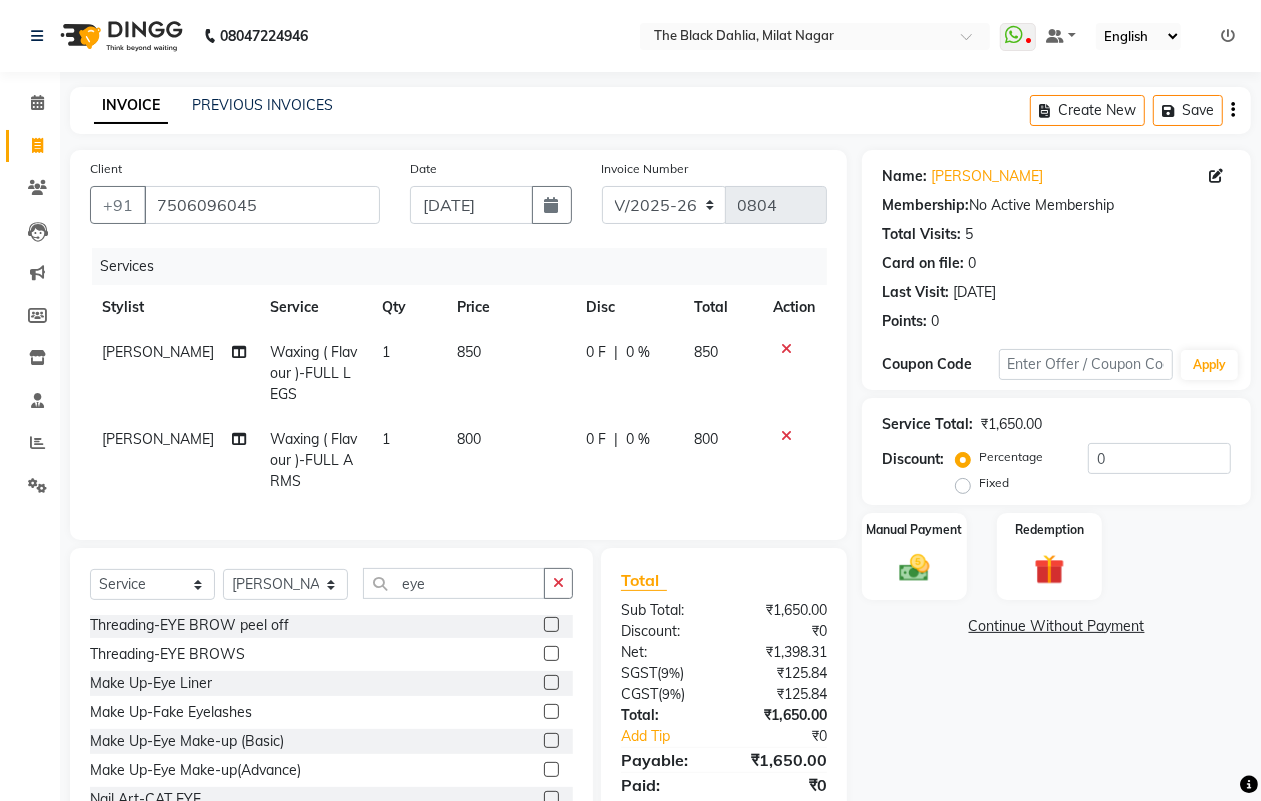 click 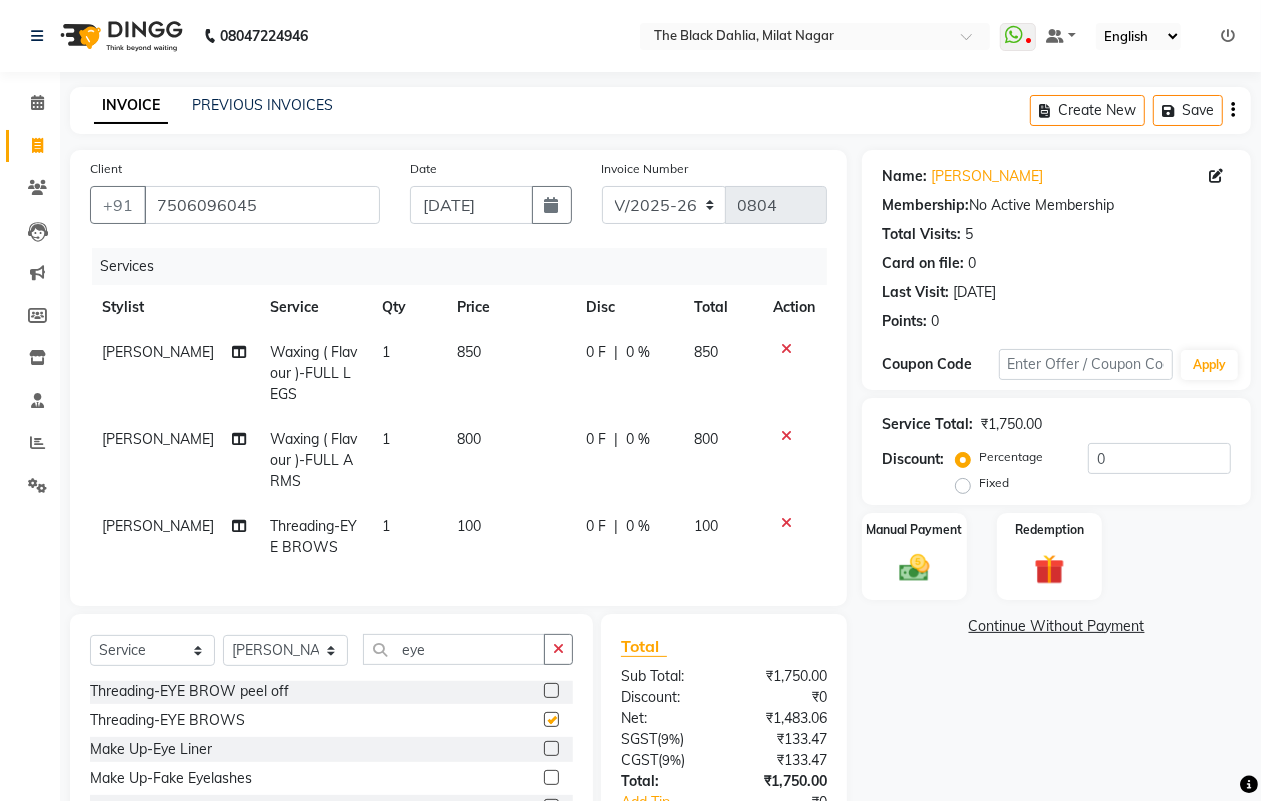 checkbox on "false" 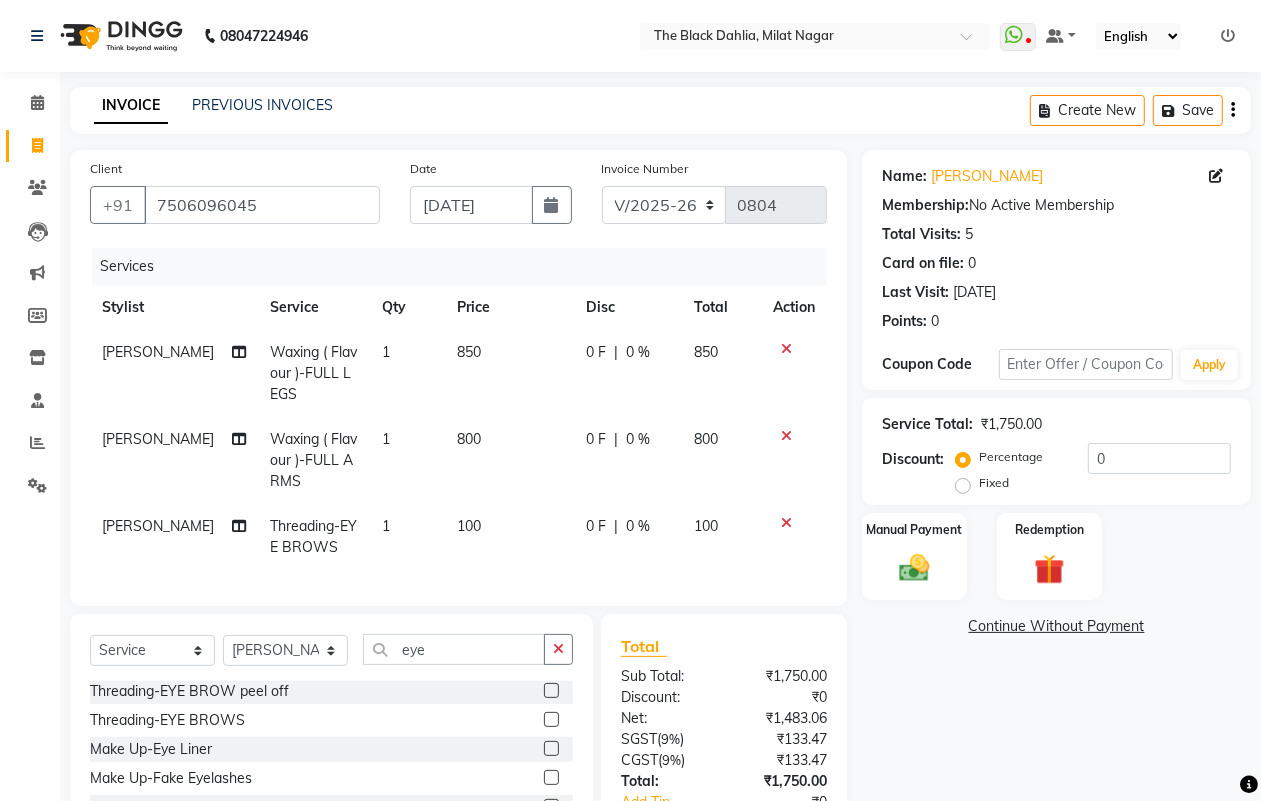 scroll, scrollTop: 156, scrollLeft: 0, axis: vertical 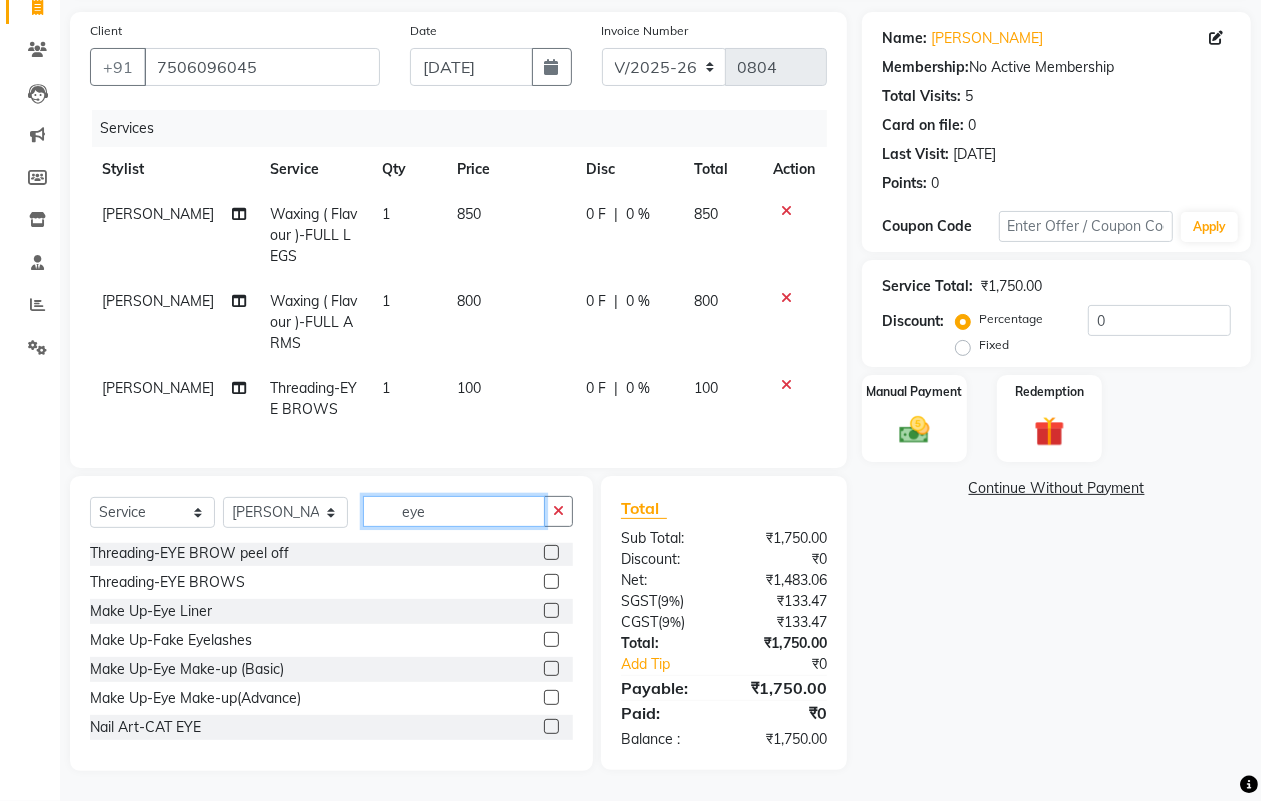 drag, startPoint x: 453, startPoint y: 520, endPoint x: 345, endPoint y: 531, distance: 108.55874 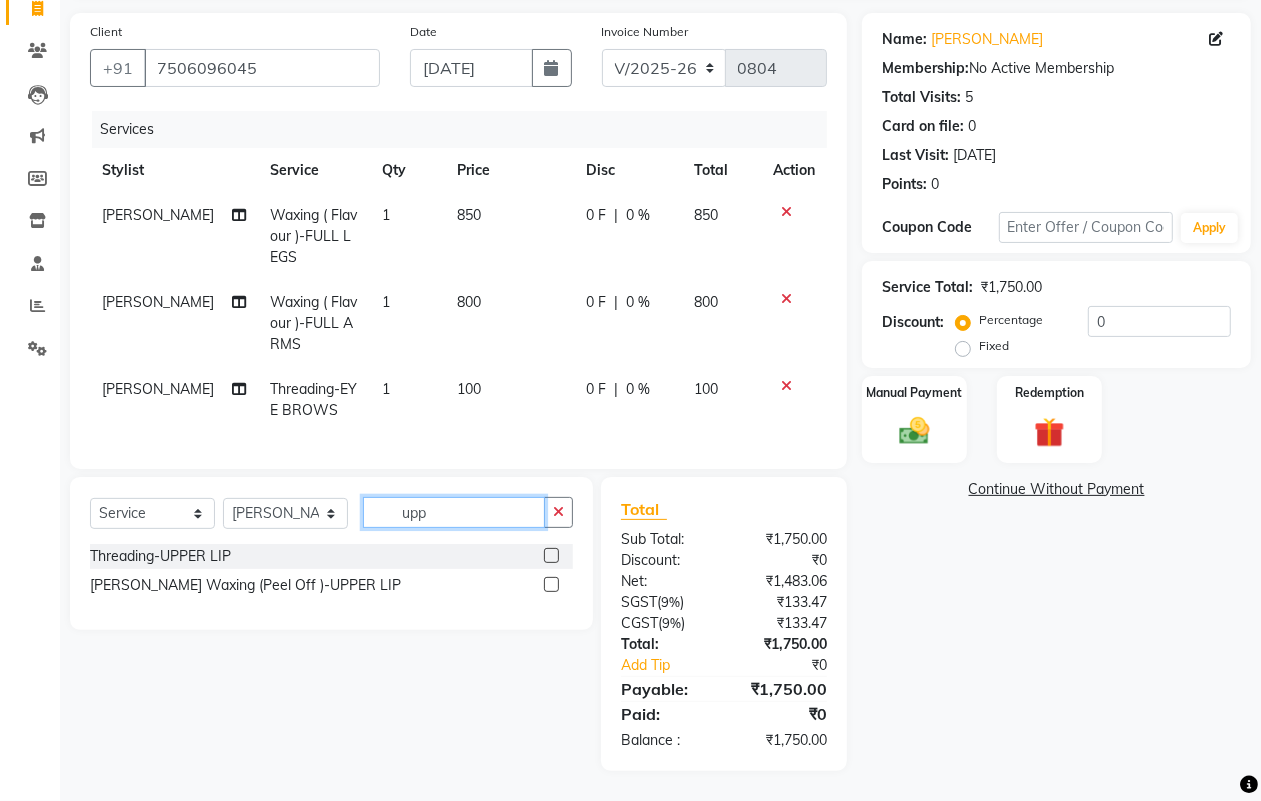 scroll, scrollTop: 0, scrollLeft: 0, axis: both 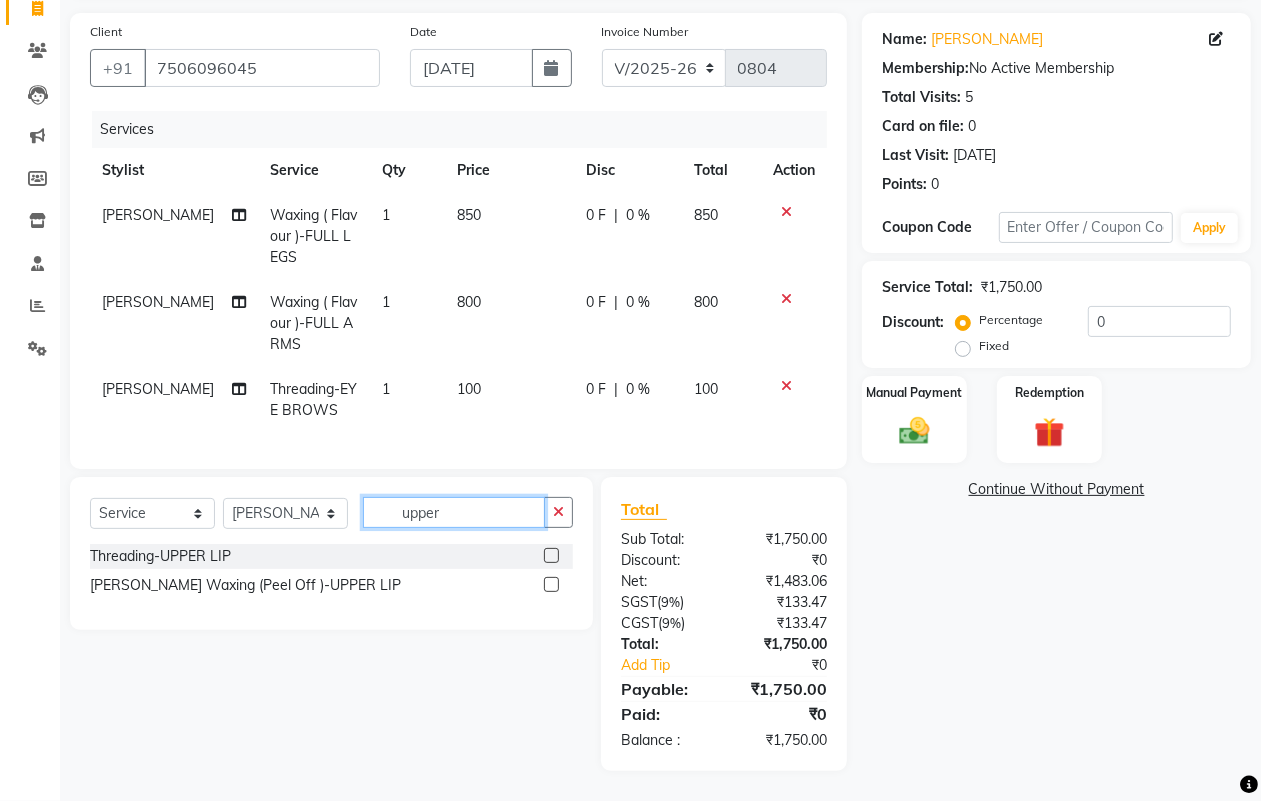 type on "upper" 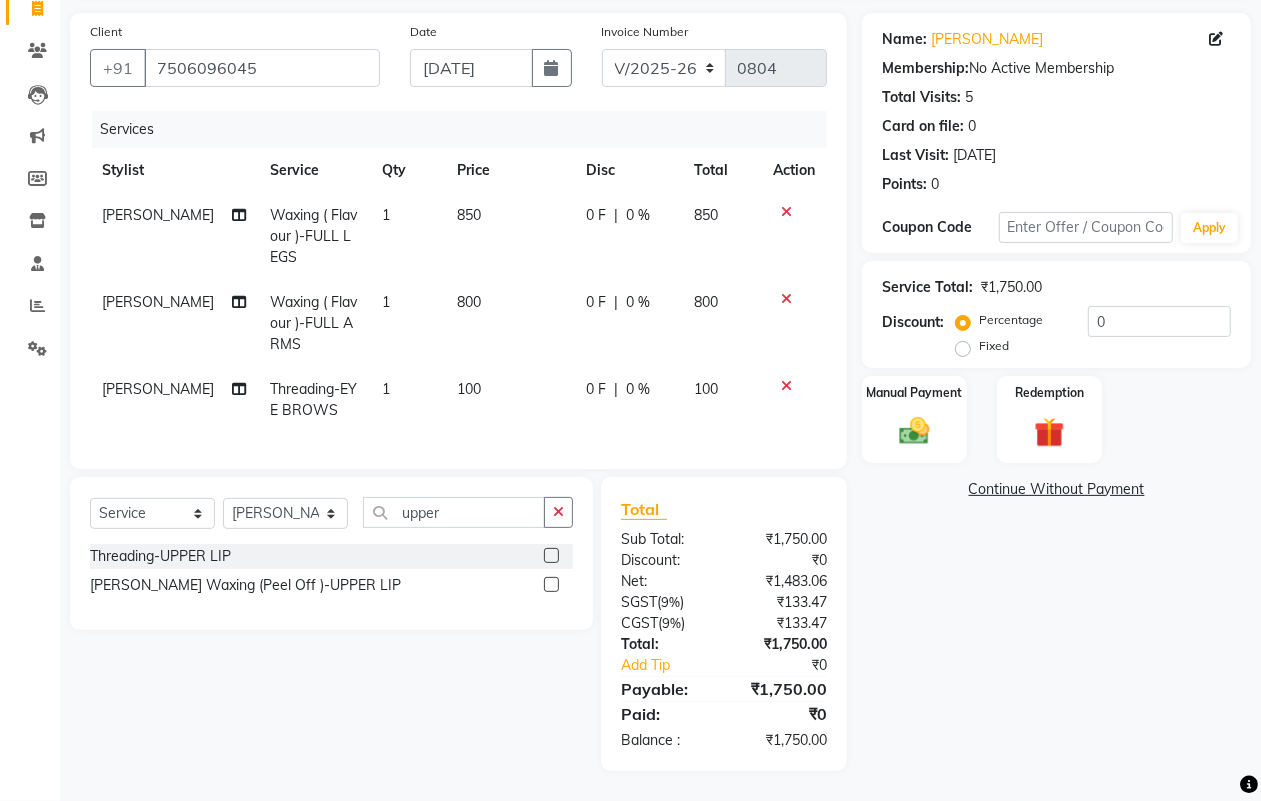 click 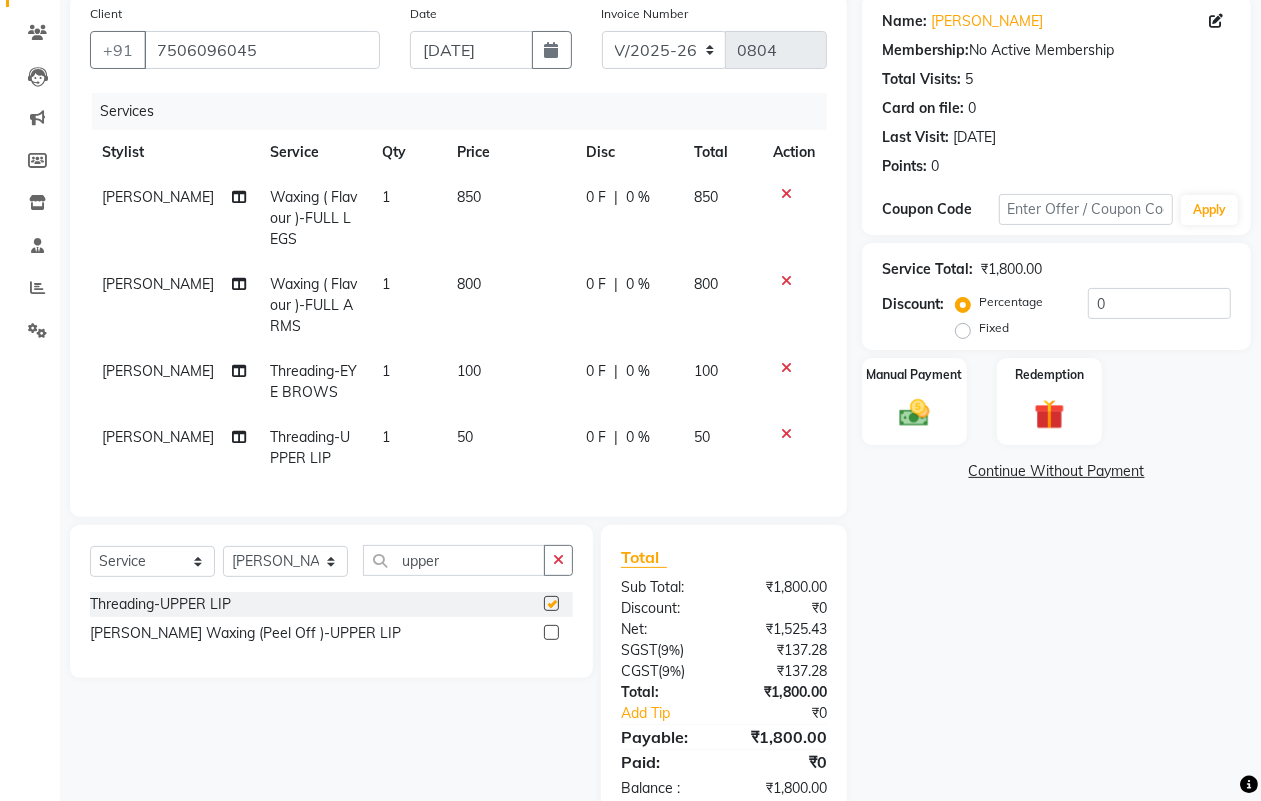 checkbox on "false" 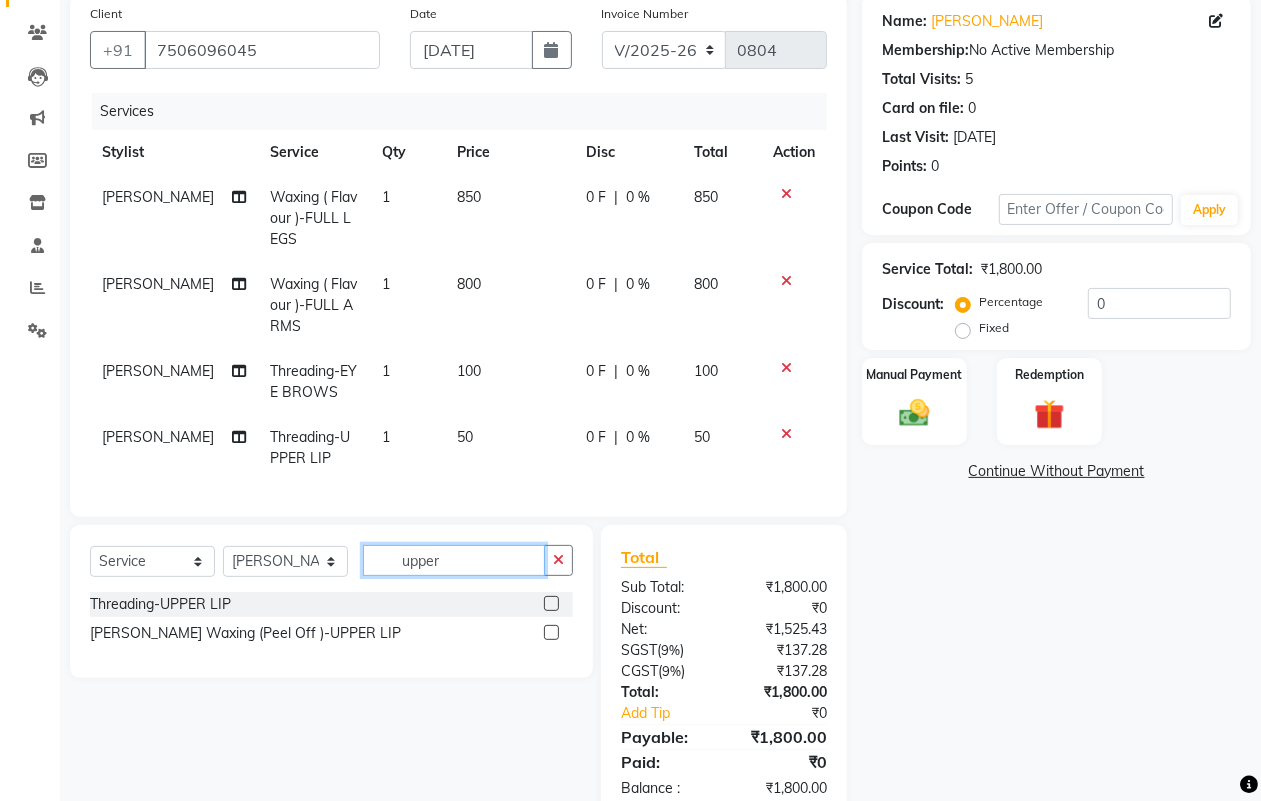 click on "upper" 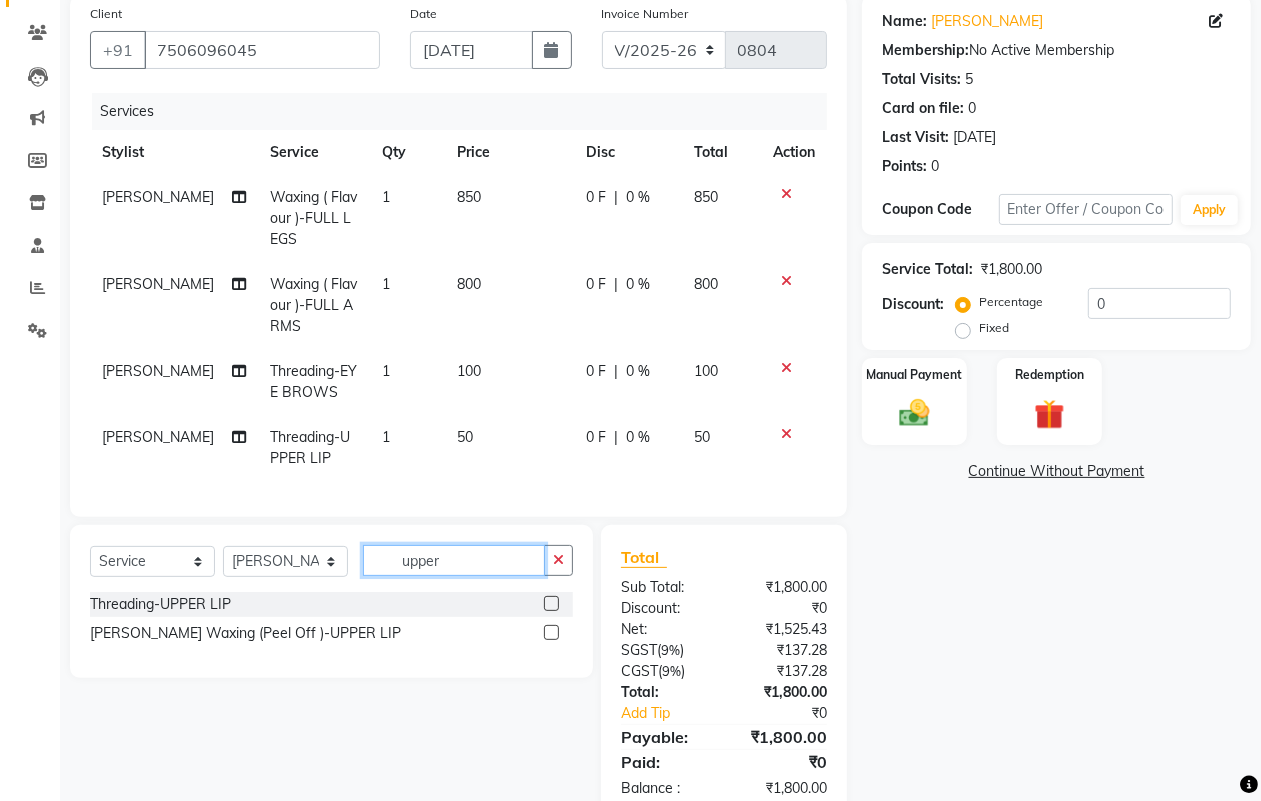 click on "upper" 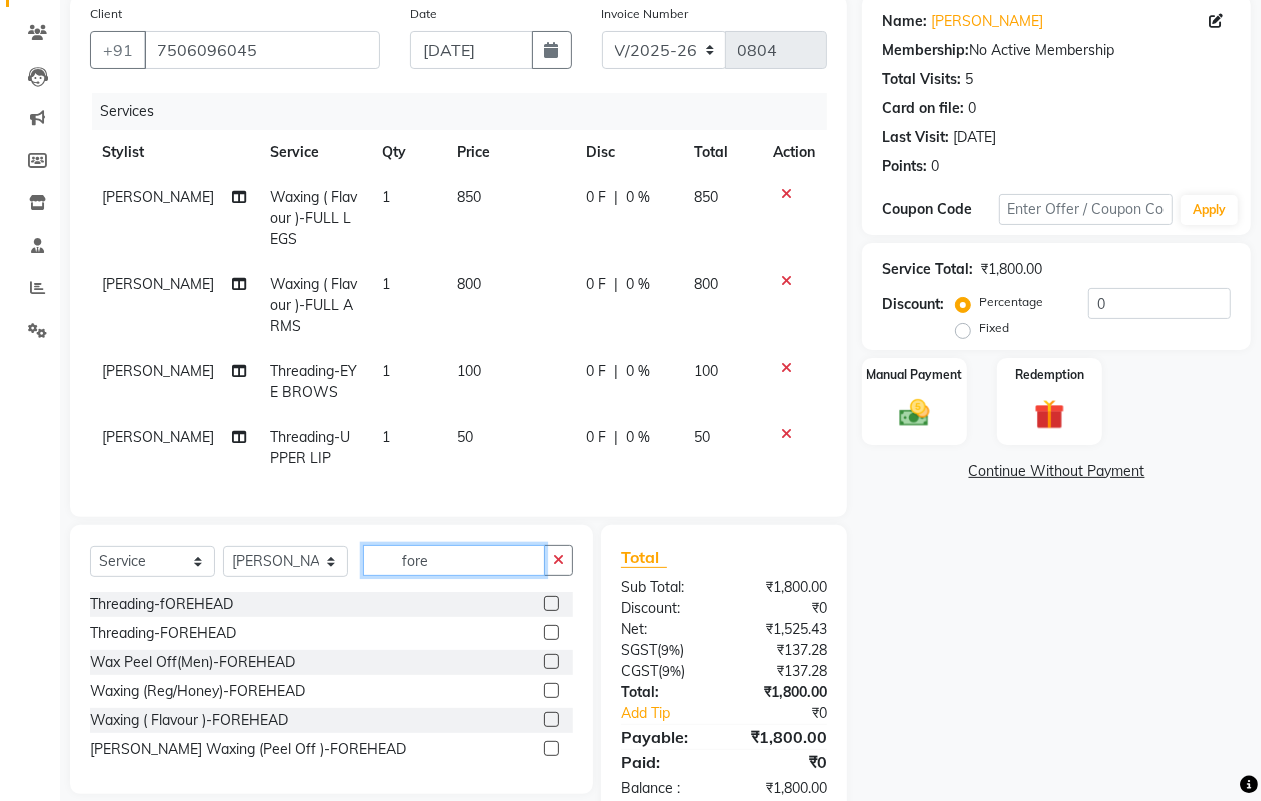 type on "fore" 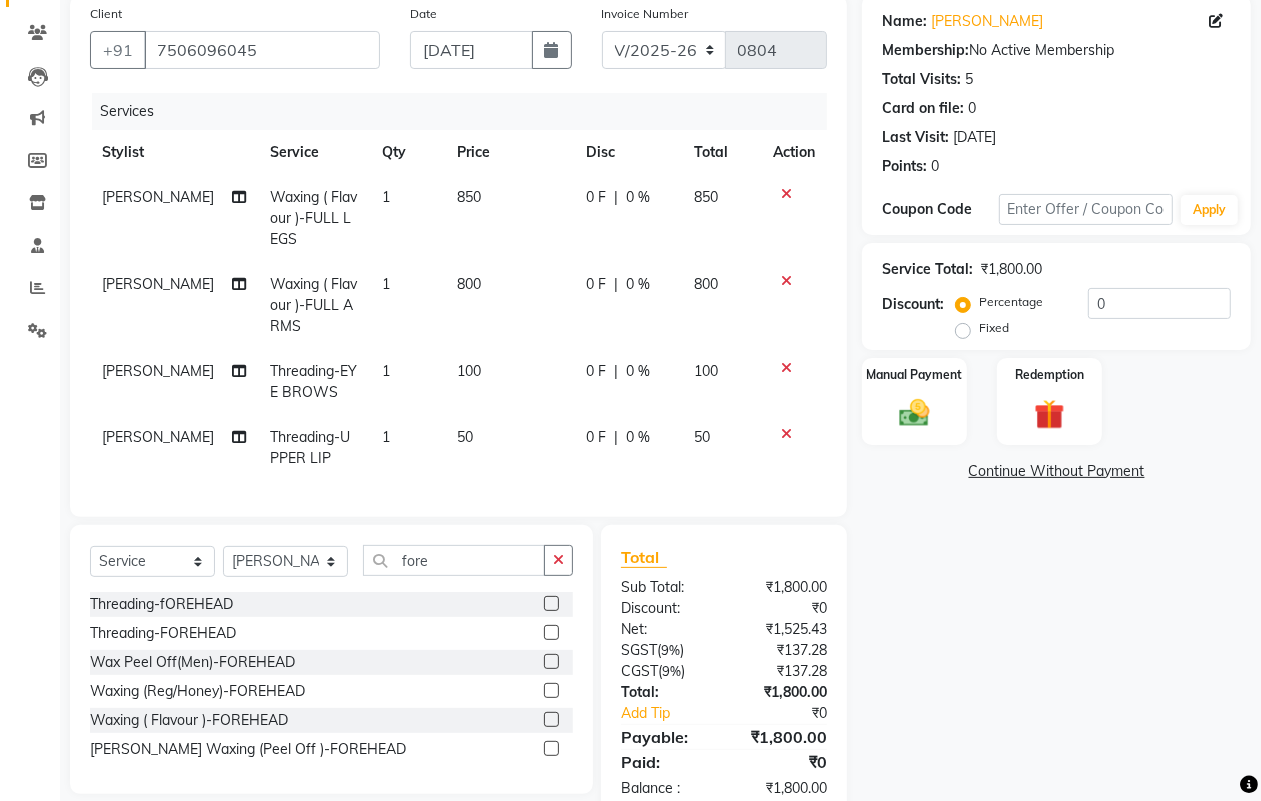 click 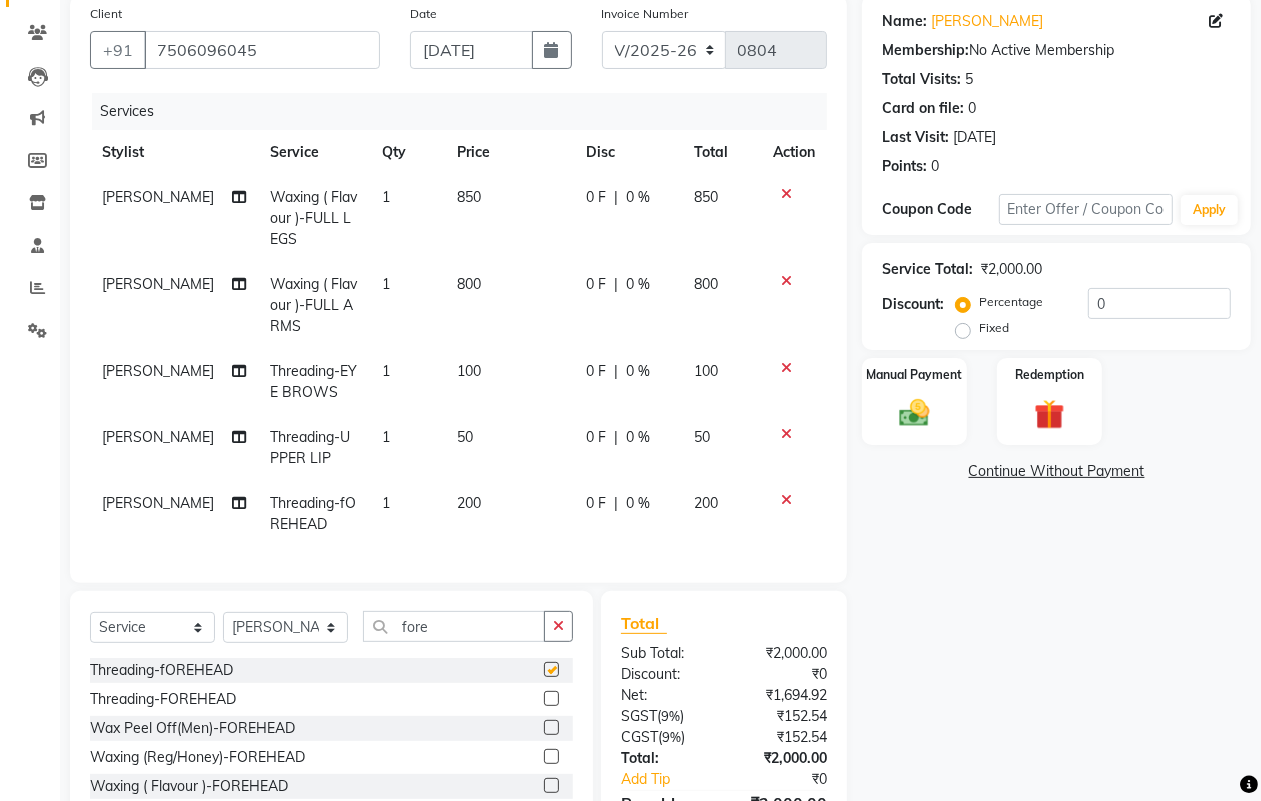 checkbox on "false" 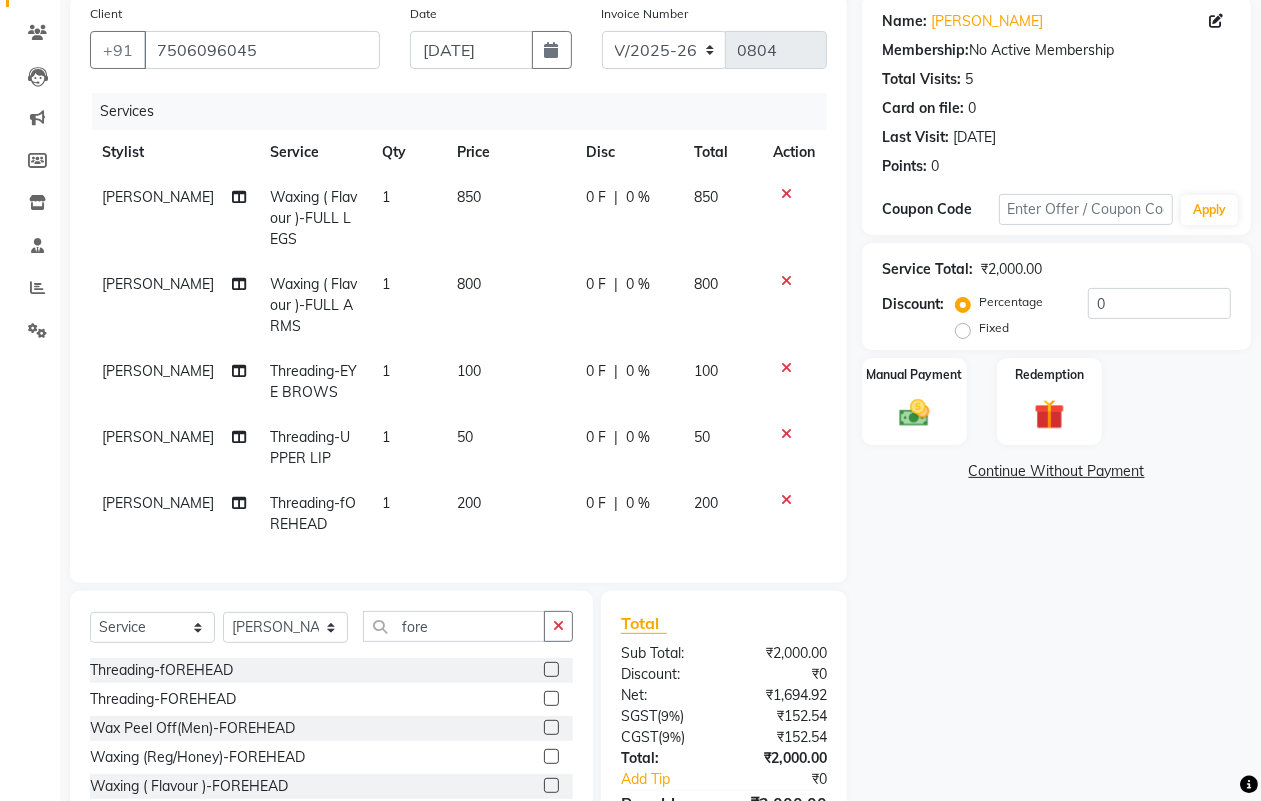 click on "200" 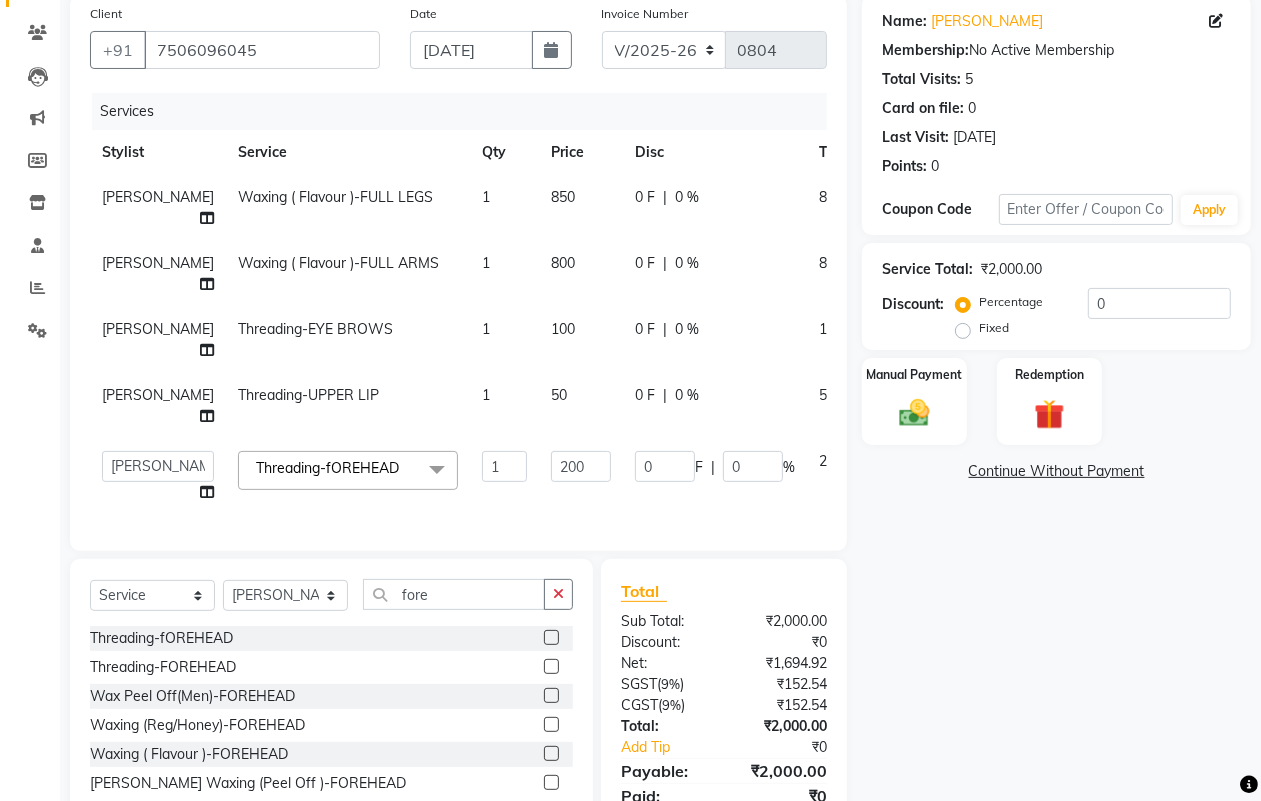click on "1" 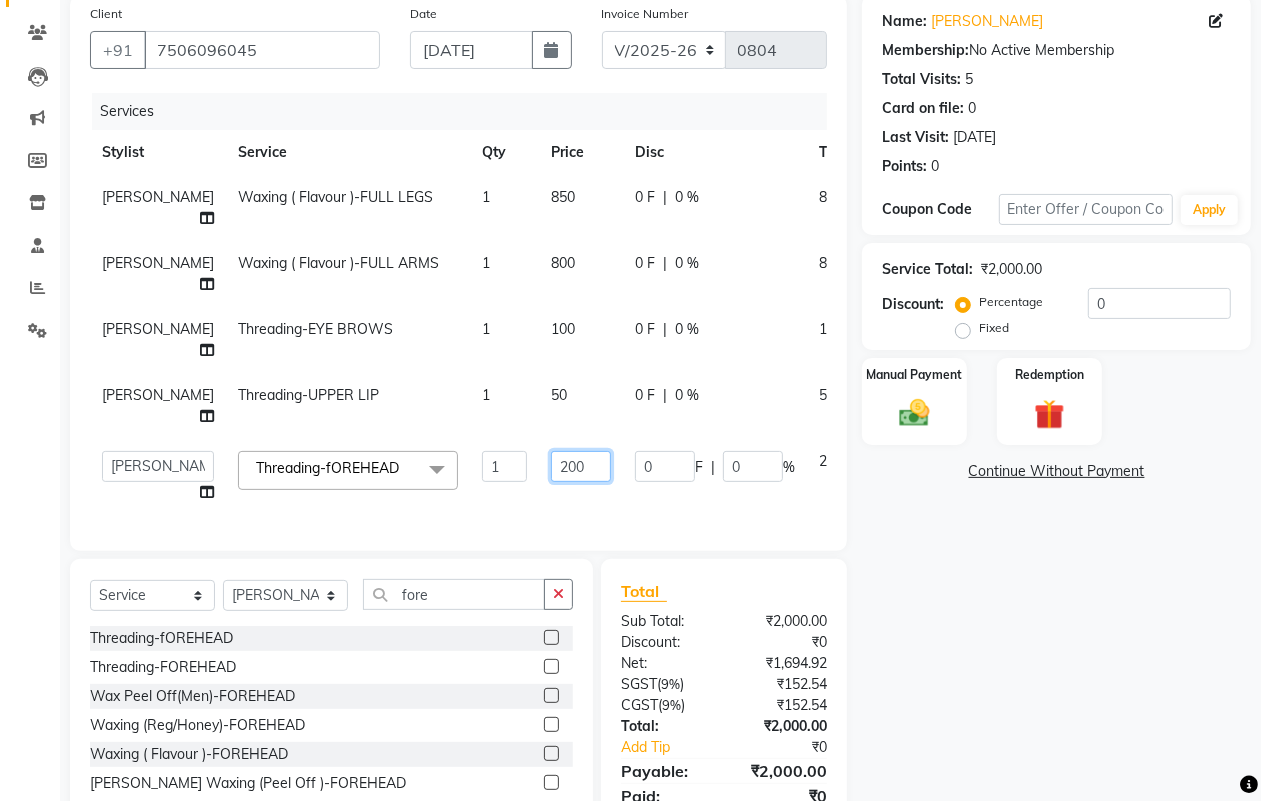 click on "200" 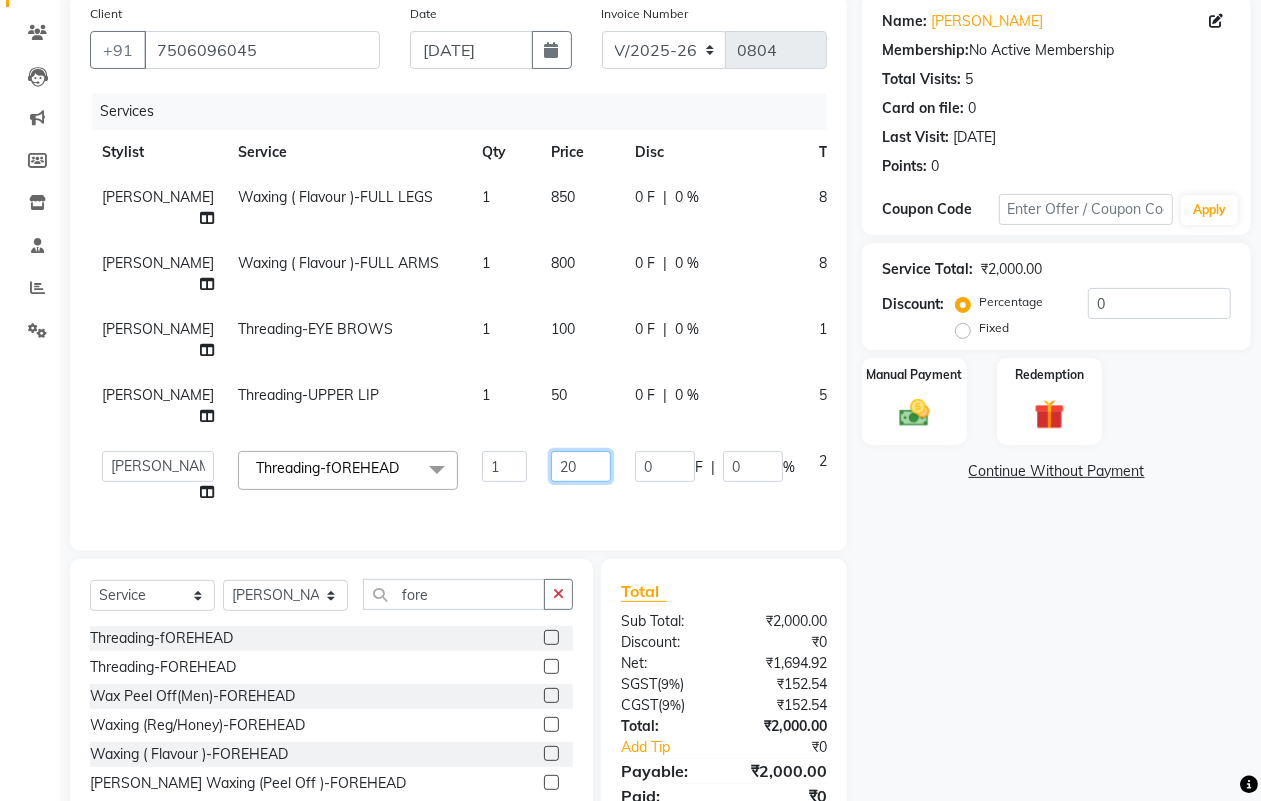 type on "2" 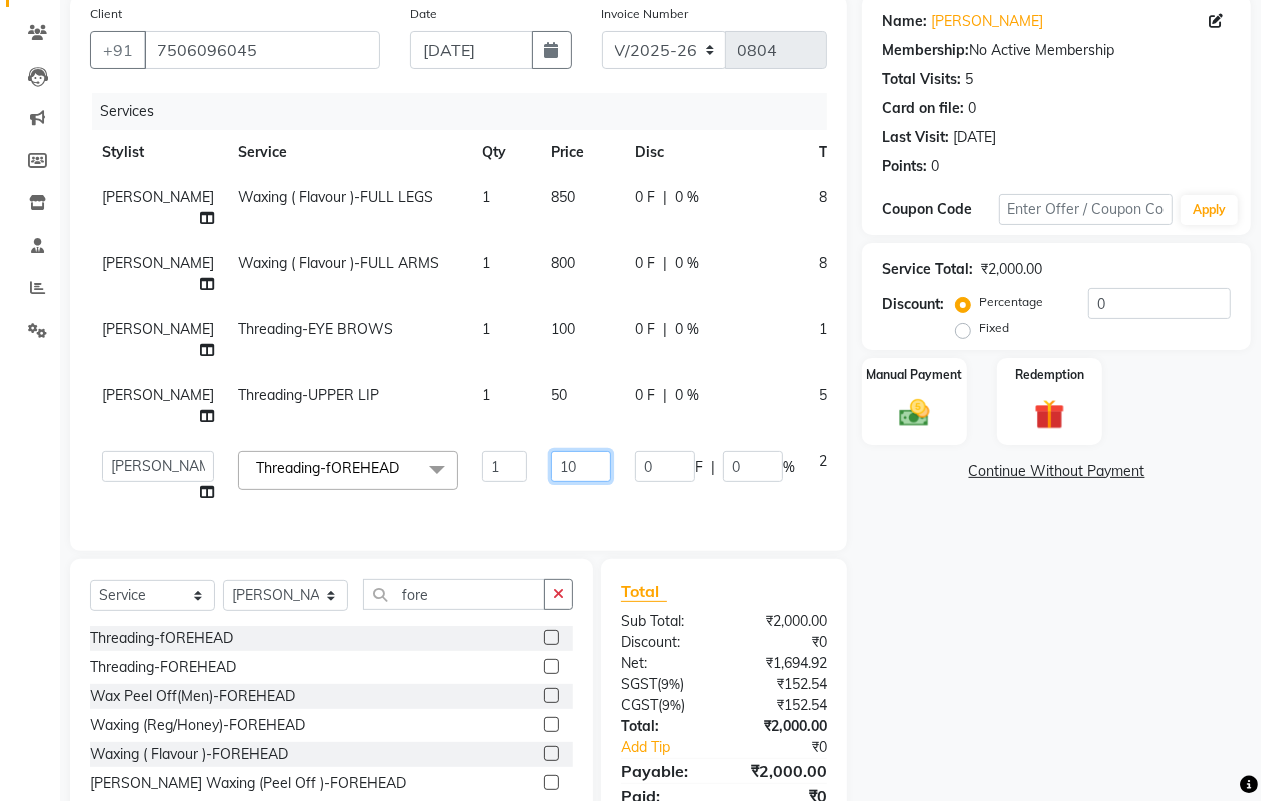 type on "1" 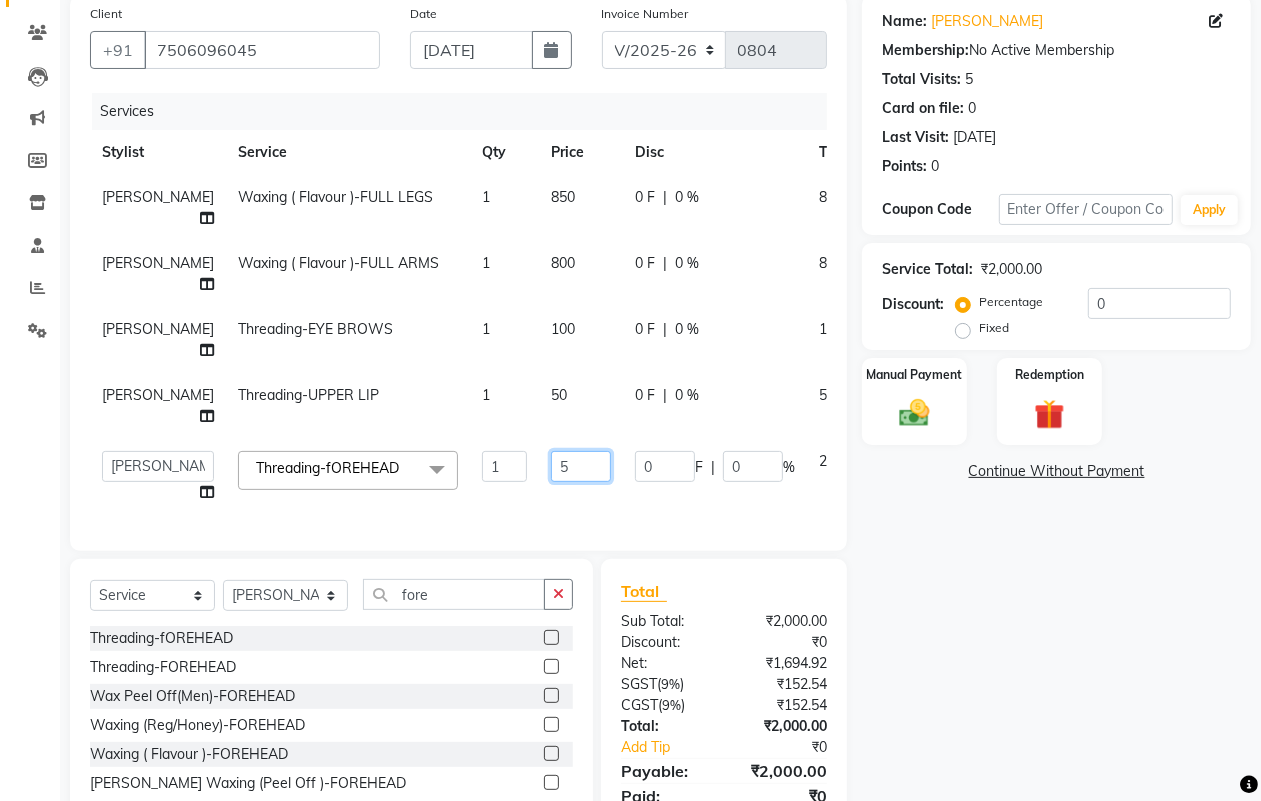 type on "50" 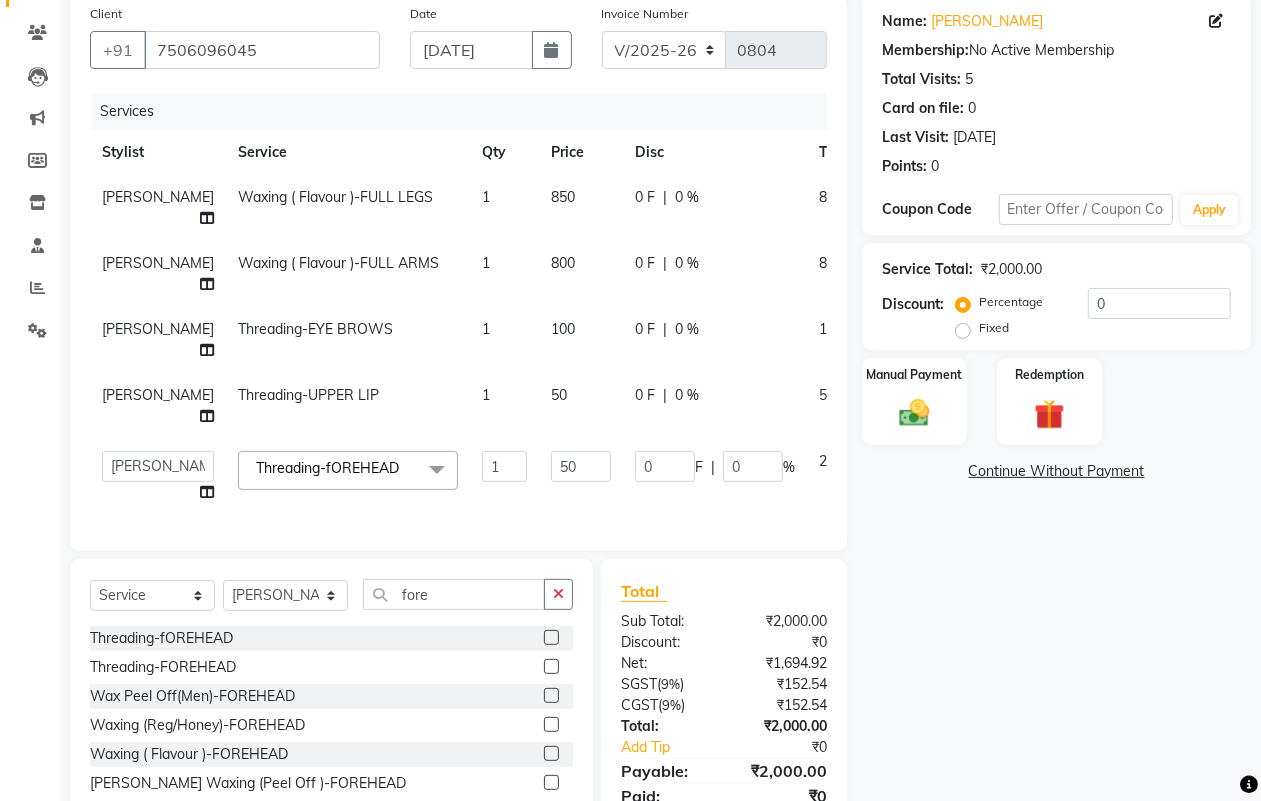 click on "50" 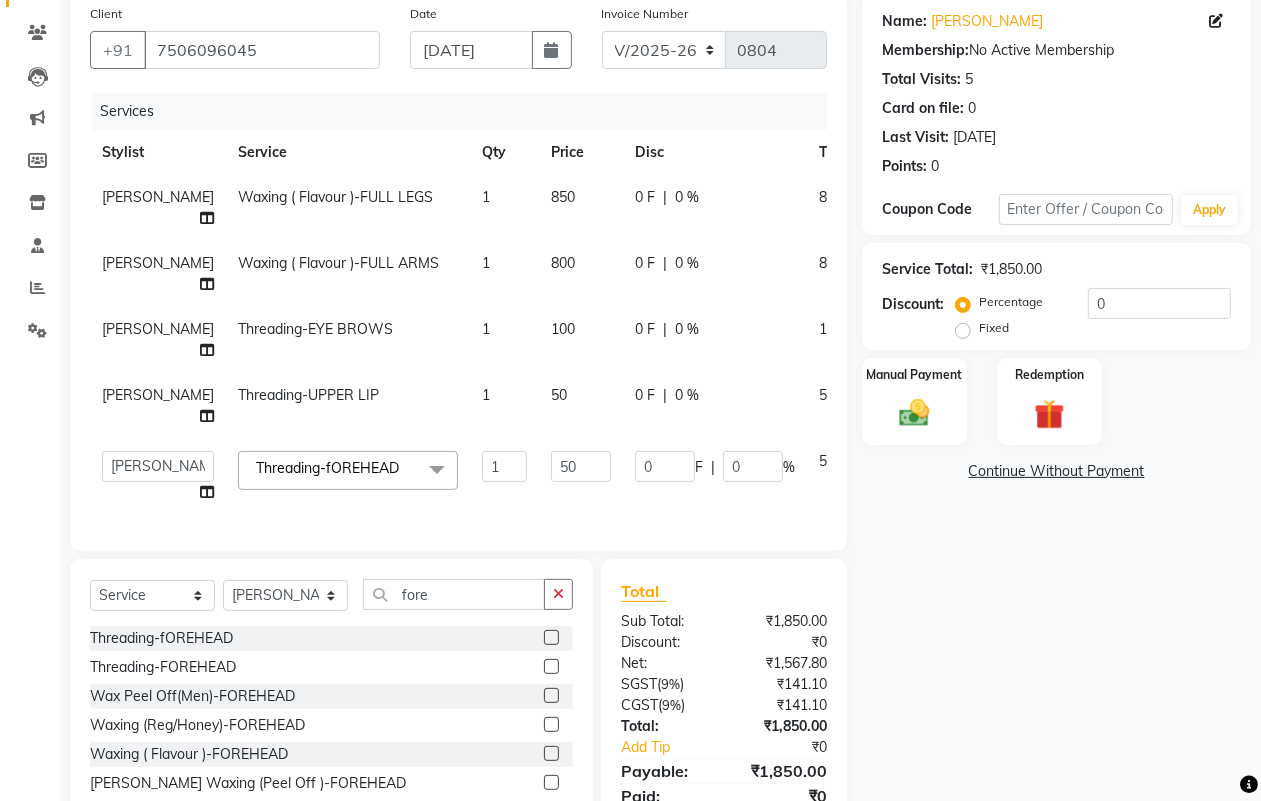 scroll, scrollTop: 255, scrollLeft: 0, axis: vertical 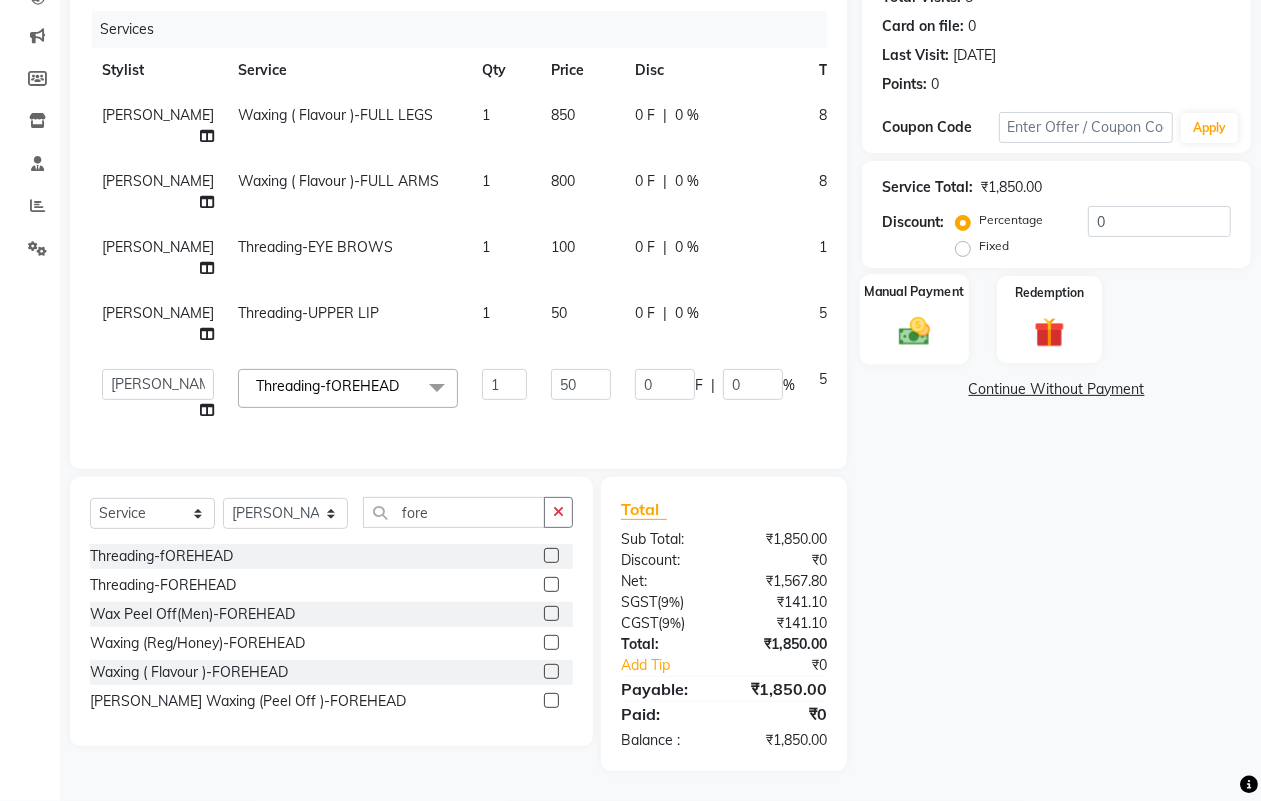 click on "Manual Payment" 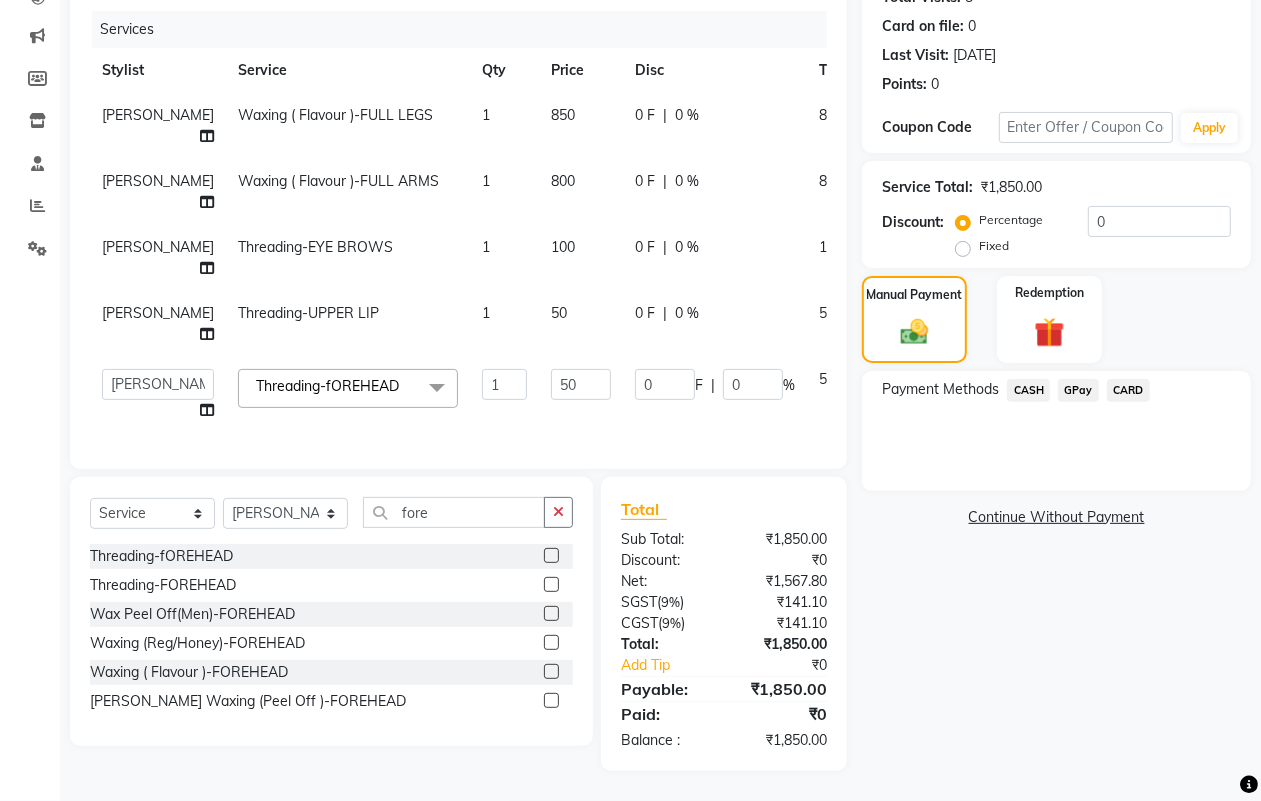 click on "GPay" 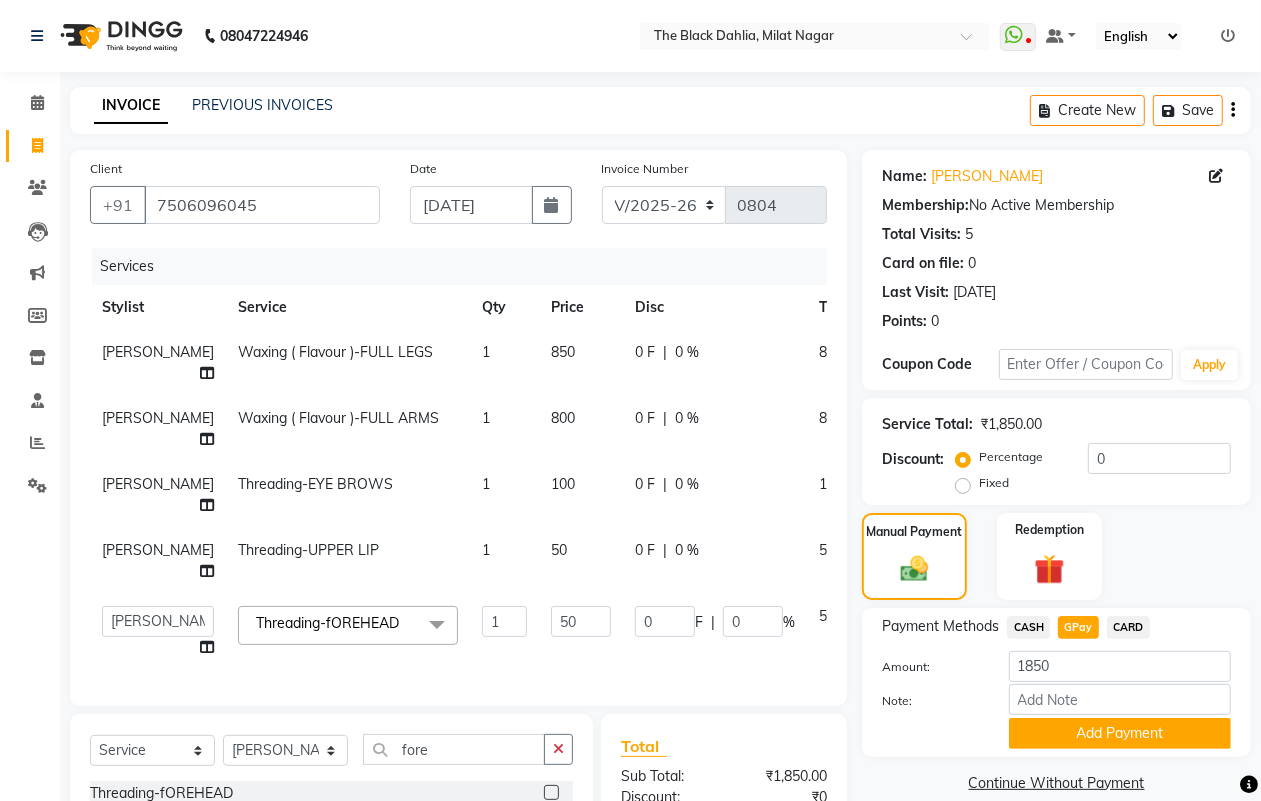 scroll, scrollTop: 250, scrollLeft: 0, axis: vertical 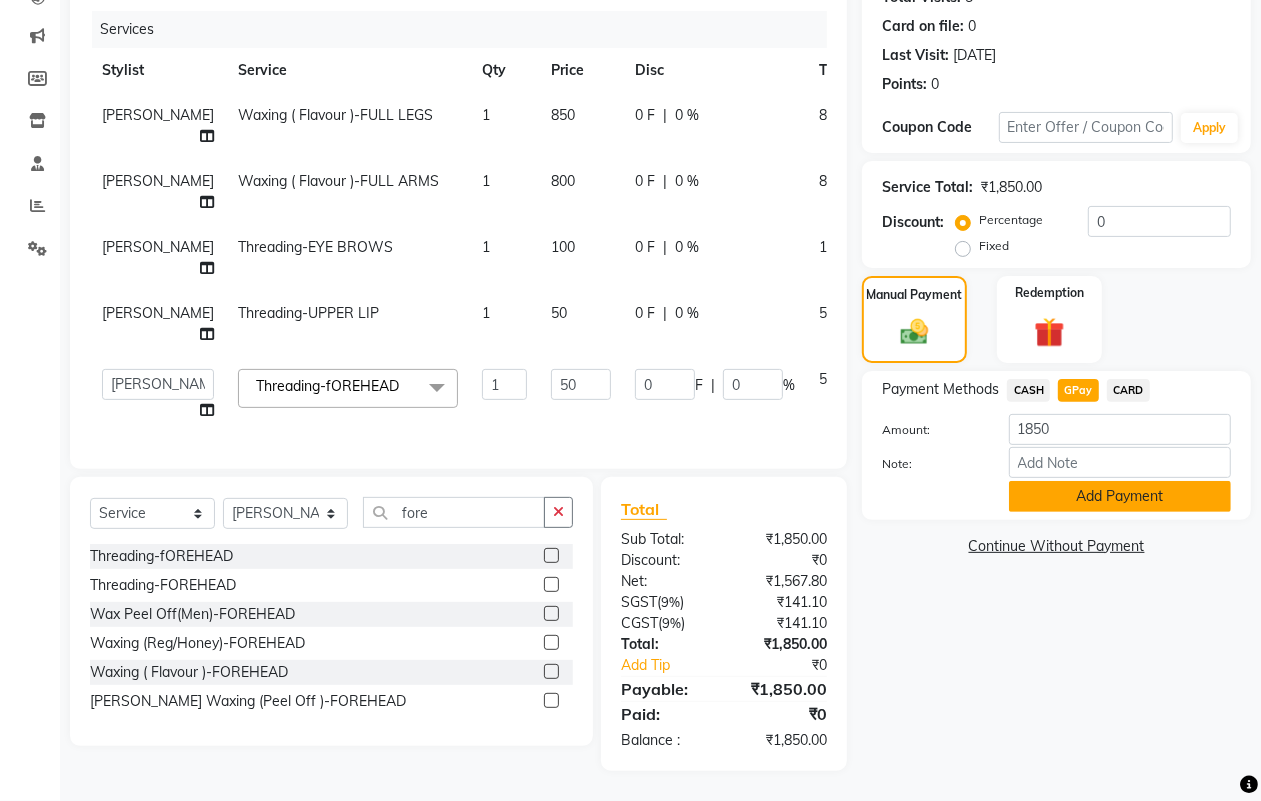 click on "Add Payment" 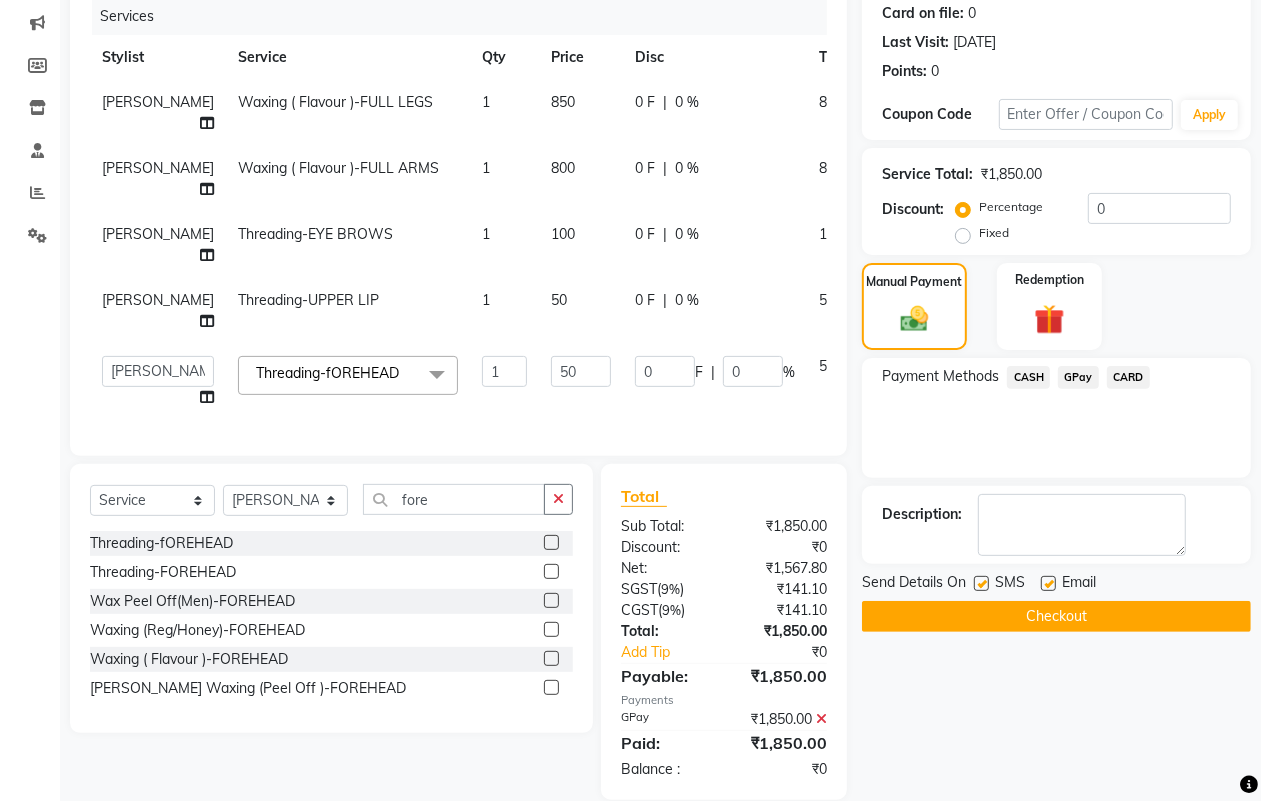 scroll, scrollTop: 297, scrollLeft: 0, axis: vertical 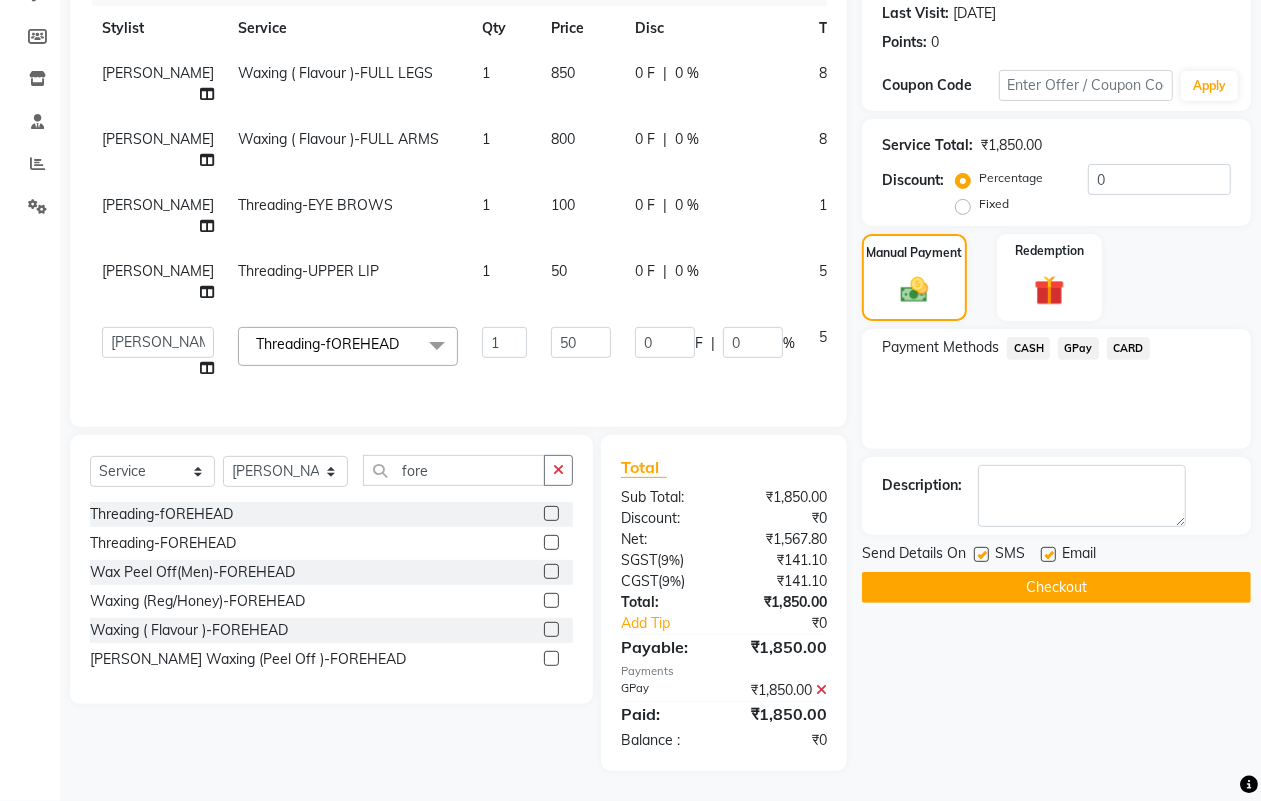 click on "Checkout" 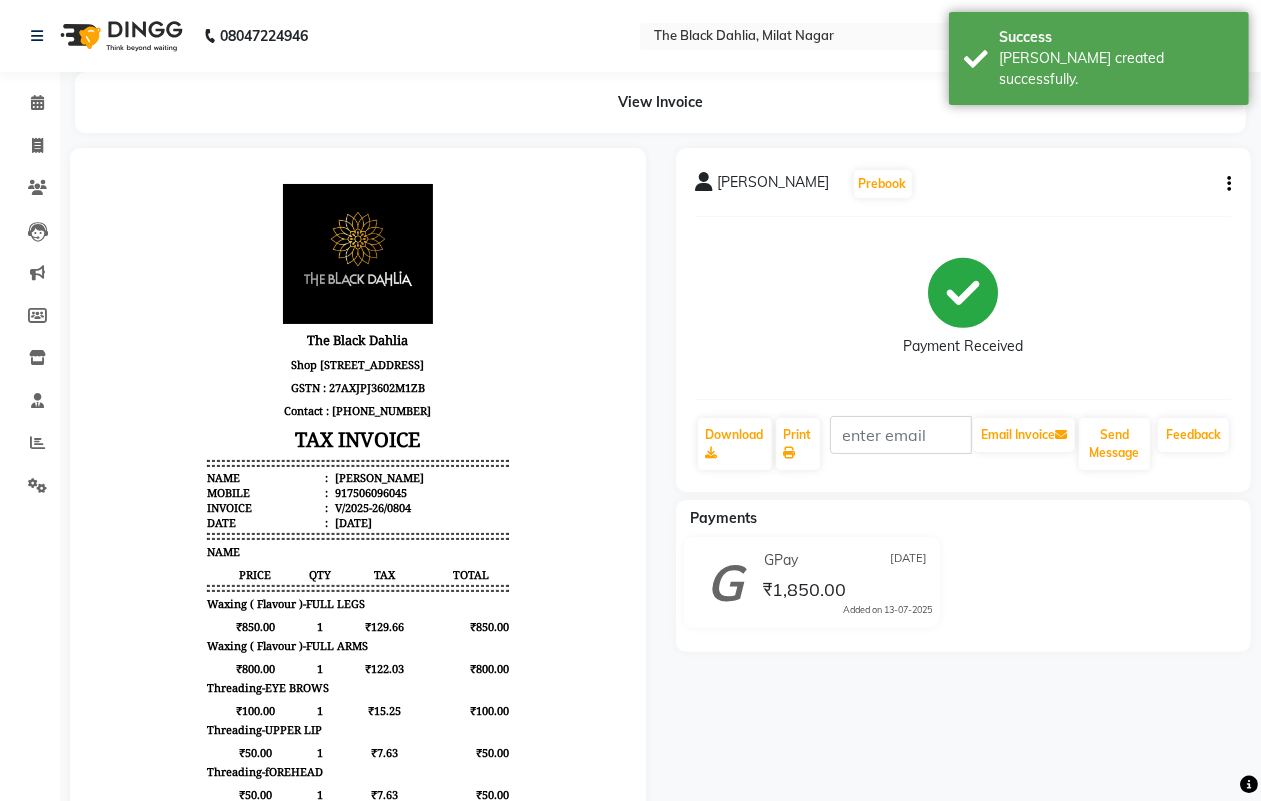 scroll, scrollTop: 0, scrollLeft: 0, axis: both 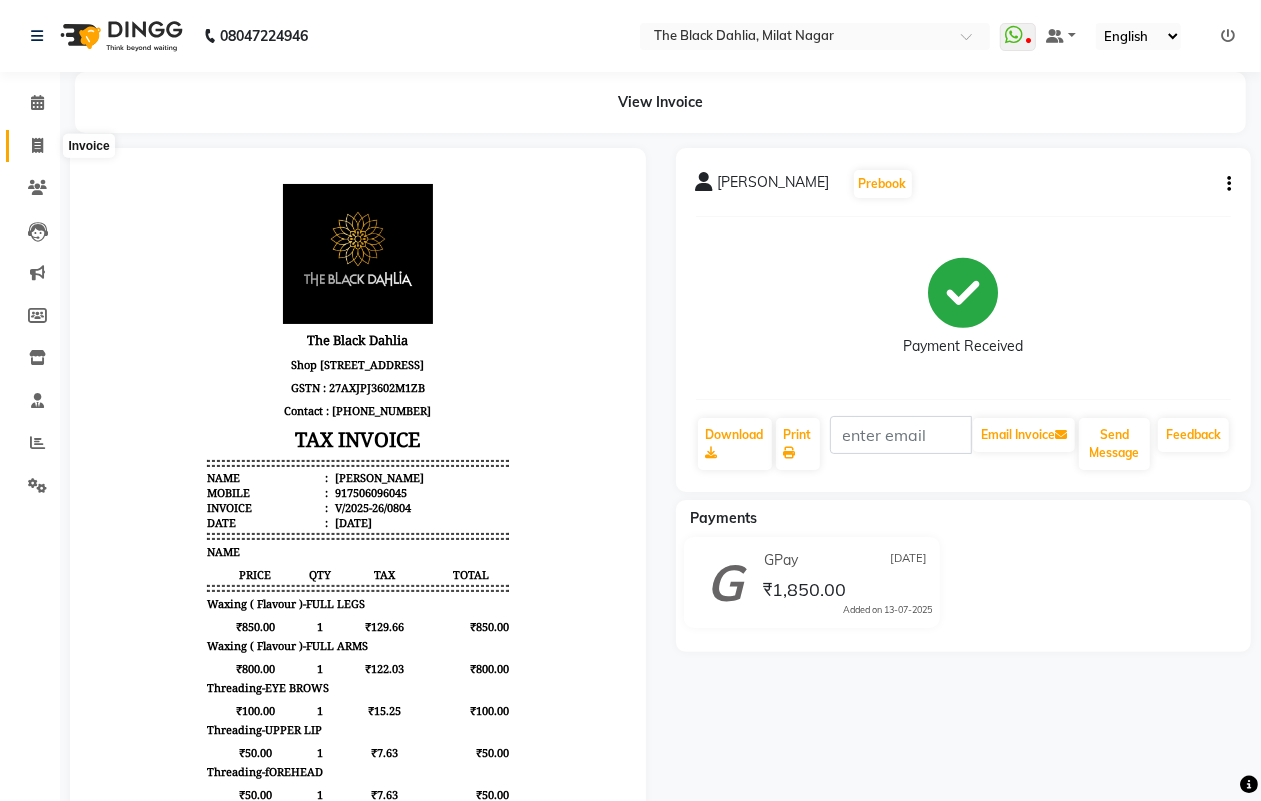 click 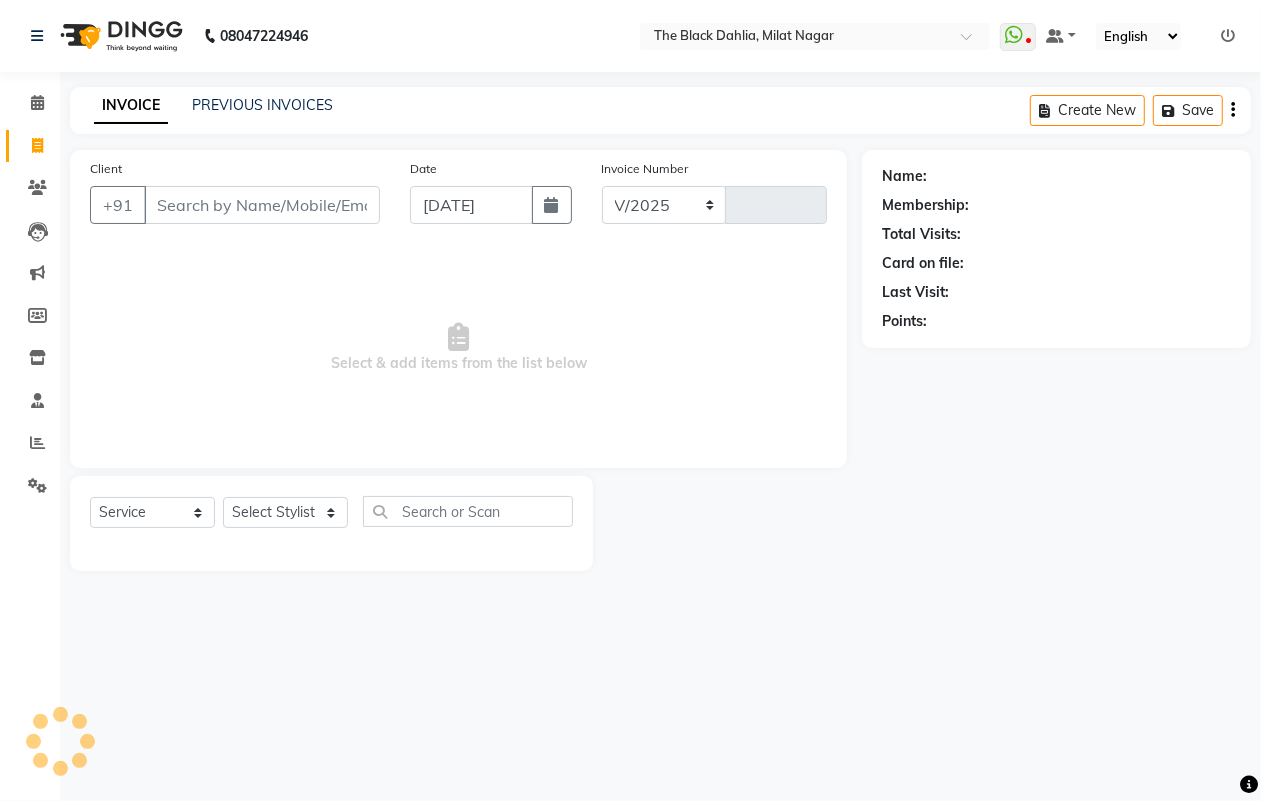 select on "4335" 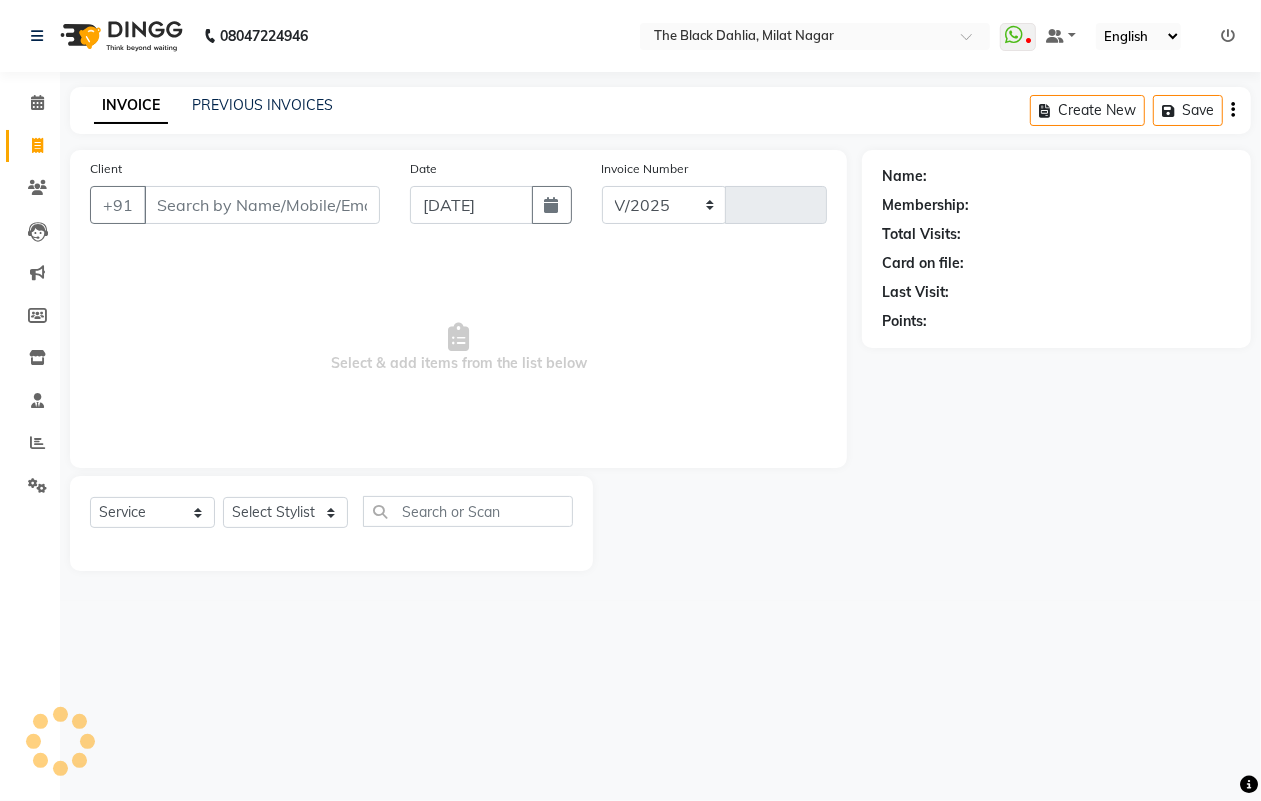 type on "0805" 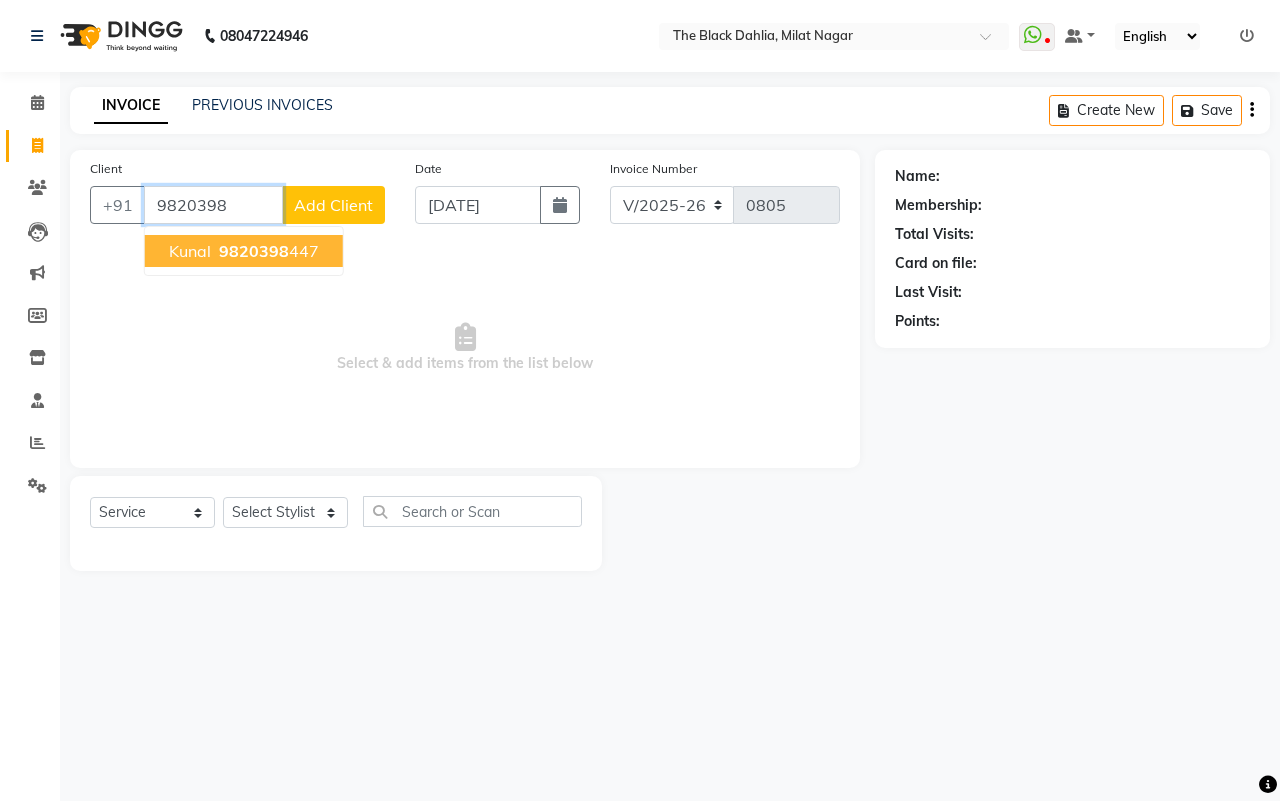 click on "9820398" at bounding box center (254, 251) 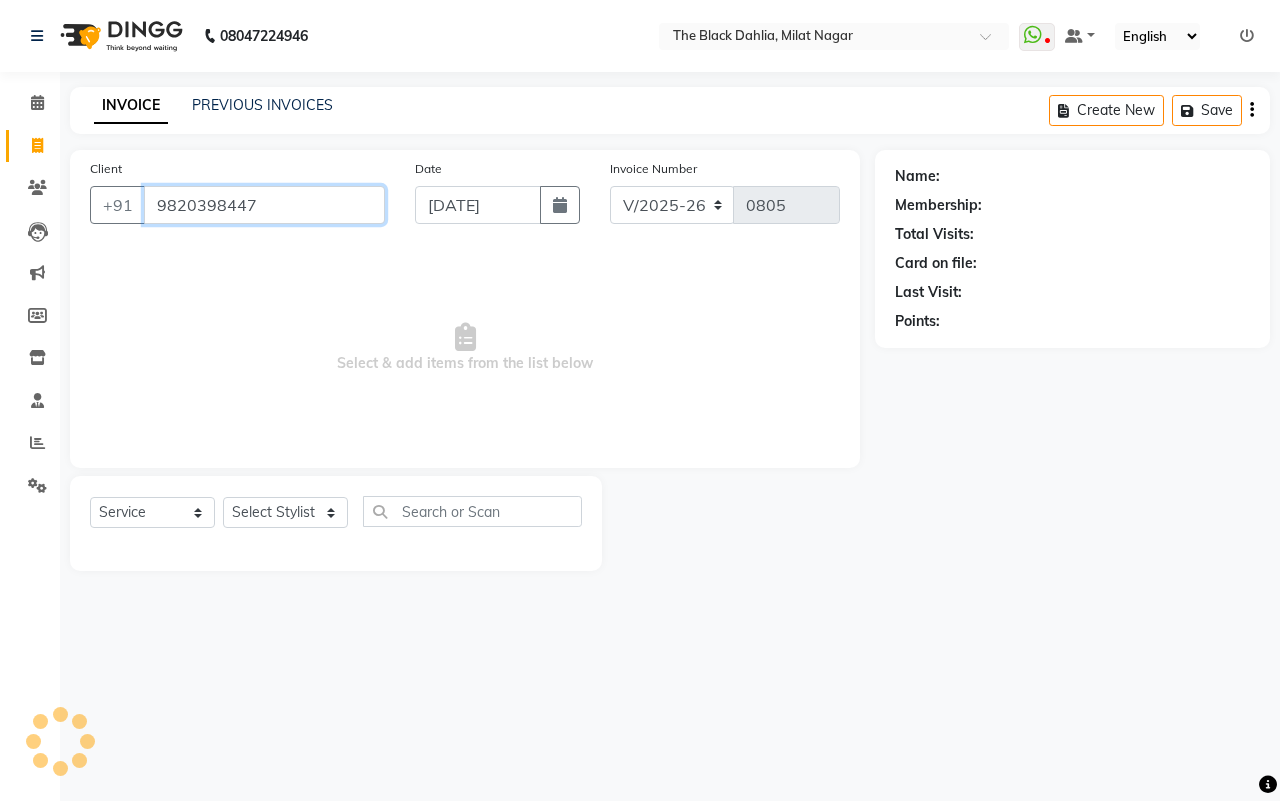 type on "9820398447" 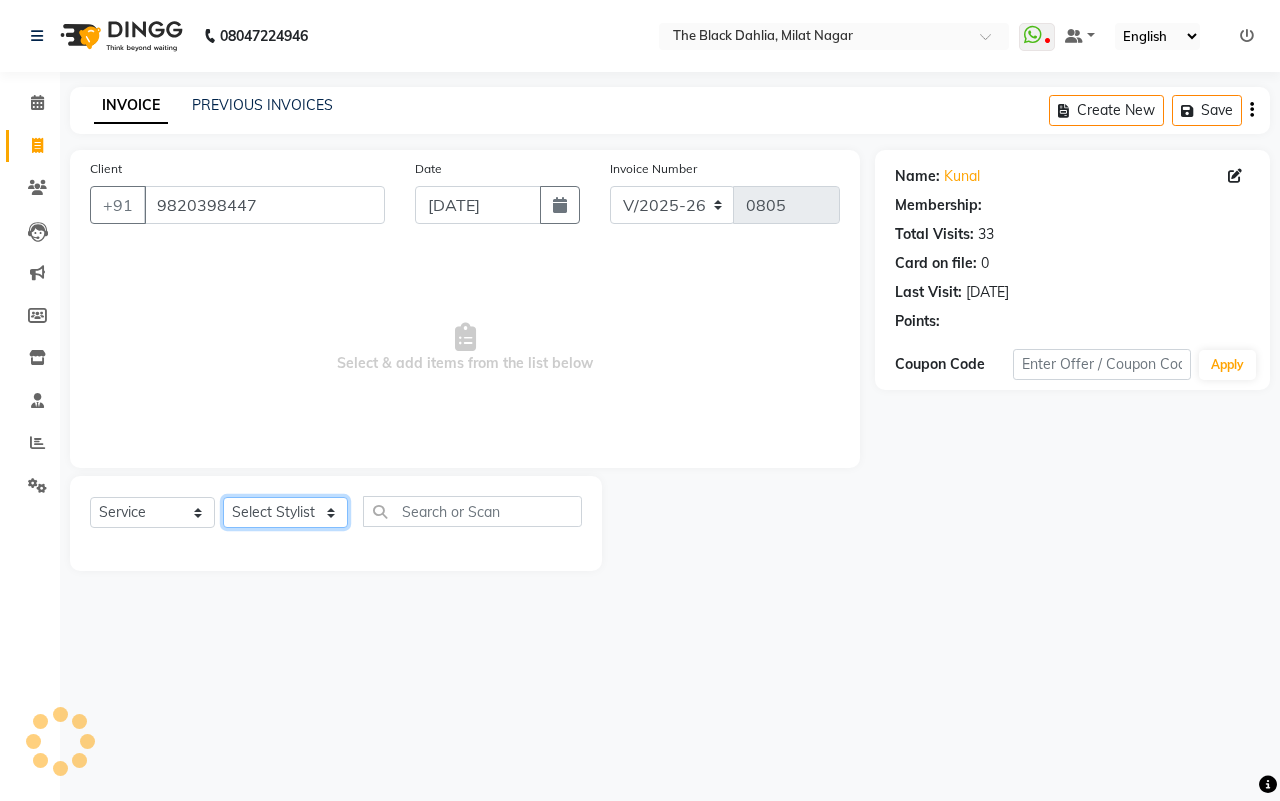 click on "Select Stylist ALISHA  Arman khan Dr,Muskan Jain FAIZAL FAIZAN FARID IQRA JAWED  JOYSNA JULI Jyotsana Baraskar KOMAL mehak Millat Nagar PINKY Rahul Riyasat ansari sakshi Salim SAIKH SAUD  SEEMA Sharukh Shital Jain Shivpriya SONI TBD Uma VAISHNAVI Veer Sir" 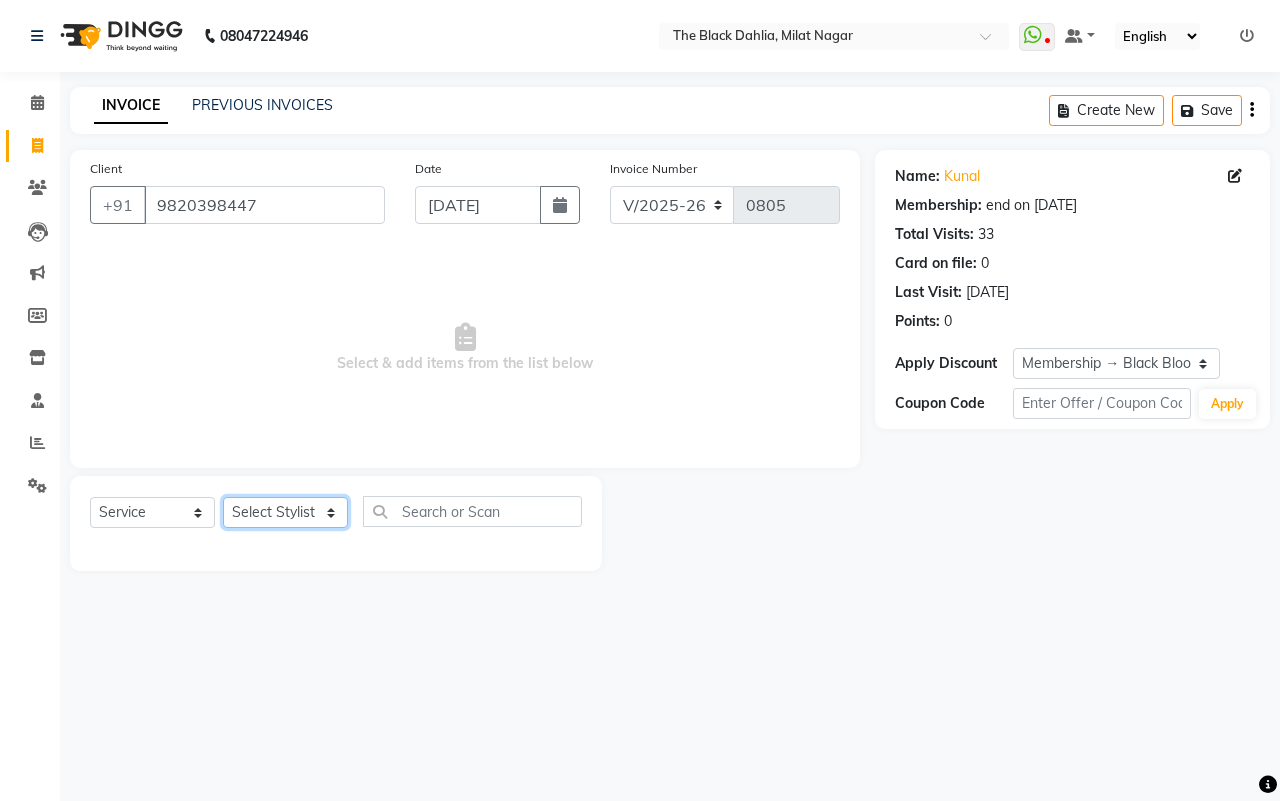 select on "34615" 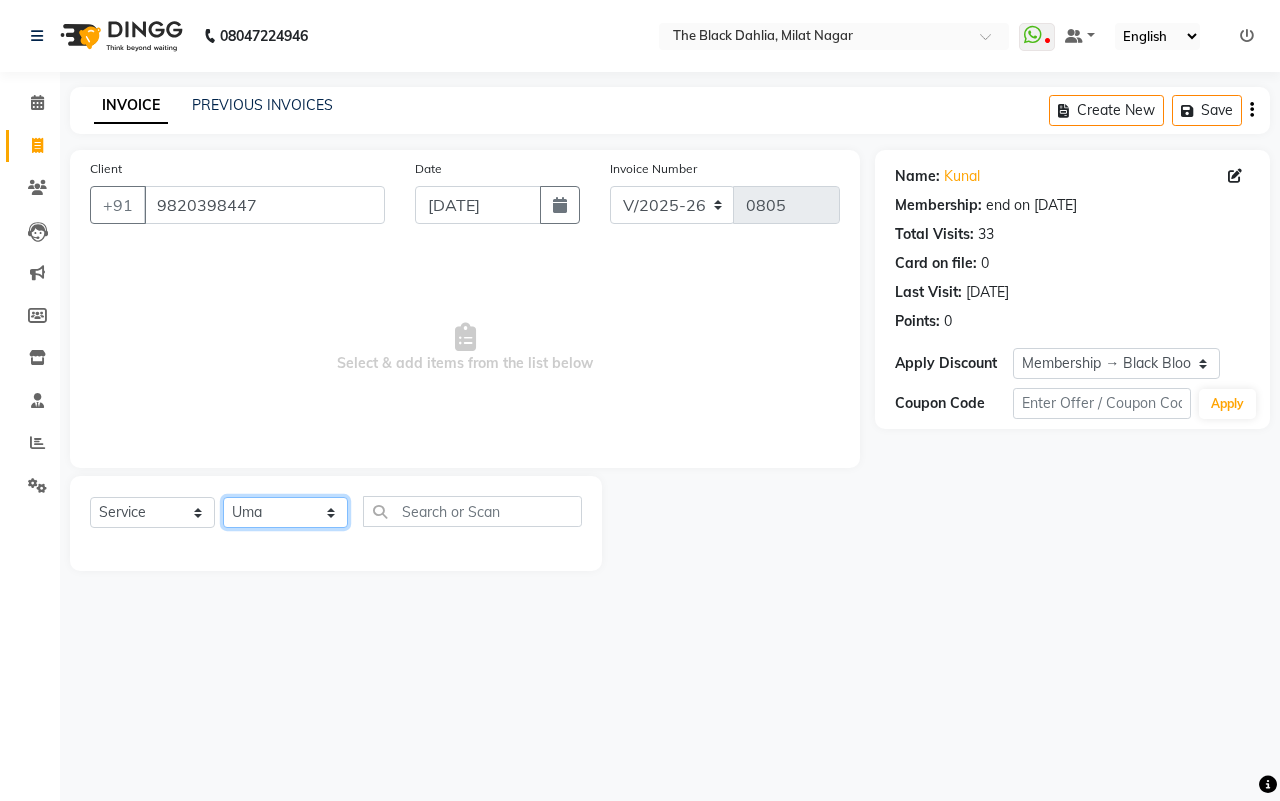 click on "Select Stylist ALISHA  Arman khan Dr,Muskan Jain FAIZAL FAIZAN FARID IQRA JAWED  JOYSNA JULI Jyotsana Baraskar KOMAL mehak Millat Nagar PINKY Rahul Riyasat ansari sakshi Salim SAIKH SAUD  SEEMA Sharukh Shital Jain Shivpriya SONI TBD Uma VAISHNAVI Veer Sir" 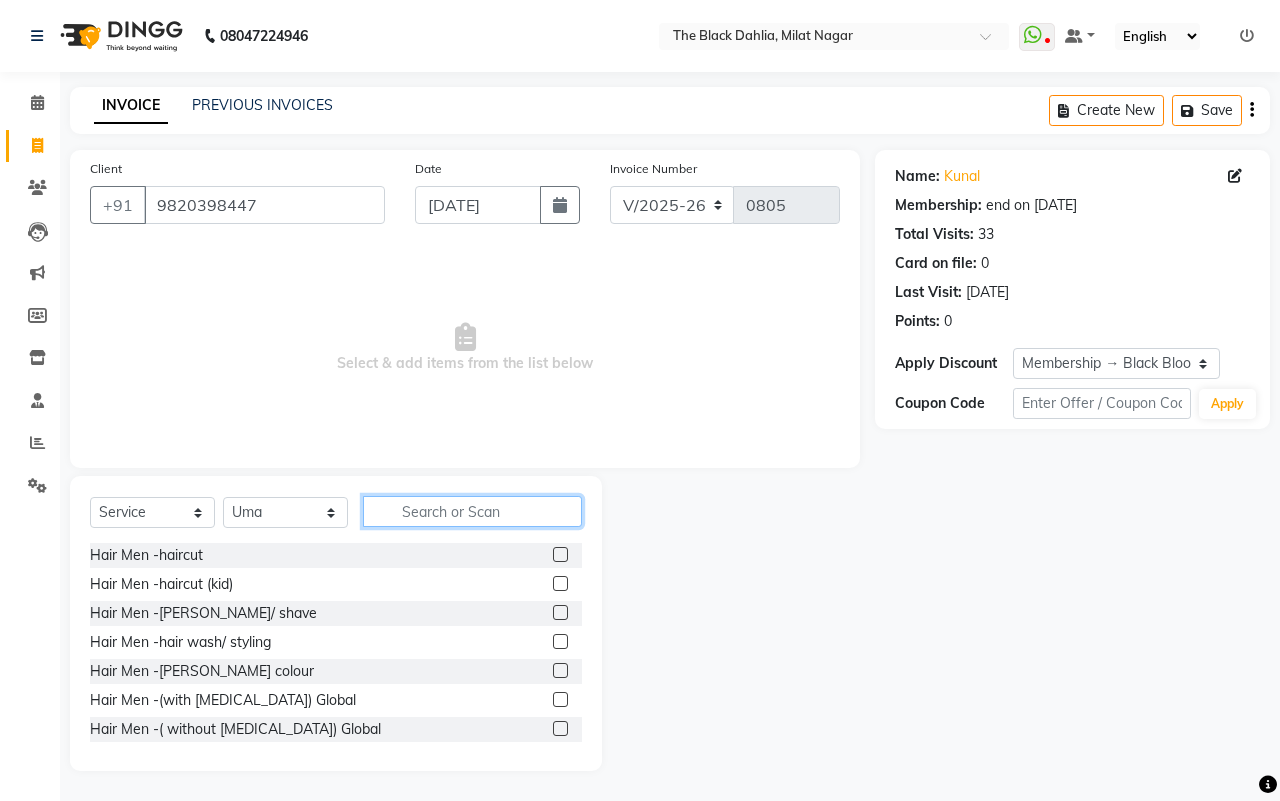 click 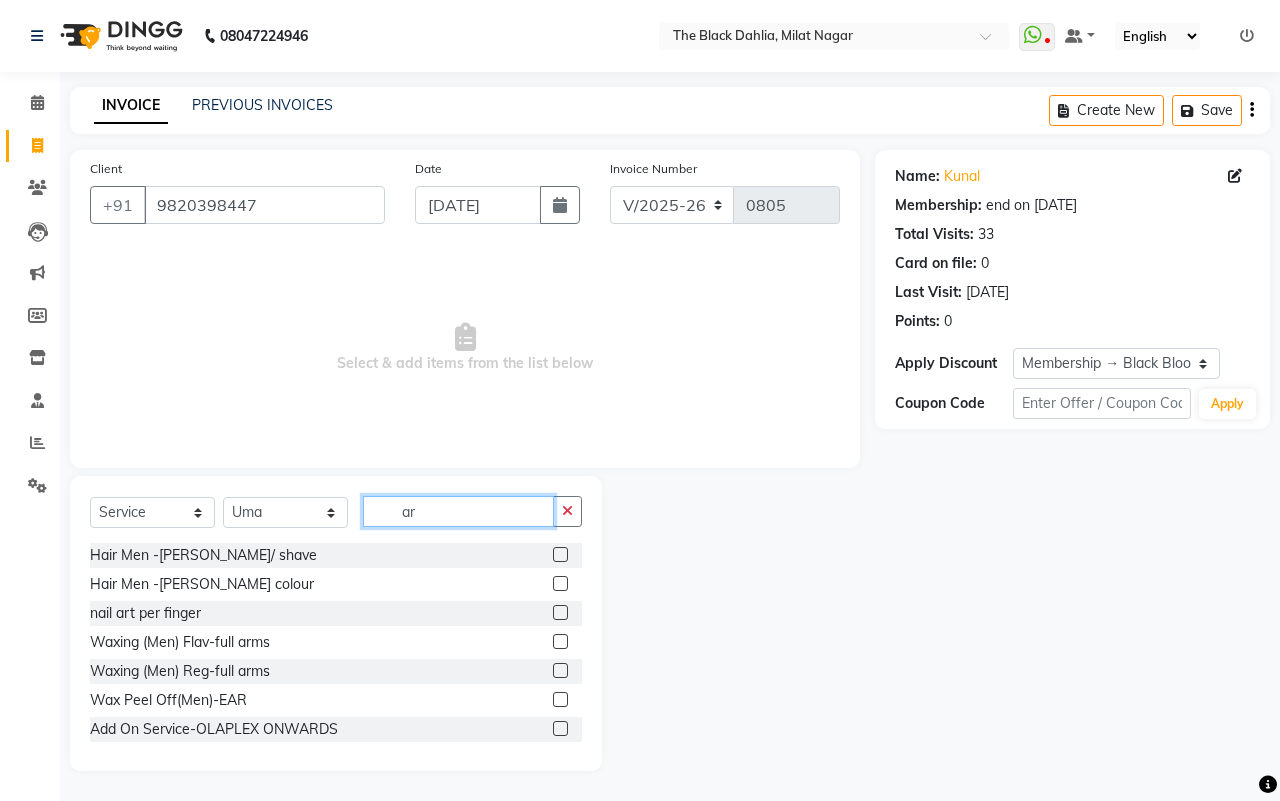 type on "a" 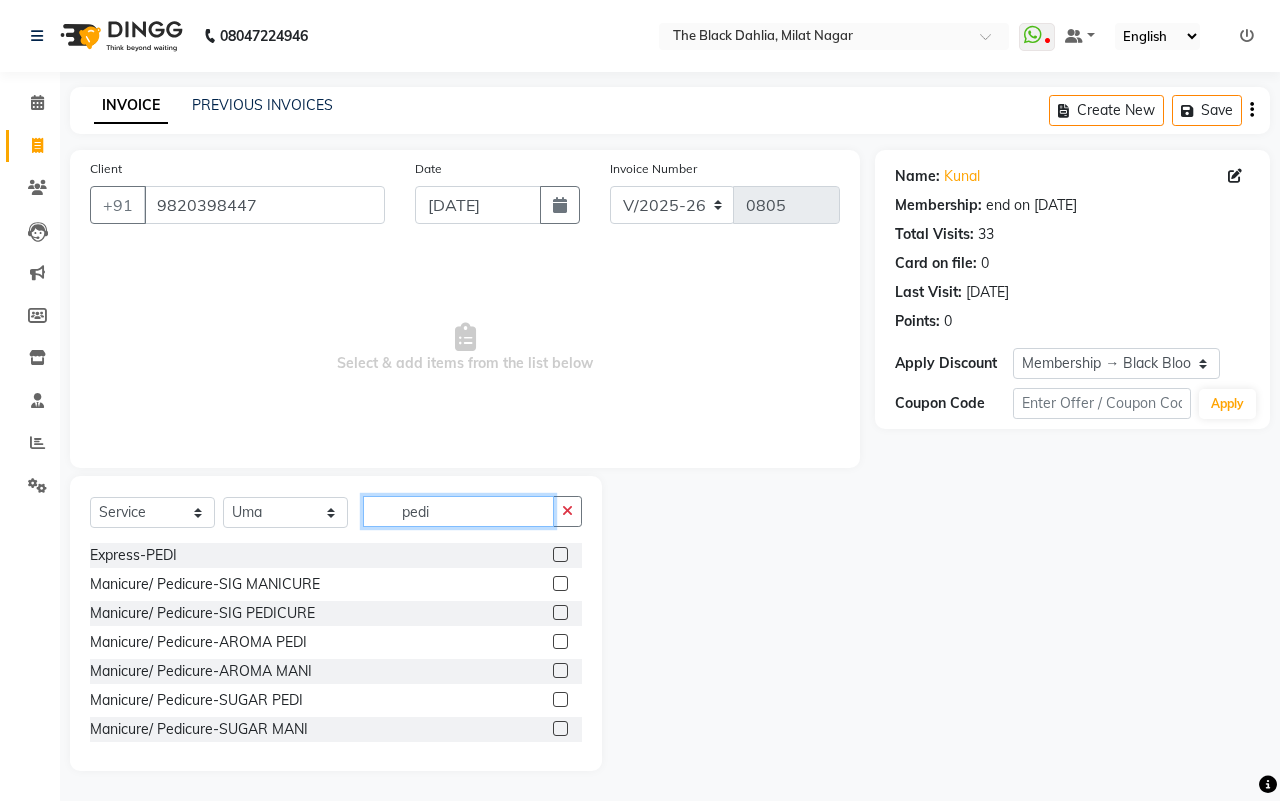 type on "pedi" 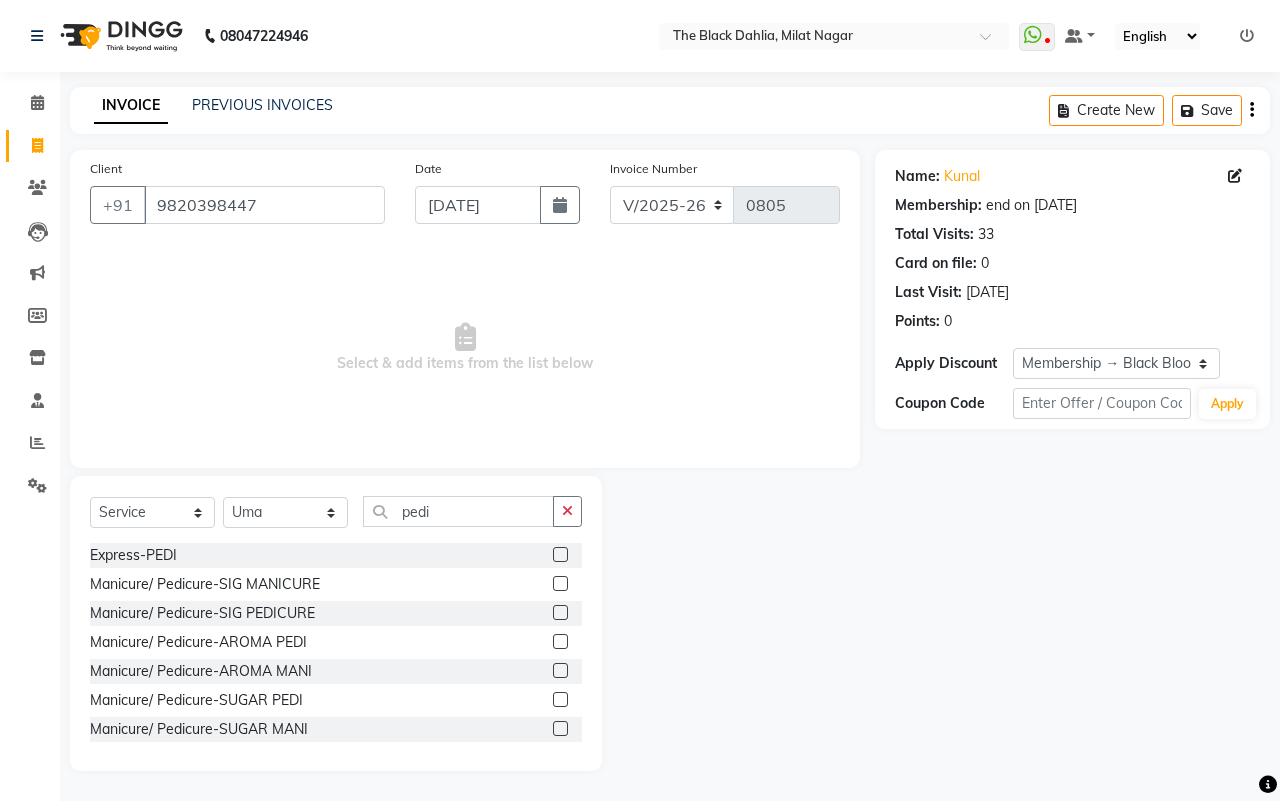 click 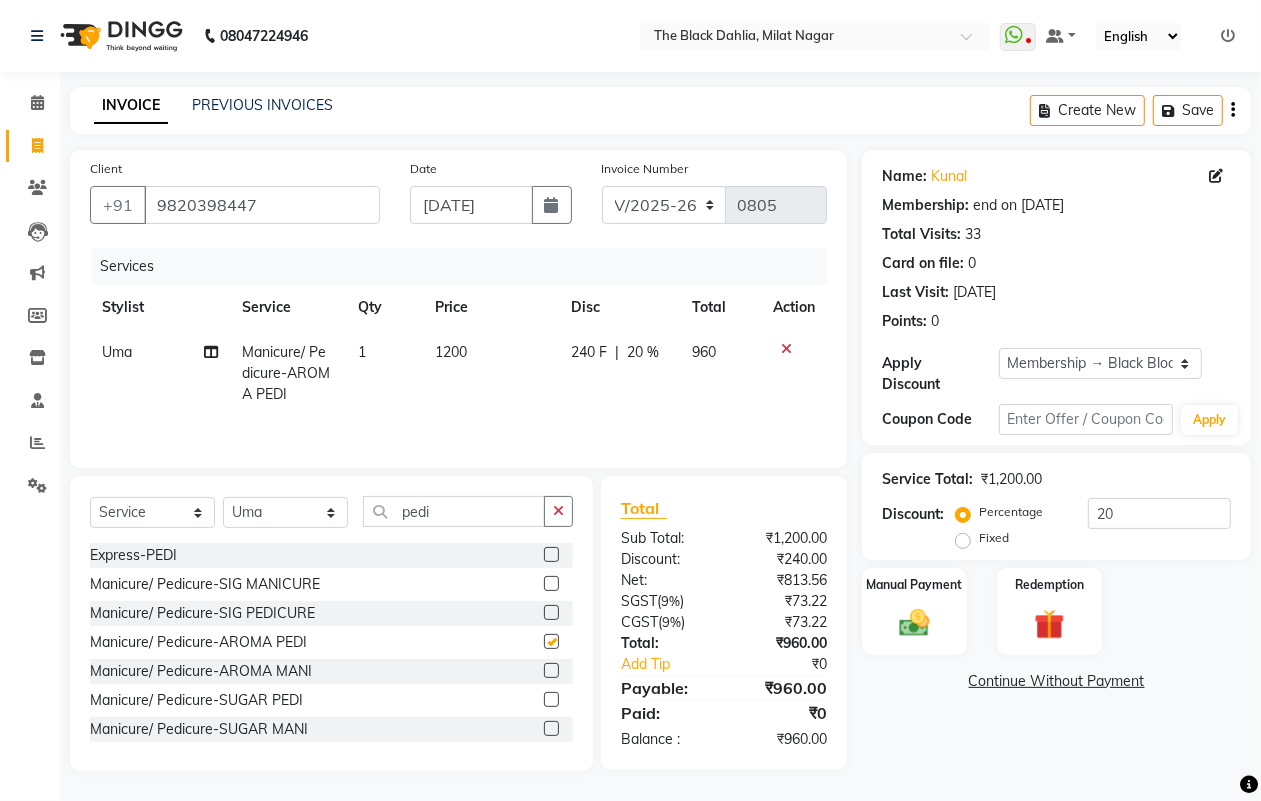 checkbox on "false" 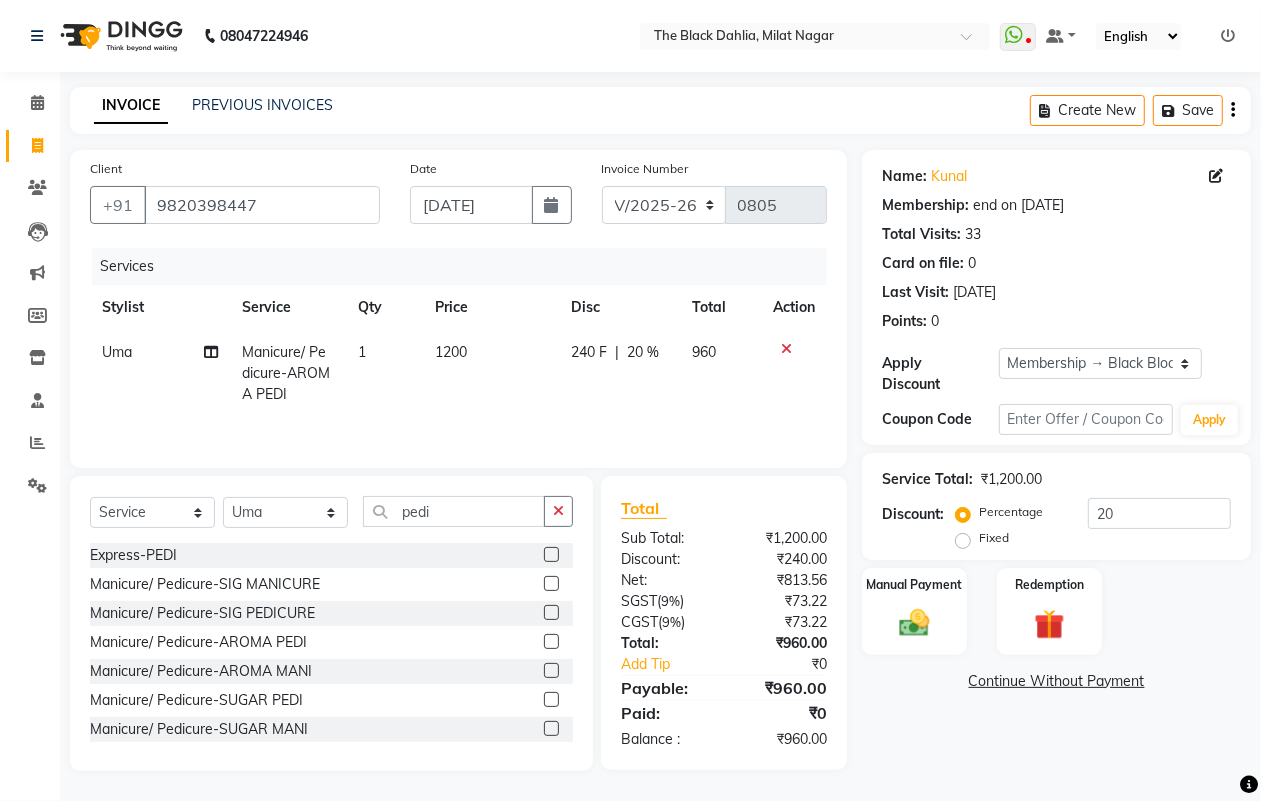 scroll, scrollTop: 3, scrollLeft: 0, axis: vertical 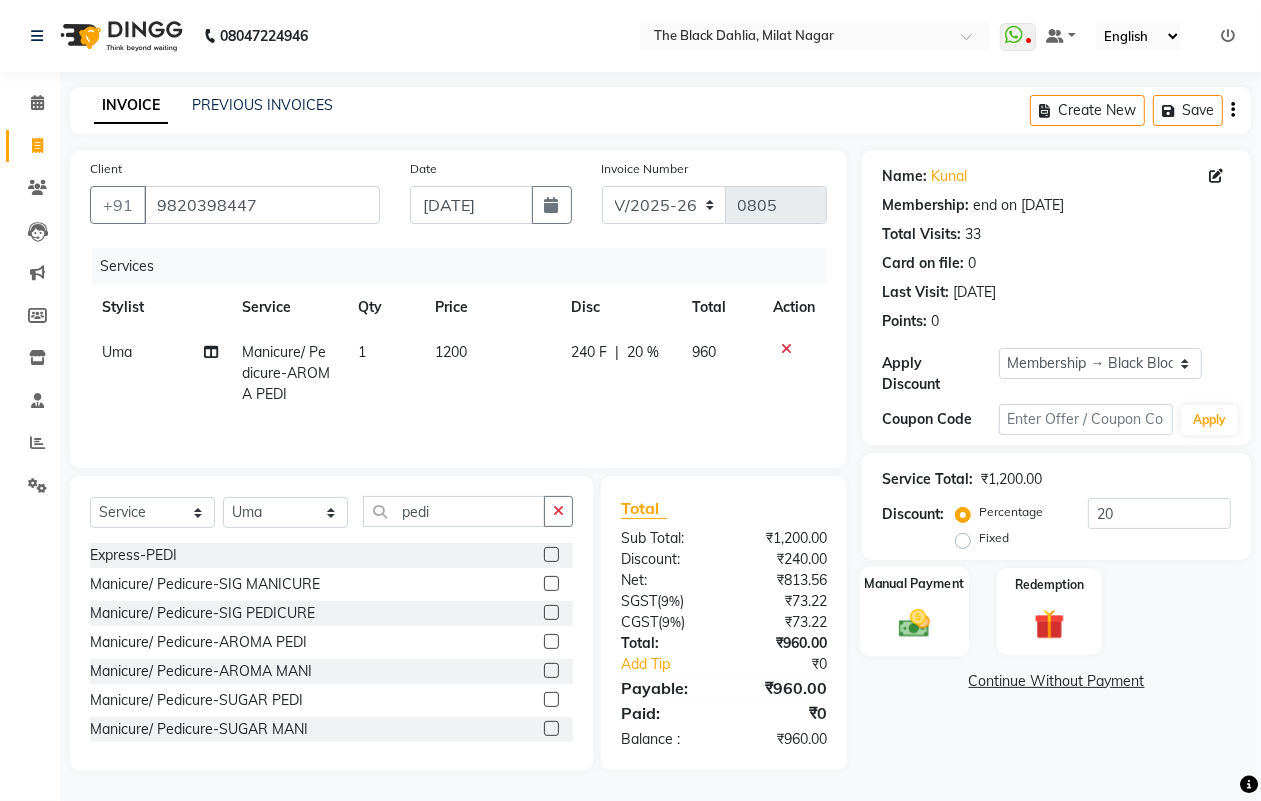 click 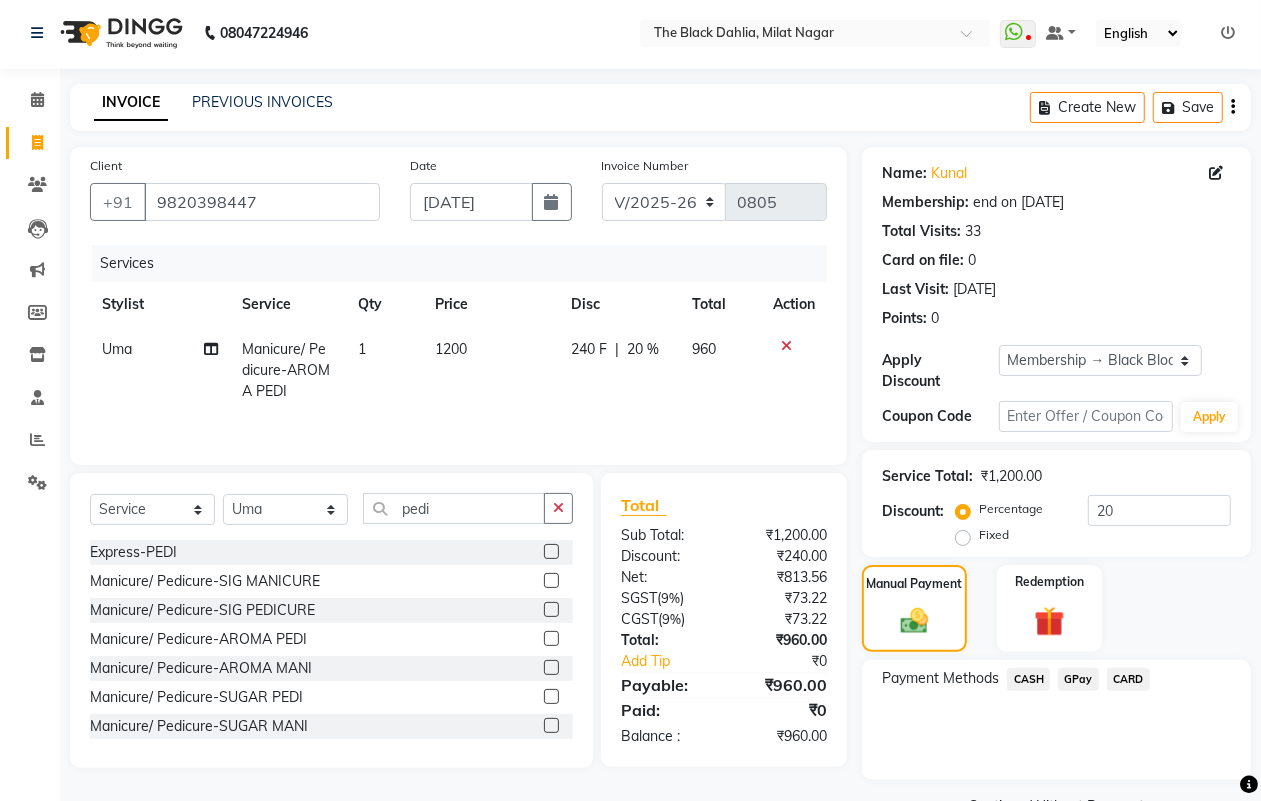 click on "CASH" 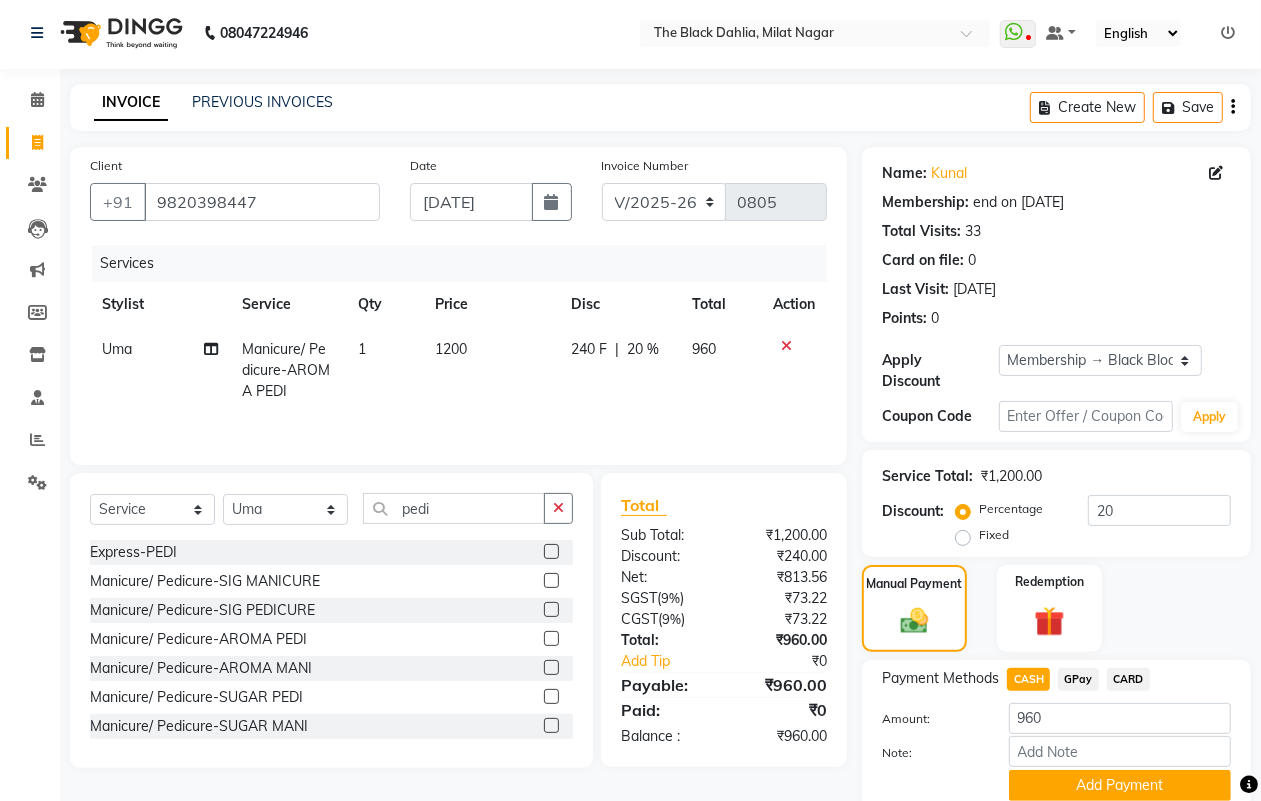 scroll, scrollTop: 80, scrollLeft: 0, axis: vertical 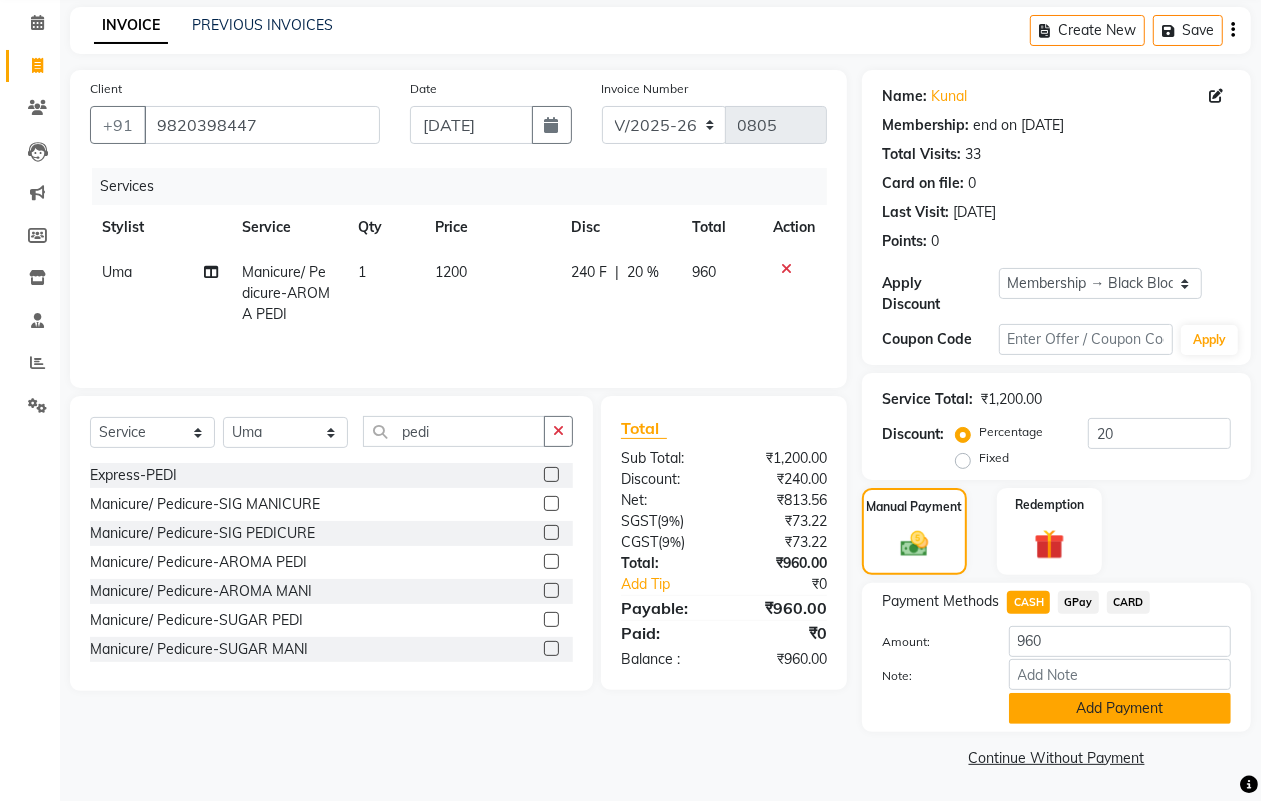 click on "Add Payment" 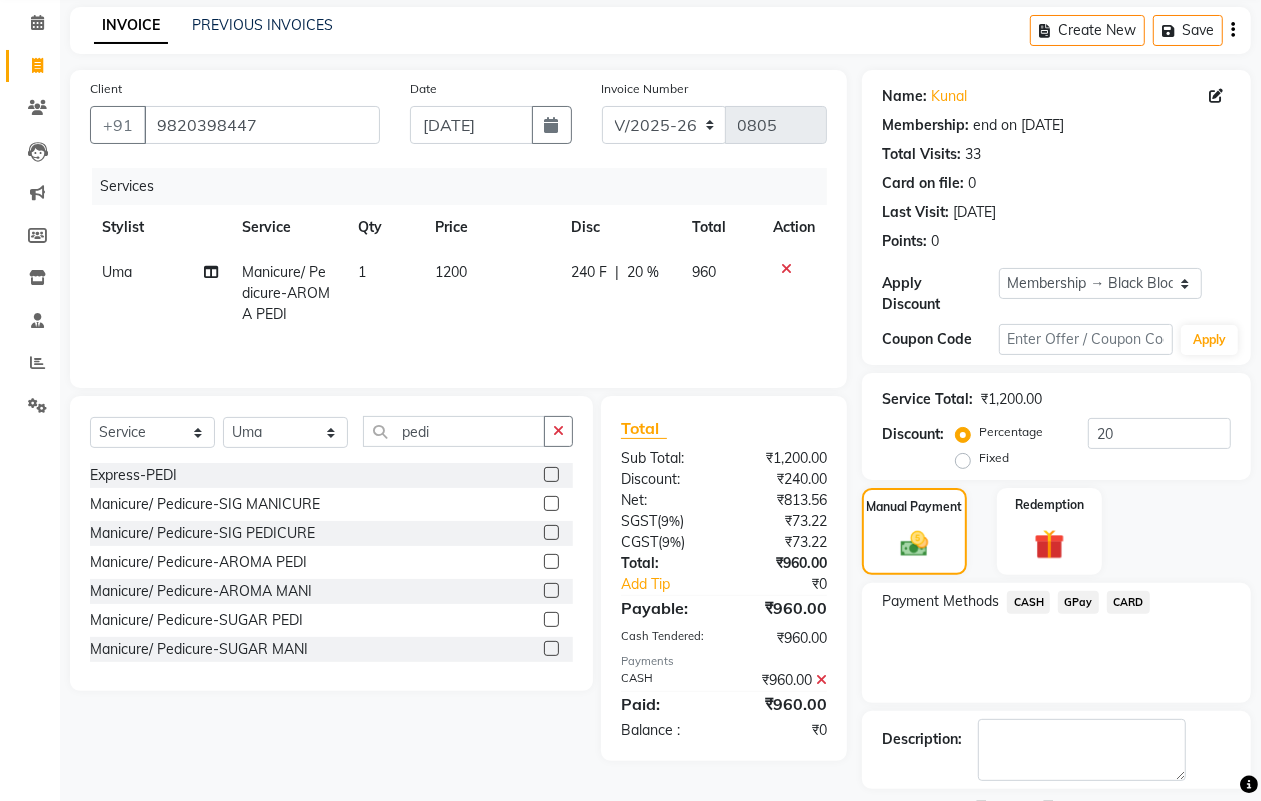 scroll, scrollTop: 166, scrollLeft: 0, axis: vertical 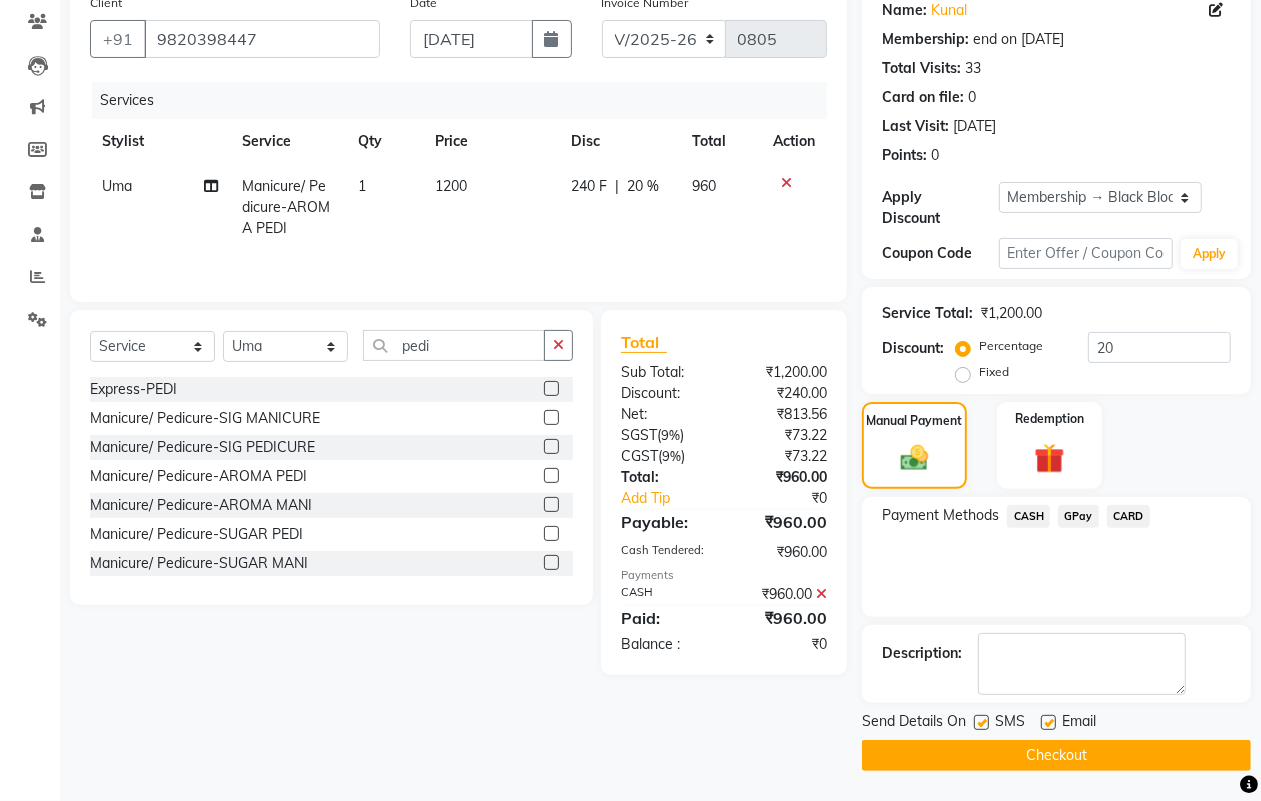 click on "Checkout" 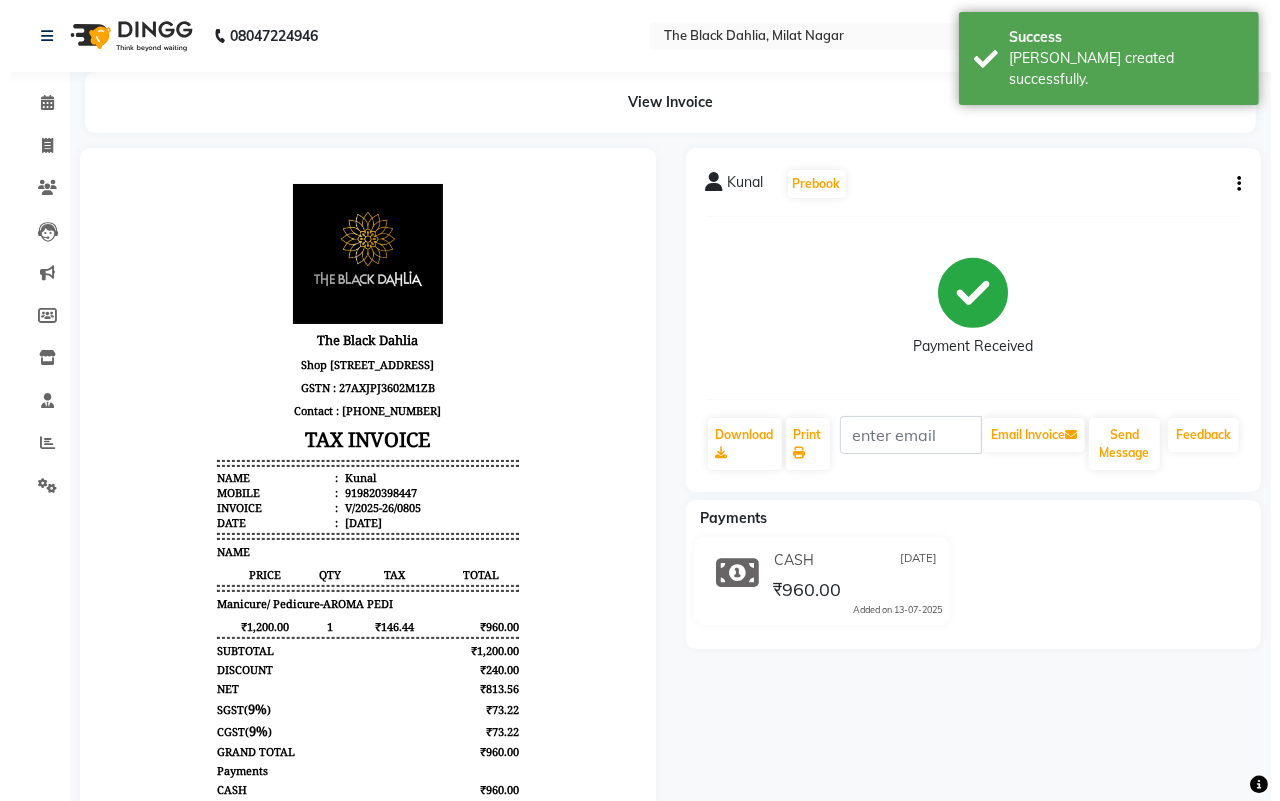 scroll, scrollTop: 0, scrollLeft: 0, axis: both 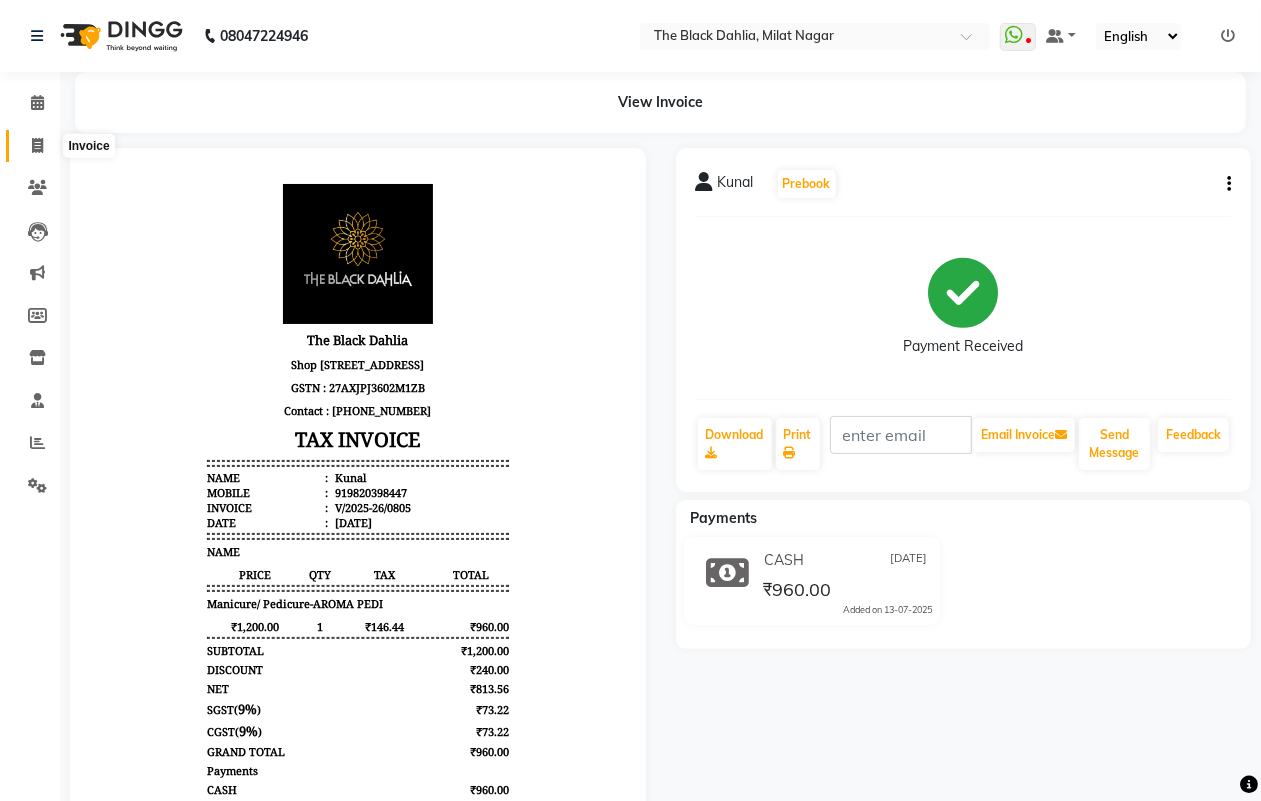 click 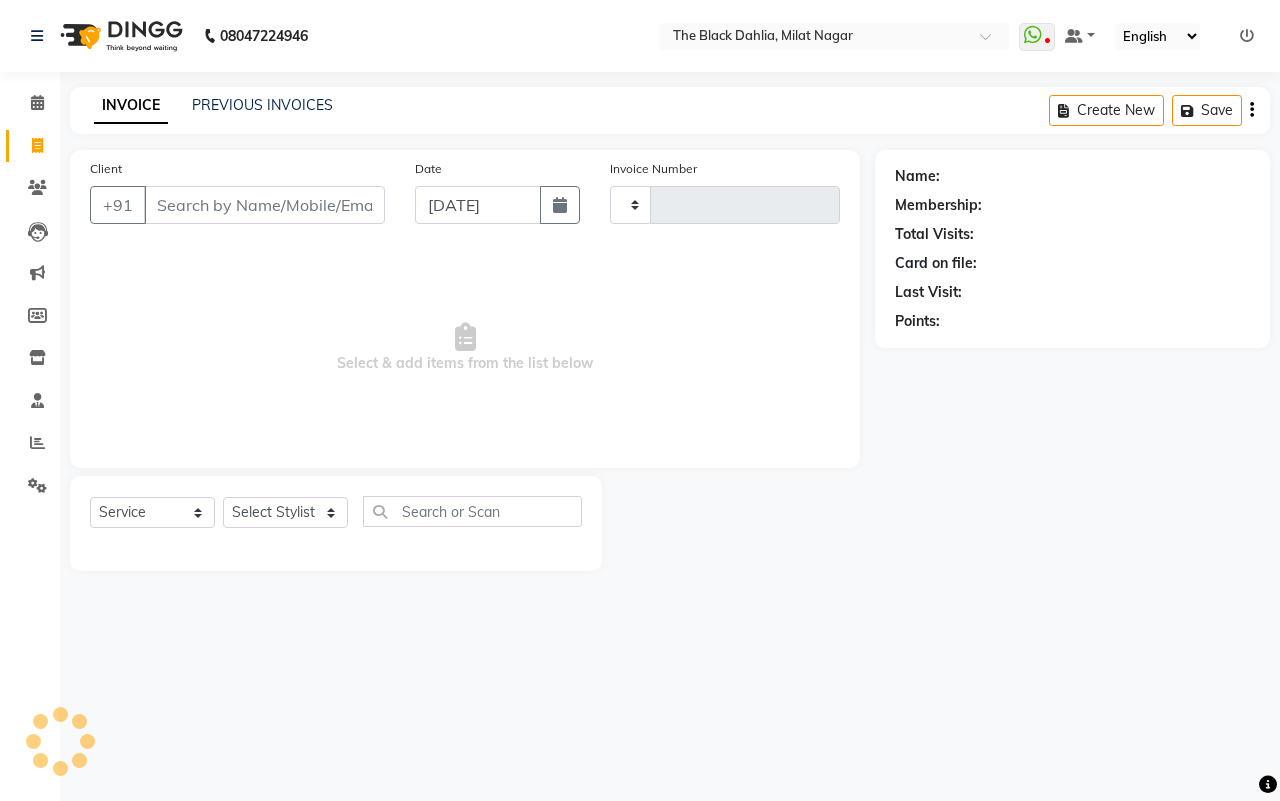 type on "0806" 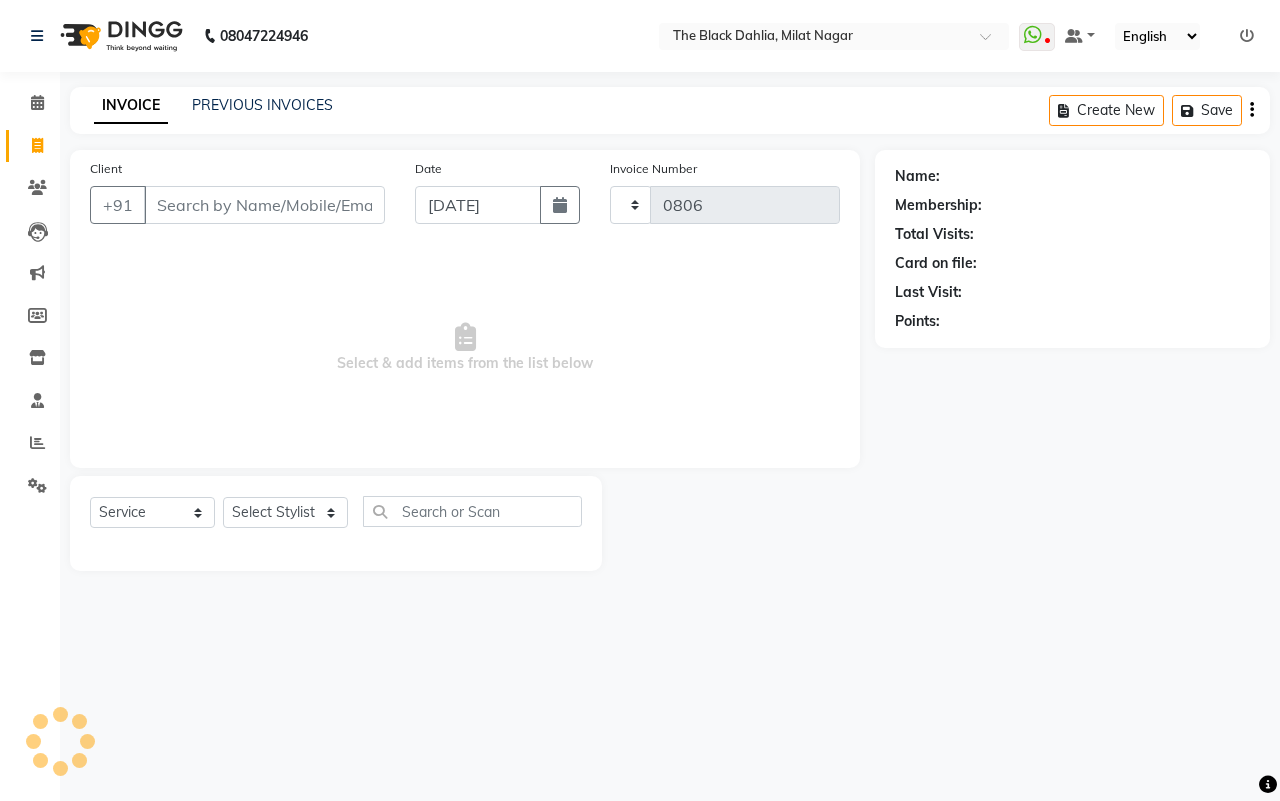 select on "4335" 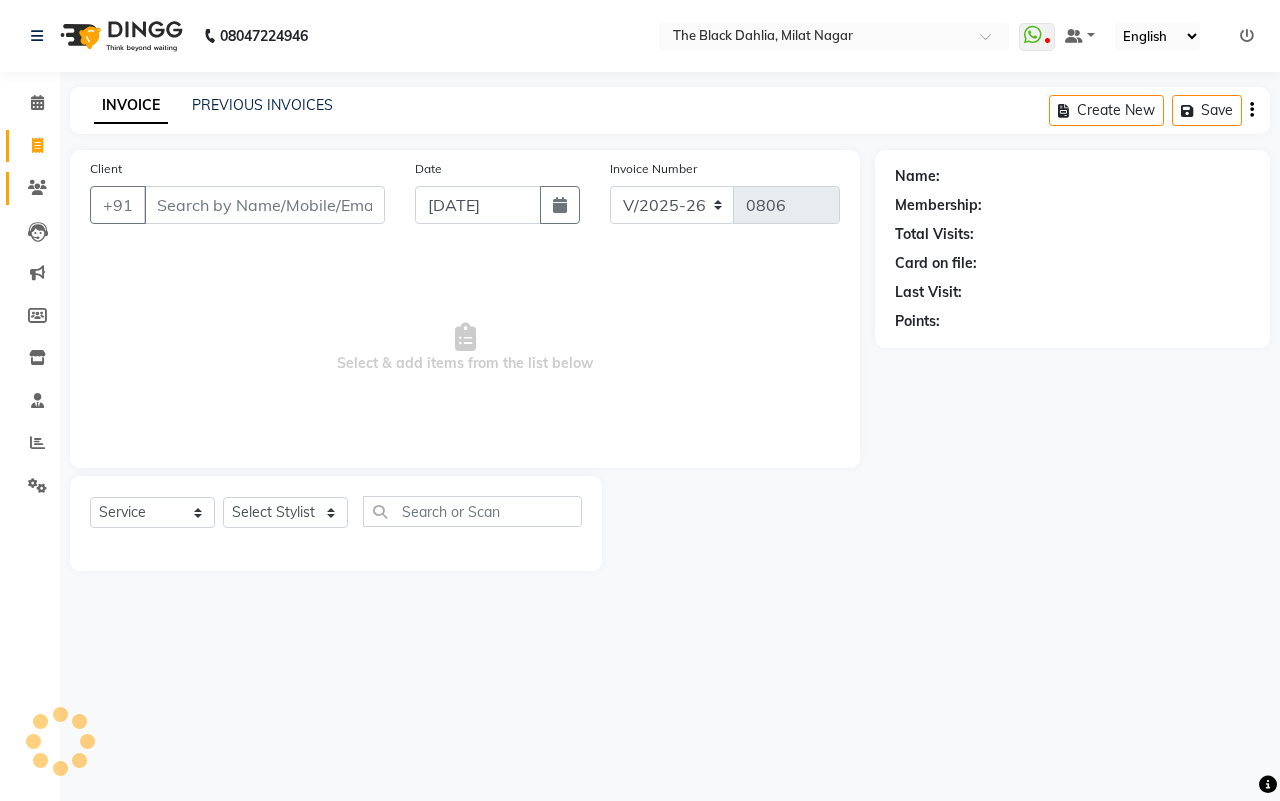click 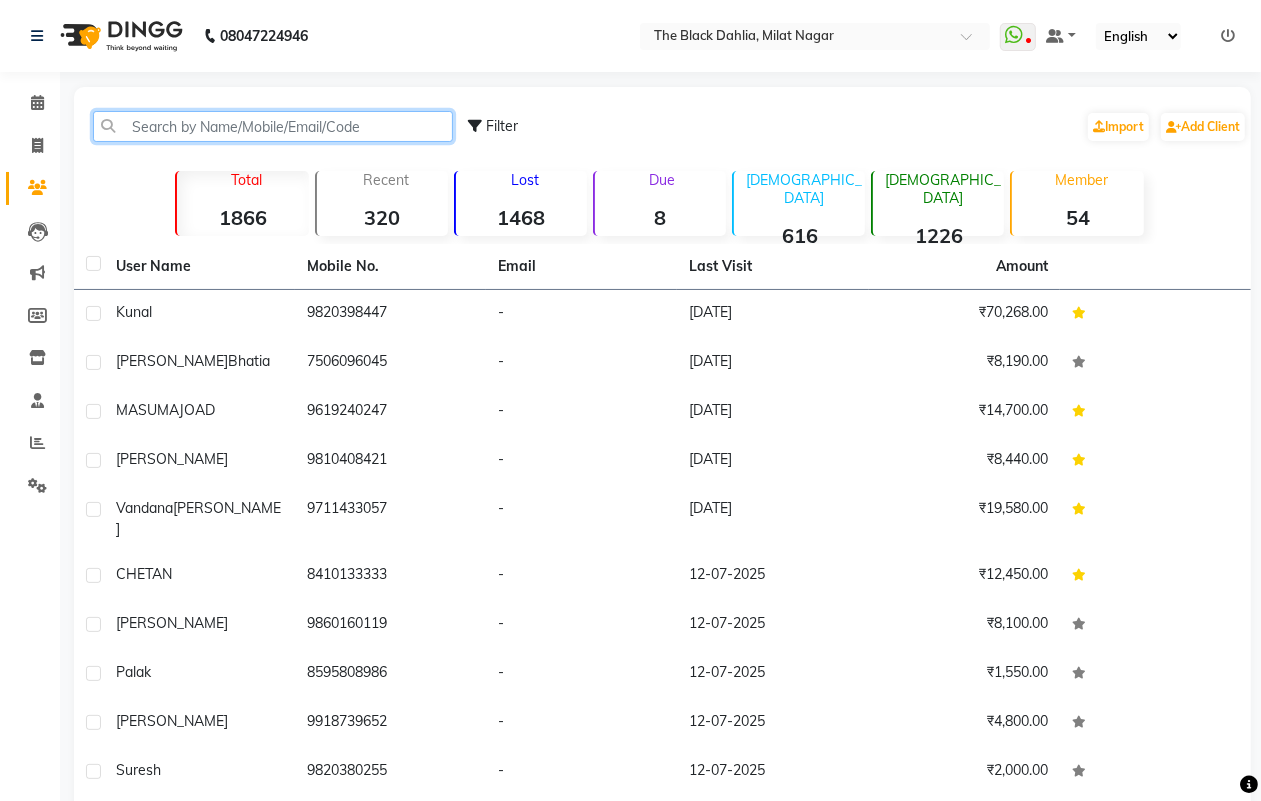 click 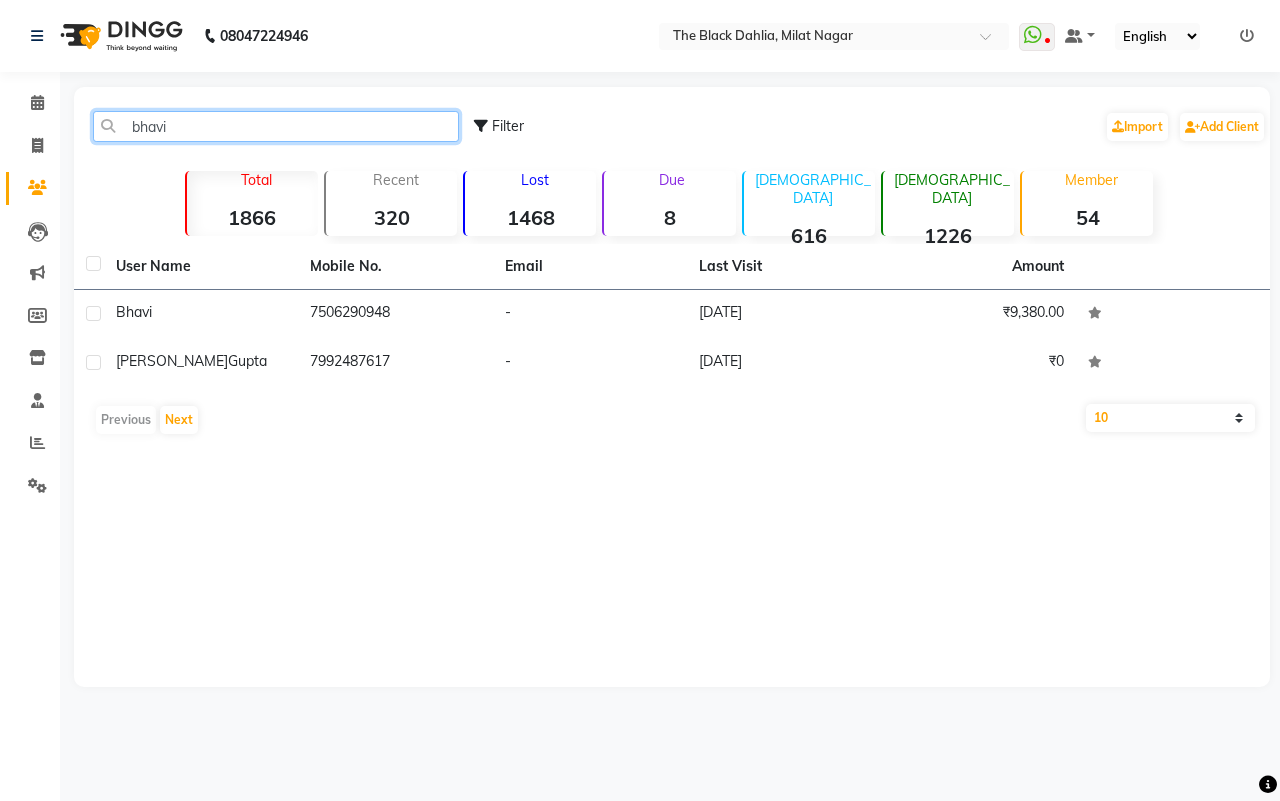 type on "bhavi" 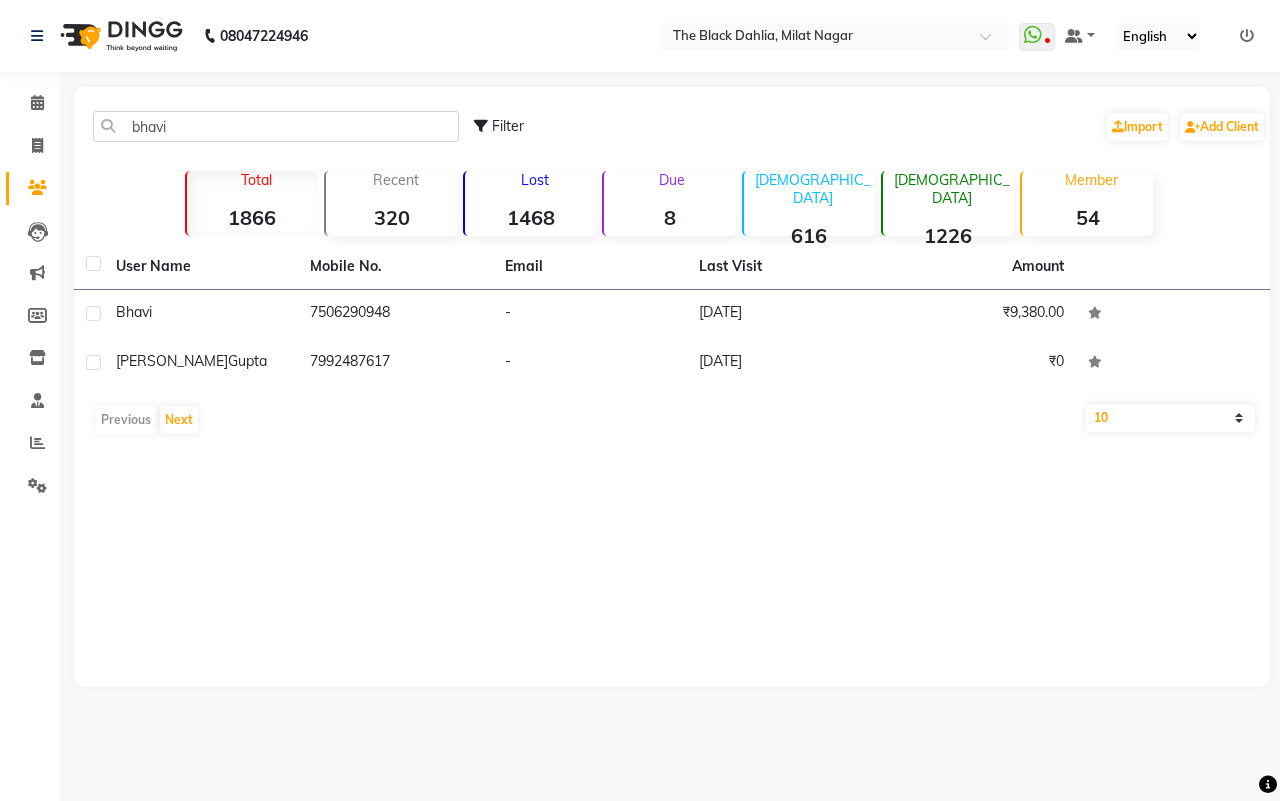 click on "Amount" 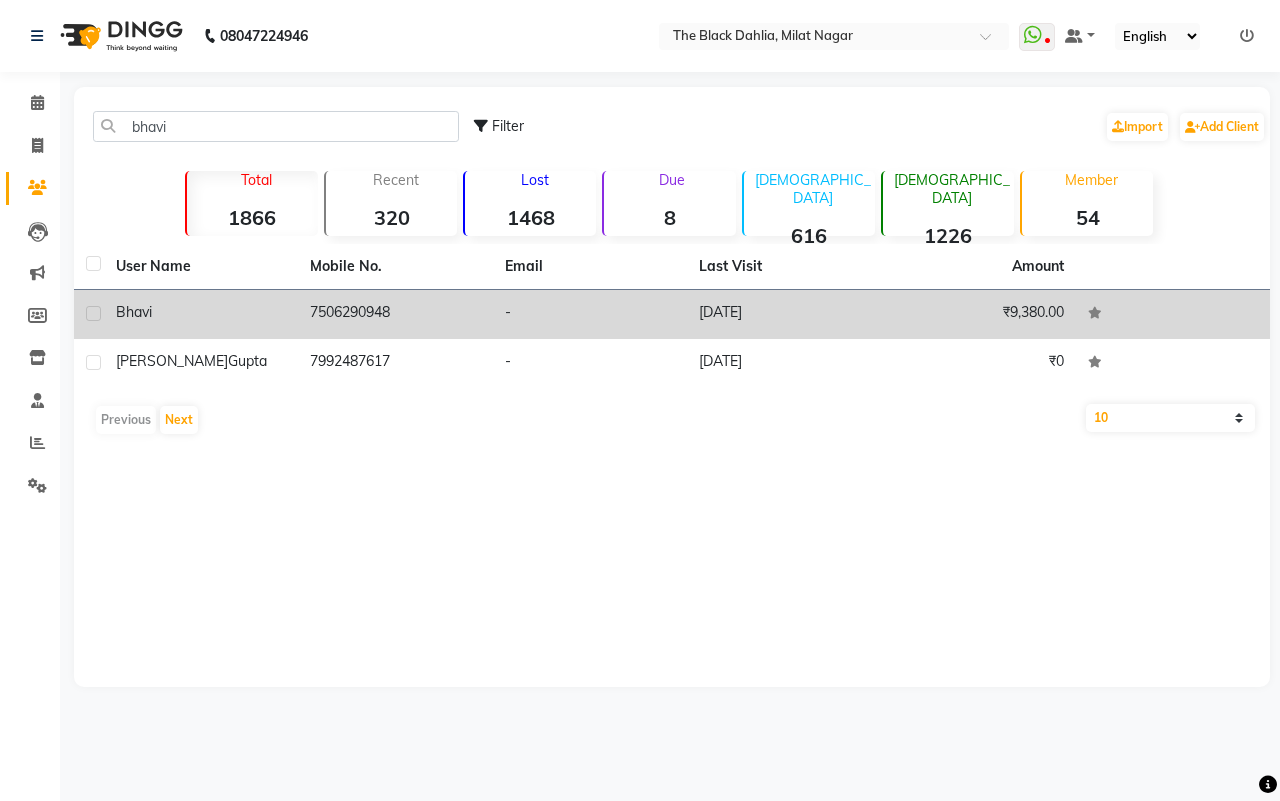 click on "₹9,380.00" 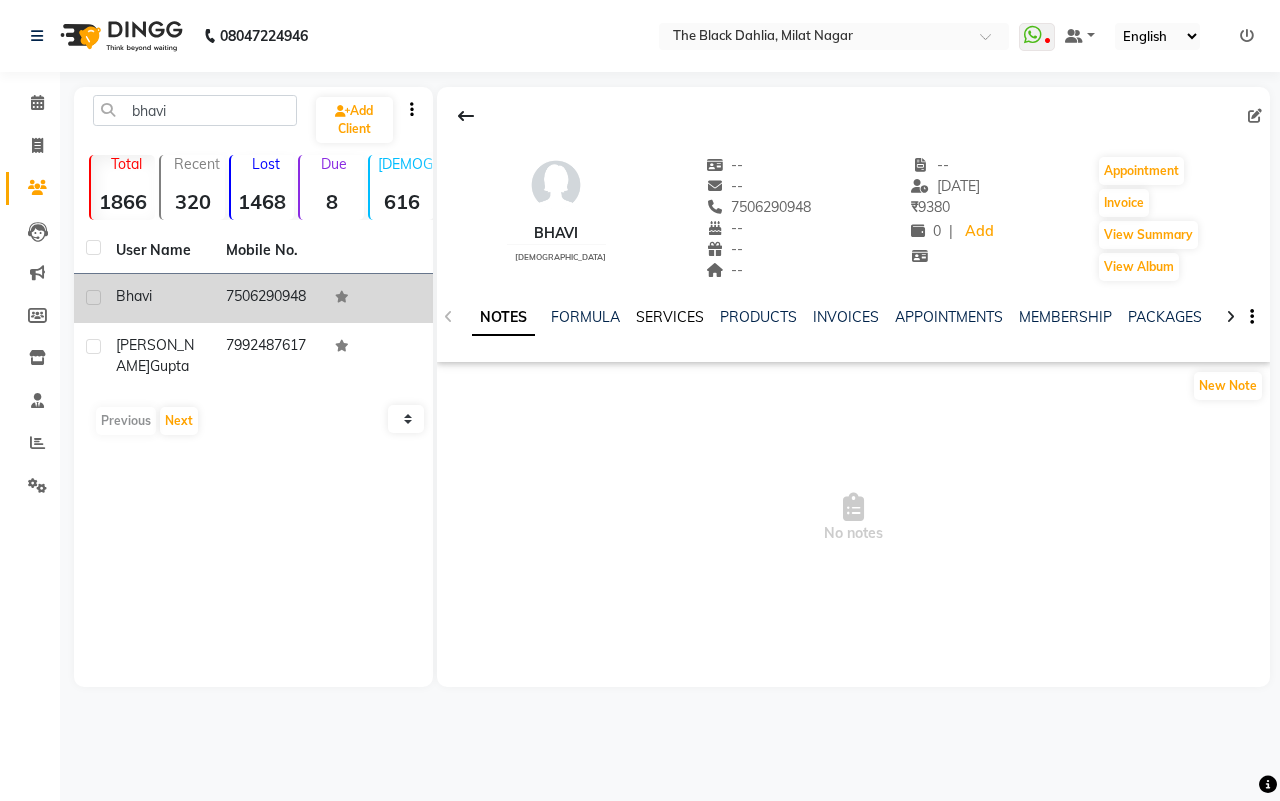 click on "SERVICES" 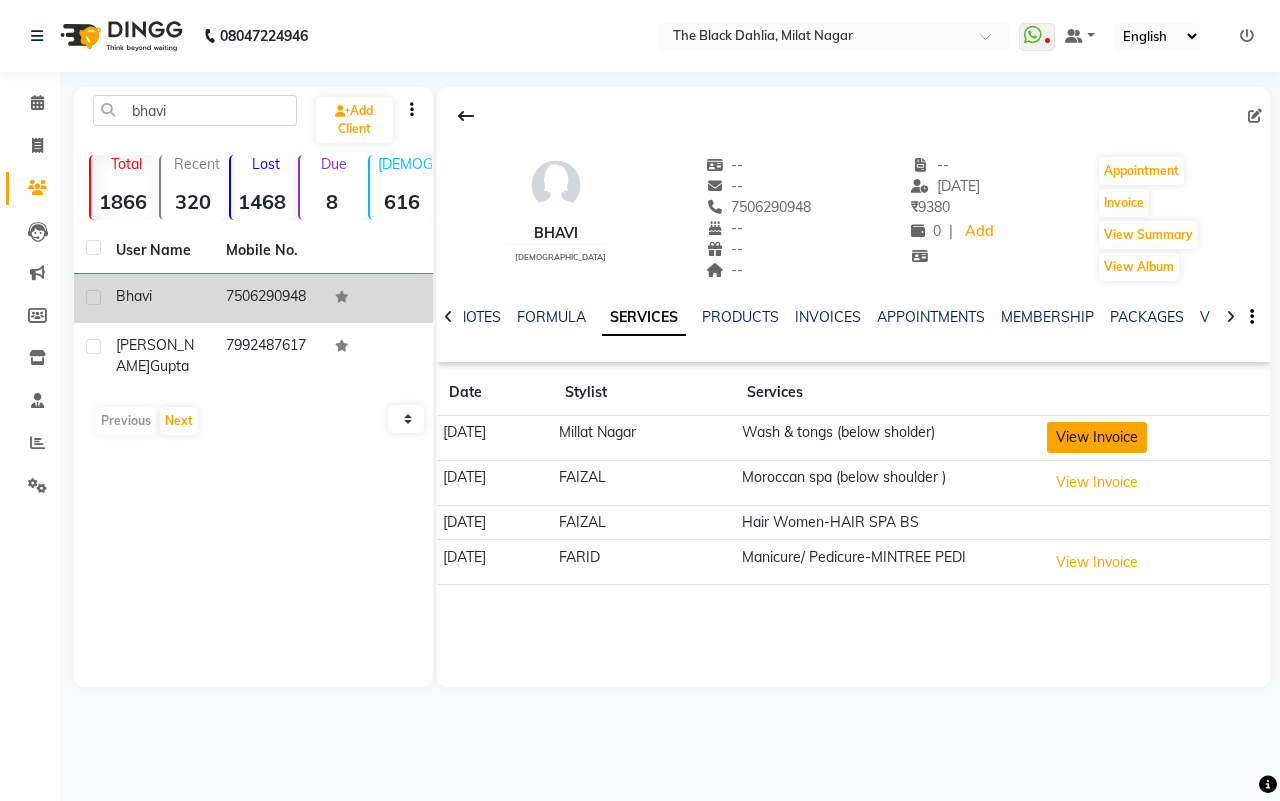 click on "View Invoice" 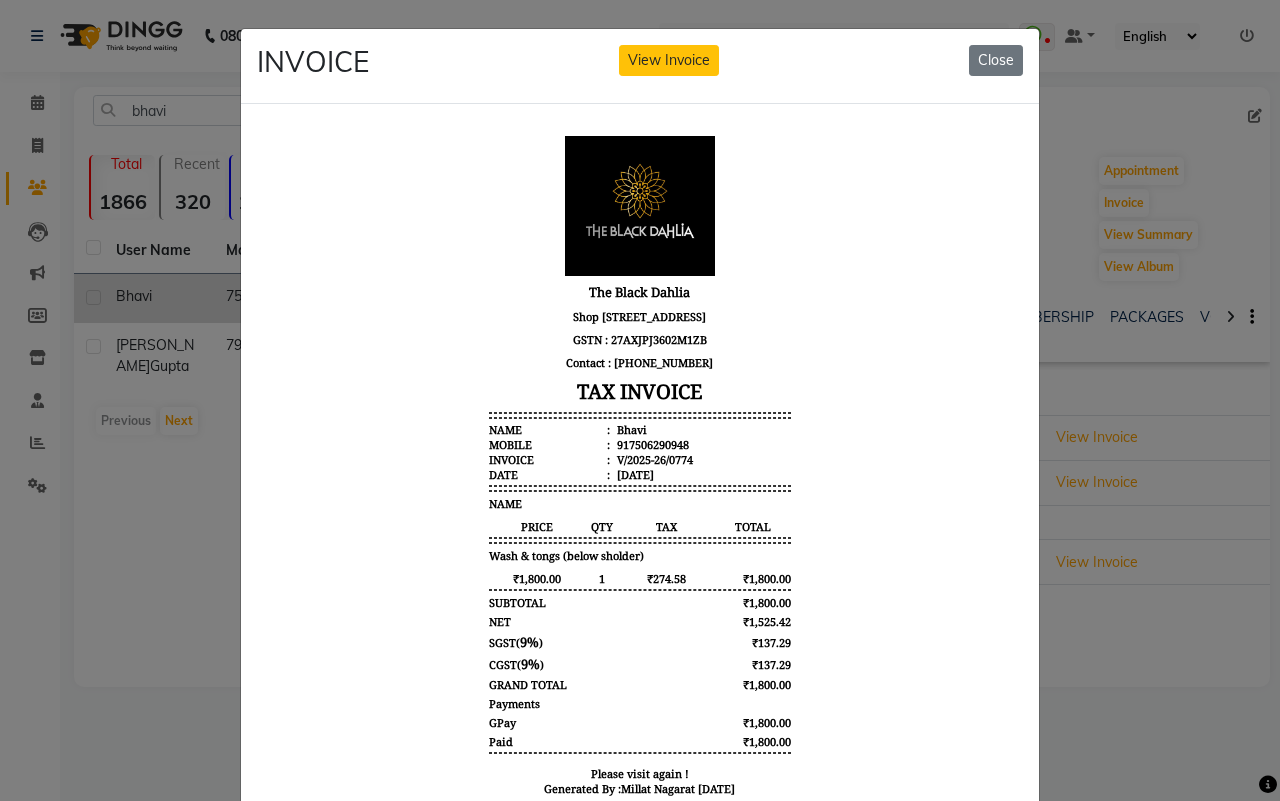 scroll, scrollTop: 15, scrollLeft: 0, axis: vertical 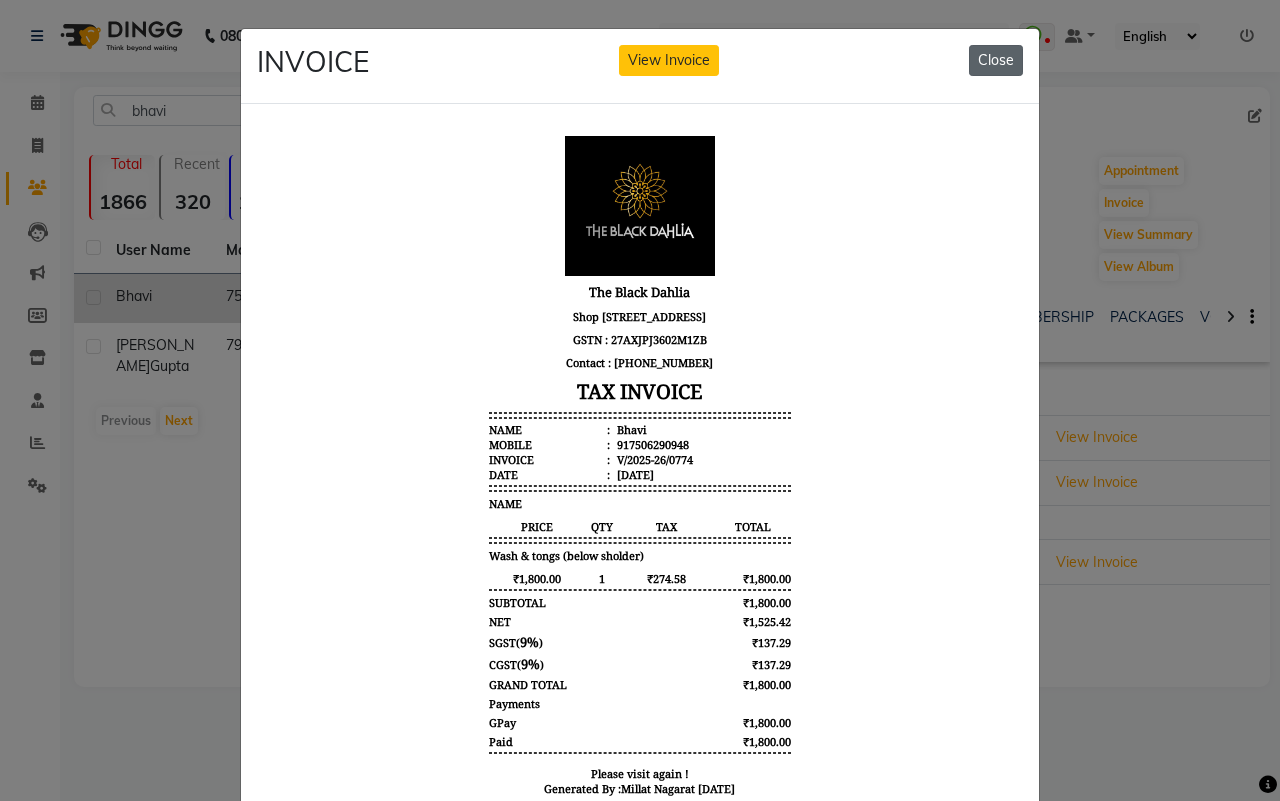 click on "Close" 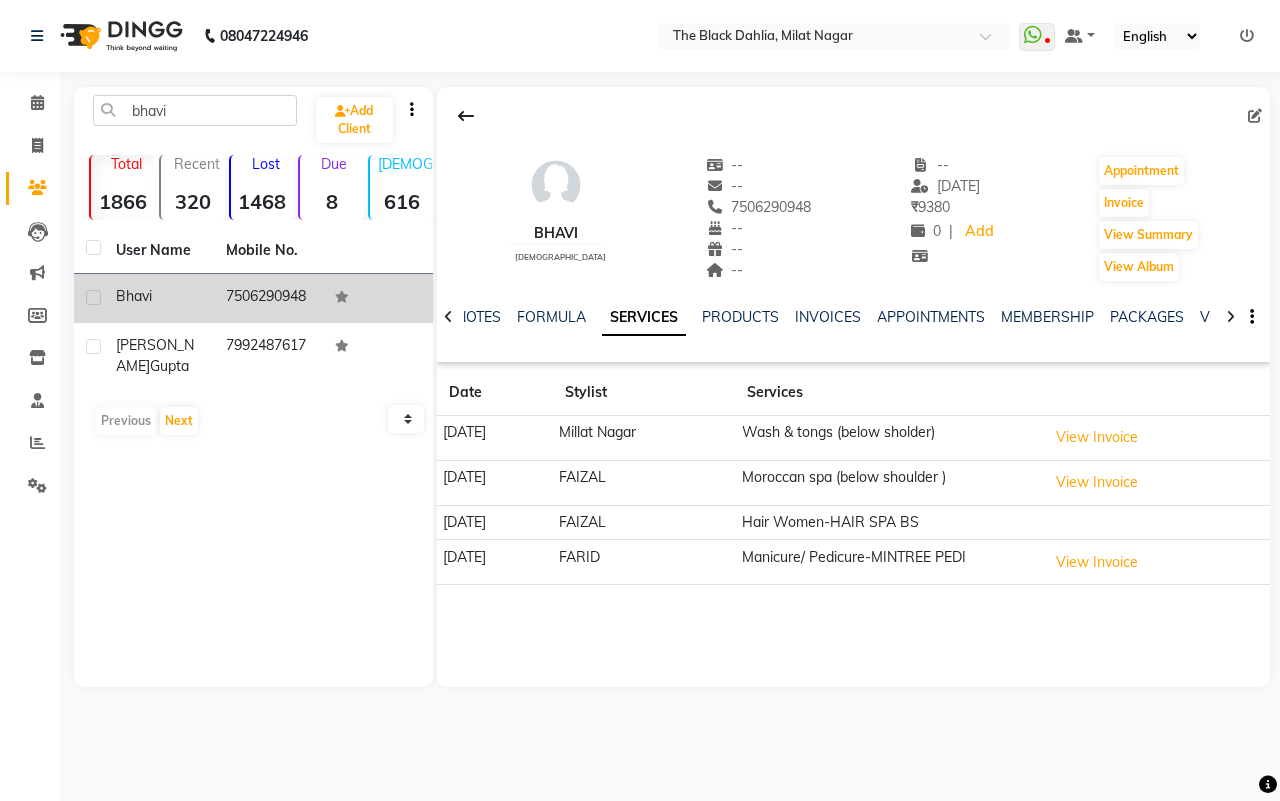 drag, startPoint x: 698, startPoint y: 205, endPoint x: 808, endPoint y: 220, distance: 111.01801 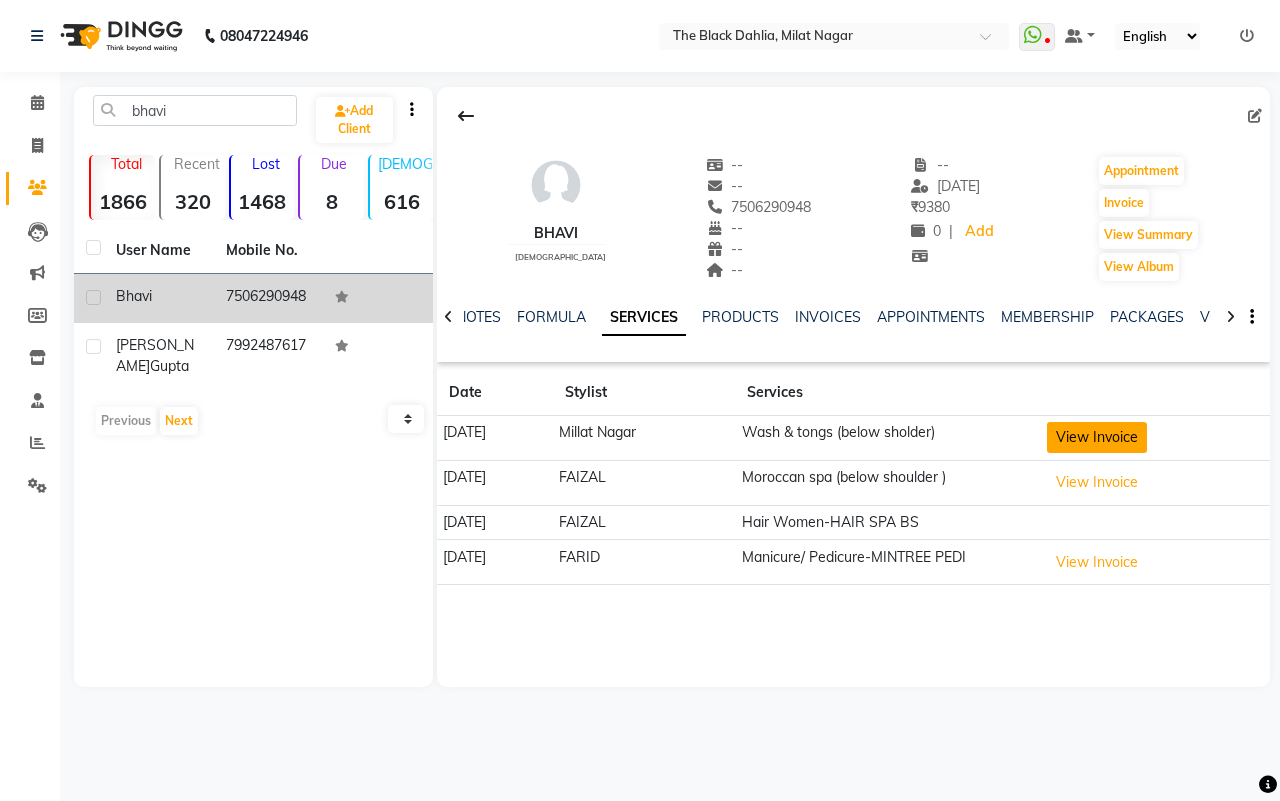 click on "View Invoice" 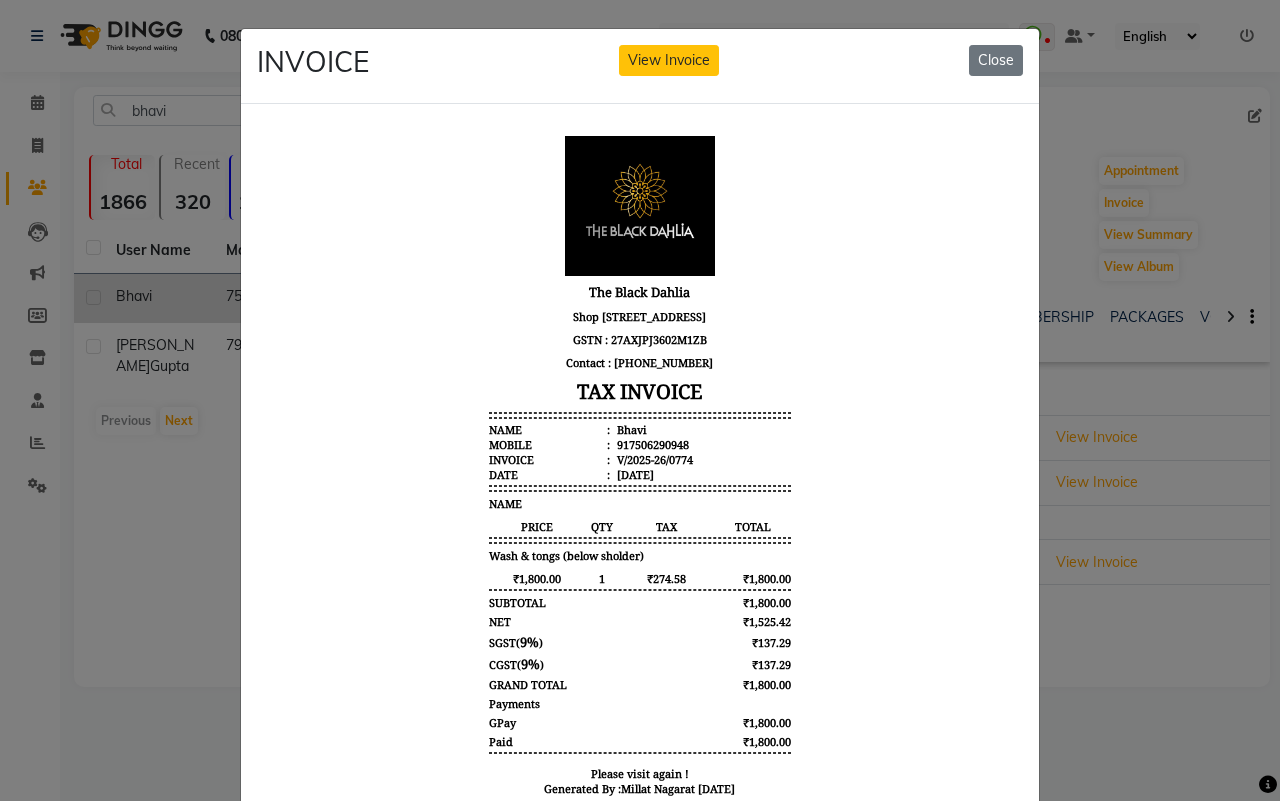 scroll, scrollTop: 15, scrollLeft: 0, axis: vertical 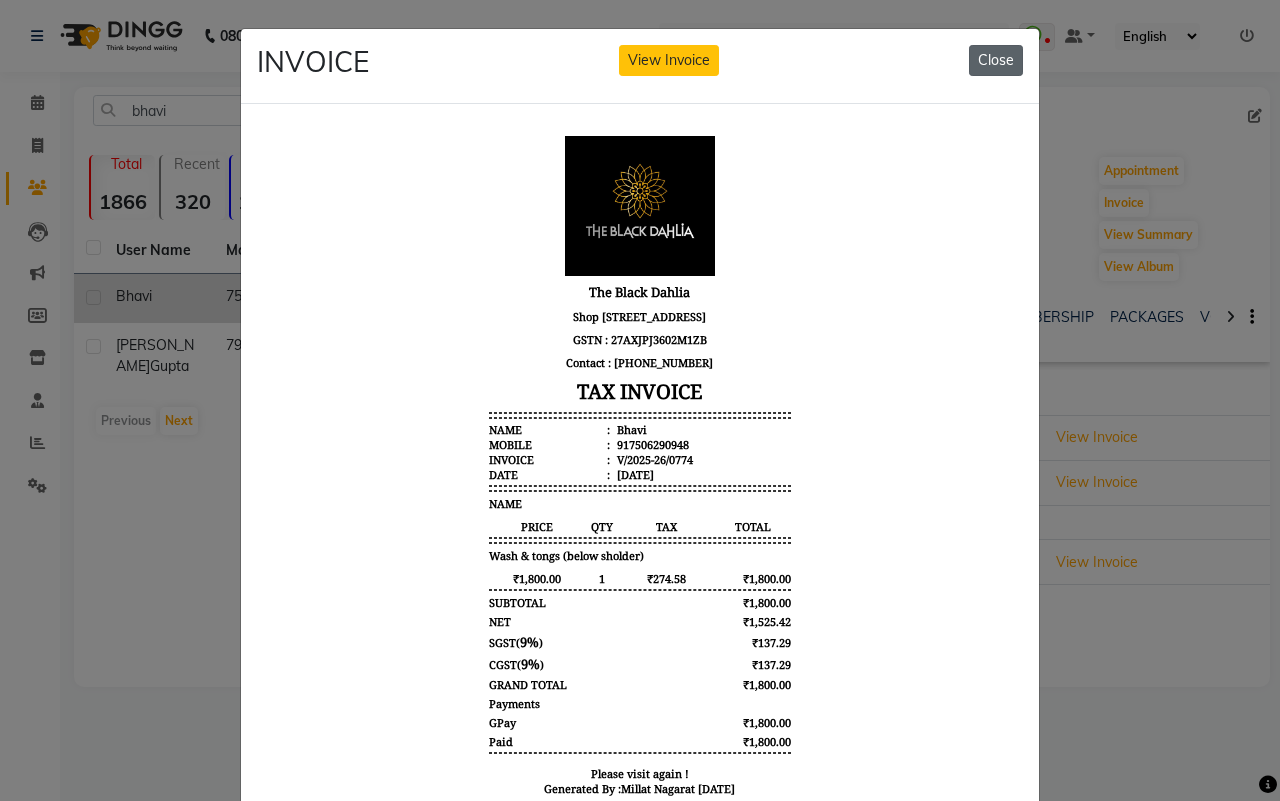 click on "Close" 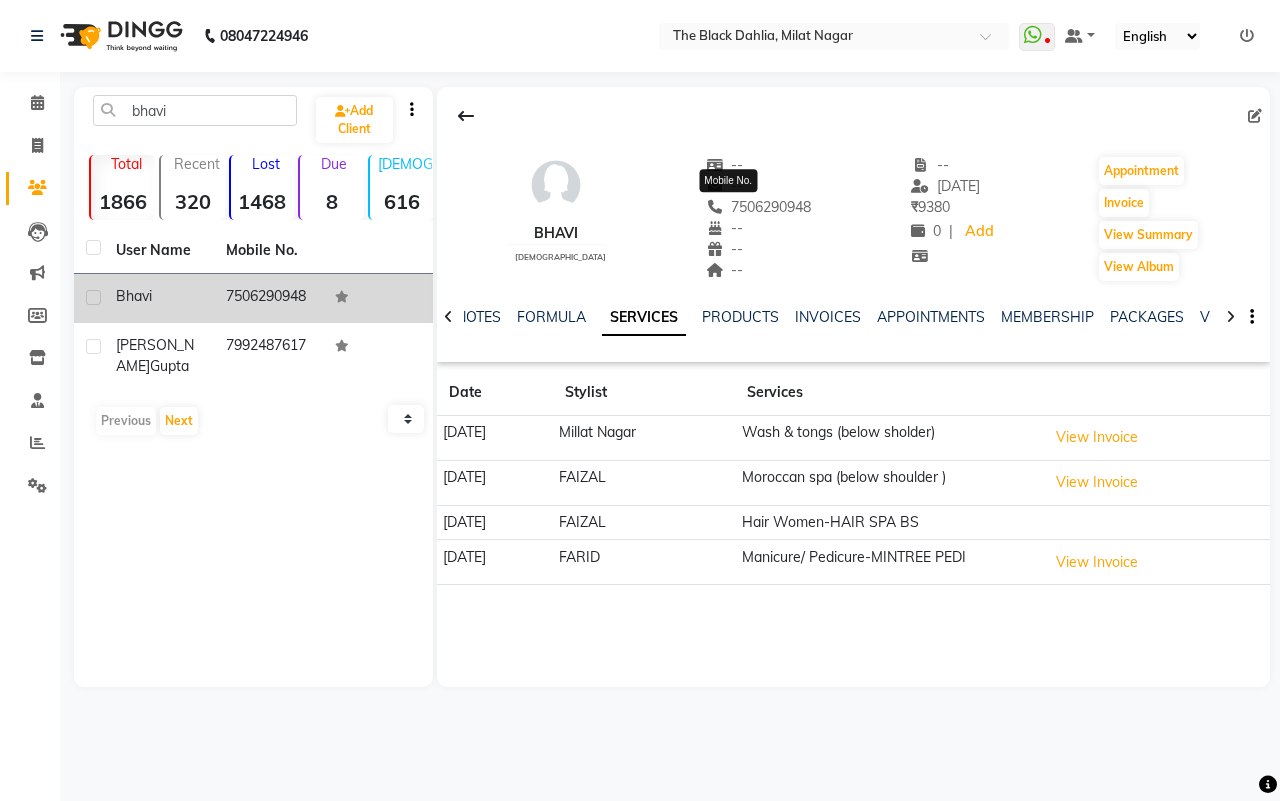 click on "7506290948" 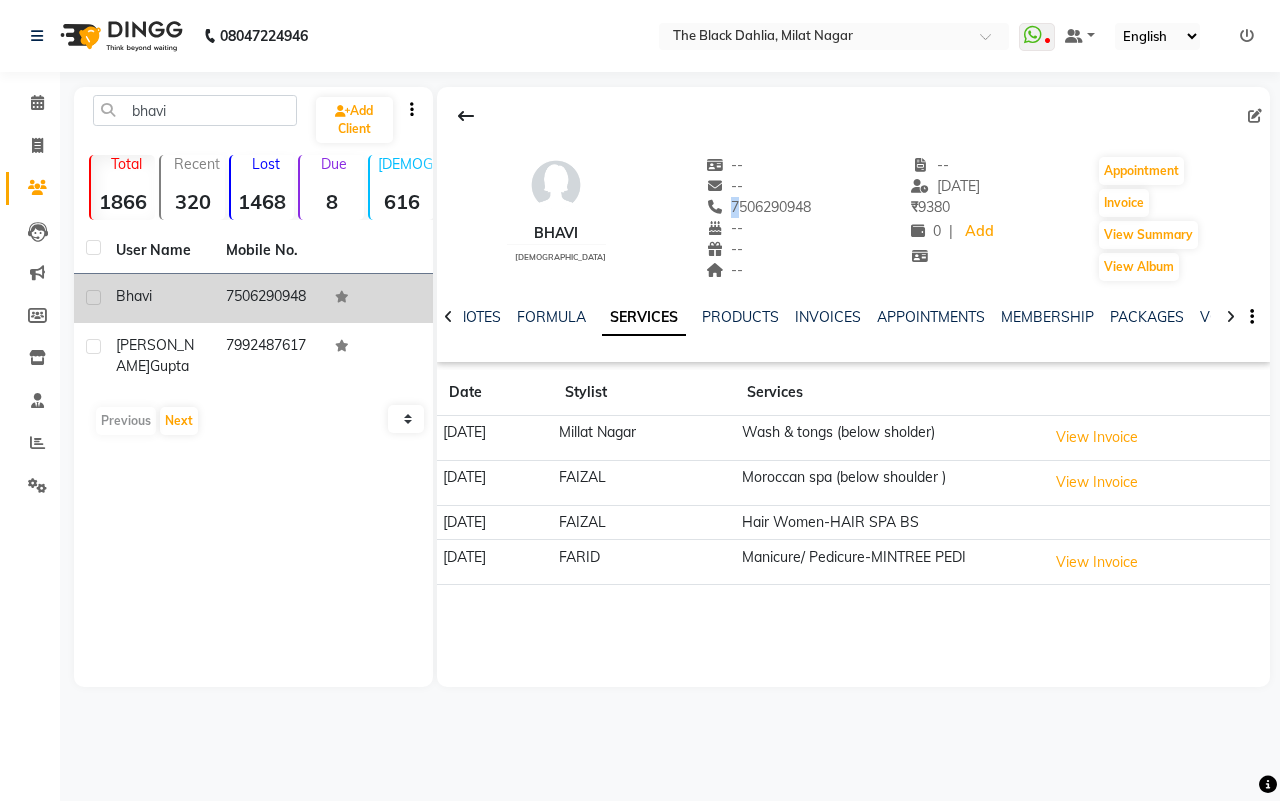 click on "7506290948" 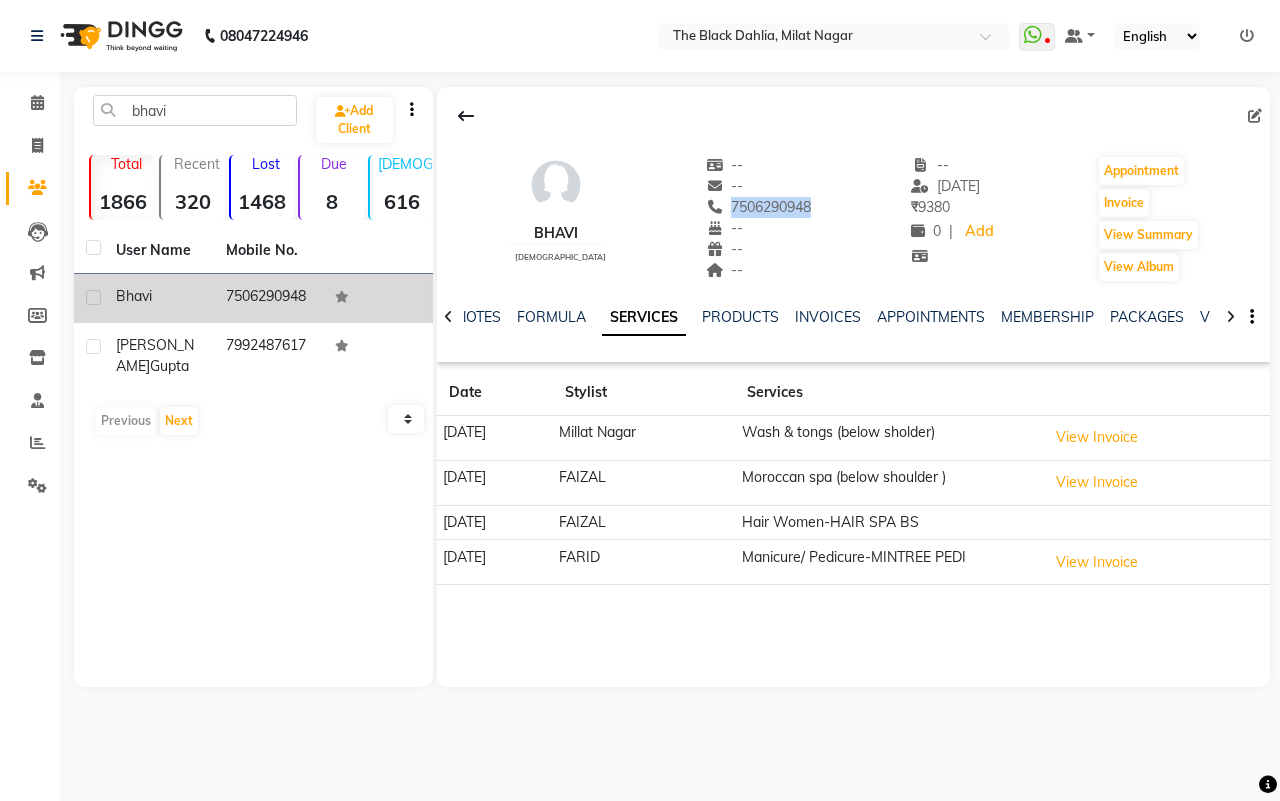 drag, startPoint x: 696, startPoint y: 205, endPoint x: 741, endPoint y: 206, distance: 45.01111 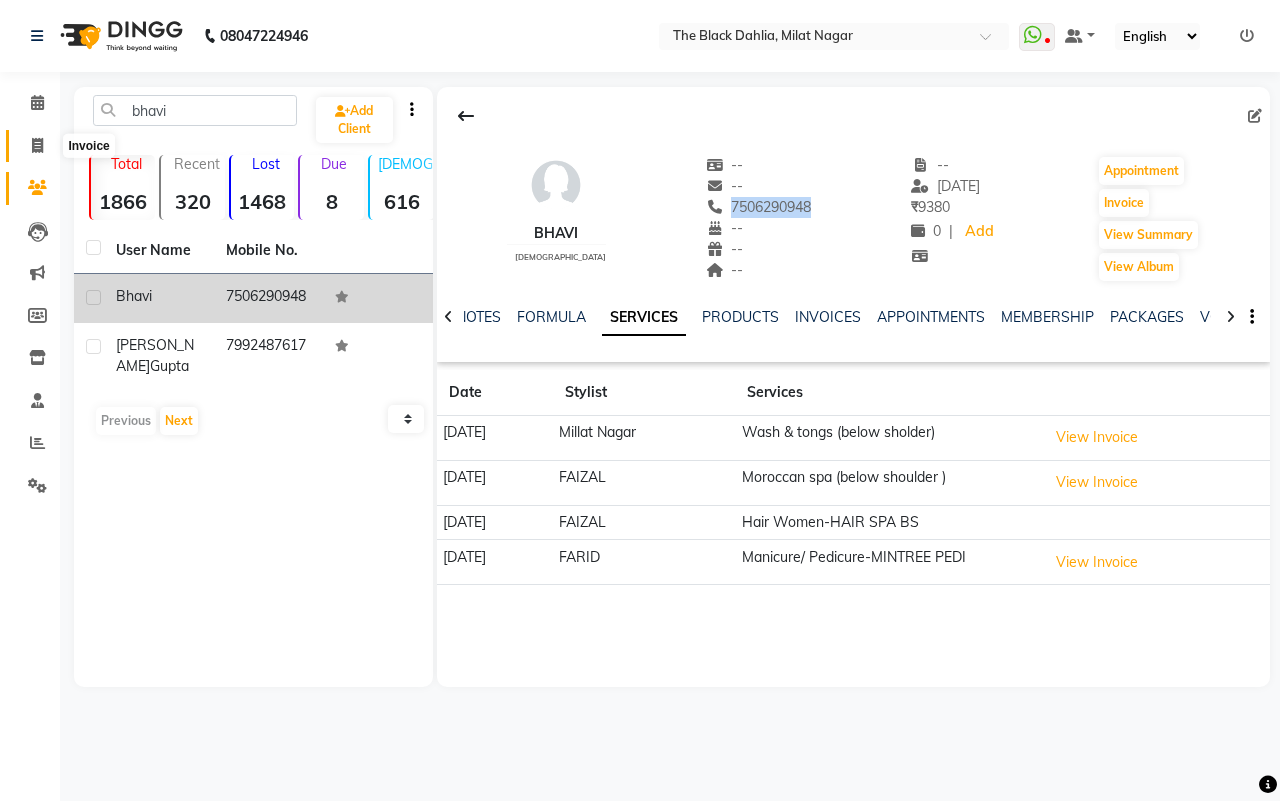 click 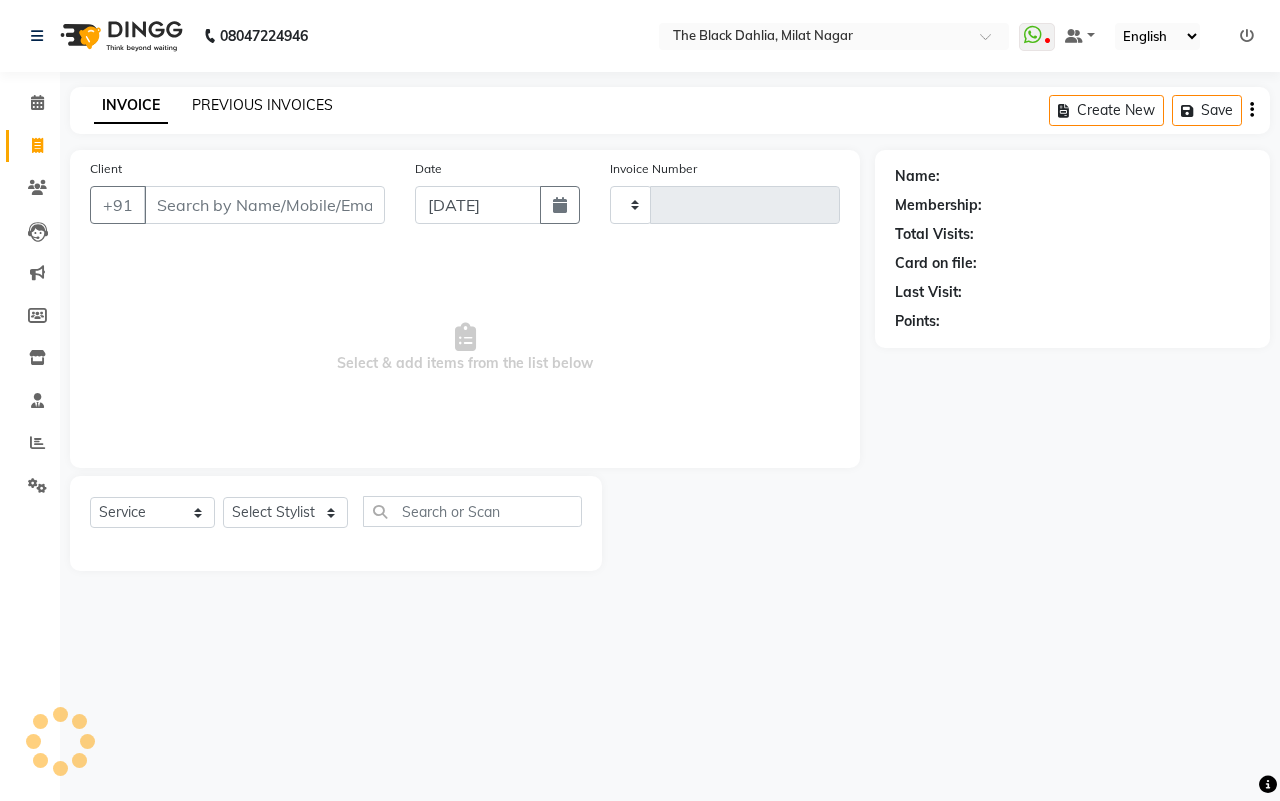 type on "0806" 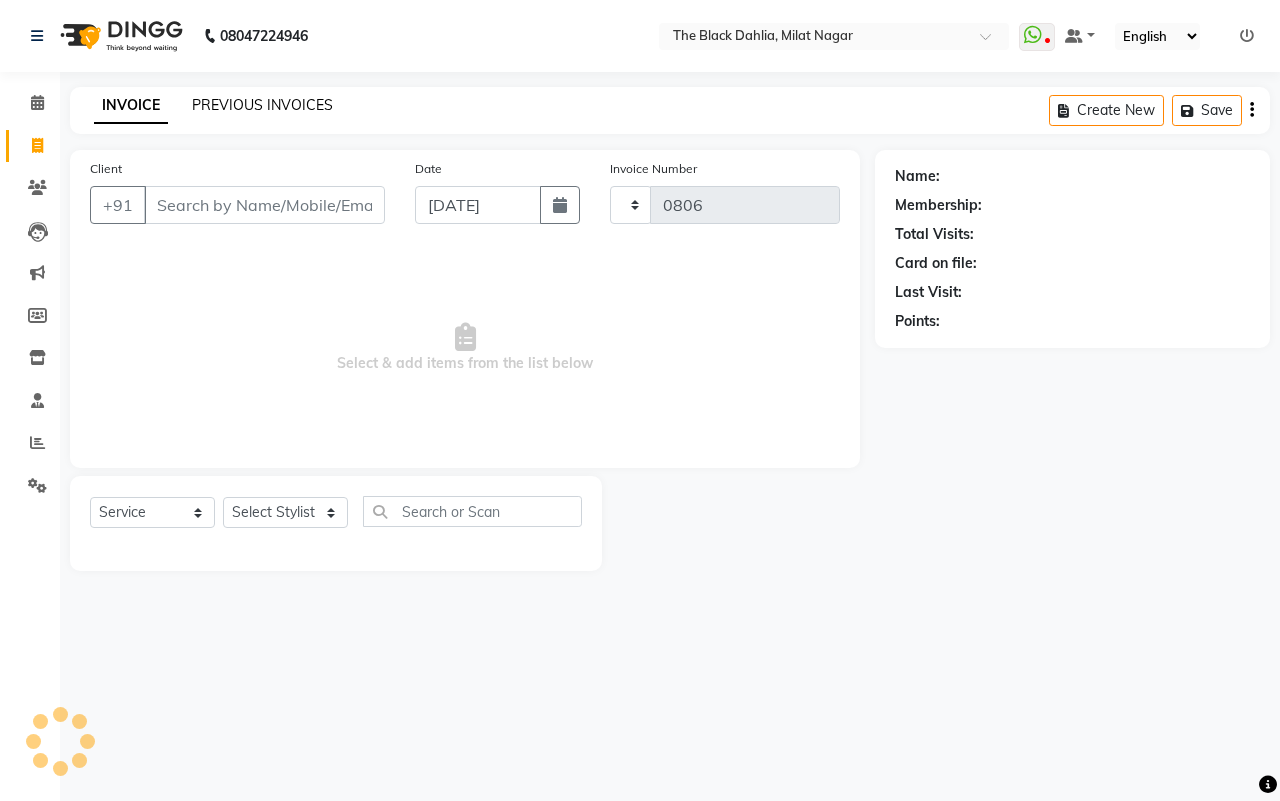 select on "4335" 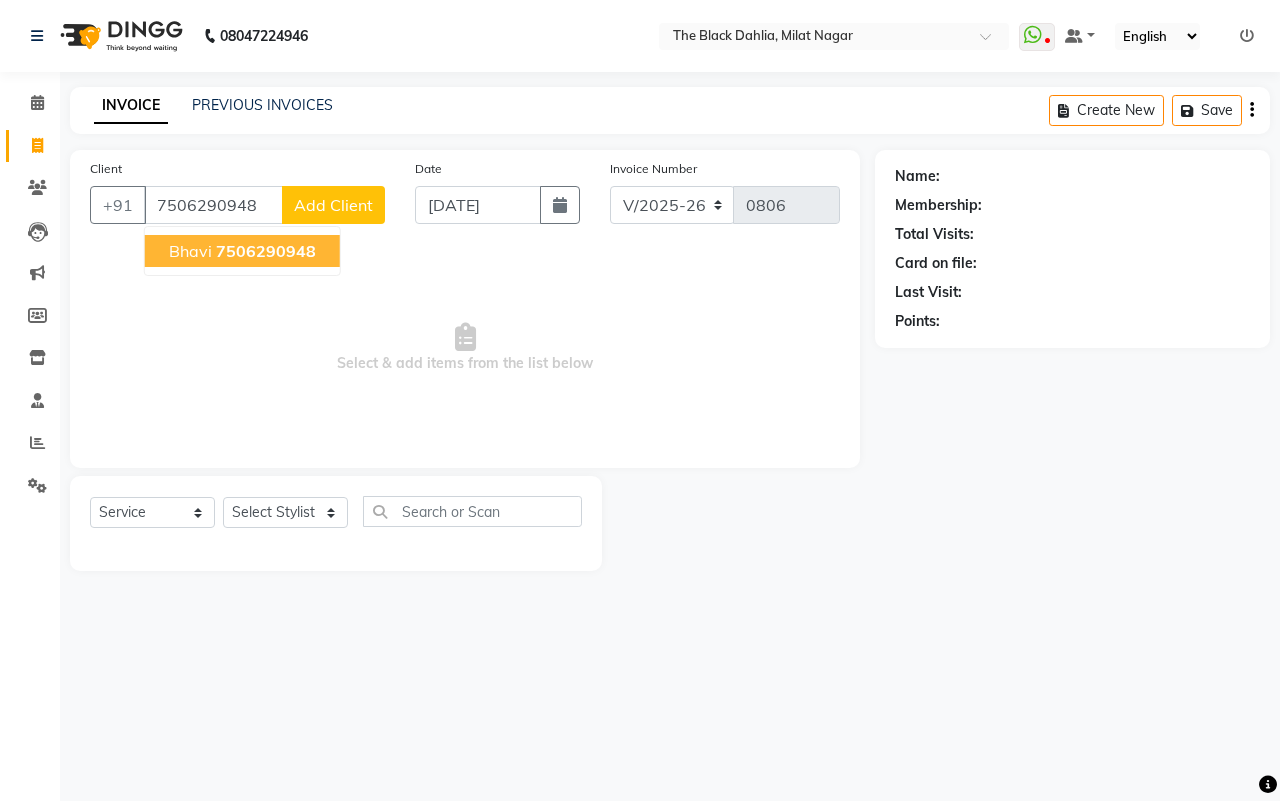 type on "7506290948" 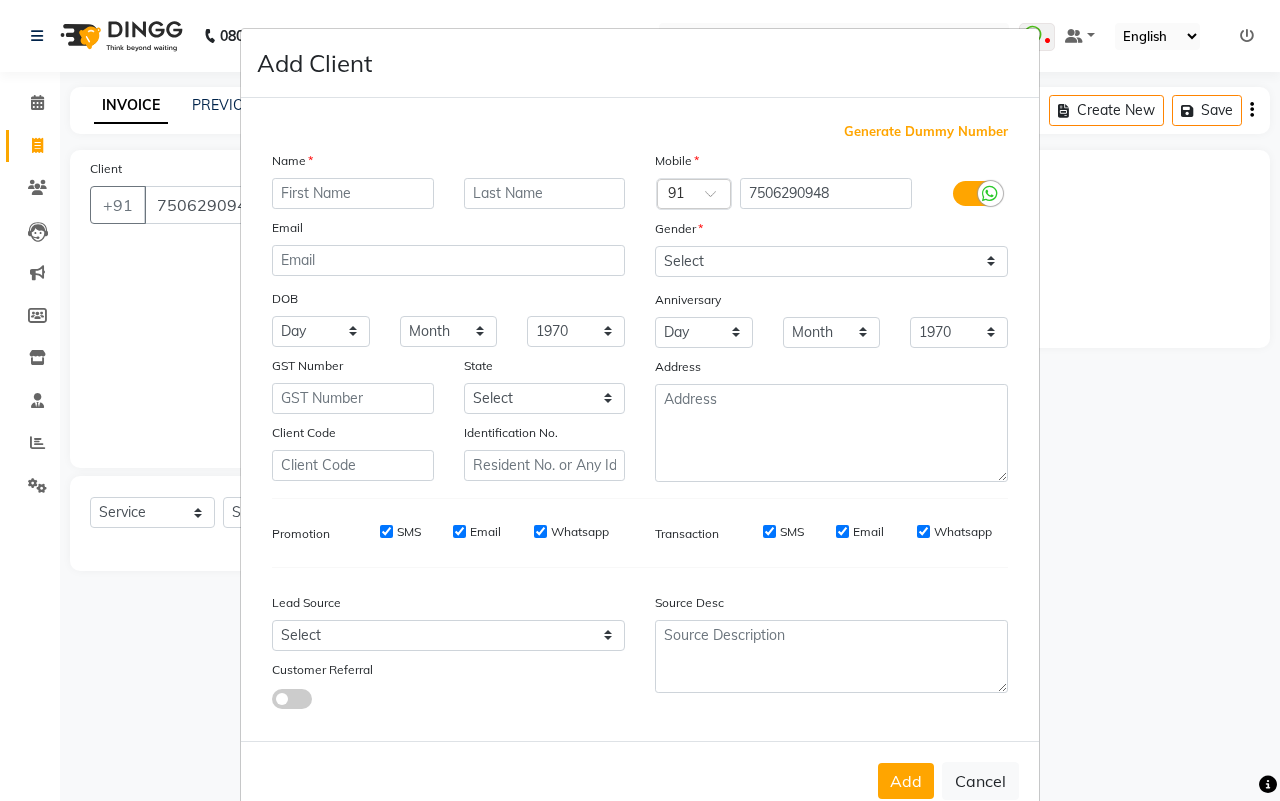 click on "Add Client Generate Dummy Number Name Email DOB Day 01 02 03 04 05 06 07 08 09 10 11 12 13 14 15 16 17 18 19 20 21 22 23 24 25 26 27 28 29 30 31 Month January February March April May June July August September October November December 1940 1941 1942 1943 1944 1945 1946 1947 1948 1949 1950 1951 1952 1953 1954 1955 1956 1957 1958 1959 1960 1961 1962 1963 1964 1965 1966 1967 1968 1969 1970 1971 1972 1973 1974 1975 1976 1977 1978 1979 1980 1981 1982 1983 1984 1985 1986 1987 1988 1989 1990 1991 1992 1993 1994 1995 1996 1997 1998 1999 2000 2001 2002 2003 2004 2005 2006 2007 2008 2009 2010 2011 2012 2013 2014 2015 2016 2017 2018 2019 2020 2021 2022 2023 2024 GST Number State Select Andaman and Nicobar Islands Andhra Pradesh Arunachal Pradesh Assam Bihar Chandigarh Chhattisgarh Dadra and Nagar Haveli Daman and Diu Delhi Goa Gujarat Haryana Himachal Pradesh Jammu and Kashmir Jharkhand Karnataka Kerala Lakshadweep Madhya Pradesh Maharashtra Manipur Meghalaya Mizoram Nagaland Odisha Pondicherry Punjab Rajasthan Sikkim" at bounding box center [640, 400] 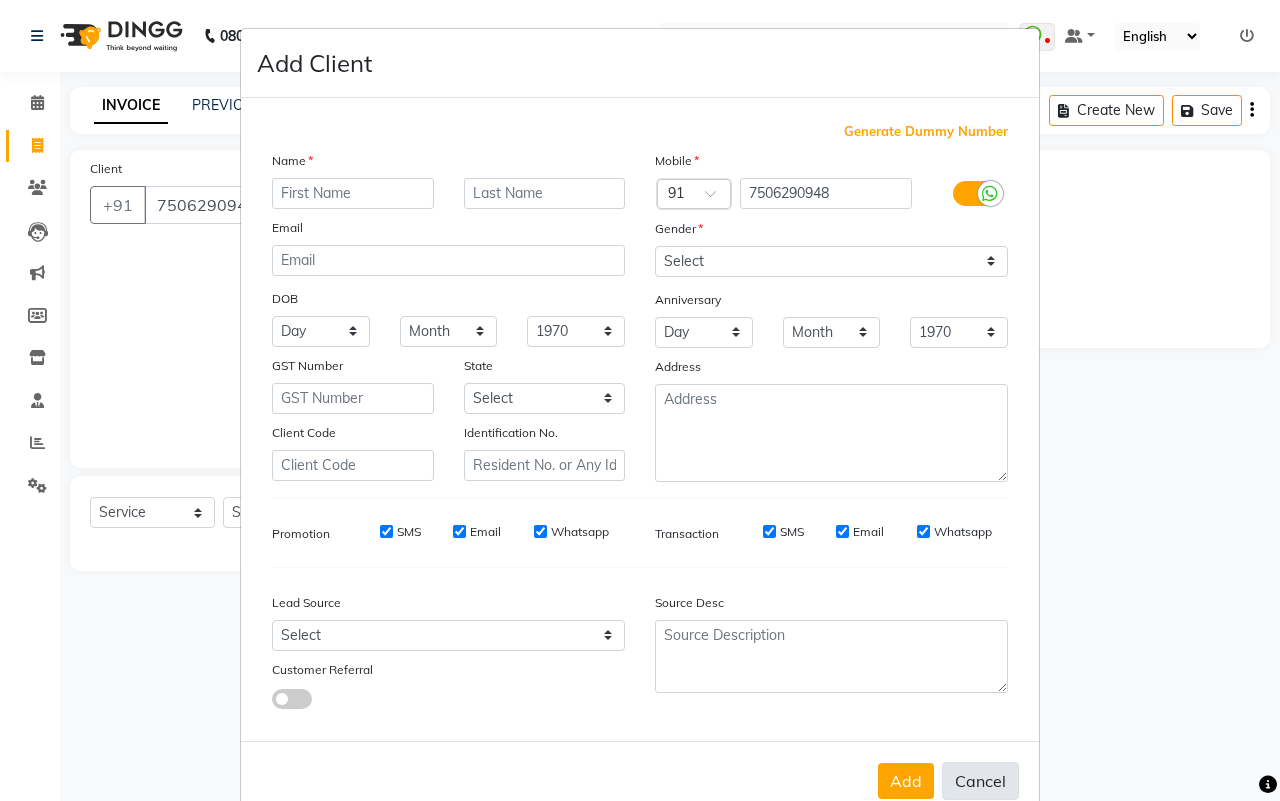 click on "Cancel" at bounding box center (980, 781) 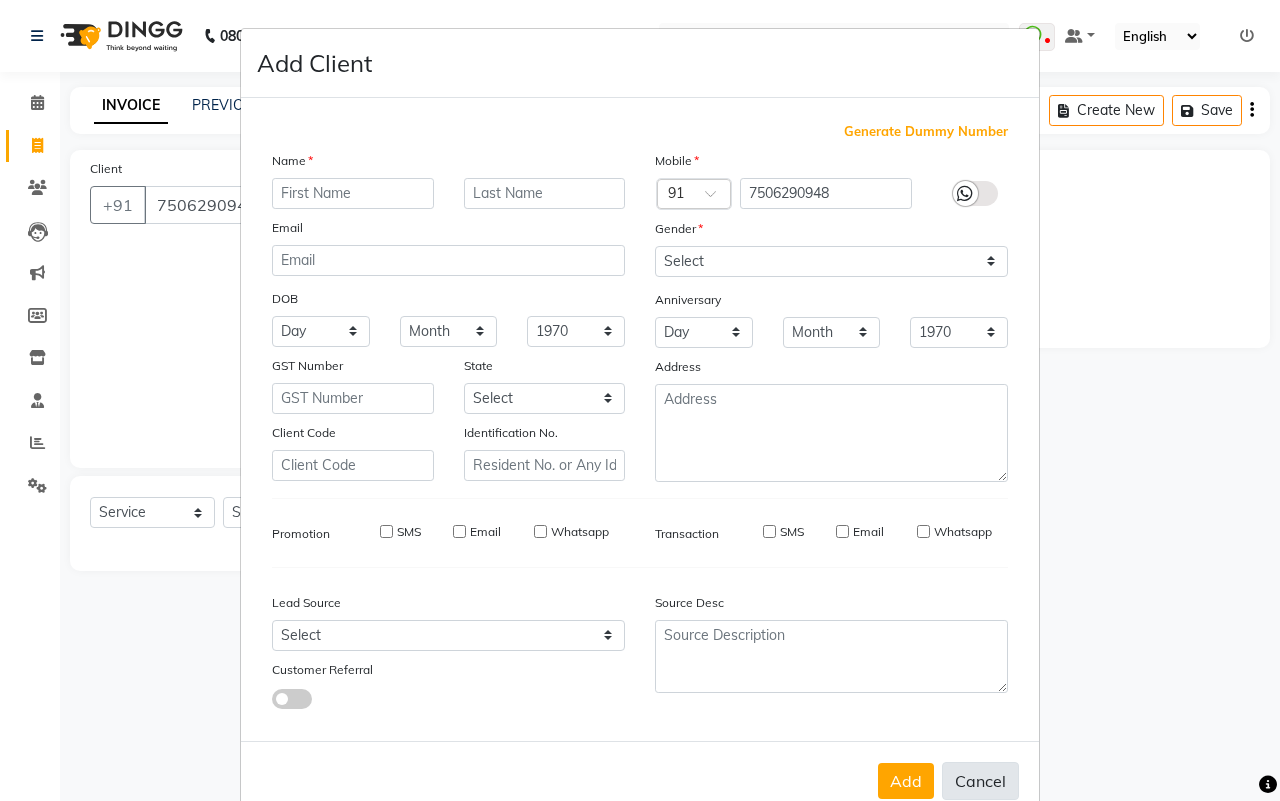 select 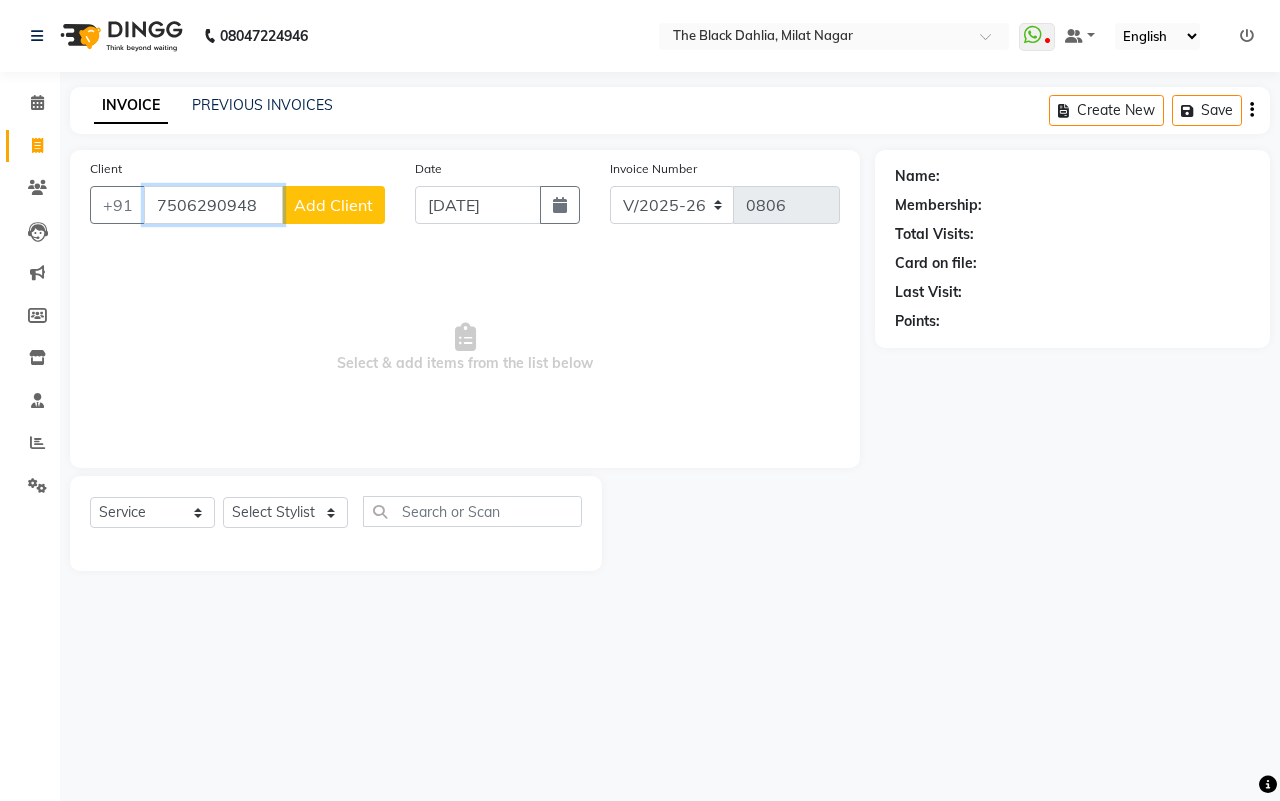click on "7506290948" at bounding box center (213, 205) 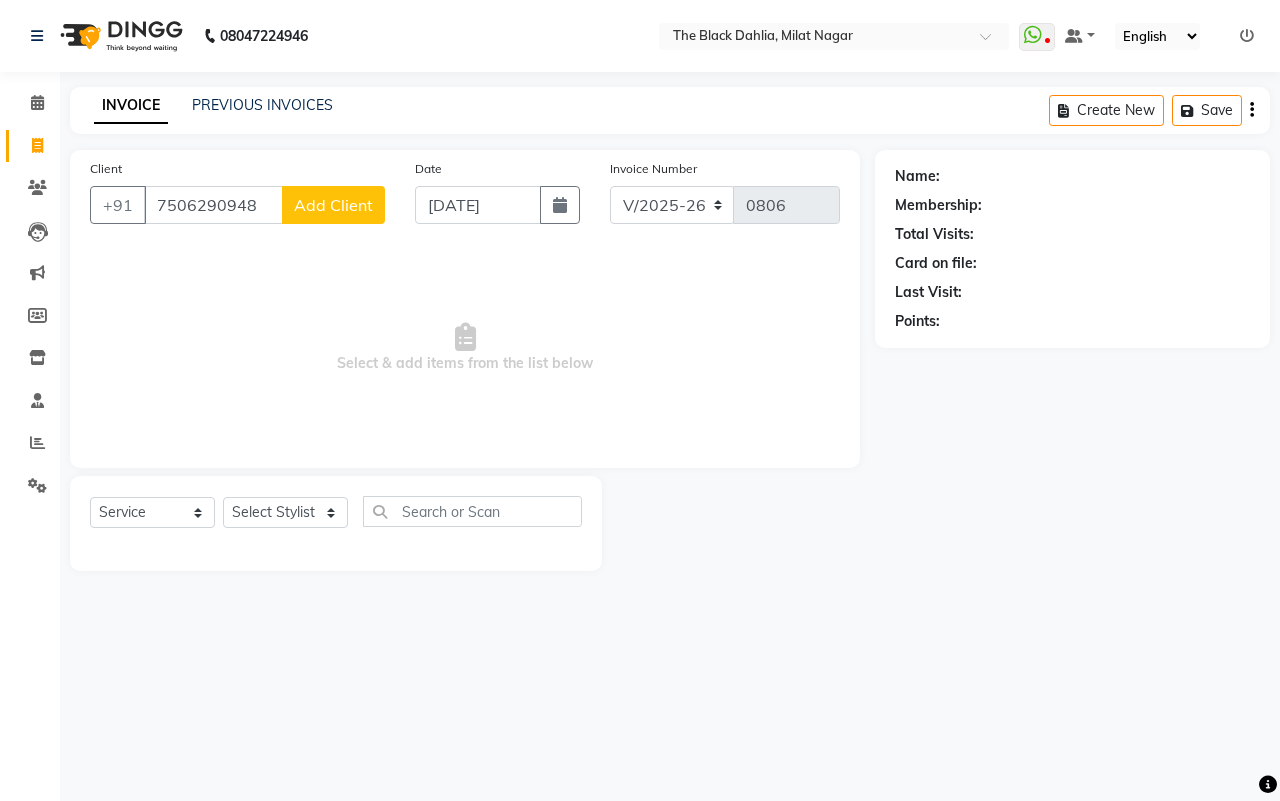 click on "Select & add items from the list below" at bounding box center [465, 348] 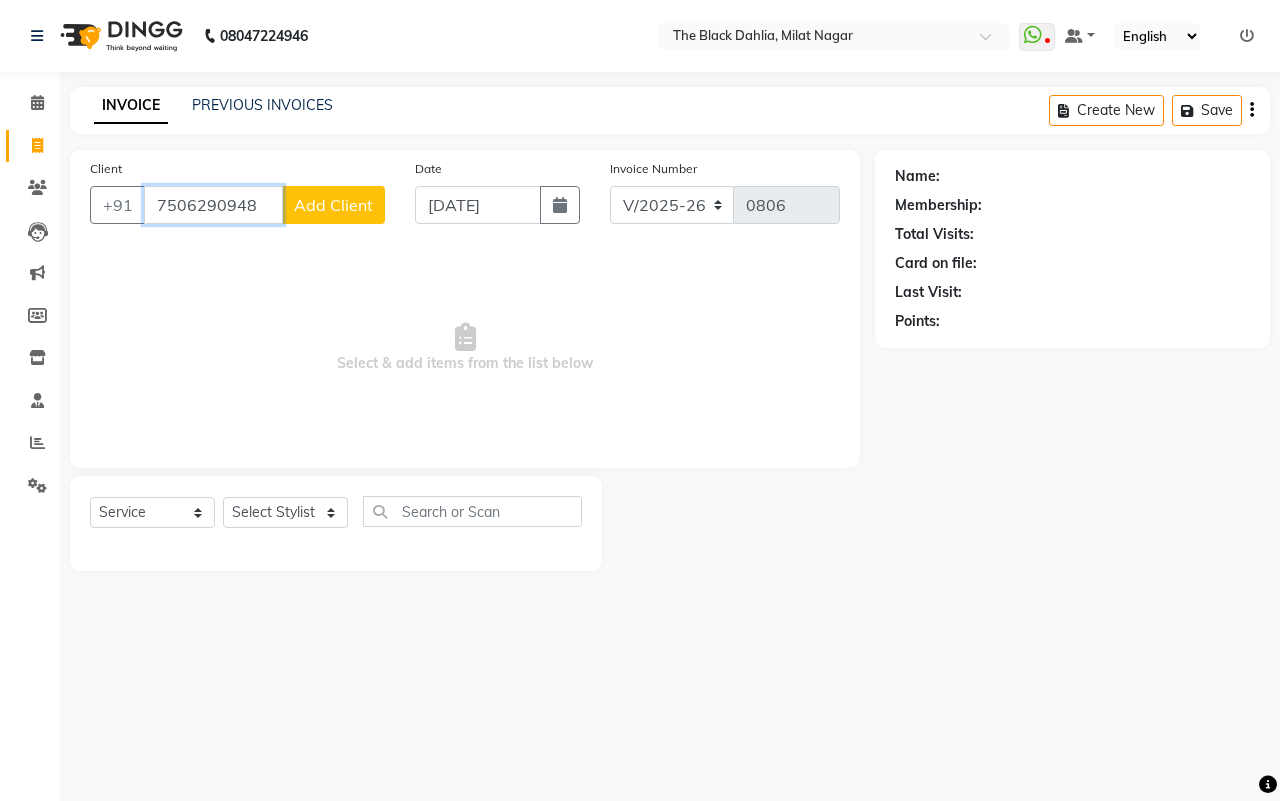 click on "7506290948" at bounding box center (213, 205) 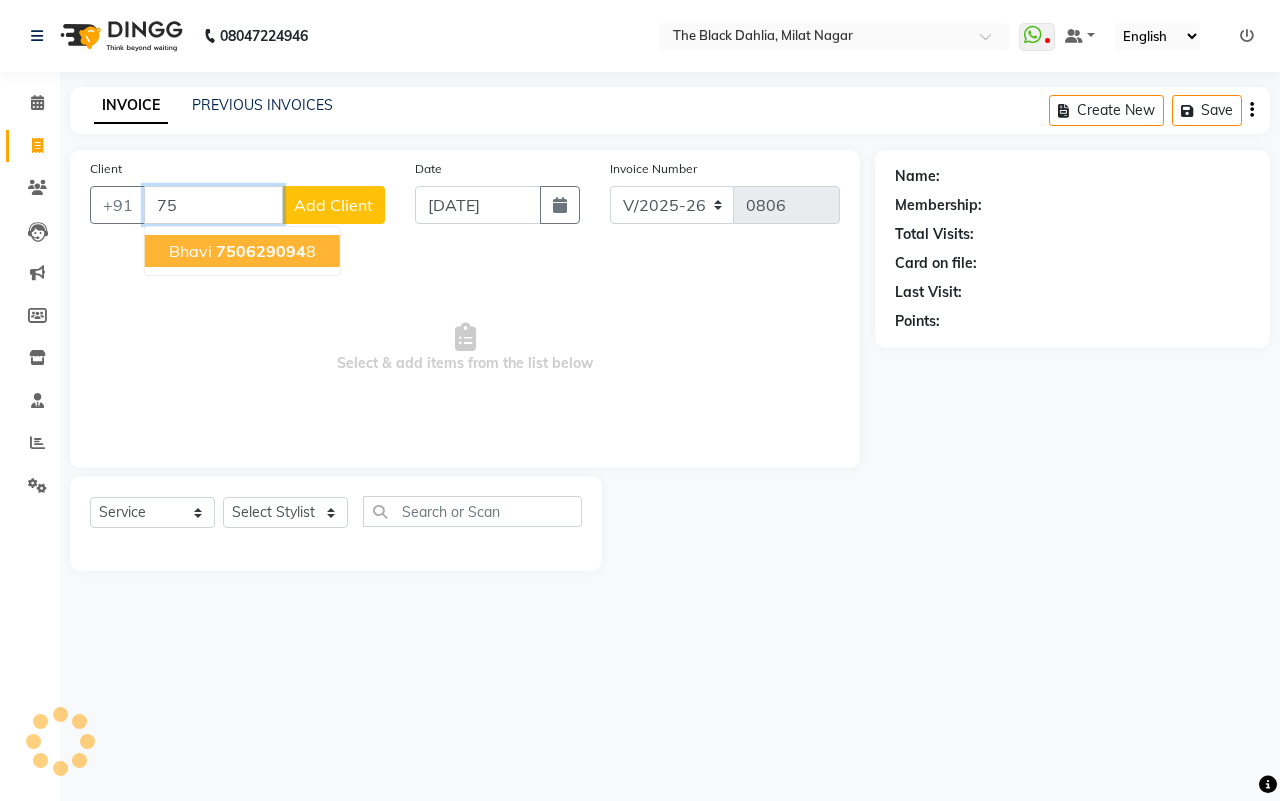 type on "7" 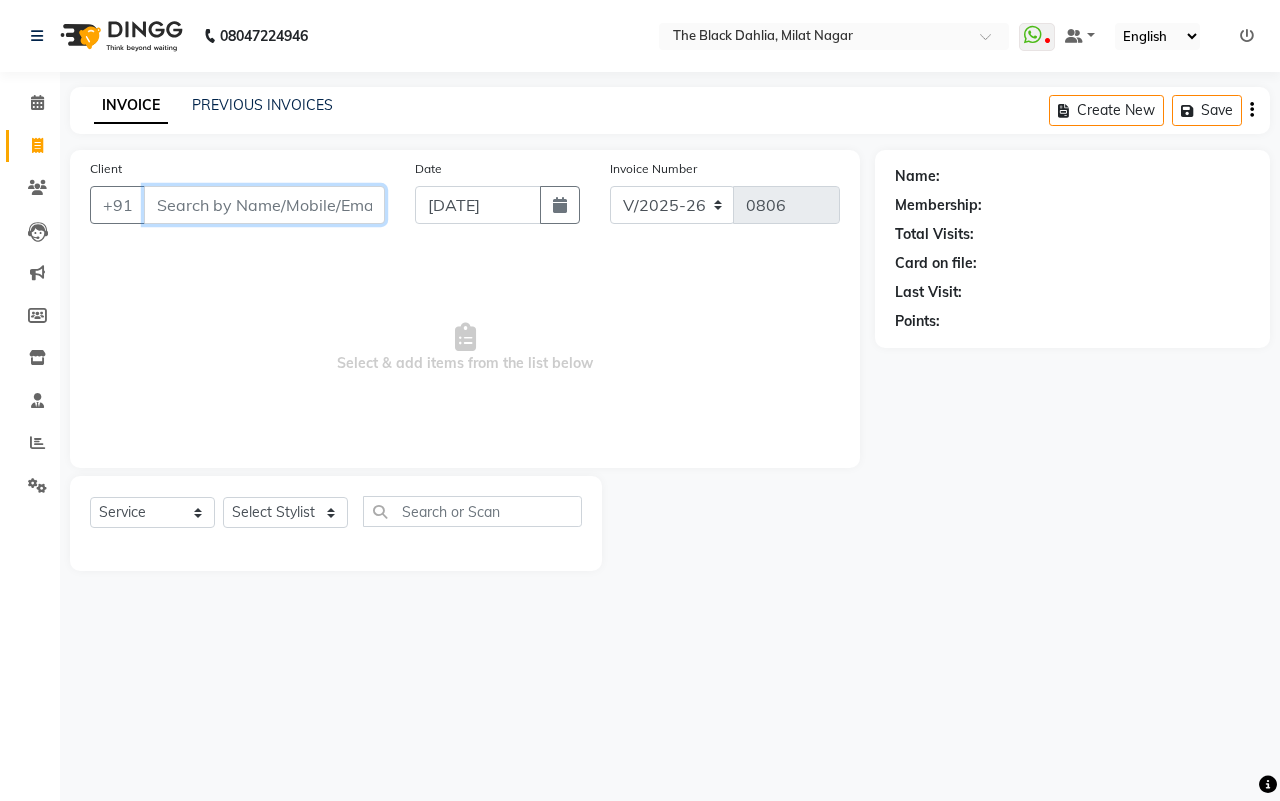 paste on "7506290948" 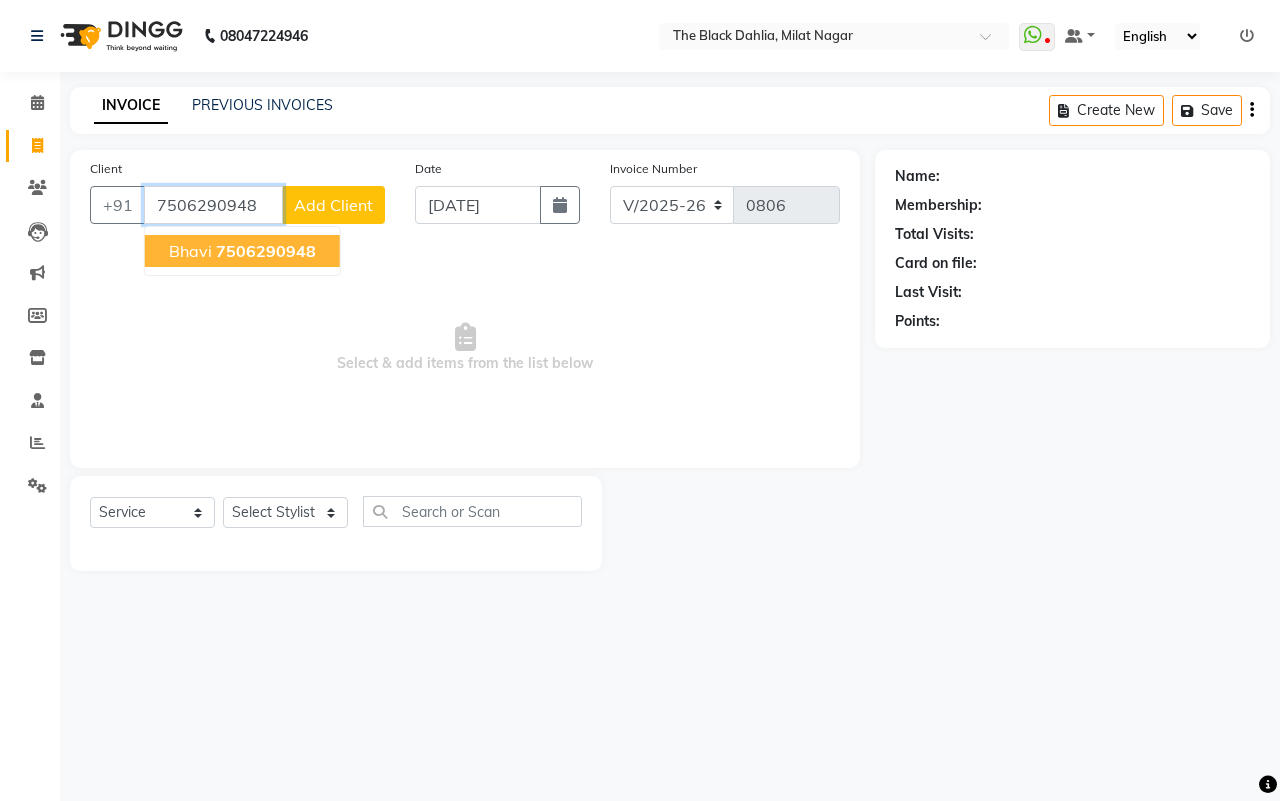 click on "7506290948" 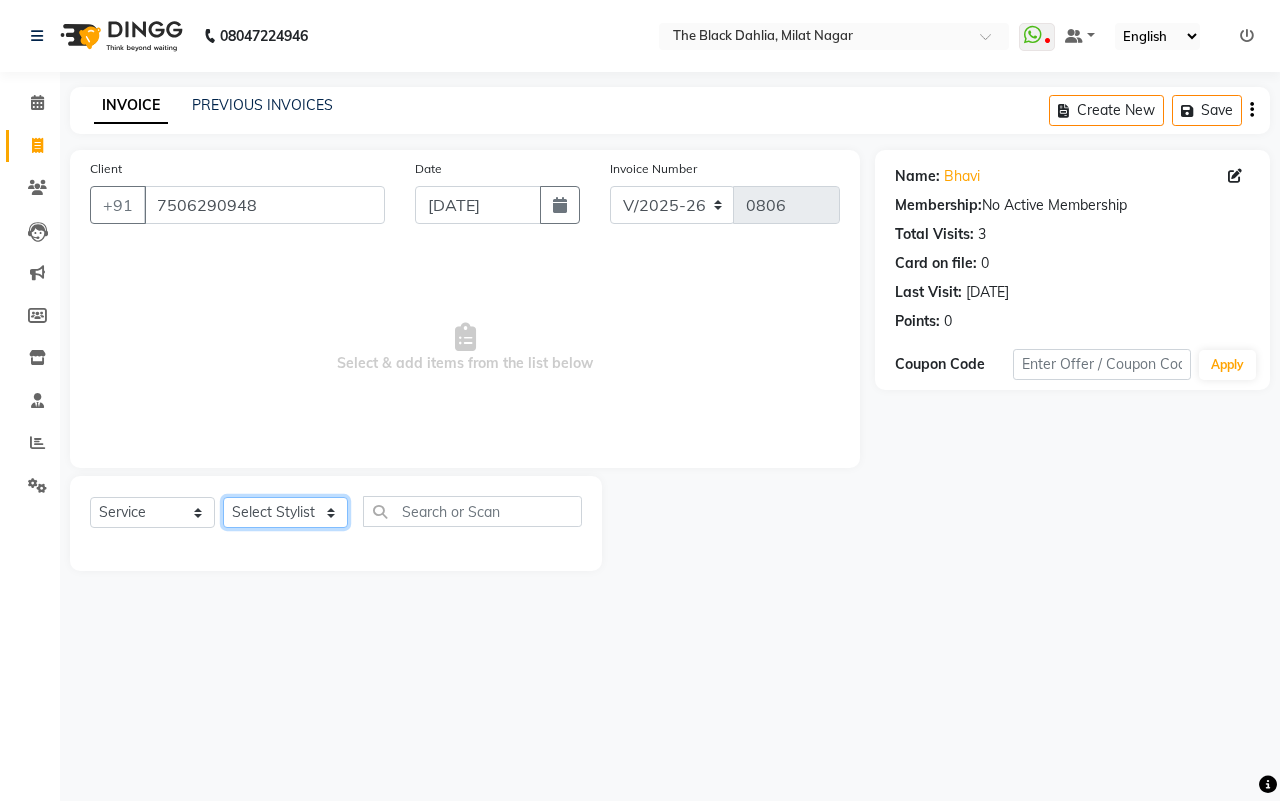 click on "Select Stylist ALISHA  Arman khan Dr,Muskan Jain FAIZAL FAIZAN FARID IQRA JAWED  JOYSNA JULI Jyotsana Baraskar KOMAL mehak Millat Nagar PINKY Rahul Riyasat ansari sakshi Salim SAIKH SAUD  SEEMA Sharukh Shital Jain Shivpriya SONI TBD Uma VAISHNAVI Veer Sir" 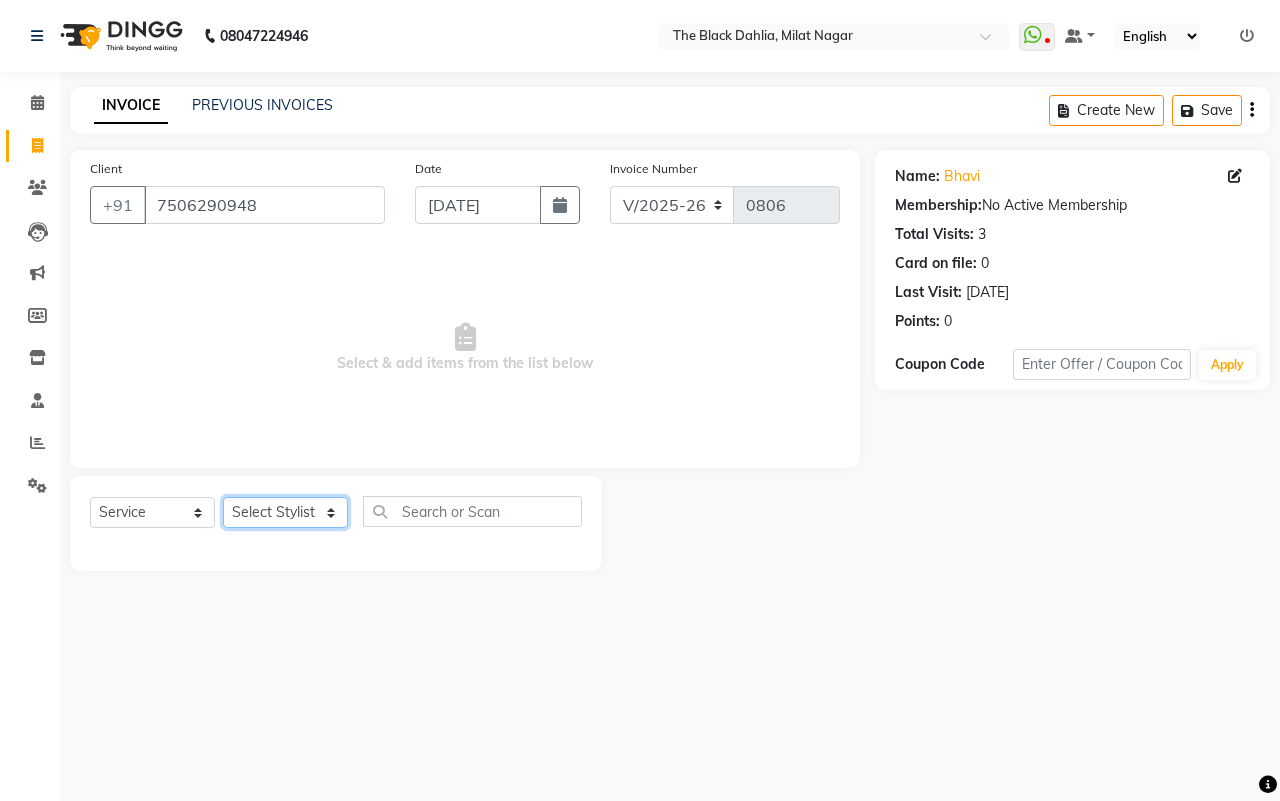 select on "45324" 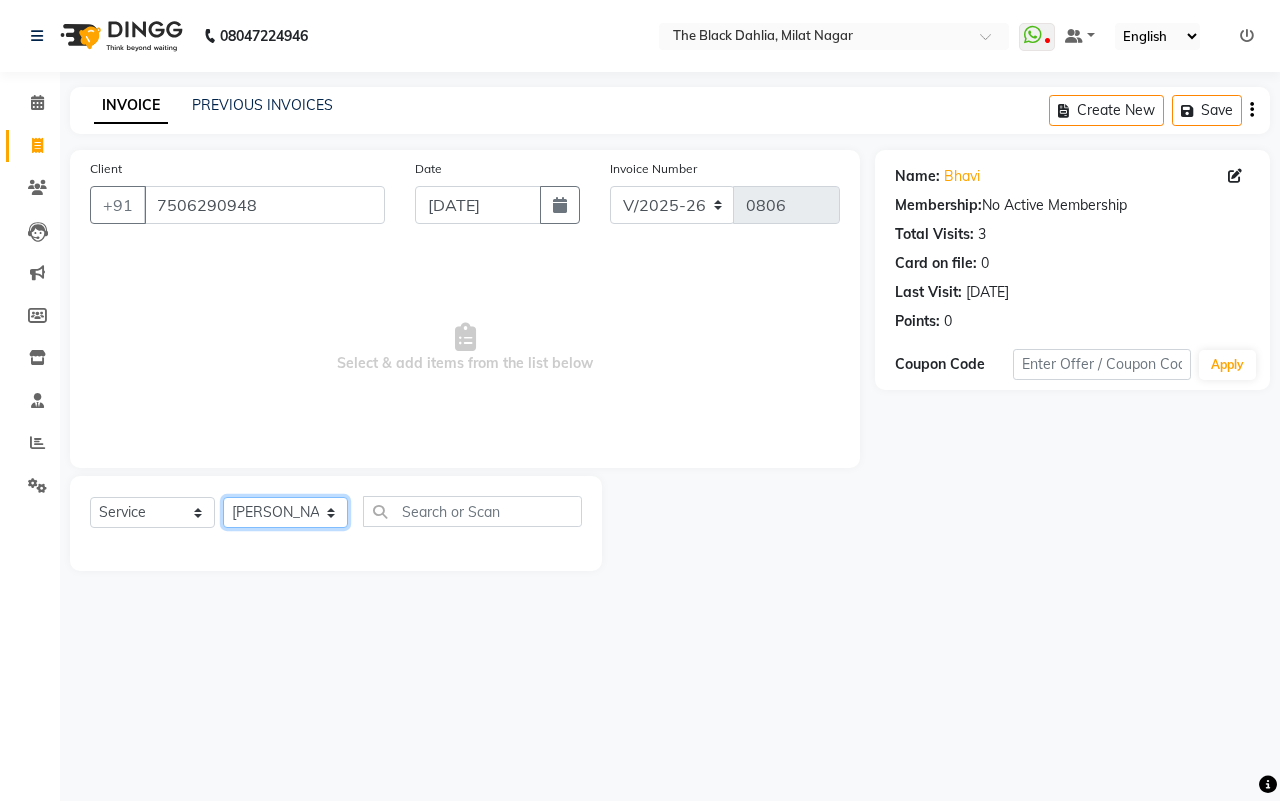 click on "Select Stylist ALISHA  Arman khan Dr,Muskan Jain FAIZAL FAIZAN FARID IQRA JAWED  JOYSNA JULI Jyotsana Baraskar KOMAL mehak Millat Nagar PINKY Rahul Riyasat ansari sakshi Salim SAIKH SAUD  SEEMA Sharukh Shital Jain Shivpriya SONI TBD Uma VAISHNAVI Veer Sir" 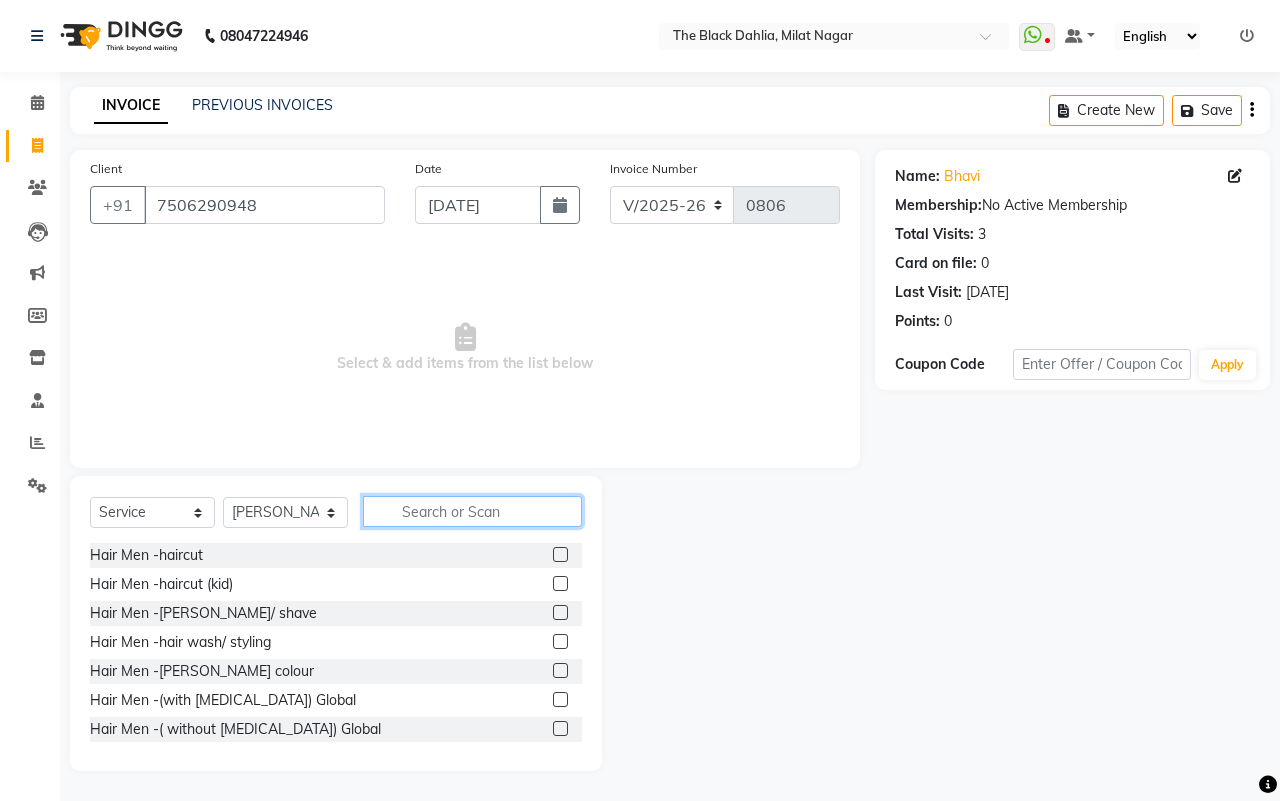 click 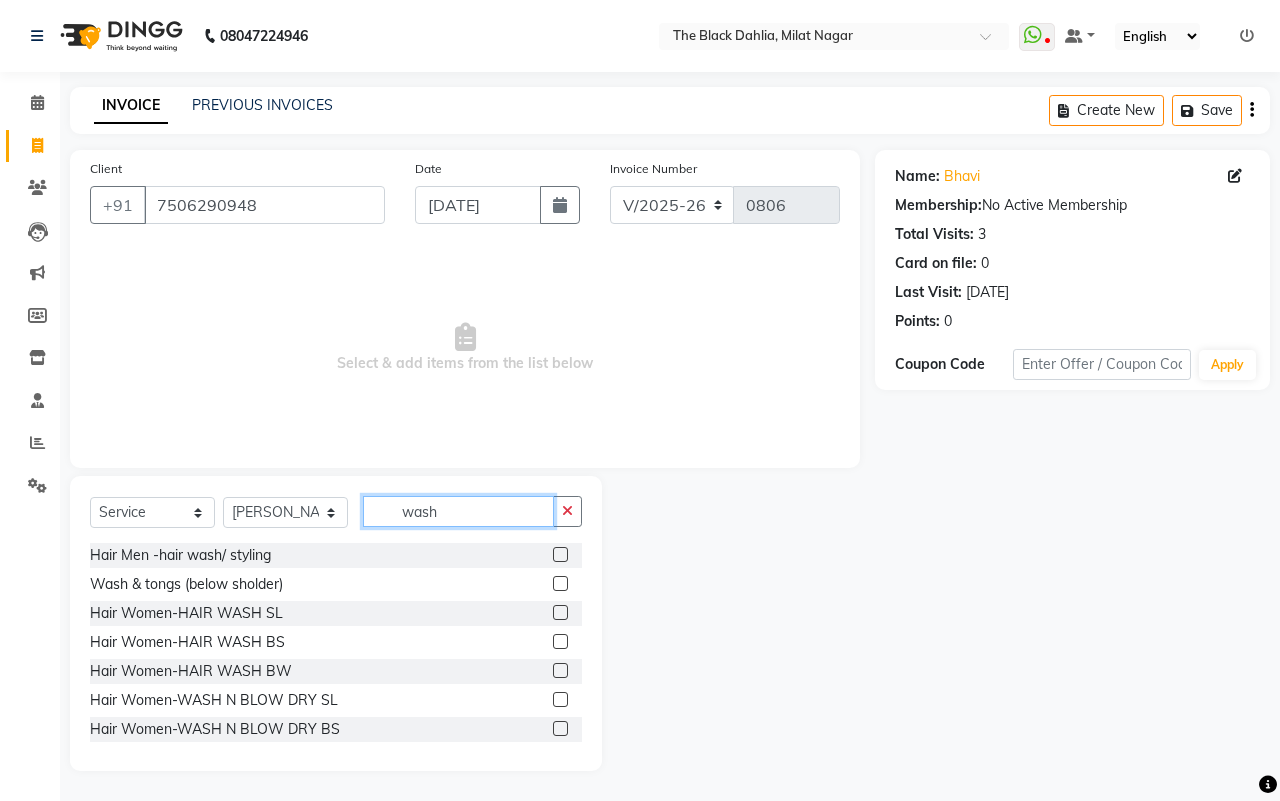 type on "wash" 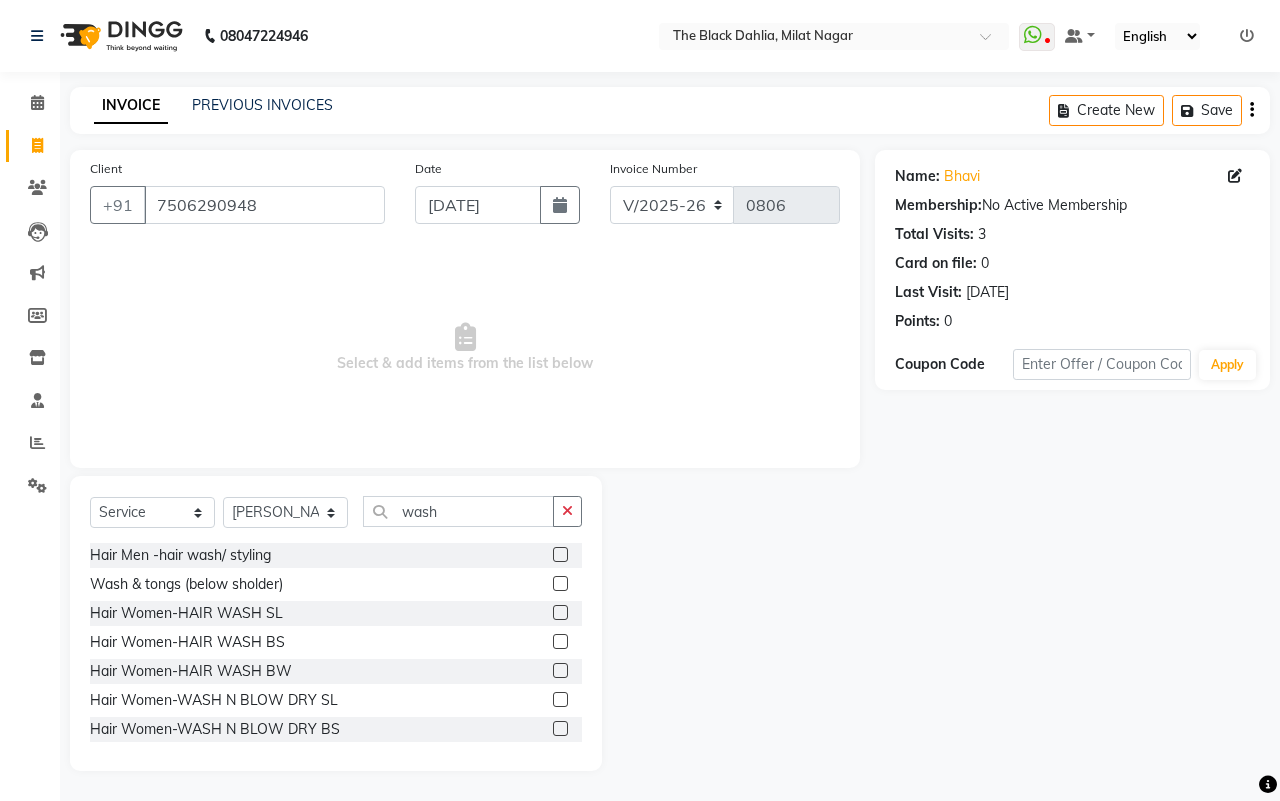 click 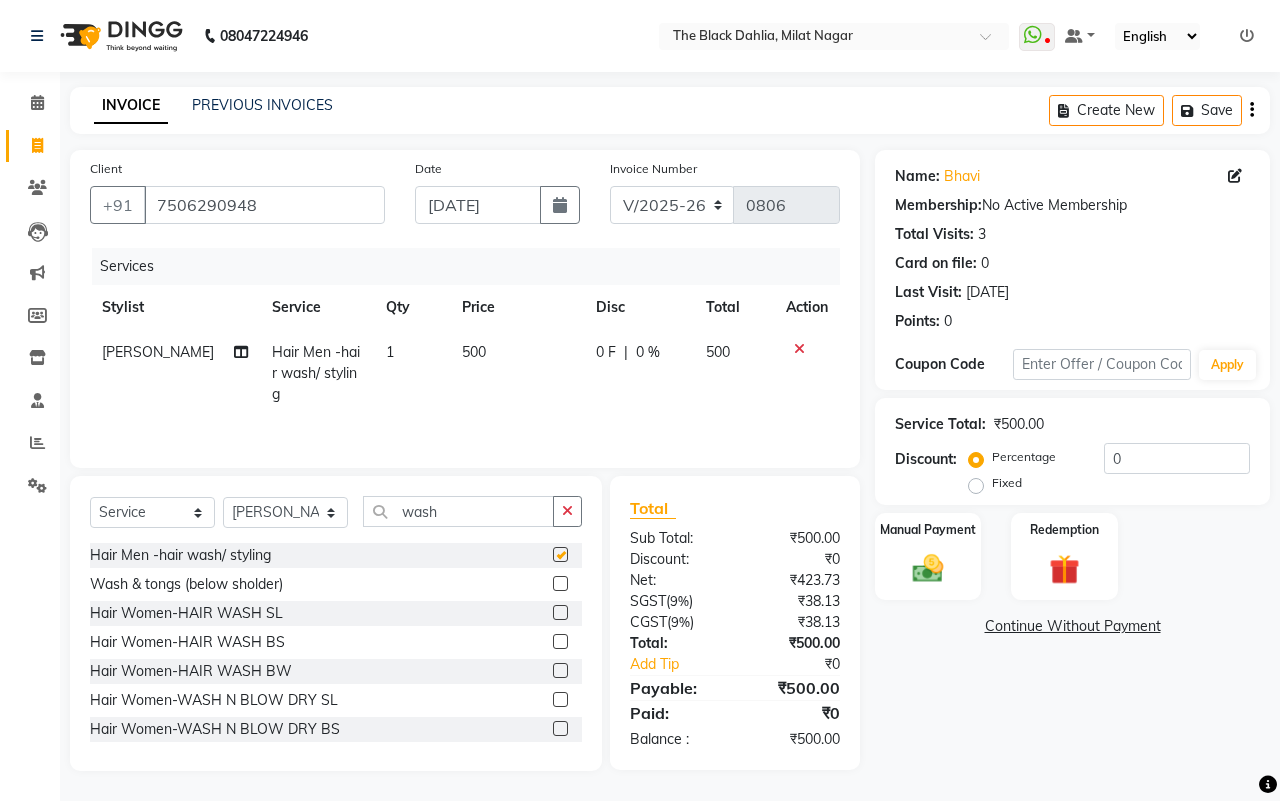 checkbox on "false" 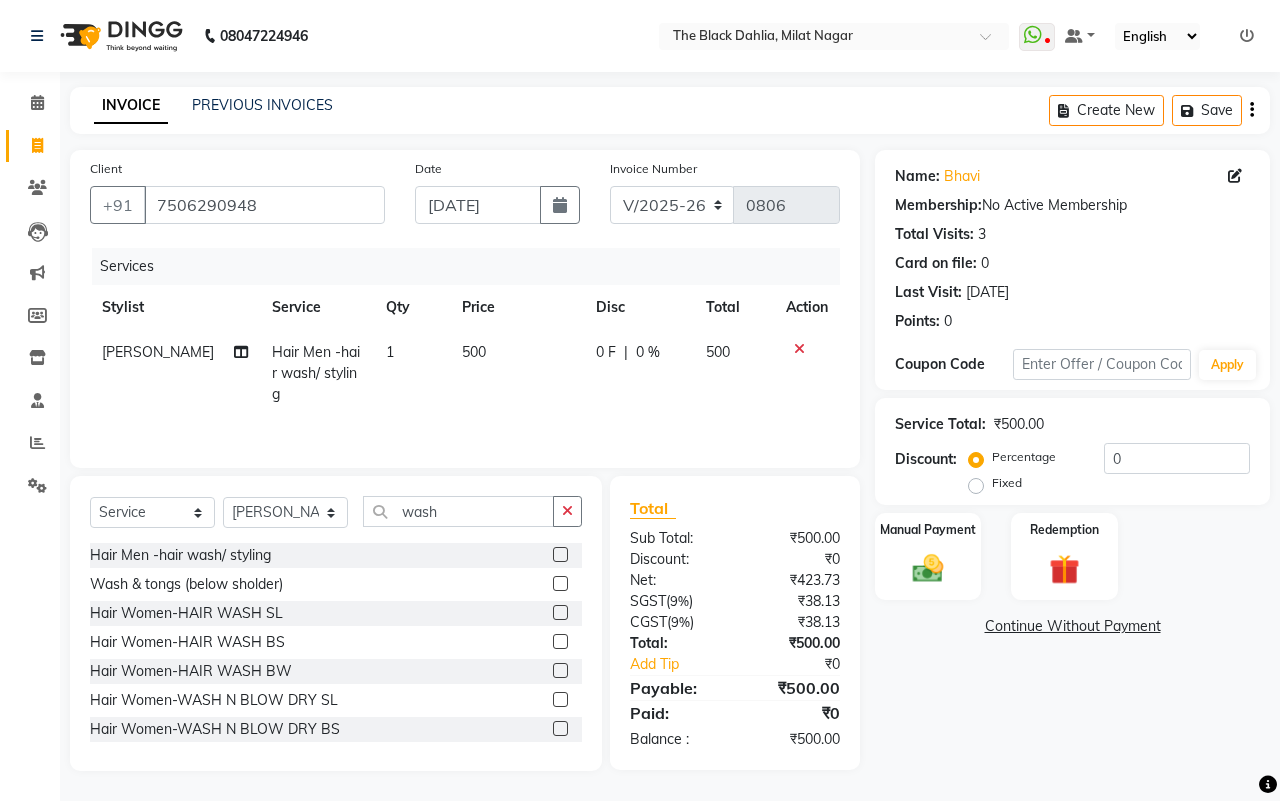 click 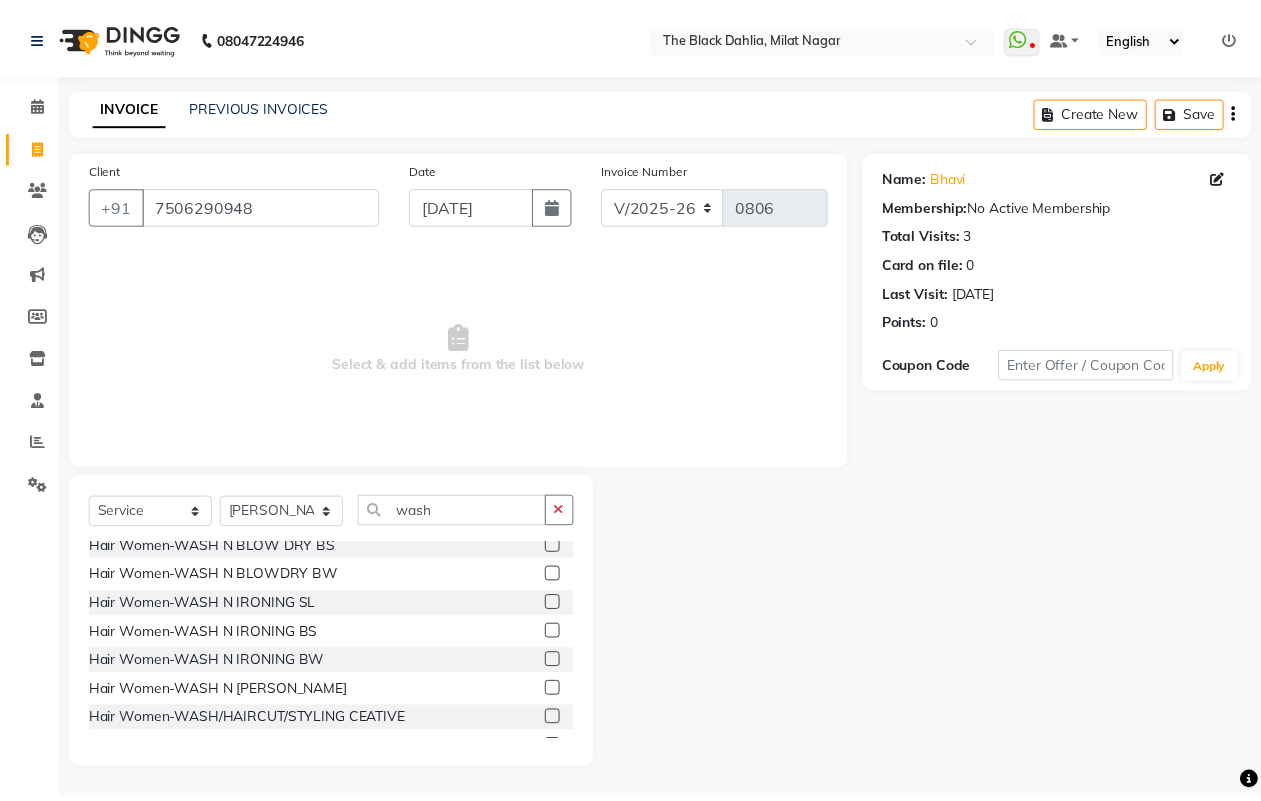 scroll, scrollTop: 125, scrollLeft: 0, axis: vertical 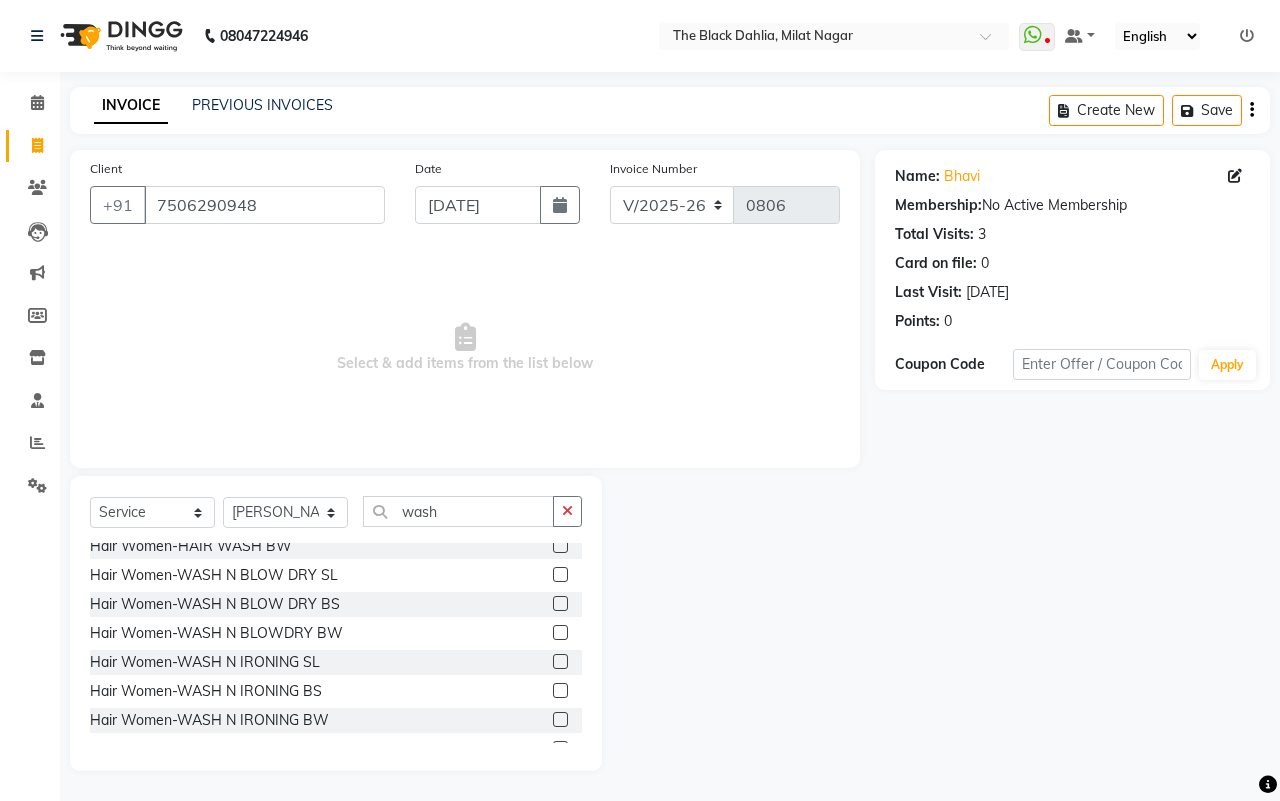 click 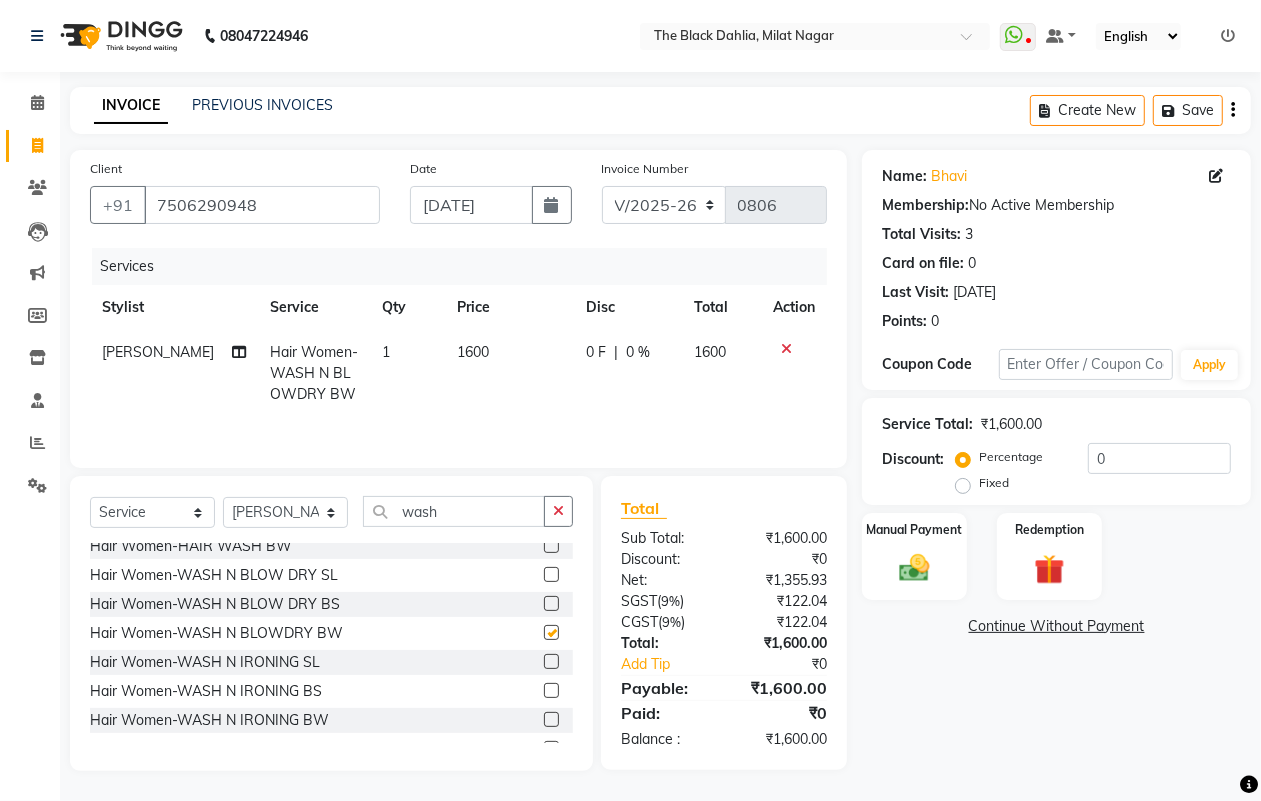 checkbox on "false" 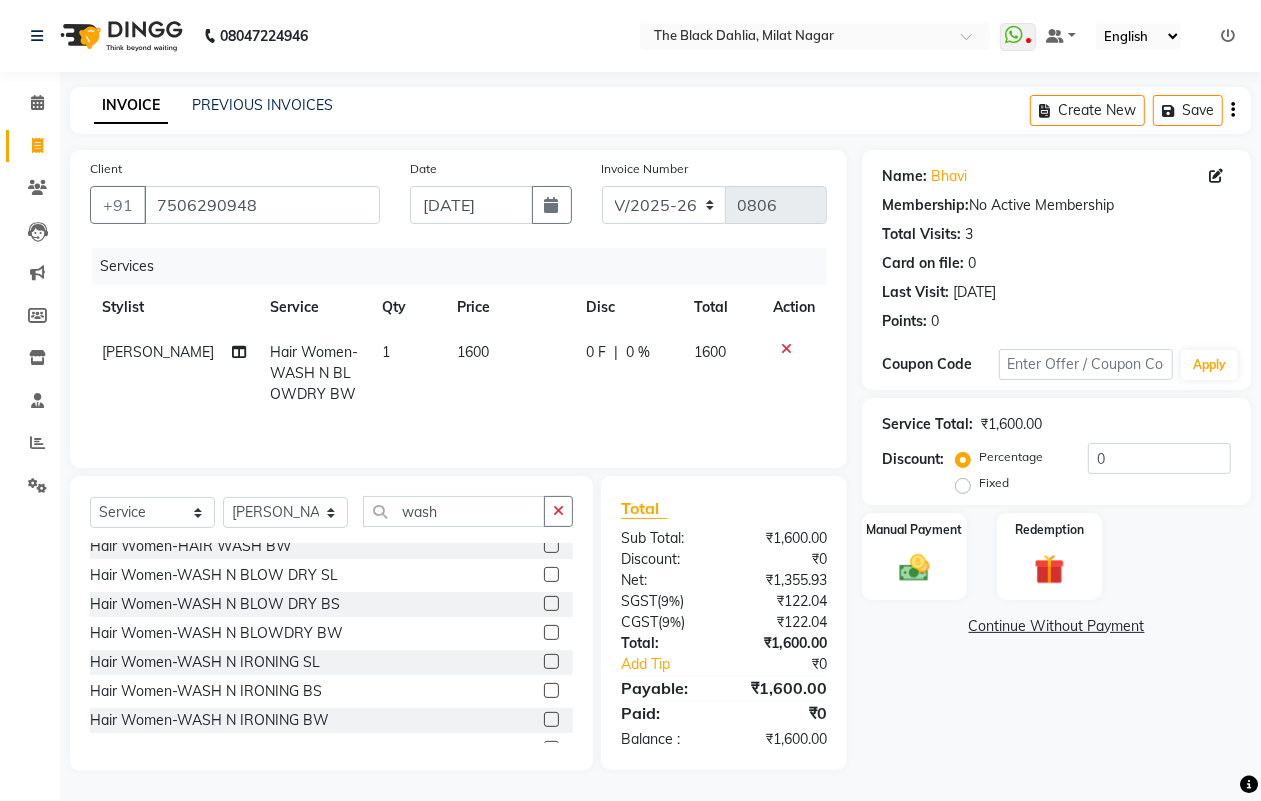 click 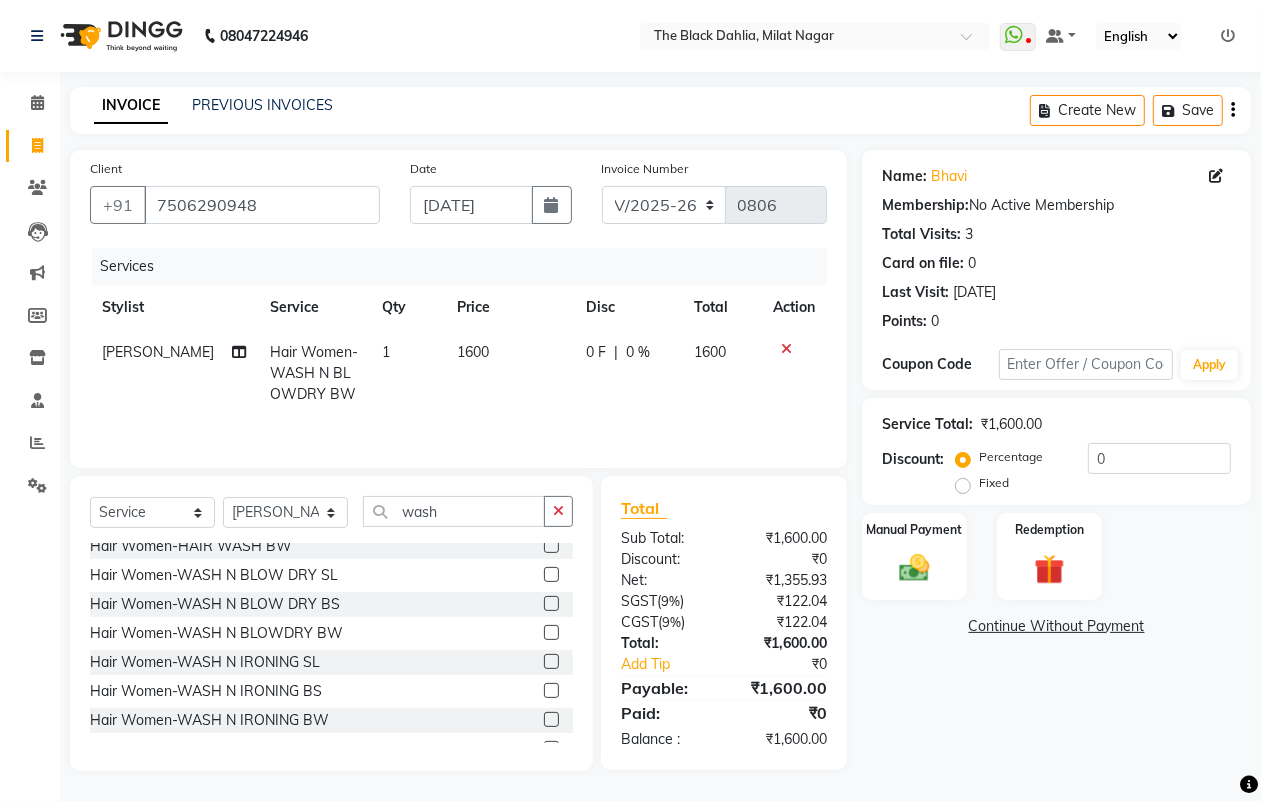 click at bounding box center [550, 604] 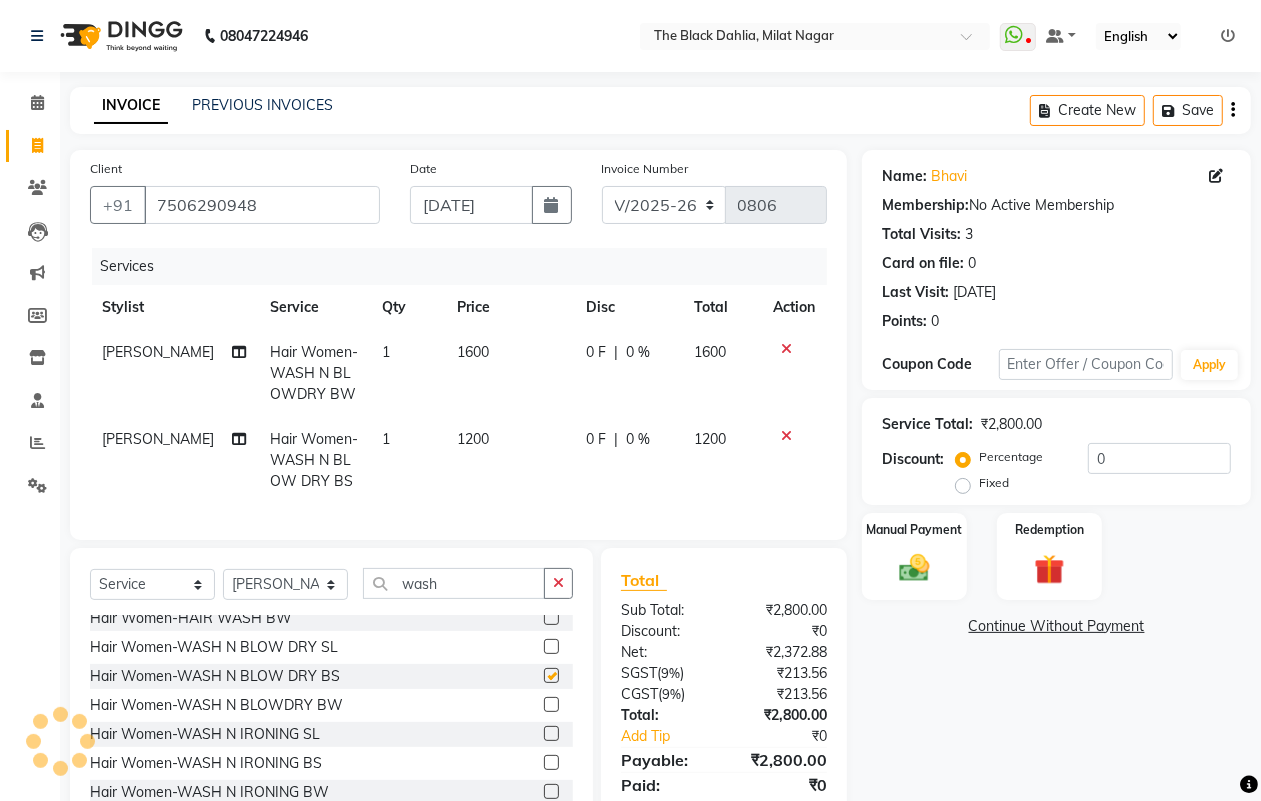 checkbox on "false" 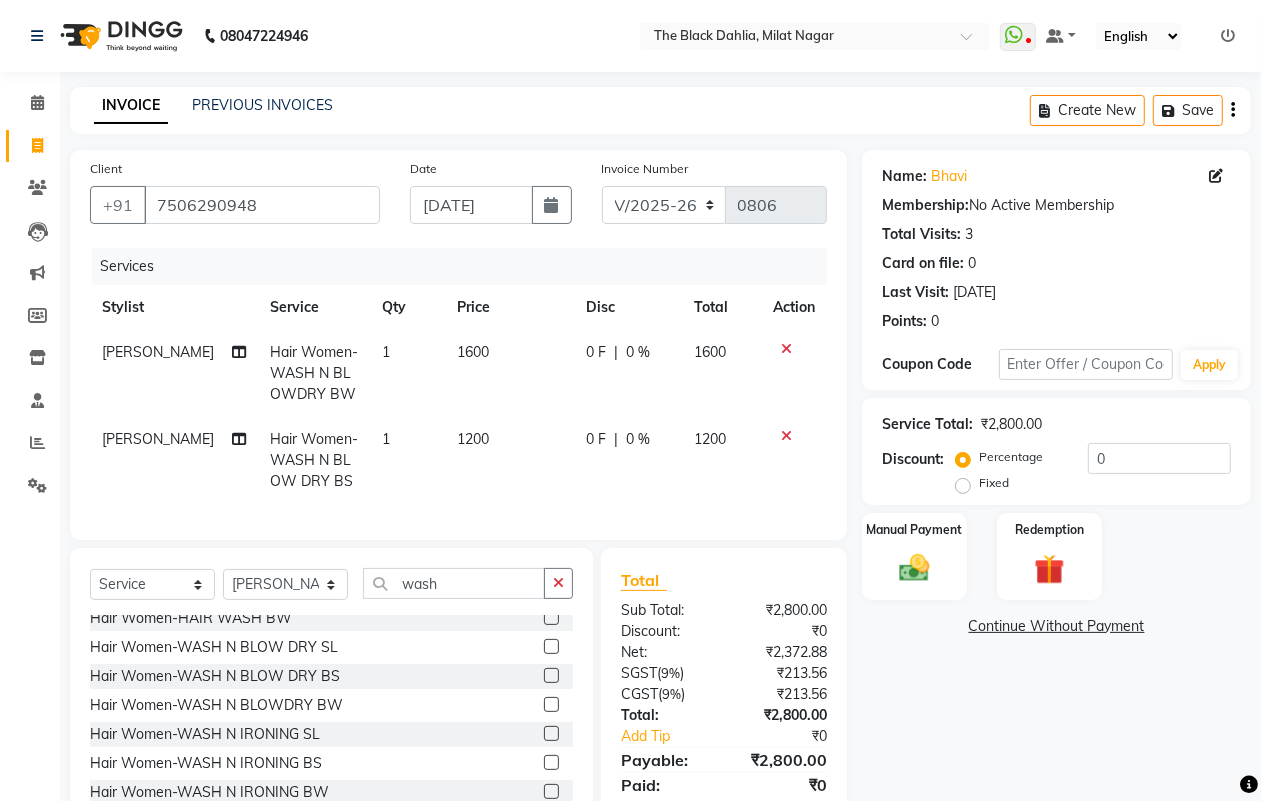 click 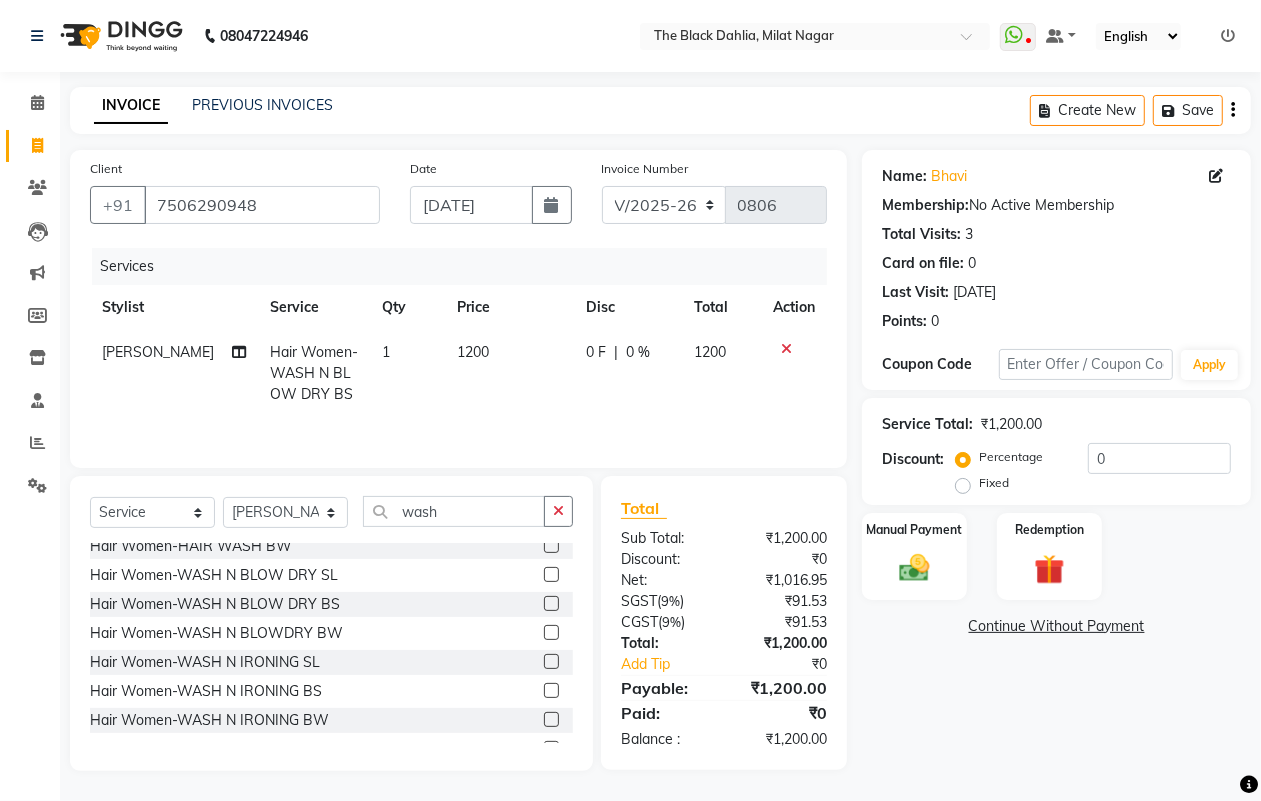 scroll, scrollTop: 3, scrollLeft: 0, axis: vertical 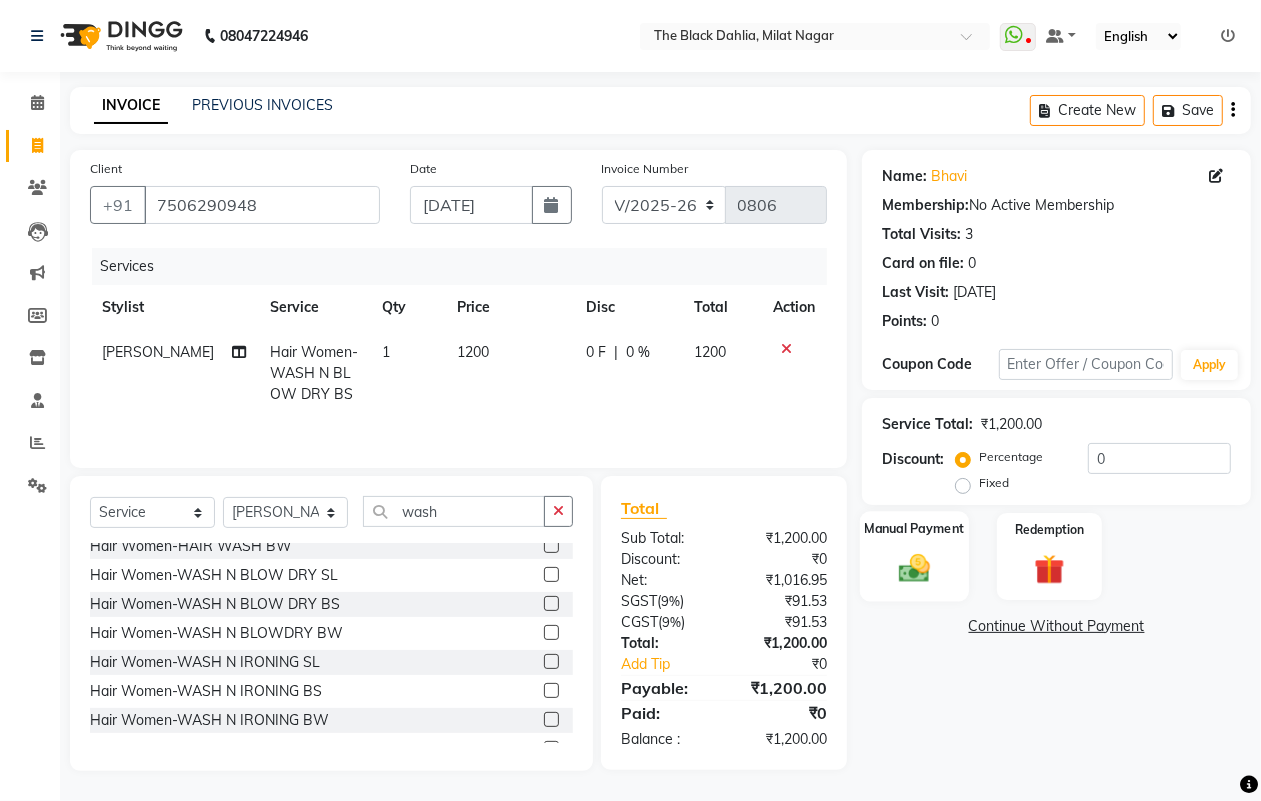 click 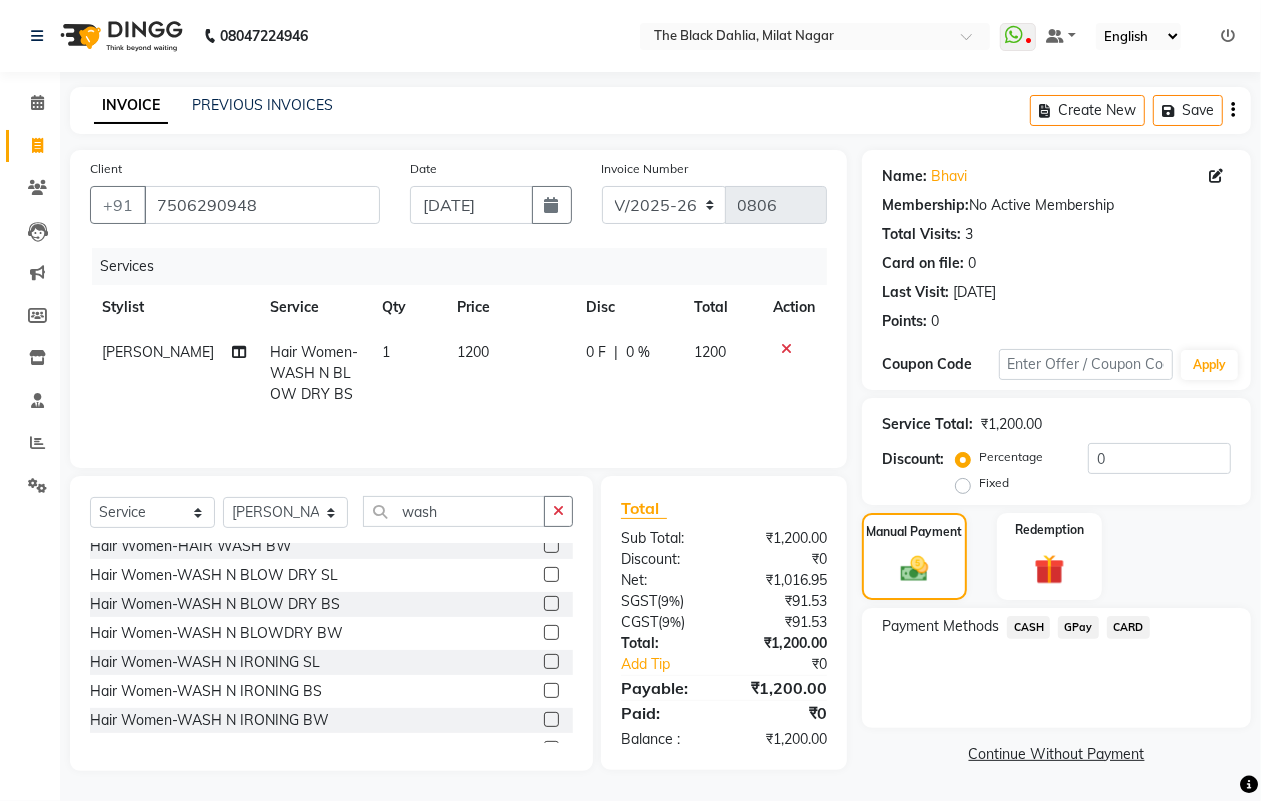 click on "GPay" 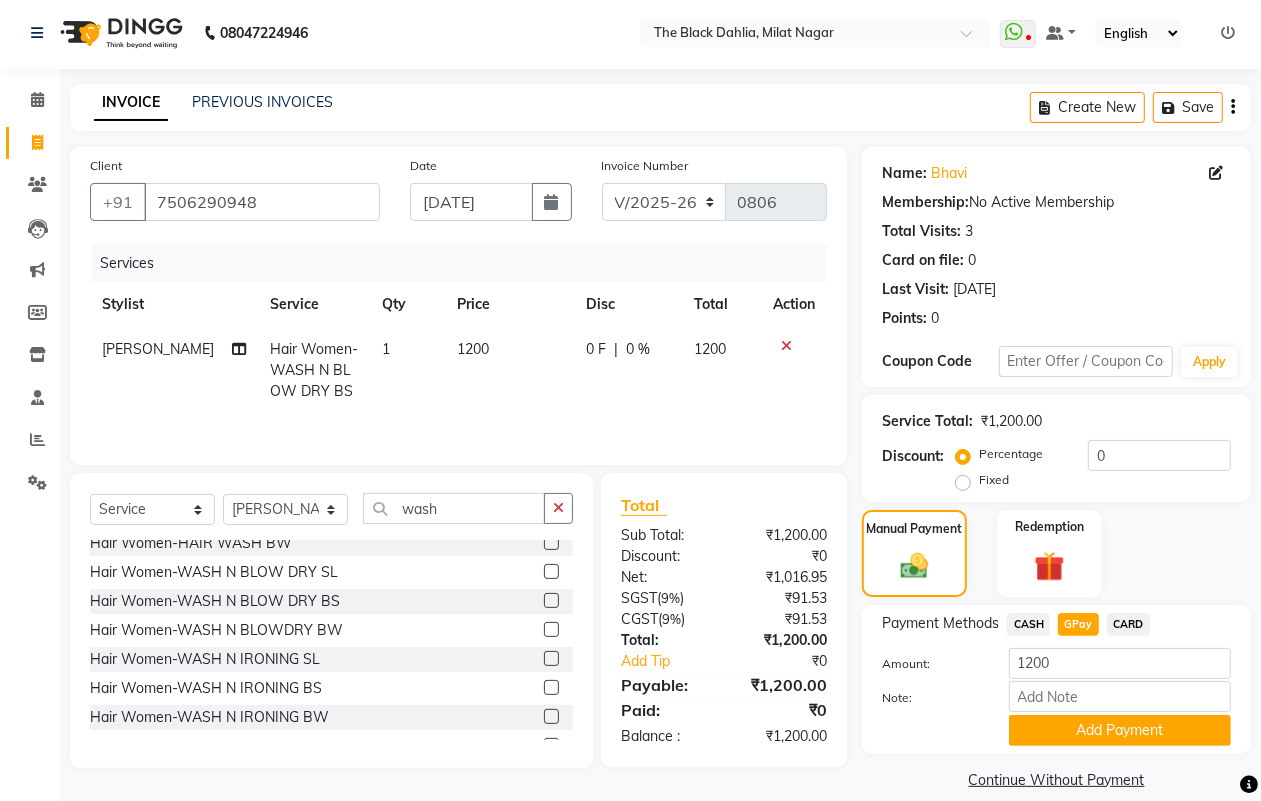 scroll, scrollTop: 25, scrollLeft: 0, axis: vertical 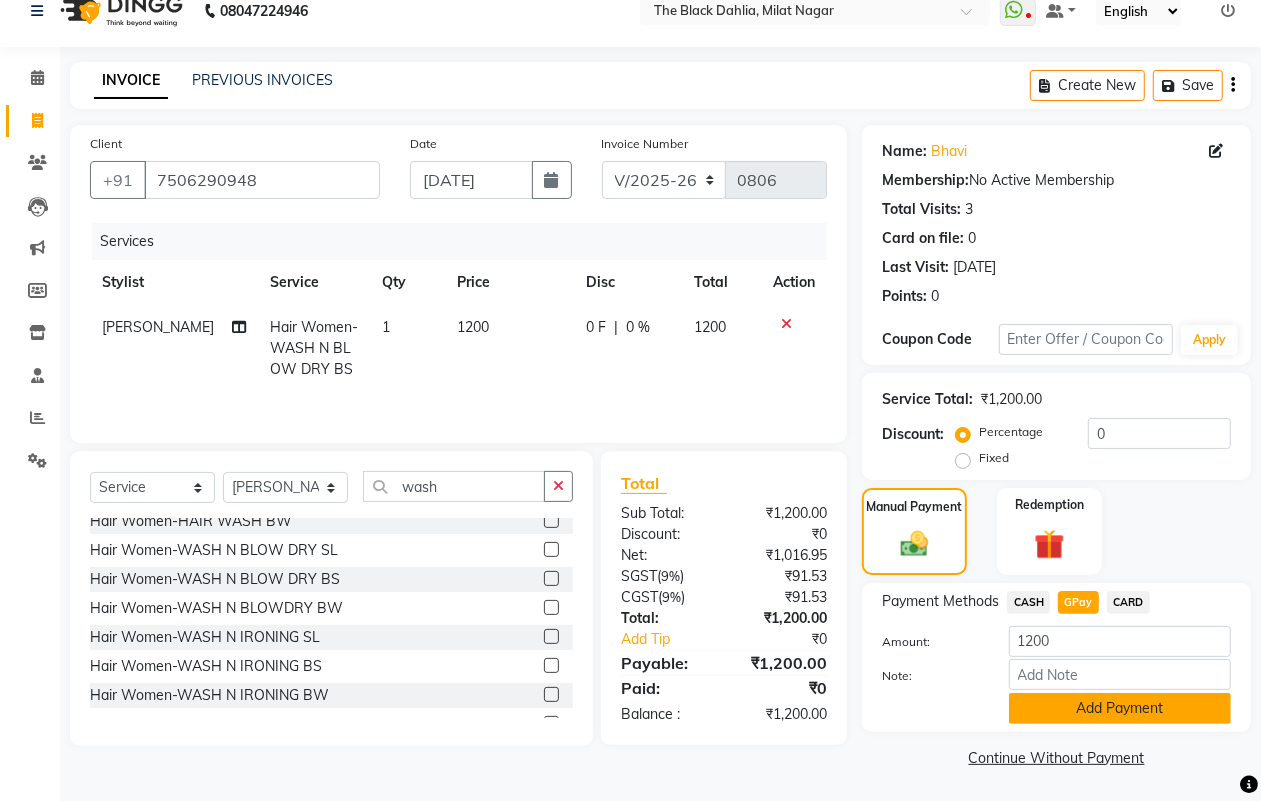 click on "Add Payment" 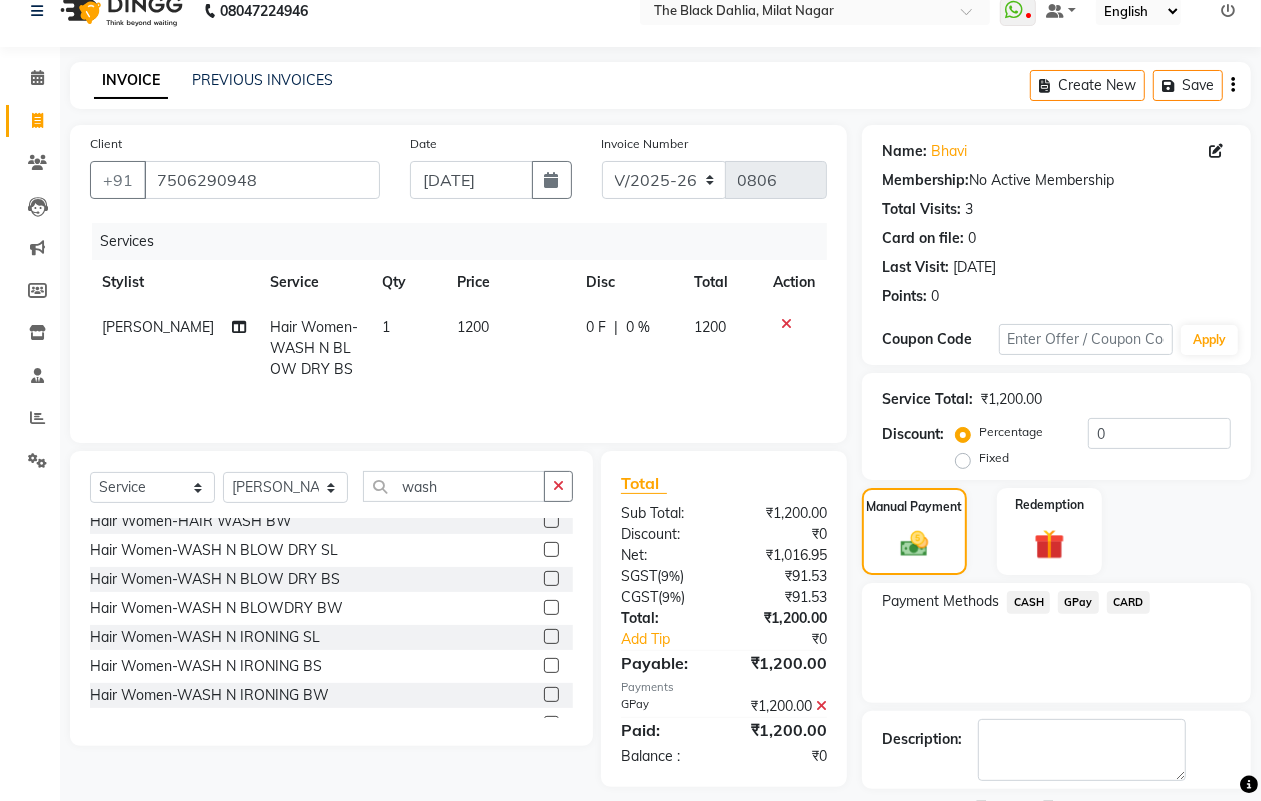 scroll, scrollTop: 111, scrollLeft: 0, axis: vertical 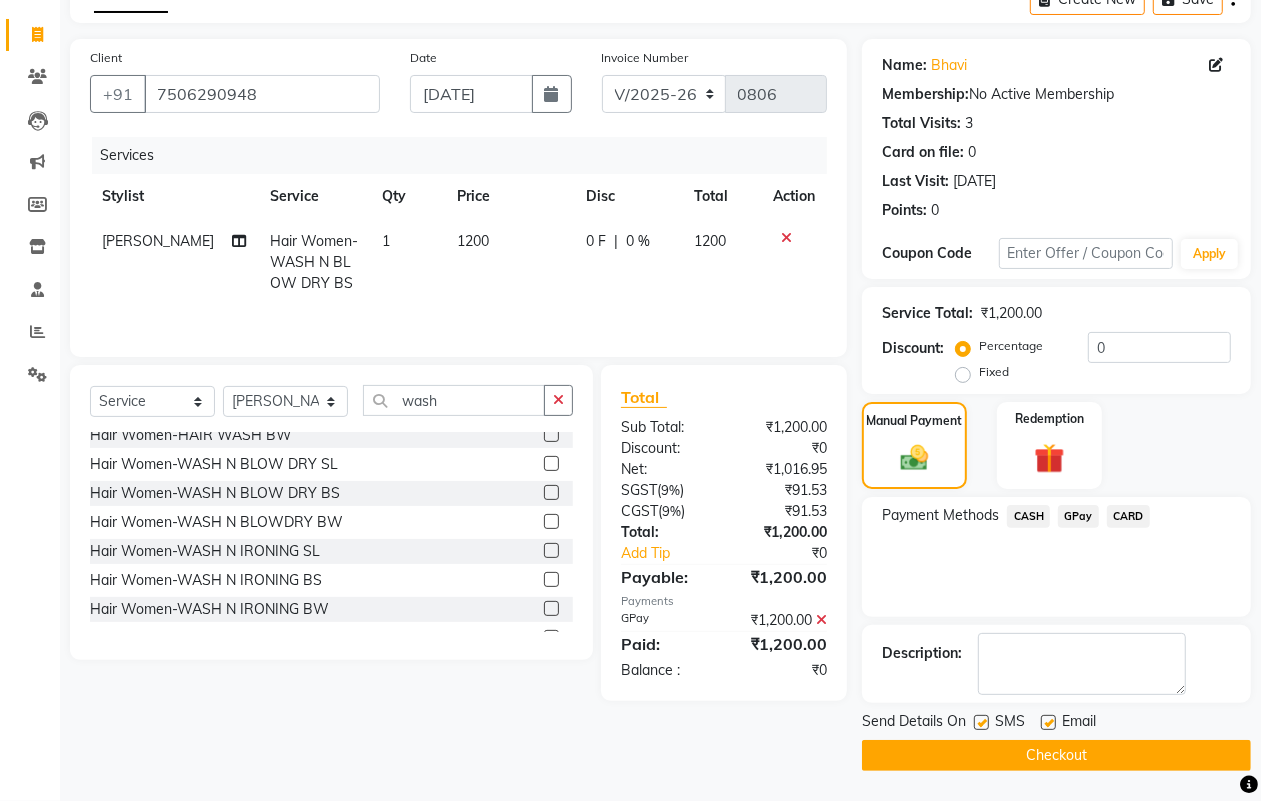 click on "Checkout" 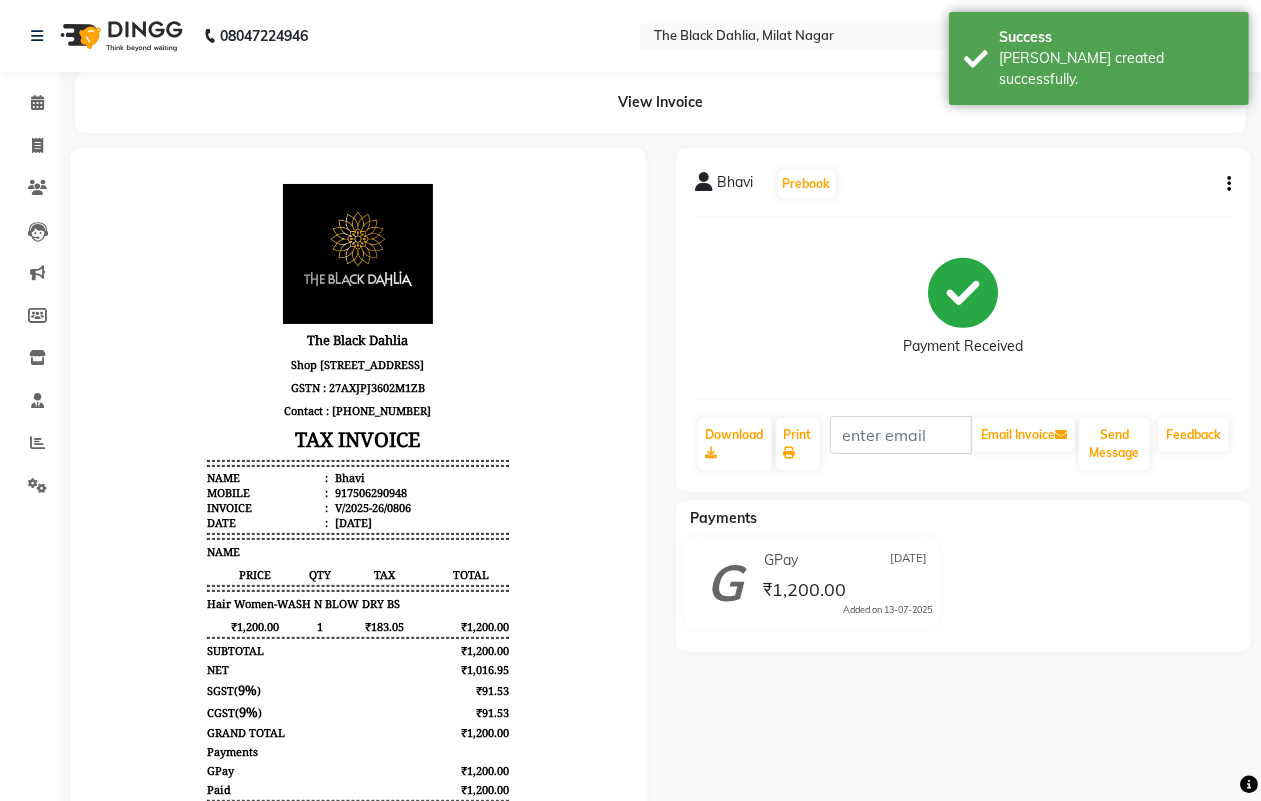 scroll, scrollTop: 0, scrollLeft: 0, axis: both 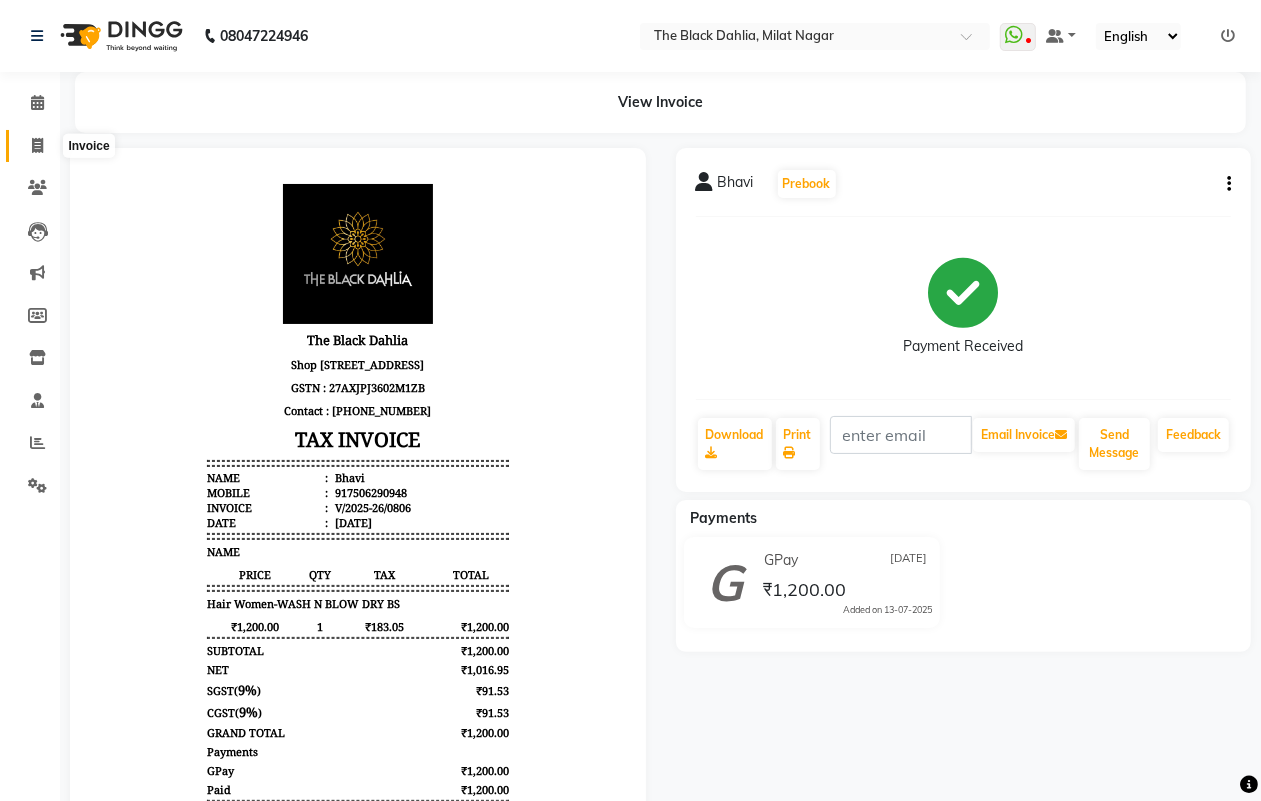 click 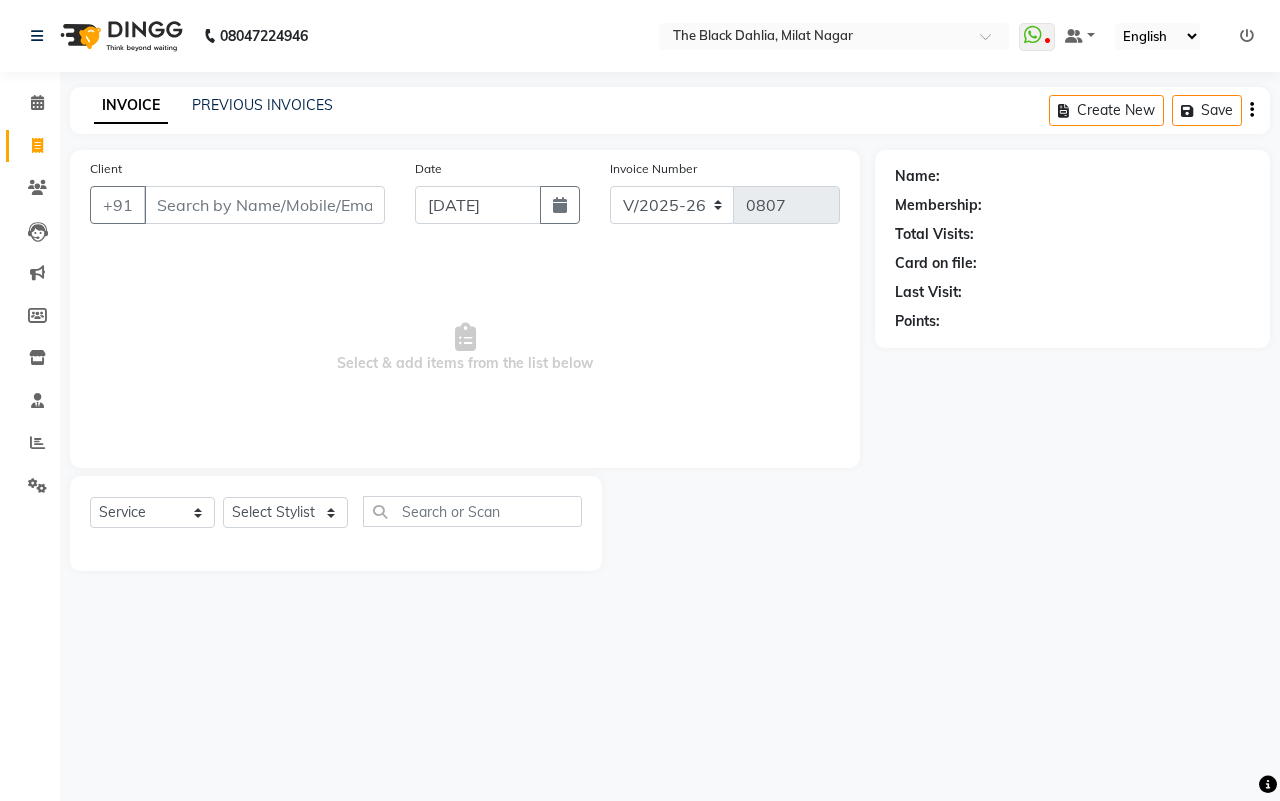 click on "08047224946 Select Location × The Black Dahlia, Milat Nagar  WhatsApp Status  ✕ Status:  Disconnected Most Recent Message: 28-06-2025     08:41 PM Recent Service Activity: 28-06-2025     08:46 PM  08047224946 Whatsapp Settings Default Panel My Panel English ENGLISH Español العربية मराठी हिंदी ગુજરાતી தமிழ் 中文 Notifications nothing to show" 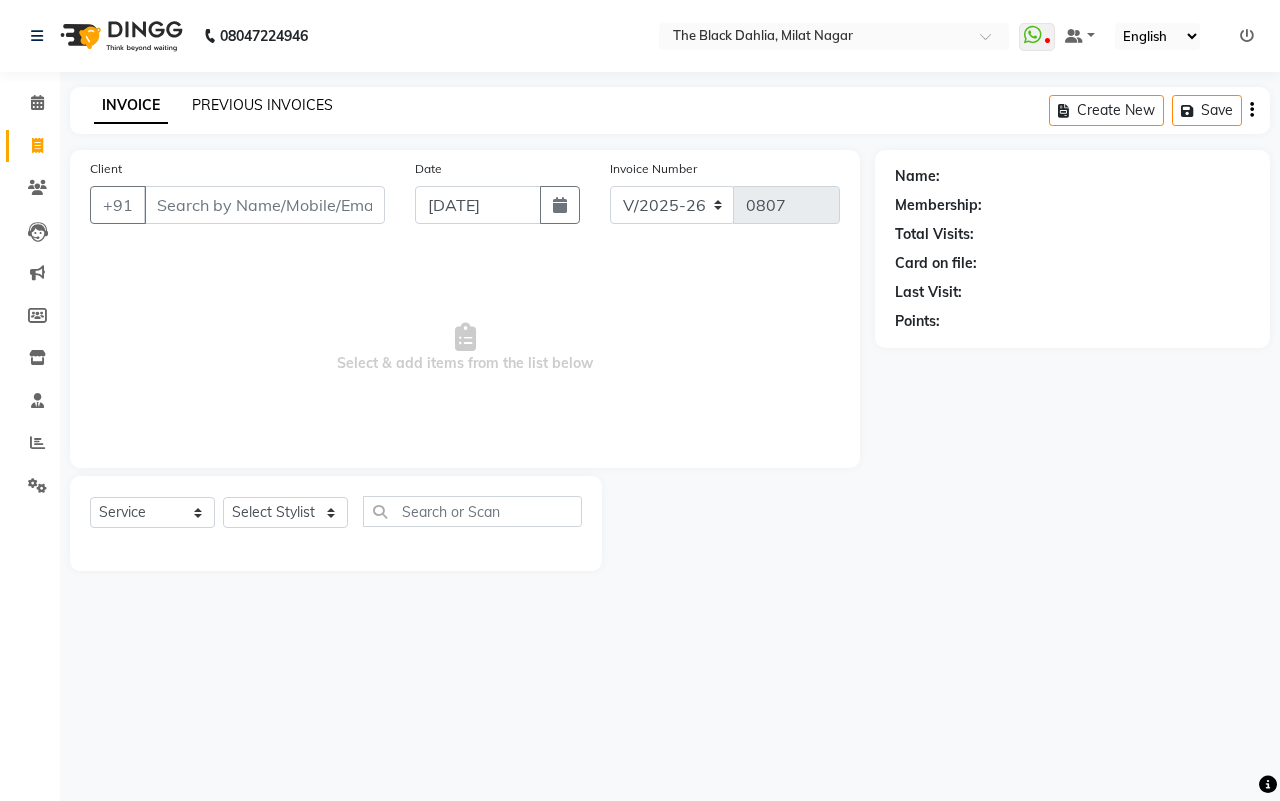 click on "PREVIOUS INVOICES" 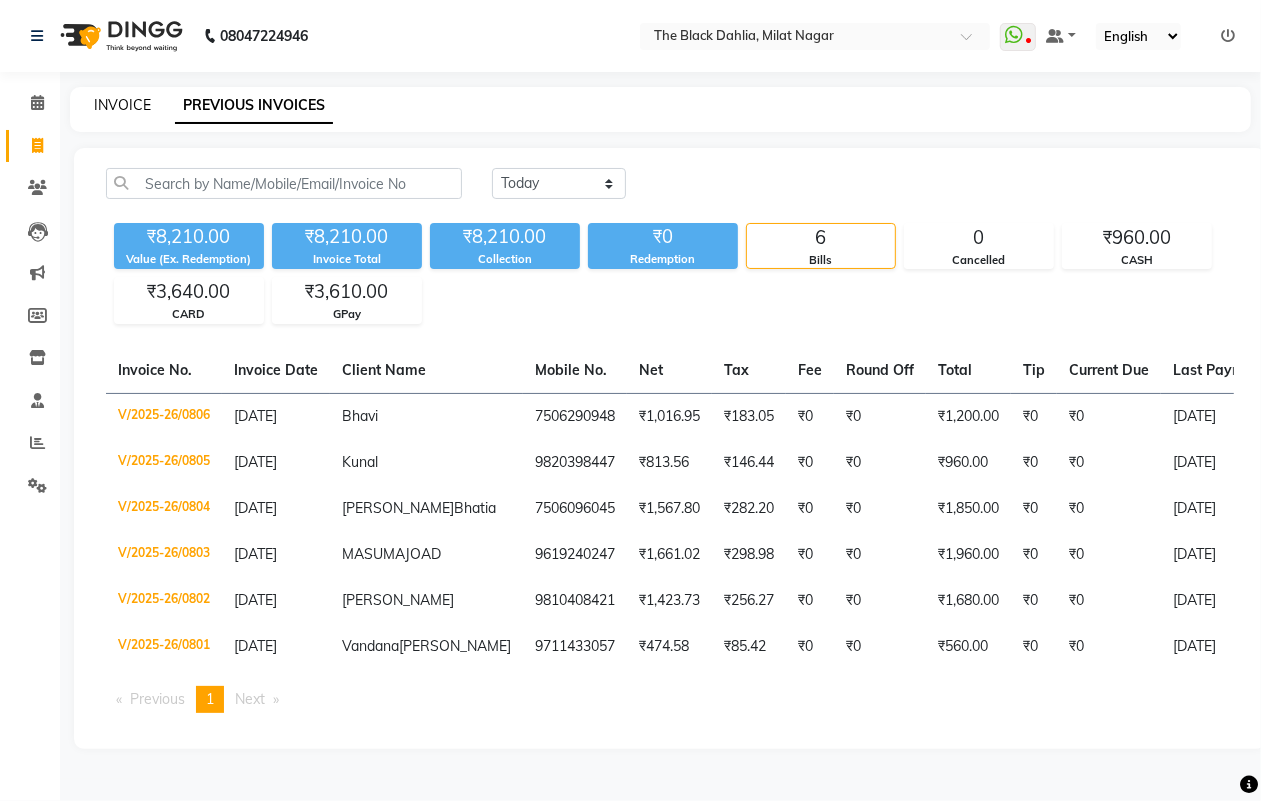 click on "INVOICE" 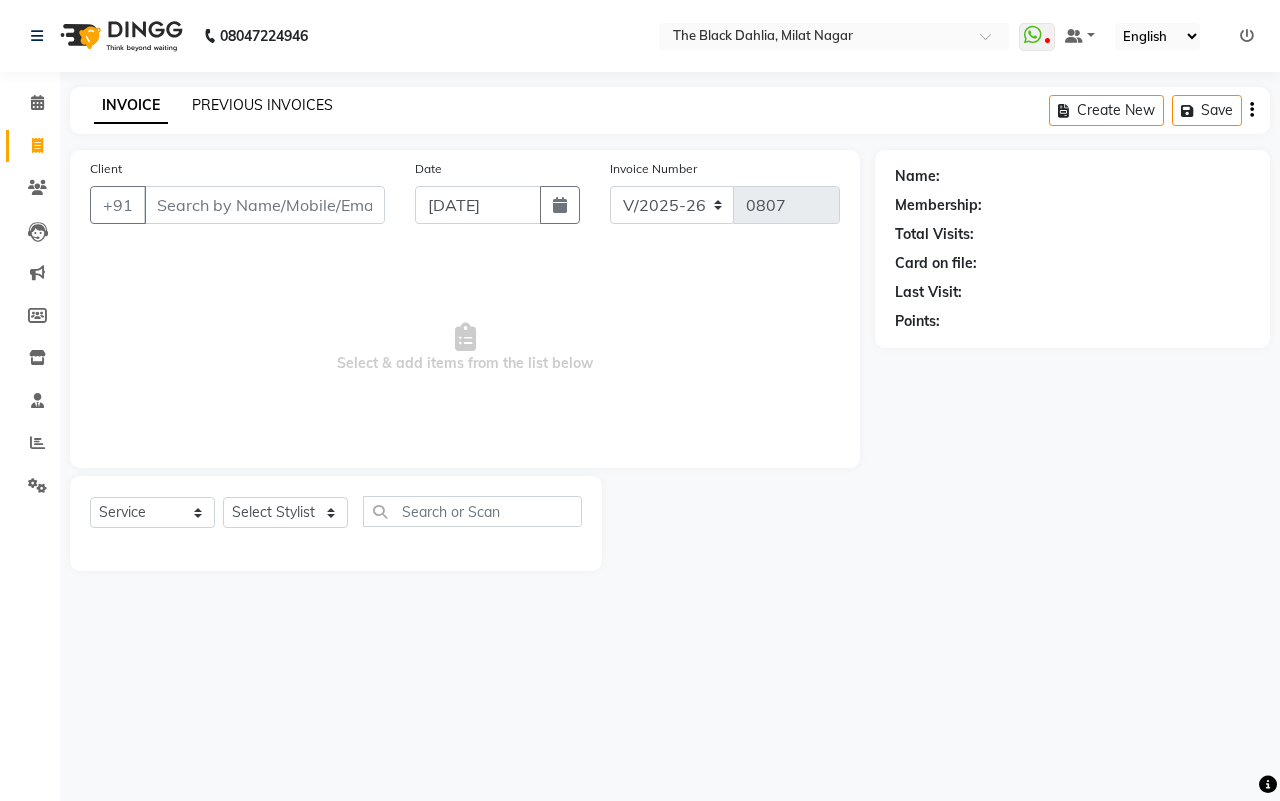 click on "PREVIOUS INVOICES" 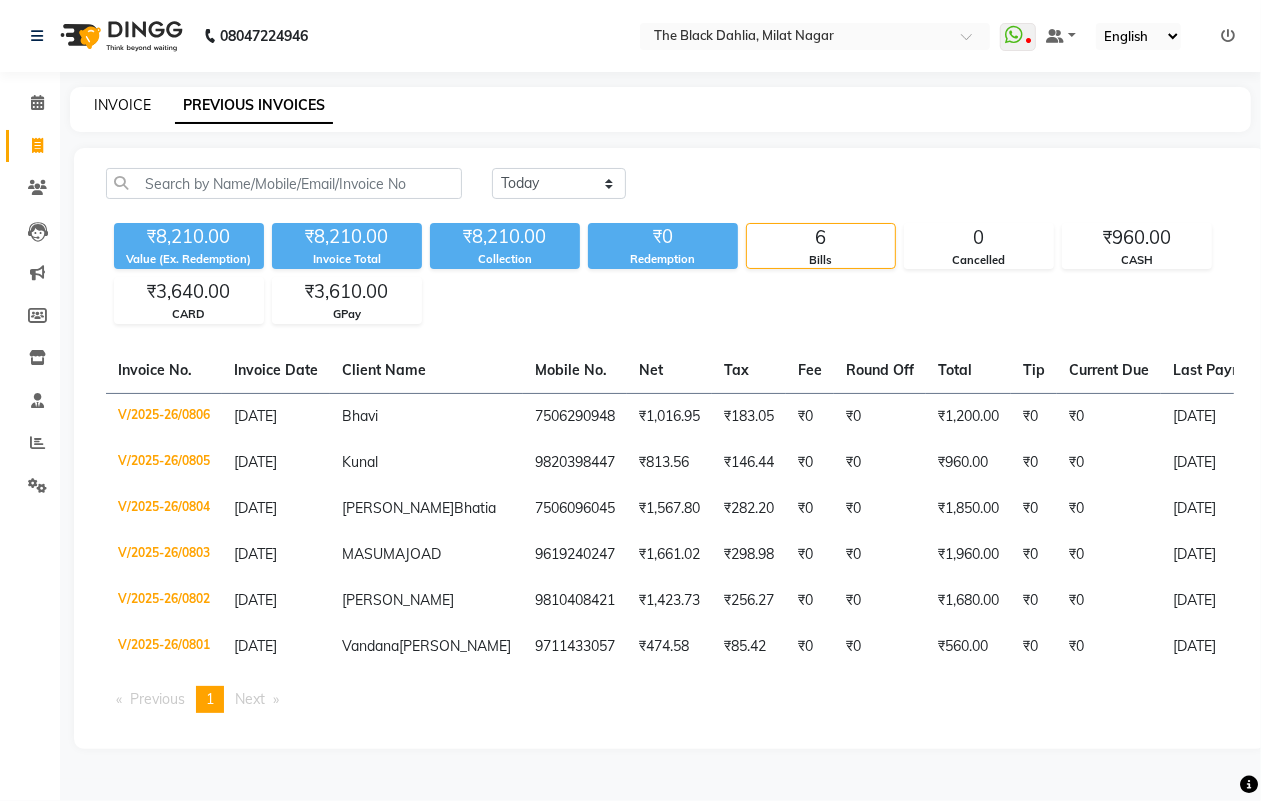 click on "INVOICE" 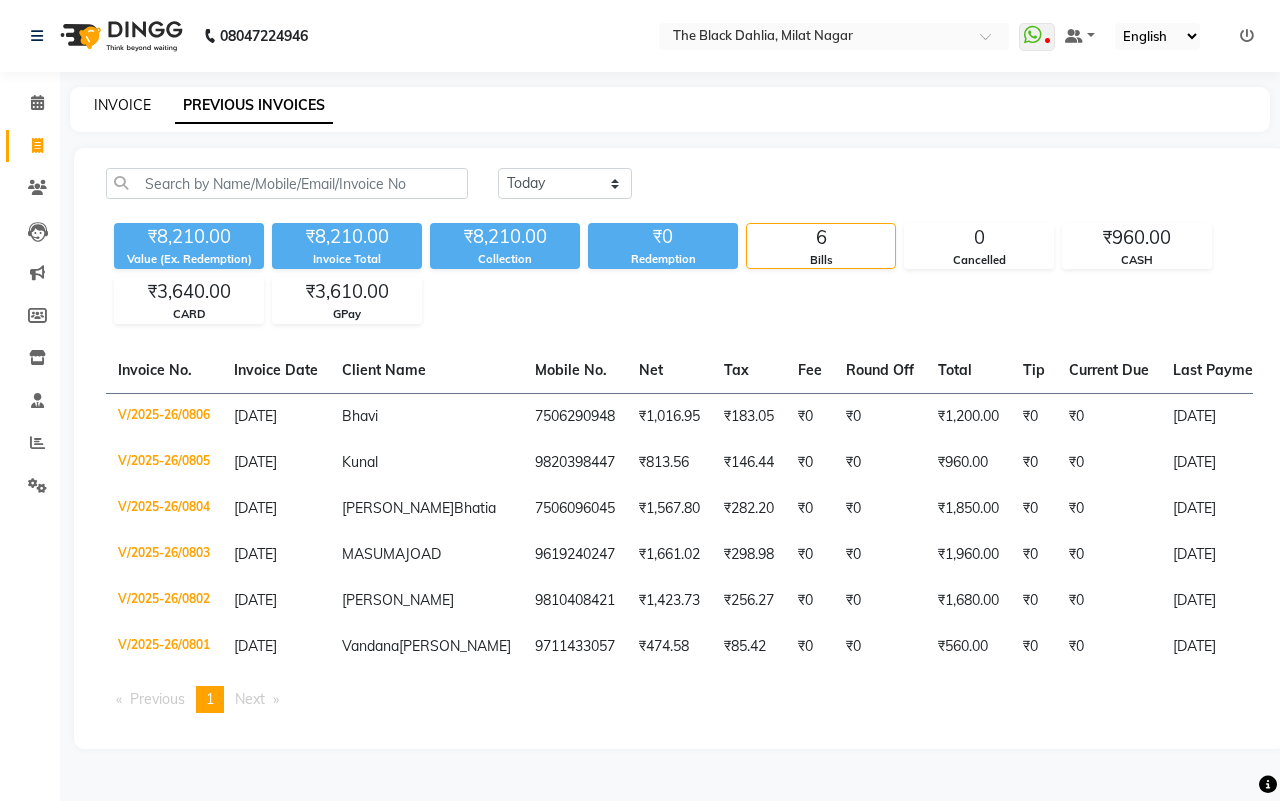 select on "4335" 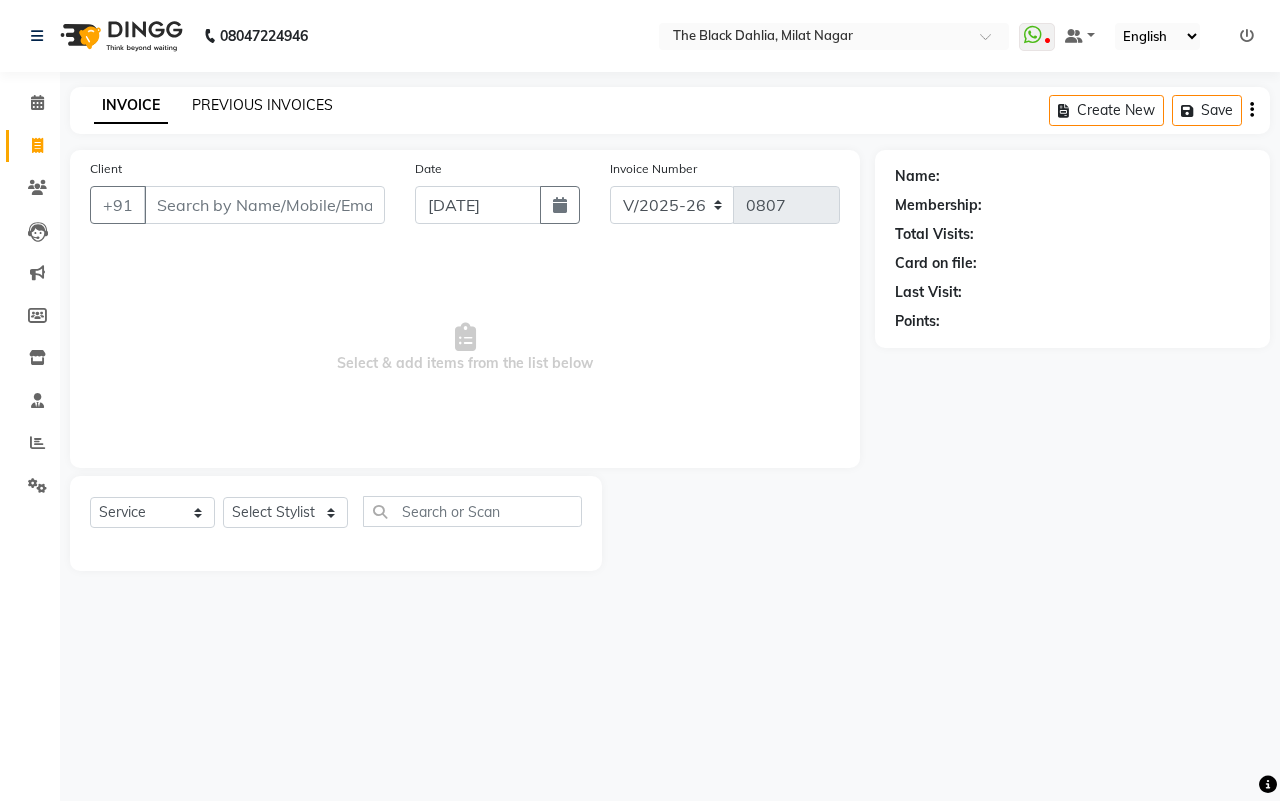 click on "PREVIOUS INVOICES" 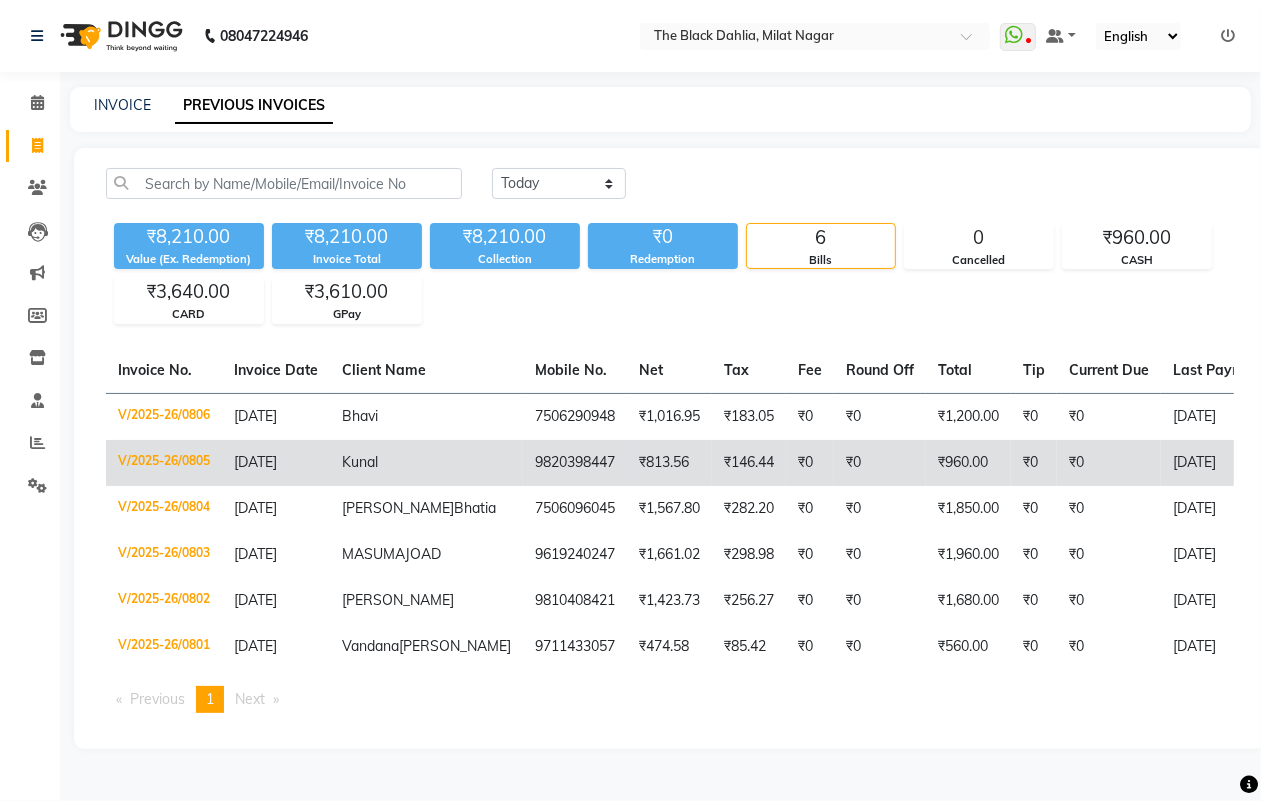 scroll, scrollTop: 0, scrollLeft: 0, axis: both 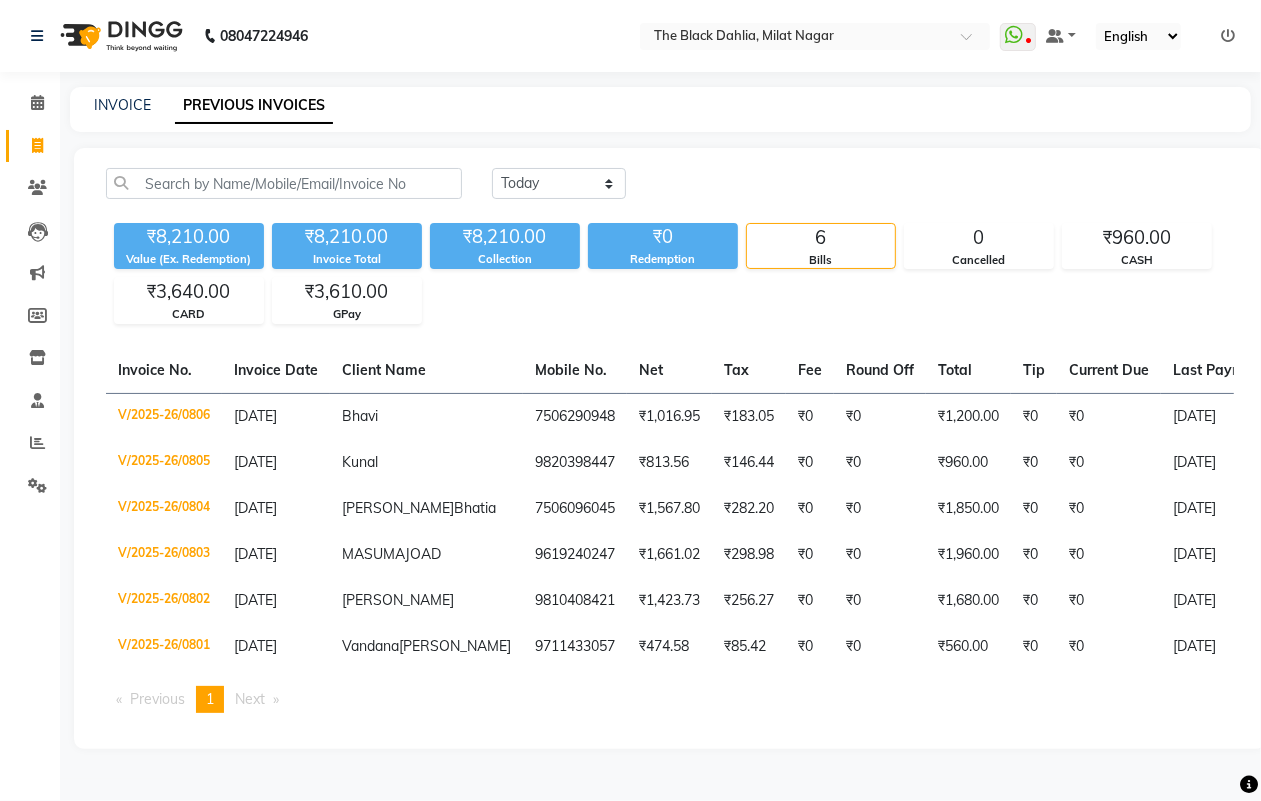 click on "Next  page" at bounding box center [250, 699] 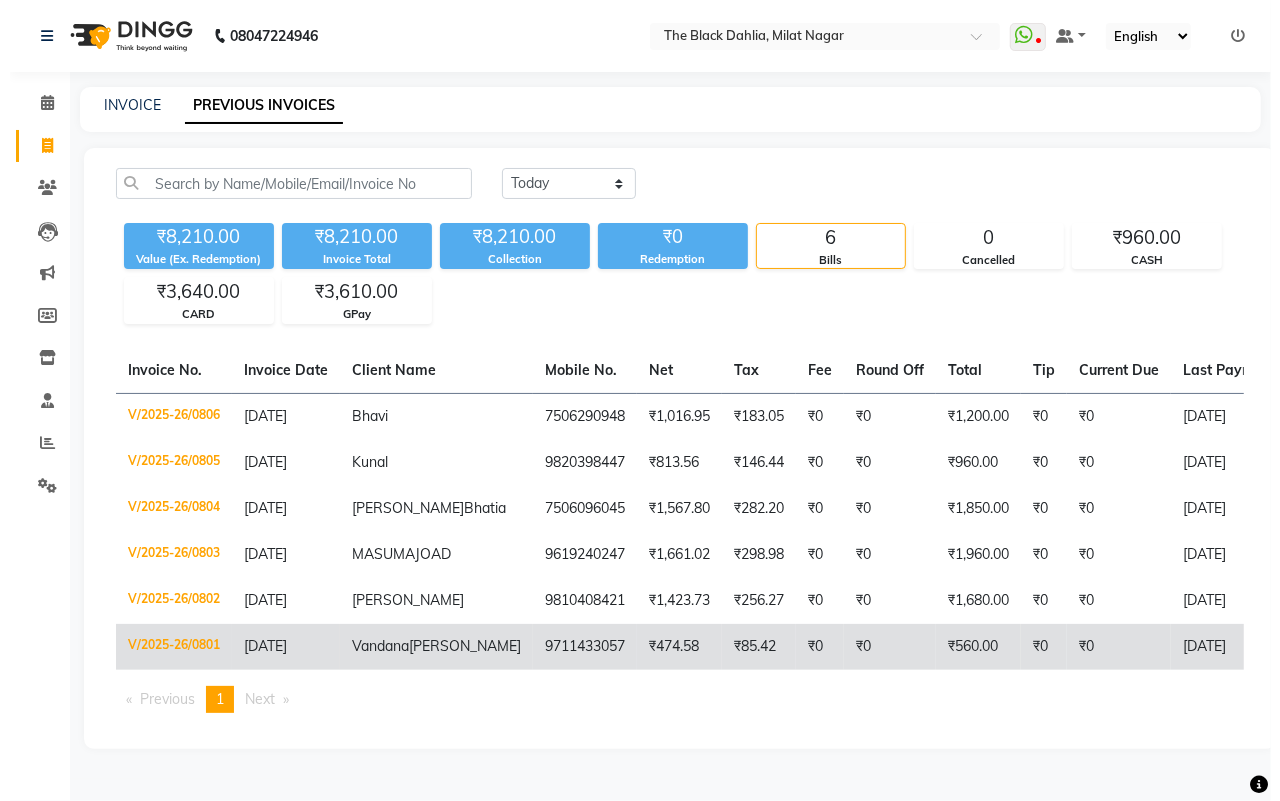 scroll, scrollTop: 0, scrollLeft: 0, axis: both 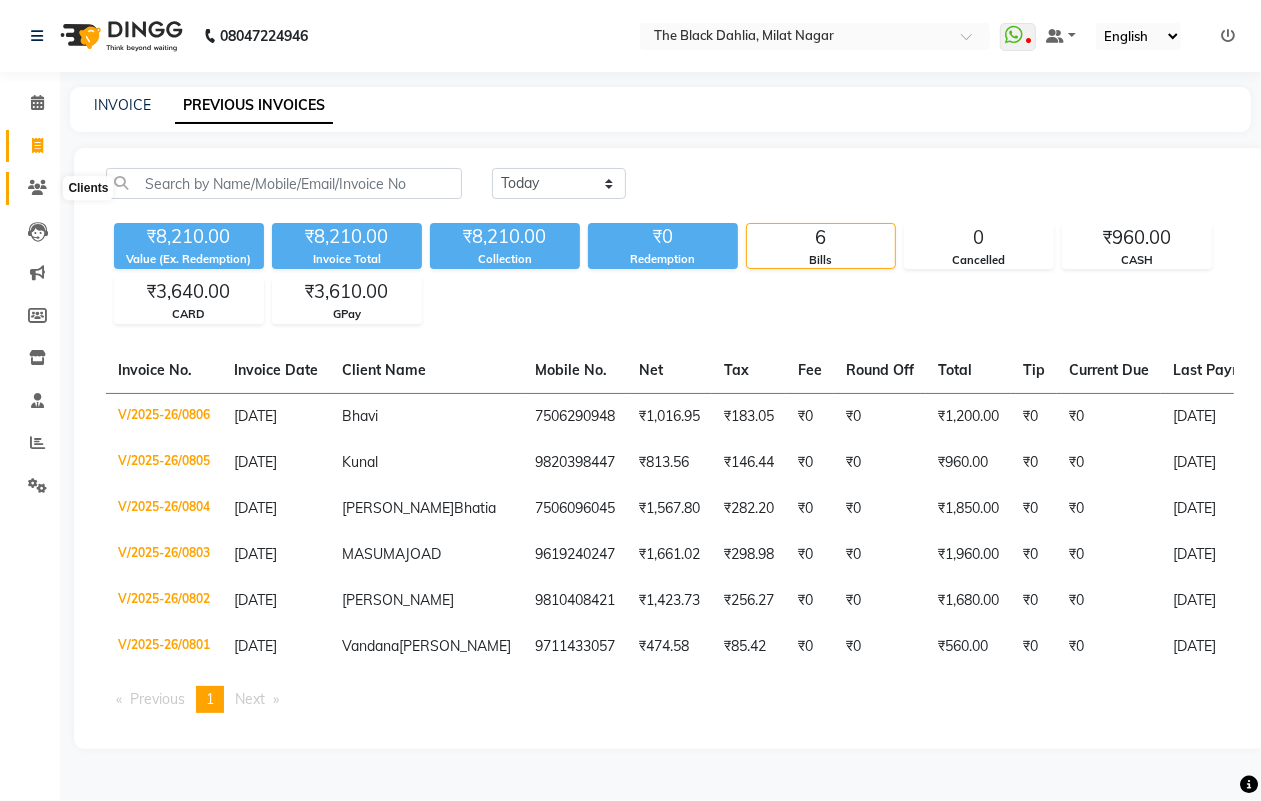 click 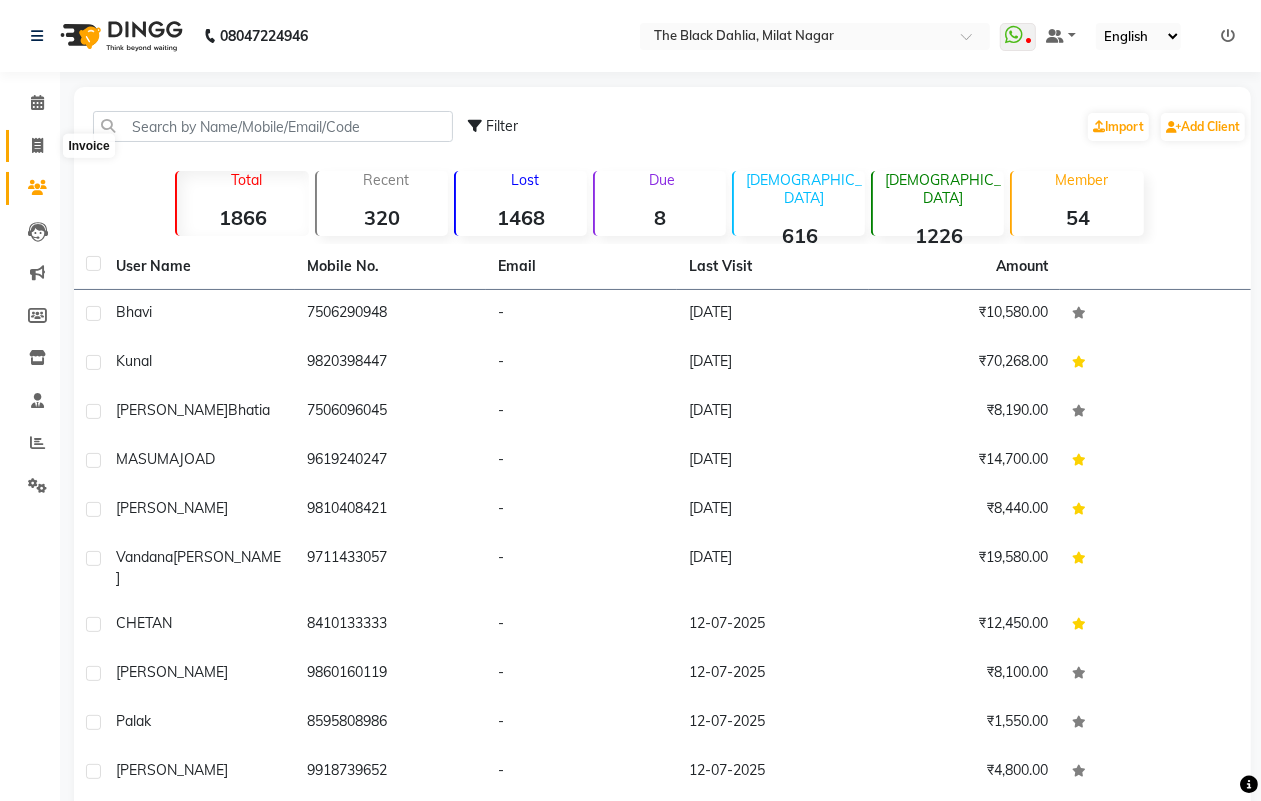 click 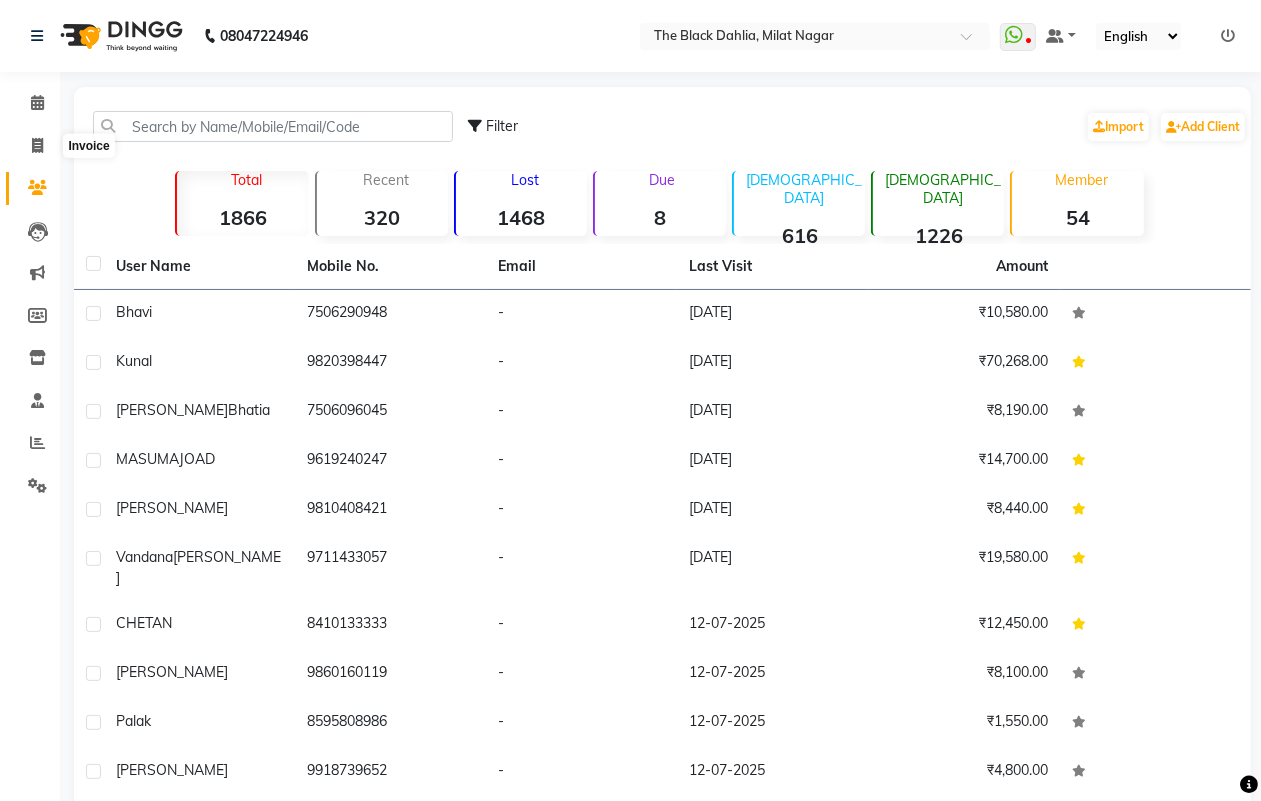 select on "4335" 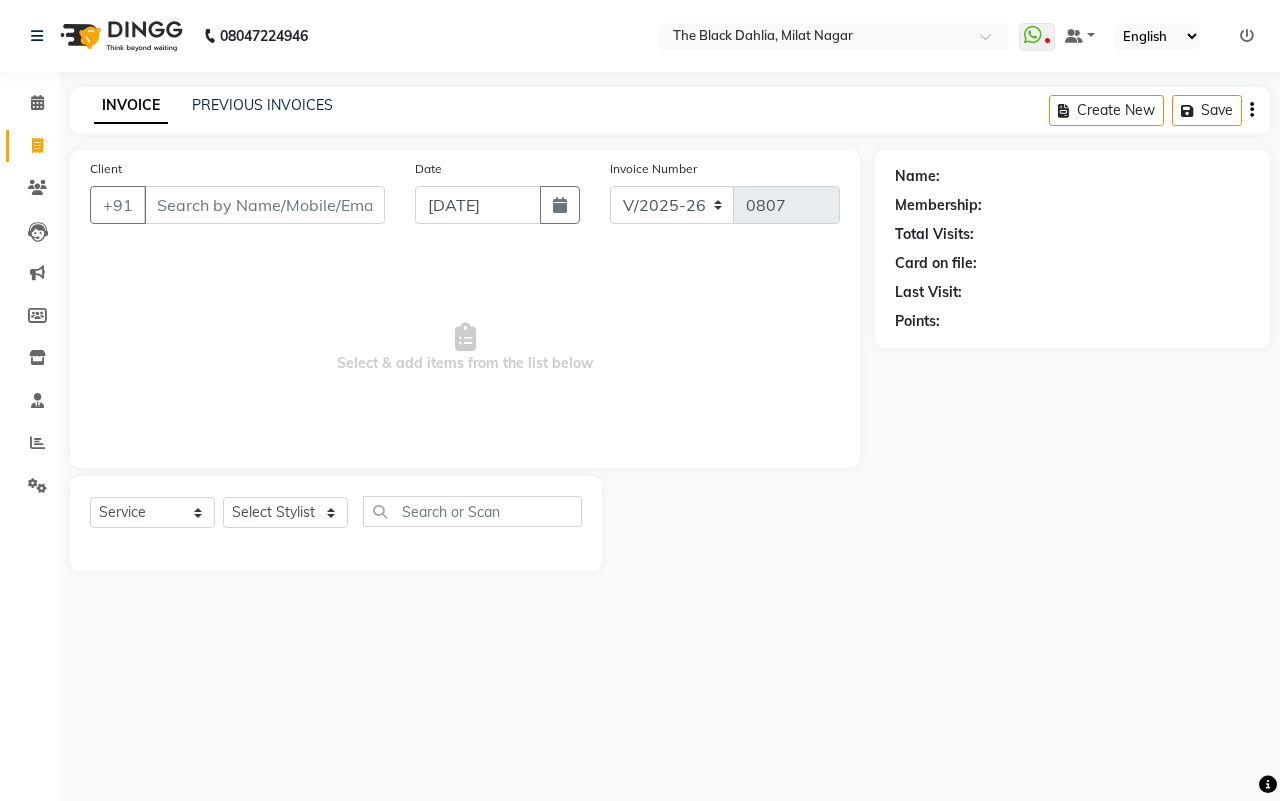 click on "Client" at bounding box center [264, 205] 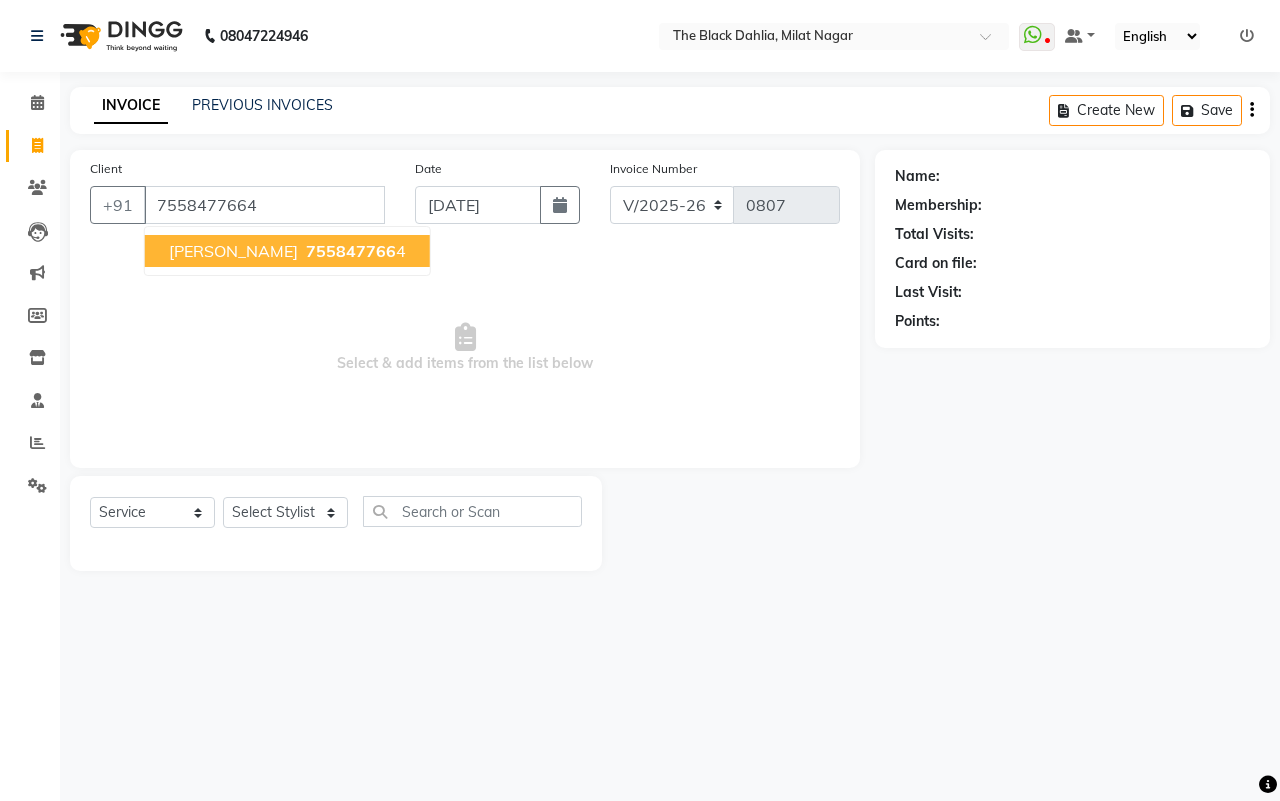 type on "7558477664" 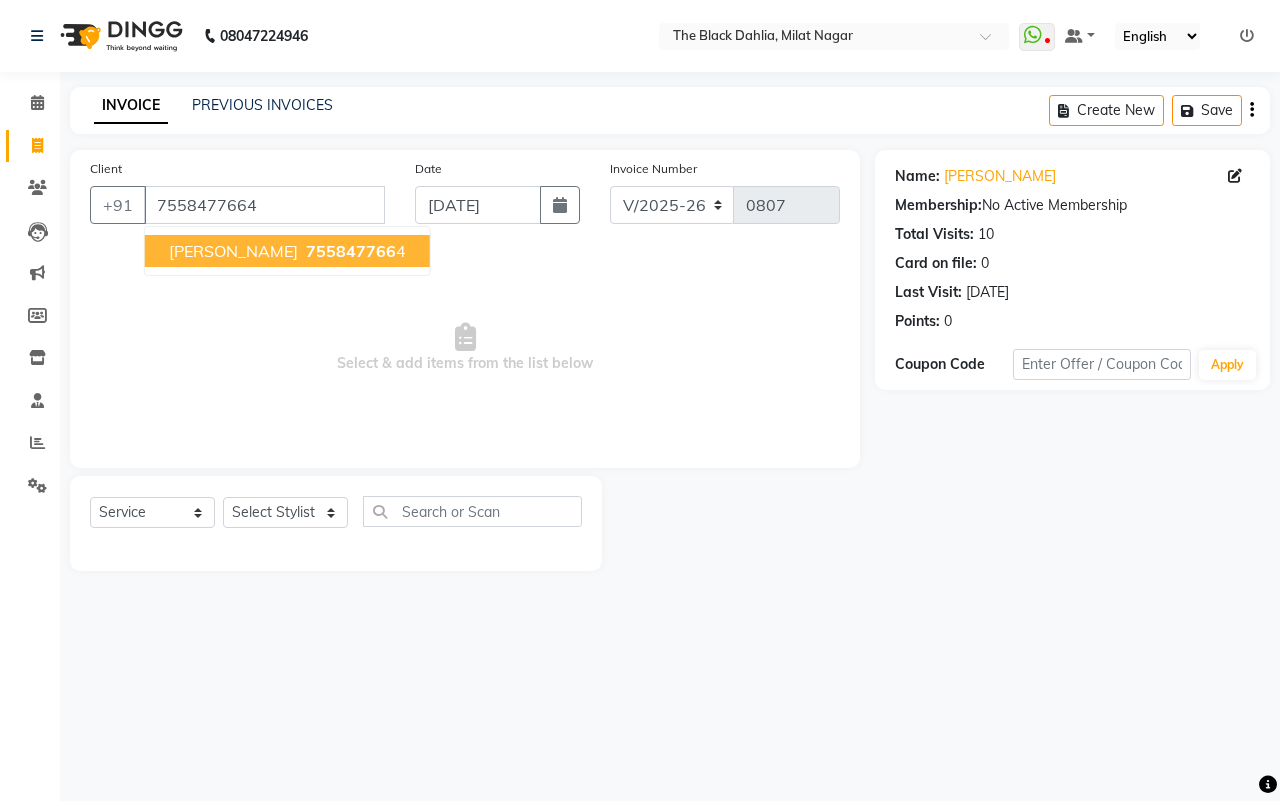 click on "755847766" at bounding box center (351, 251) 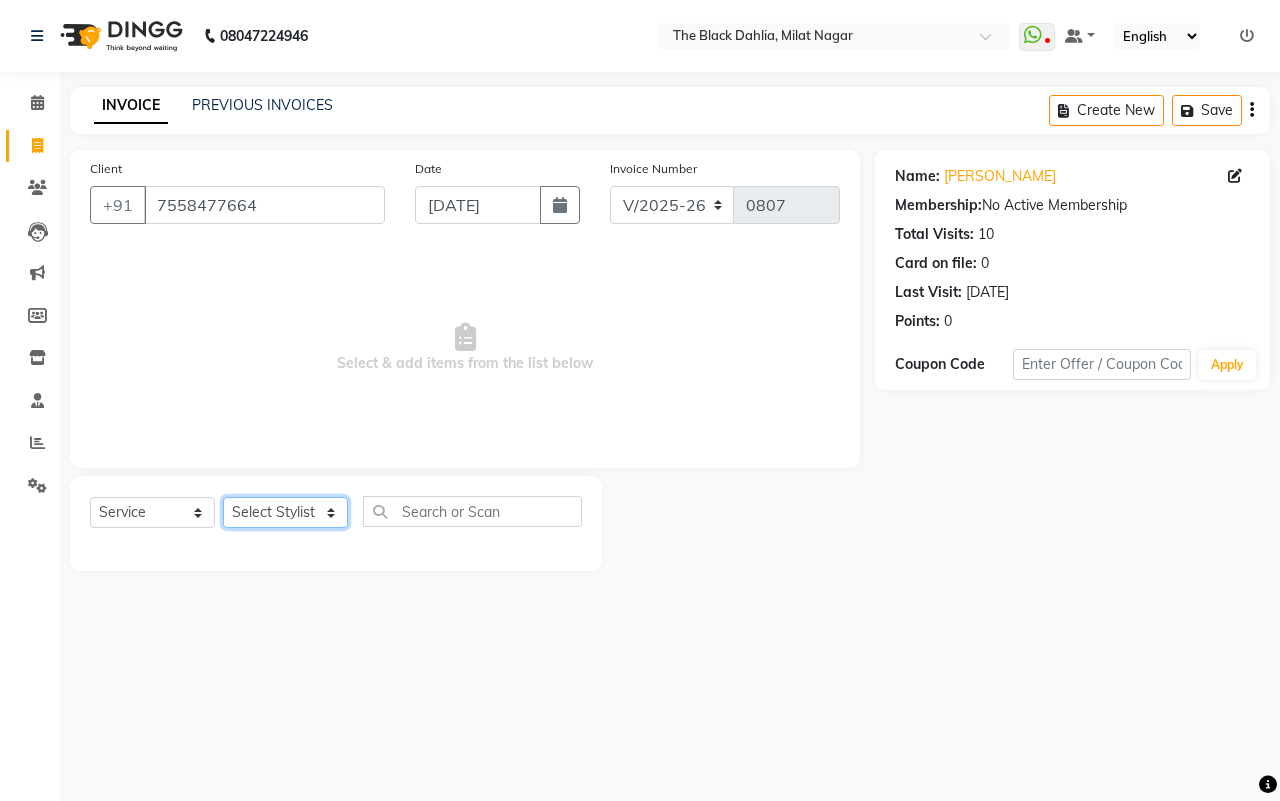 click on "Select Stylist ALISHA  Arman khan Dr,Muskan Jain FAIZAL FAIZAN FARID IQRA JAWED  JOYSNA JULI Jyotsana Baraskar KOMAL mehak Millat Nagar PINKY Rahul Riyasat ansari sakshi Salim SAIKH SAUD  SEEMA Sharukh Shital Jain Shivpriya SONI TBD Uma VAISHNAVI Veer Sir" 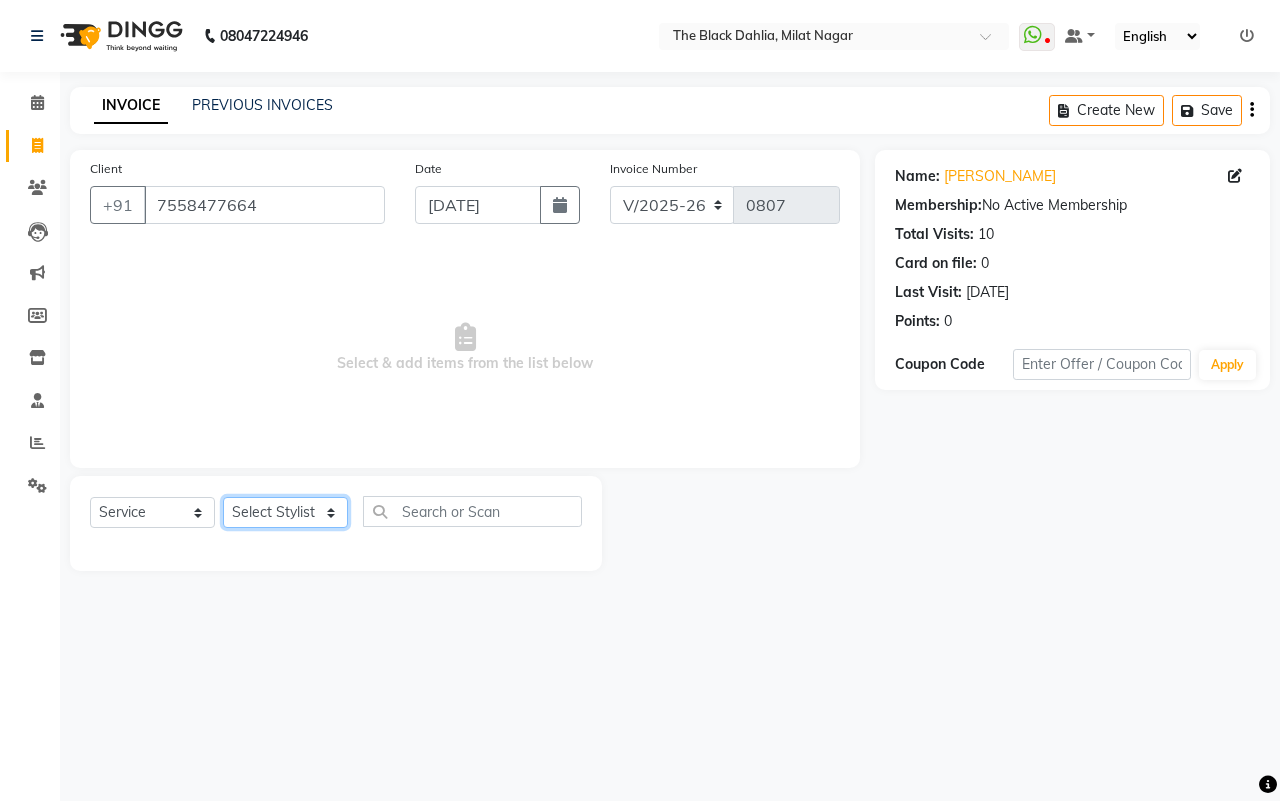 select on "23862" 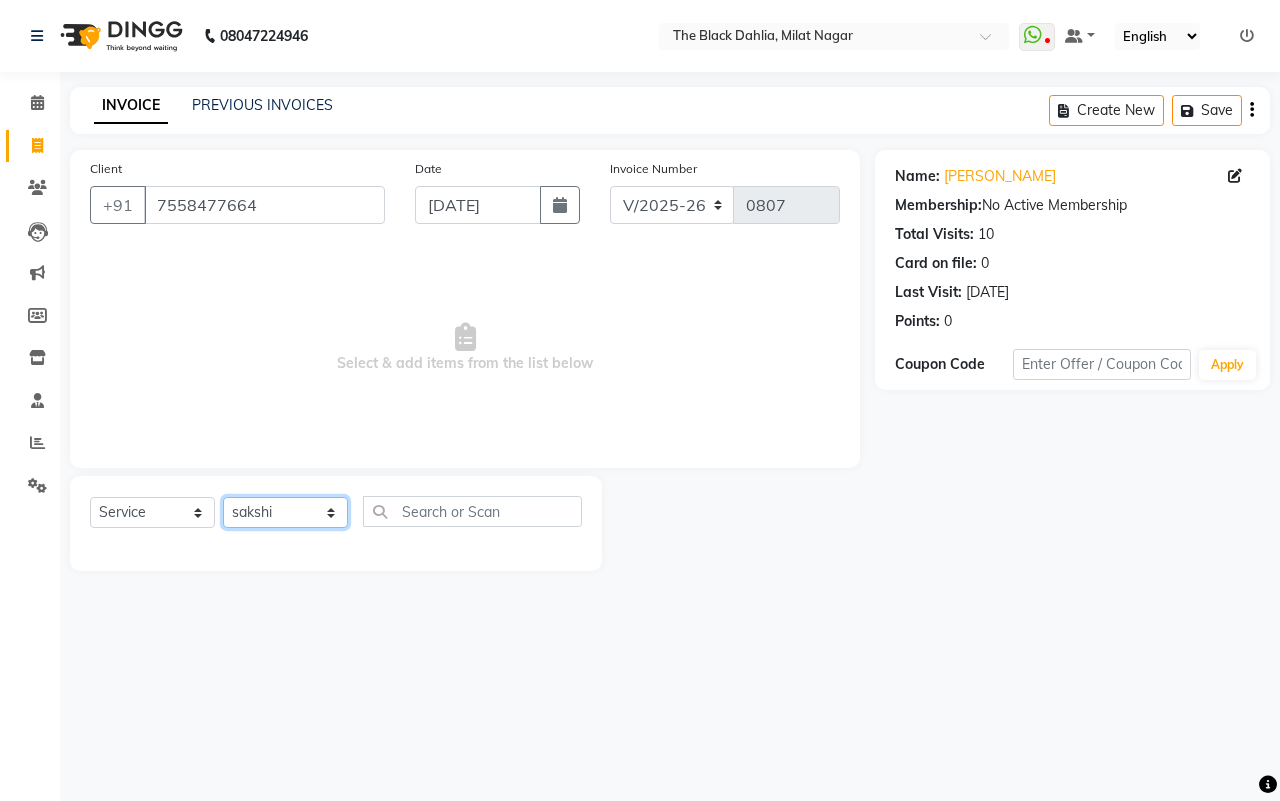 click on "Select Stylist ALISHA  Arman khan Dr,Muskan Jain FAIZAL FAIZAN FARID IQRA JAWED  JOYSNA JULI Jyotsana Baraskar KOMAL mehak Millat Nagar PINKY Rahul Riyasat ansari sakshi Salim SAIKH SAUD  SEEMA Sharukh Shital Jain Shivpriya SONI TBD Uma VAISHNAVI Veer Sir" 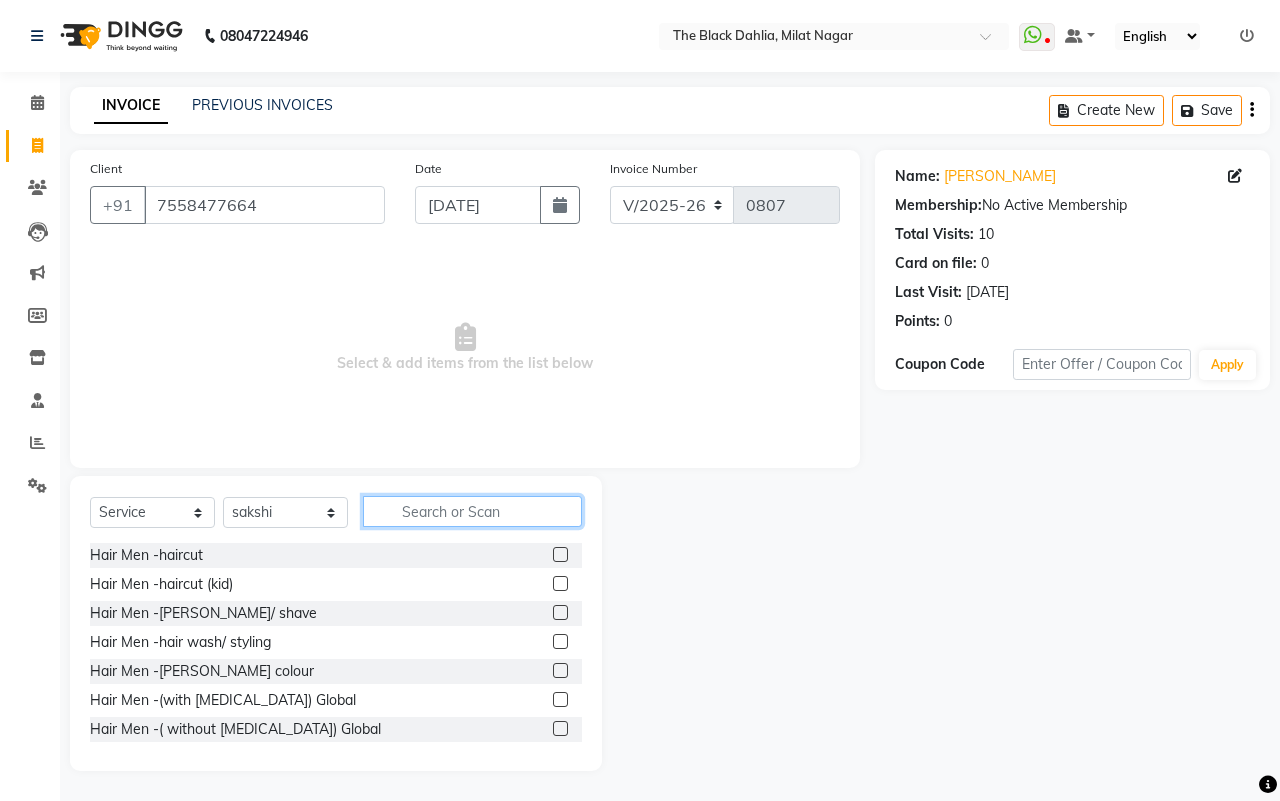 click 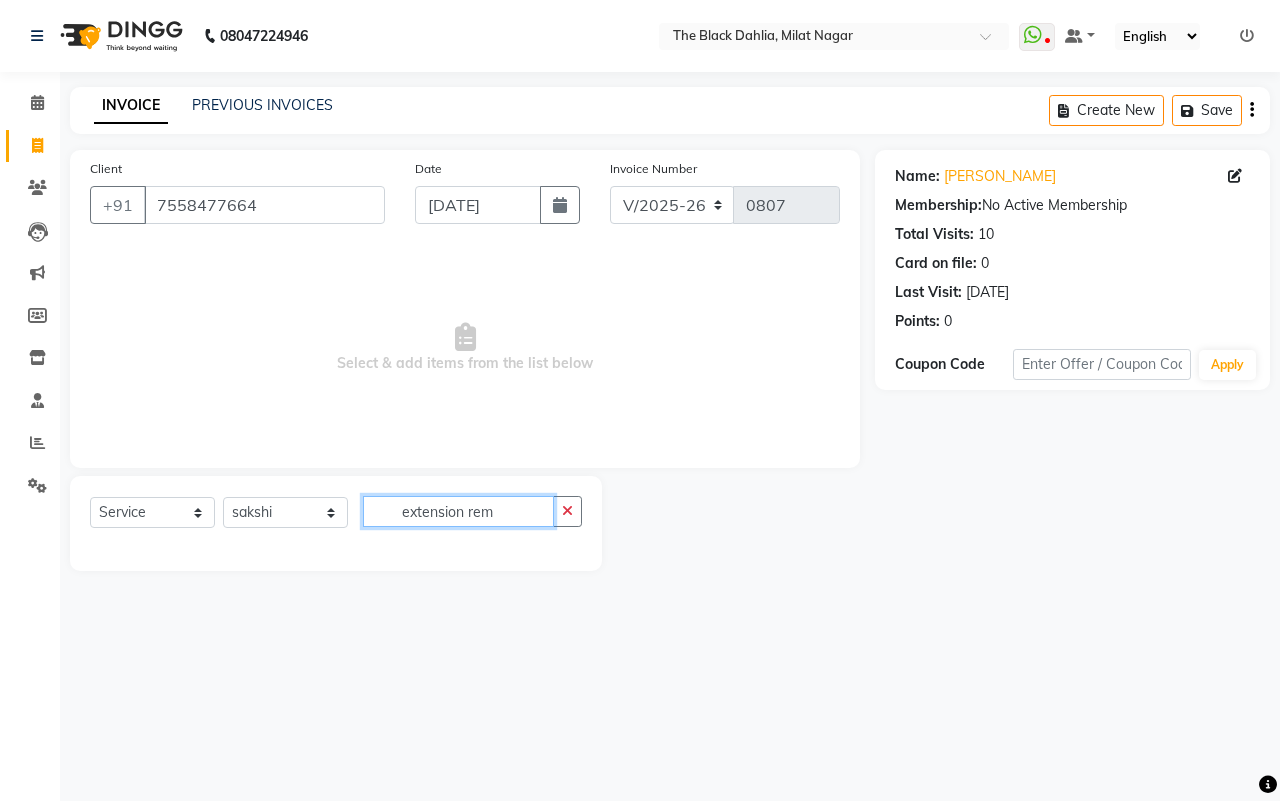 type on "extension remo" 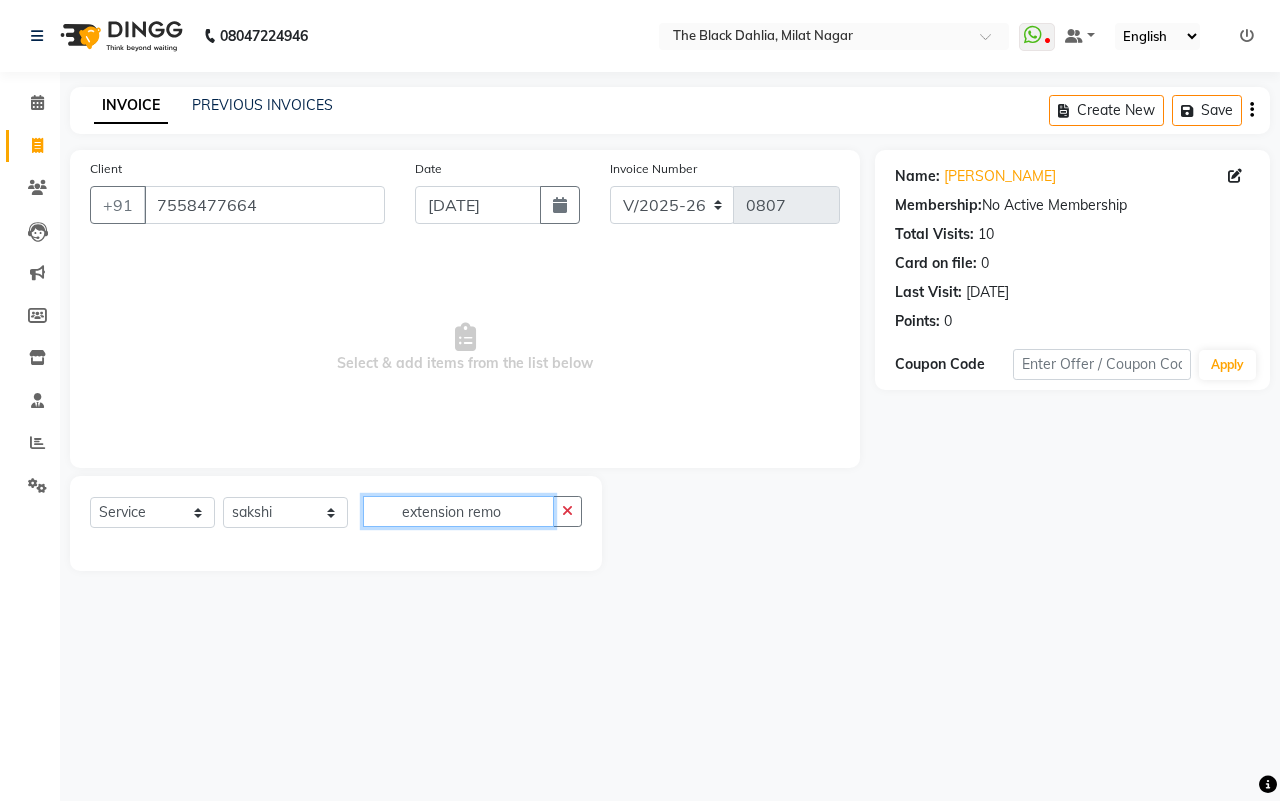 click on "extension remo" 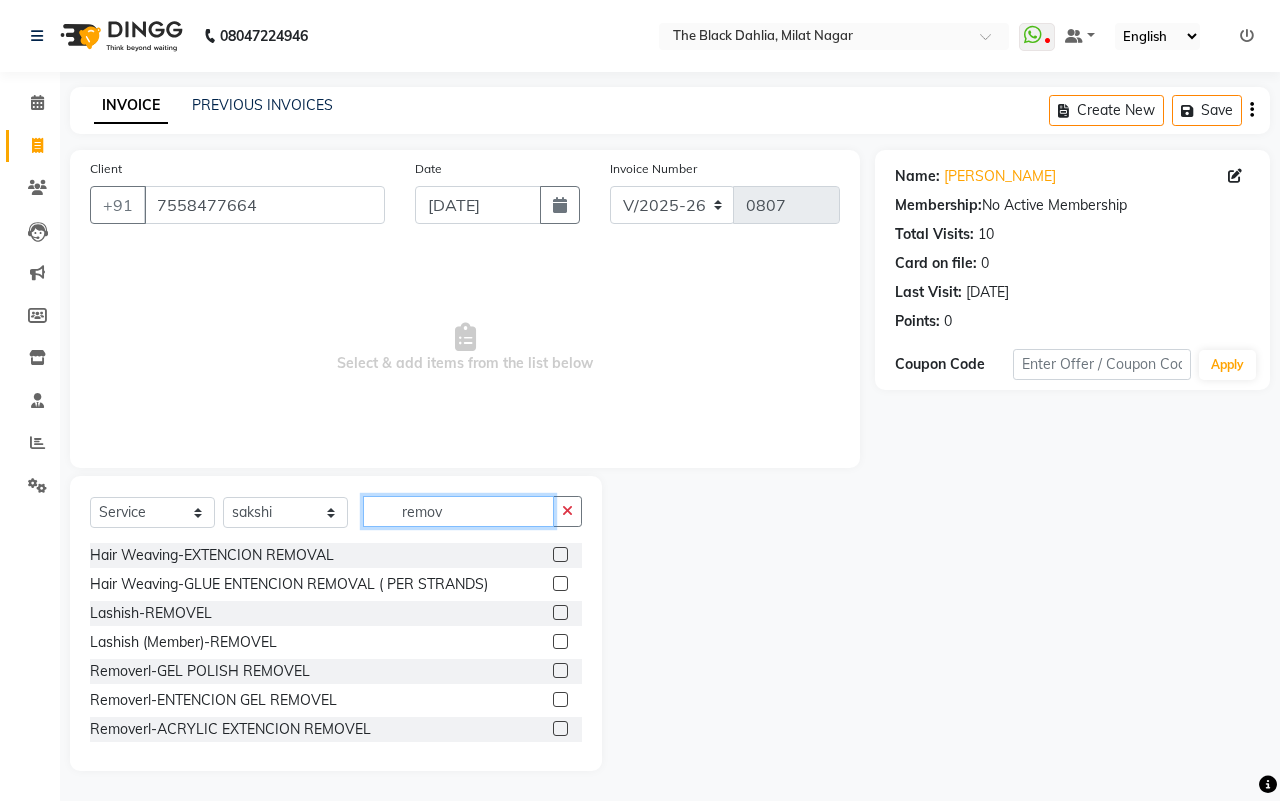 type on "remova" 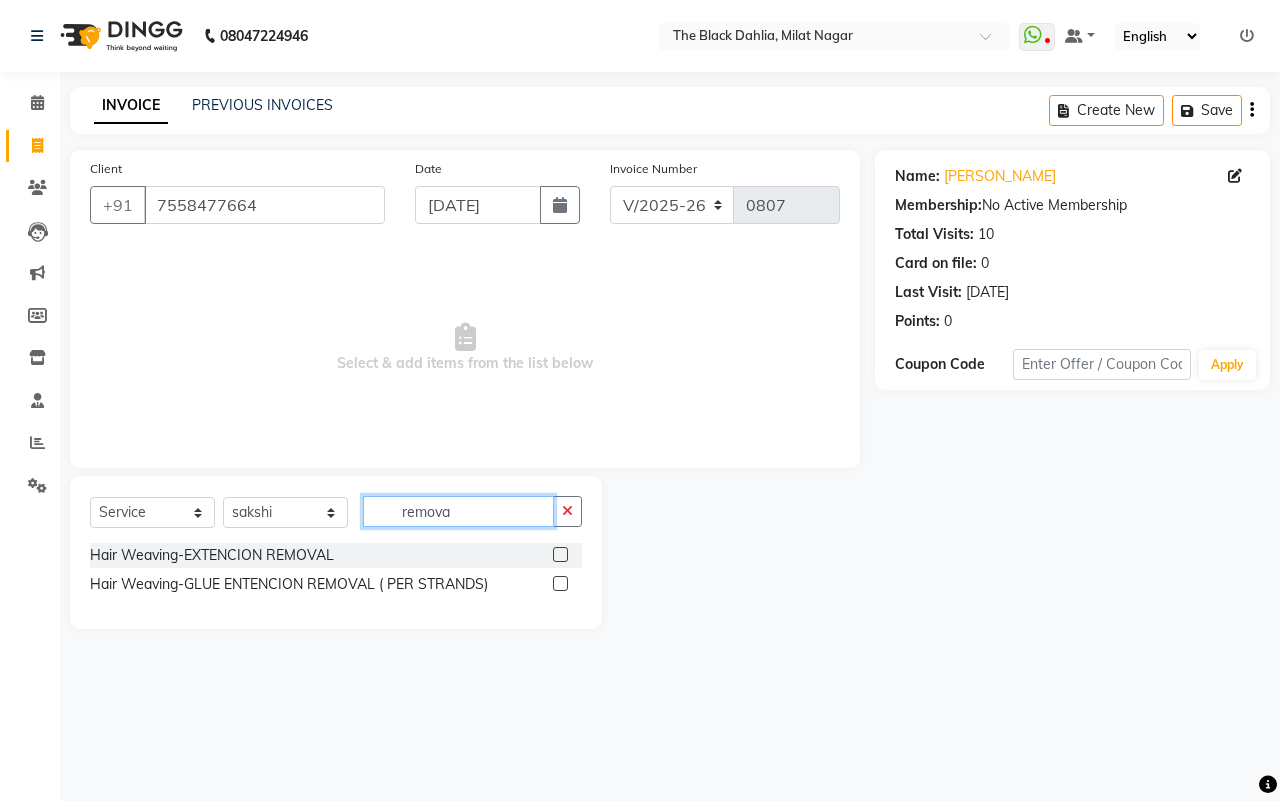 drag, startPoint x: 425, startPoint y: 515, endPoint x: 186, endPoint y: 511, distance: 239.03348 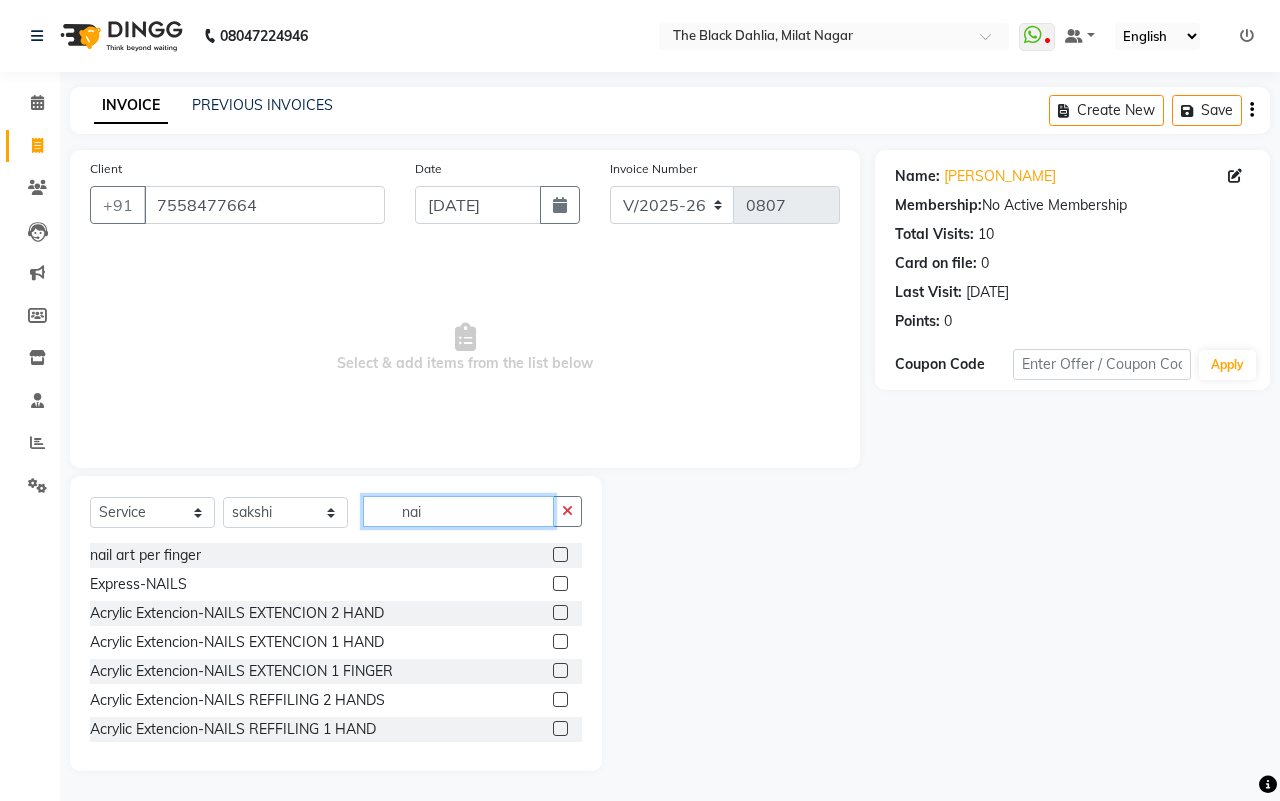 type on "nail" 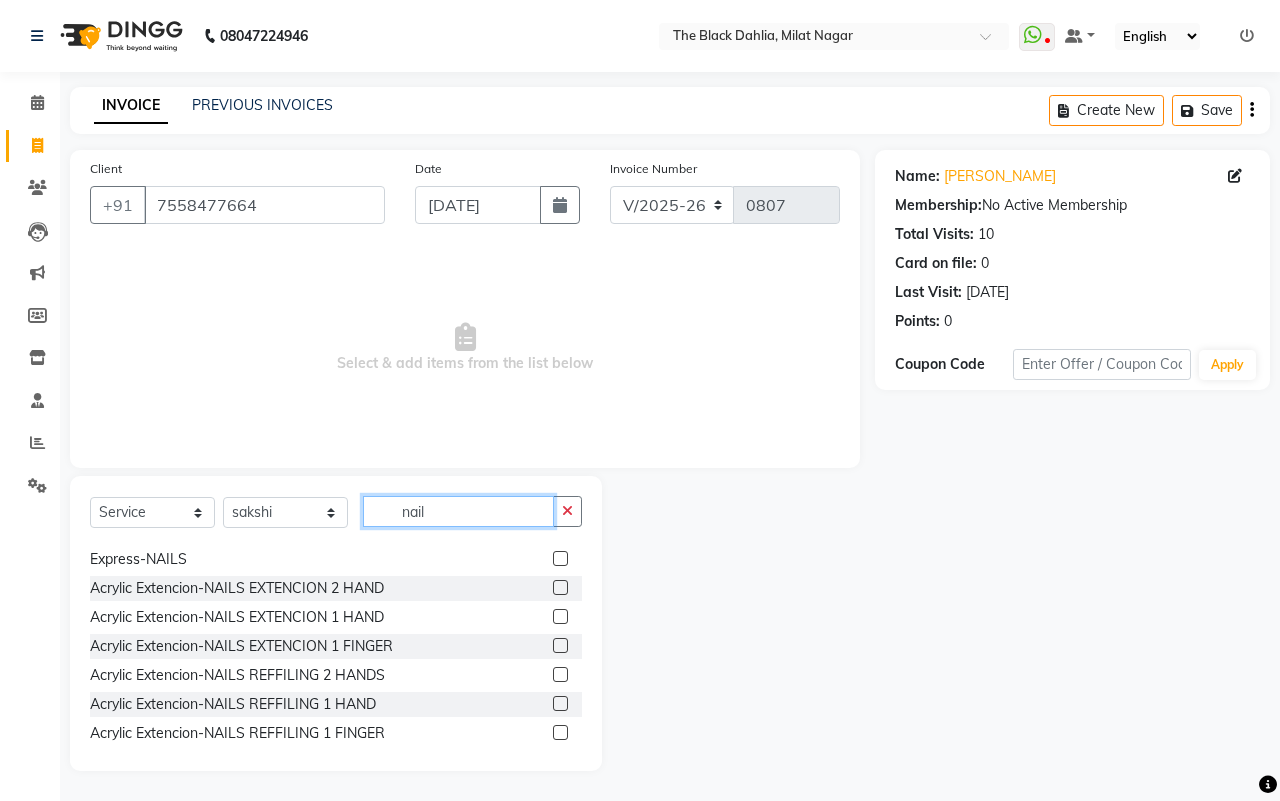 scroll, scrollTop: 0, scrollLeft: 0, axis: both 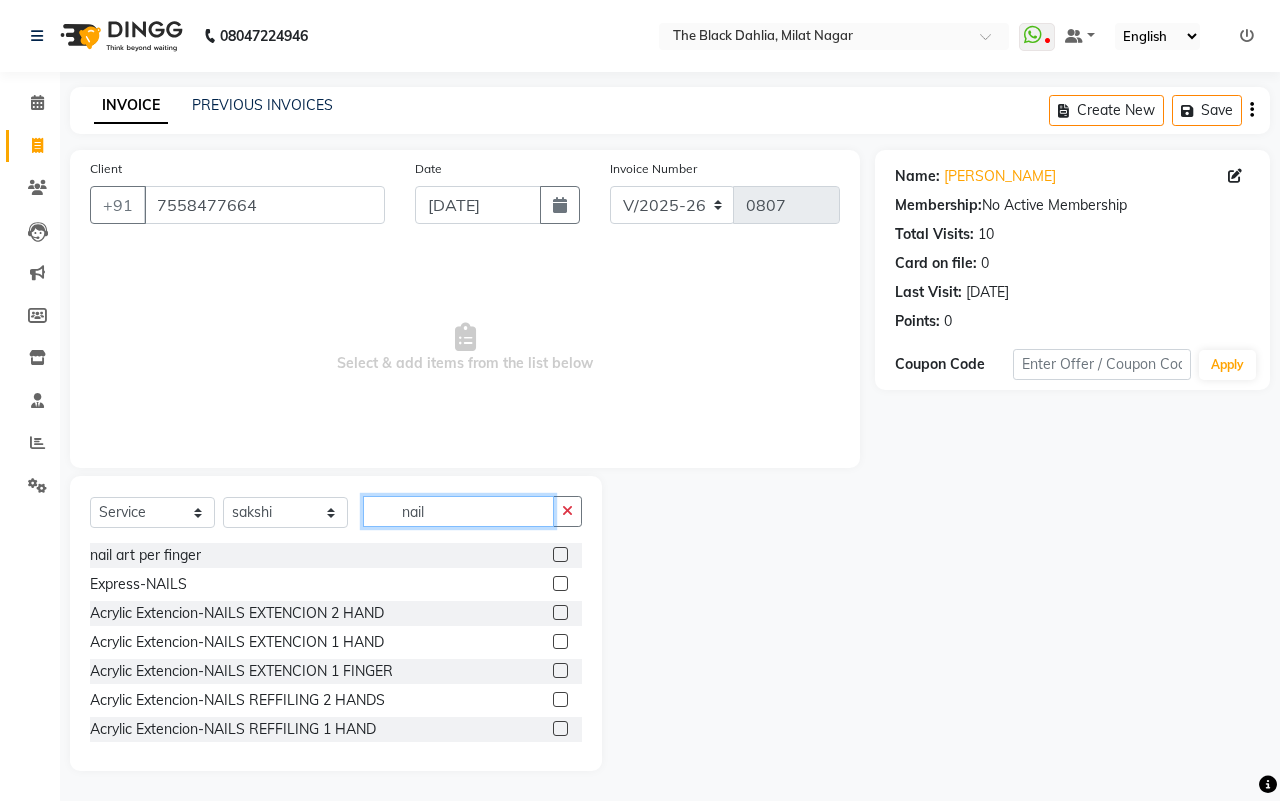 drag, startPoint x: 495, startPoint y: 522, endPoint x: 262, endPoint y: 525, distance: 233.01932 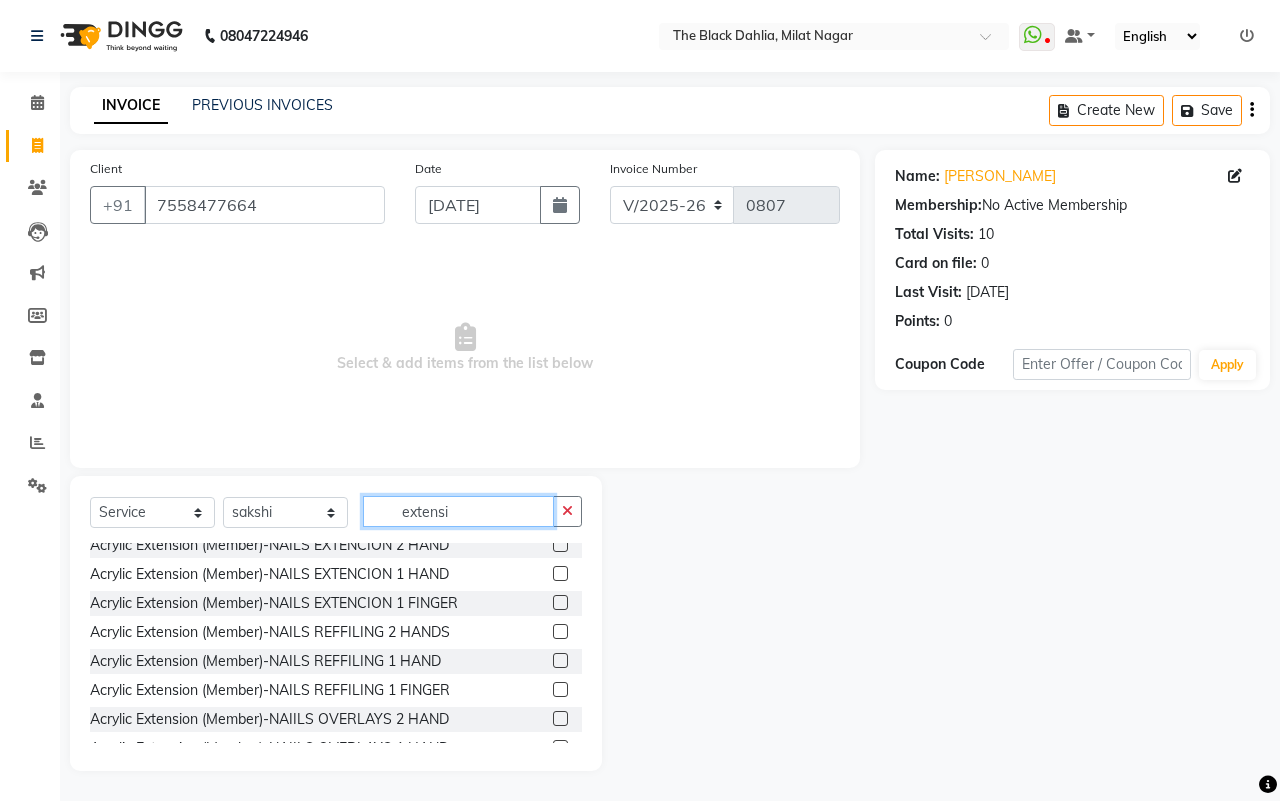 scroll, scrollTop: 0, scrollLeft: 0, axis: both 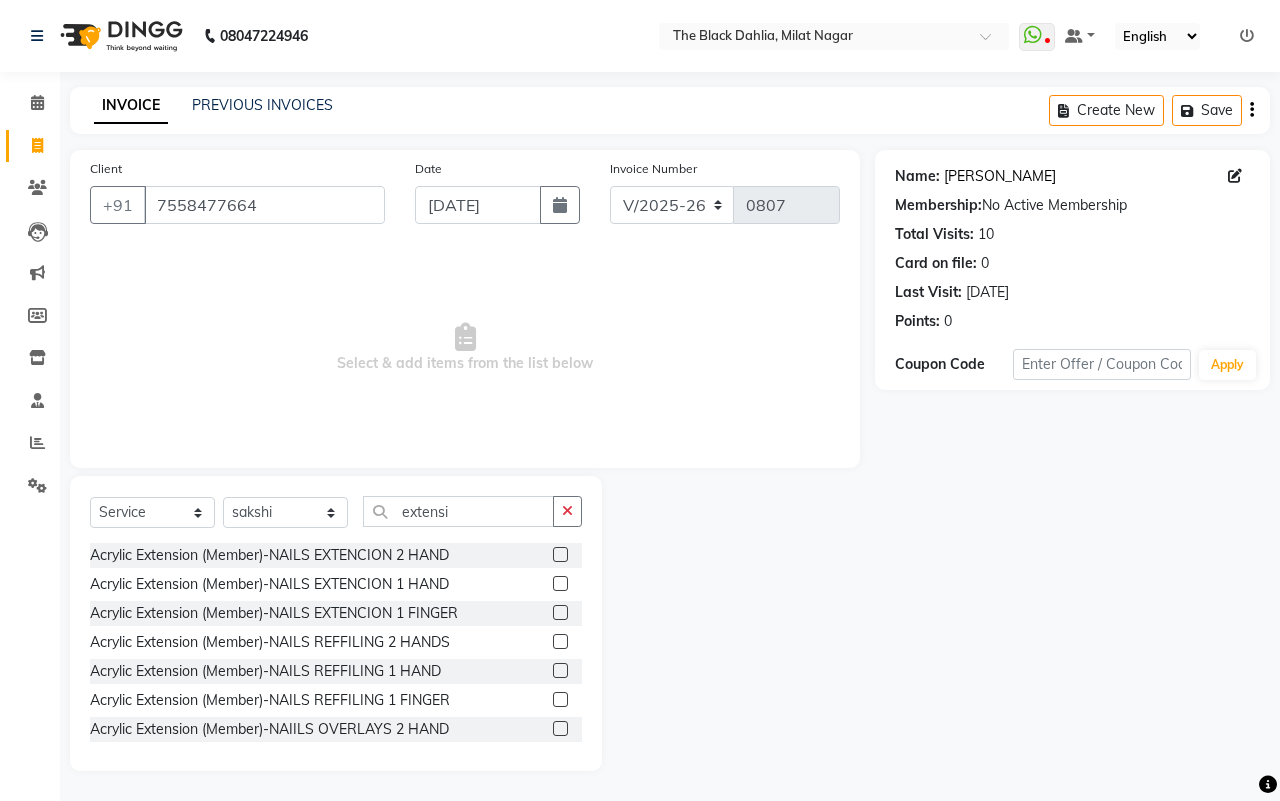 click on "Sanchana Wakle" 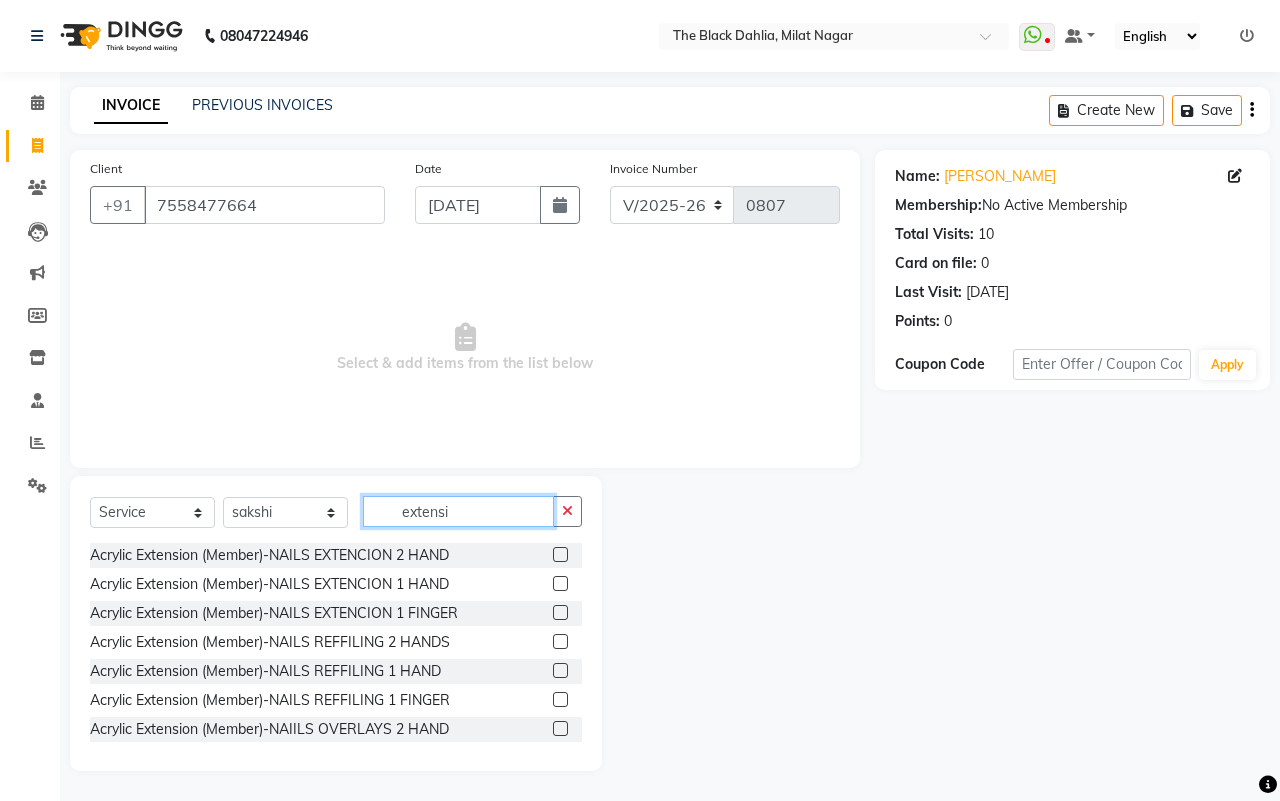 click on "extensi" 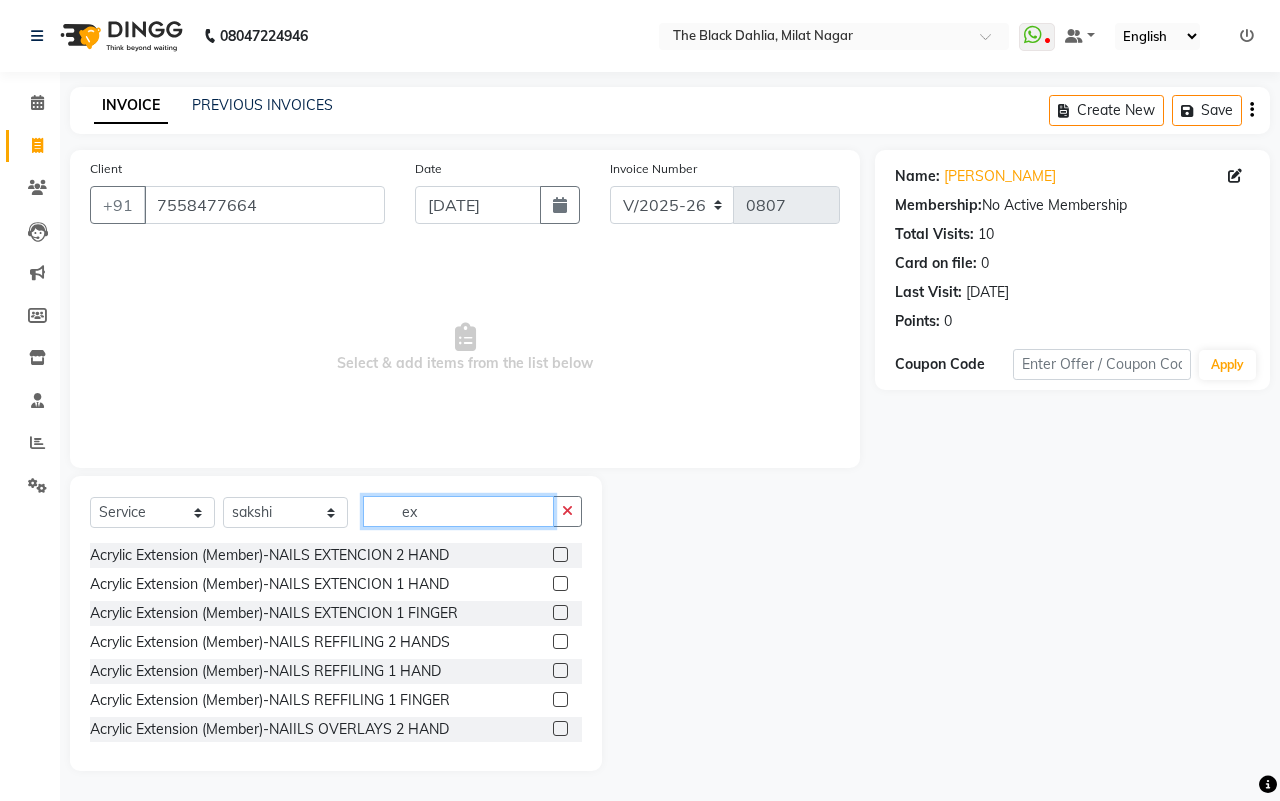 type on "e" 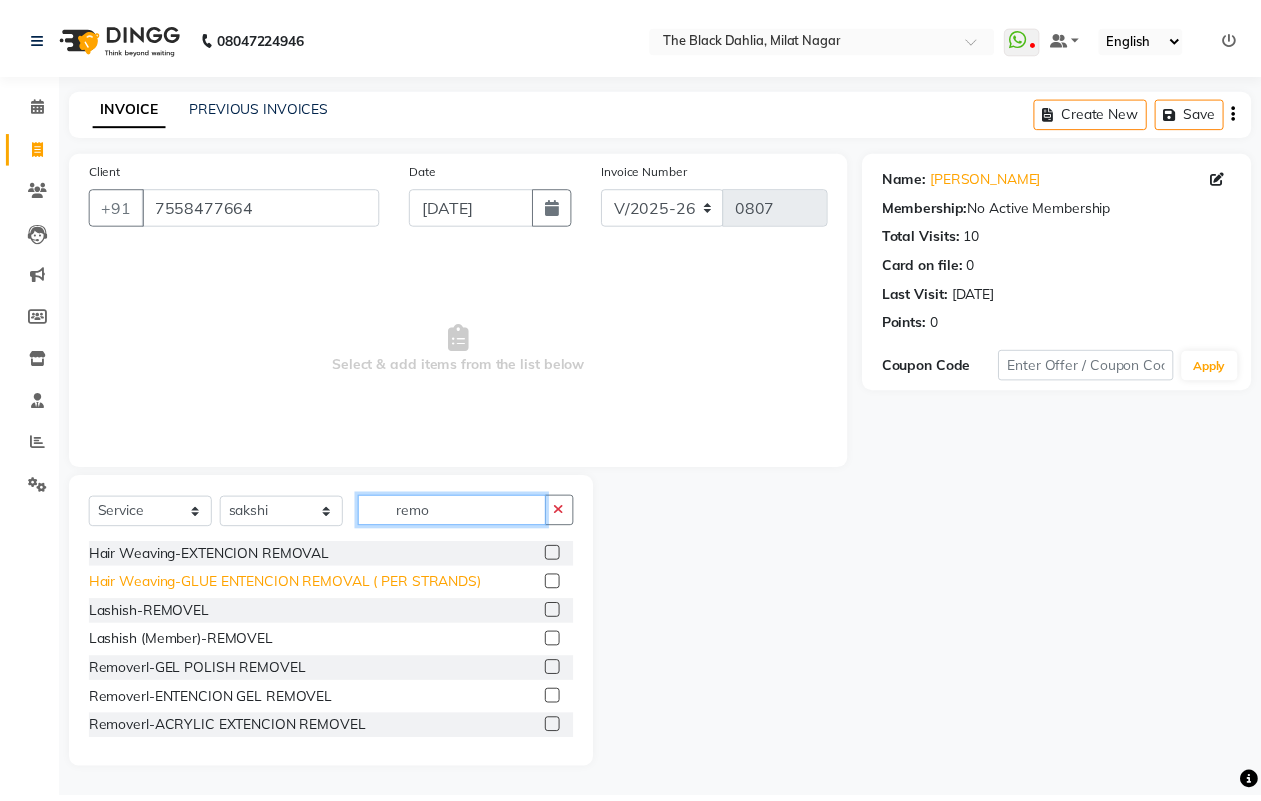 scroll, scrollTop: 2, scrollLeft: 0, axis: vertical 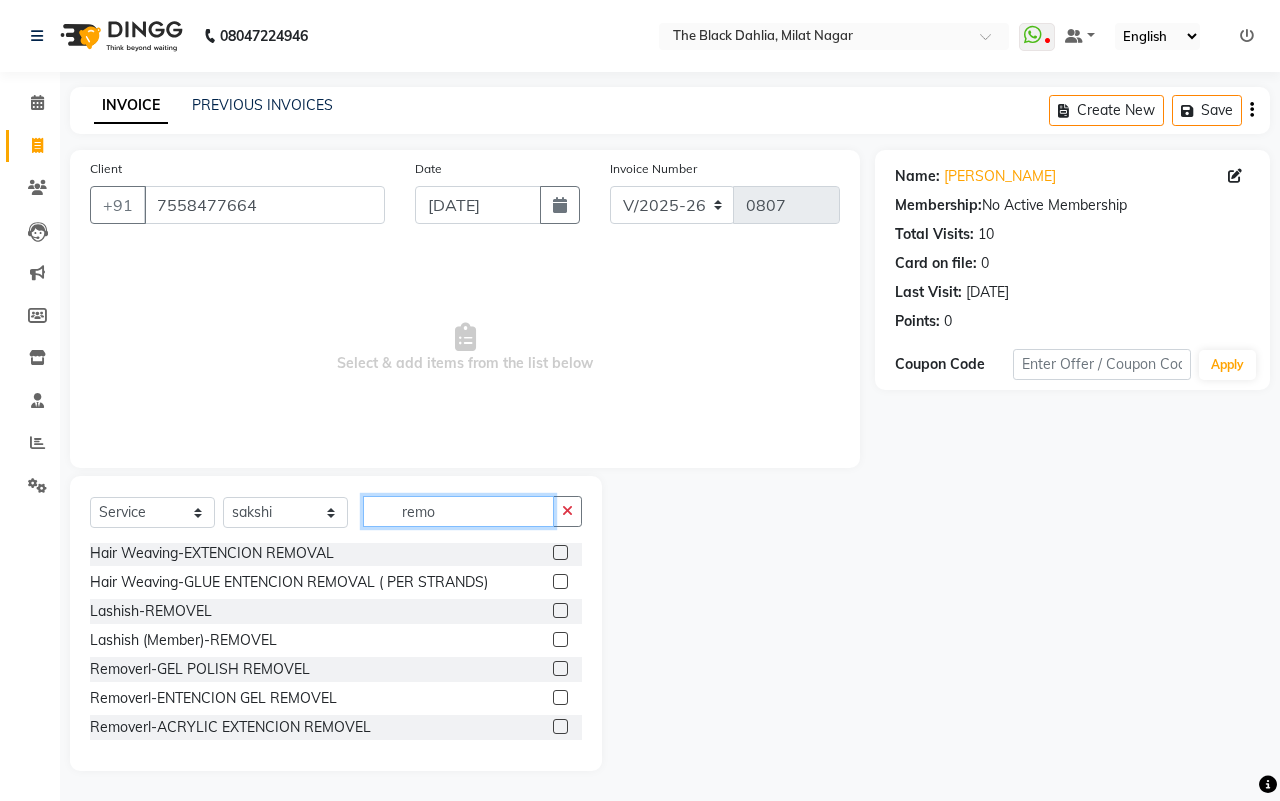 type on "remo" 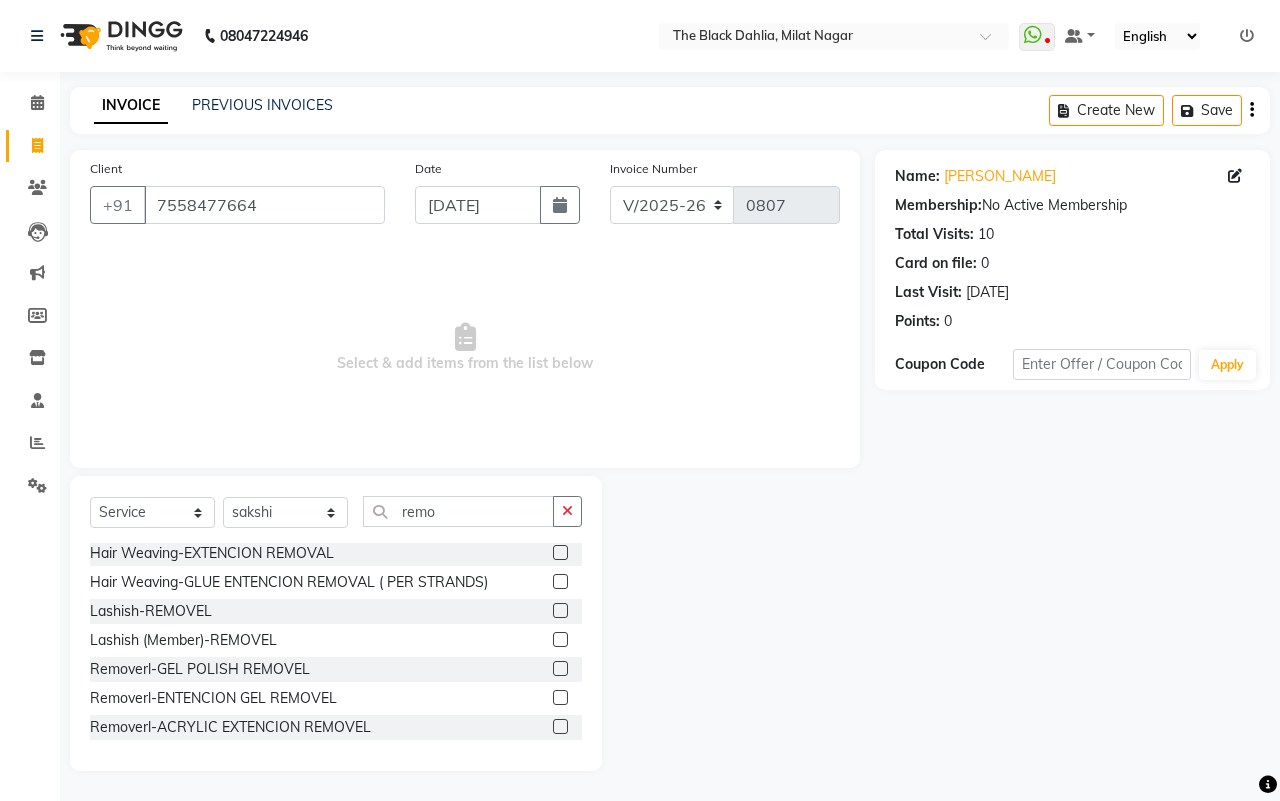 click 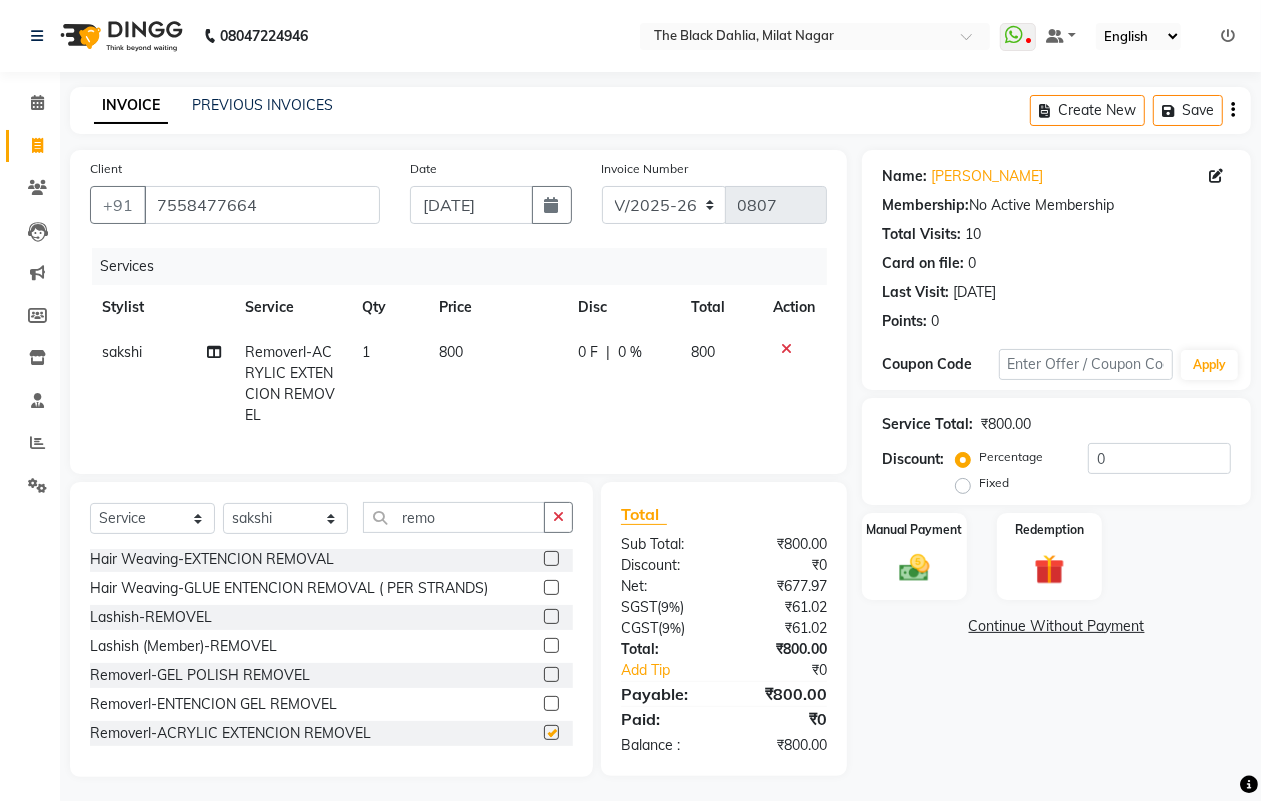 checkbox on "false" 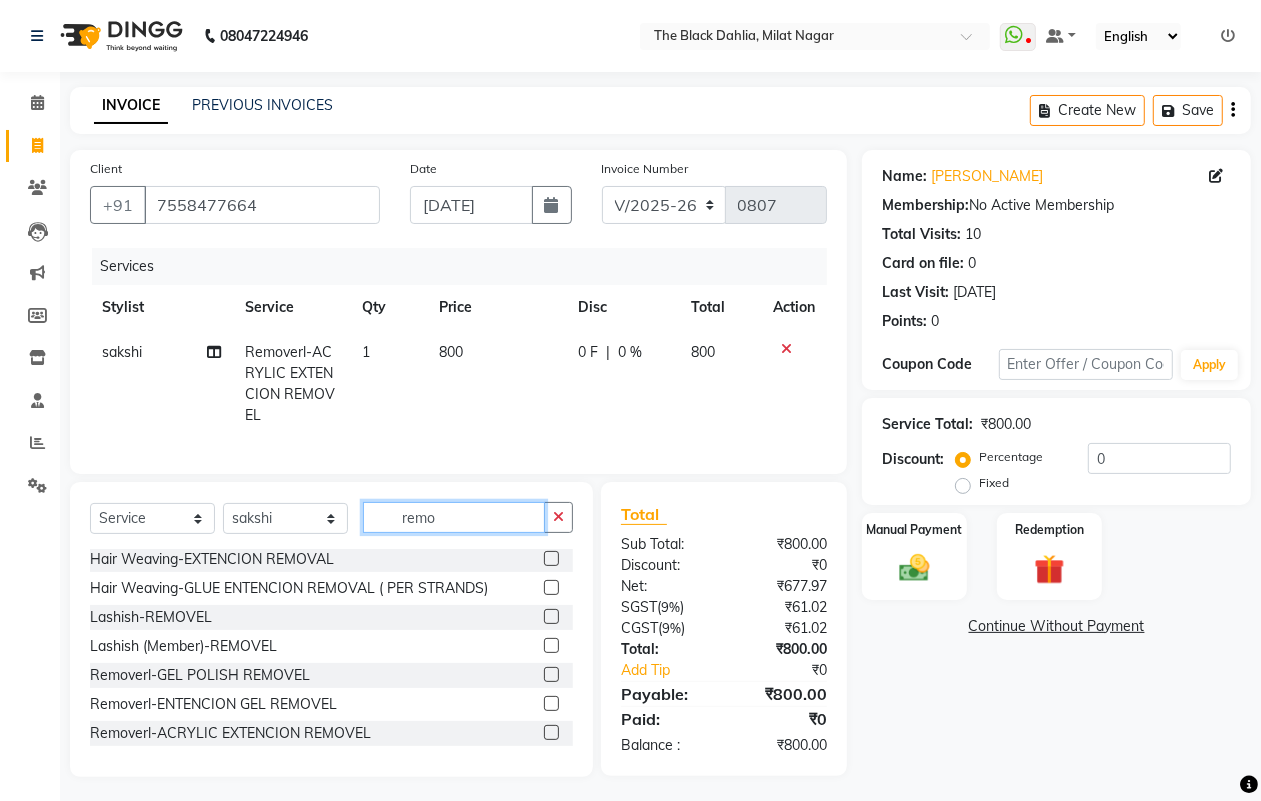 drag, startPoint x: 466, startPoint y: 547, endPoint x: 318, endPoint y: 556, distance: 148.27339 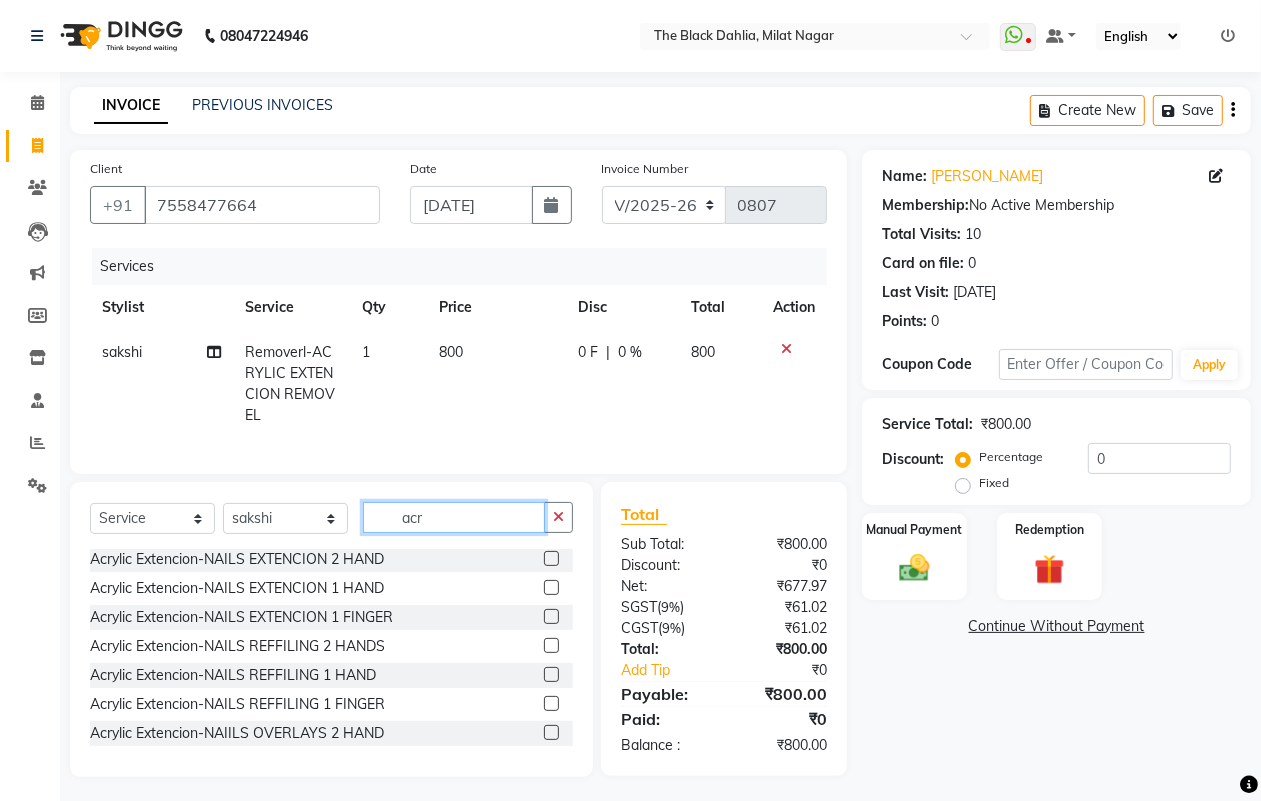 type on "acr" 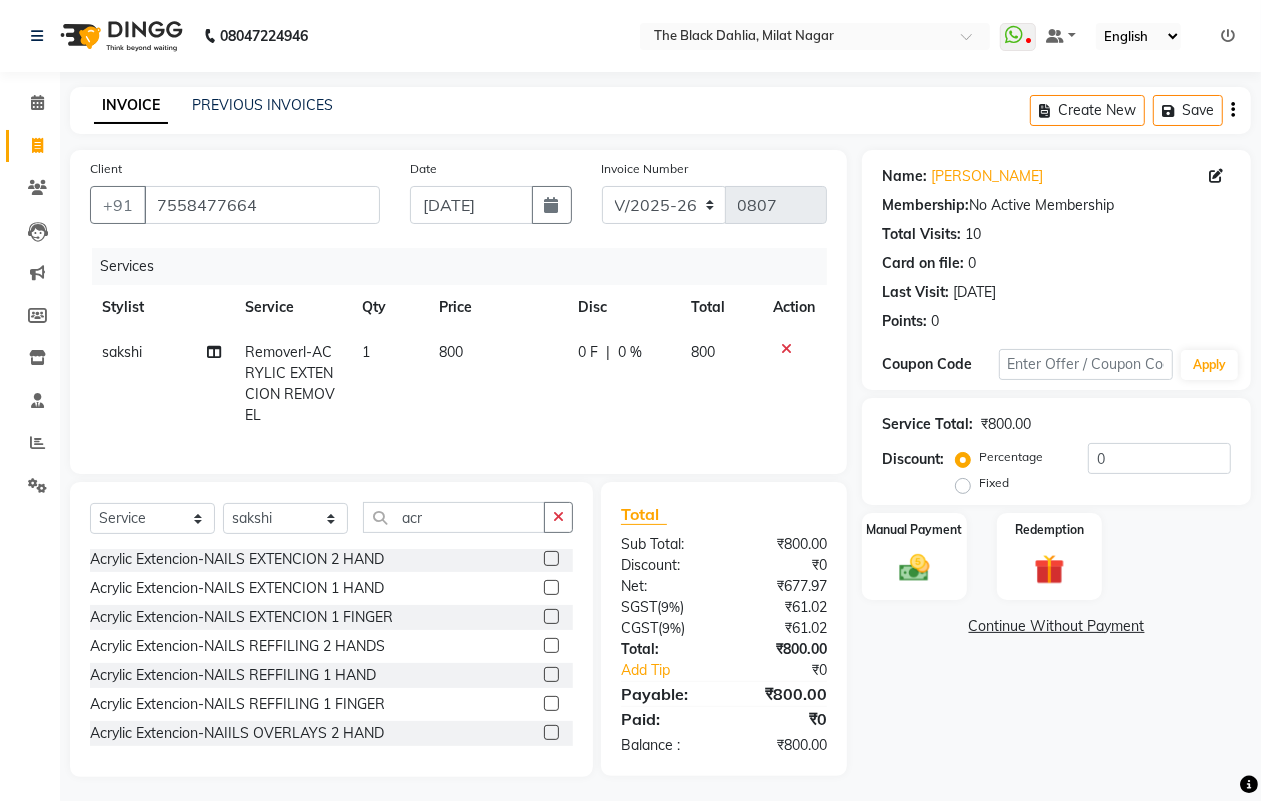 click 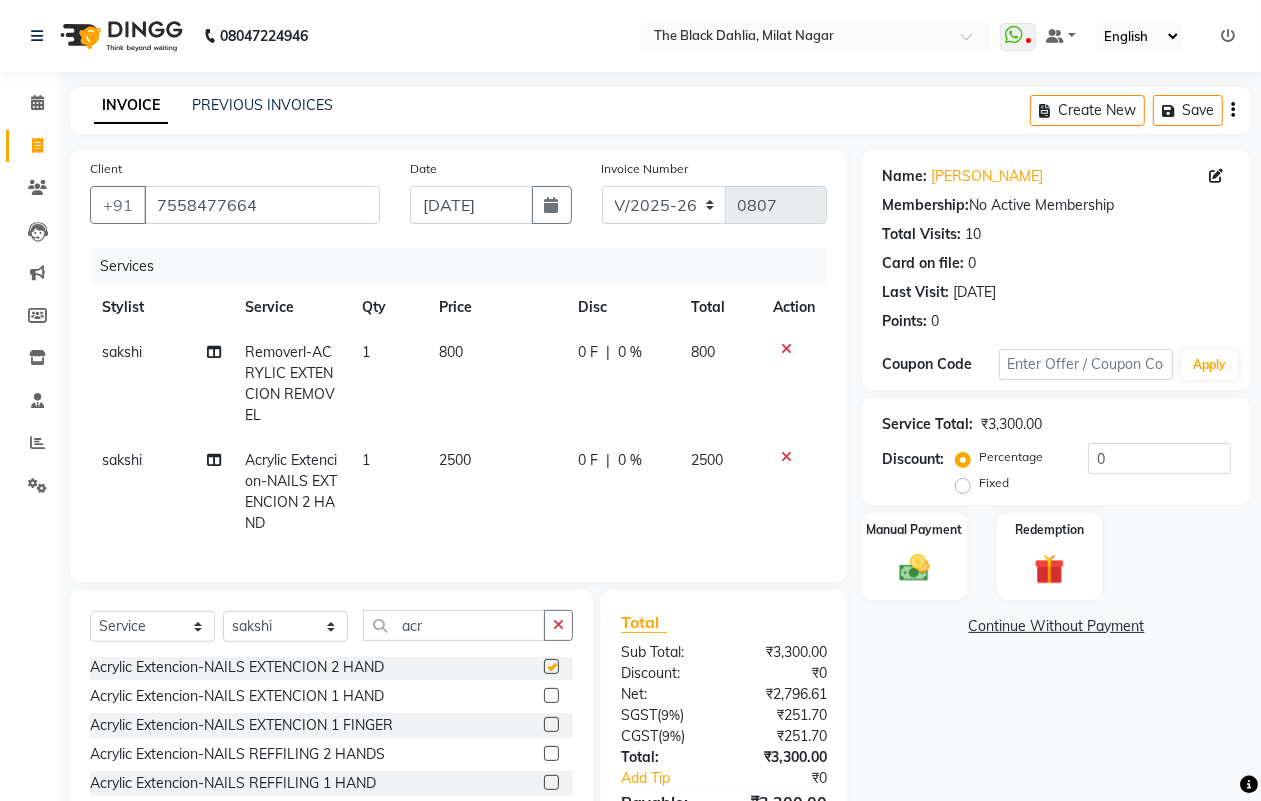 checkbox on "false" 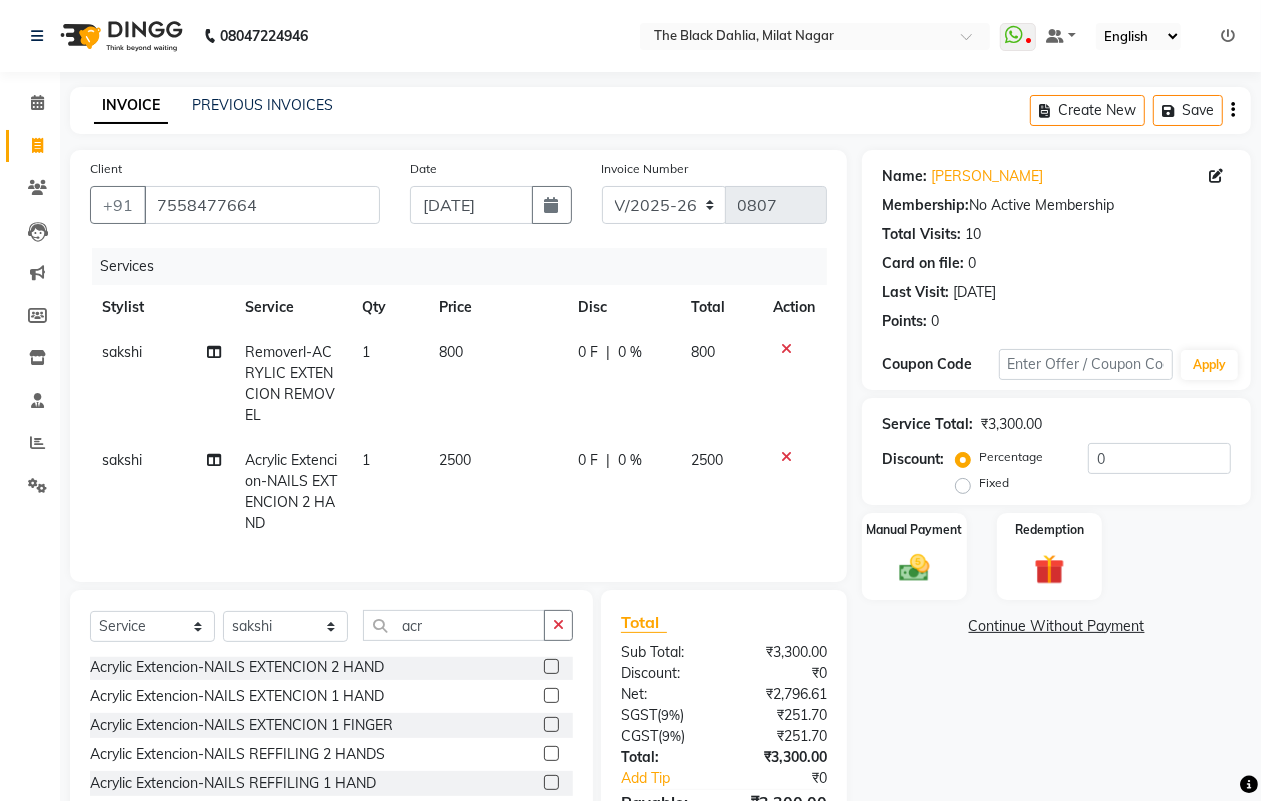 scroll, scrollTop: 132, scrollLeft: 0, axis: vertical 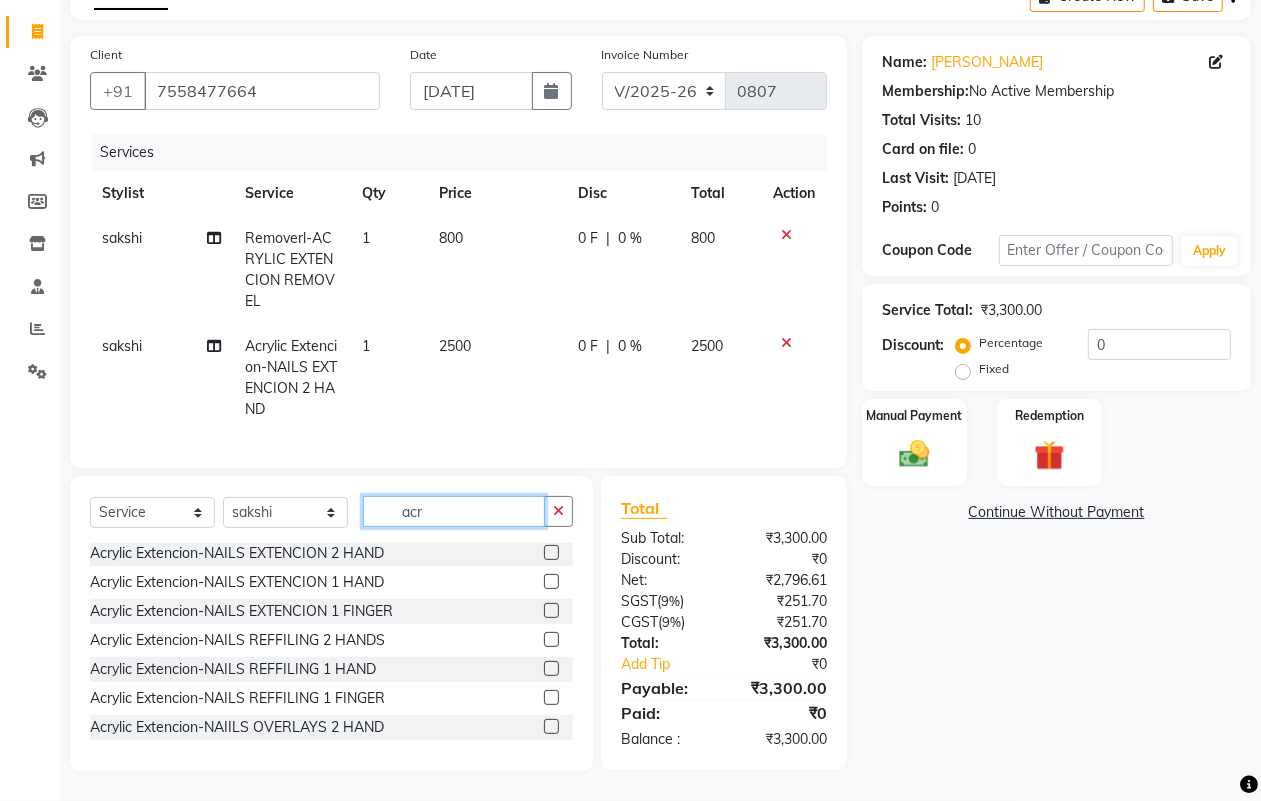drag, startPoint x: 450, startPoint y: 513, endPoint x: 316, endPoint y: 513, distance: 134 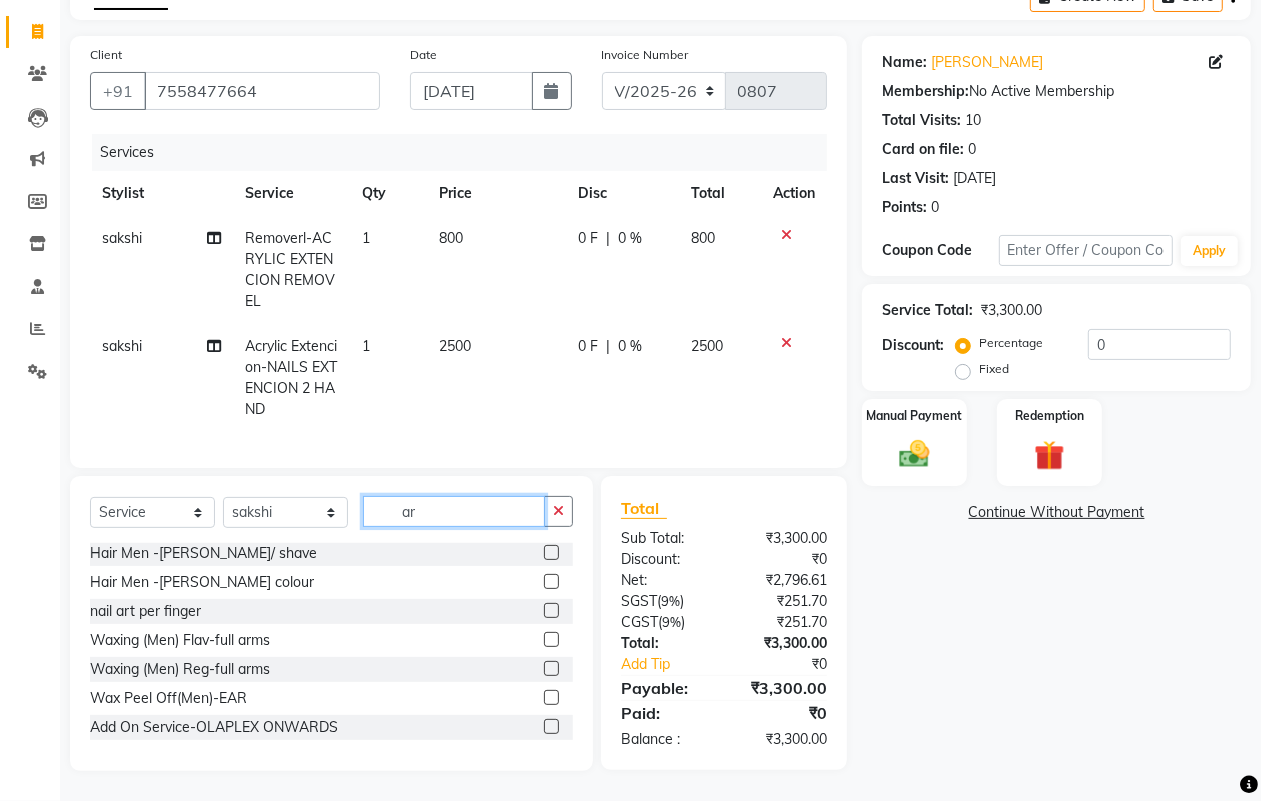 scroll, scrollTop: 0, scrollLeft: 0, axis: both 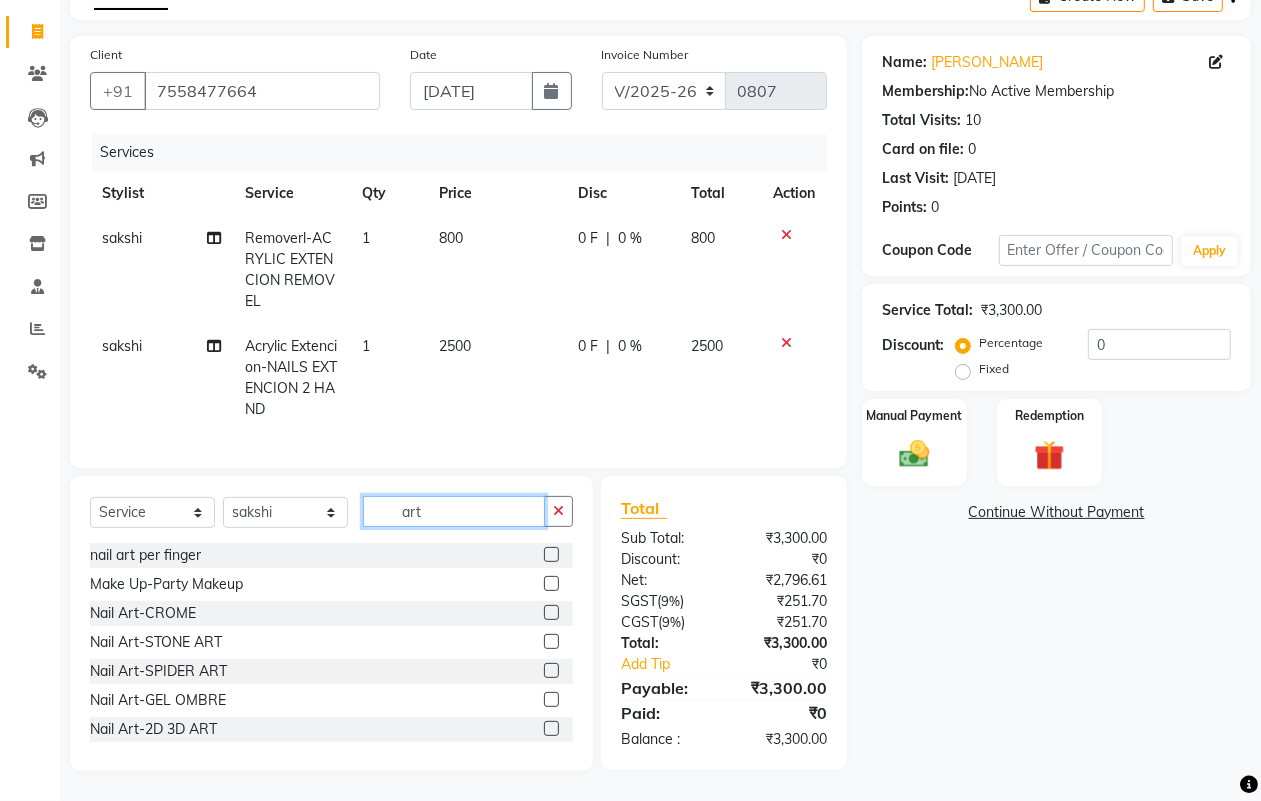 type on "art" 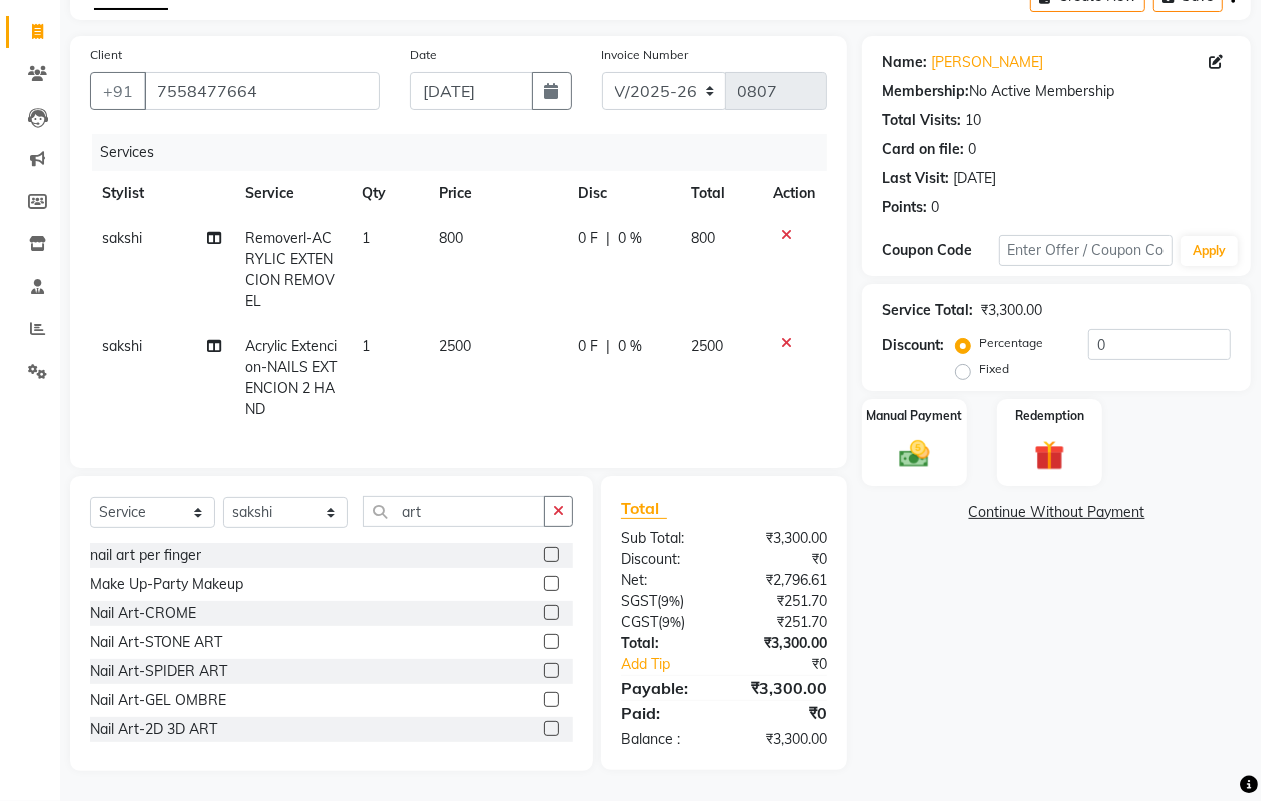 click on "Acrylic  Extencion-NAILS EXTENCION                    2 HAND" 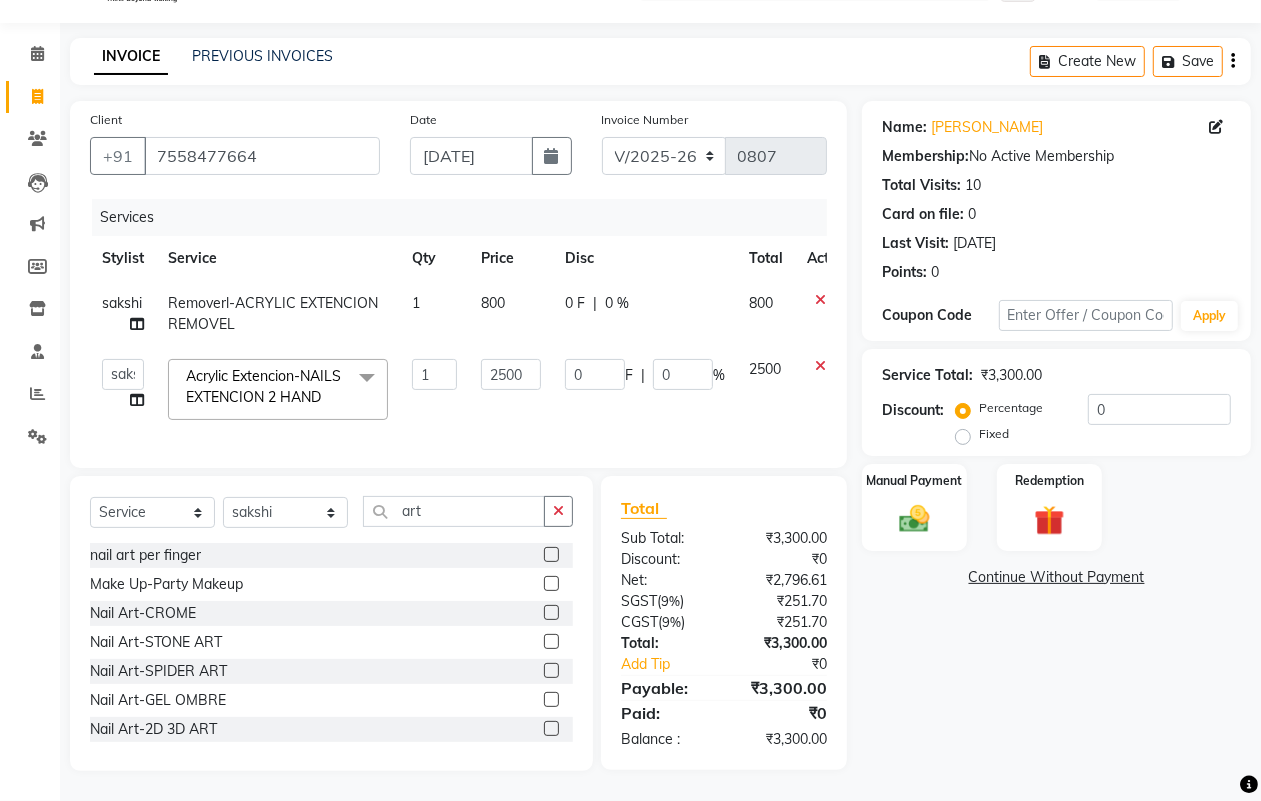 scroll, scrollTop: 67, scrollLeft: 0, axis: vertical 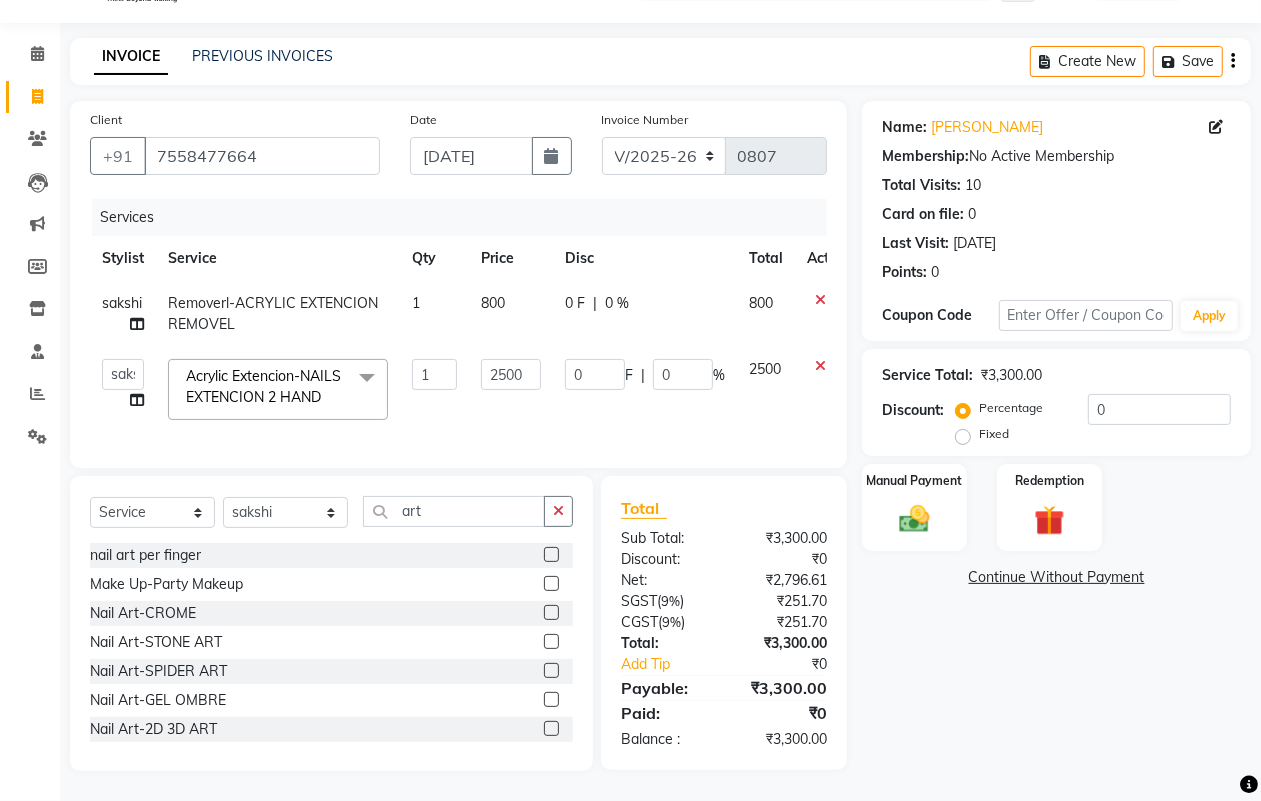 click on "Acrylic  Extencion-NAILS EXTENCION                    2 HAND  x" 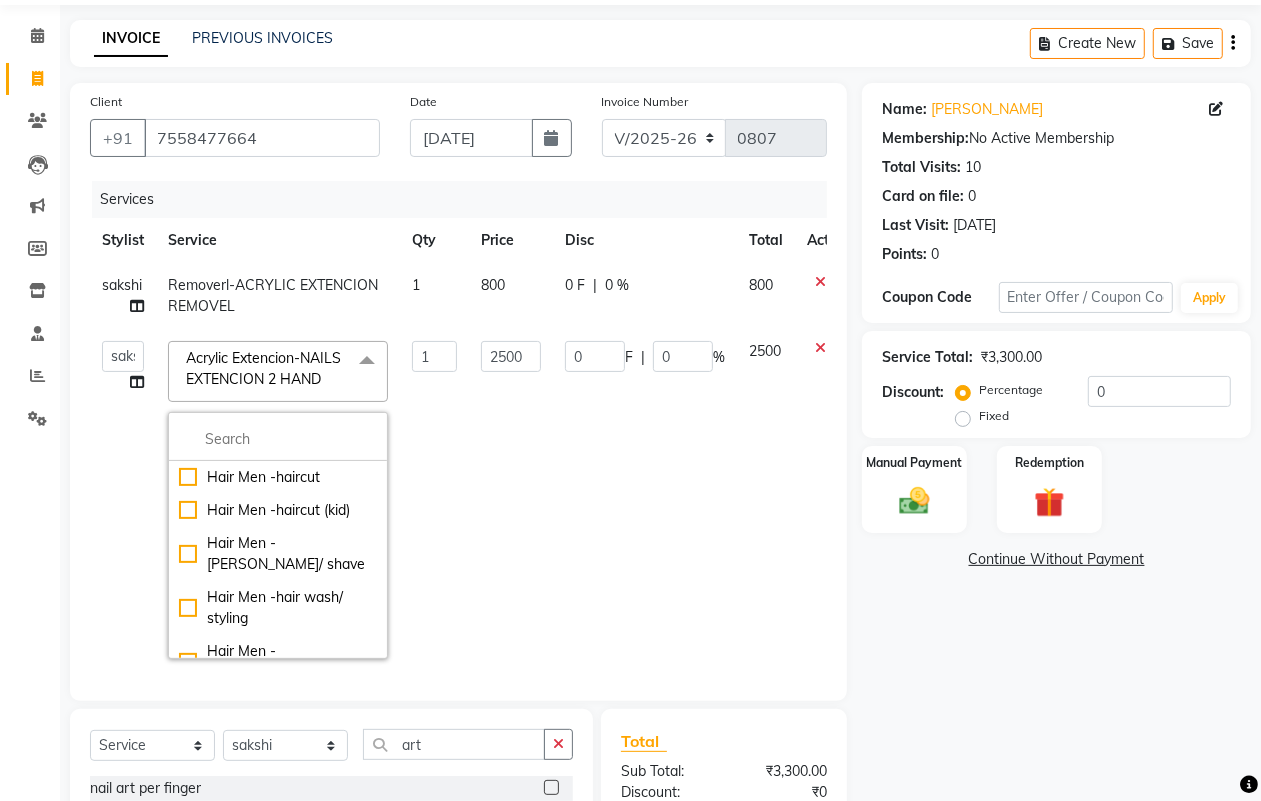 click on "1" 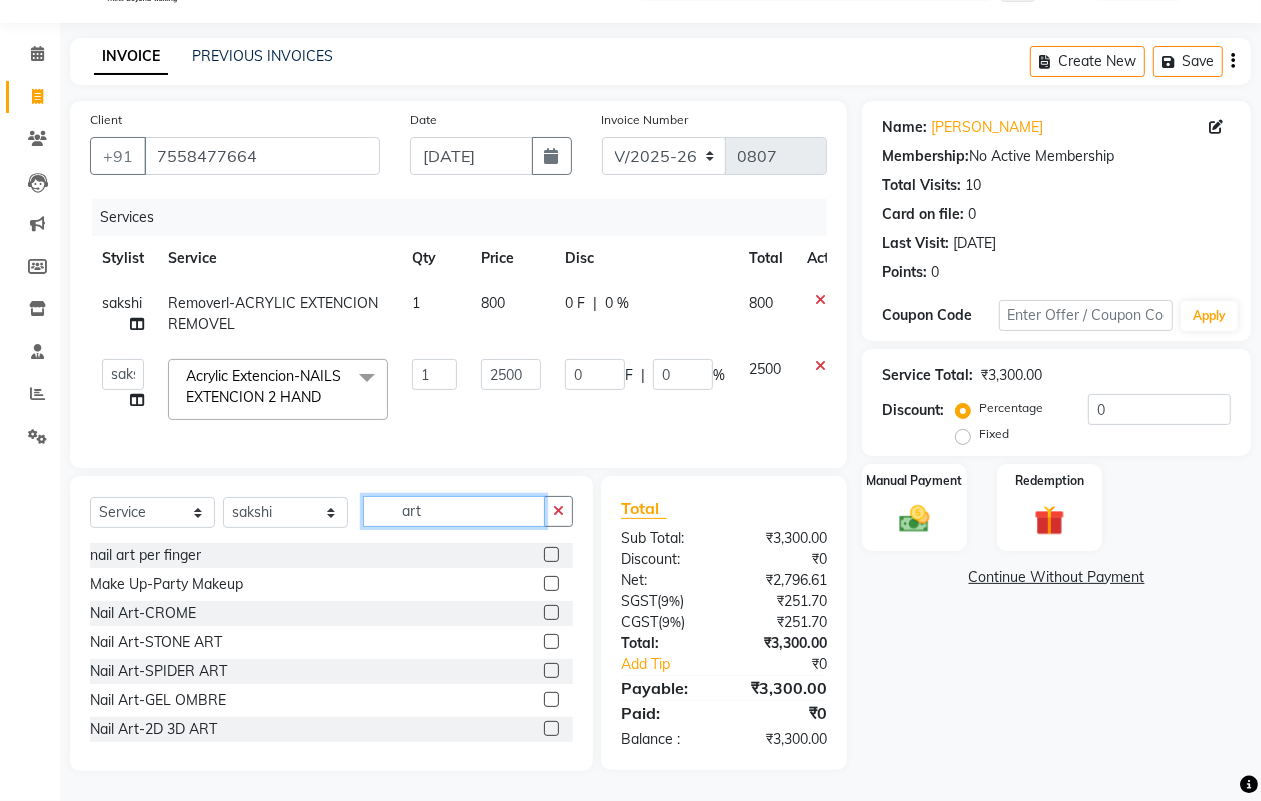 click on "art" 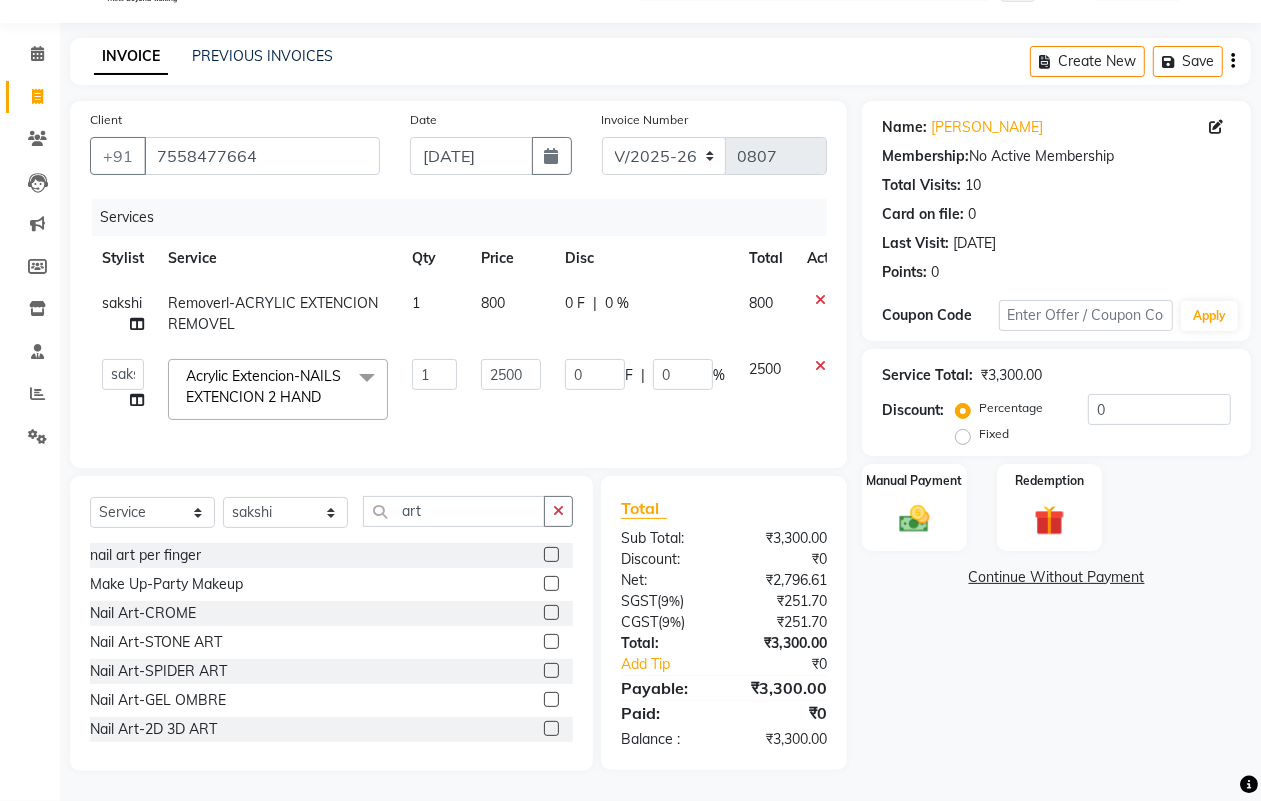 click 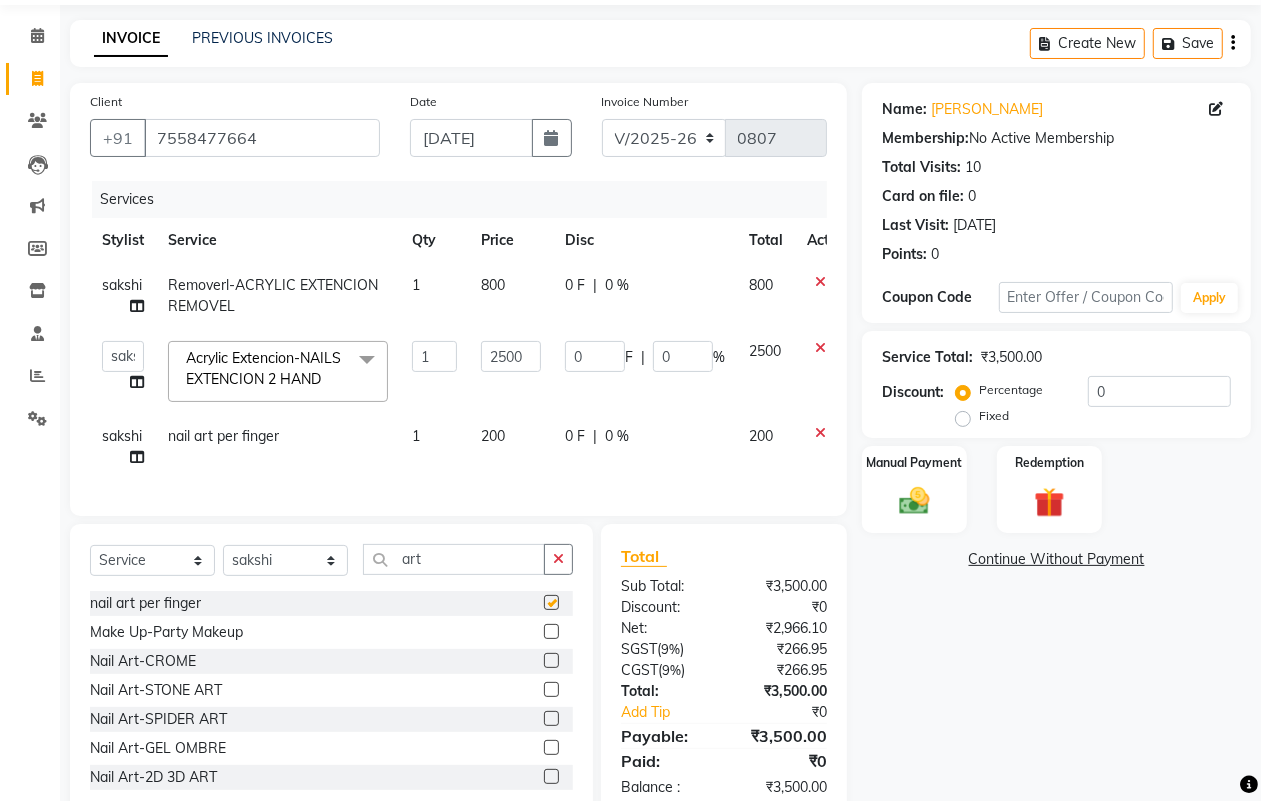checkbox on "false" 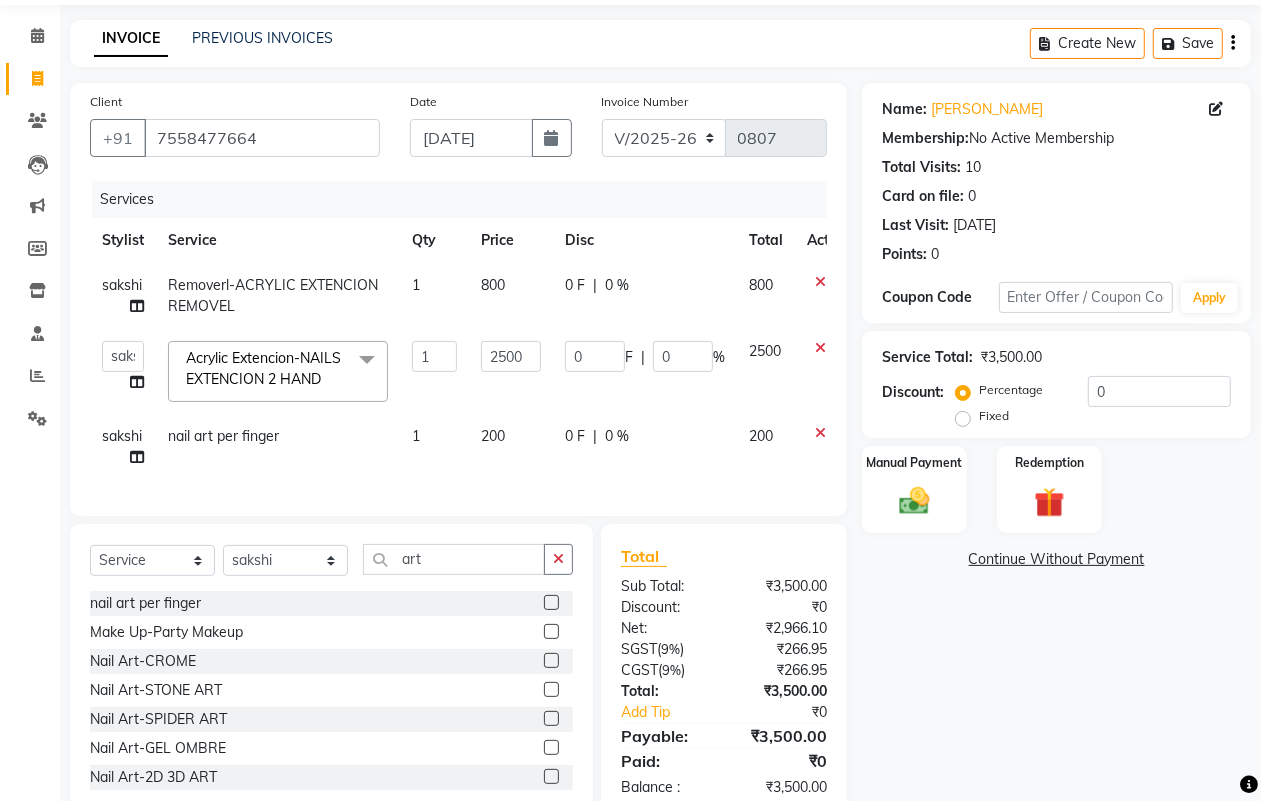 click 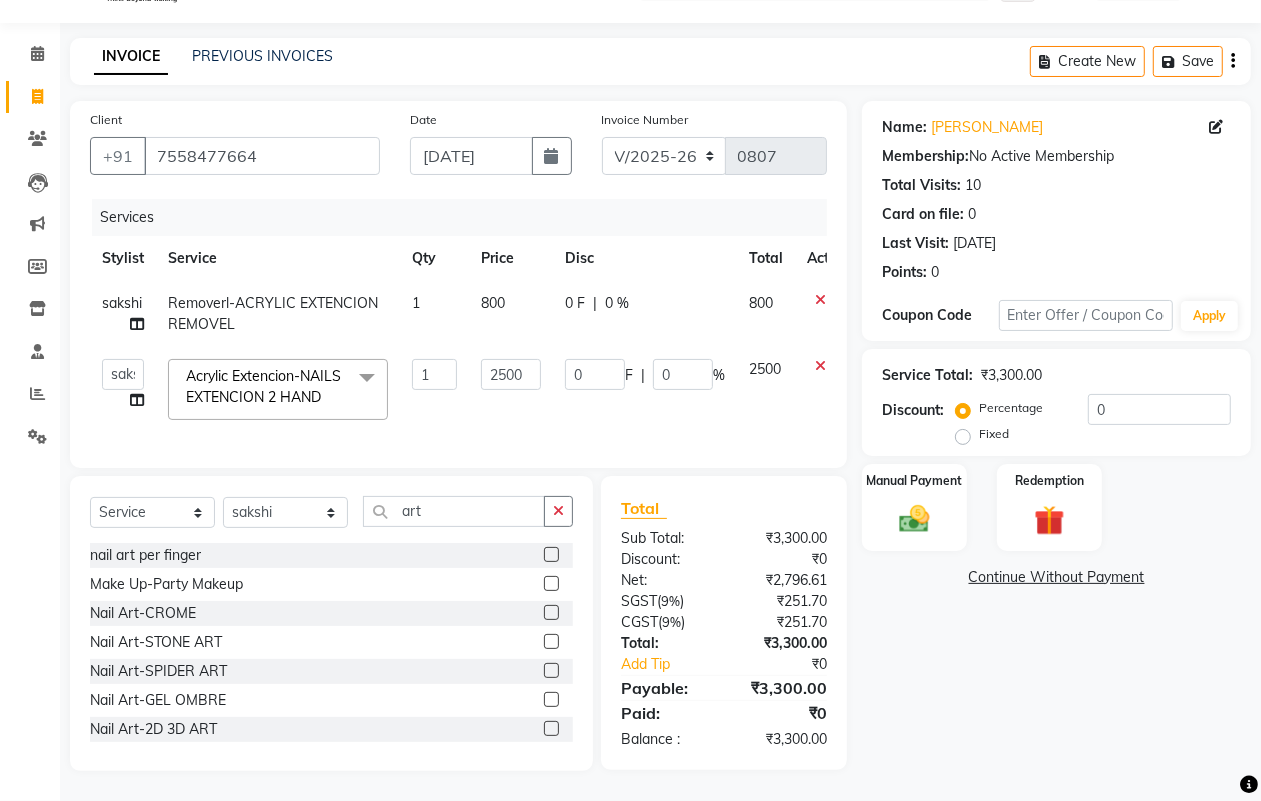 scroll, scrollTop: 88, scrollLeft: 0, axis: vertical 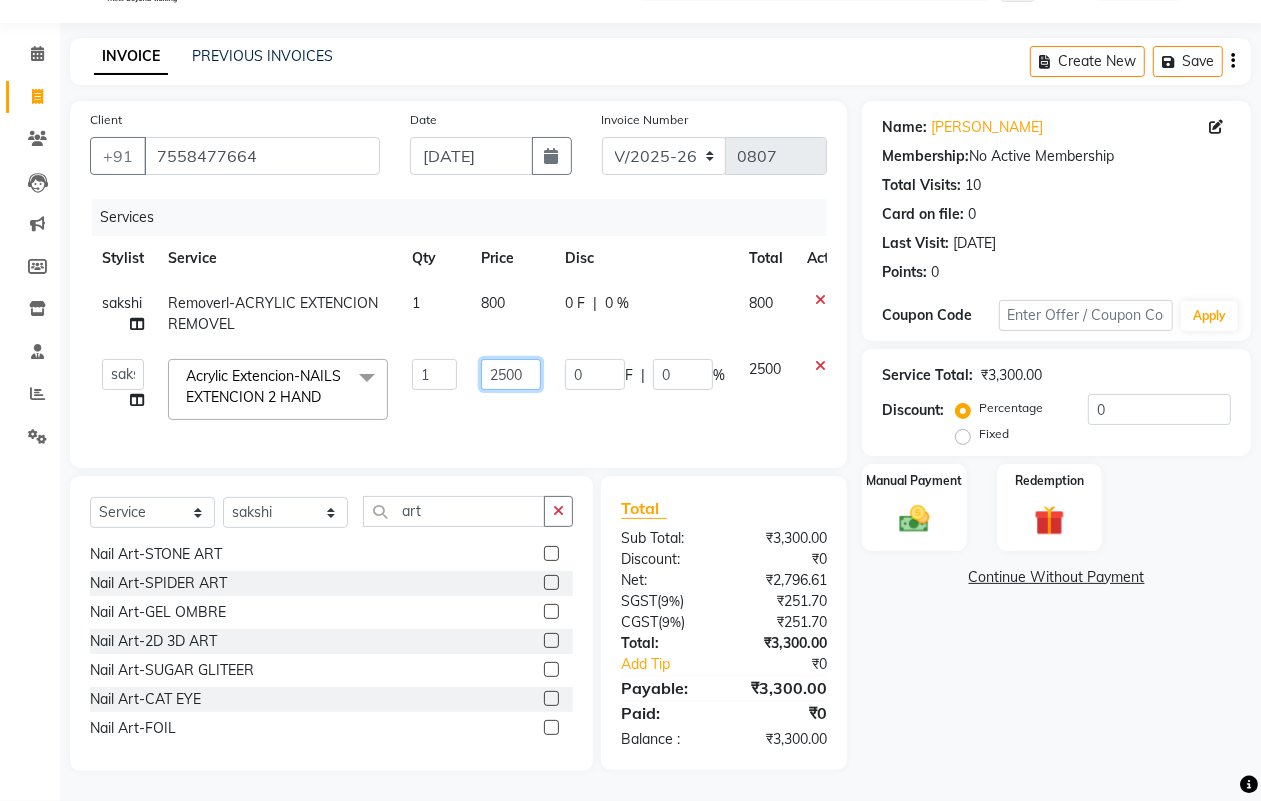 click on "2500" 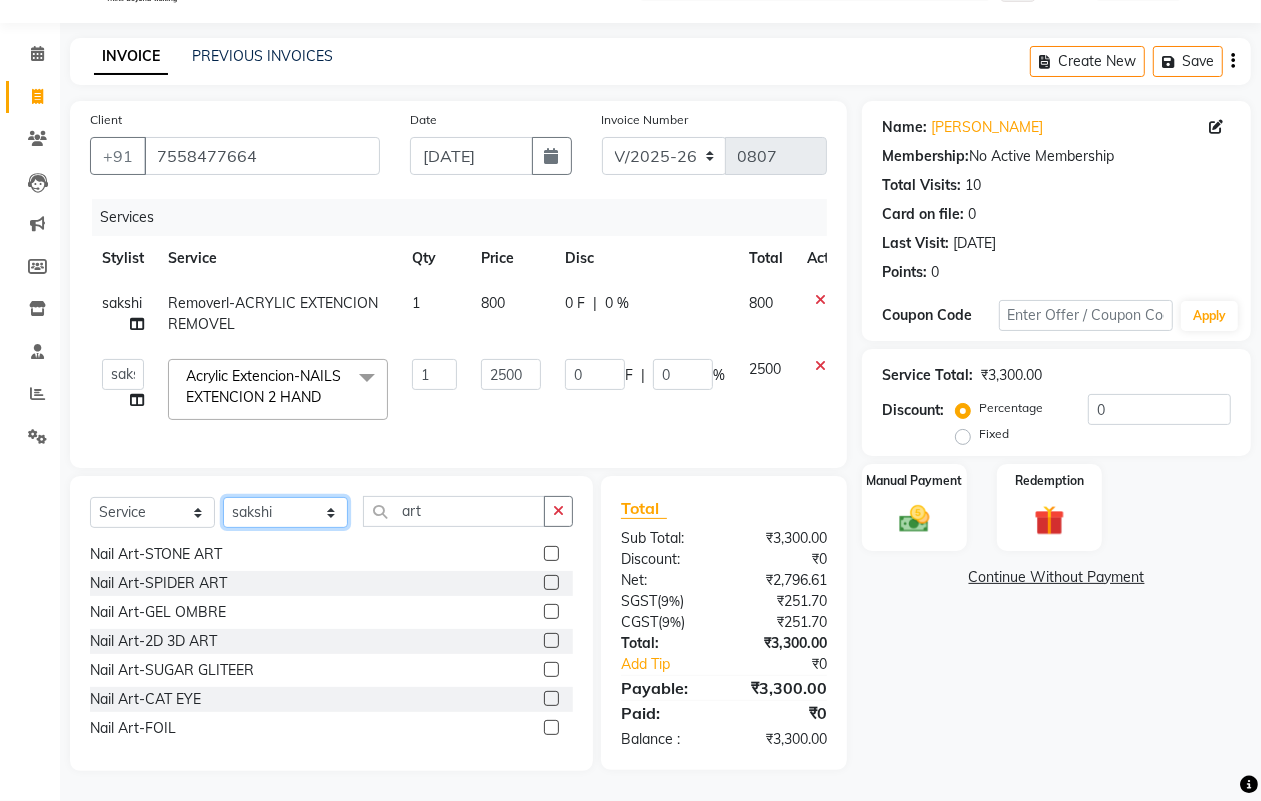 click on "Client +91 7558477664 Date 13-07-2025 Invoice Number V/2025 V/2025-26 0807 Services Stylist Service Qty Price Disc Total Action sakshi Removerl-ACRYLIC EXTENCION REMOVEL 1 800 0 F | 0 % 800  ALISHA    Arman khan   Dr,Muskan Jain   FAIZAL   FAIZAN   FARID   IQRA   JAWED    JOYSNA   JULI   Jyotsana Baraskar   KOMAL   mehak   Millat Nagar   PINKY   Rahul   Riyasat ansari   sakshi   Salim SAIKH   SAUD    SEEMA   Sharukh   Shital Jain   Shivpriya   SONI   TBD   Uma   VAISHNAVI   Veer Sir  Acrylic  Extencion-NAILS EXTENCION                    2 HAND  x Hair Men -haircut Hair Men -haircut (kid) Hair Men -beard/ shave Hair Men -hair wash/ styling Hair Men -beard colour Hair Men -(with ammonia) Global Hair Men -( without  ammonia) Global Hair Consultation  Skin Consultation  Blow Dry (shoulder l) BLOW DRY  Hair Cut OFFER Lashes lifting  Lashes Tinting Hair shimmer  nail art per finger  morroccon spa (shoulder lenght Moroccan spa (below shoulder ) morroccon (below waist) Wash & tongs (below sholder) microblading 1 0 F" 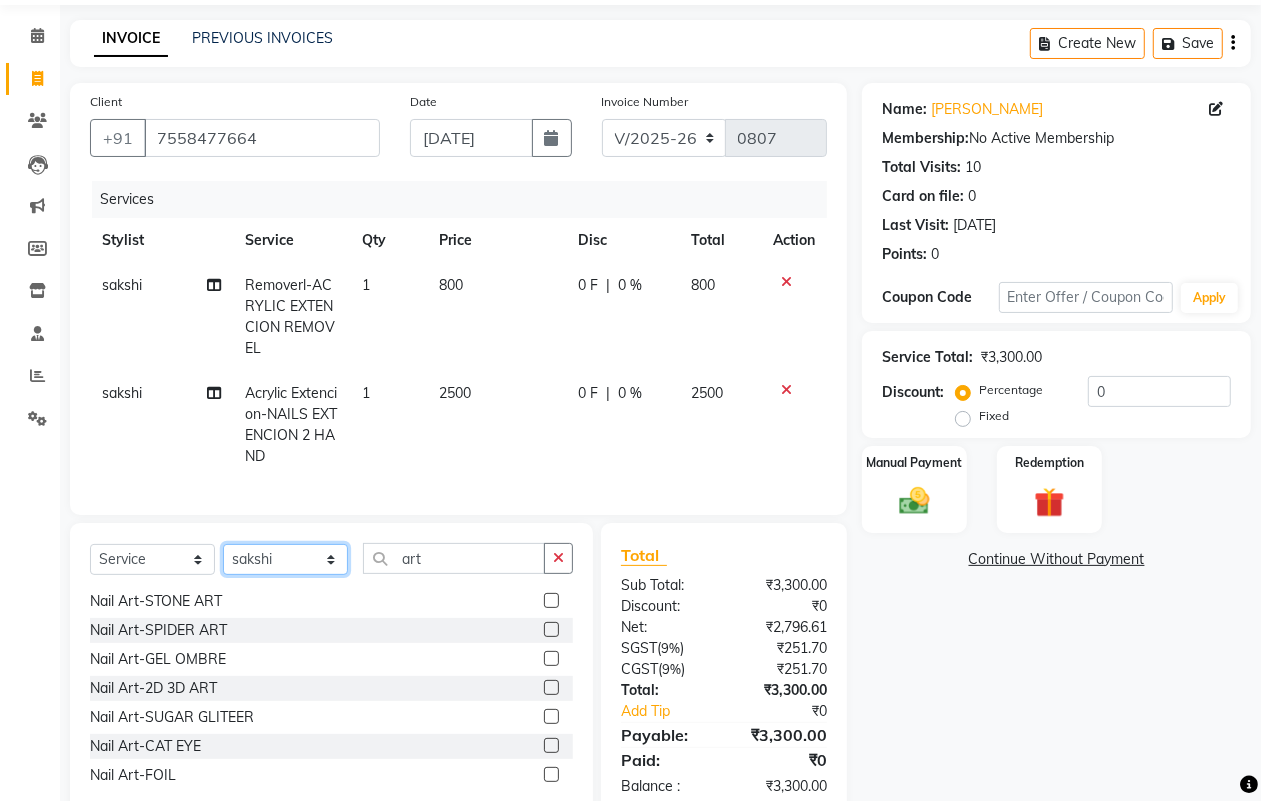 select on "65401" 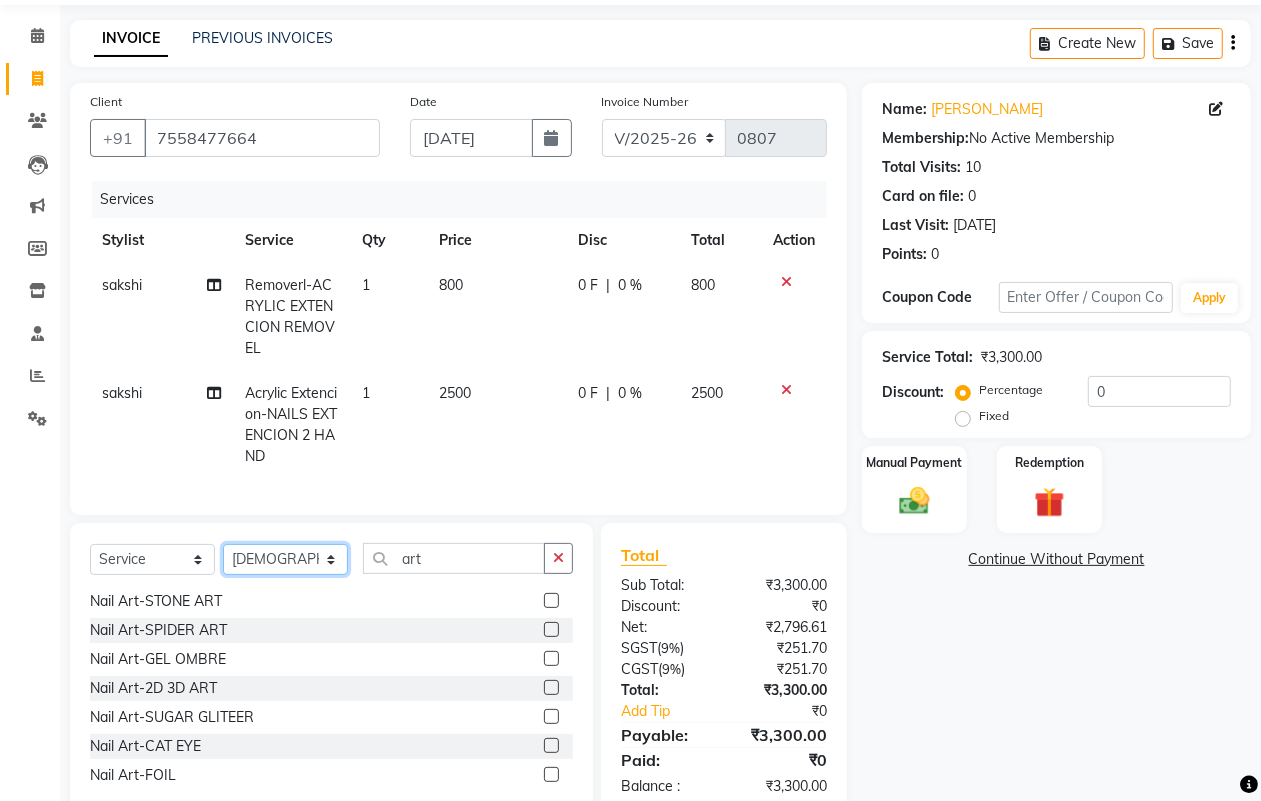 click on "Select Stylist ALISHA  Arman khan Dr,Muskan Jain FAIZAL FAIZAN FARID IQRA JAWED  JOYSNA JULI Jyotsana Baraskar KOMAL mehak Millat Nagar PINKY Rahul Riyasat ansari sakshi Salim SAIKH SAUD  SEEMA Sharukh Shital Jain Shivpriya SONI TBD Uma VAISHNAVI Veer Sir" 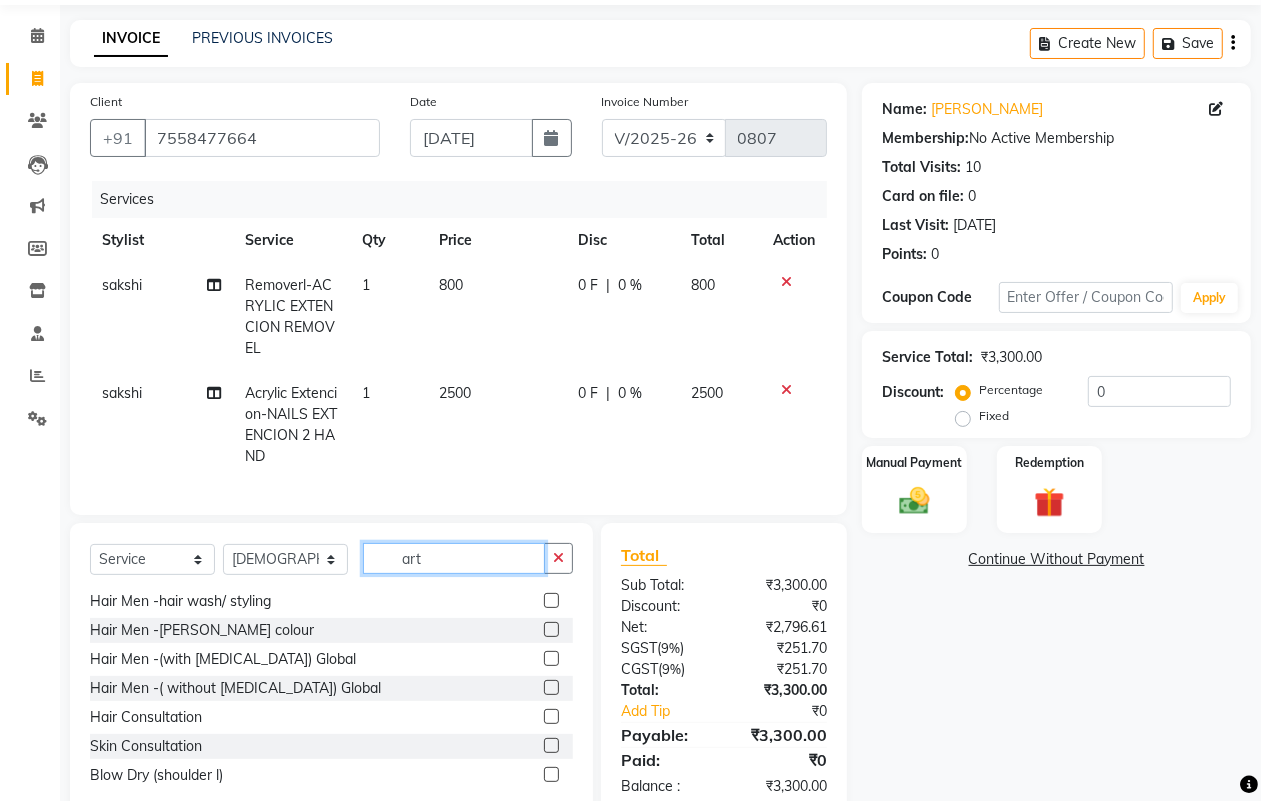 drag, startPoint x: 438, startPoint y: 585, endPoint x: 308, endPoint y: 608, distance: 132.01894 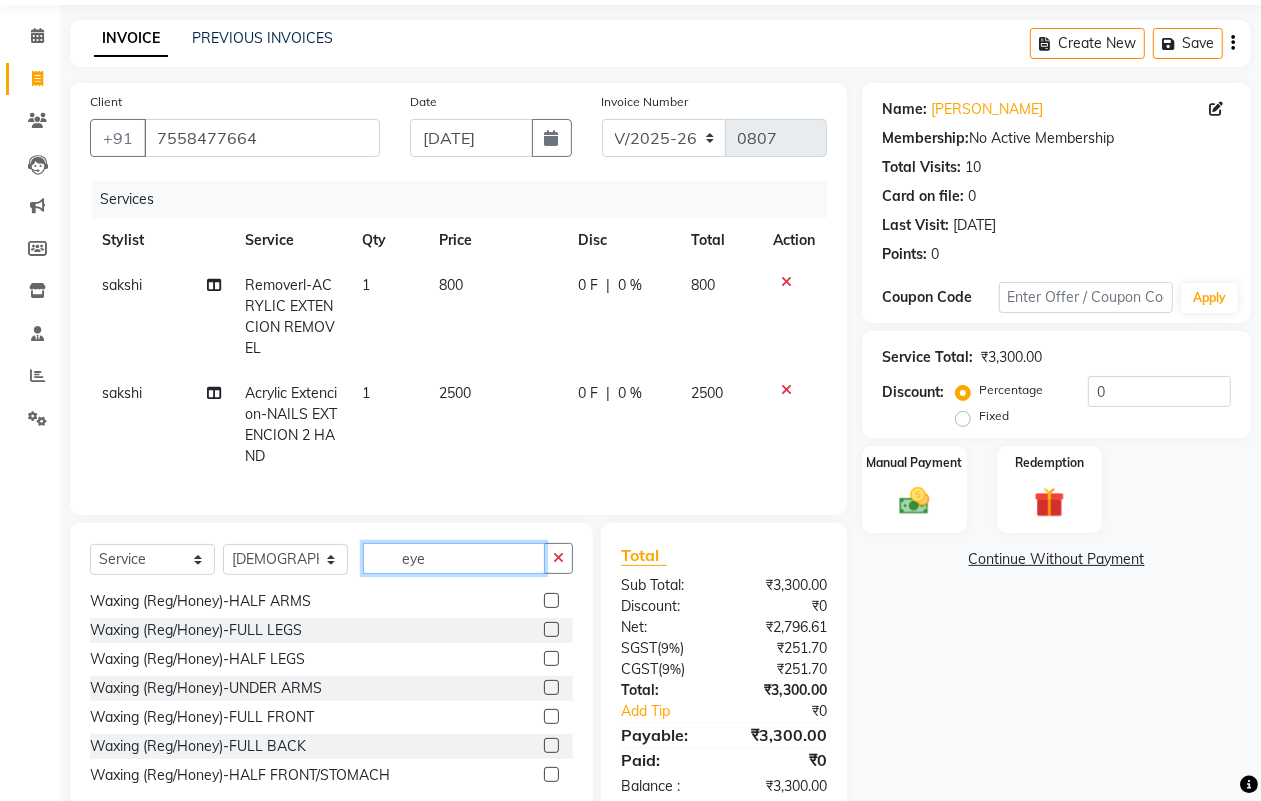 scroll, scrollTop: 2, scrollLeft: 0, axis: vertical 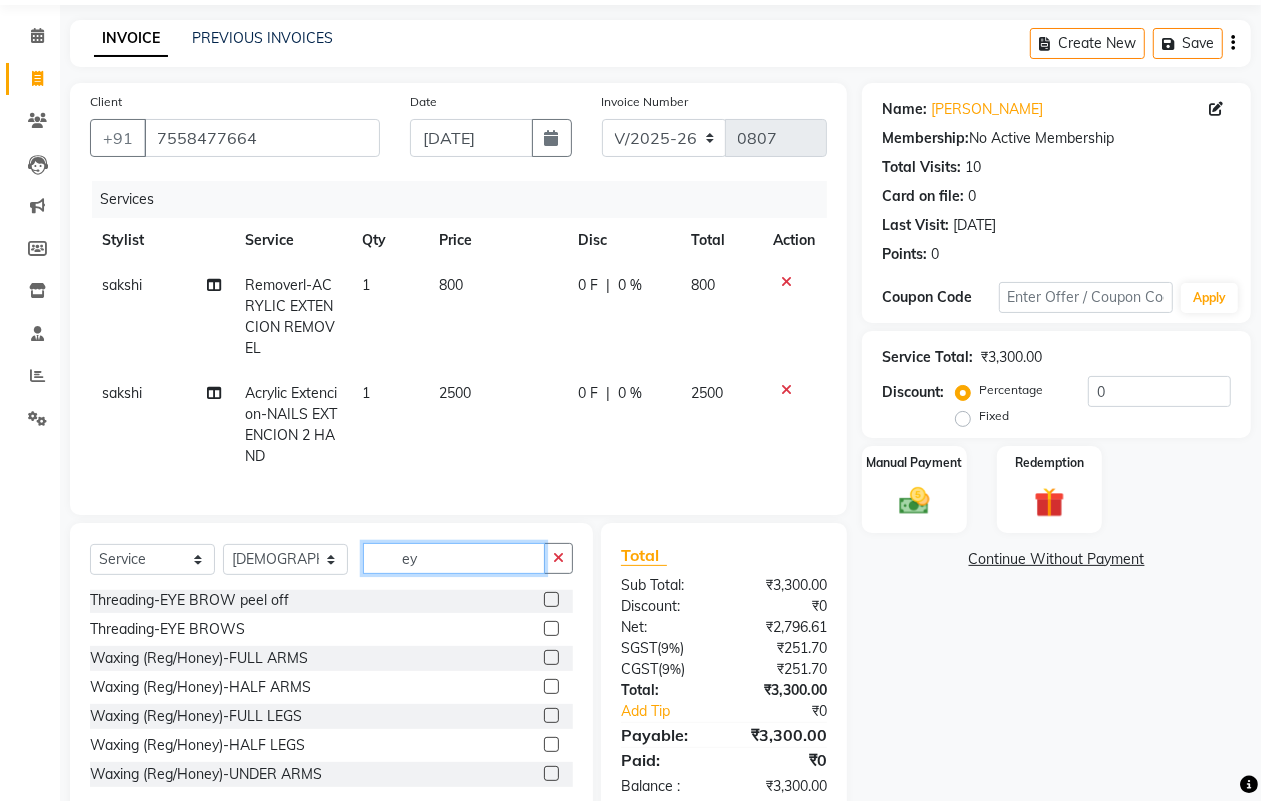 type on "e" 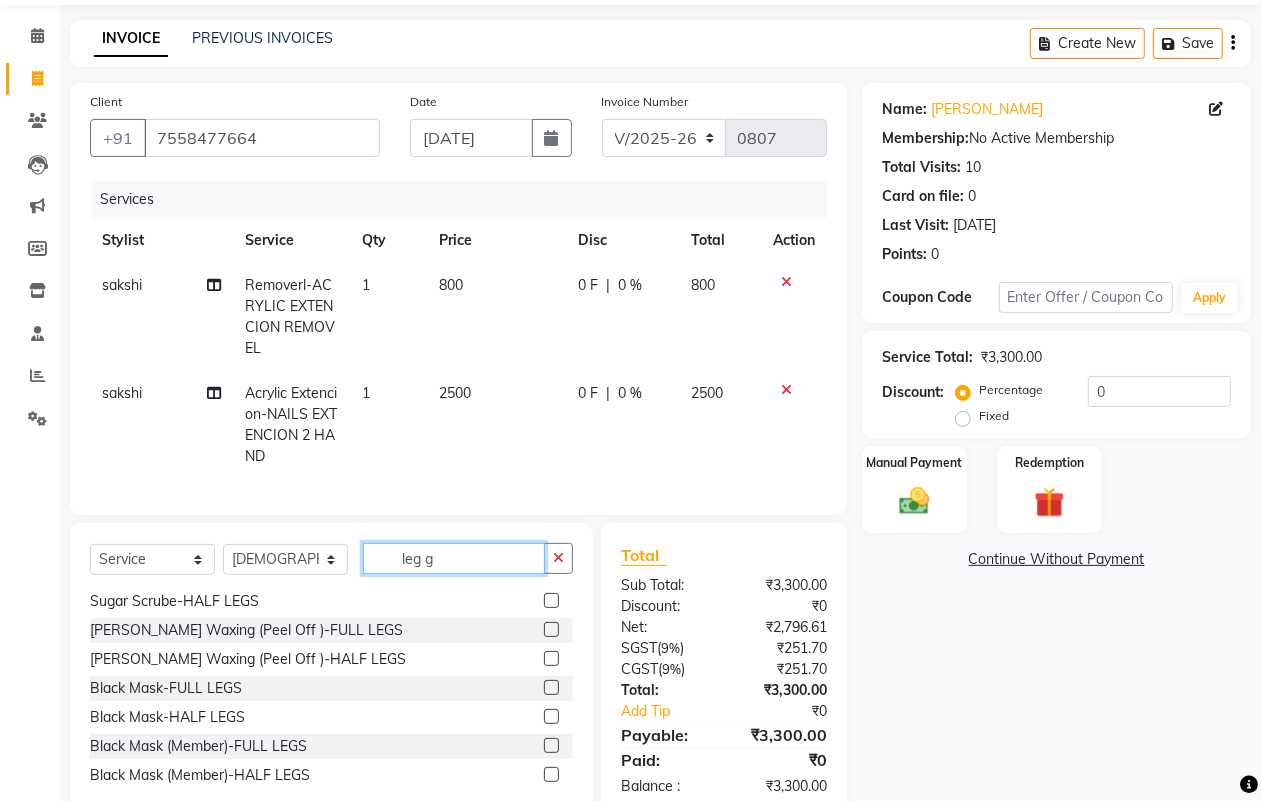 scroll, scrollTop: 0, scrollLeft: 0, axis: both 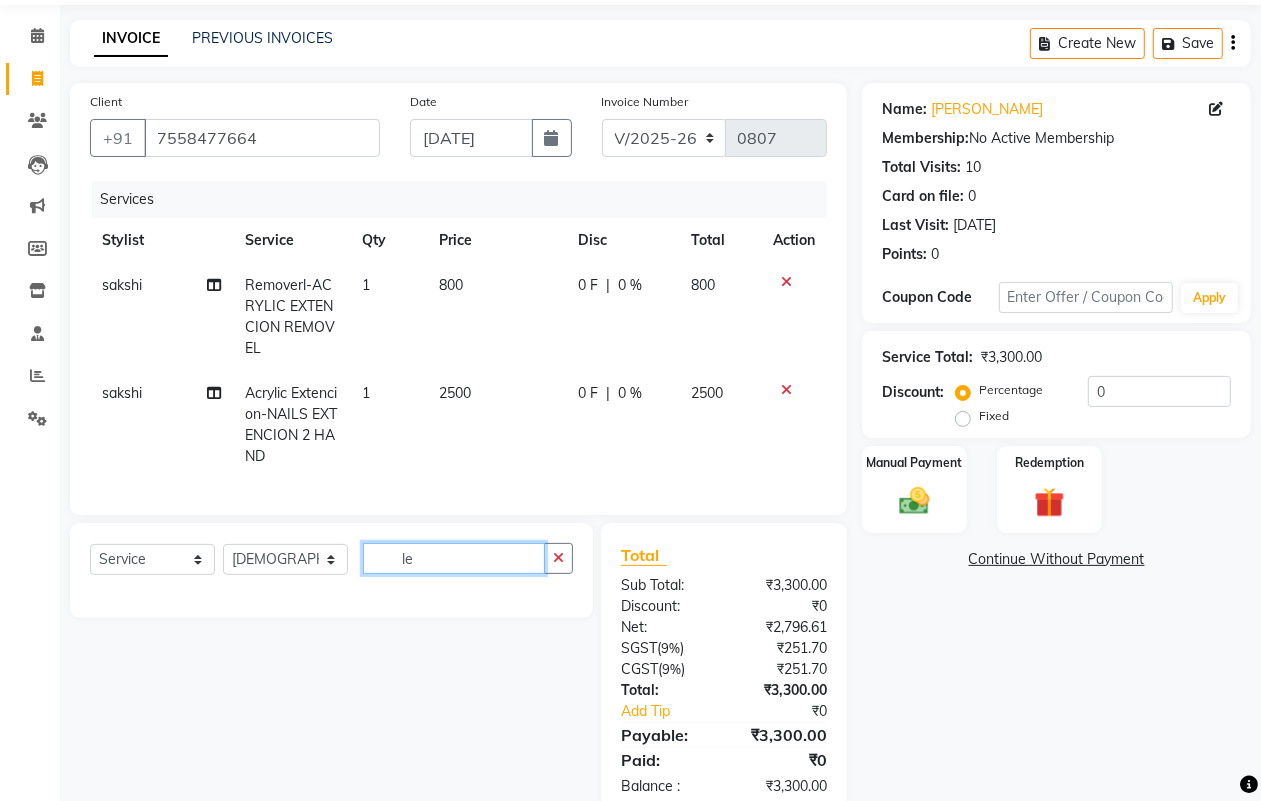 type on "l" 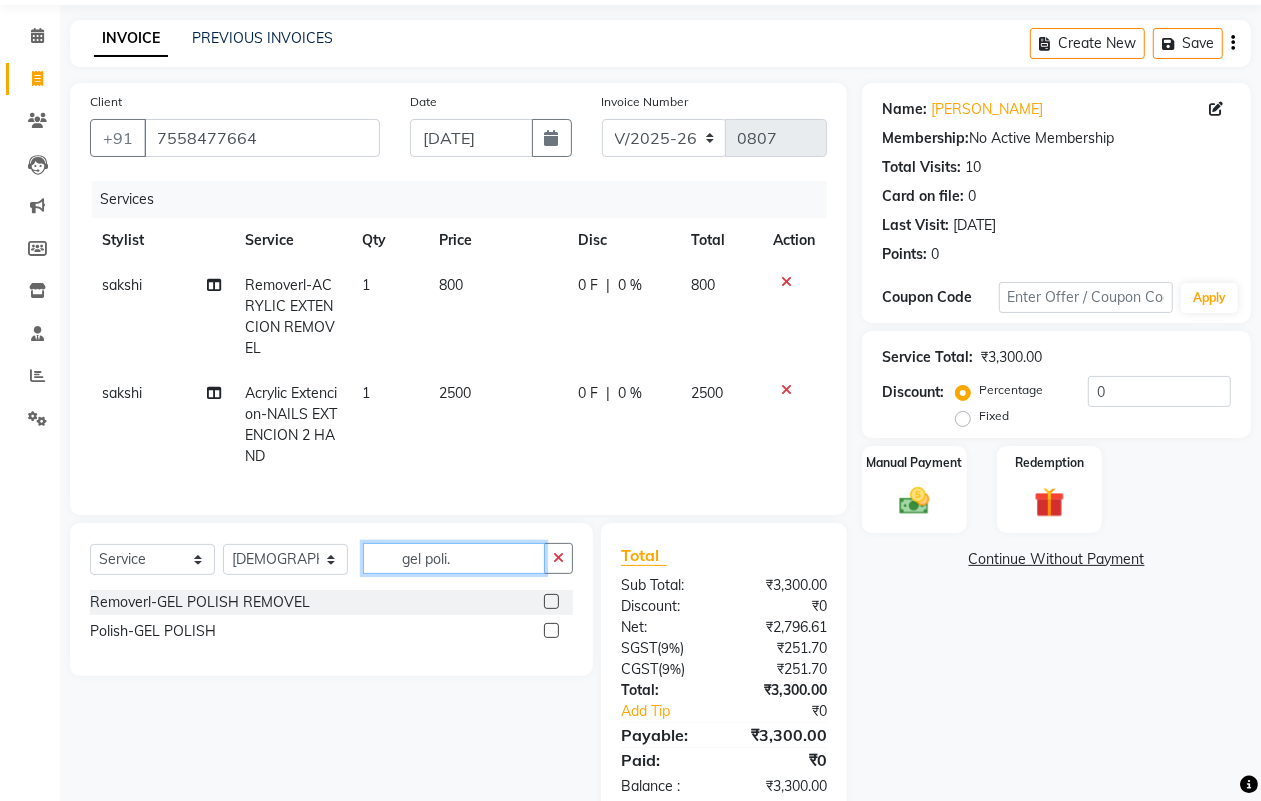type on "gel poli." 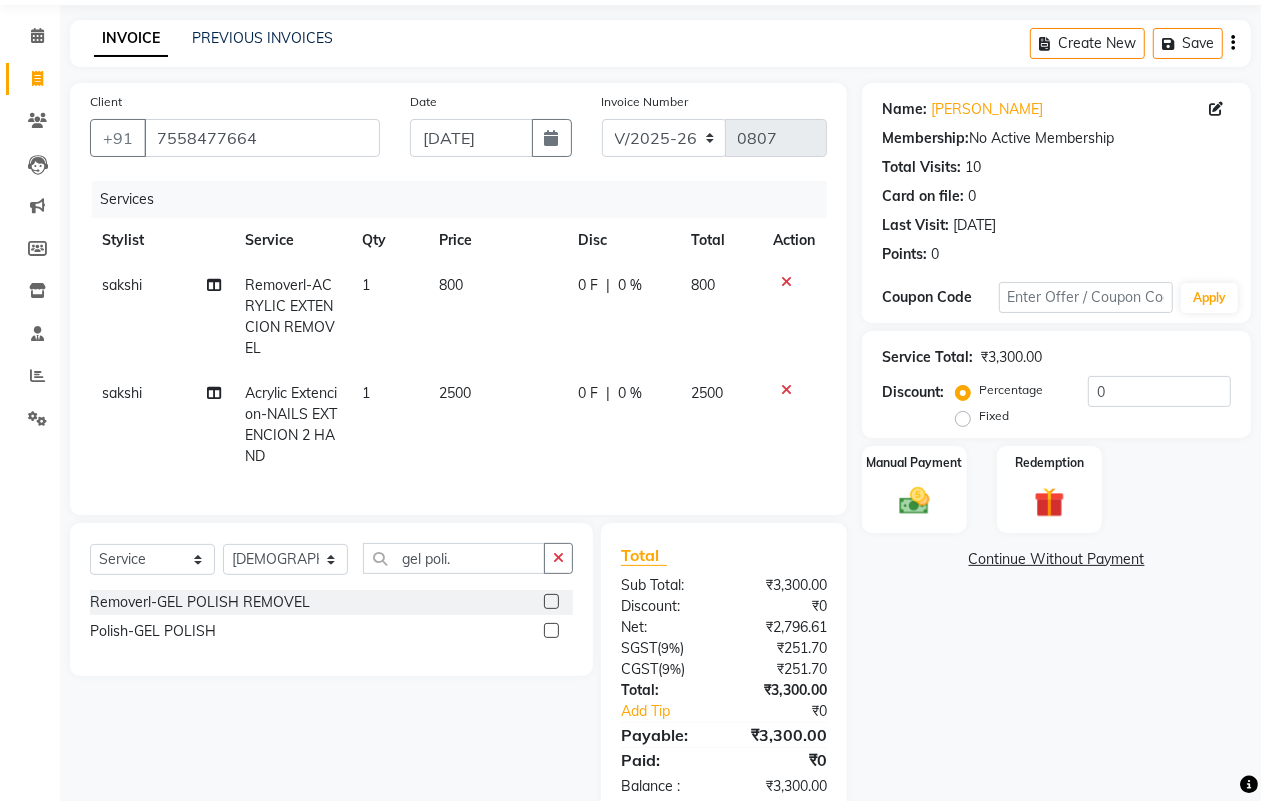 click 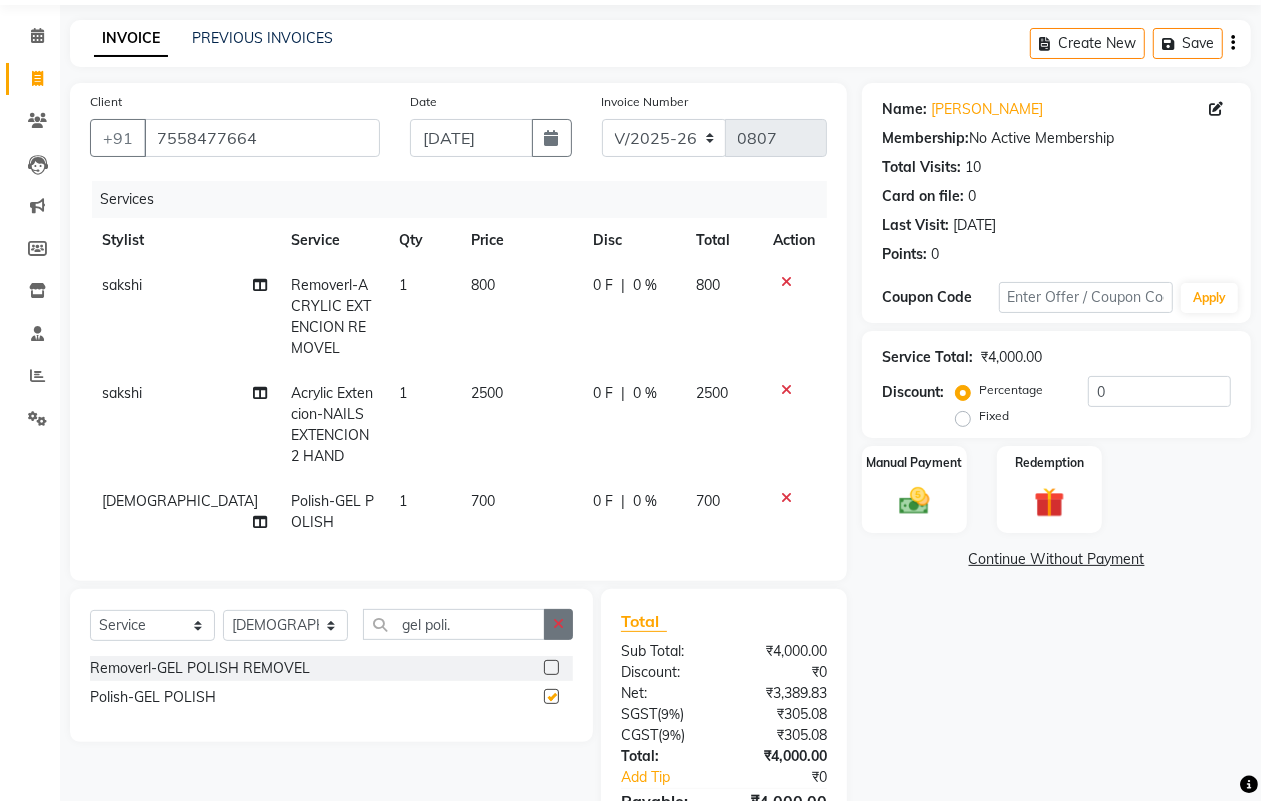 checkbox on "false" 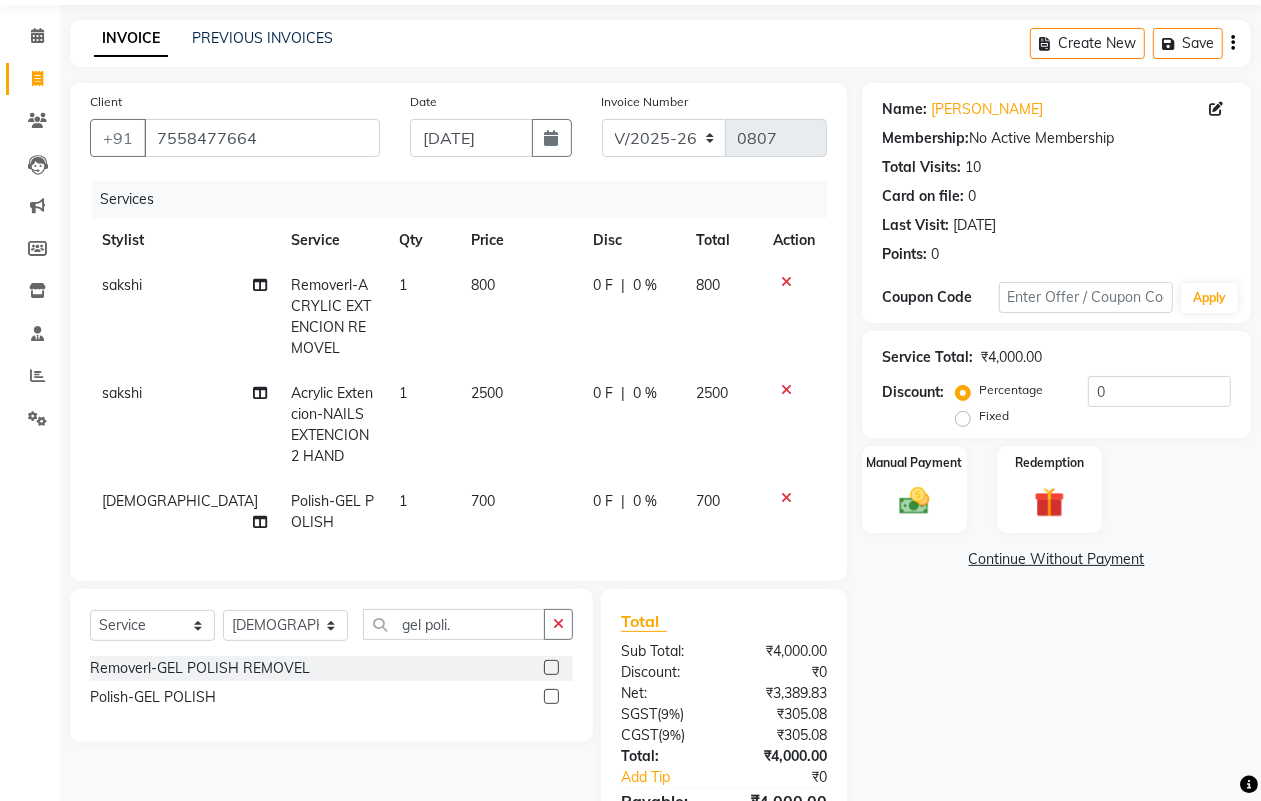 scroll, scrollTop: 192, scrollLeft: 0, axis: vertical 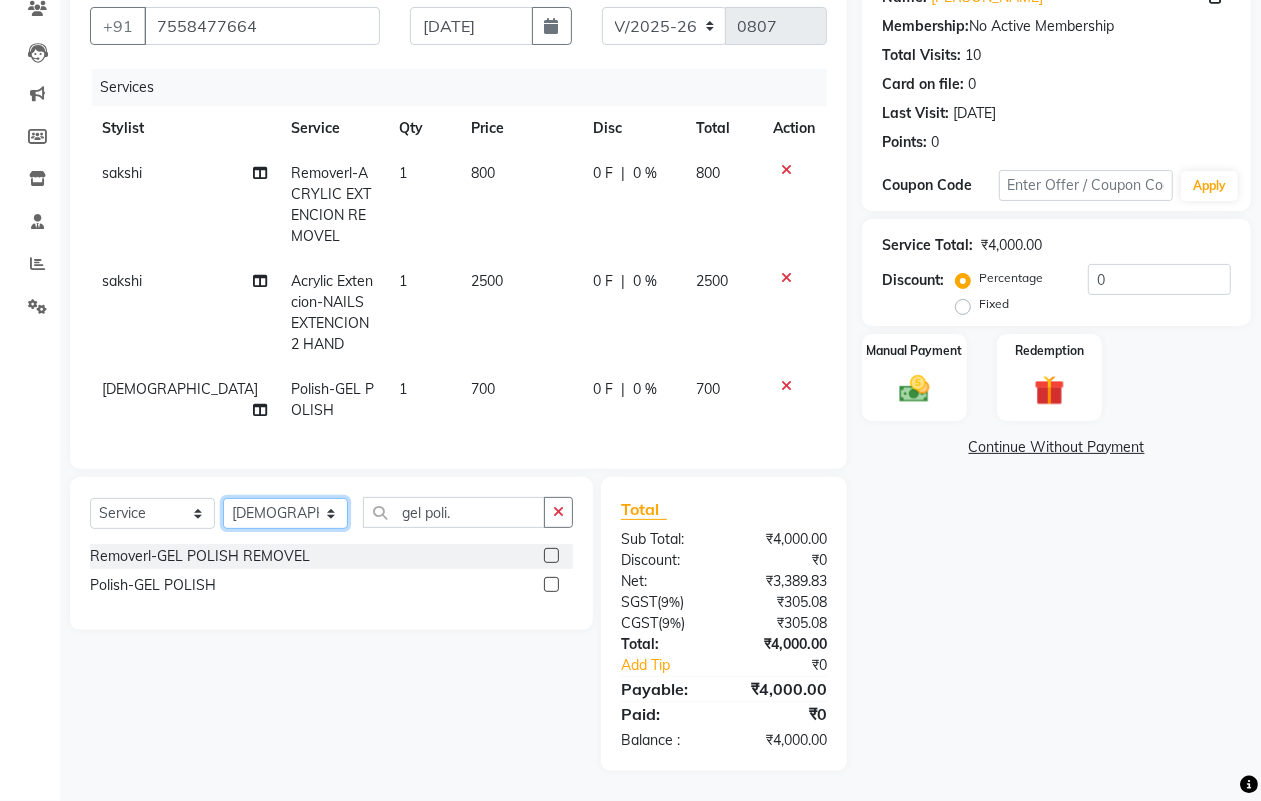 click on "Select Stylist ALISHA  Arman khan Dr,Muskan Jain FAIZAL FAIZAN FARID IQRA JAWED  JOYSNA JULI Jyotsana Baraskar KOMAL mehak Millat Nagar PINKY Rahul Riyasat ansari sakshi Salim SAIKH SAUD  SEEMA Sharukh Shital Jain Shivpriya SONI TBD Uma VAISHNAVI Veer Sir" 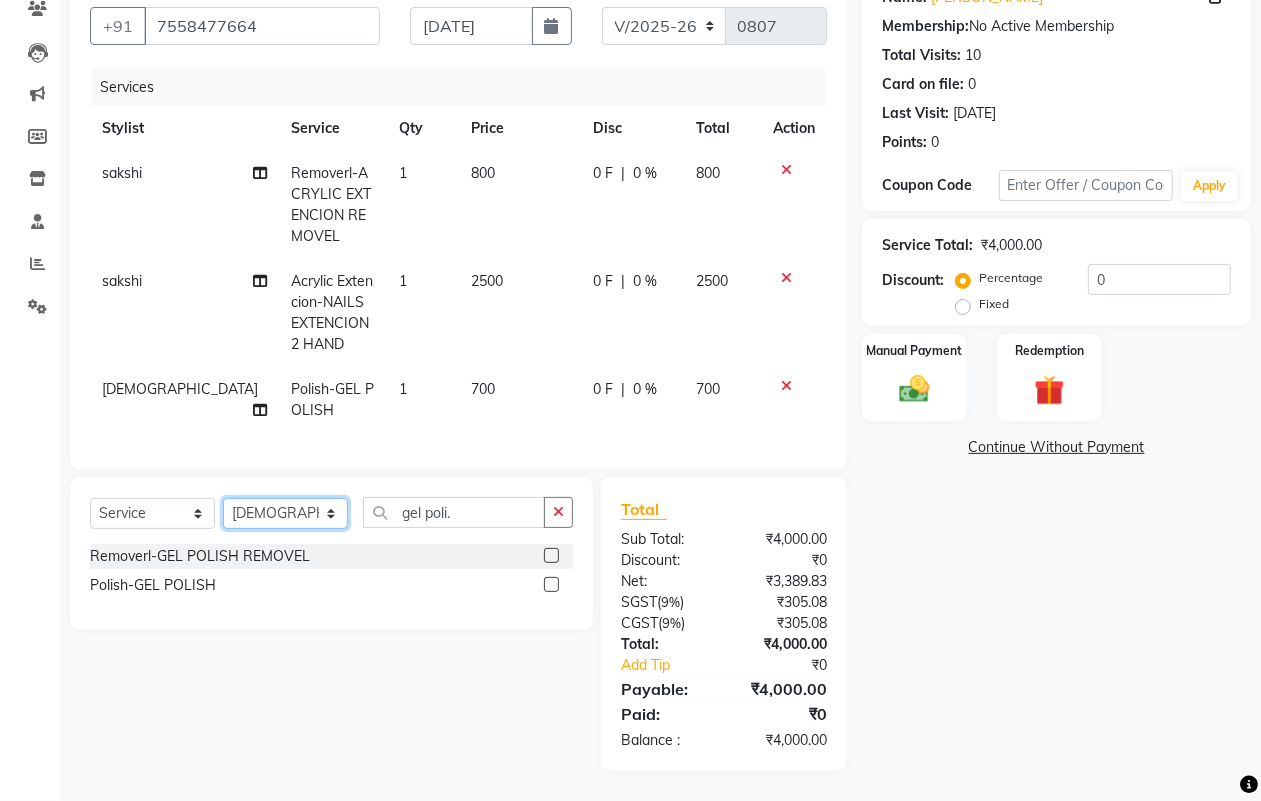 select on "23862" 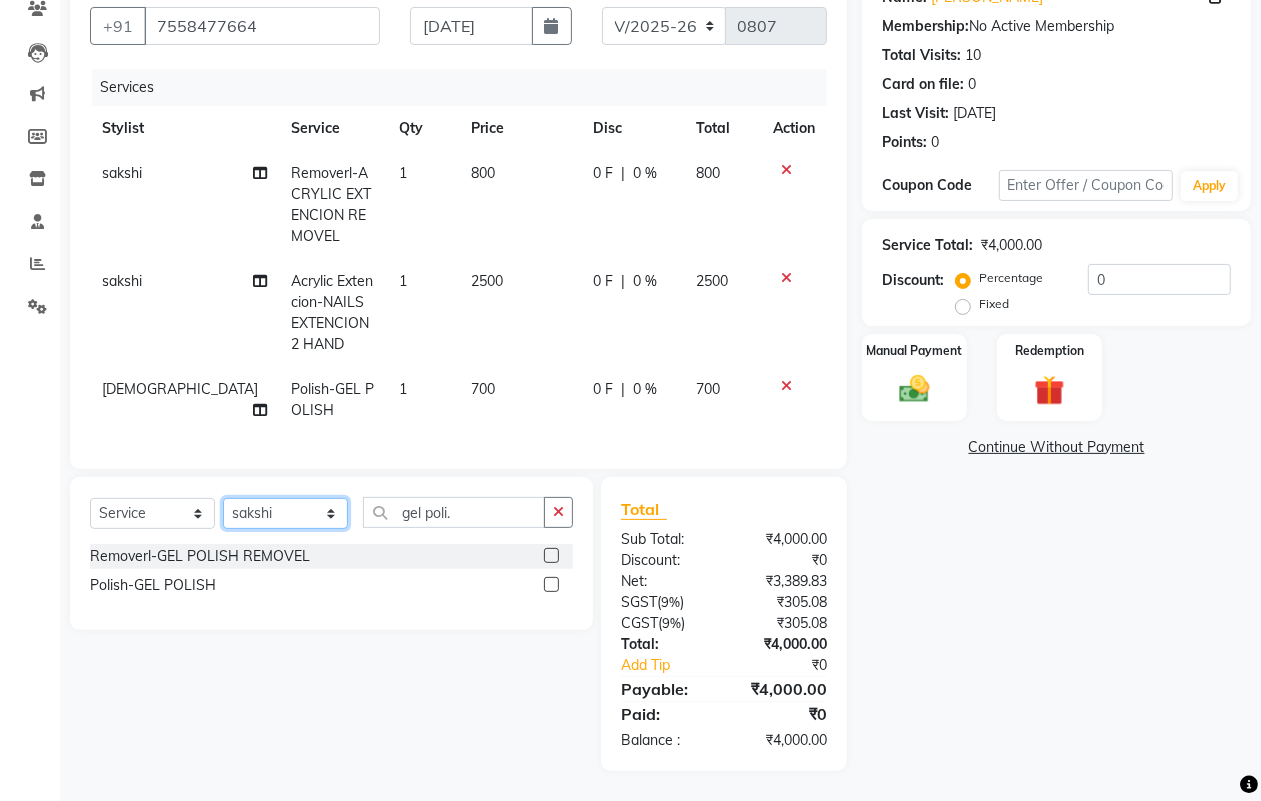 click on "Select Stylist ALISHA  Arman khan Dr,Muskan Jain FAIZAL FAIZAN FARID IQRA JAWED  JOYSNA JULI Jyotsana Baraskar KOMAL mehak Millat Nagar PINKY Rahul Riyasat ansari sakshi Salim SAIKH SAUD  SEEMA Sharukh Shital Jain Shivpriya SONI TBD Uma VAISHNAVI Veer Sir" 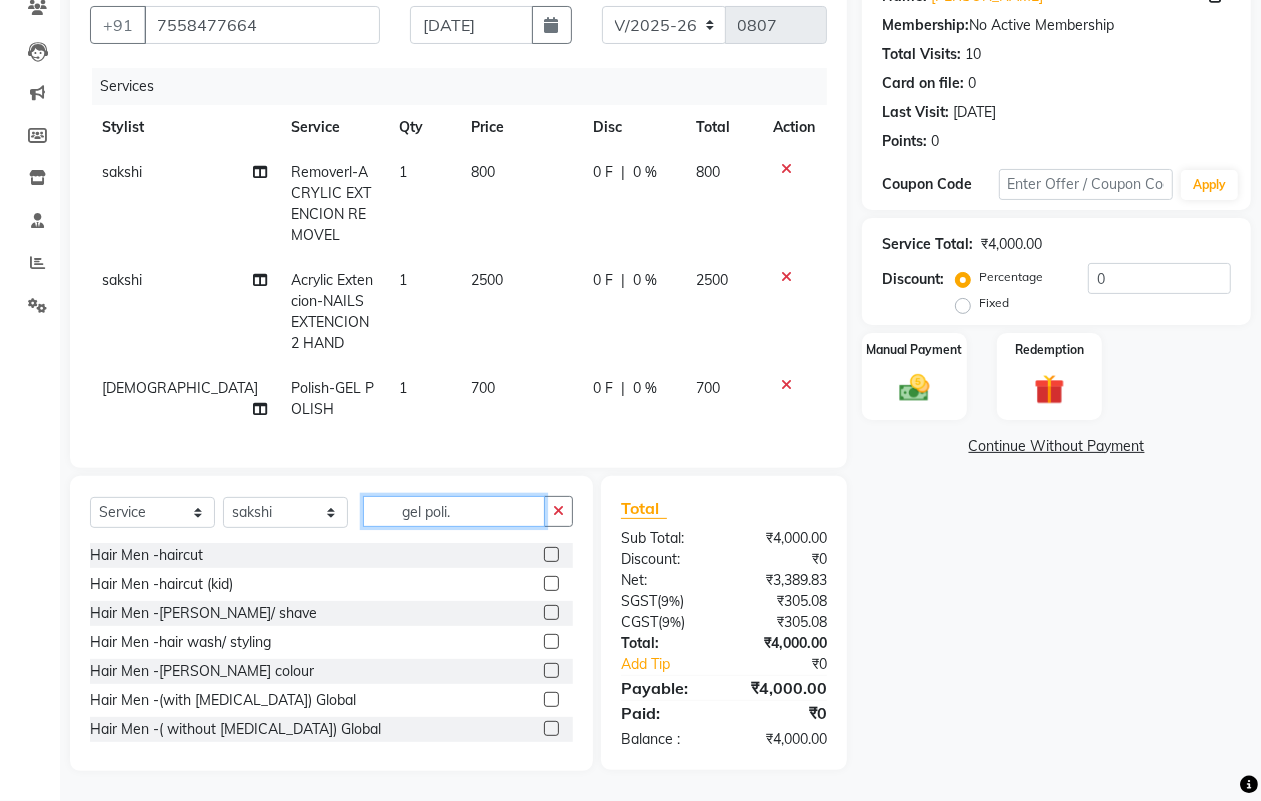 drag, startPoint x: 490, startPoint y: 512, endPoint x: 275, endPoint y: 520, distance: 215.14879 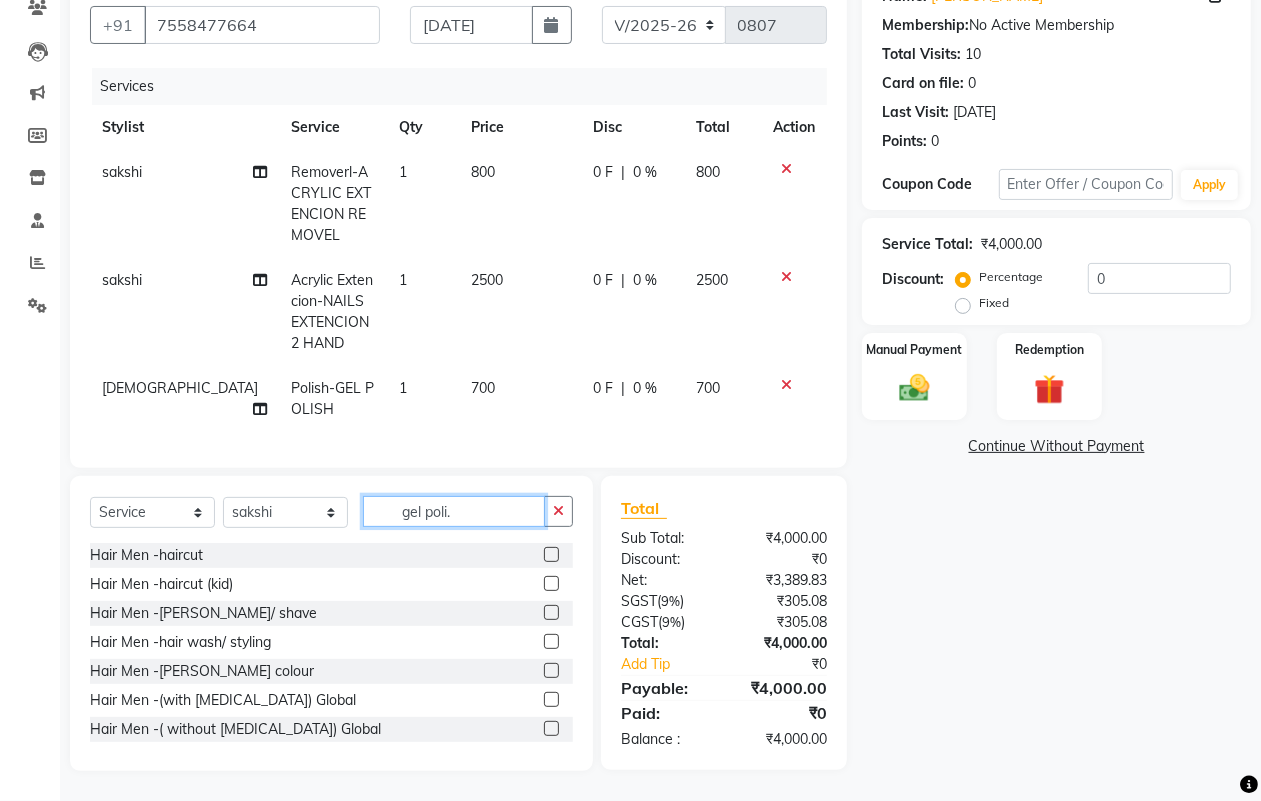 click on "Select  Service  Product  Membership  Package Voucher Prepaid Gift Card  Select Stylist ALISHA  Arman khan Dr,Muskan Jain FAIZAL FAIZAN FARID IQRA JAWED  JOYSNA JULI Jyotsana Baraskar KOMAL mehak Millat Nagar PINKY Rahul Riyasat ansari sakshi Salim SAIKH SAUD  SEEMA Sharukh Shital Jain Shivpriya SONI TBD Uma VAISHNAVI Veer Sir gel poli." 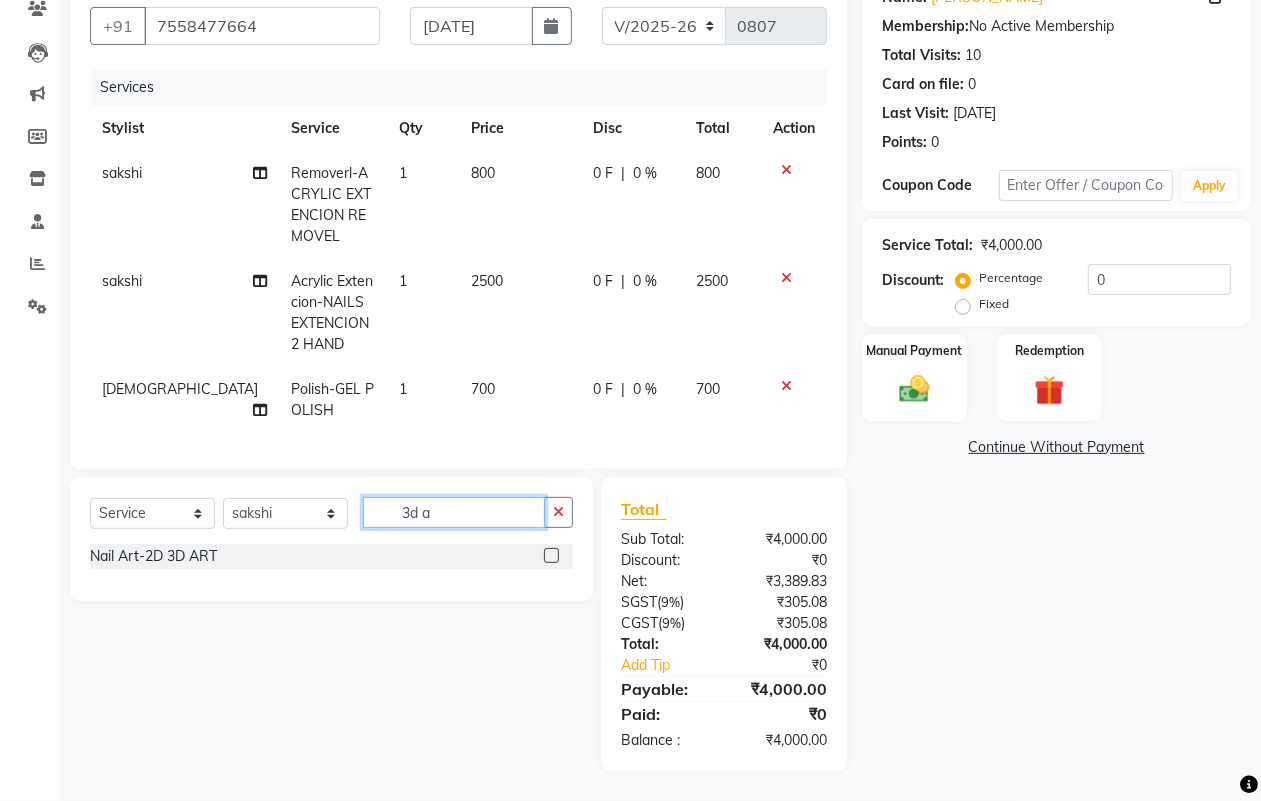 type on "3d a" 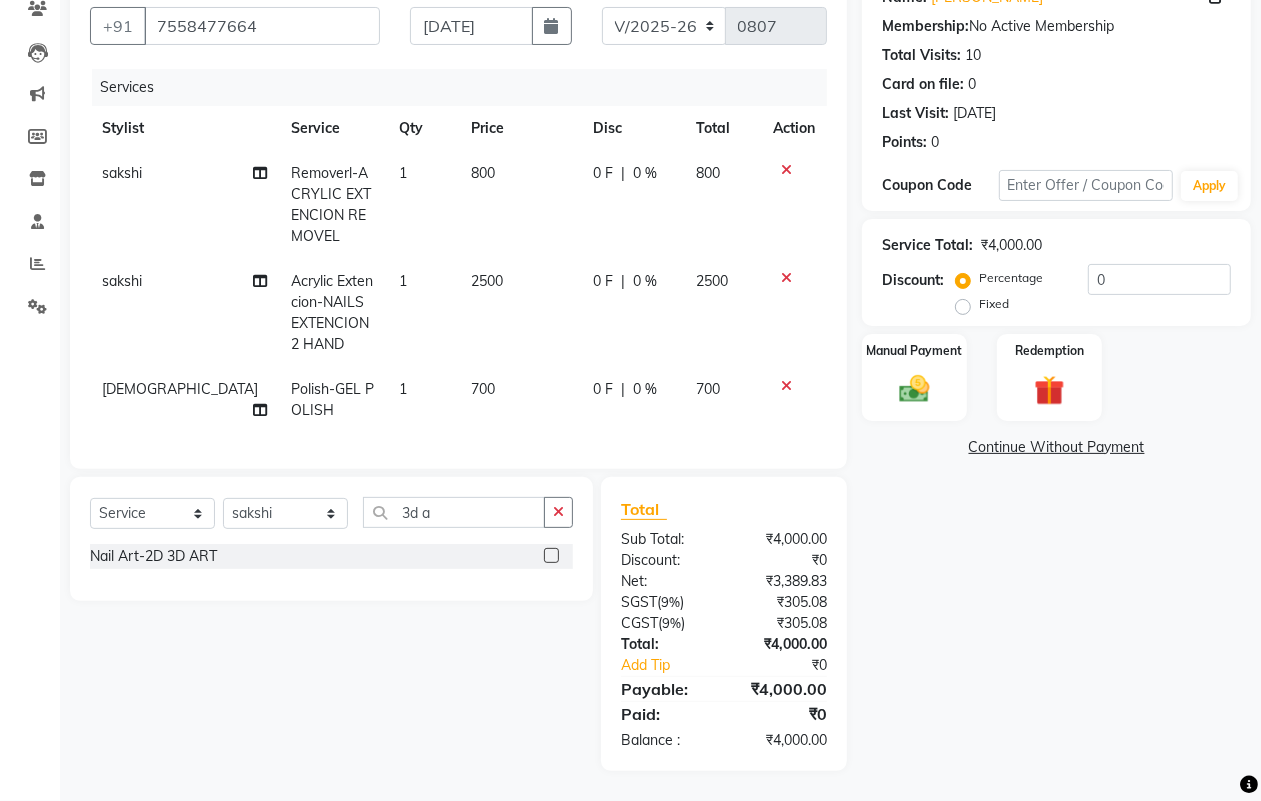 click 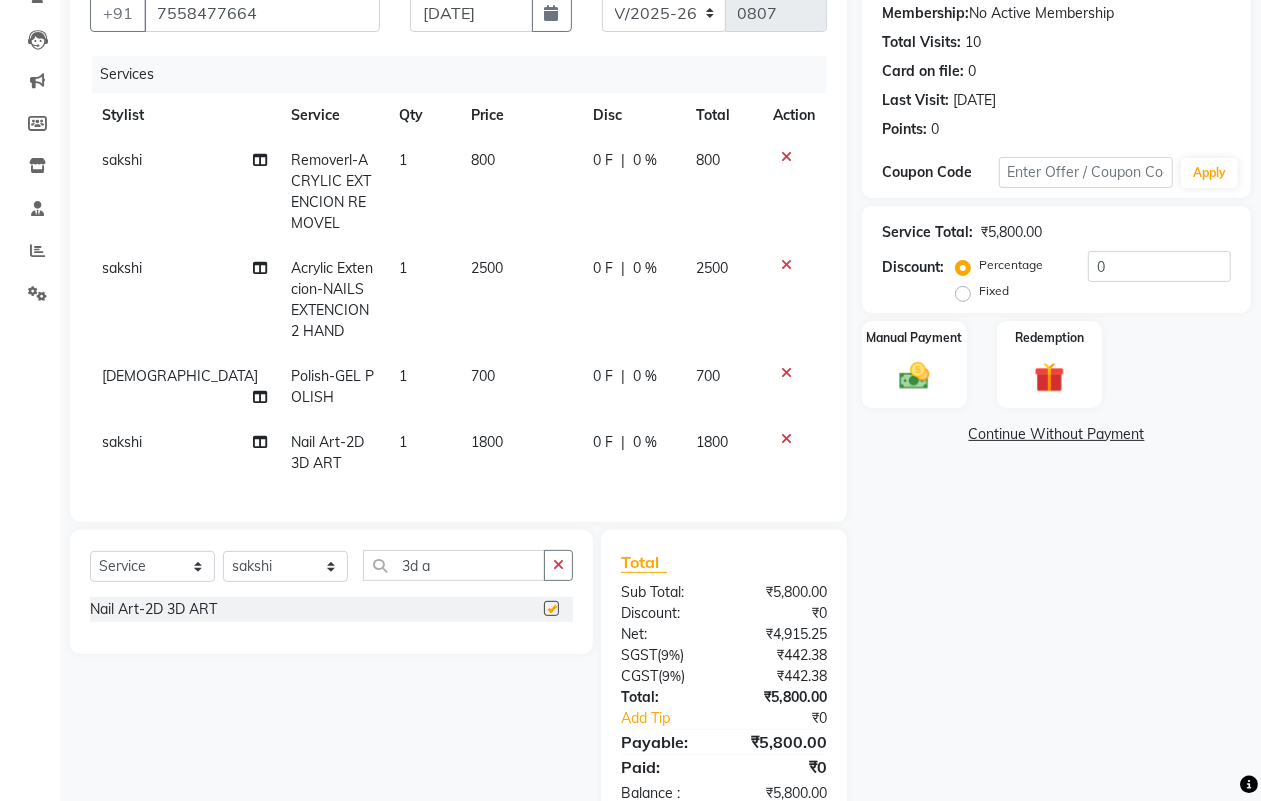 checkbox on "false" 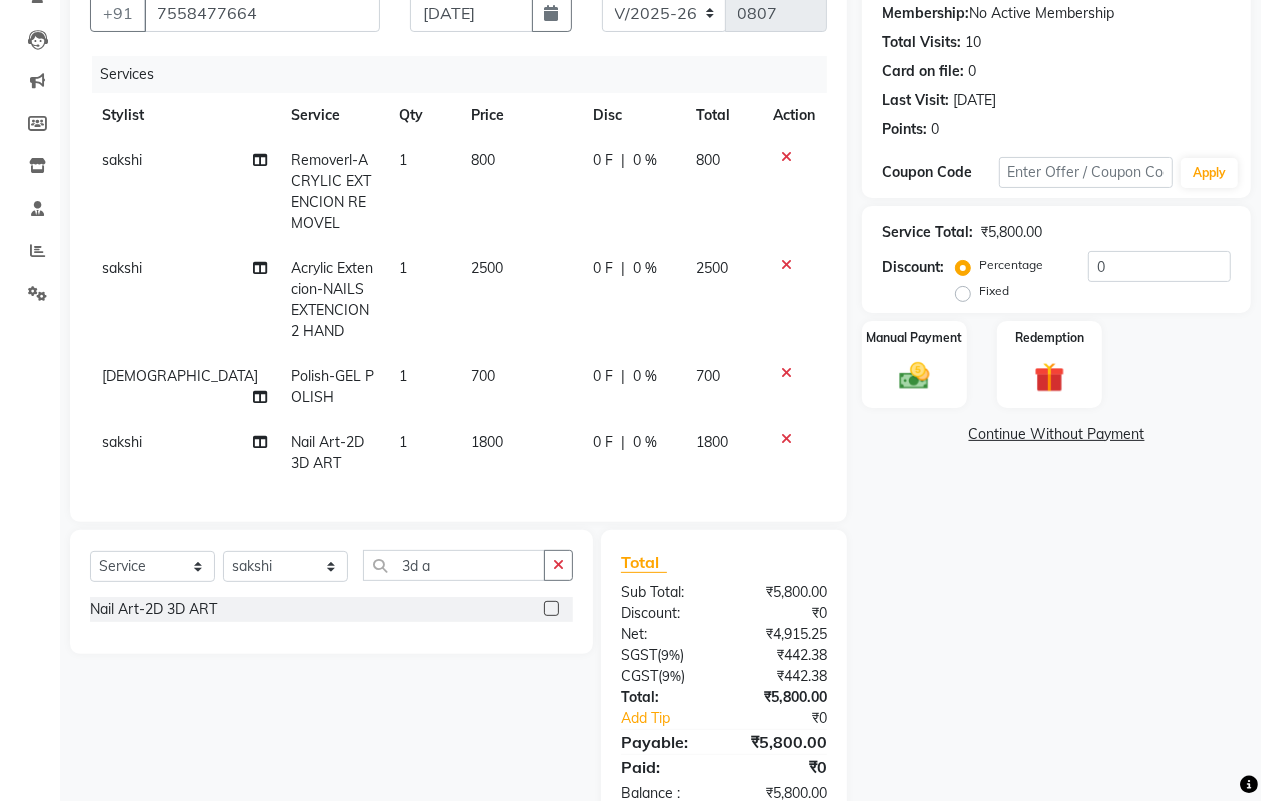 click on "1800" 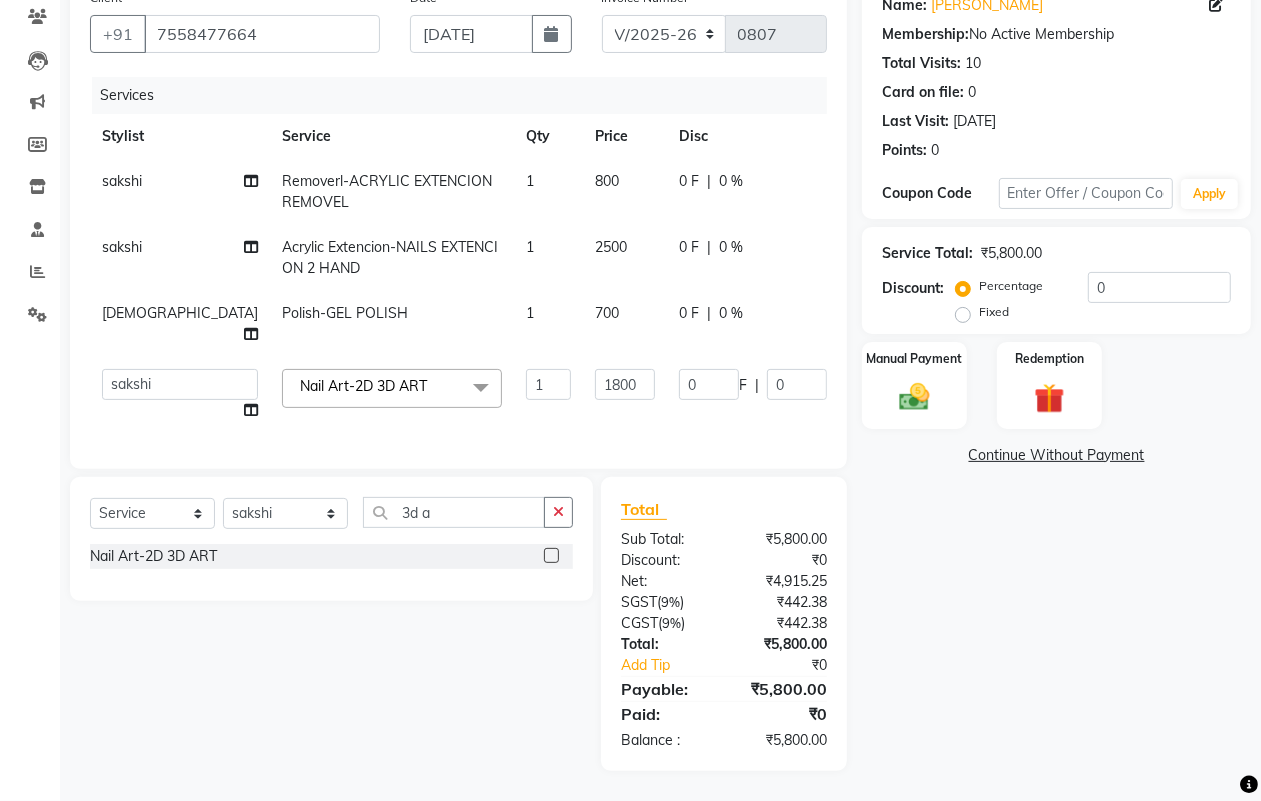scroll, scrollTop: 188, scrollLeft: 0, axis: vertical 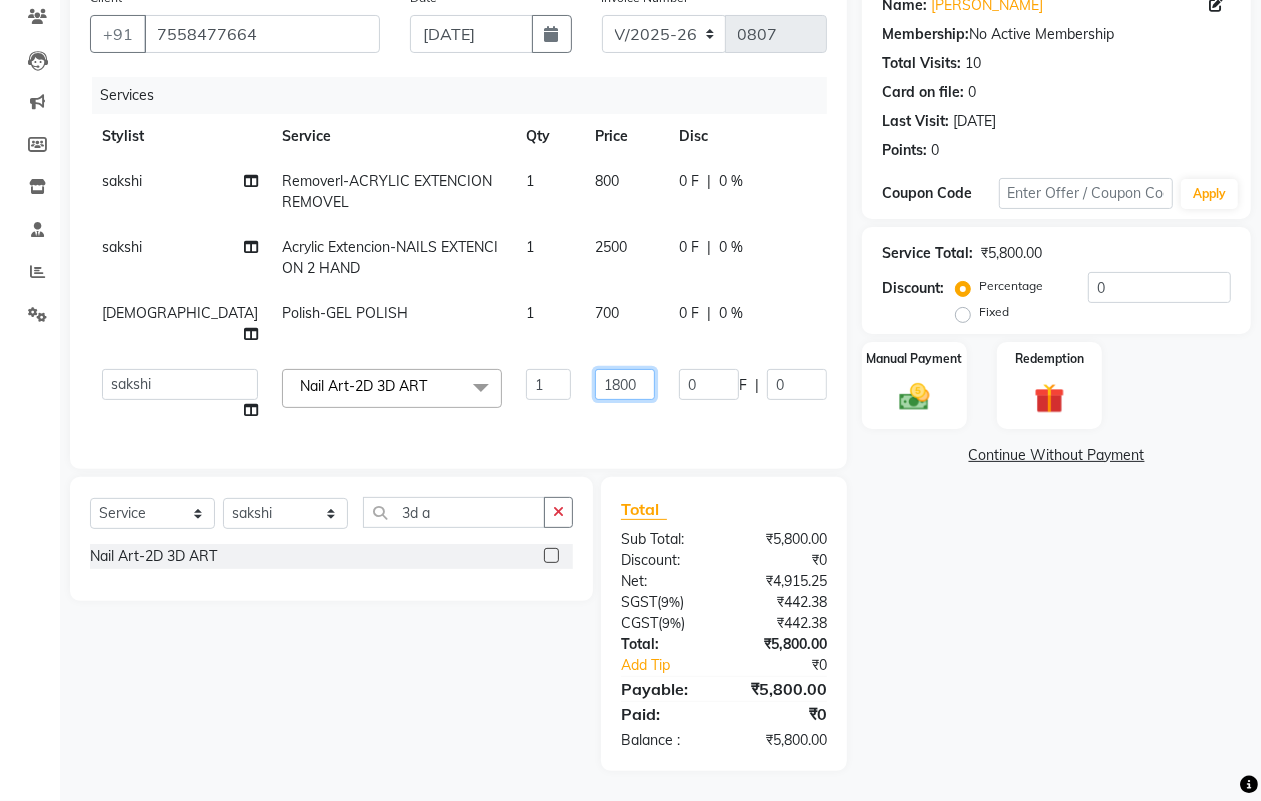 drag, startPoint x: 560, startPoint y: 362, endPoint x: 482, endPoint y: 370, distance: 78.40918 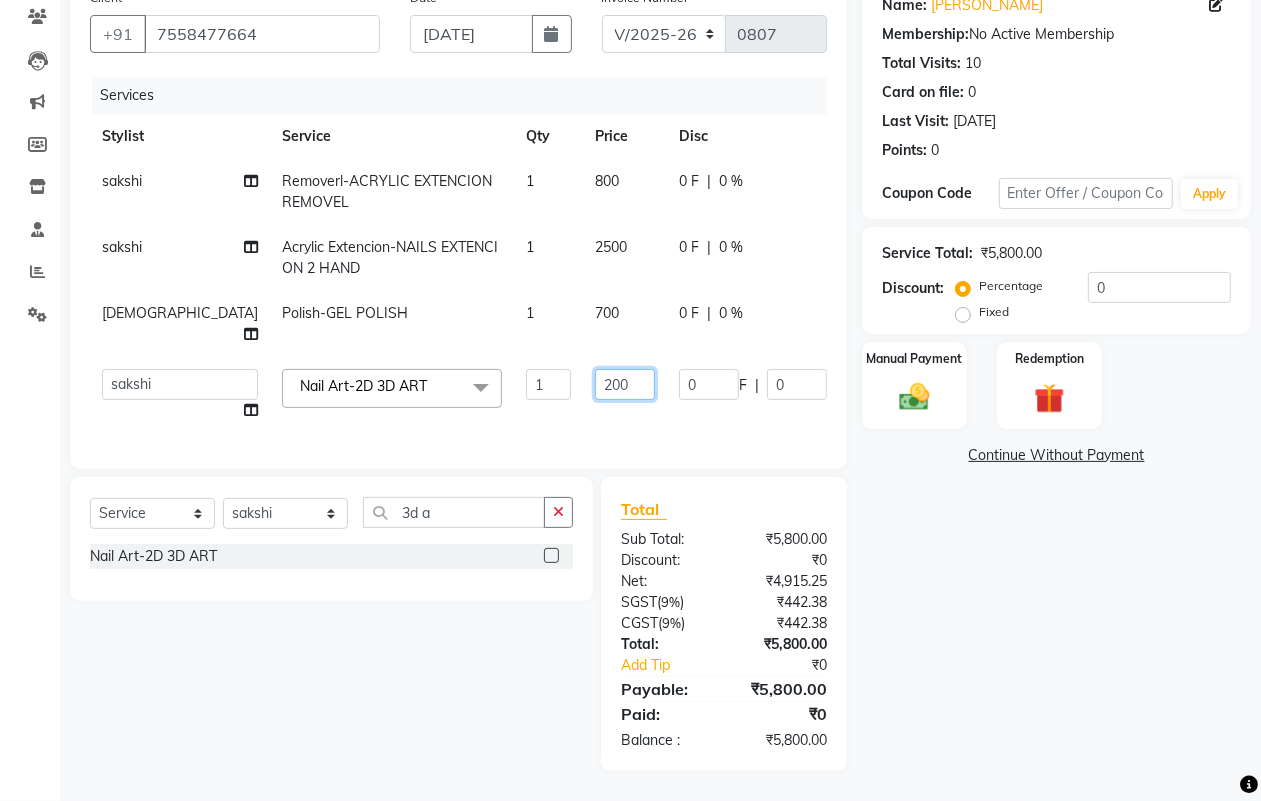 type on "2000" 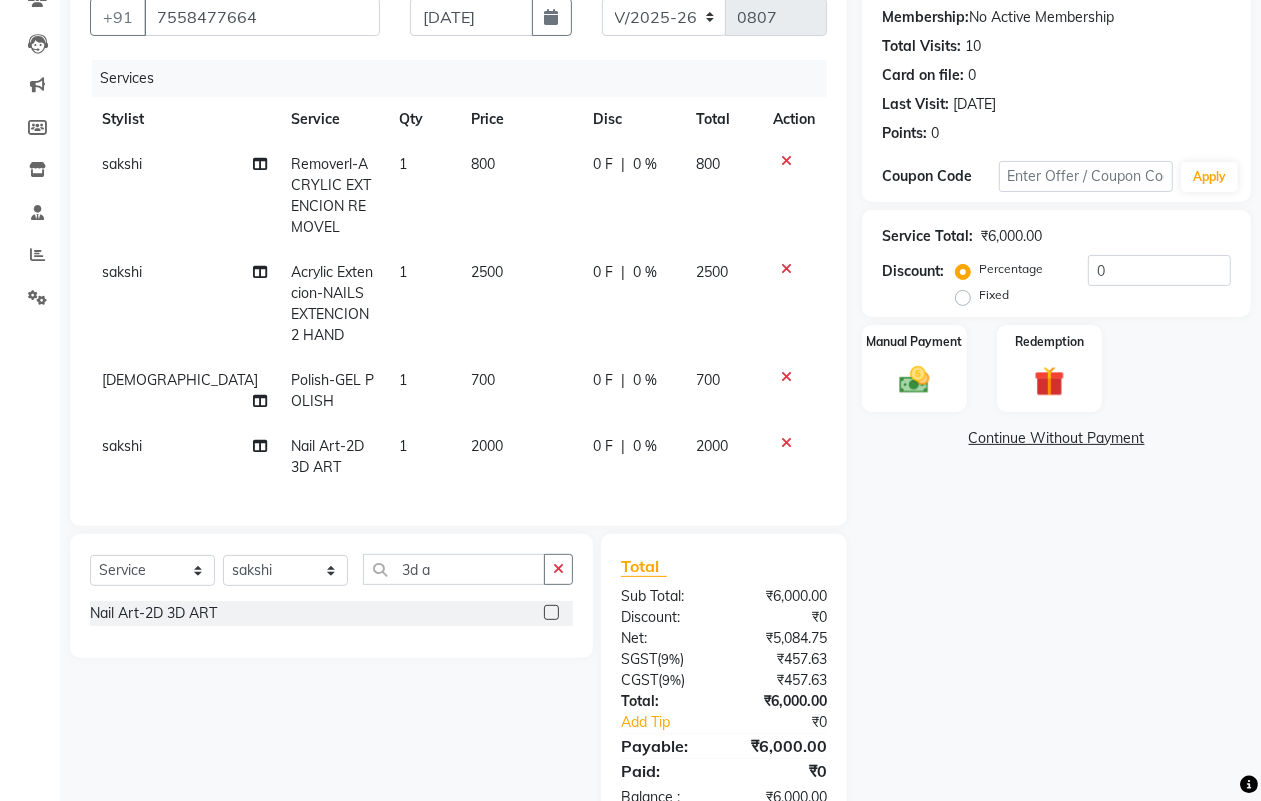 click on "sakshi Removerl-ACRYLIC EXTENCION REMOVEL 1 800 0 F | 0 % 800 sakshi Acrylic  Extencion-NAILS EXTENCION                    2 HAND 1 2500 0 F | 0 % 2500 VAISHNAVI Polish-GEL POLISH 1 700 0 F | 0 % 700 sakshi Nail Art-2D 3D ART 1 2000 0 F | 0 % 2000" 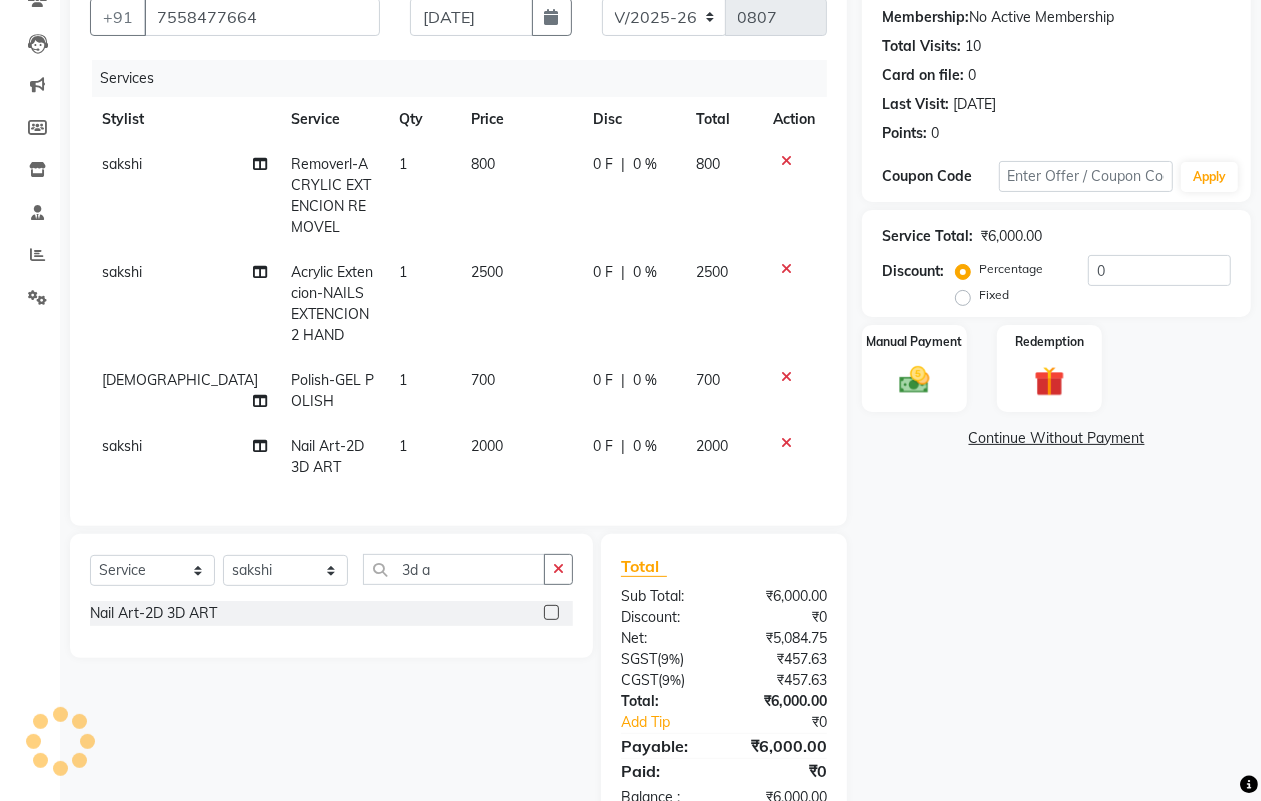 scroll, scrollTop: 263, scrollLeft: 0, axis: vertical 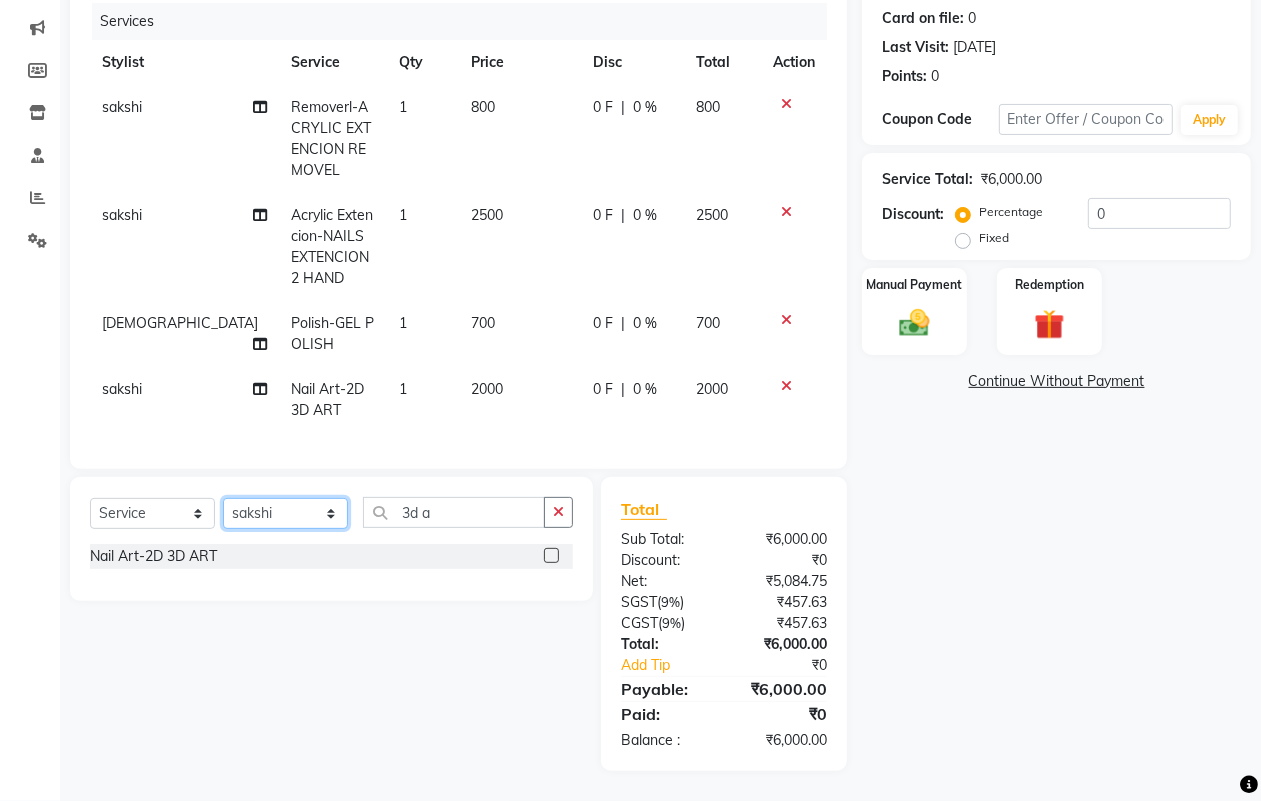 click on "Select Stylist ALISHA  Arman khan Dr,Muskan Jain FAIZAL FAIZAN FARID IQRA JAWED  JOYSNA JULI Jyotsana Baraskar KOMAL mehak Millat Nagar PINKY Rahul Riyasat ansari sakshi Salim SAIKH SAUD  SEEMA Sharukh Shital Jain Shivpriya SONI TBD Uma VAISHNAVI Veer Sir" 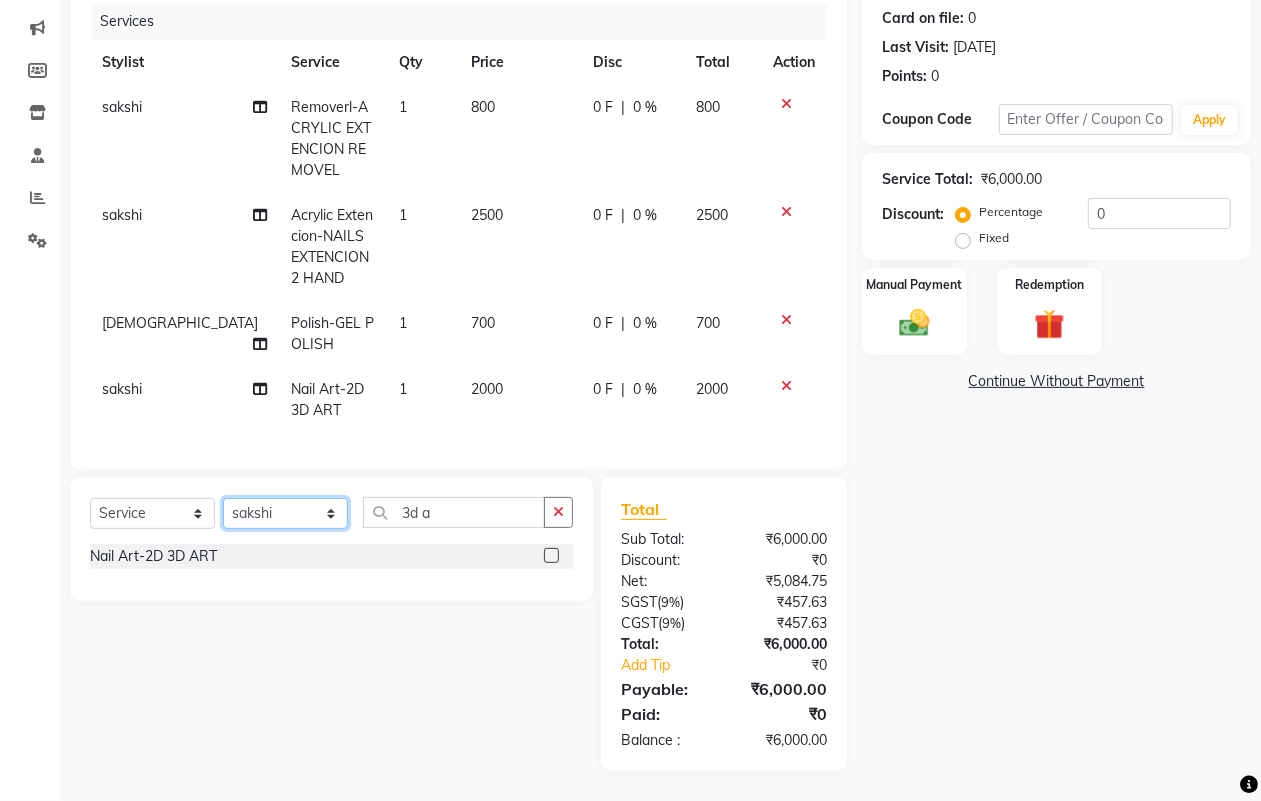 select on "65401" 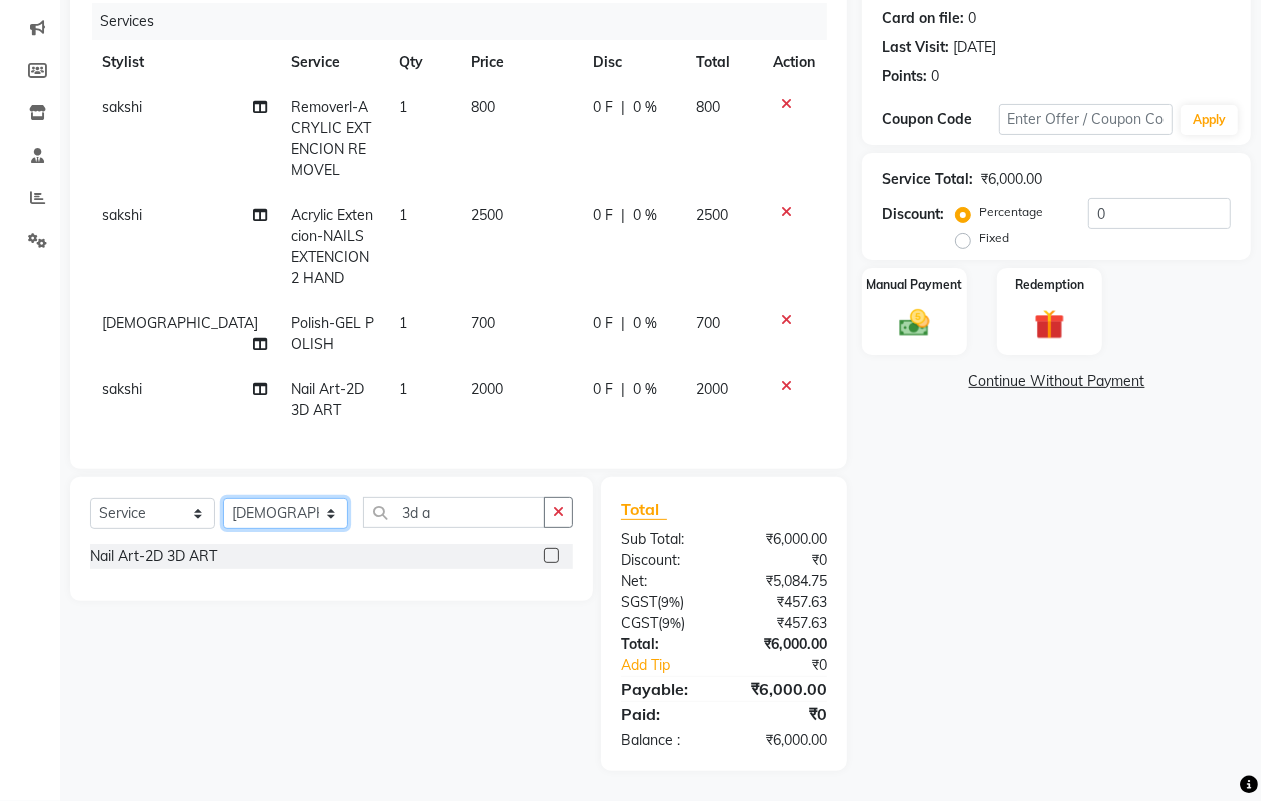 click on "Select Stylist ALISHA  Arman khan Dr,Muskan Jain FAIZAL FAIZAN FARID IQRA JAWED  JOYSNA JULI Jyotsana Baraskar KOMAL mehak Millat Nagar PINKY Rahul Riyasat ansari sakshi Salim SAIKH SAUD  SEEMA Sharukh Shital Jain Shivpriya SONI TBD Uma VAISHNAVI Veer Sir" 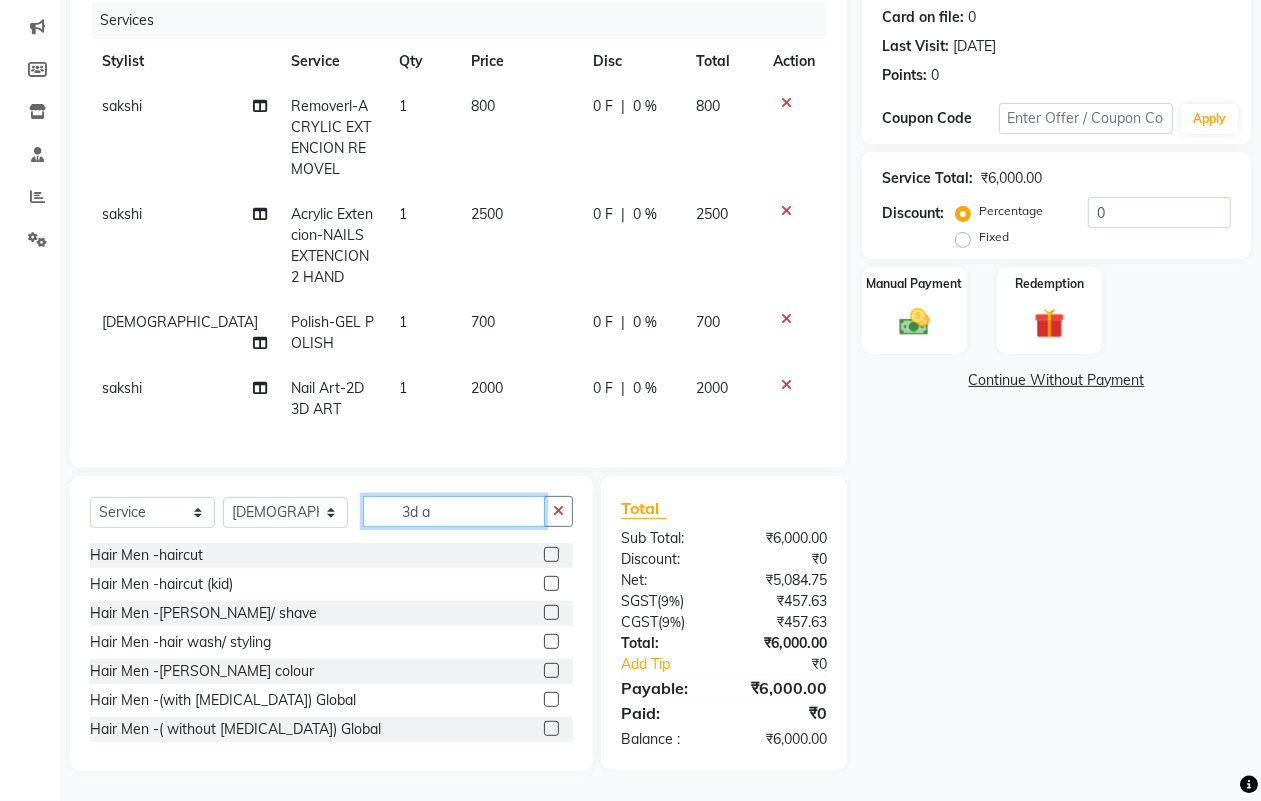 drag, startPoint x: 463, startPoint y: 508, endPoint x: 342, endPoint y: 512, distance: 121.0661 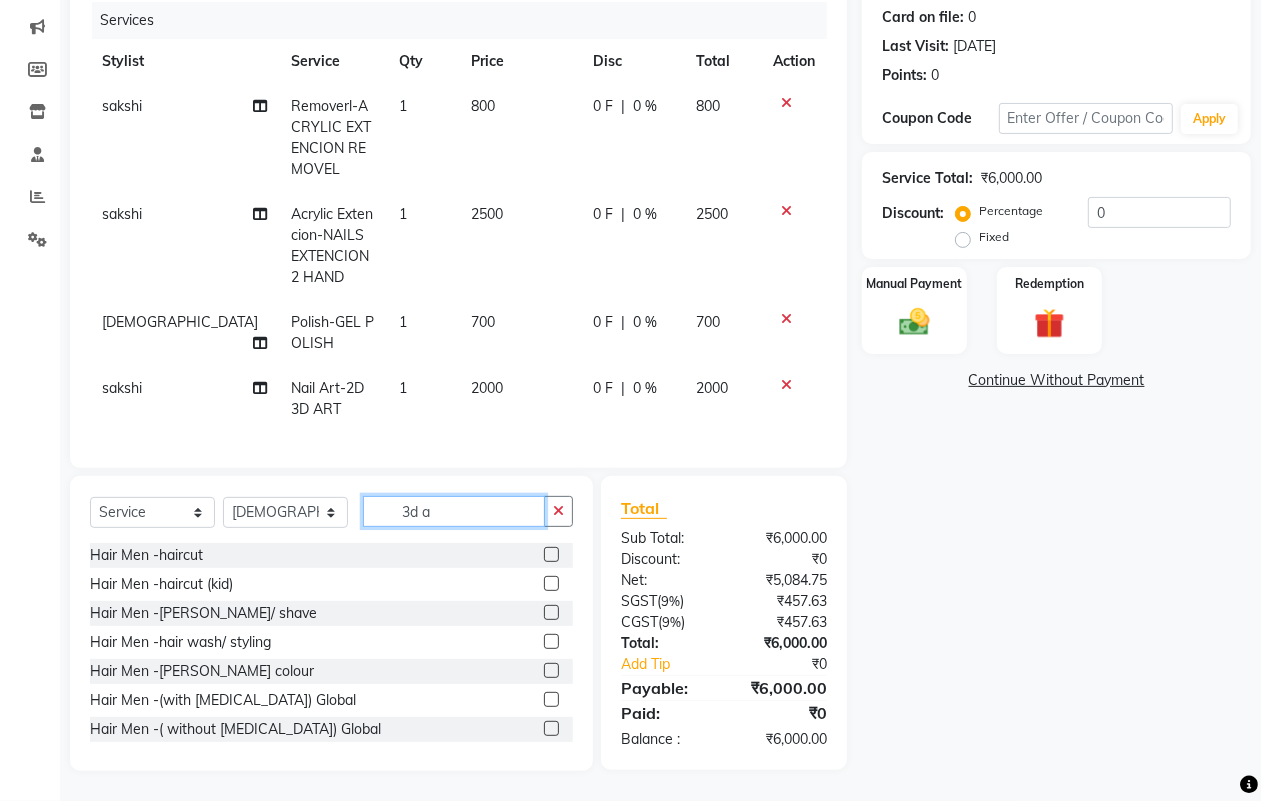 click on "Select  Service  Product  Membership  Package Voucher Prepaid Gift Card  Select Stylist ALISHA  Arman khan Dr,Muskan Jain FAIZAL FAIZAN FARID IQRA JAWED  JOYSNA JULI Jyotsana Baraskar KOMAL mehak Millat Nagar PINKY Rahul Riyasat ansari sakshi Salim SAIKH SAUD  SEEMA Sharukh Shital Jain Shivpriya SONI TBD Uma VAISHNAVI Veer Sir 3d a" 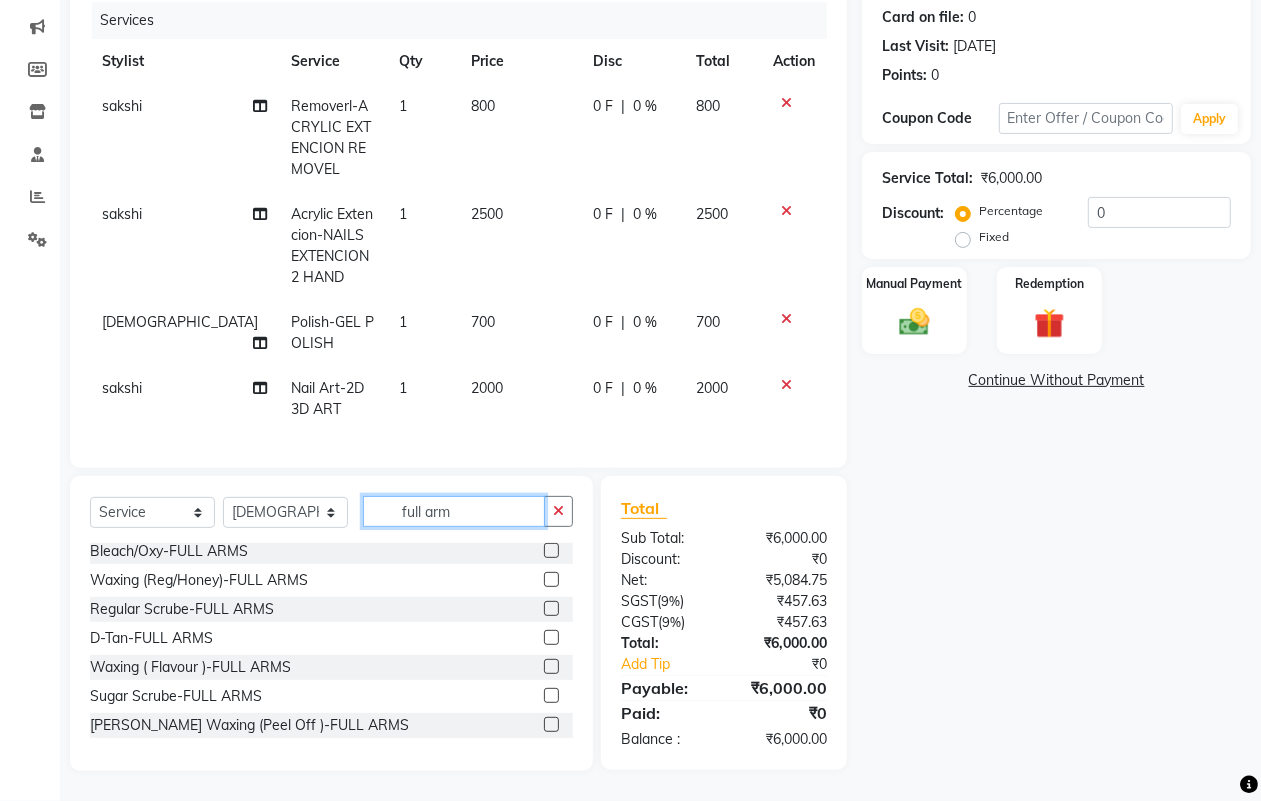 scroll, scrollTop: 118, scrollLeft: 0, axis: vertical 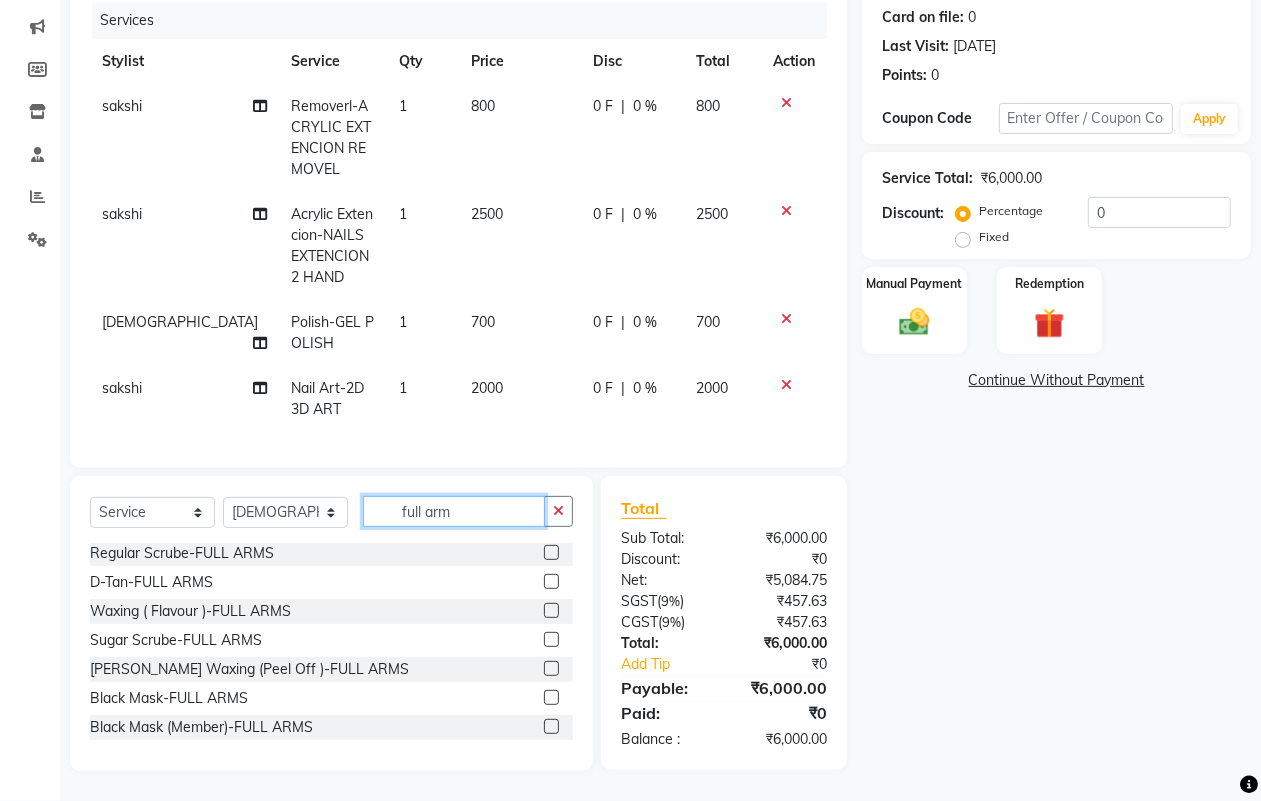 type on "full arm" 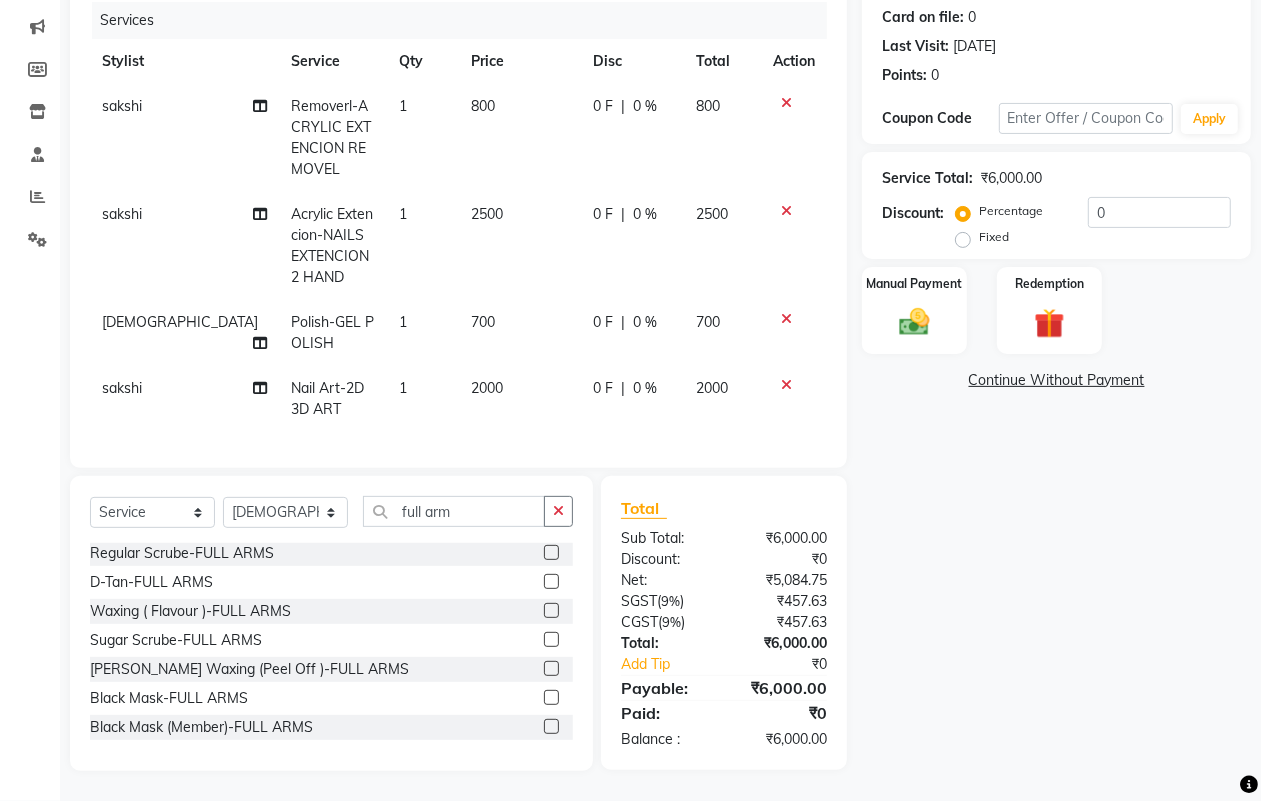 click 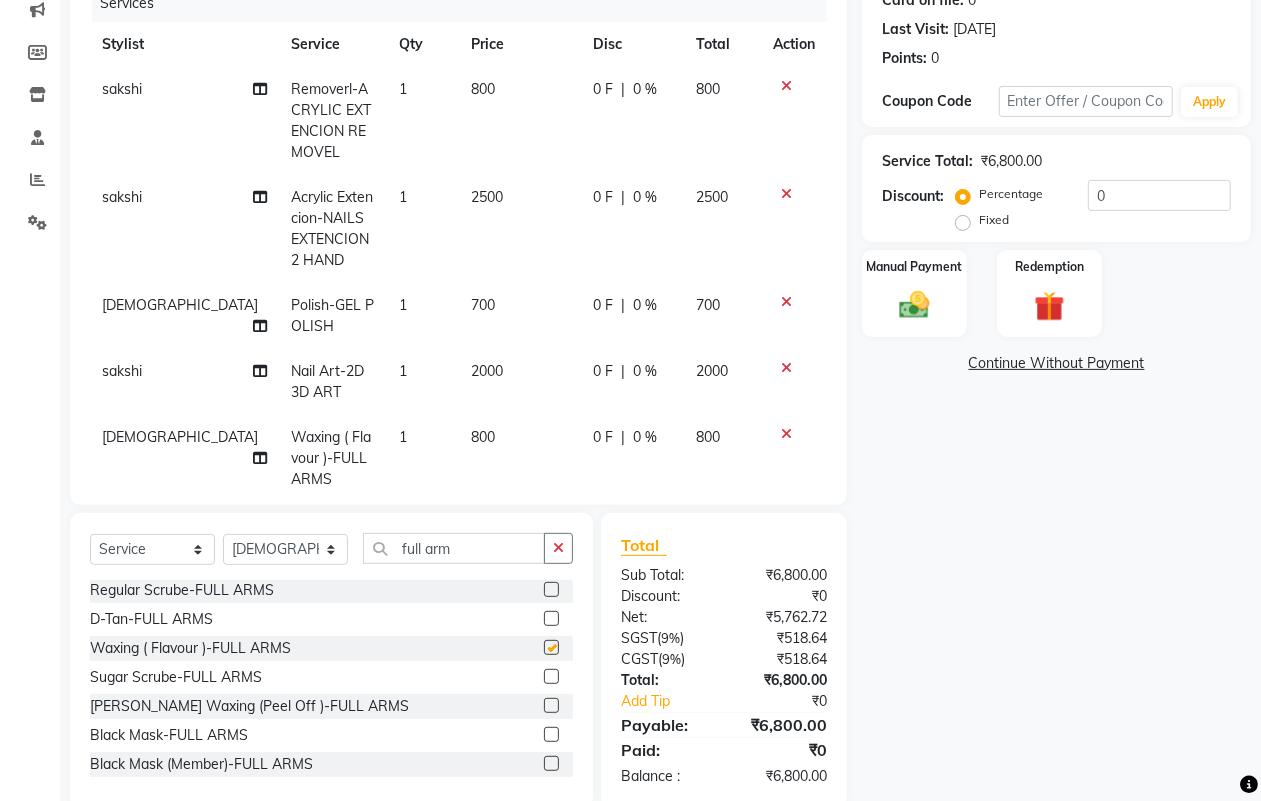 checkbox on "false" 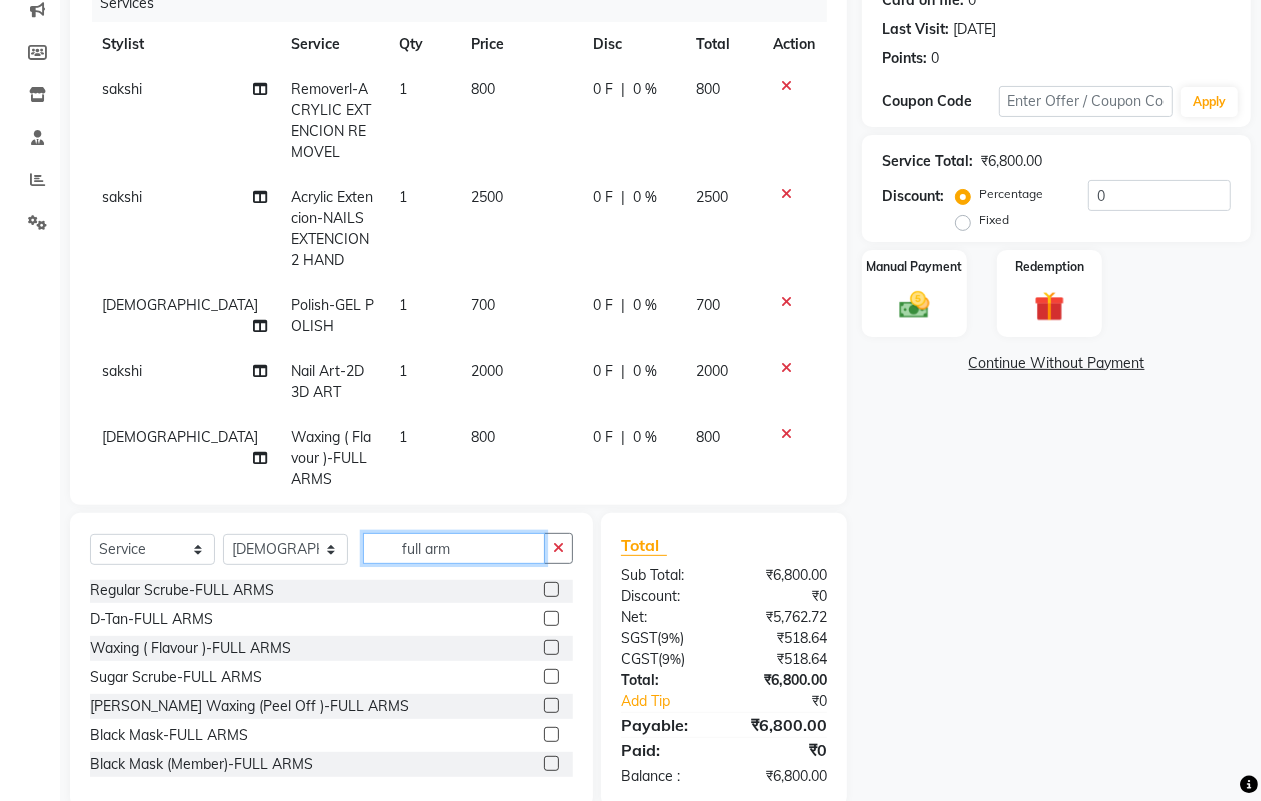 drag, startPoint x: 495, startPoint y: 555, endPoint x: 267, endPoint y: 550, distance: 228.05482 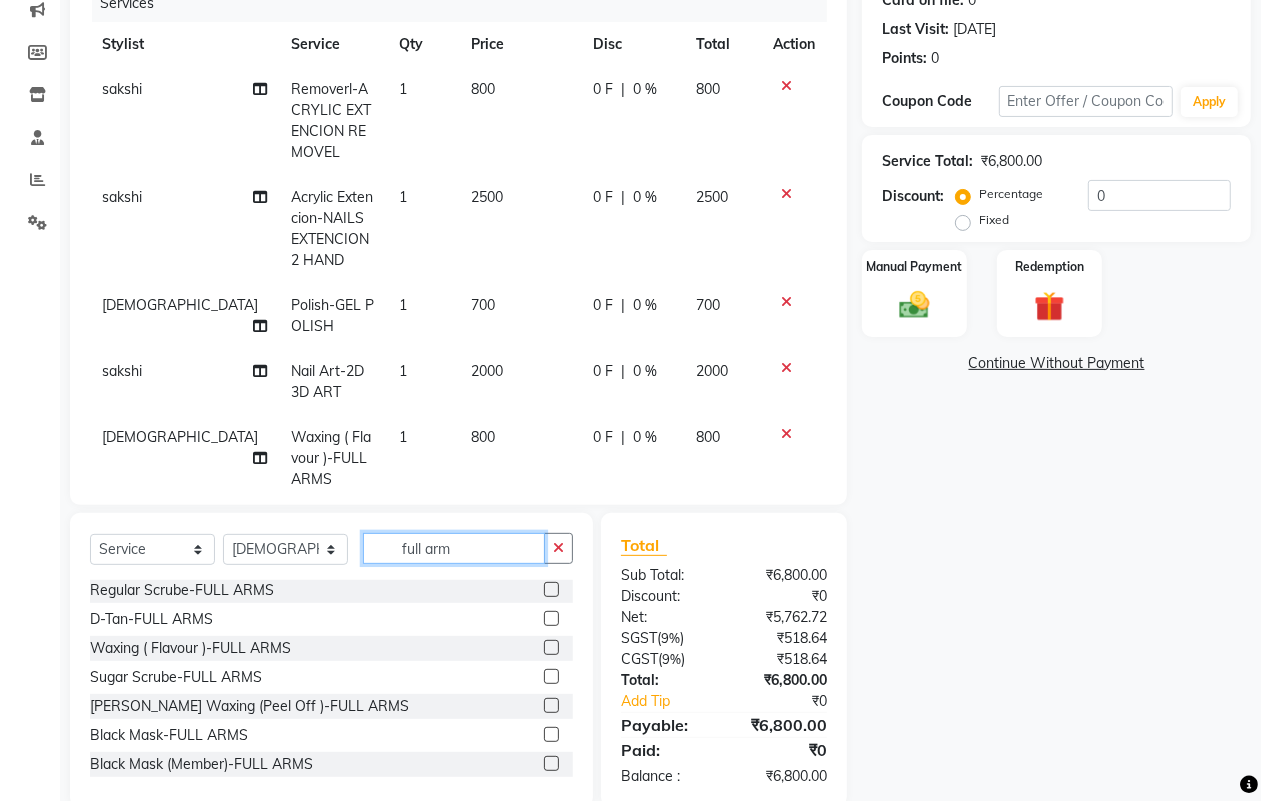 click on "full arm" 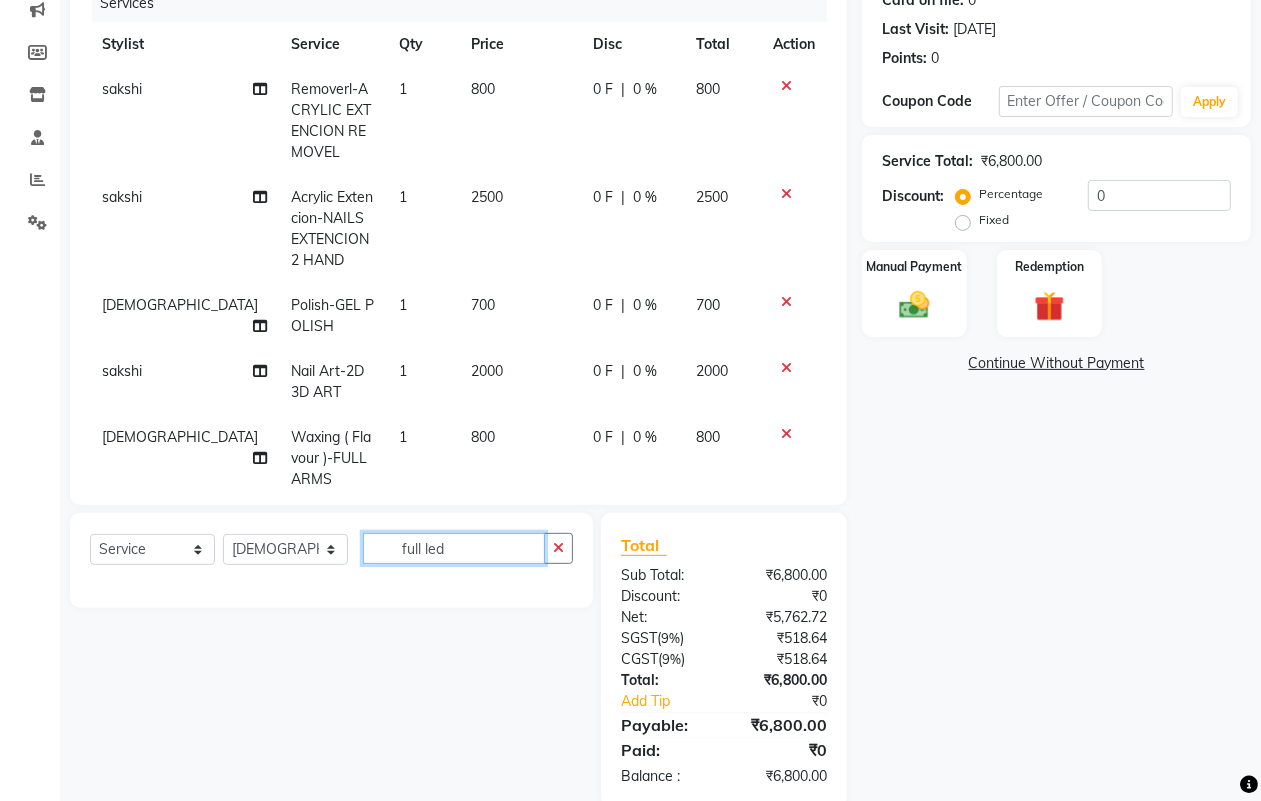 scroll, scrollTop: 0, scrollLeft: 0, axis: both 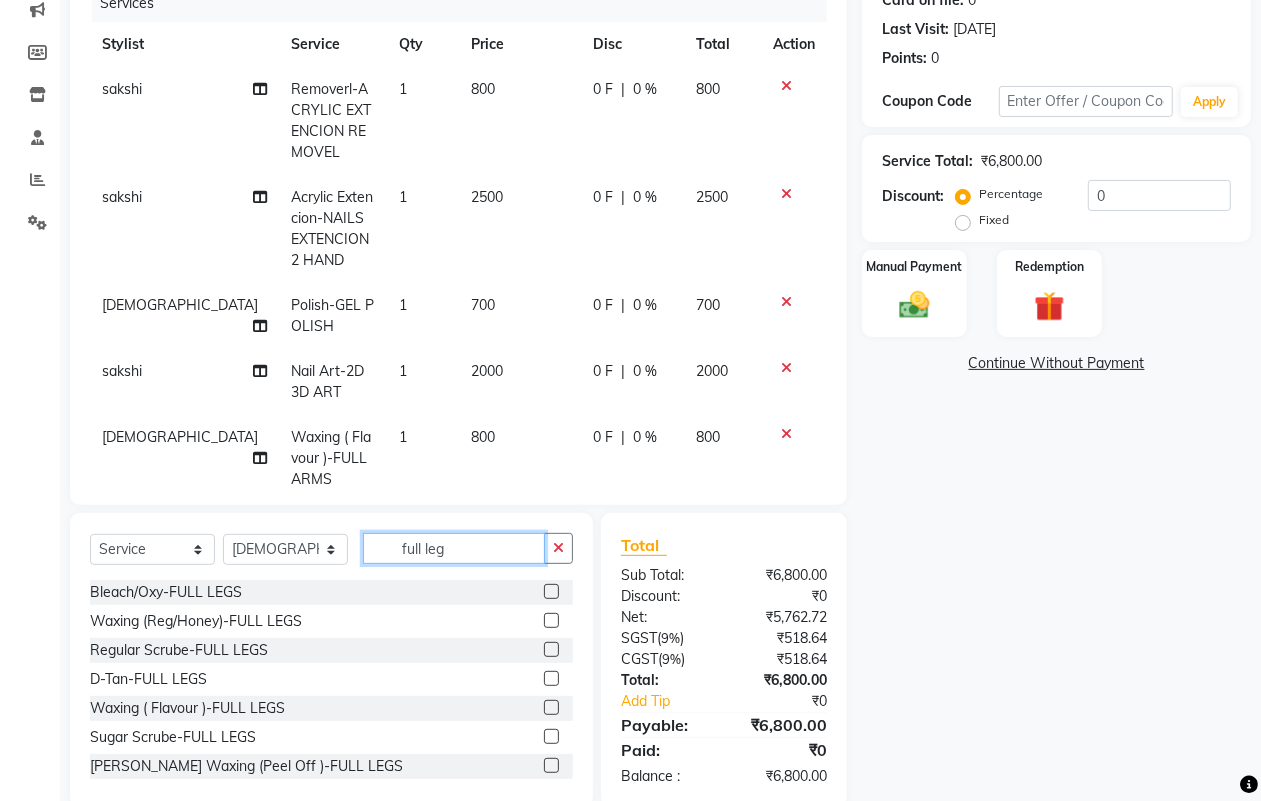 type on "full leg" 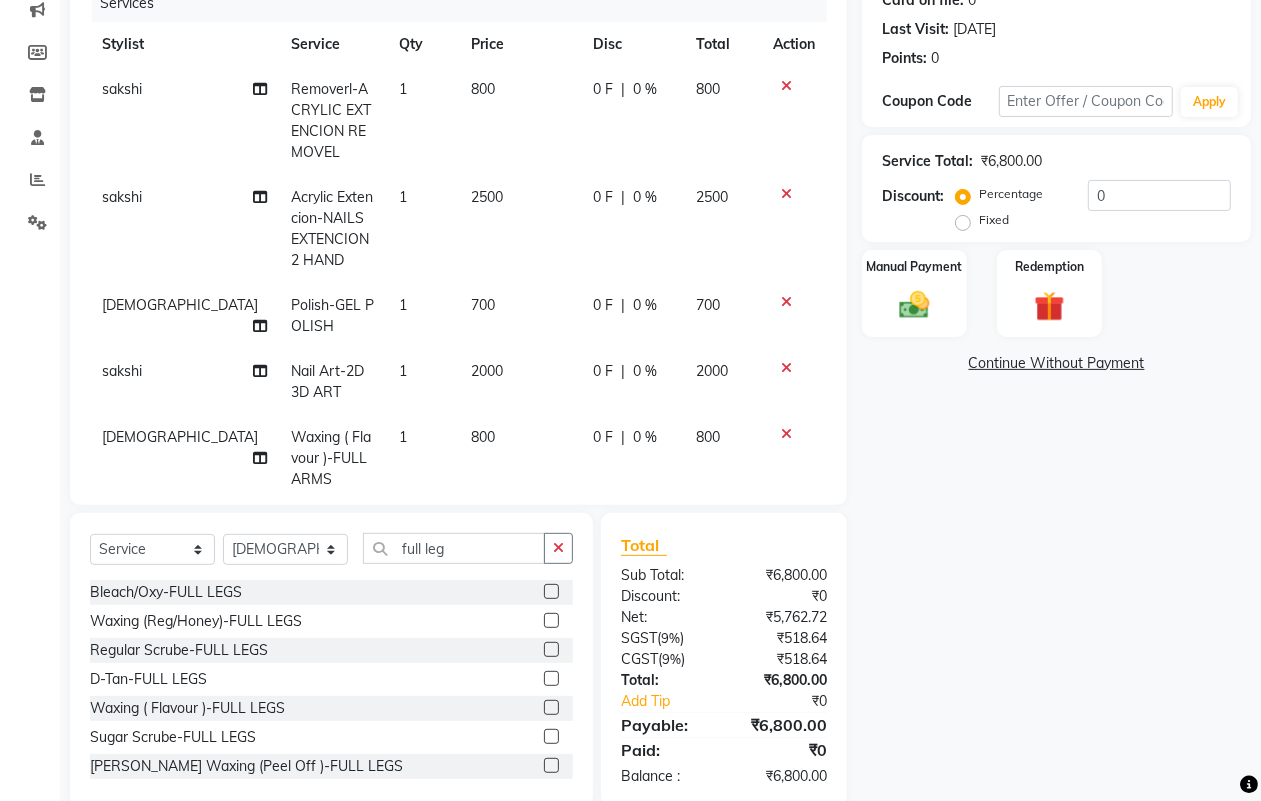 click 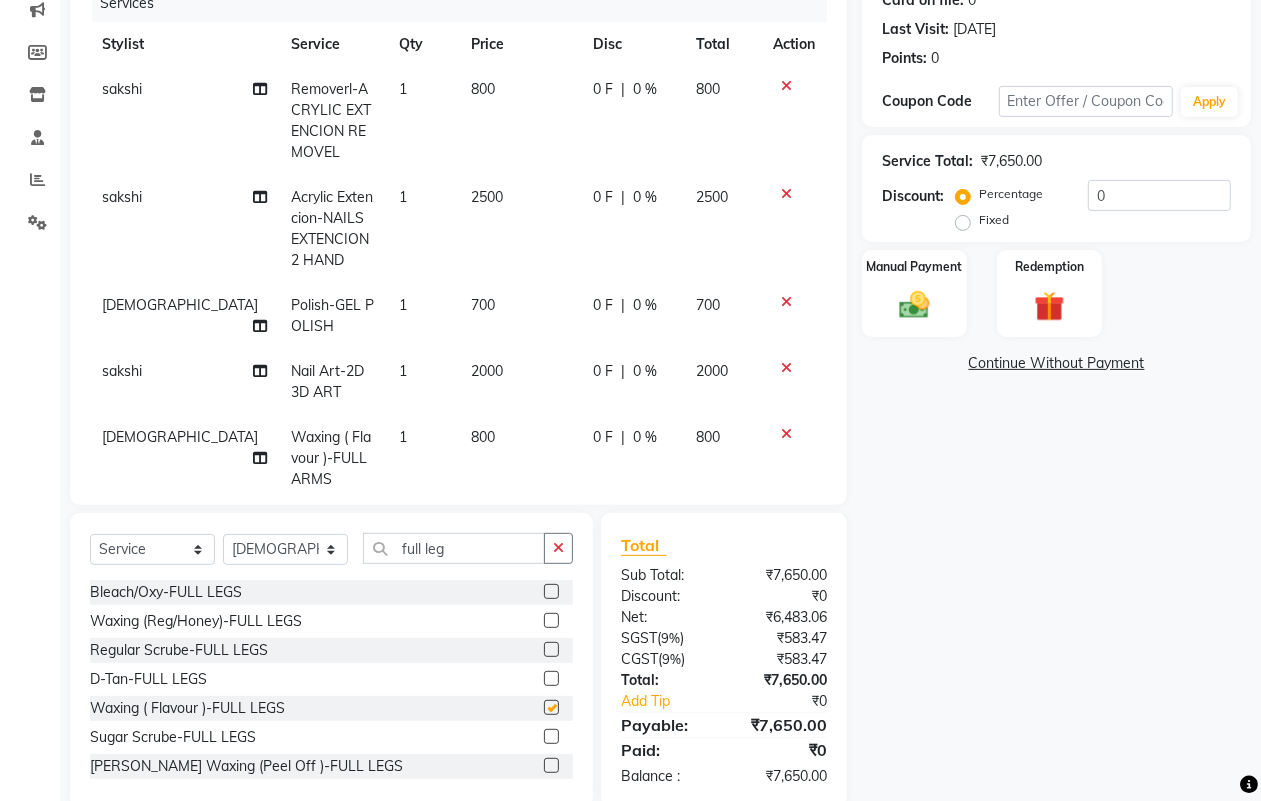 checkbox on "false" 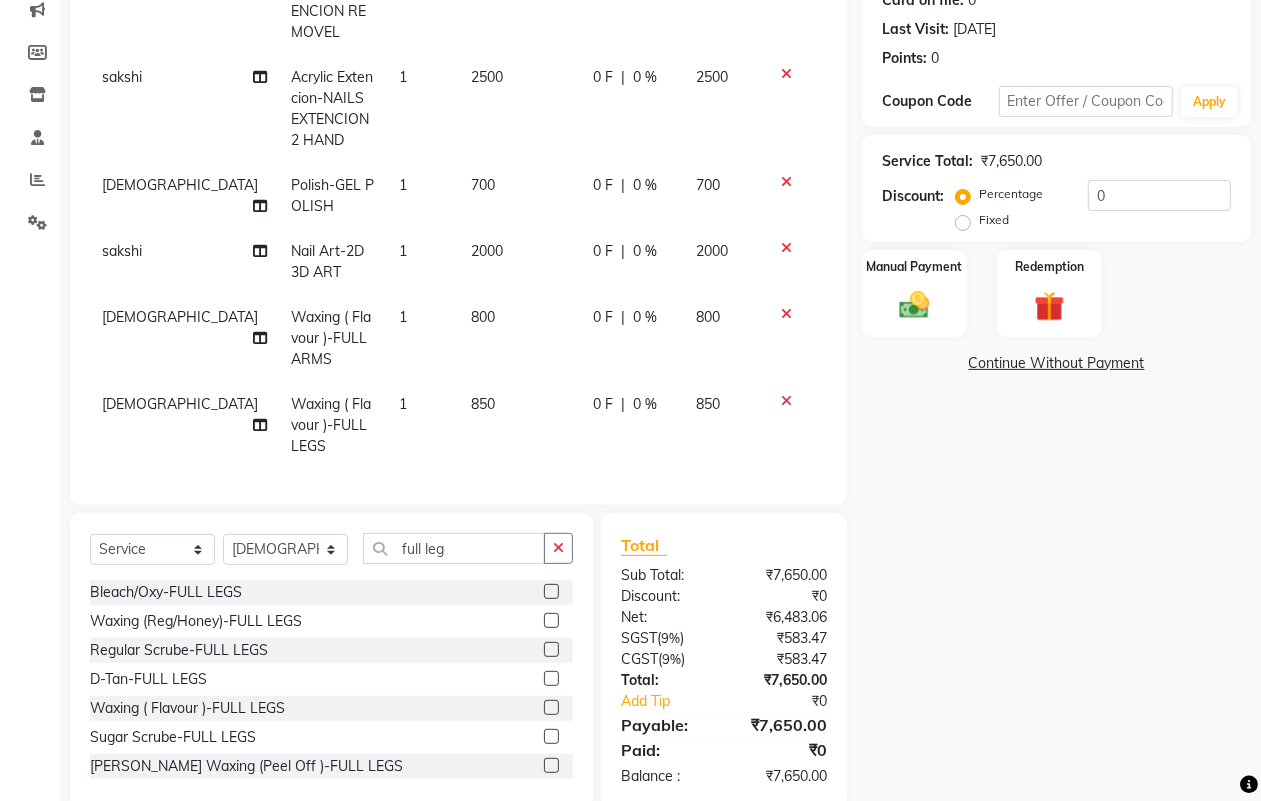 scroll, scrollTop: 138, scrollLeft: 0, axis: vertical 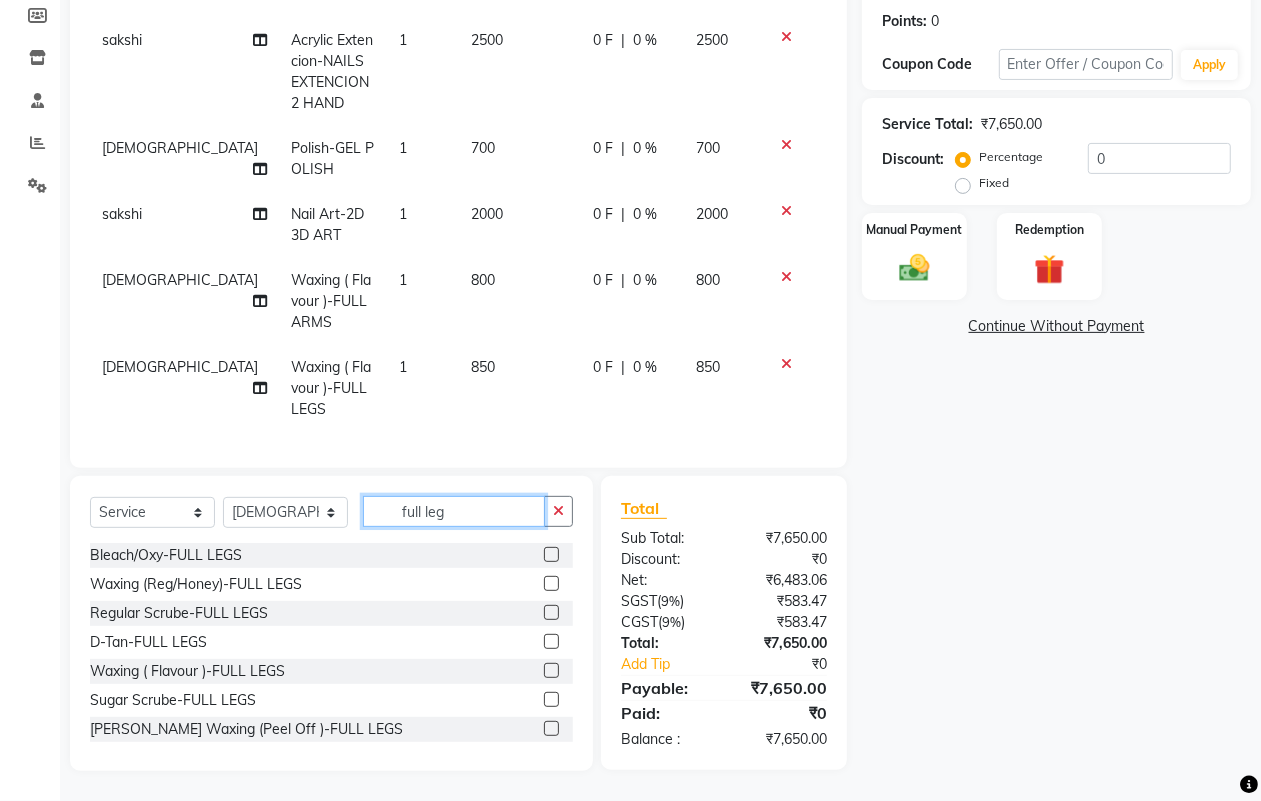 drag, startPoint x: 505, startPoint y: 516, endPoint x: 346, endPoint y: 511, distance: 159.0786 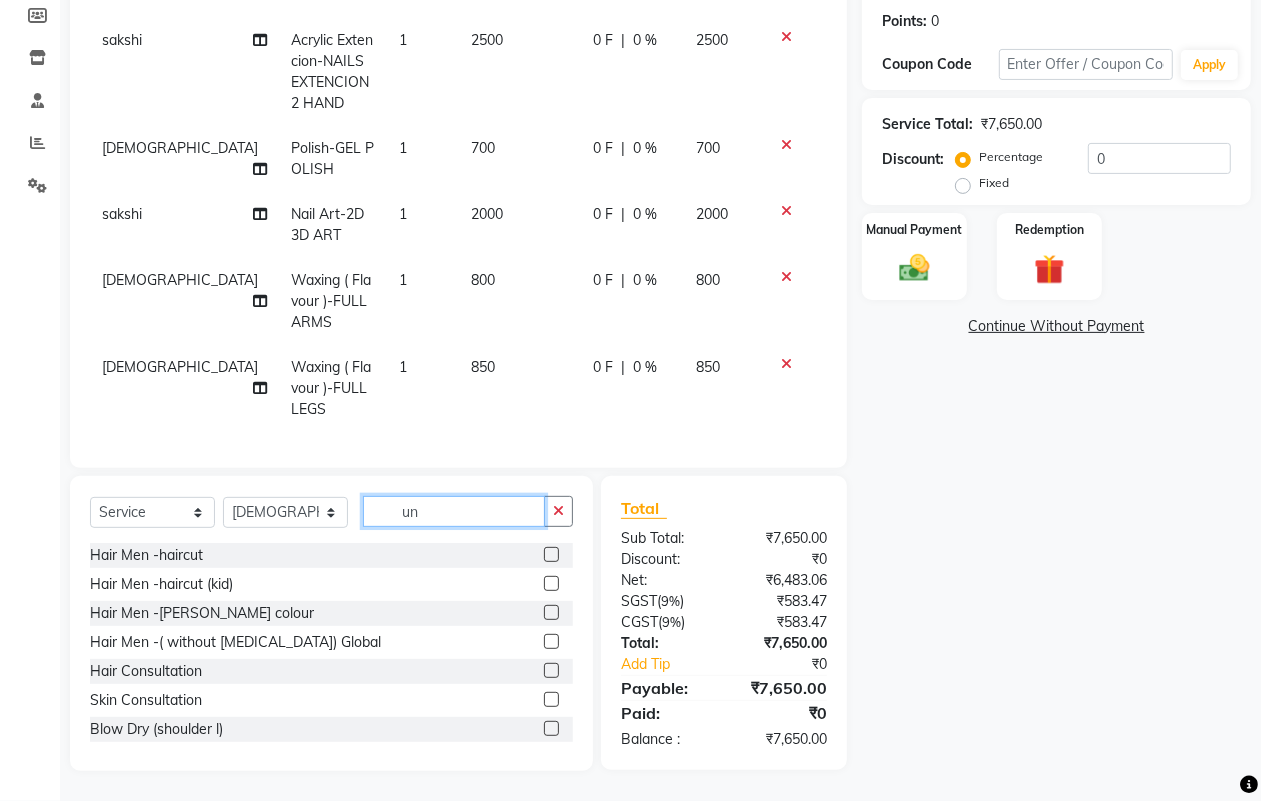 scroll, scrollTop: 298, scrollLeft: 0, axis: vertical 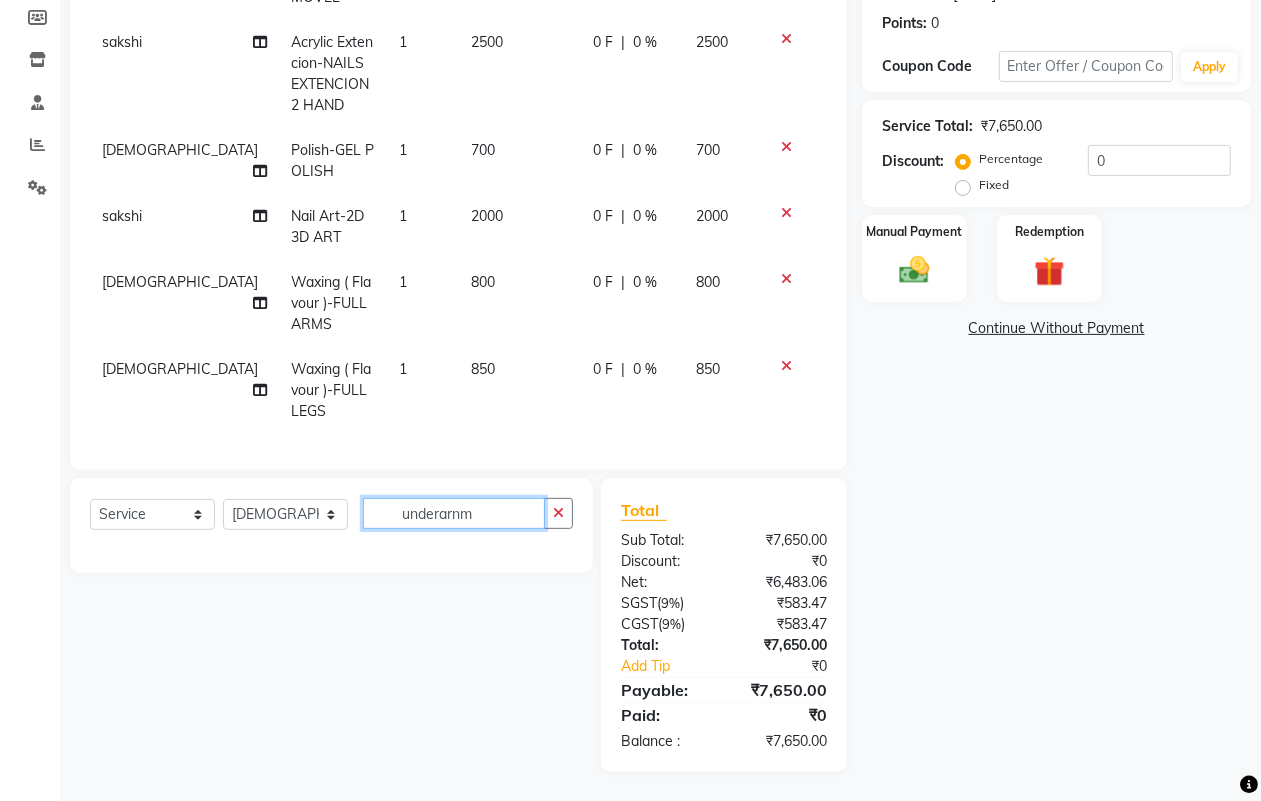 type on "underarn" 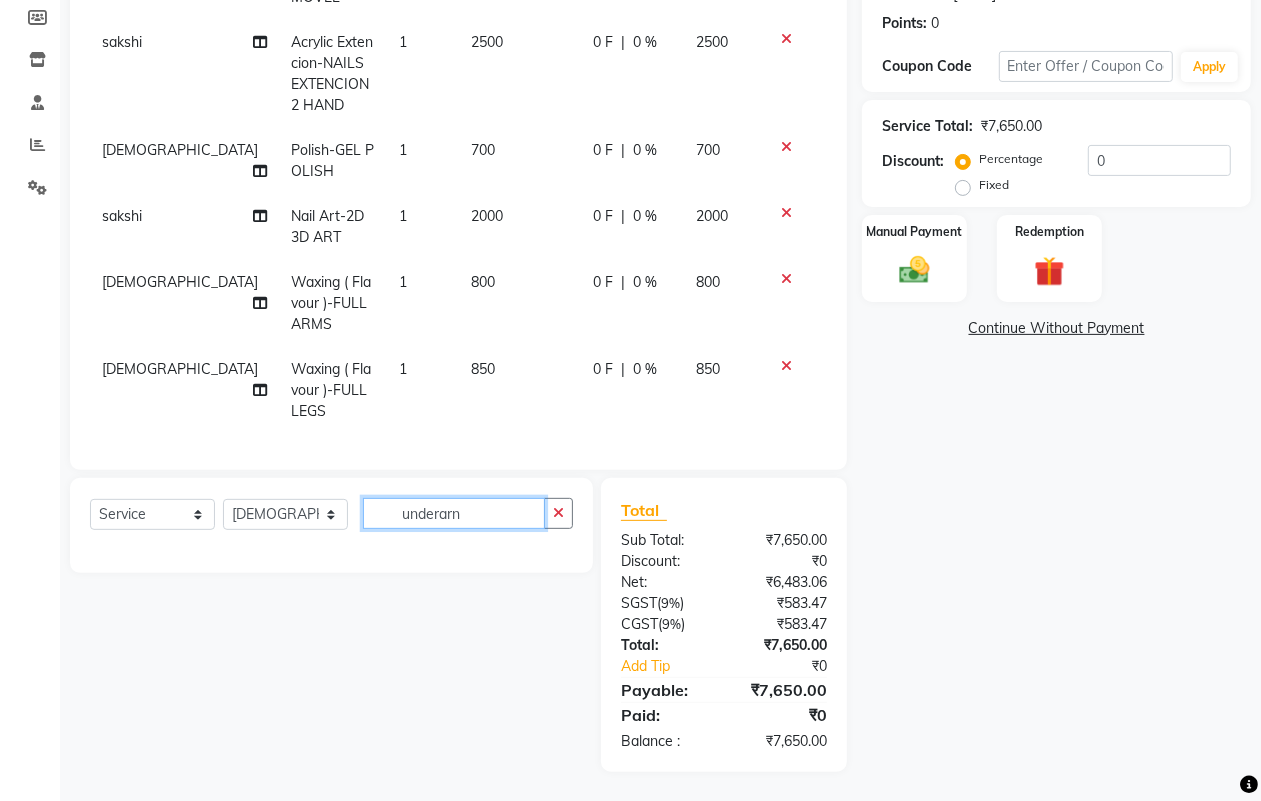 drag, startPoint x: 495, startPoint y: 517, endPoint x: 317, endPoint y: 507, distance: 178.28067 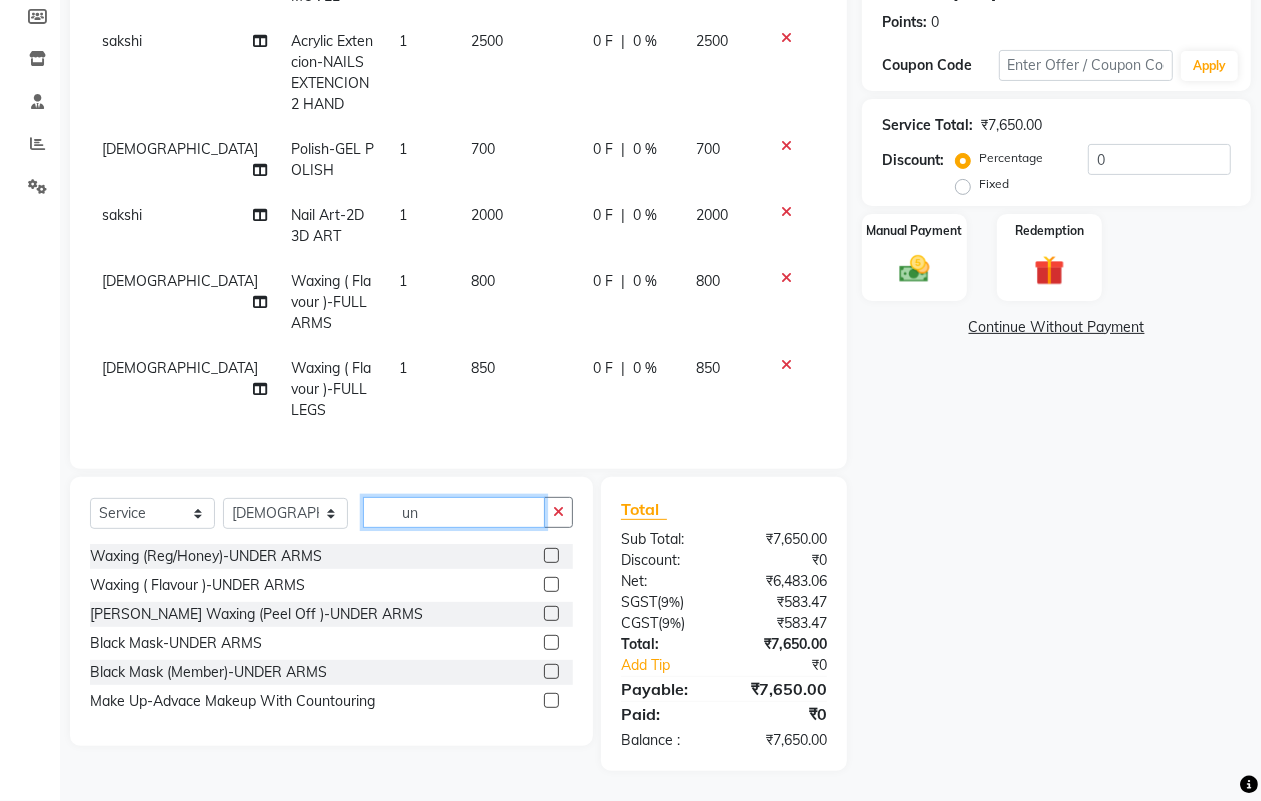 scroll, scrollTop: 298, scrollLeft: 0, axis: vertical 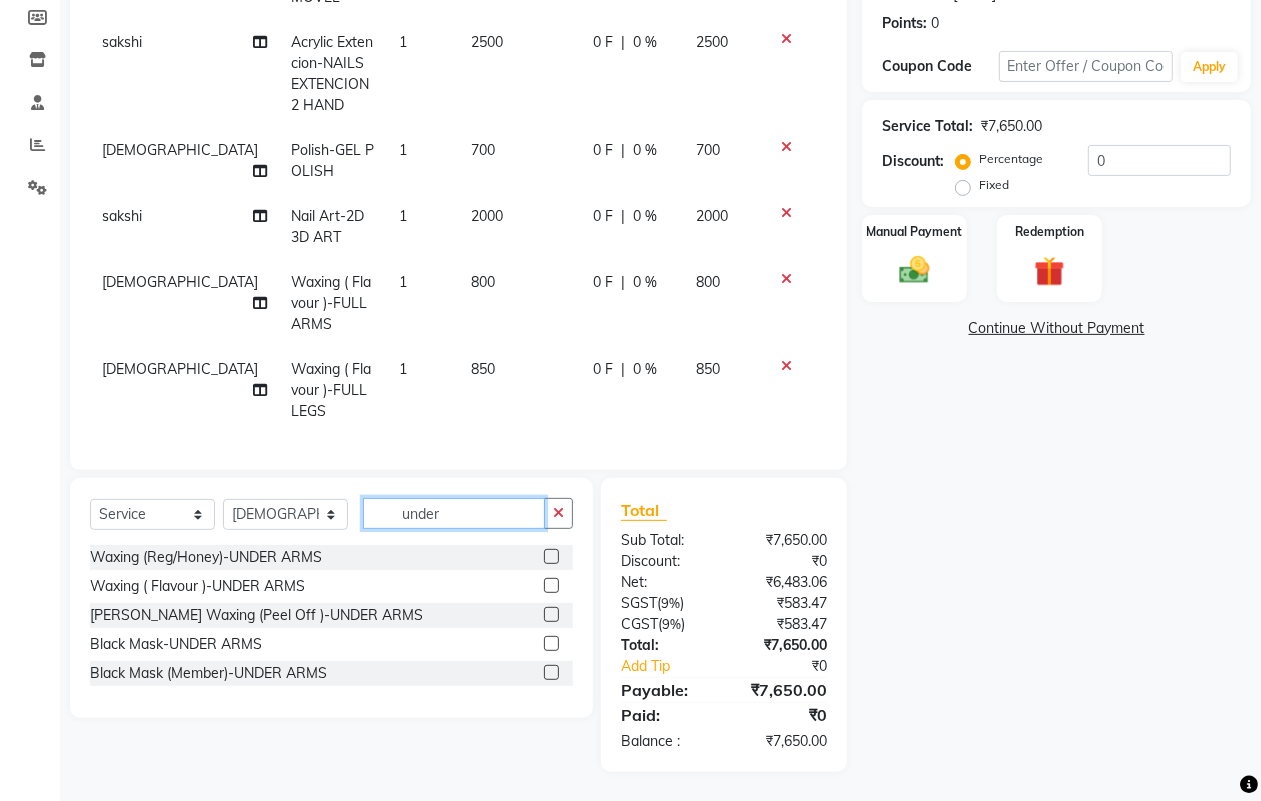 type on "under" 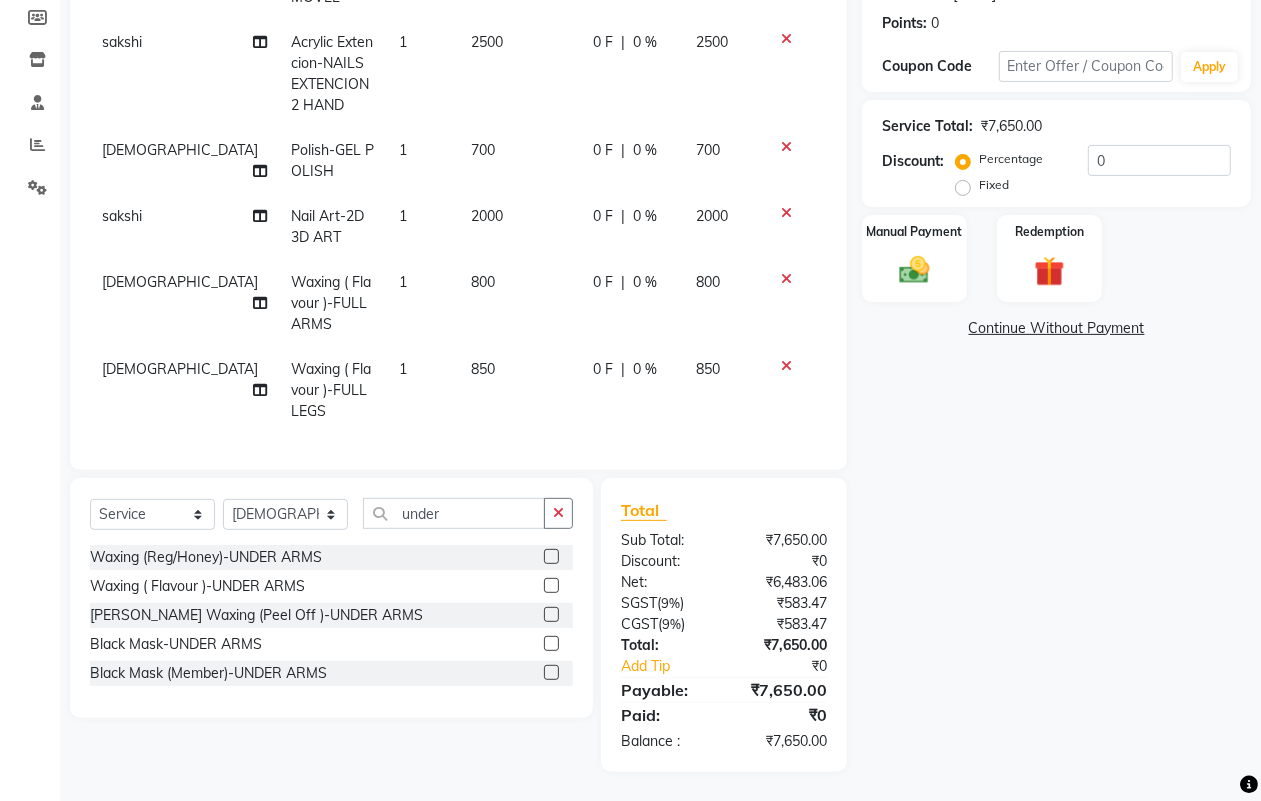click 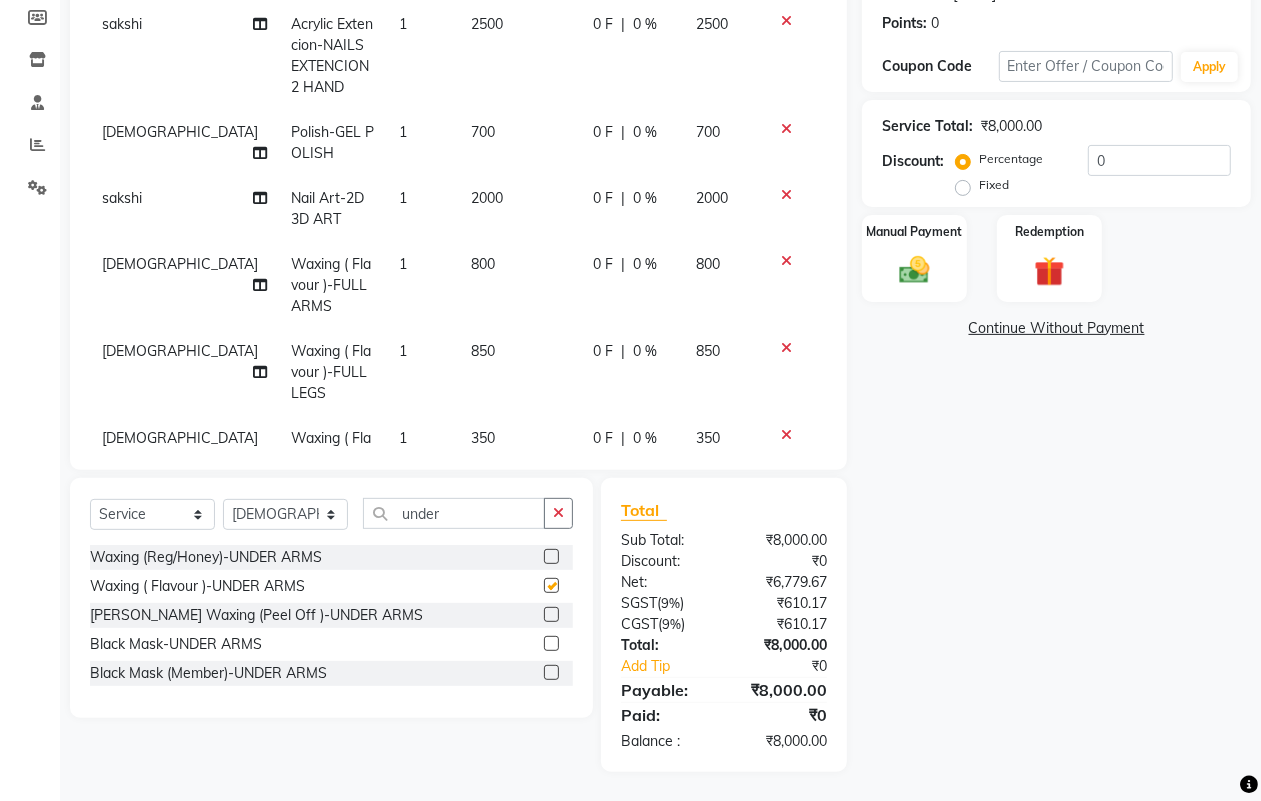 checkbox on "false" 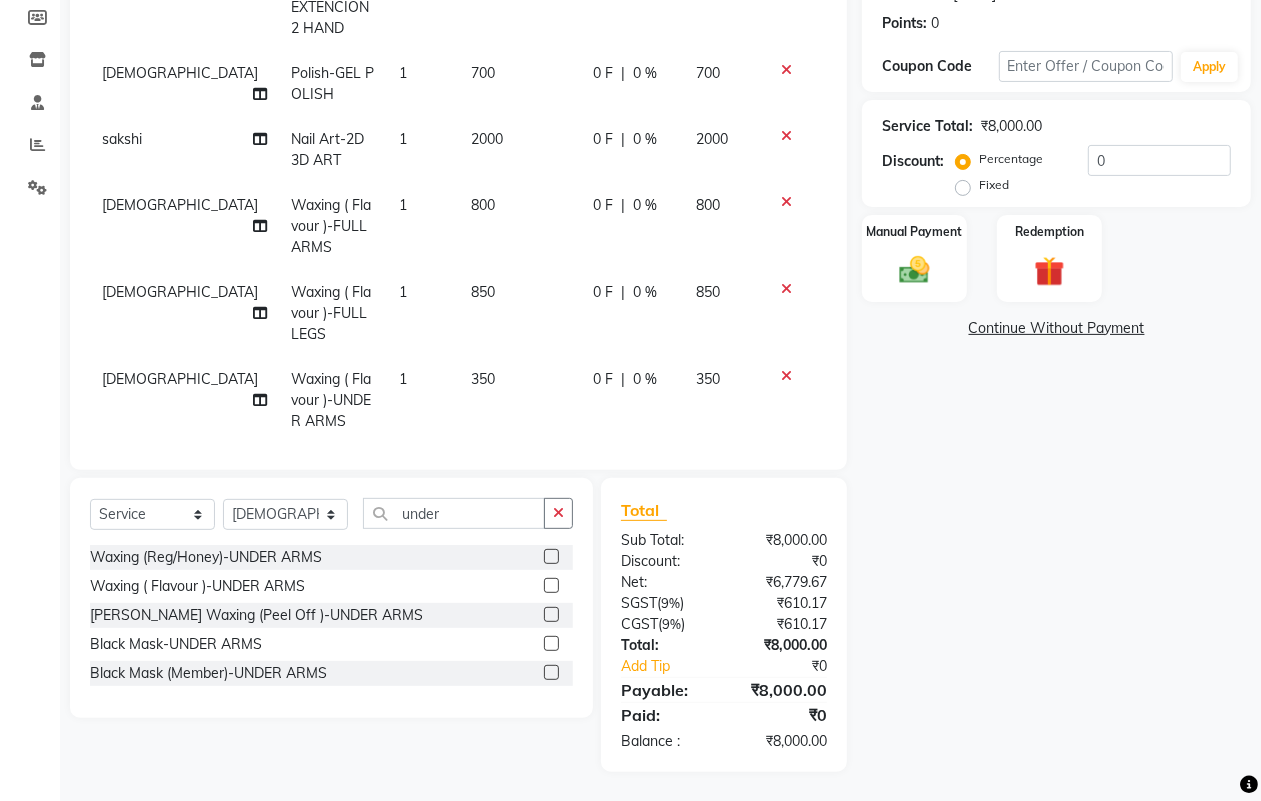 scroll, scrollTop: 225, scrollLeft: 0, axis: vertical 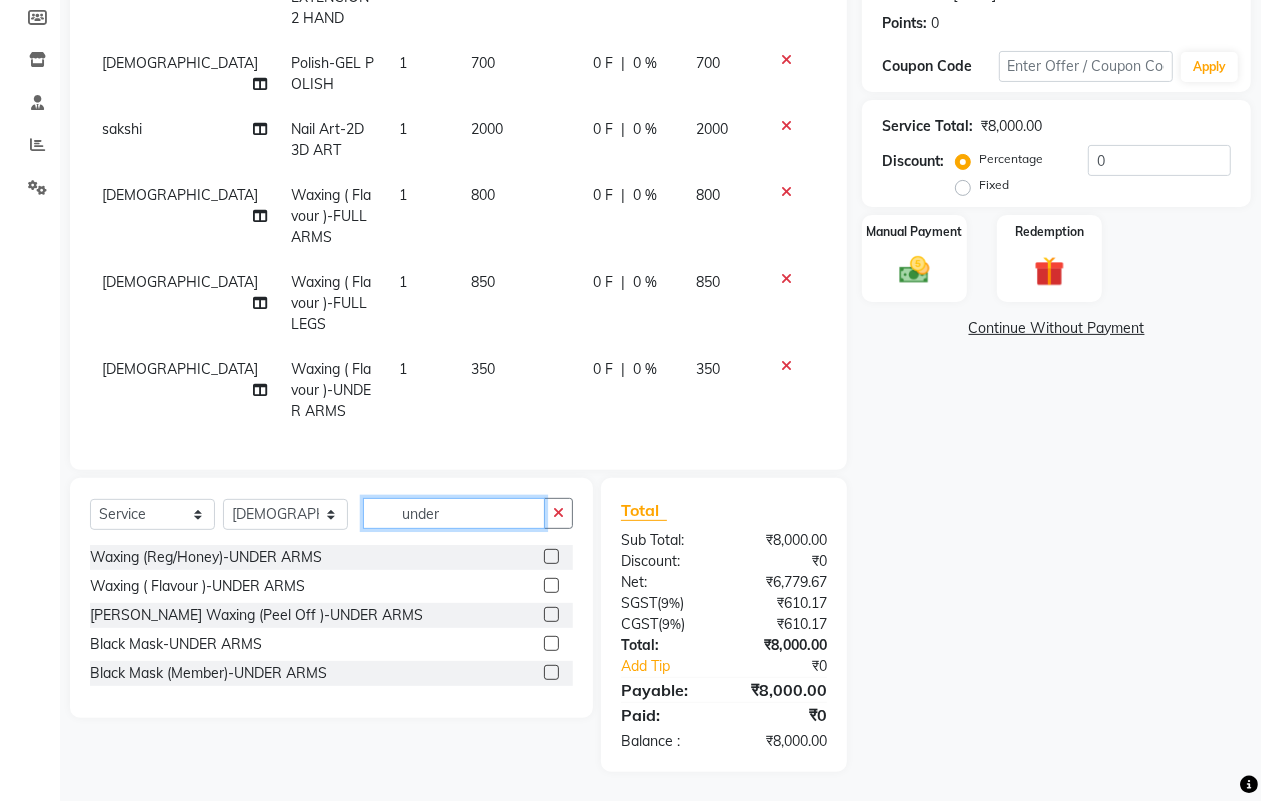 drag, startPoint x: 466, startPoint y: 507, endPoint x: 365, endPoint y: 512, distance: 101.12369 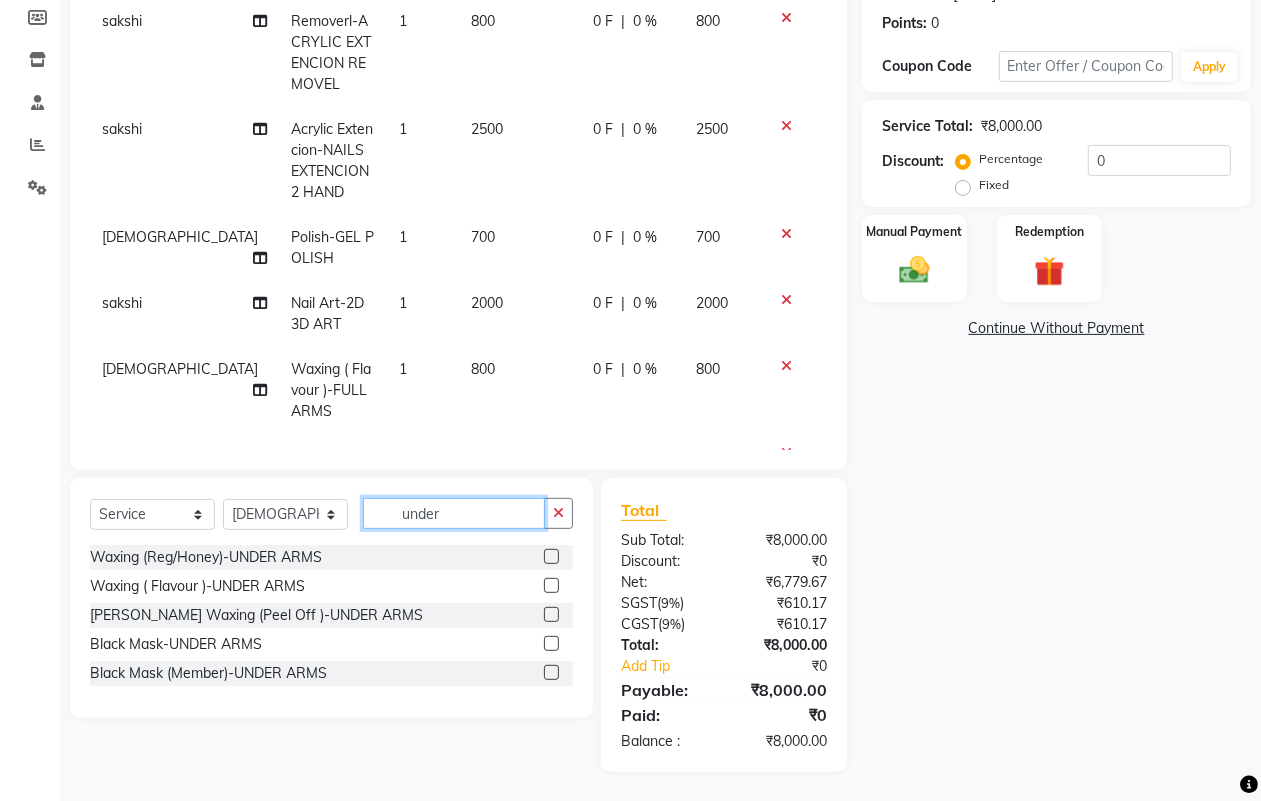 scroll, scrollTop: 0, scrollLeft: 0, axis: both 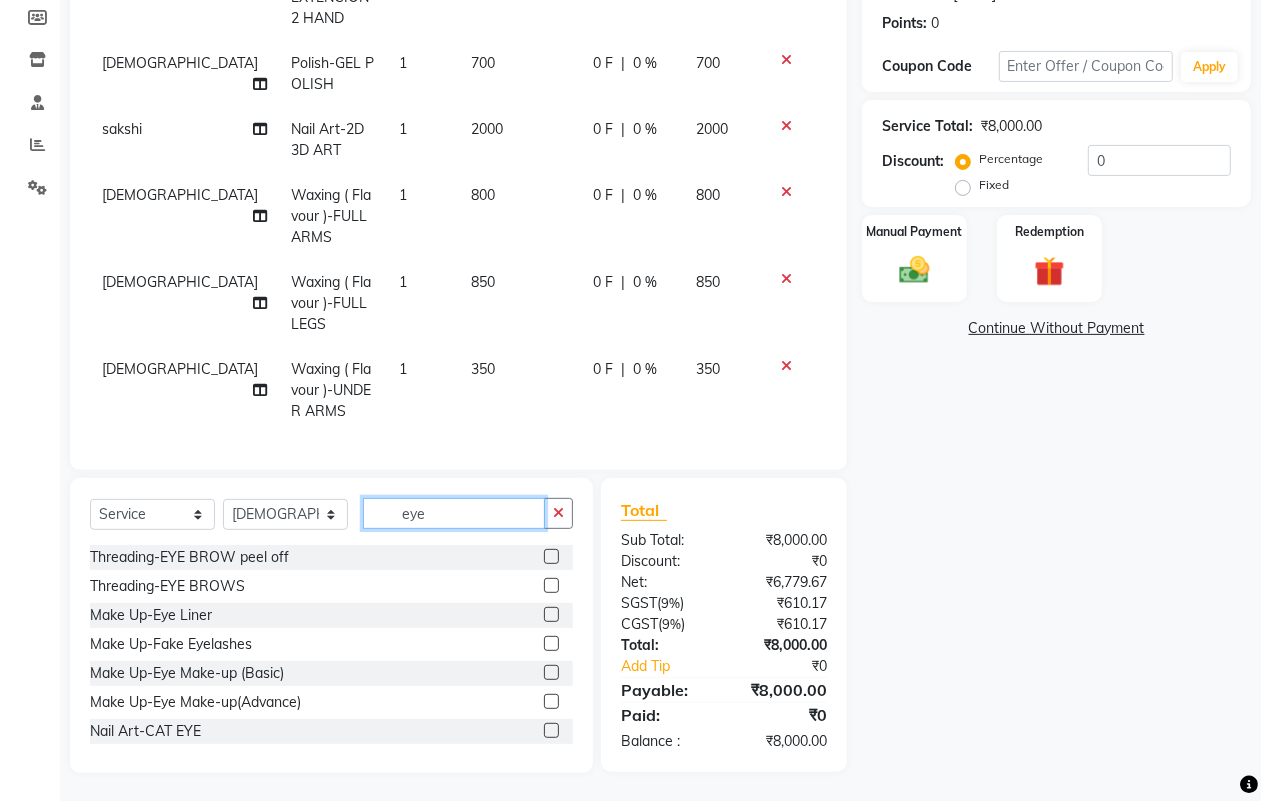 type on "eye" 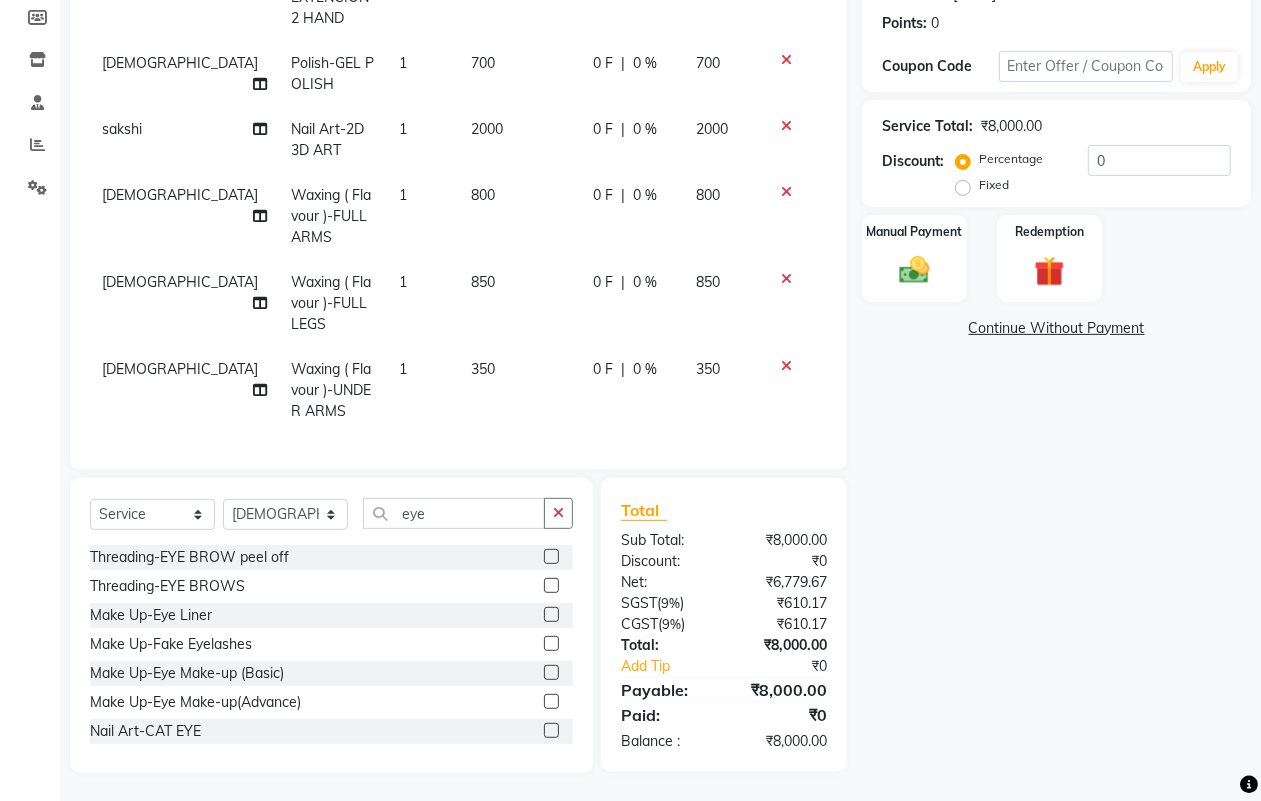 click 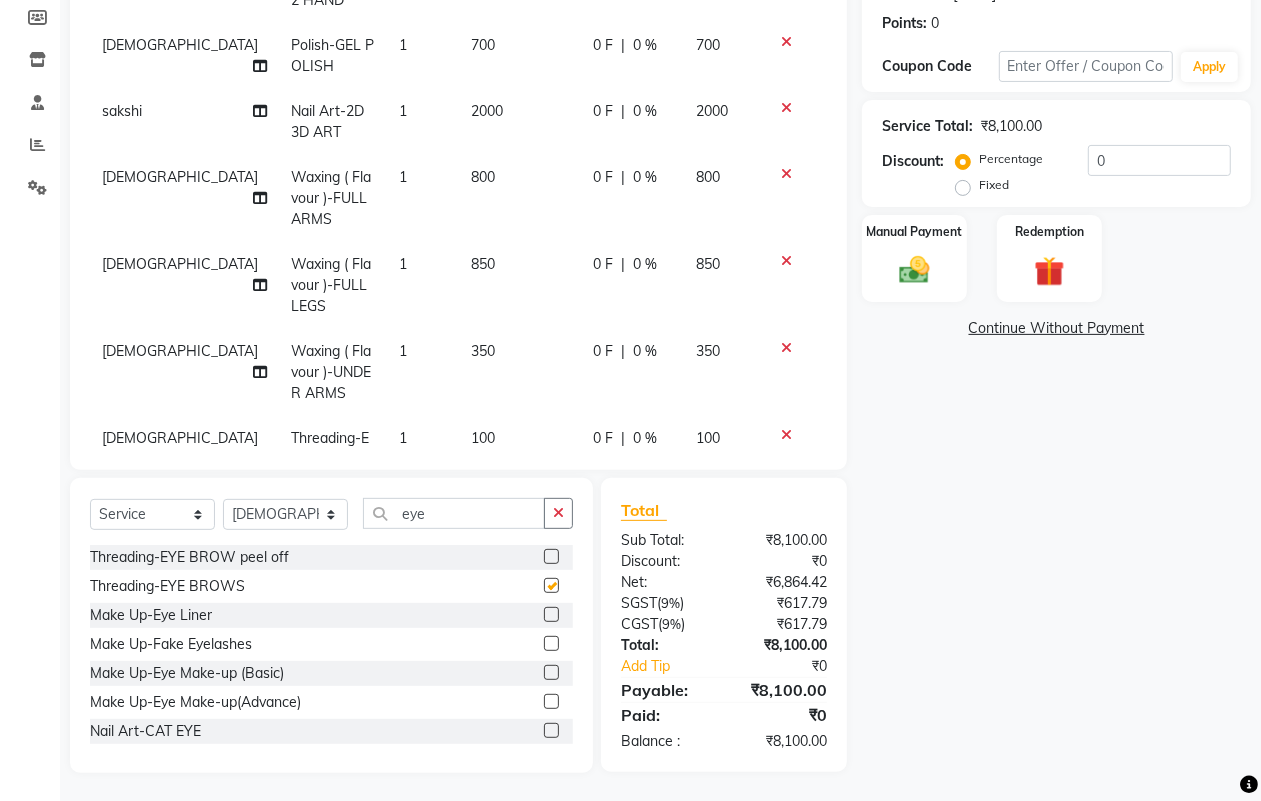 checkbox on "false" 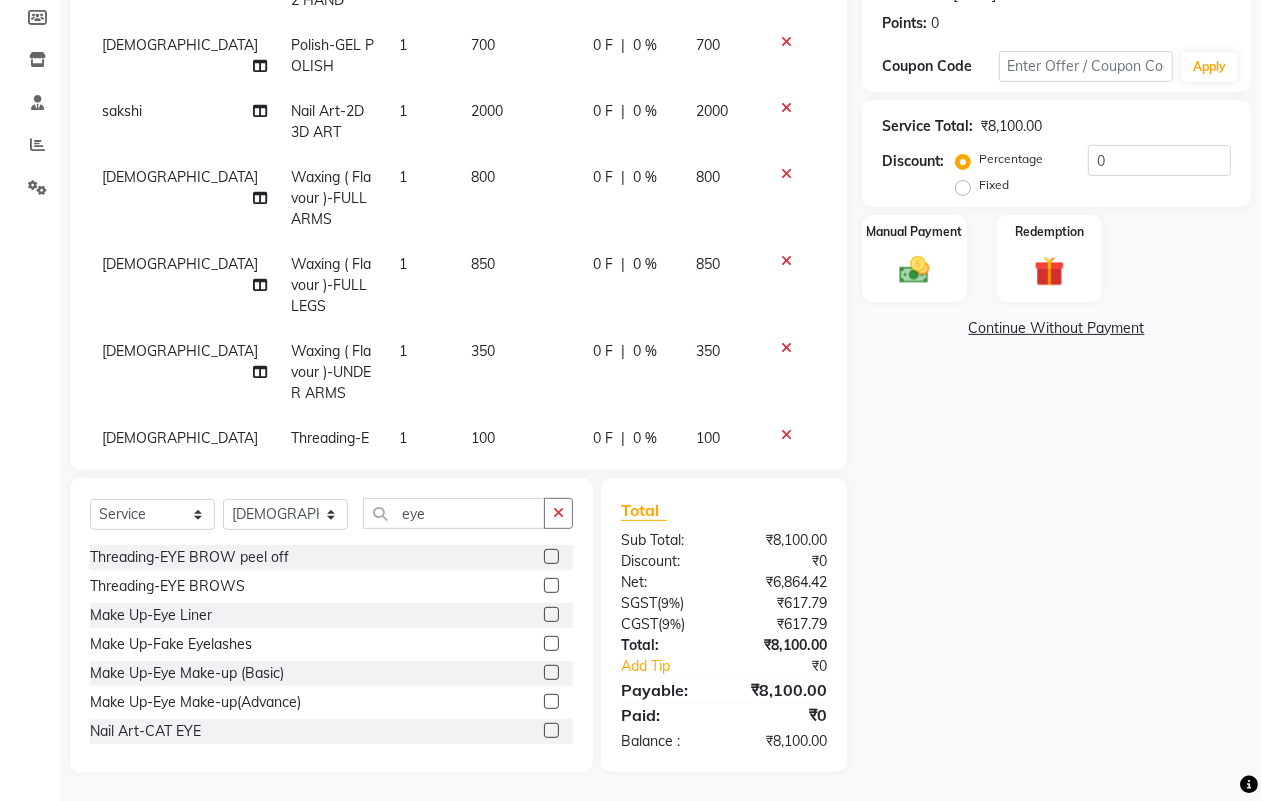 scroll, scrollTop: 291, scrollLeft: 0, axis: vertical 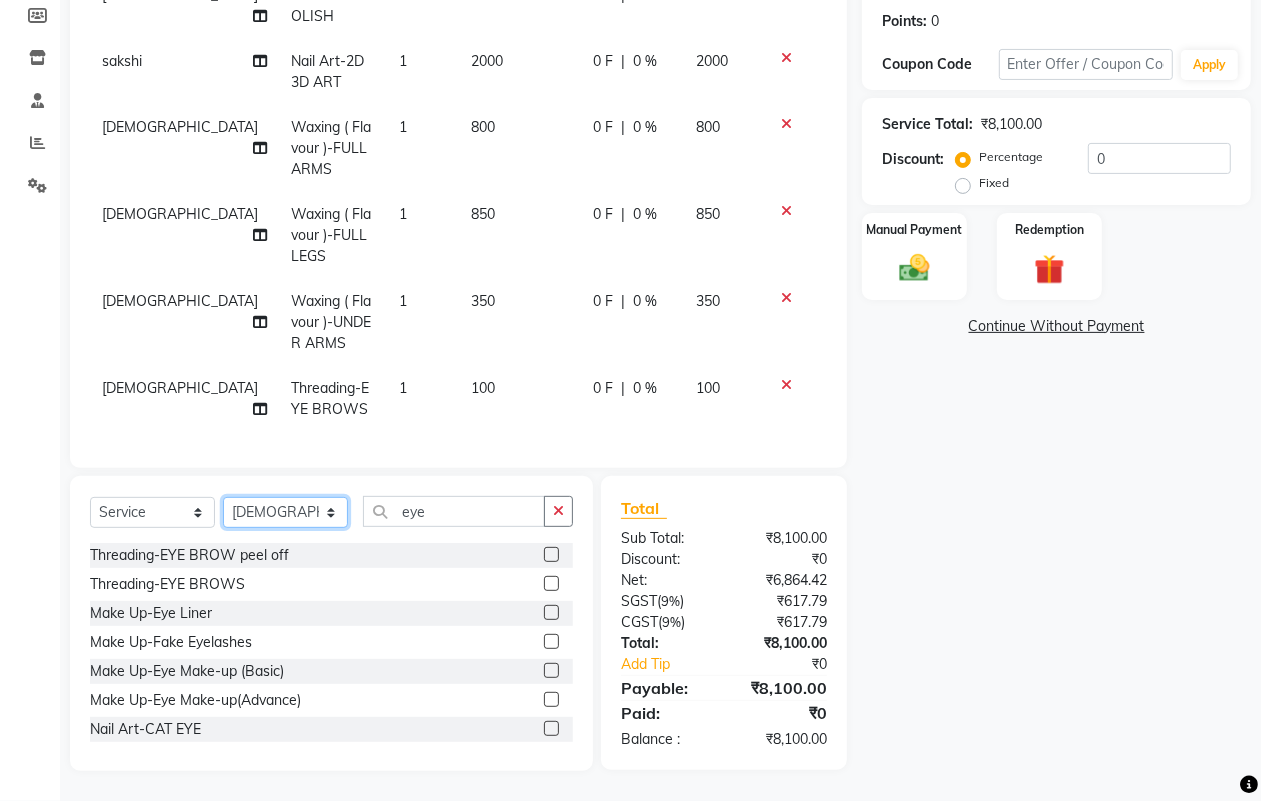 click on "Select Stylist ALISHA  Arman khan Dr,Muskan Jain FAIZAL FAIZAN FARID IQRA JAWED  JOYSNA JULI Jyotsana Baraskar KOMAL mehak Millat Nagar PINKY Rahul Riyasat ansari sakshi Salim SAIKH SAUD  SEEMA Sharukh Shital Jain Shivpriya SONI TBD Uma VAISHNAVI Veer Sir" 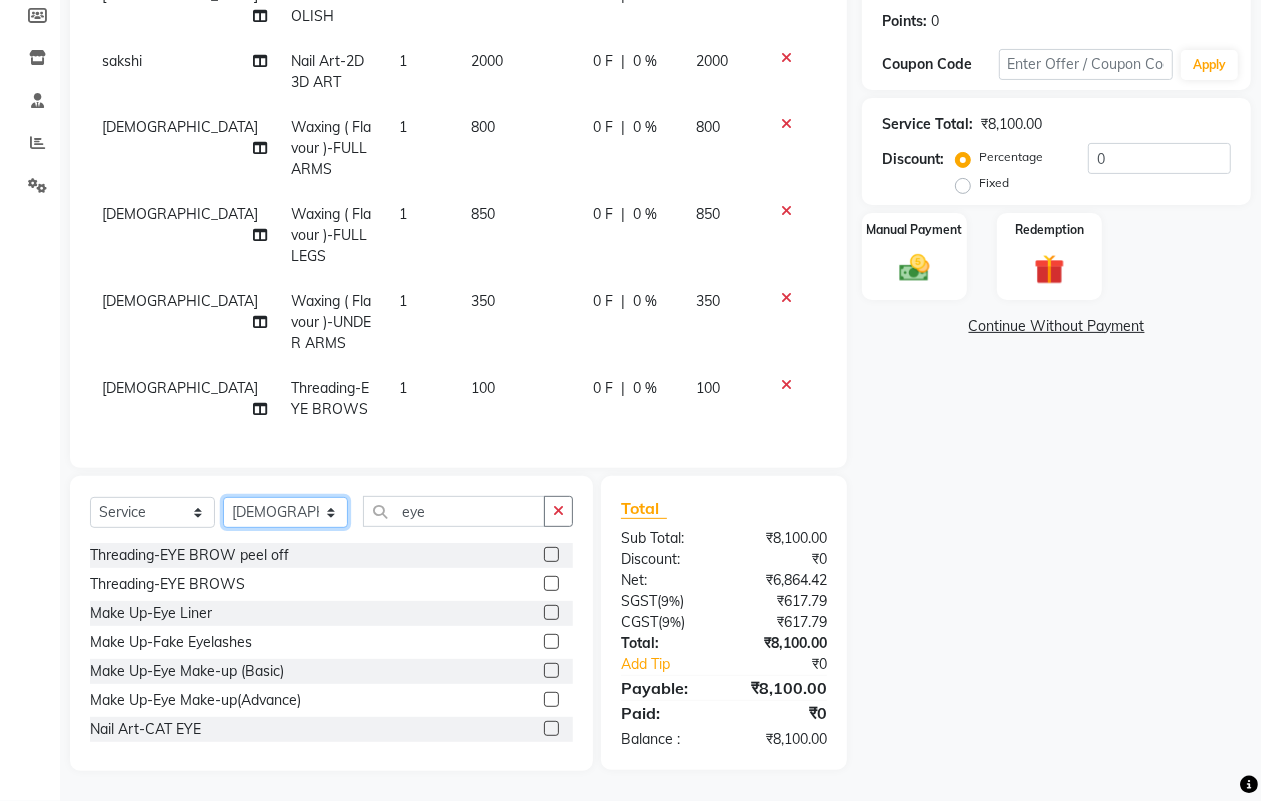 select on "23623" 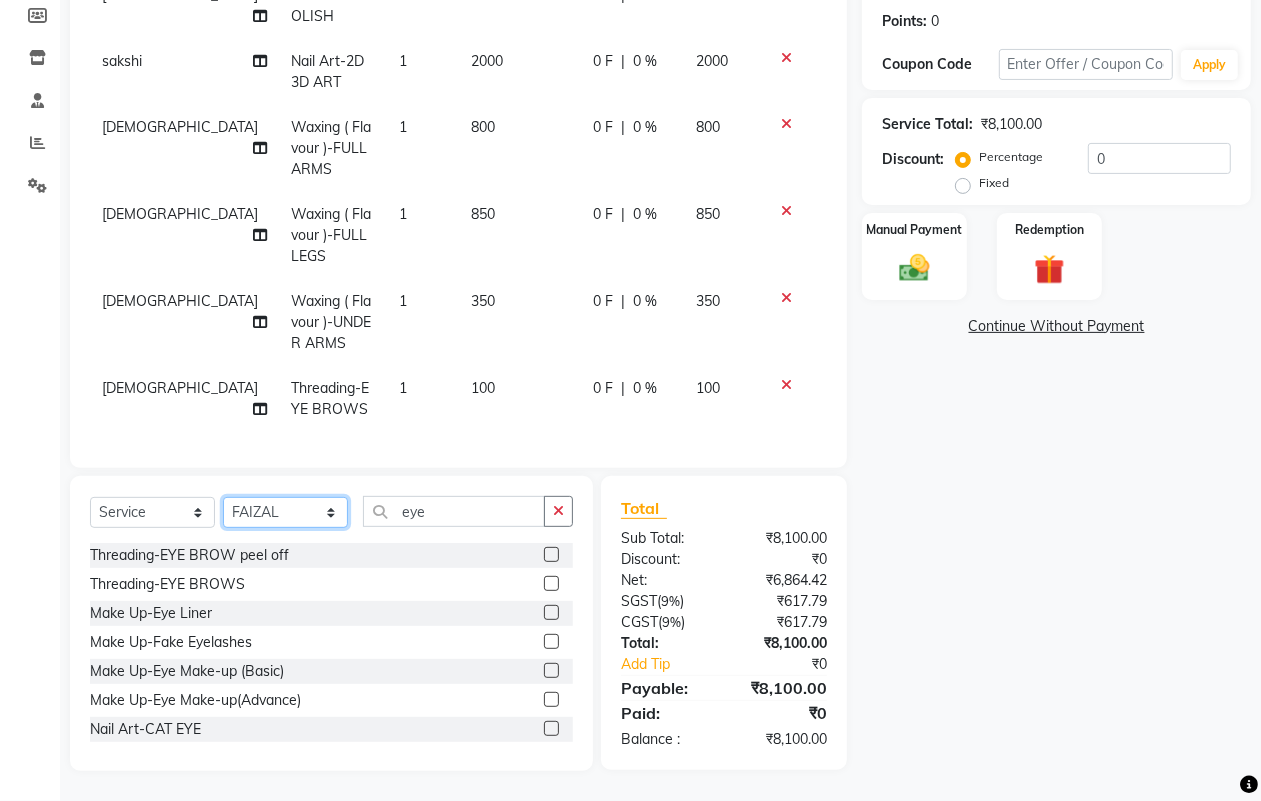click on "Select Stylist ALISHA  Arman khan Dr,Muskan Jain FAIZAL FAIZAN FARID IQRA JAWED  JOYSNA JULI Jyotsana Baraskar KOMAL mehak Millat Nagar PINKY Rahul Riyasat ansari sakshi Salim SAIKH SAUD  SEEMA Sharukh Shital Jain Shivpriya SONI TBD Uma VAISHNAVI Veer Sir" 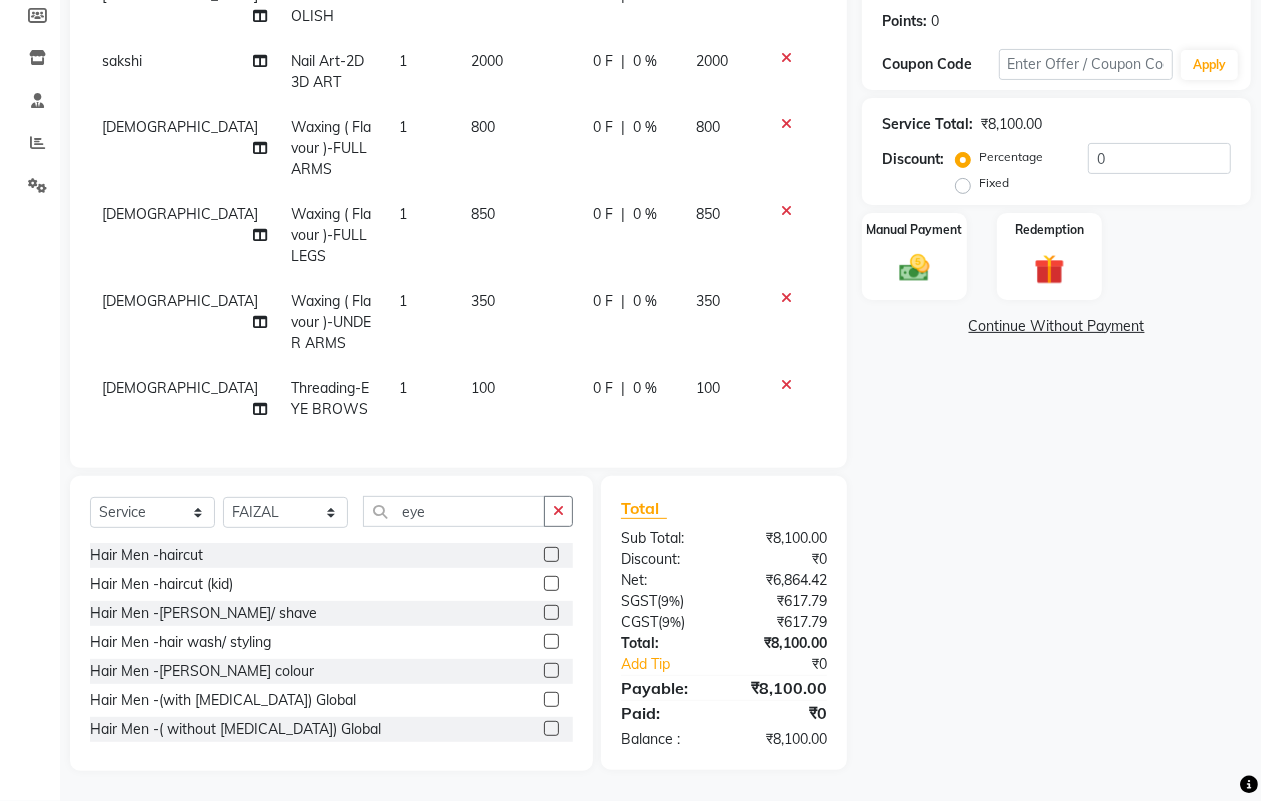 click on "Select  Service  Product  Membership  Package Voucher Prepaid Gift Card  Select Stylist ALISHA  Arman khan Dr,Muskan Jain FAIZAL FAIZAN FARID IQRA JAWED  JOYSNA JULI Jyotsana Baraskar KOMAL mehak Millat Nagar PINKY Rahul Riyasat ansari sakshi Salim SAIKH SAUD  SEEMA Sharukh Shital Jain Shivpriya SONI TBD Uma VAISHNAVI Veer Sir eye Hair Men -haircut  Hair Men -haircut (kid)  Hair Men -beard/ shave  Hair Men -hair wash/ styling  Hair Men -beard colour  Hair Men -(with ammonia) Global  Hair Men -( without  ammonia) Global  Hair Consultation   Skin Consultation   Blow Dry (shoulder l)  BLOW DRY   Hair Cut OFFER  Lashes lifting   Lashes Tinting  Hair shimmer   nail art per finger   morroccon spa (shoulder lenght  Moroccan spa (below shoulder )  morroccon (below waist)  Wash & tongs (below sholder)  creative stylish men   microblading  Dr Consultation  Waxing (Men) Flav-full arms  Waxing (Men) Flav-half leg  Waxing (Men) Flav-back full  Waxing (Men) Flav-front full  Waxing (Men) Reg-full arms  Hilit (Men)-PER FOIL" 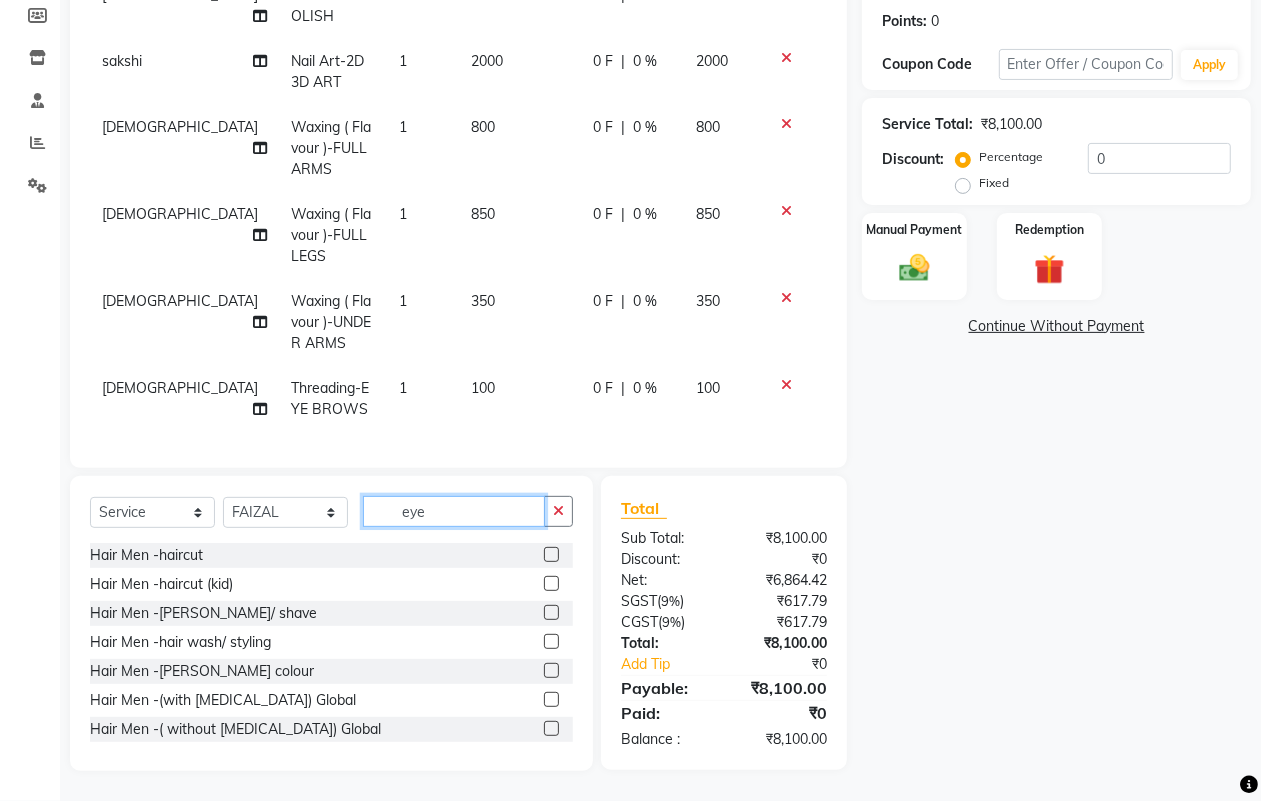click on "eye" 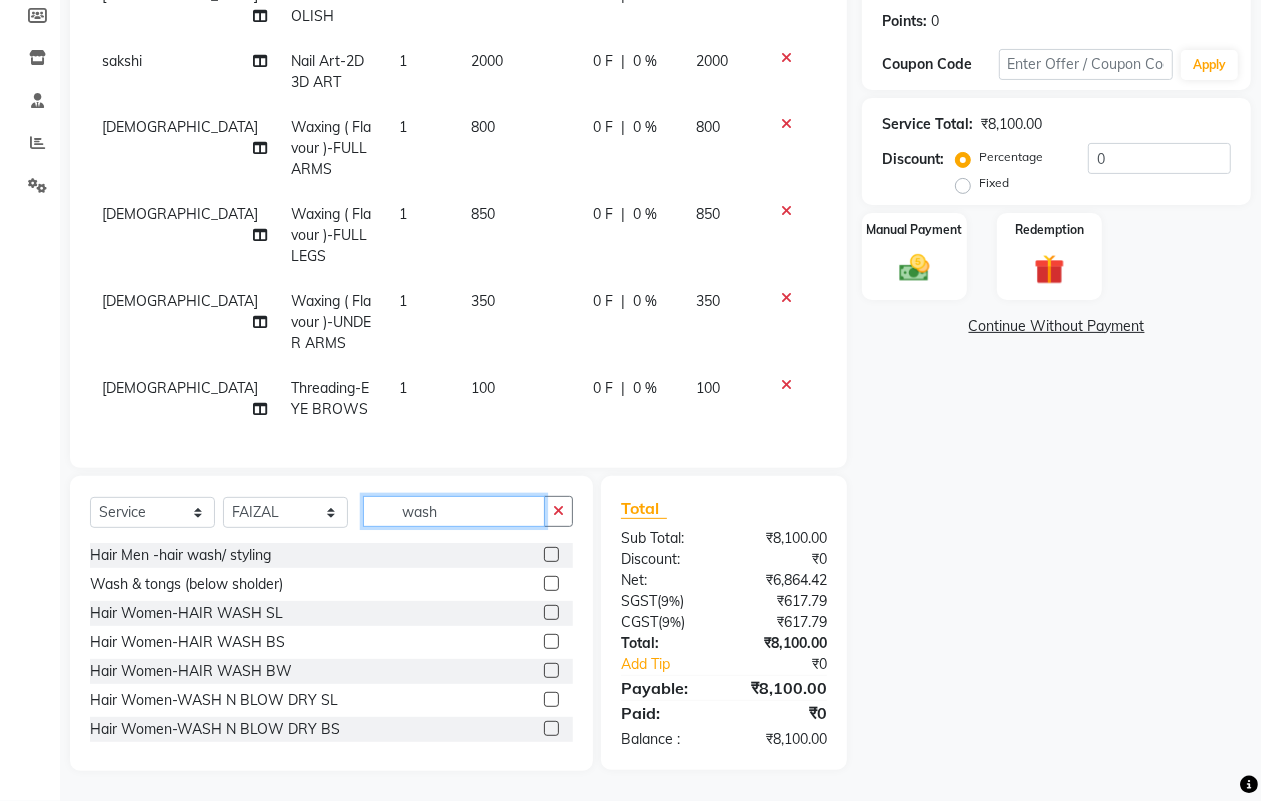 type on "wash" 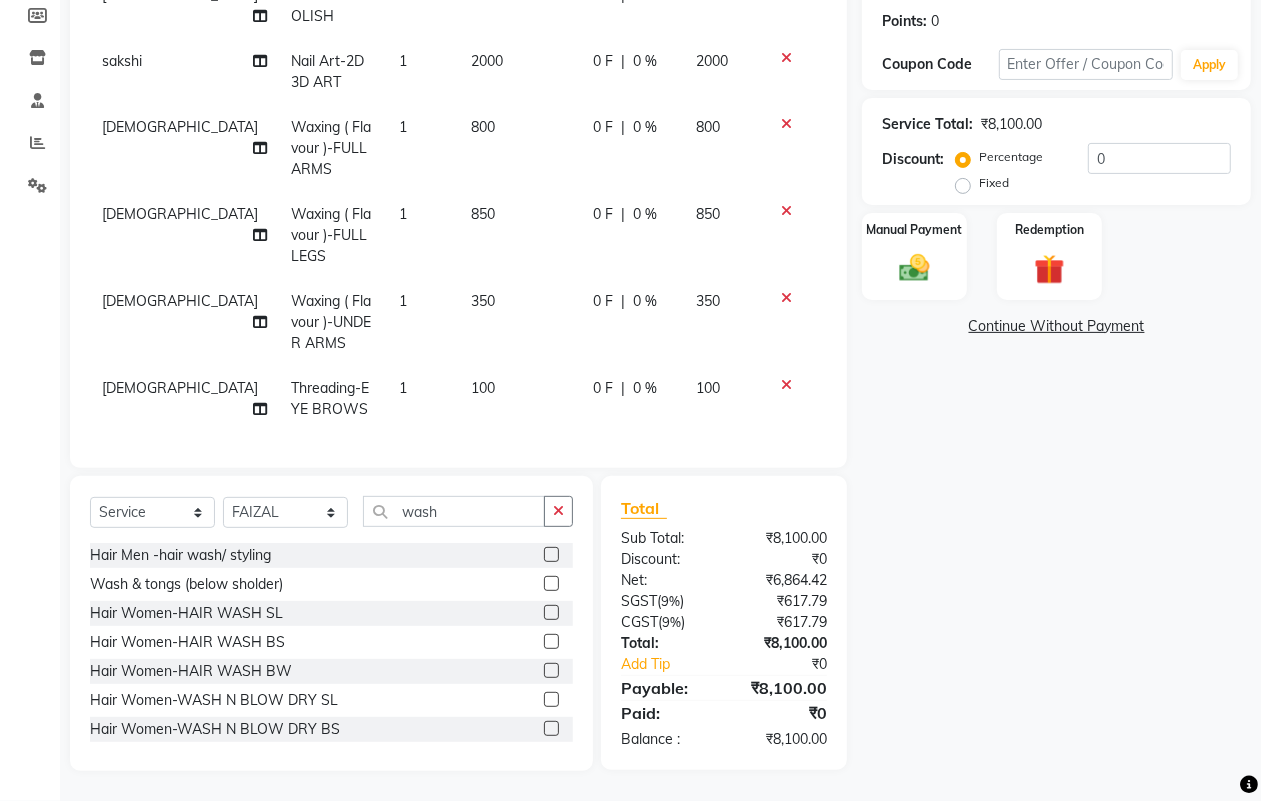 click 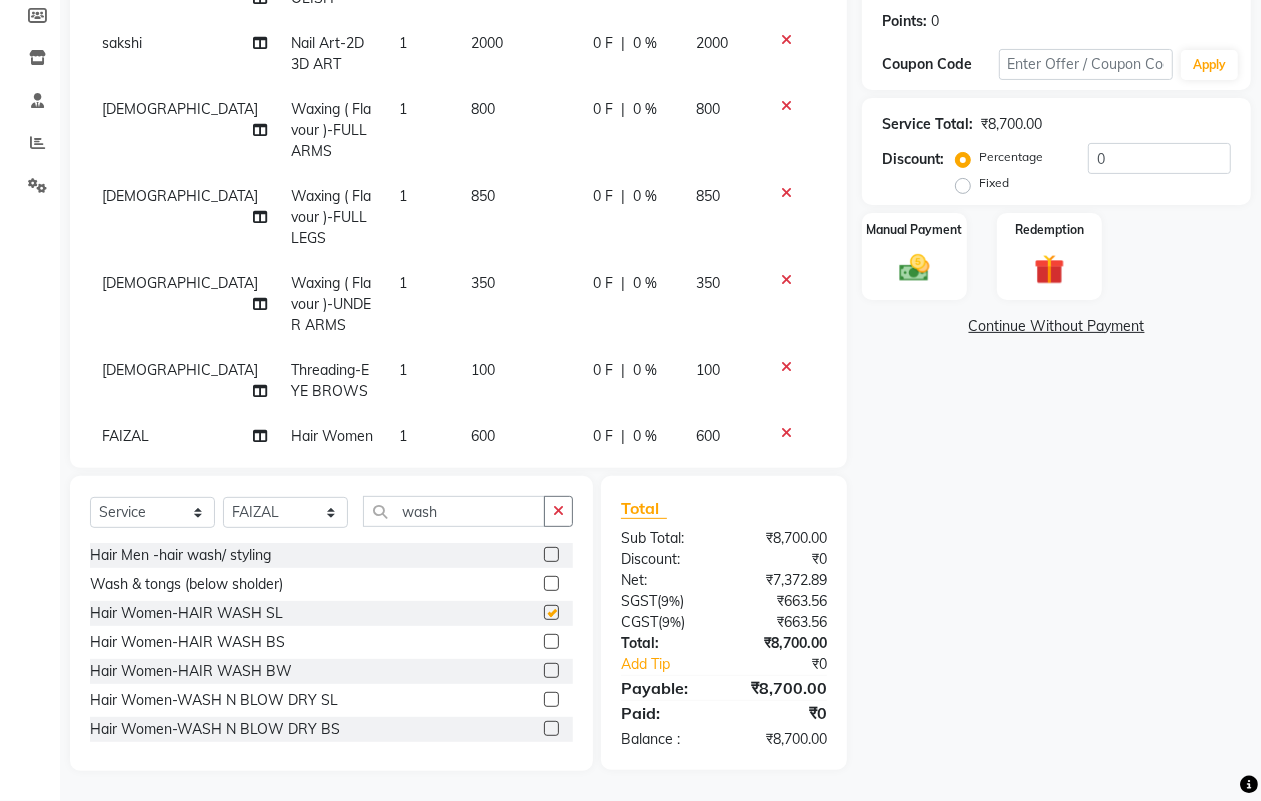 checkbox on "false" 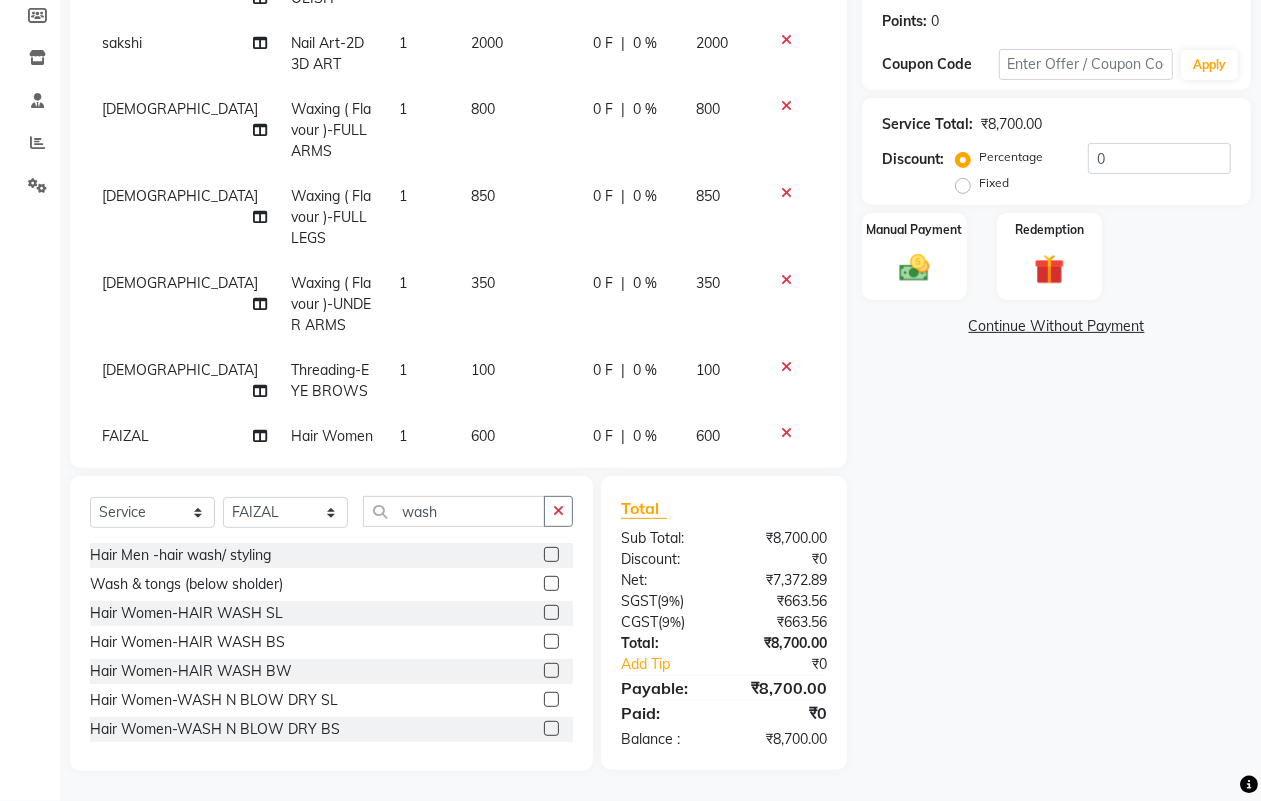 scroll, scrollTop: 378, scrollLeft: 0, axis: vertical 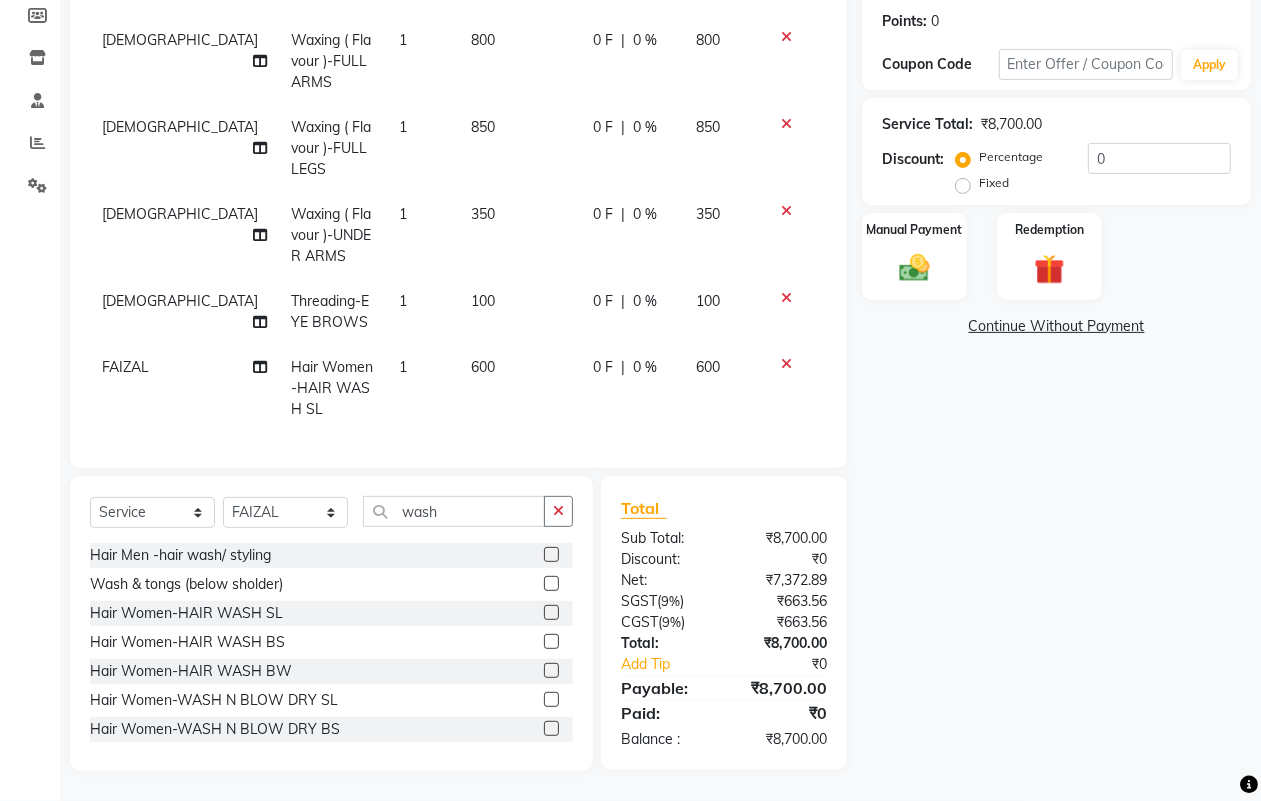 click on "600" 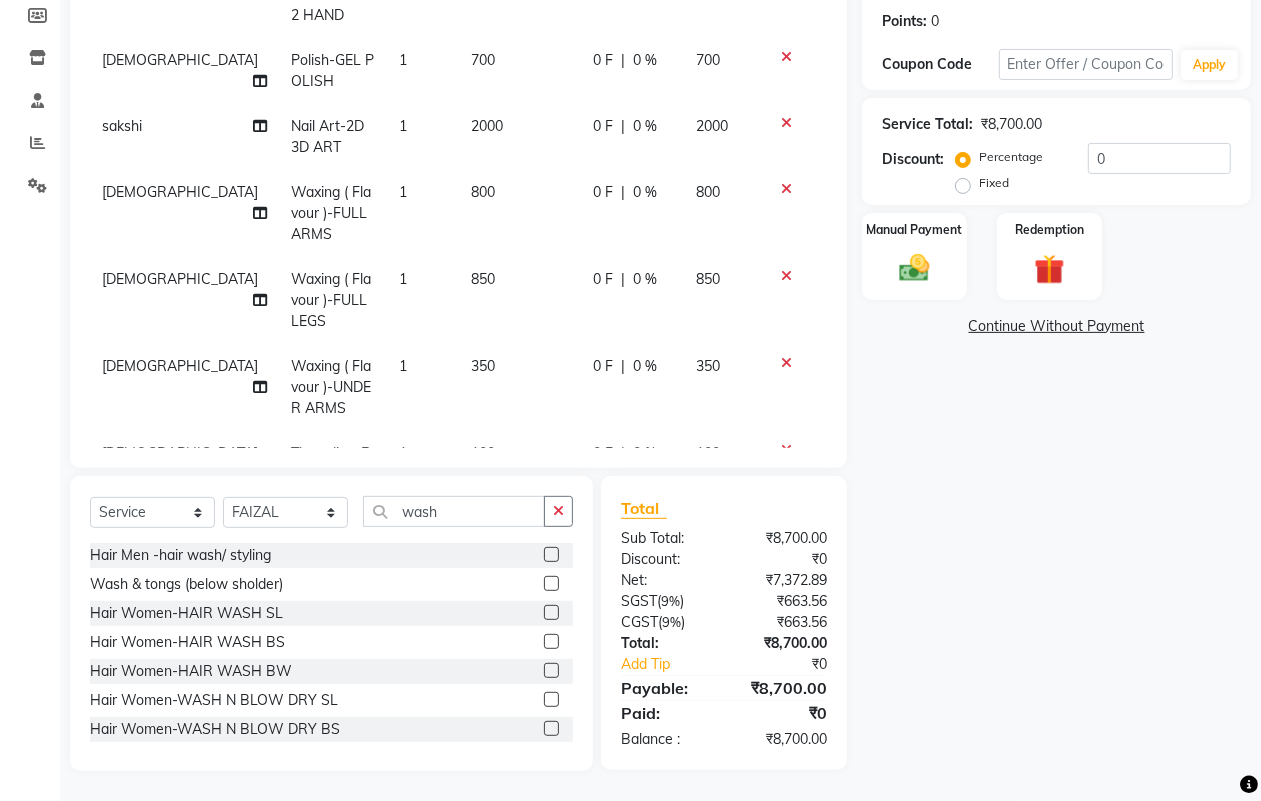 select on "23623" 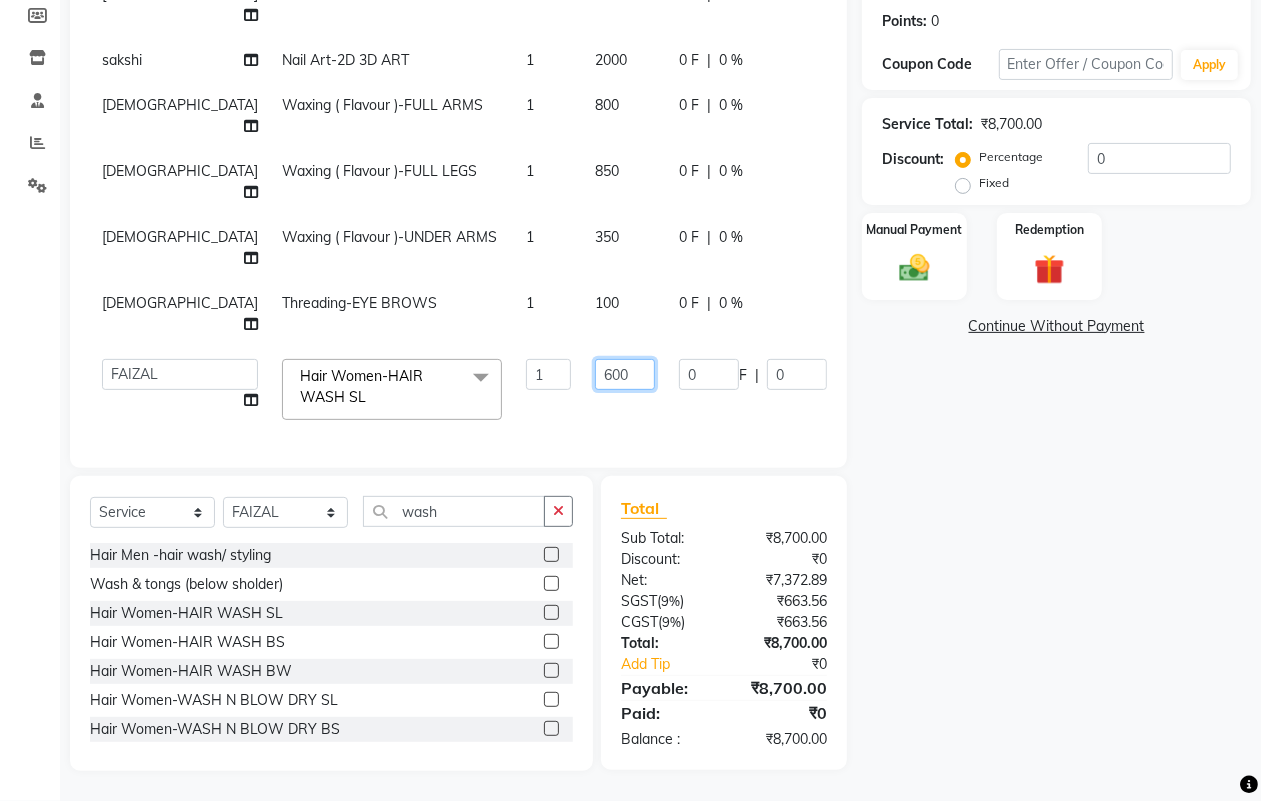 click on "600" 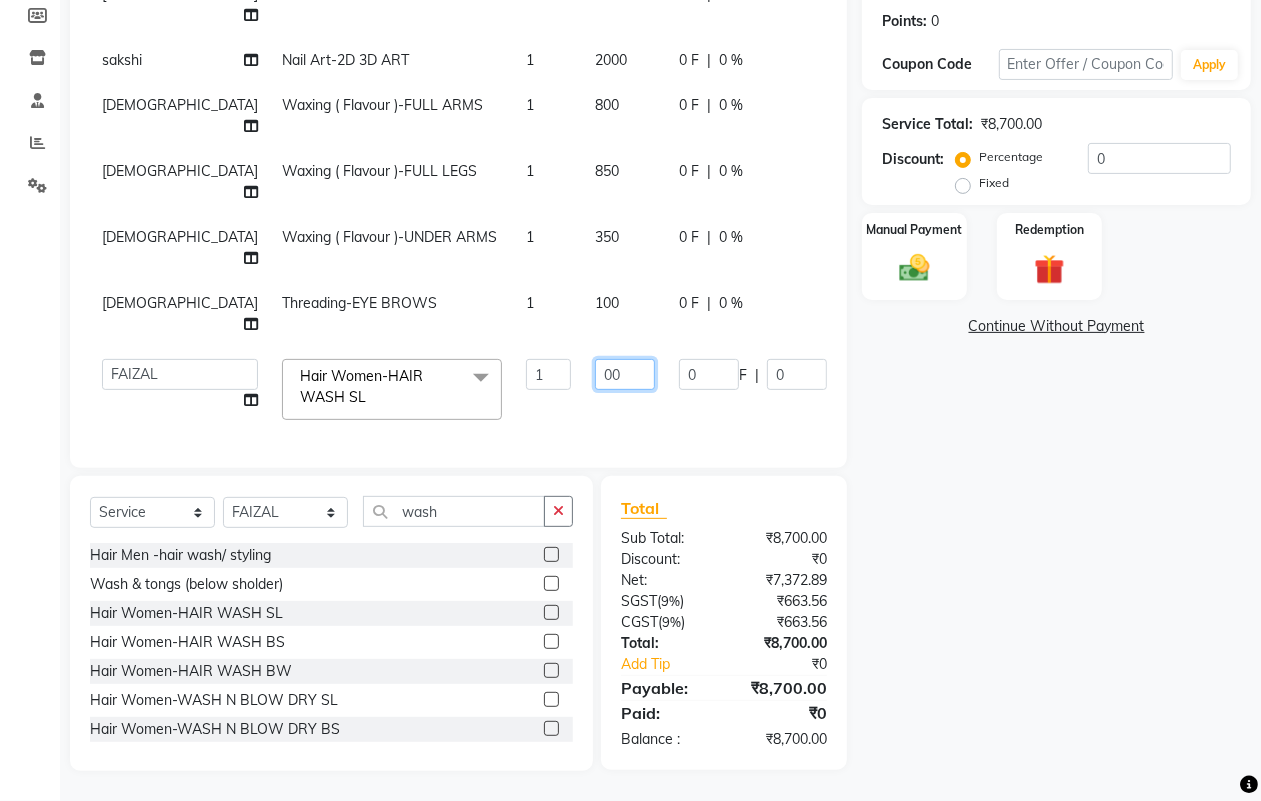 type on "700" 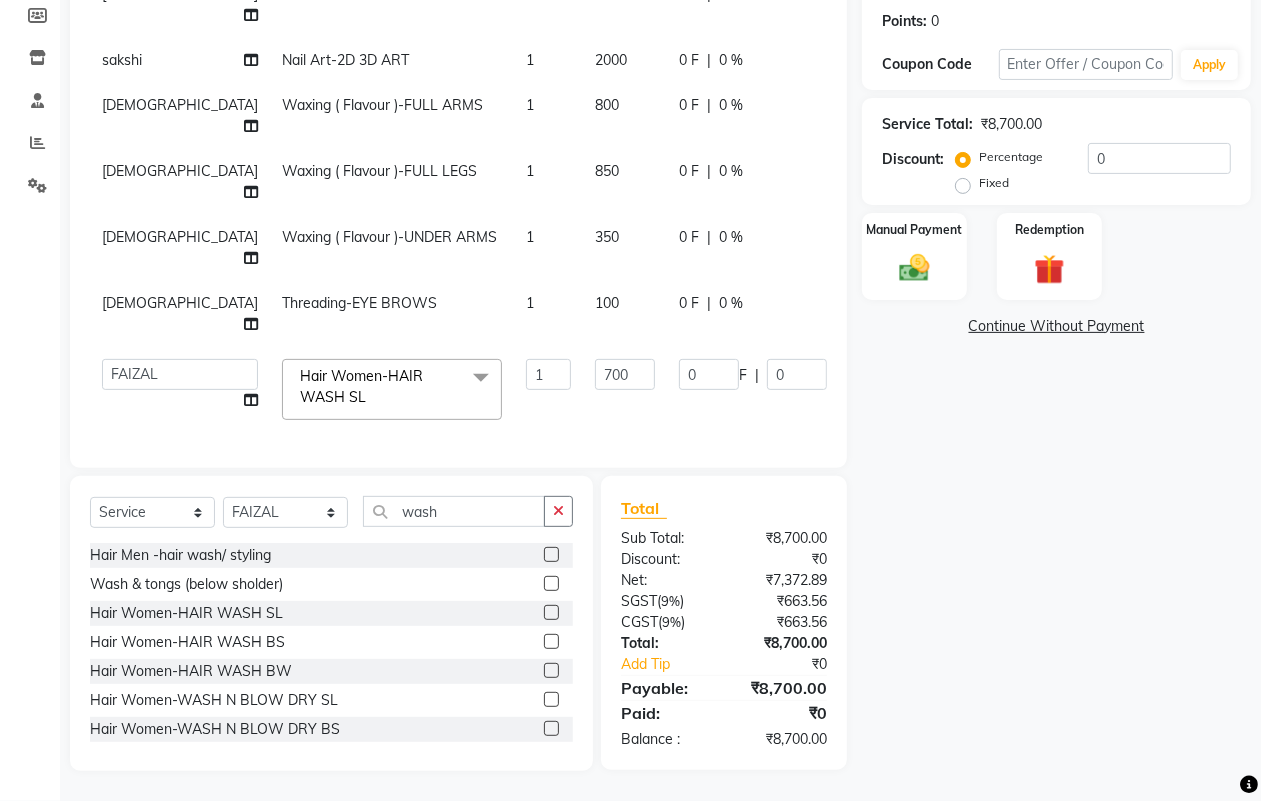 click on "Name: Sanchana Wakle Membership:  No Active Membership  Total Visits:  10 Card on file:  0 Last Visit:   28-06-2025 Points:   0  Coupon Code Apply Service Total:  ₹8,700.00  Discount:  Percentage   Fixed  0 Manual Payment Redemption  Continue Without Payment" 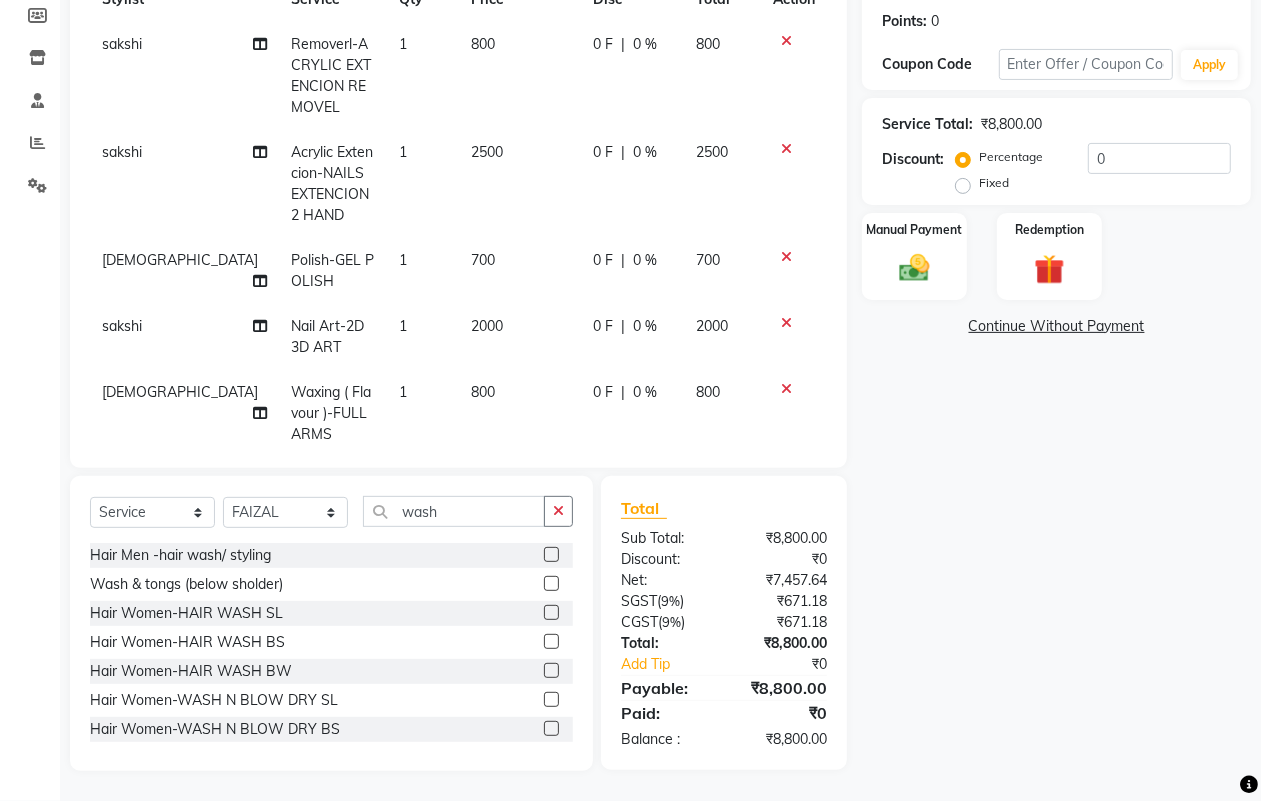 scroll, scrollTop: 0, scrollLeft: 0, axis: both 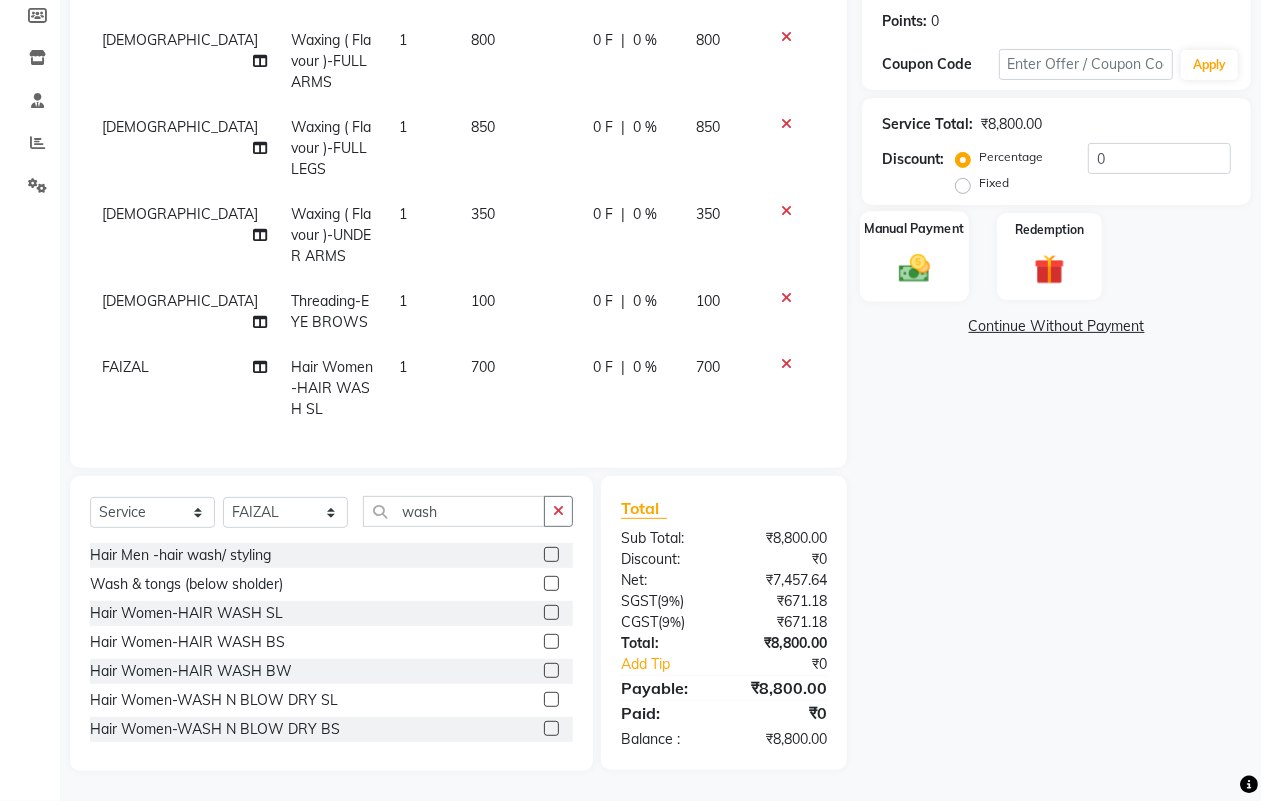 click 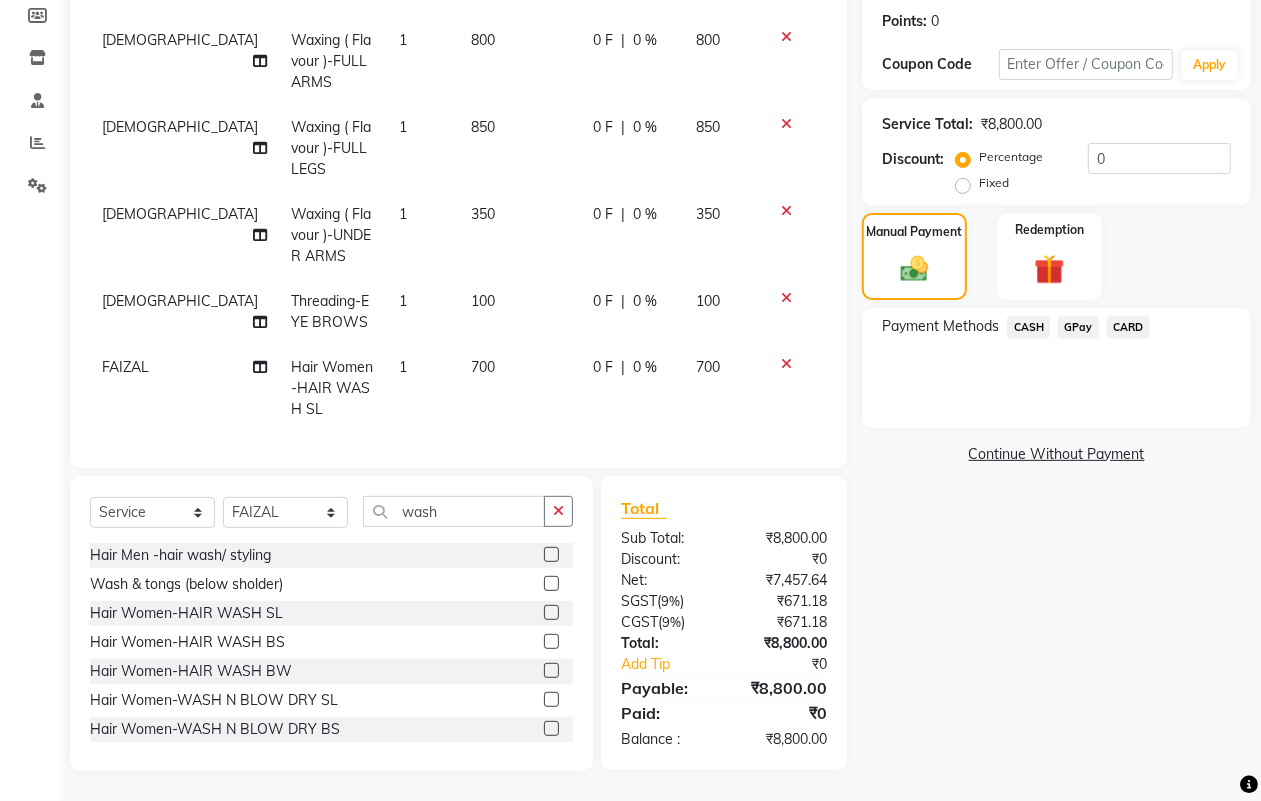 click on "CASH" 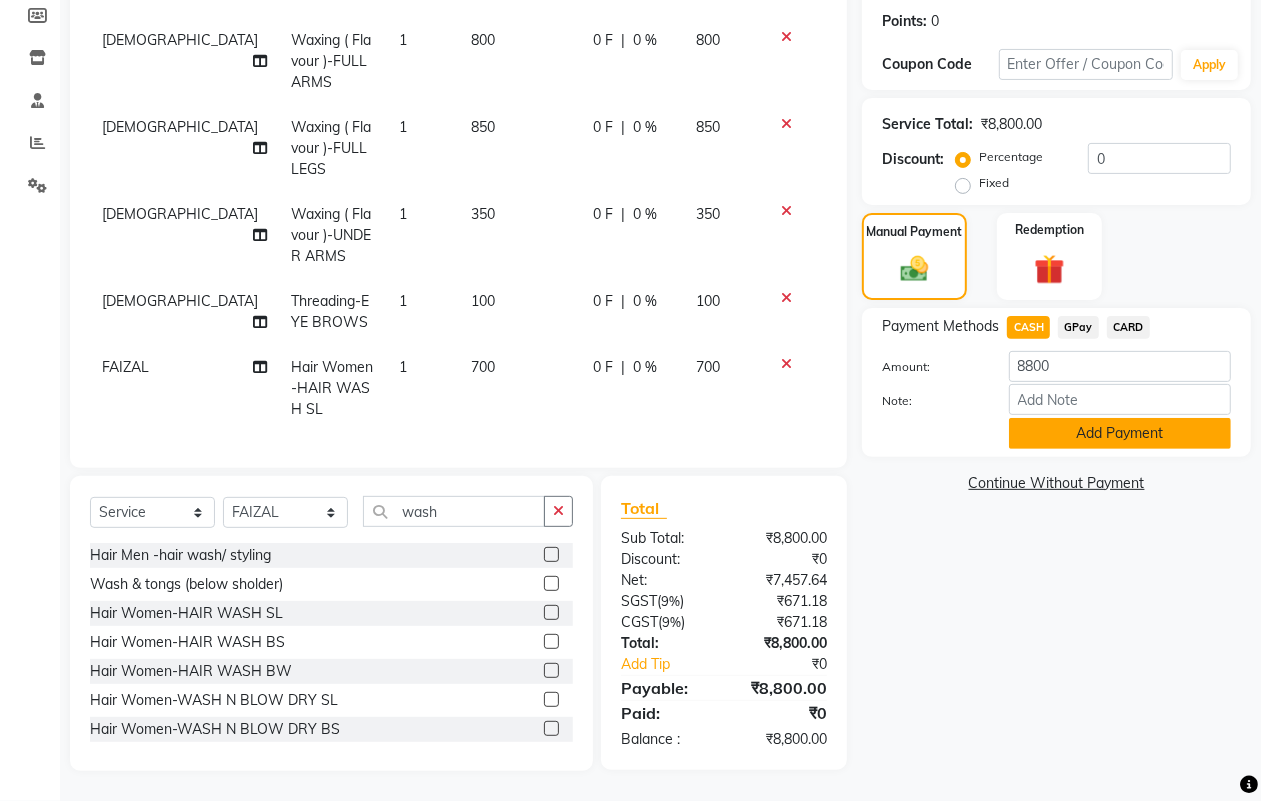 click on "Add Payment" 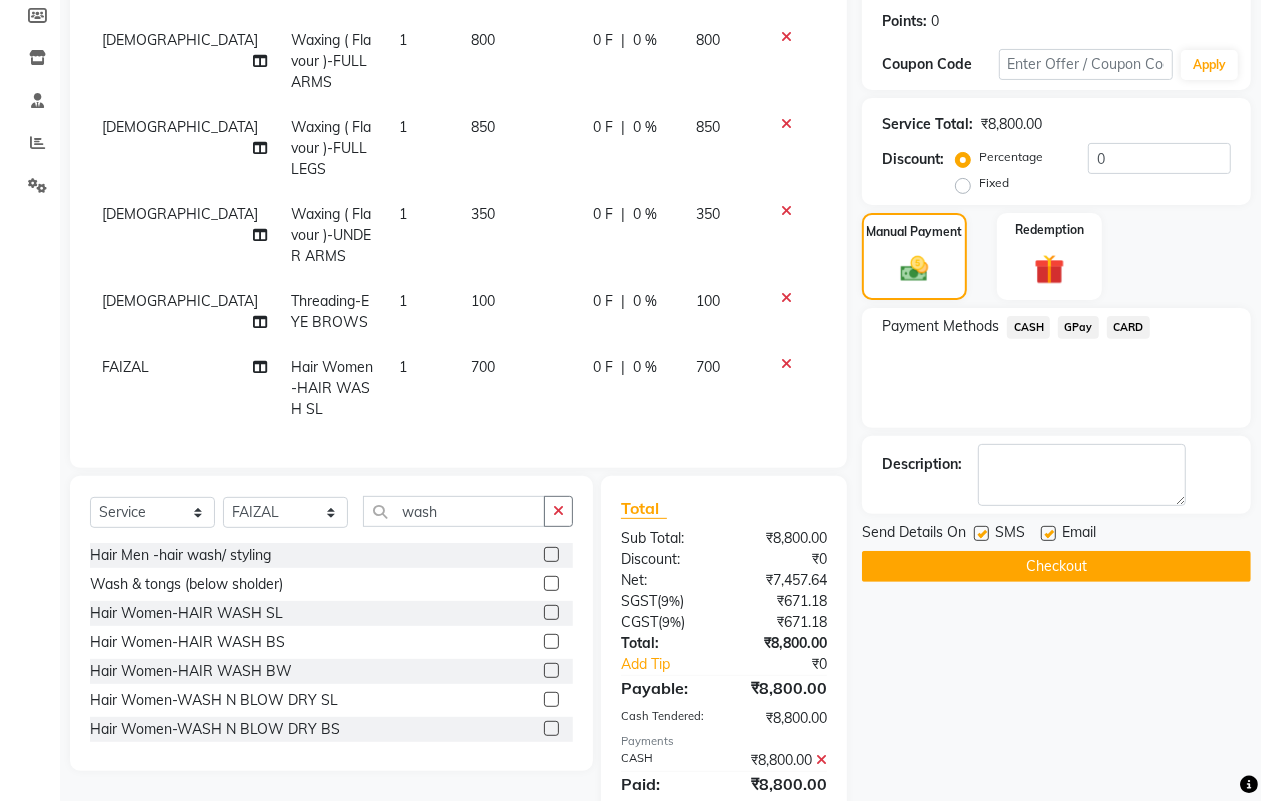 scroll, scrollTop: 370, scrollLeft: 0, axis: vertical 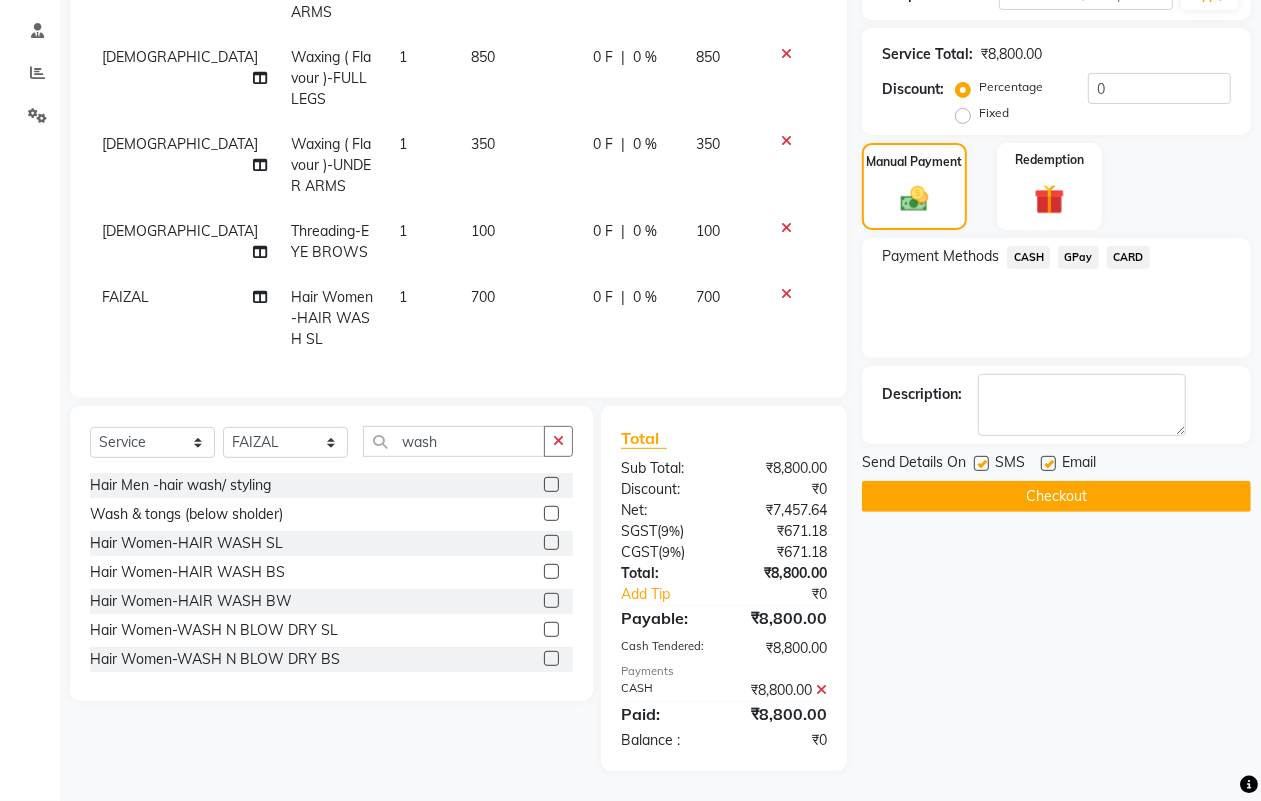 click on "Checkout" 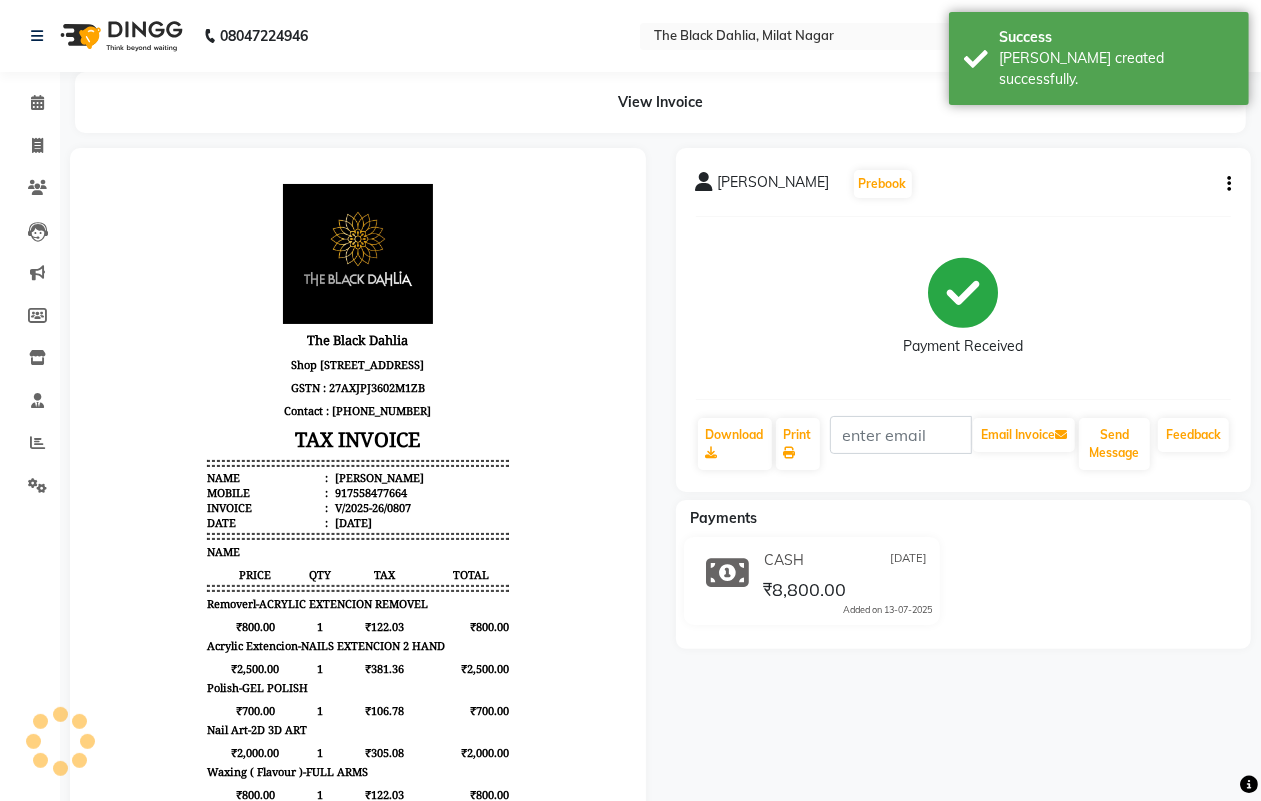 scroll, scrollTop: 0, scrollLeft: 0, axis: both 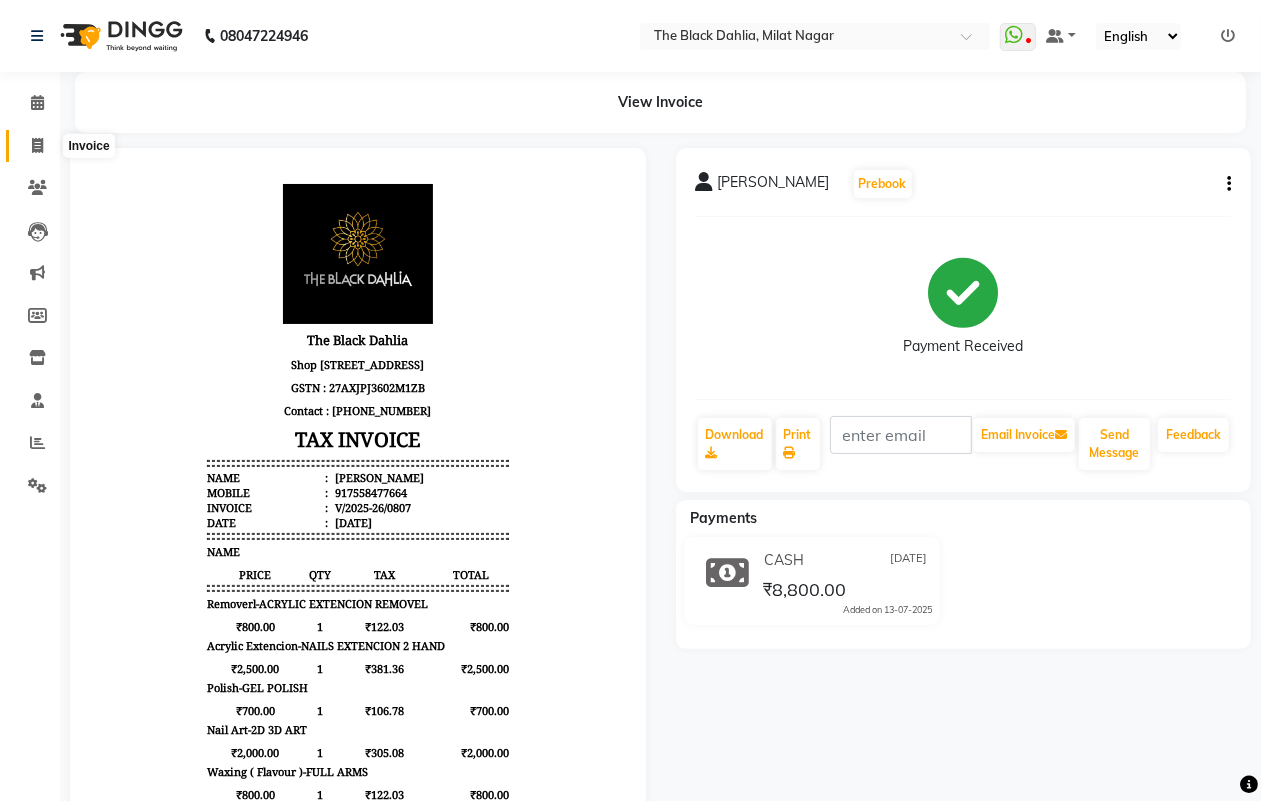 click 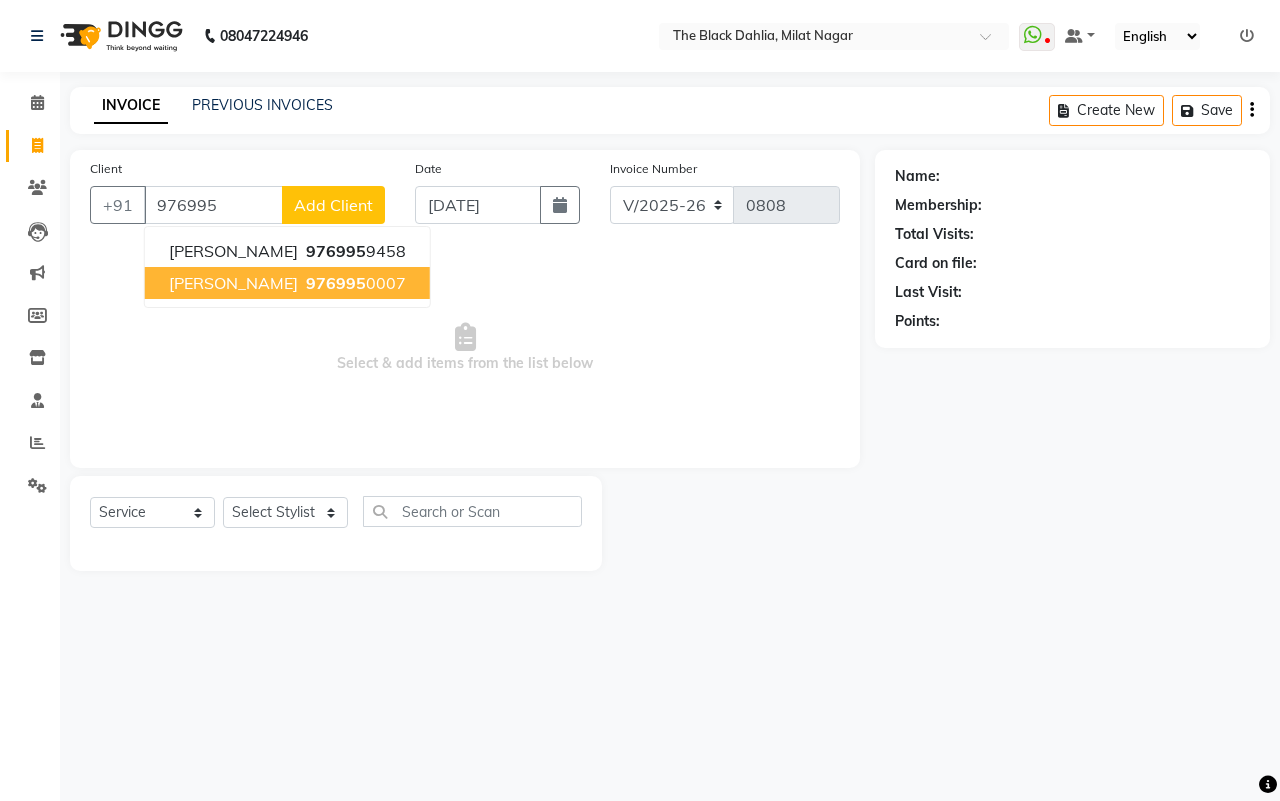 click on "976995" at bounding box center (336, 283) 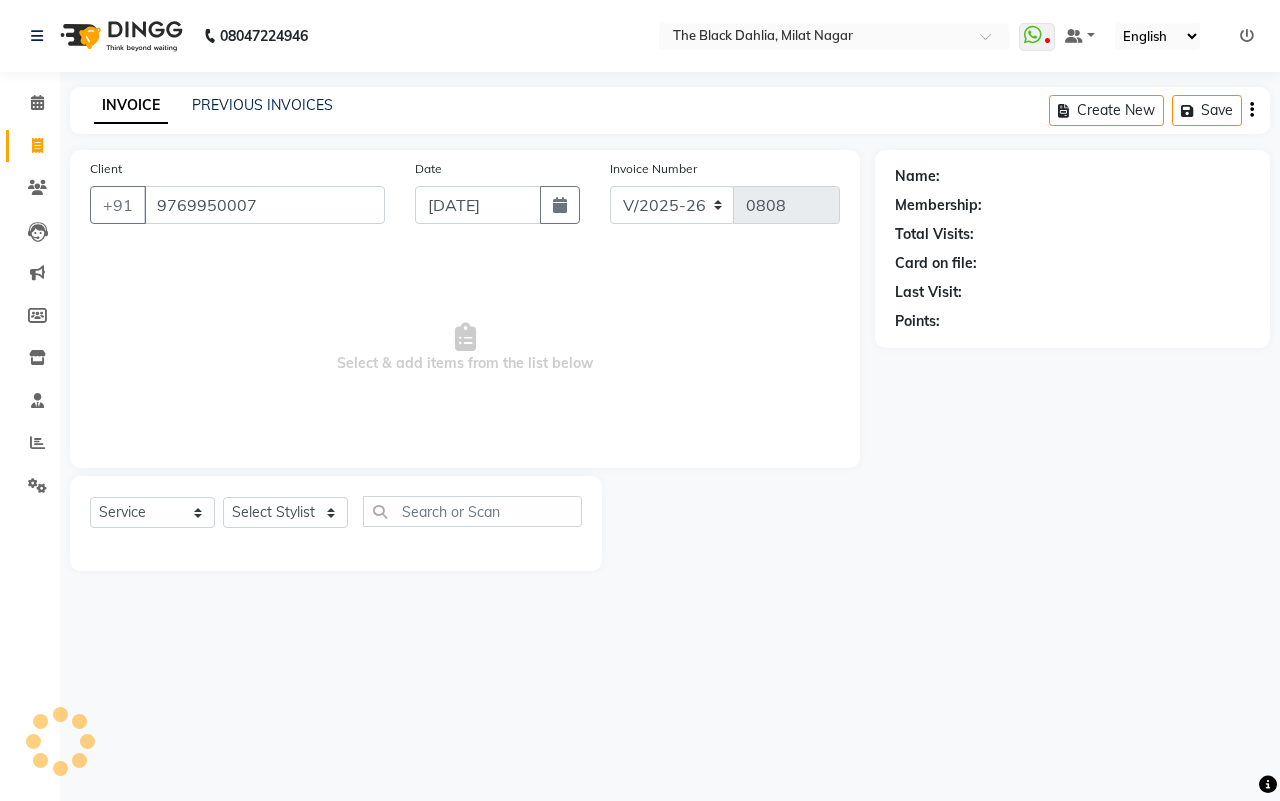 type on "9769950007" 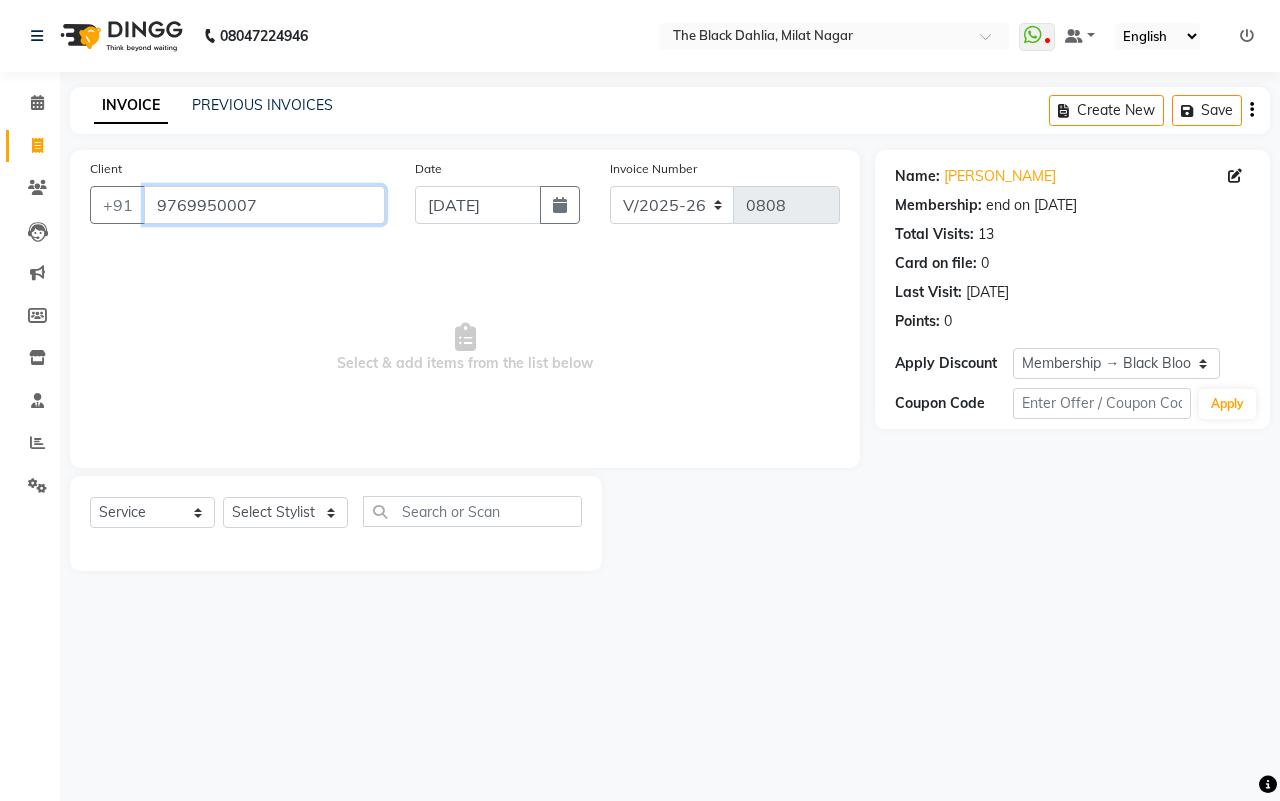 click on "9769950007" at bounding box center [264, 205] 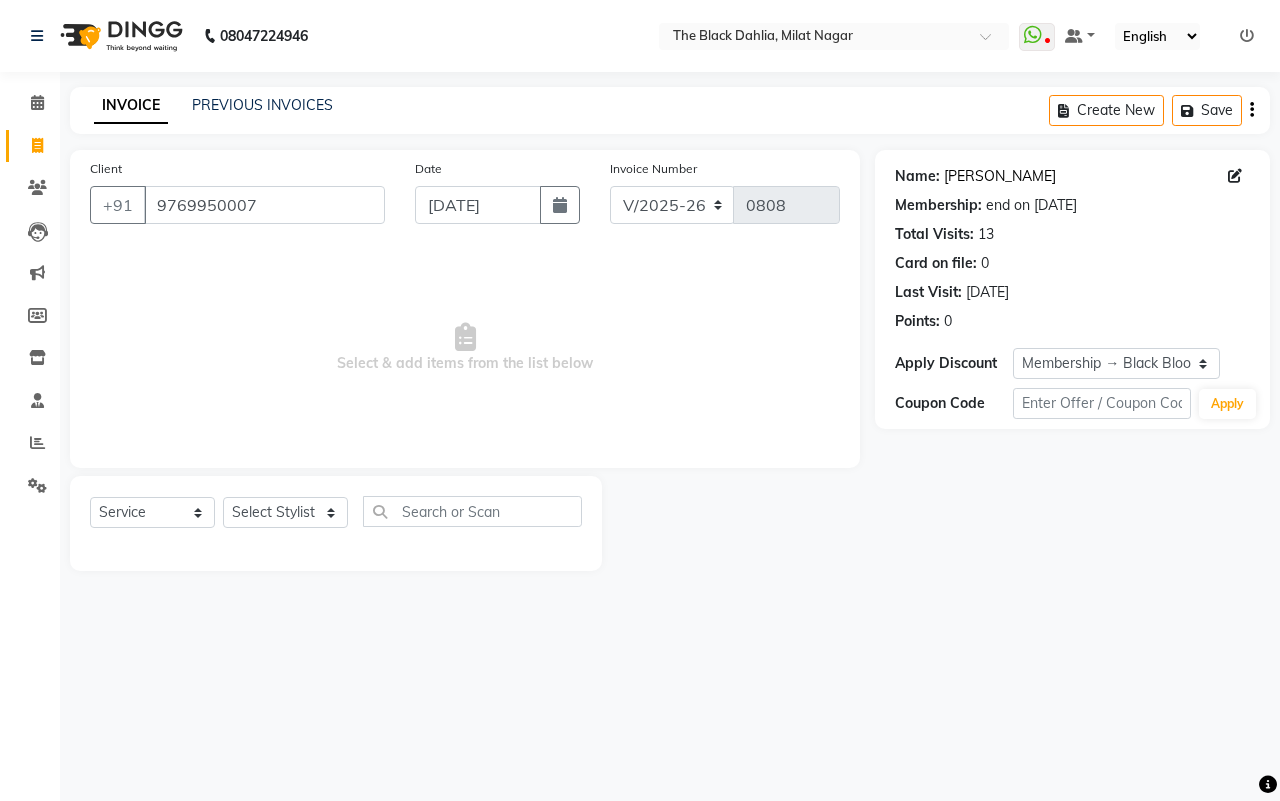 click on "Mehek Khan" 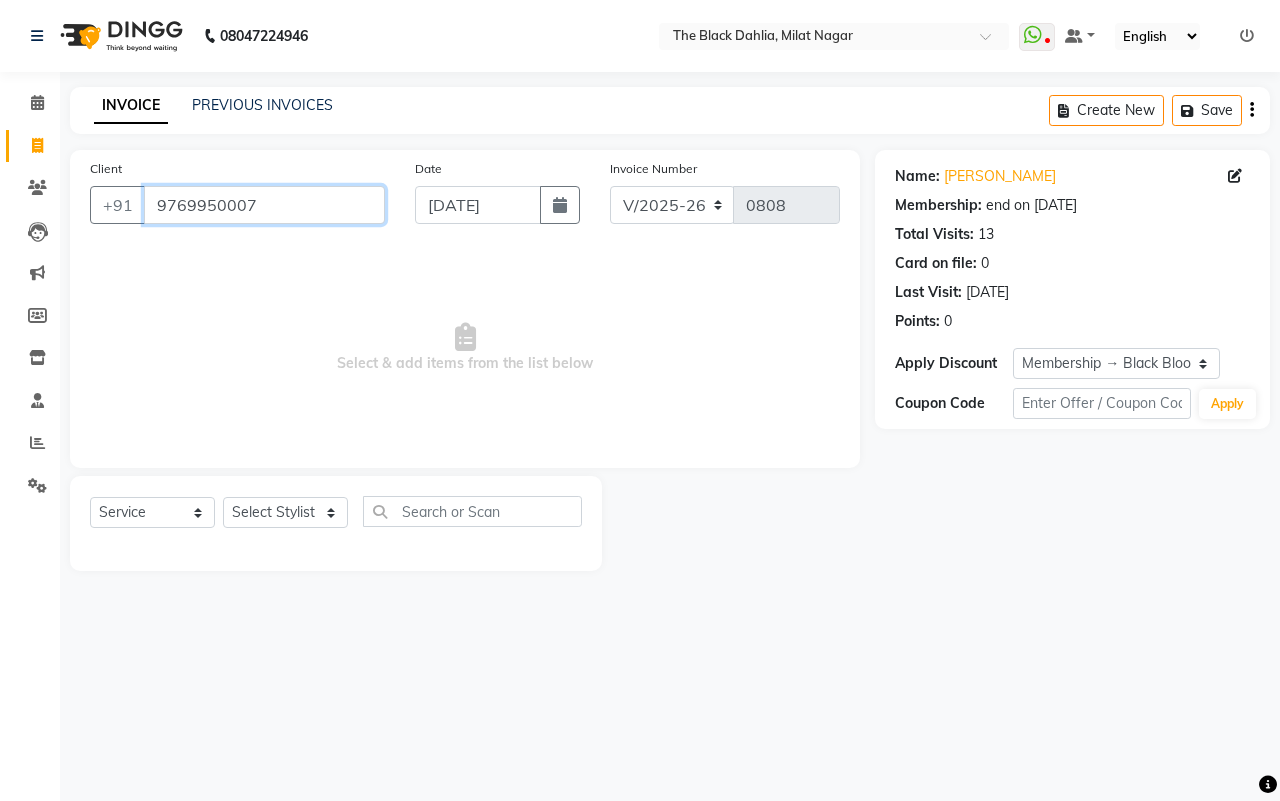 click on "9769950007" at bounding box center (264, 205) 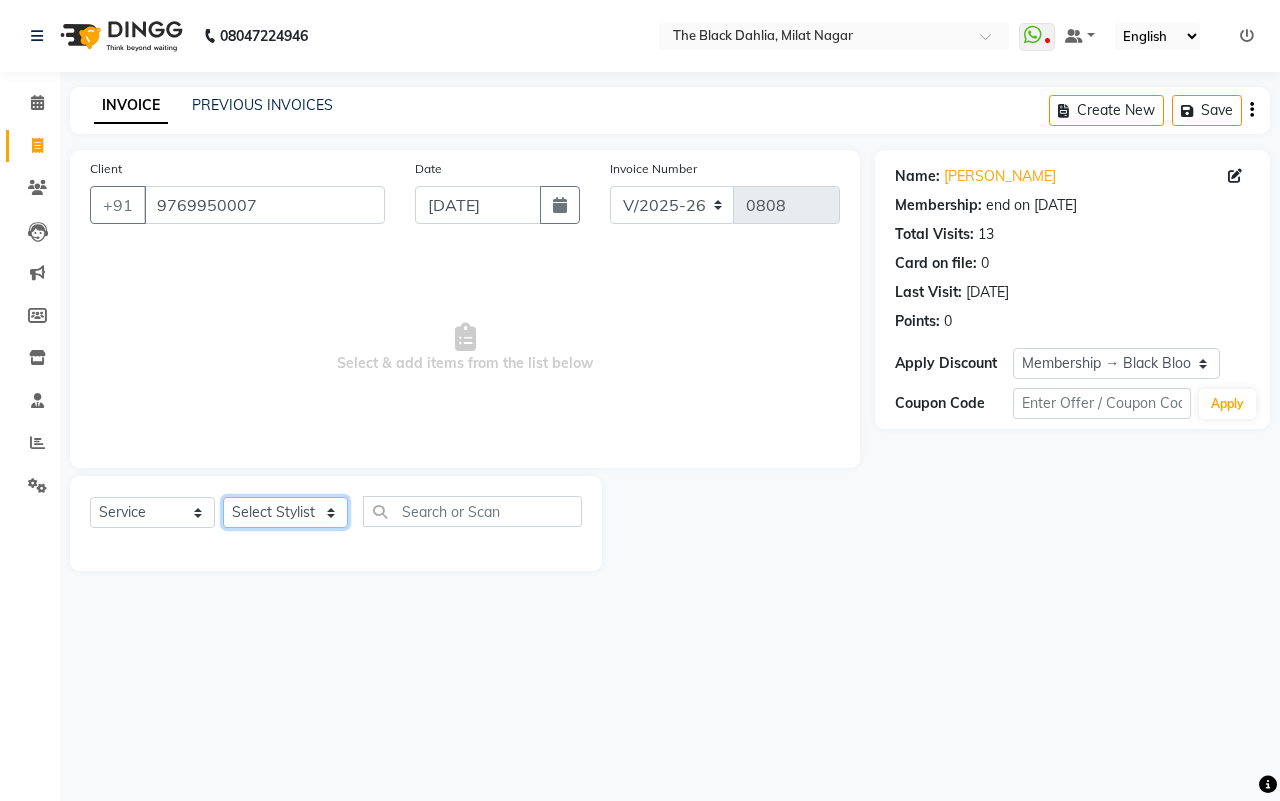 click on "Select Stylist ALISHA  Arman khan Dr,Muskan Jain FAIZAL FAIZAN FARID IQRA JAWED  JOYSNA JULI Jyotsana Baraskar KOMAL mehak Millat Nagar PINKY Rahul Riyasat ansari sakshi Salim SAIKH SAUD  SEEMA Sharukh Shital Jain Shivpriya SONI TBD Uma VAISHNAVI Veer Sir" 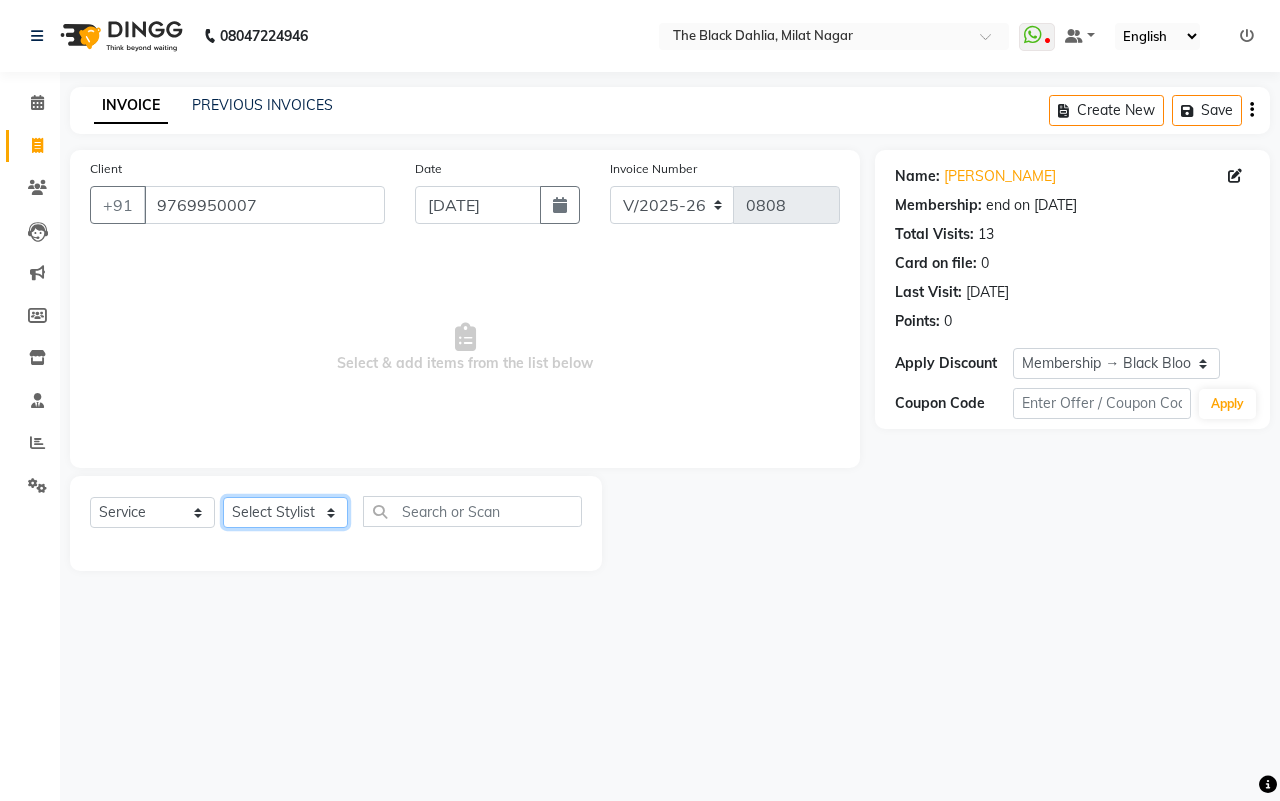 select on "45324" 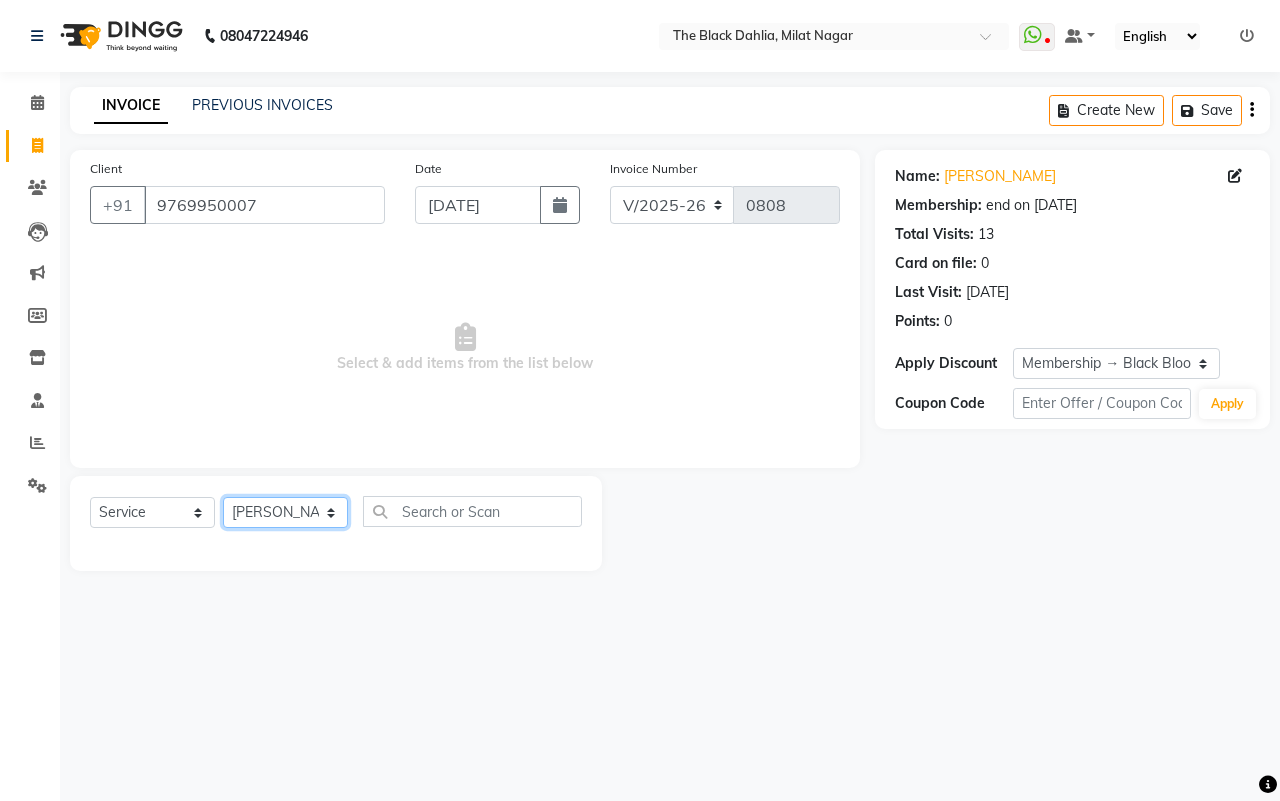 click on "Select Stylist ALISHA  Arman khan Dr,Muskan Jain FAIZAL FAIZAN FARID IQRA JAWED  JOYSNA JULI Jyotsana Baraskar KOMAL mehak Millat Nagar PINKY Rahul Riyasat ansari sakshi Salim SAIKH SAUD  SEEMA Sharukh Shital Jain Shivpriya SONI TBD Uma VAISHNAVI Veer Sir" 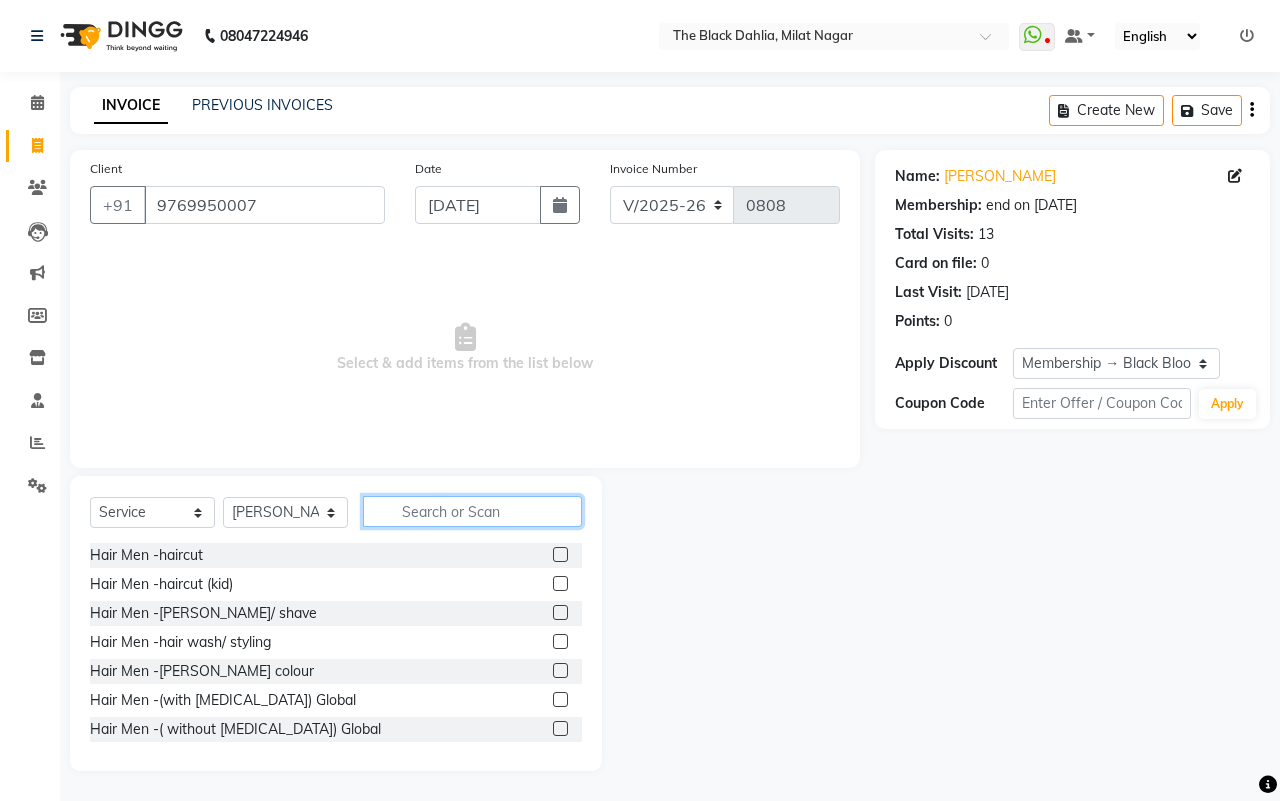 click 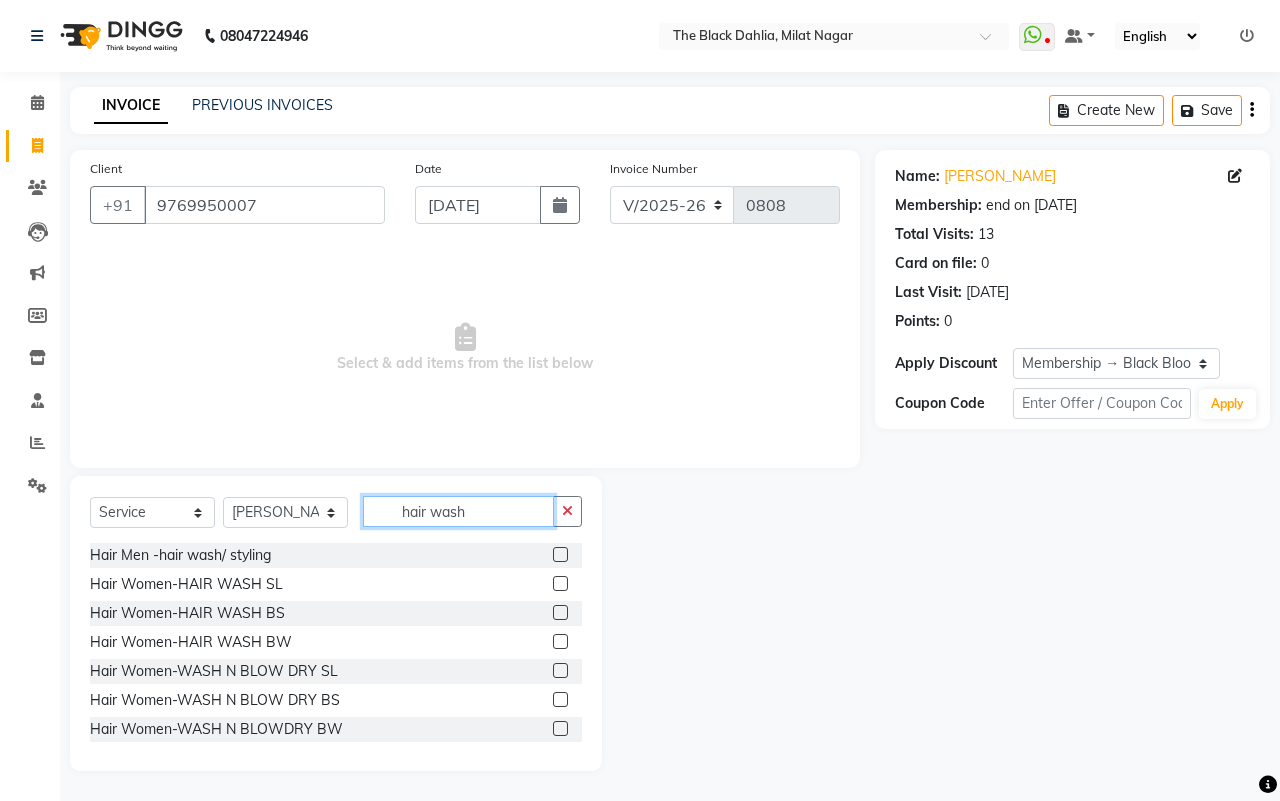 type on "hair wash" 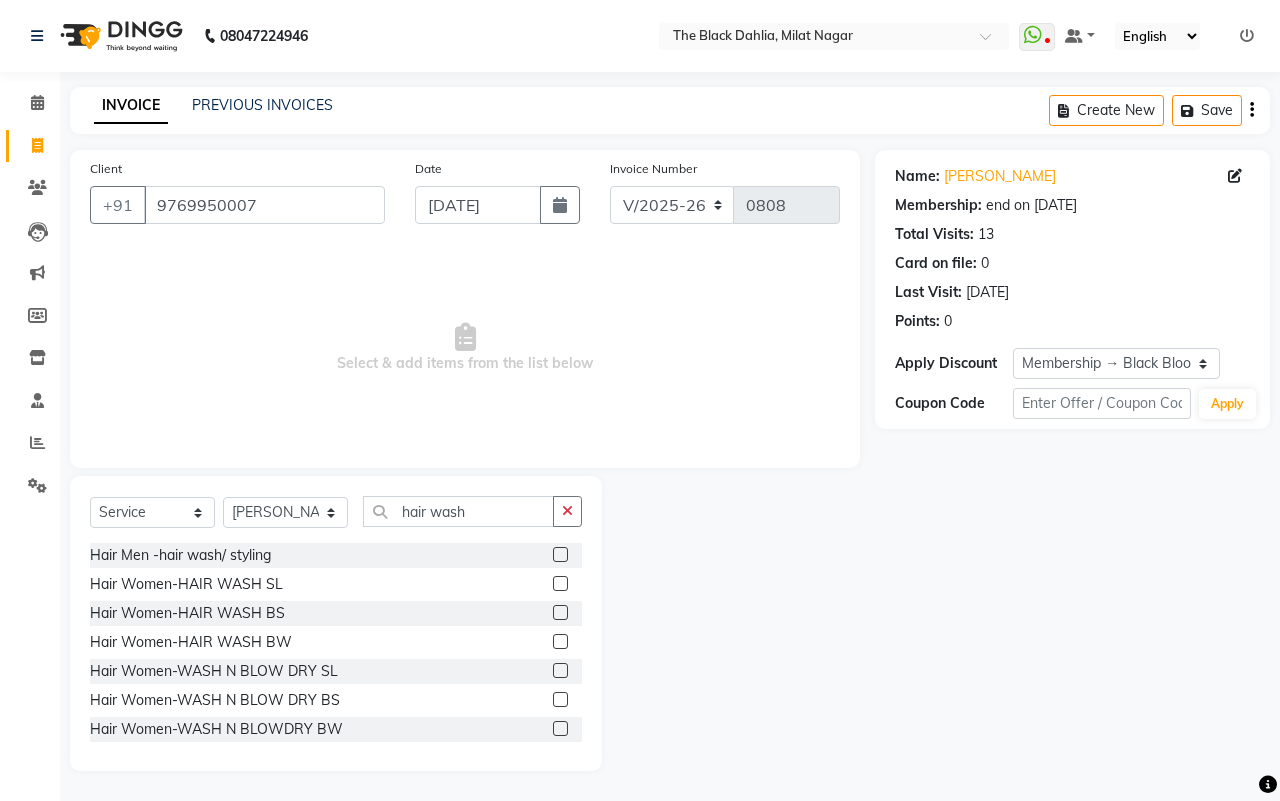 click 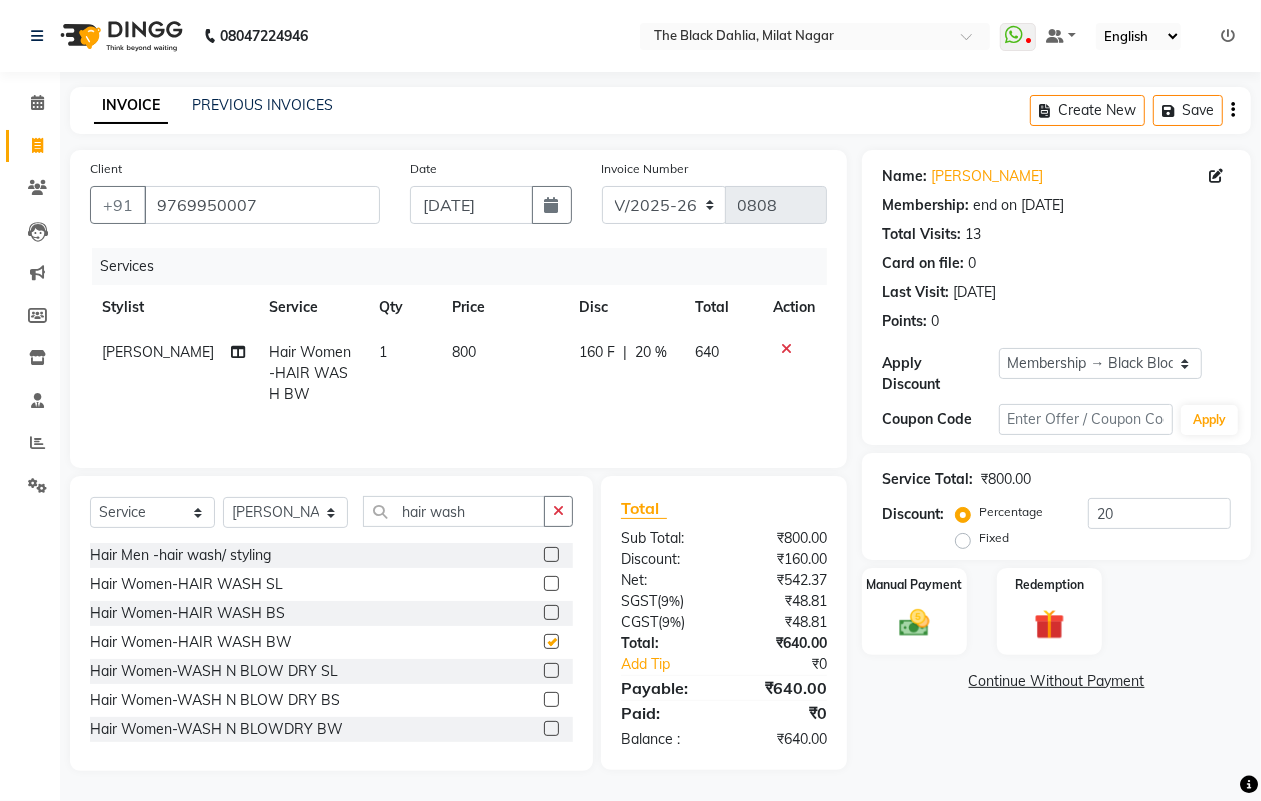 checkbox on "false" 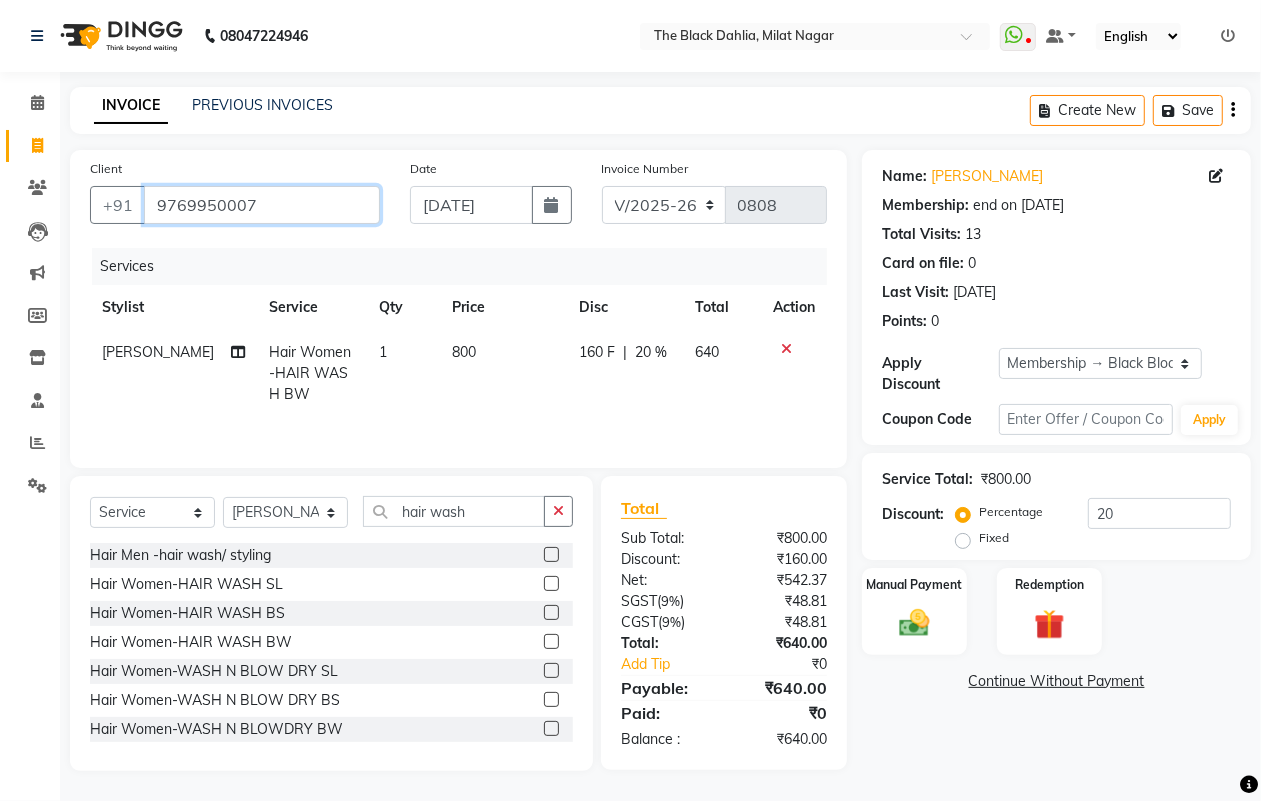 click on "9769950007" at bounding box center (262, 205) 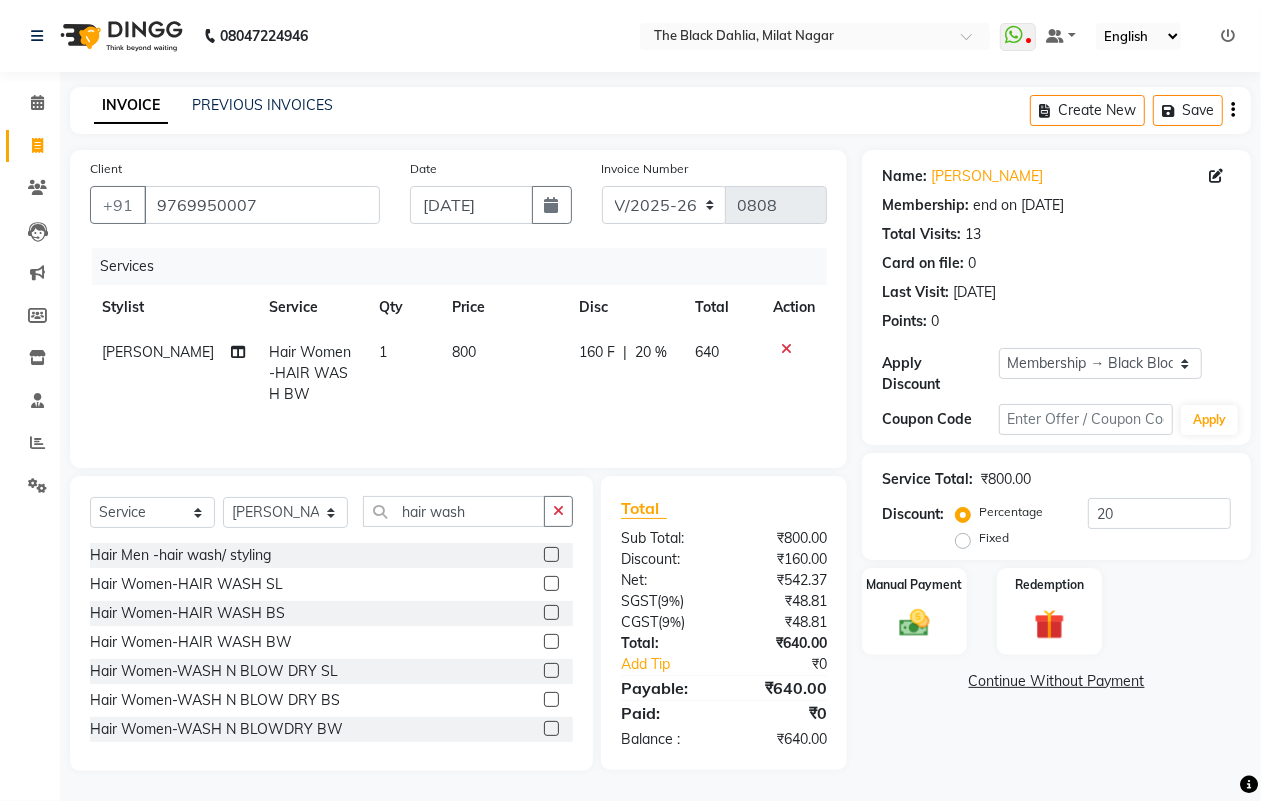 click on "800" 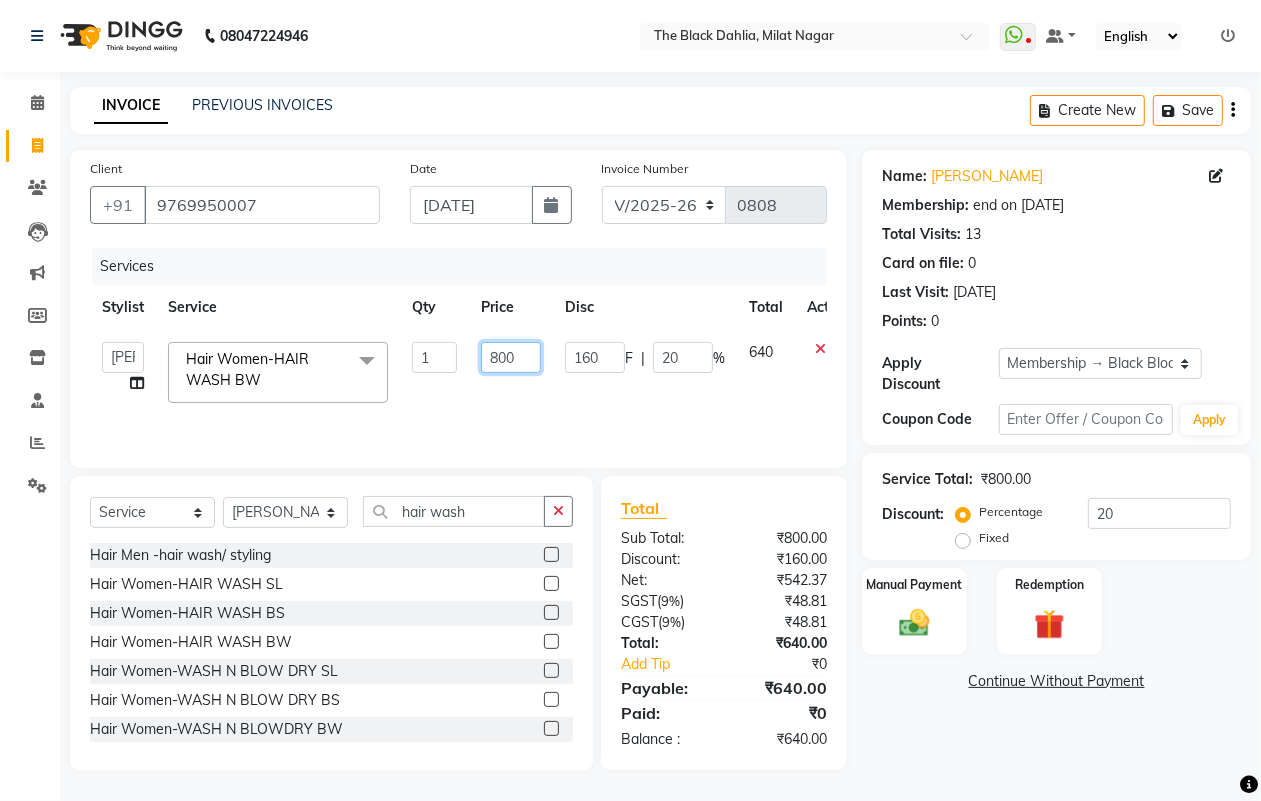 click on "800" 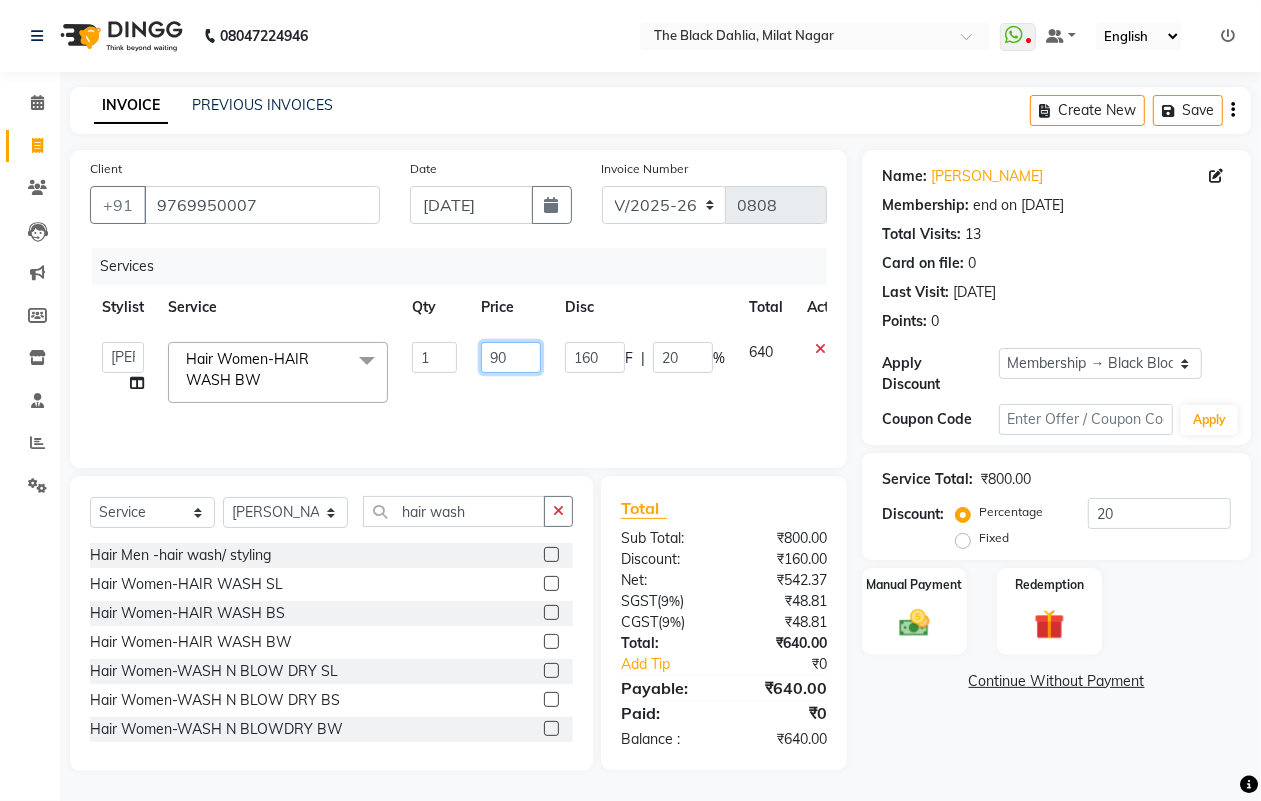 type on "900" 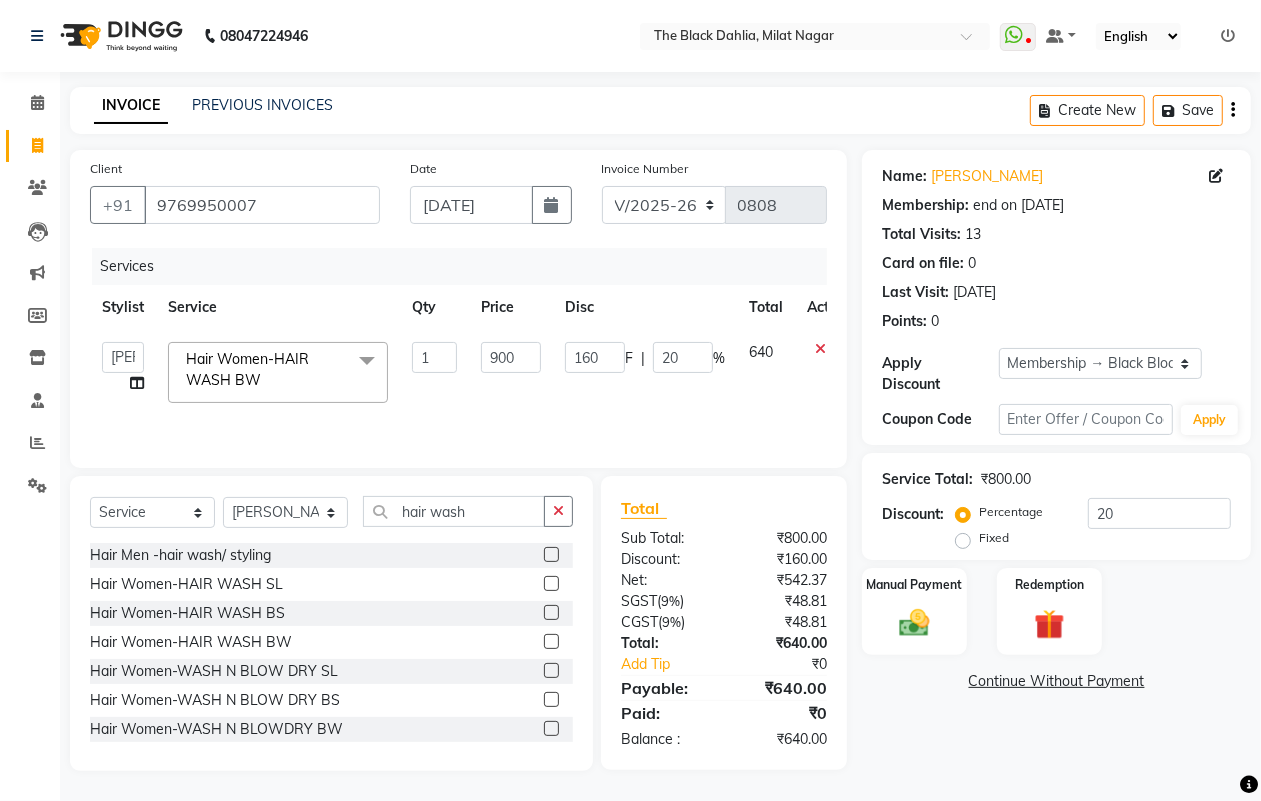 click on "160 F | 20 %" 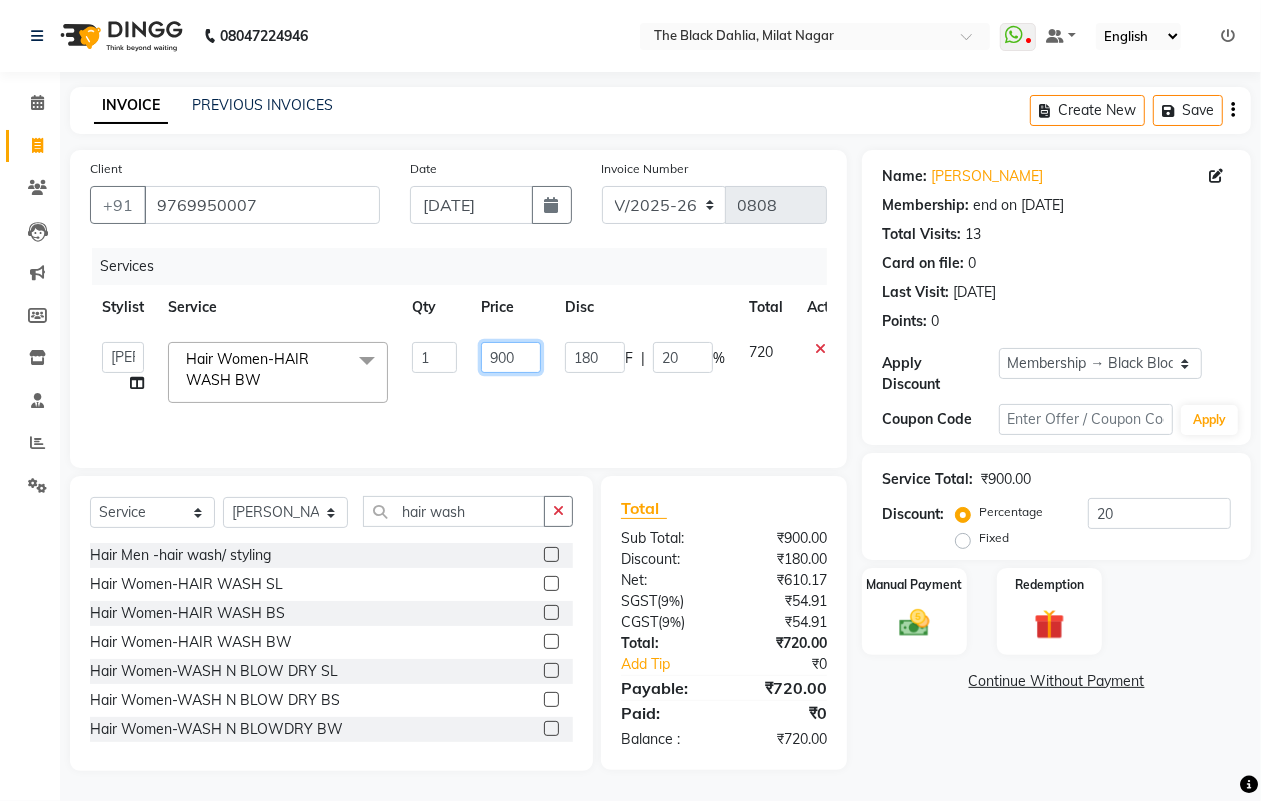 click on "900" 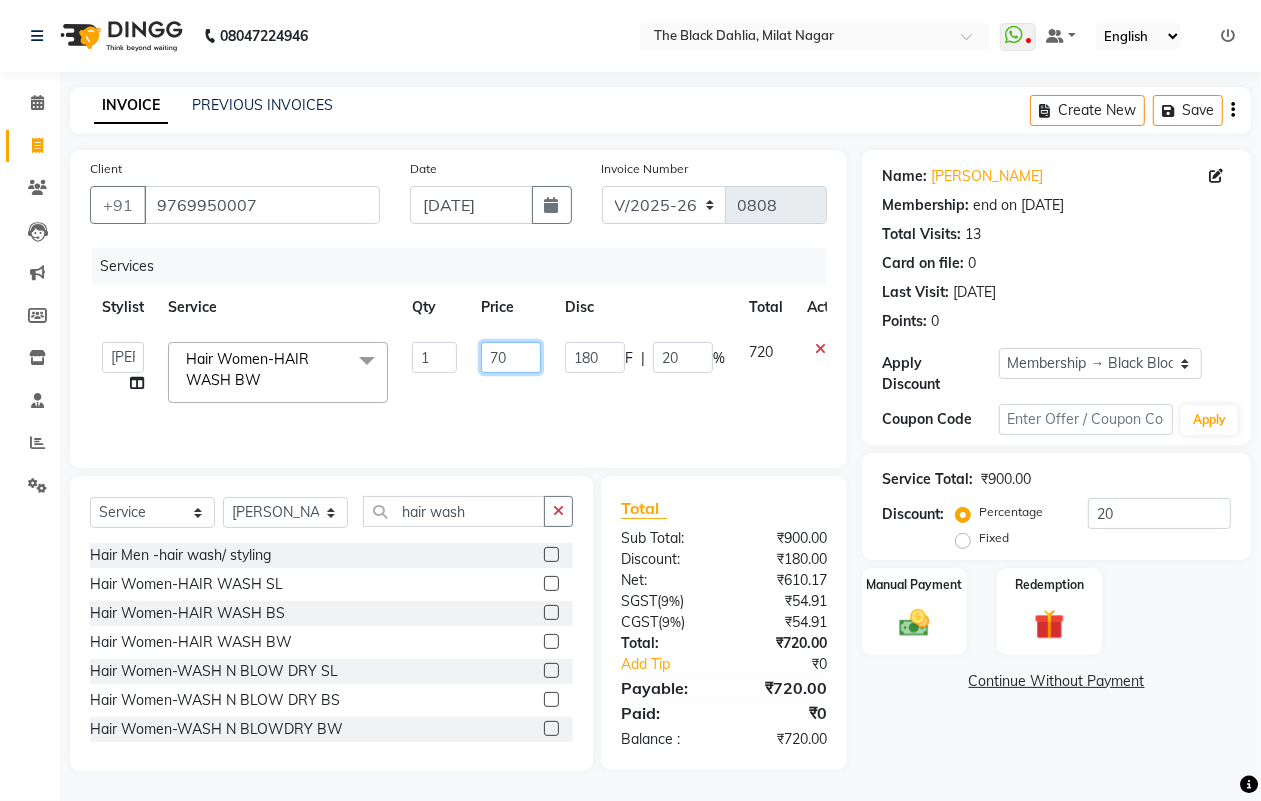 type on "700" 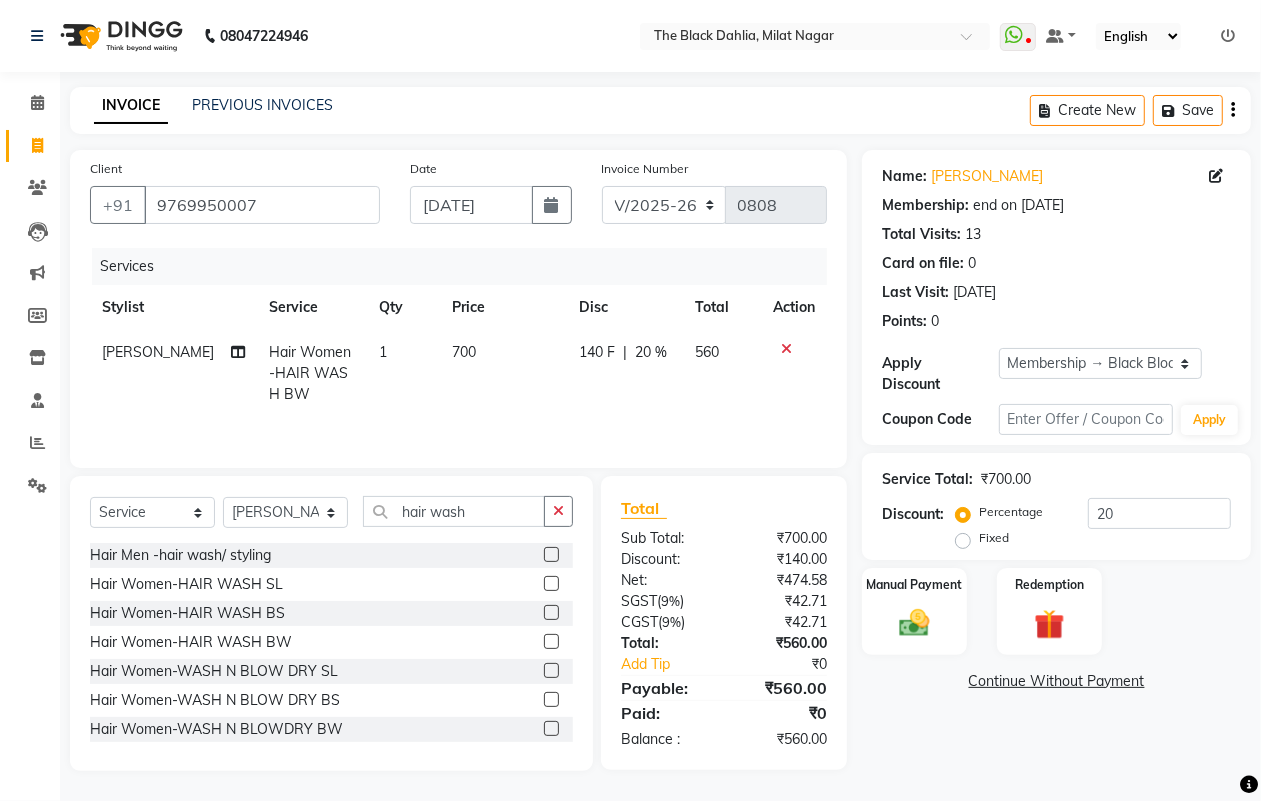 click on "Services Stylist Service Qty Price Disc Total Action Salim SAIKH Hair Women-HAIR WASH  BW 1 700 140 F | 20 % 560" 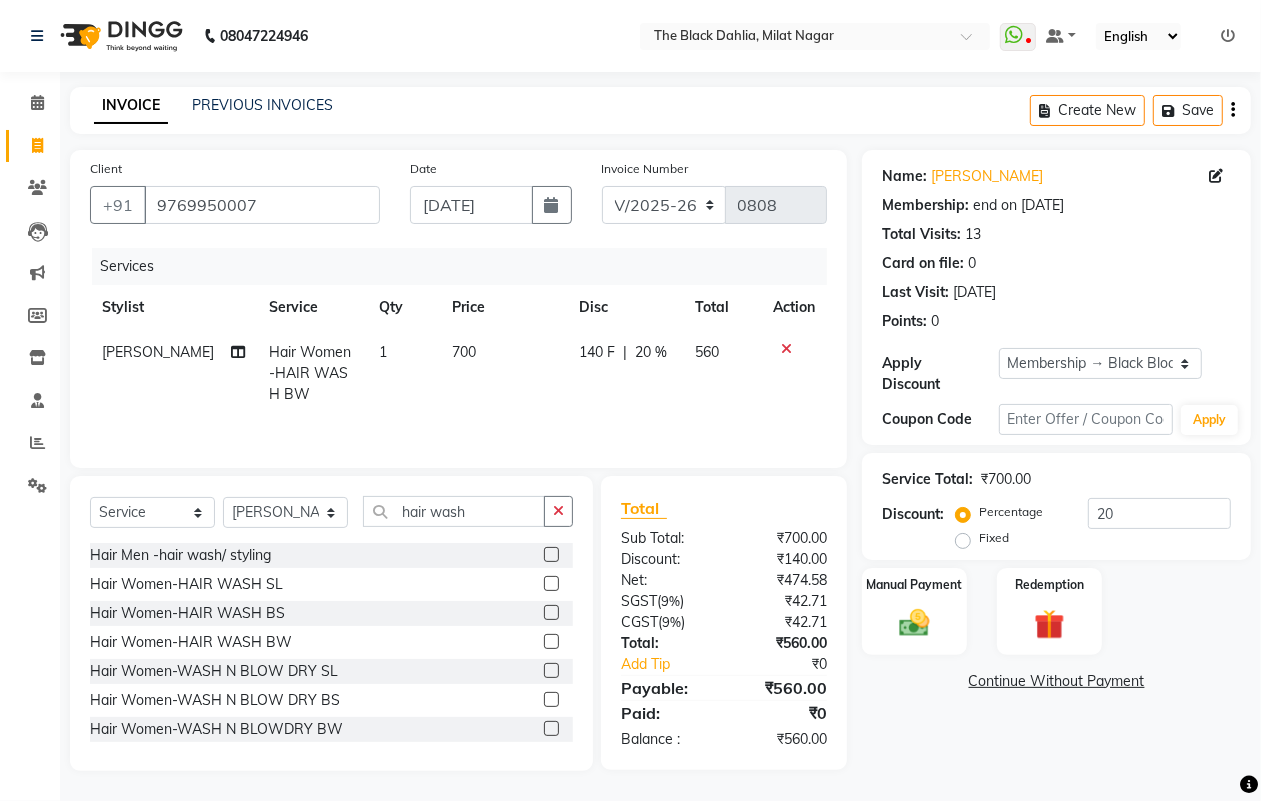 click on "560" 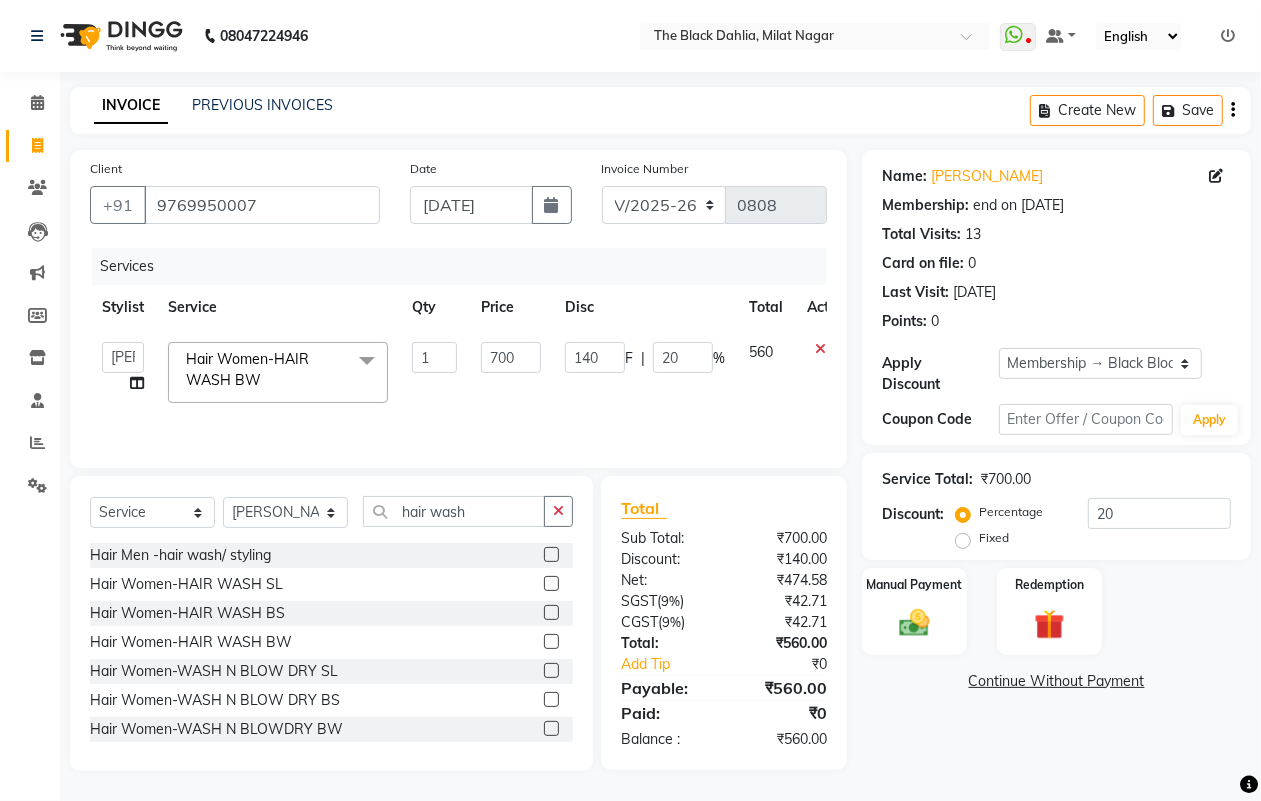 click on "%" 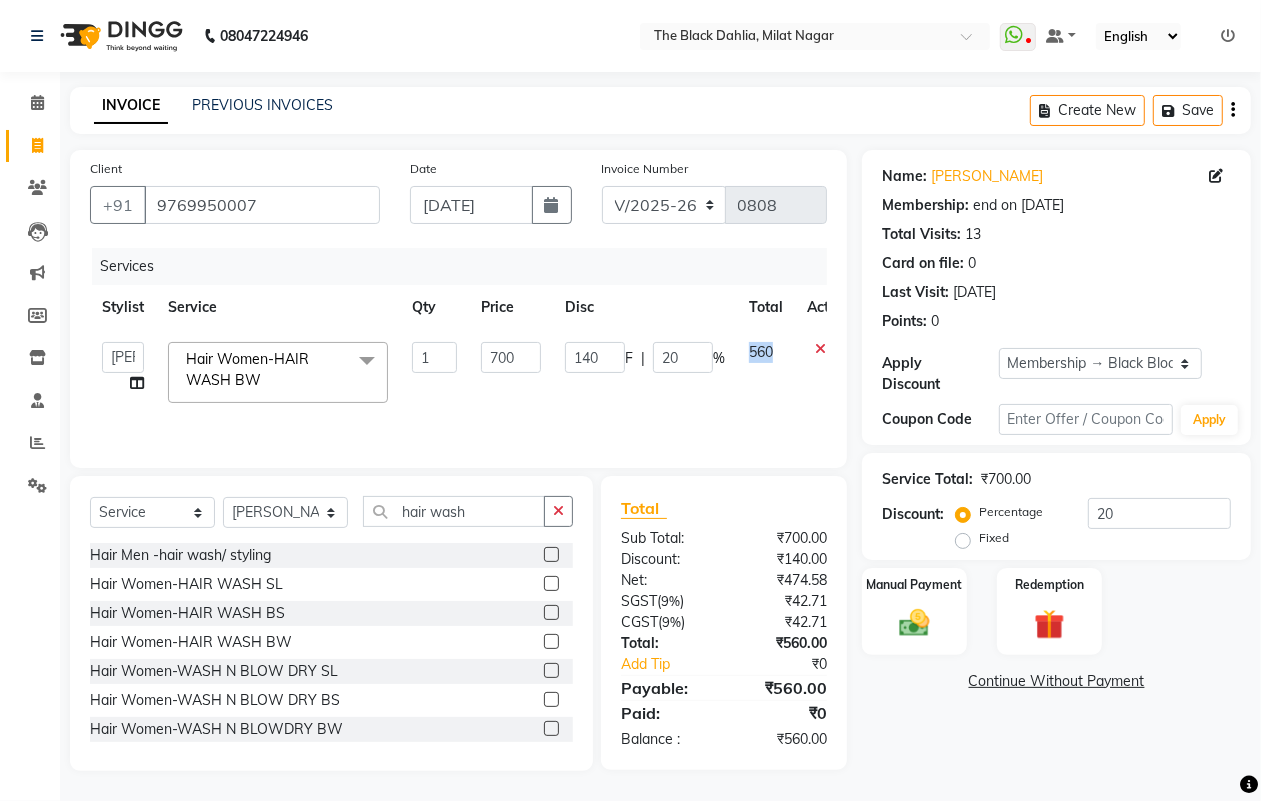 click on "560" 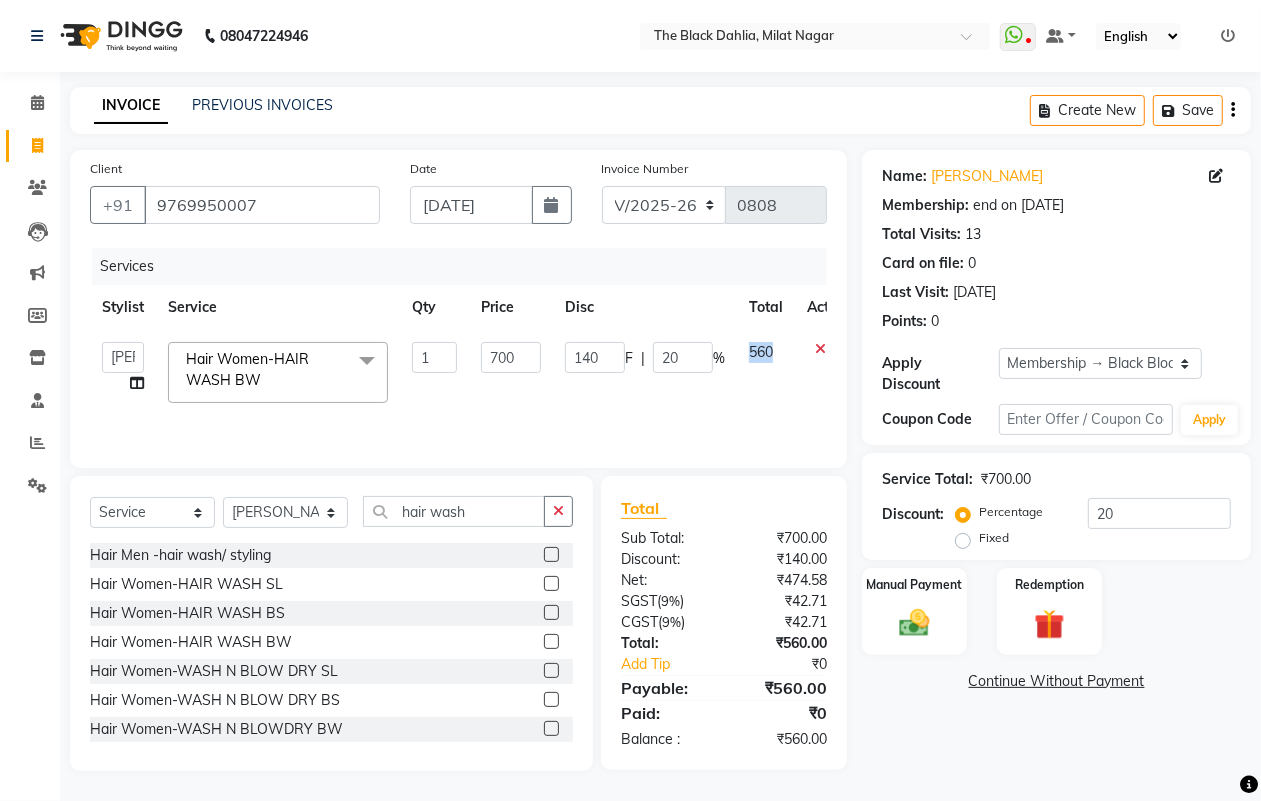 click on "560" 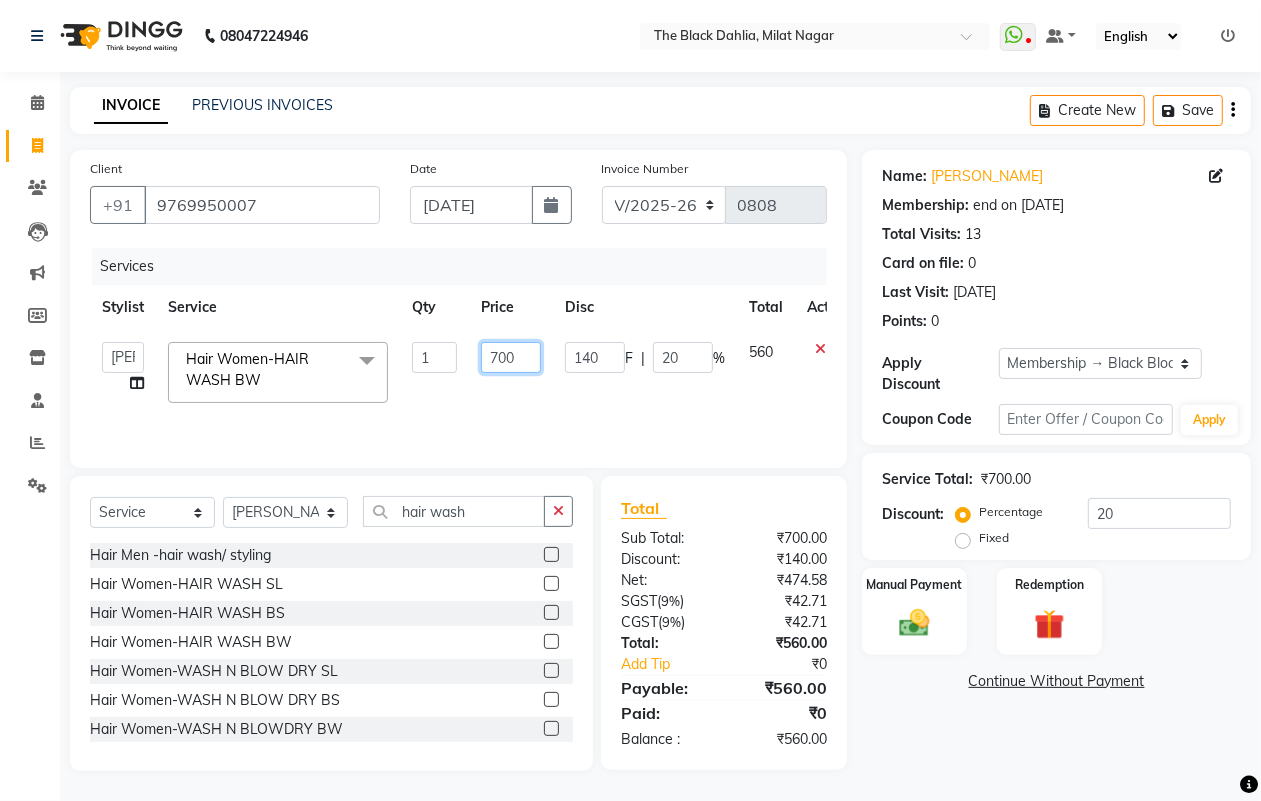 click on "700" 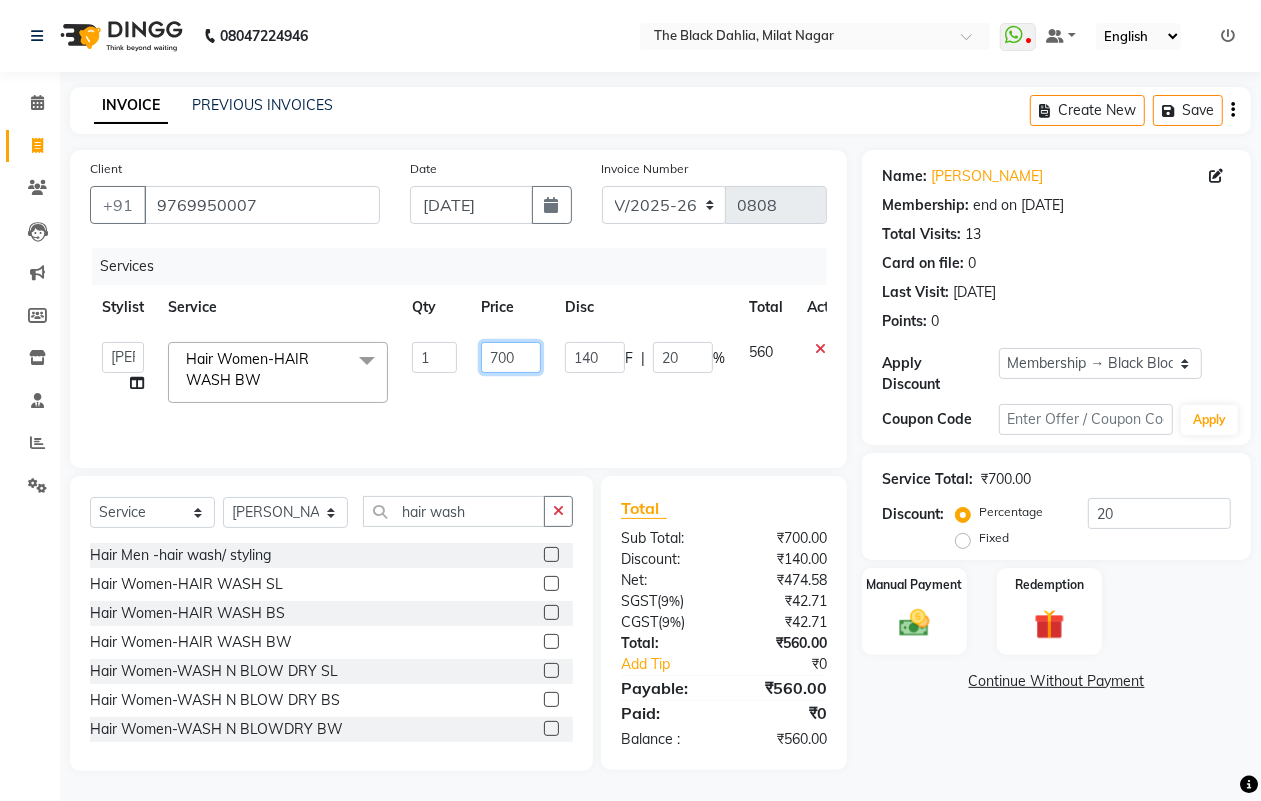 click on "700" 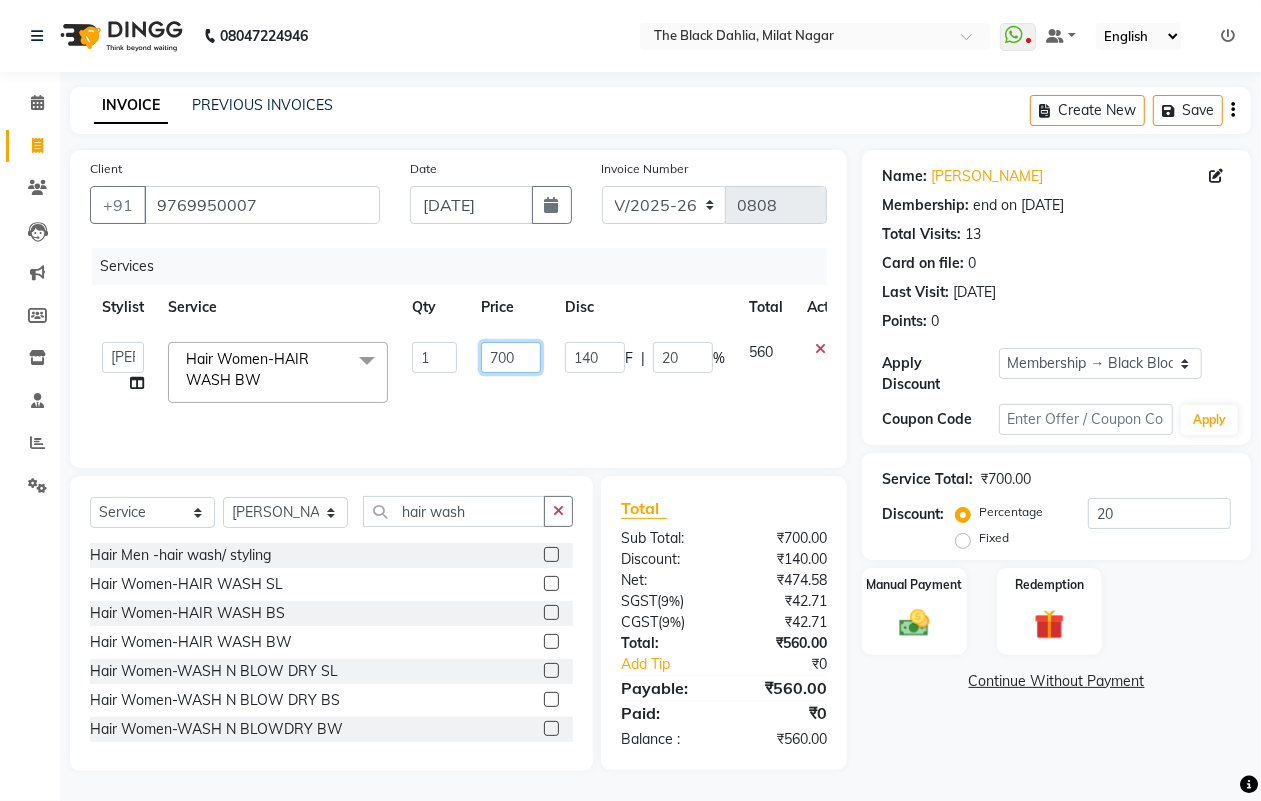 click on "700" 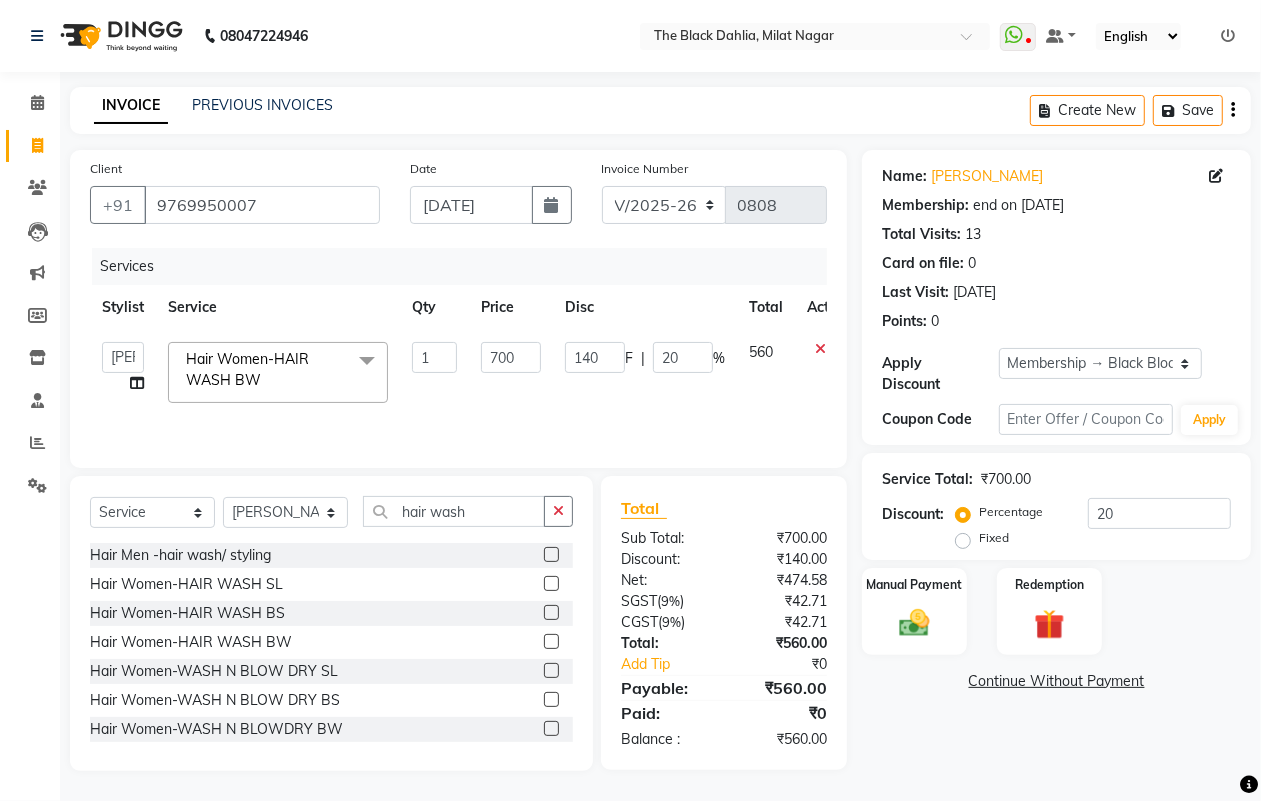 click on "700" 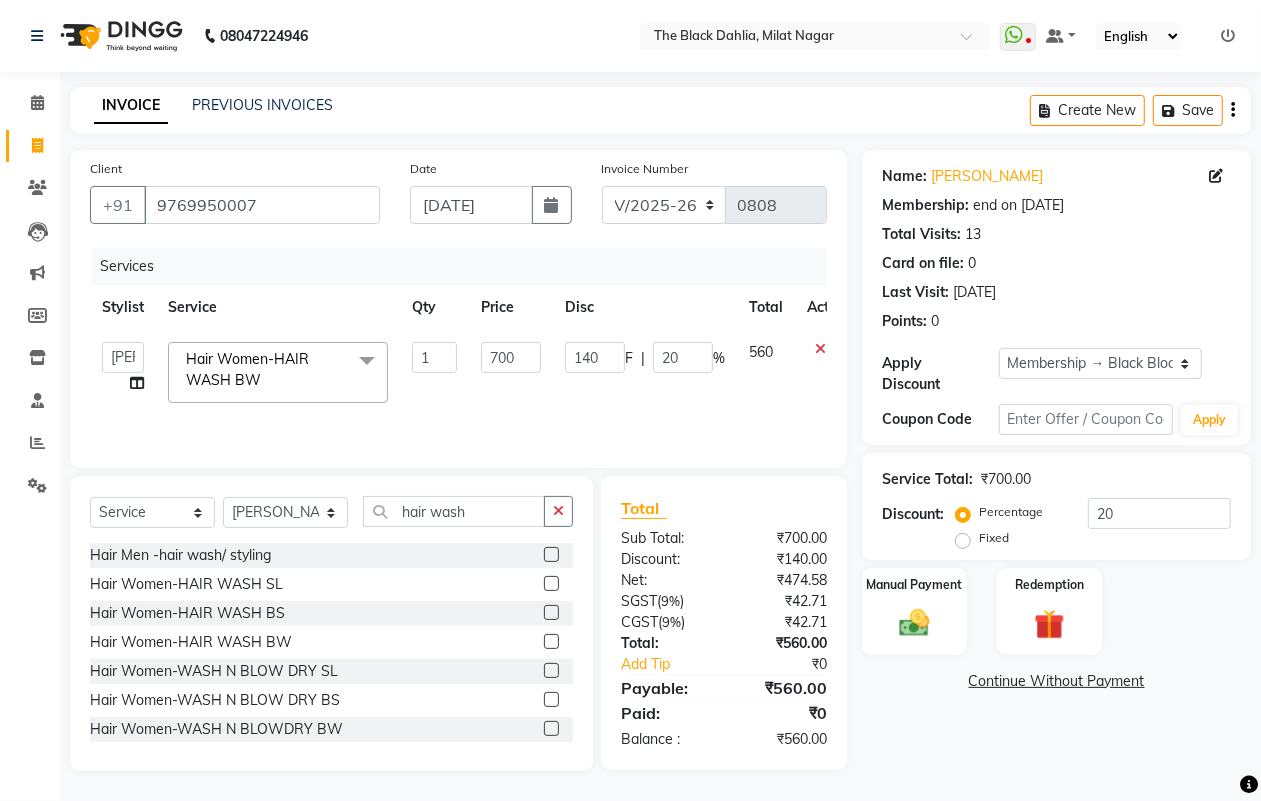 select on "45324" 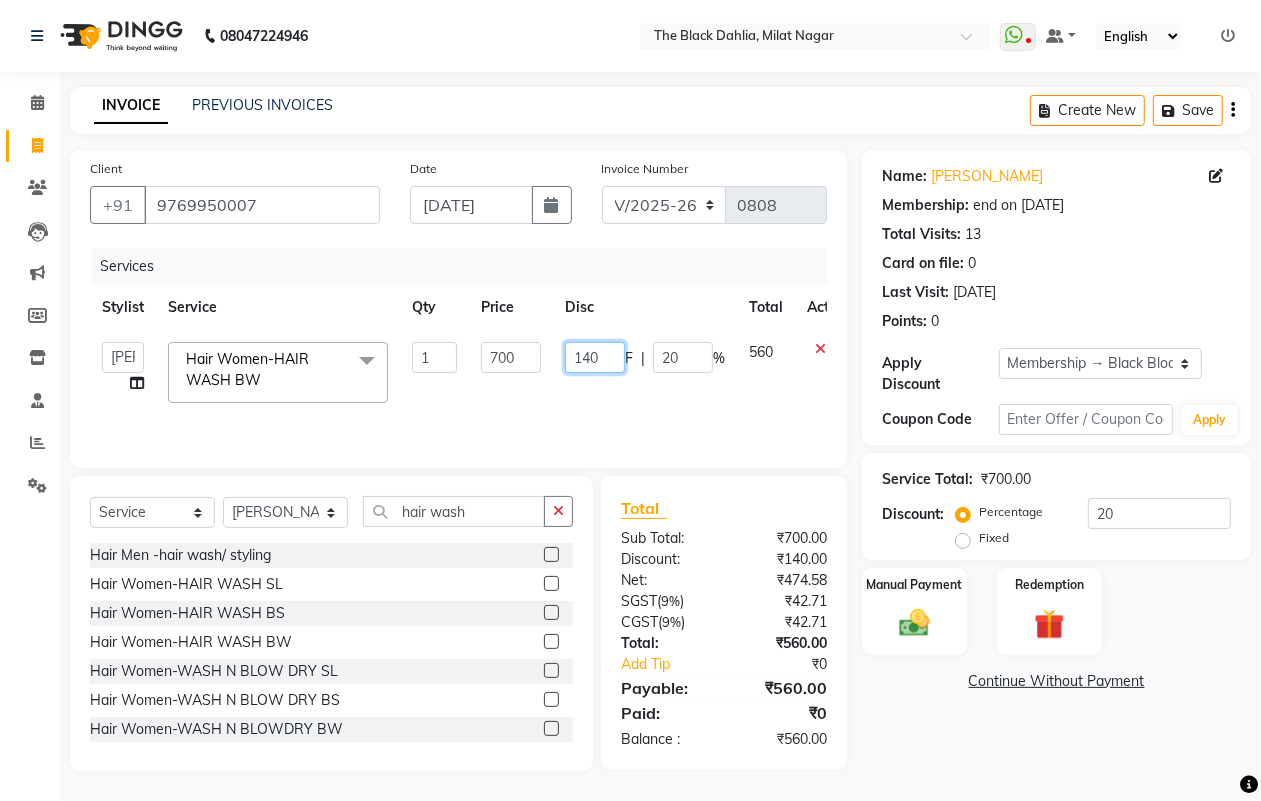 click on "140" 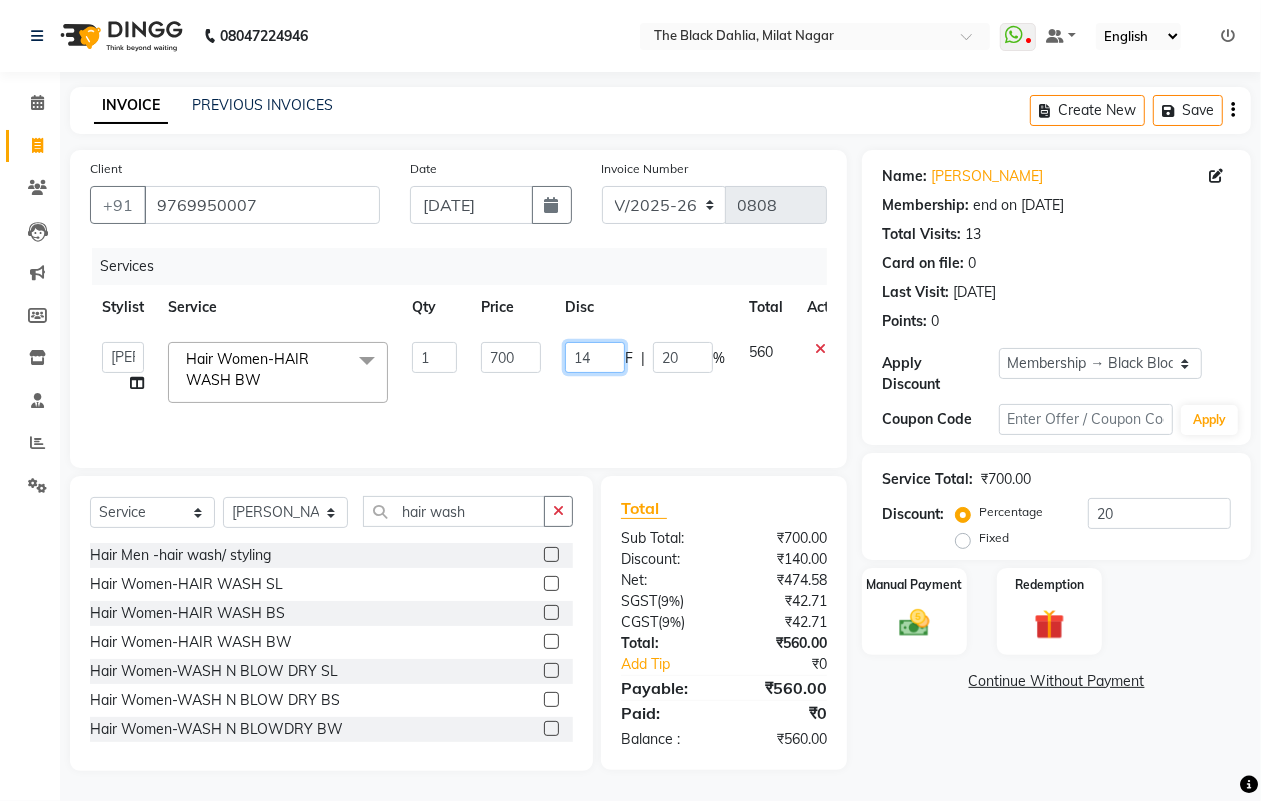 type on "1" 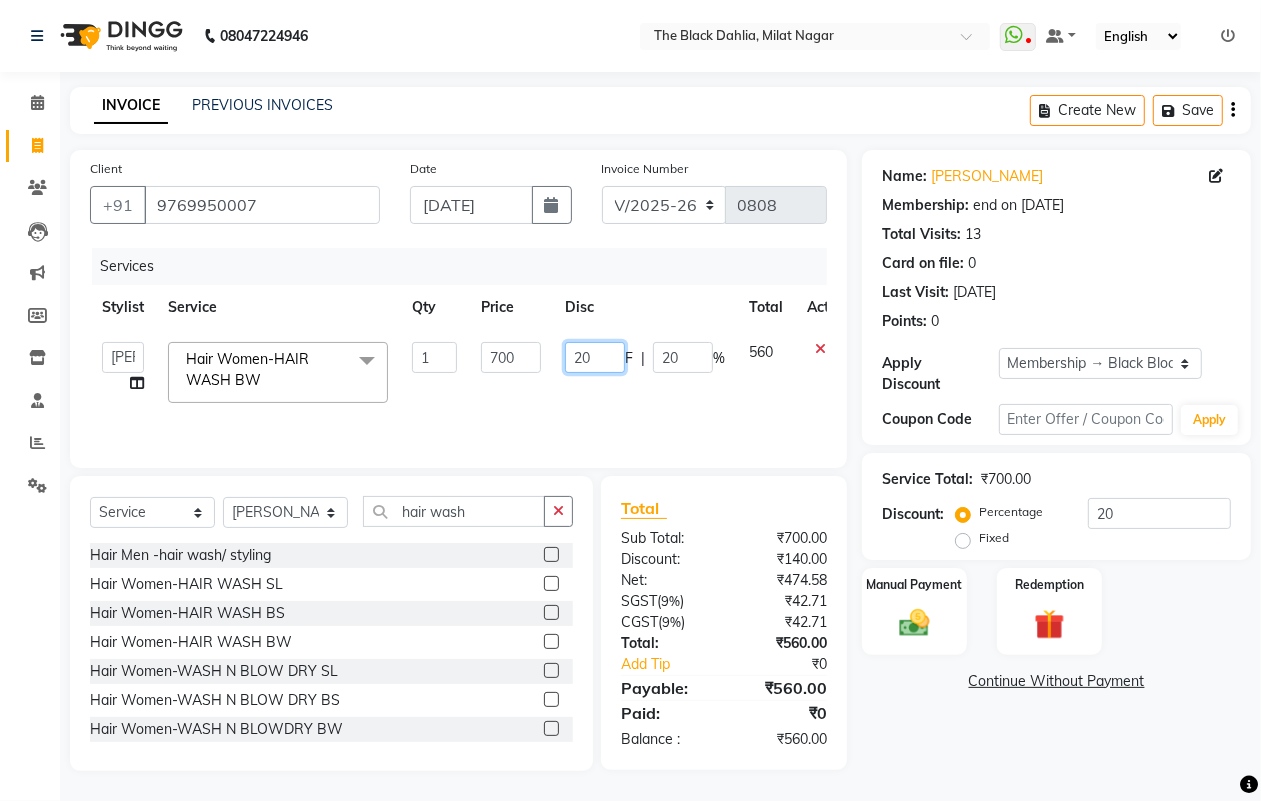 type on "200" 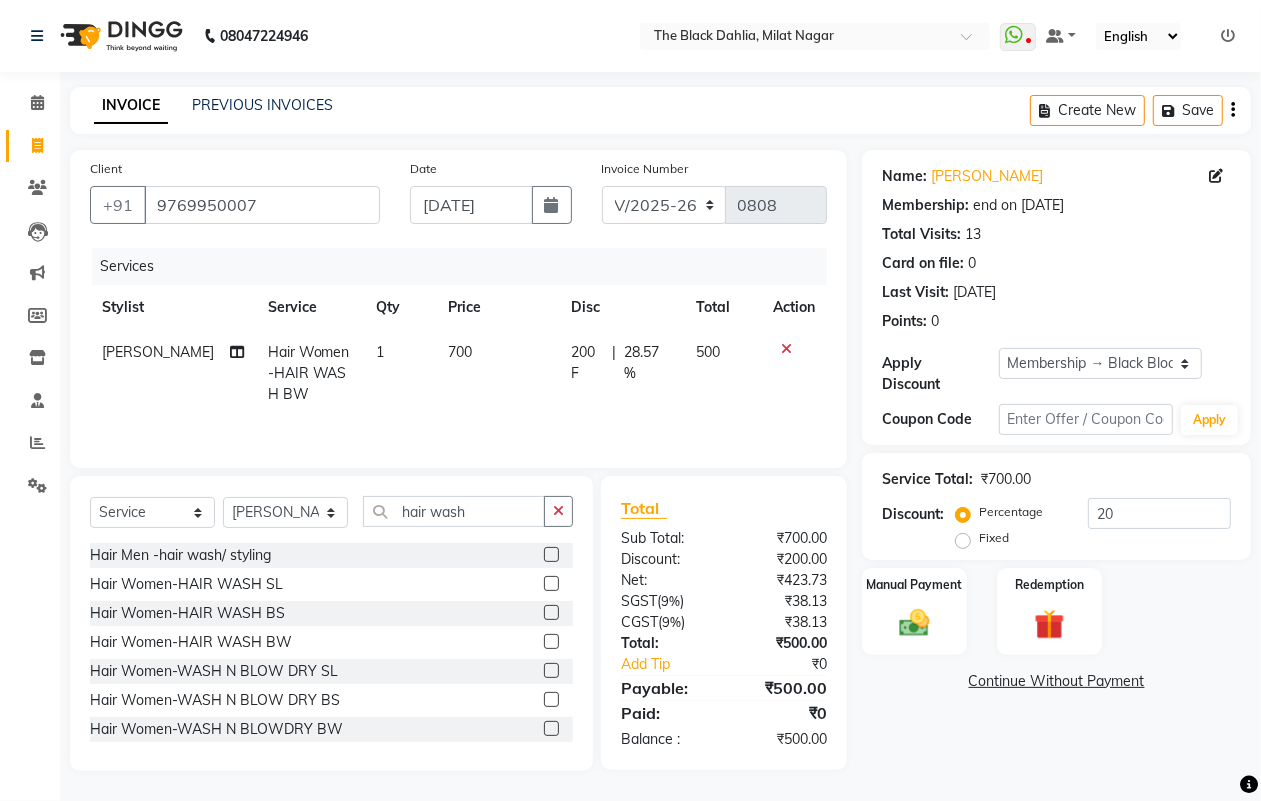 click on "200 F | 28.57 %" 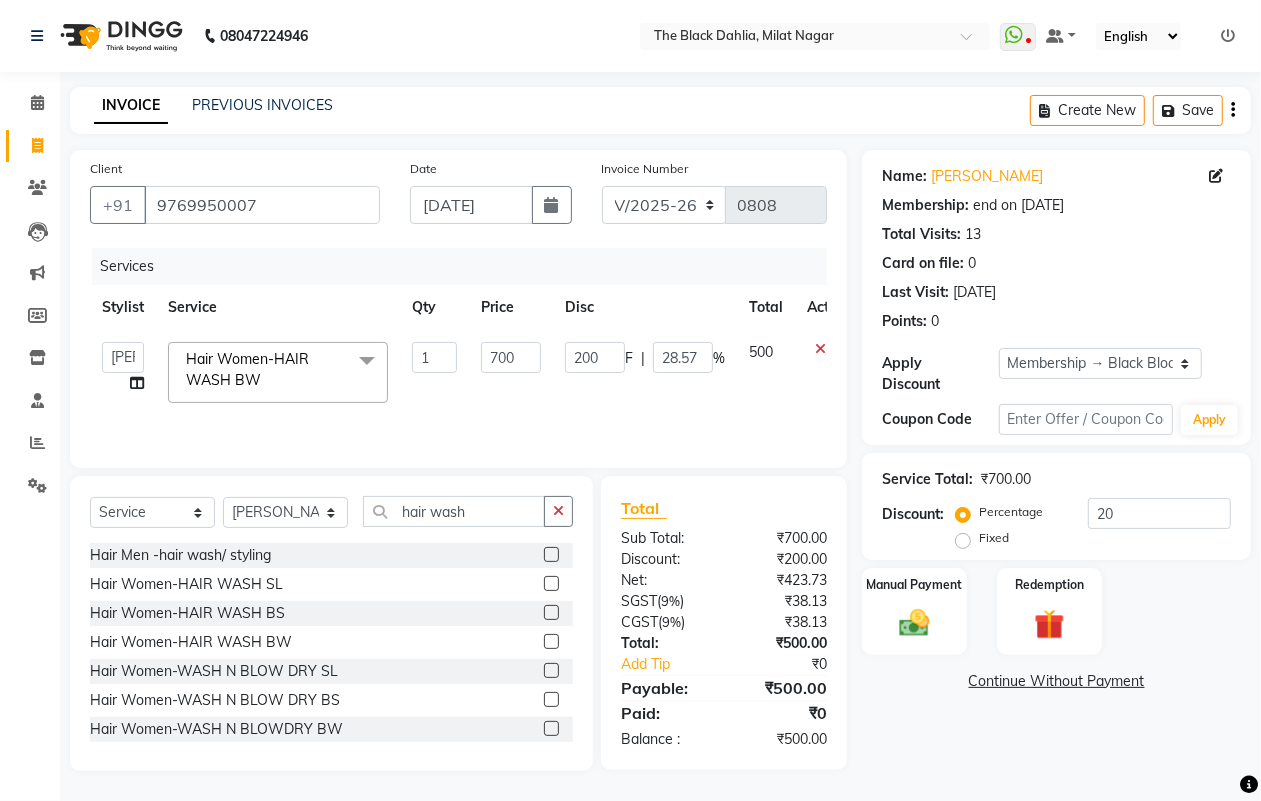 scroll, scrollTop: 1, scrollLeft: 0, axis: vertical 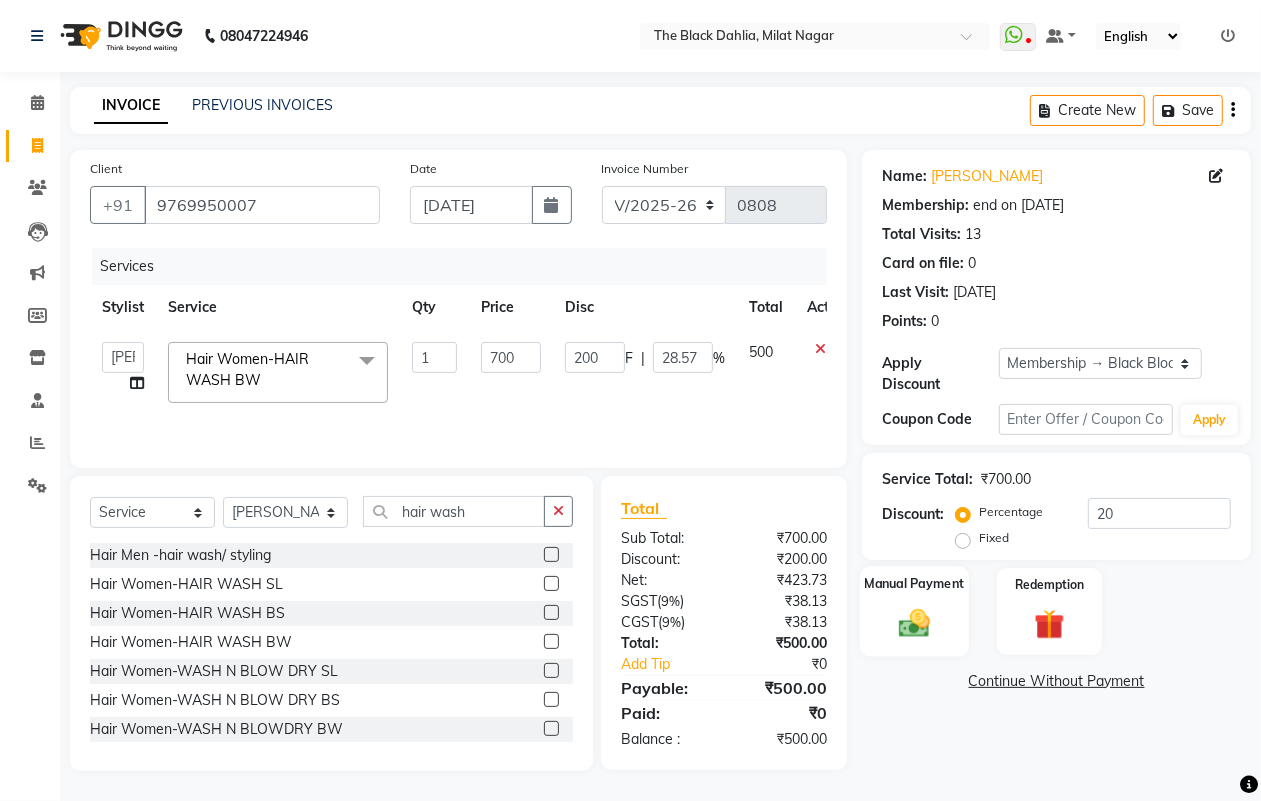 click on "Manual Payment" 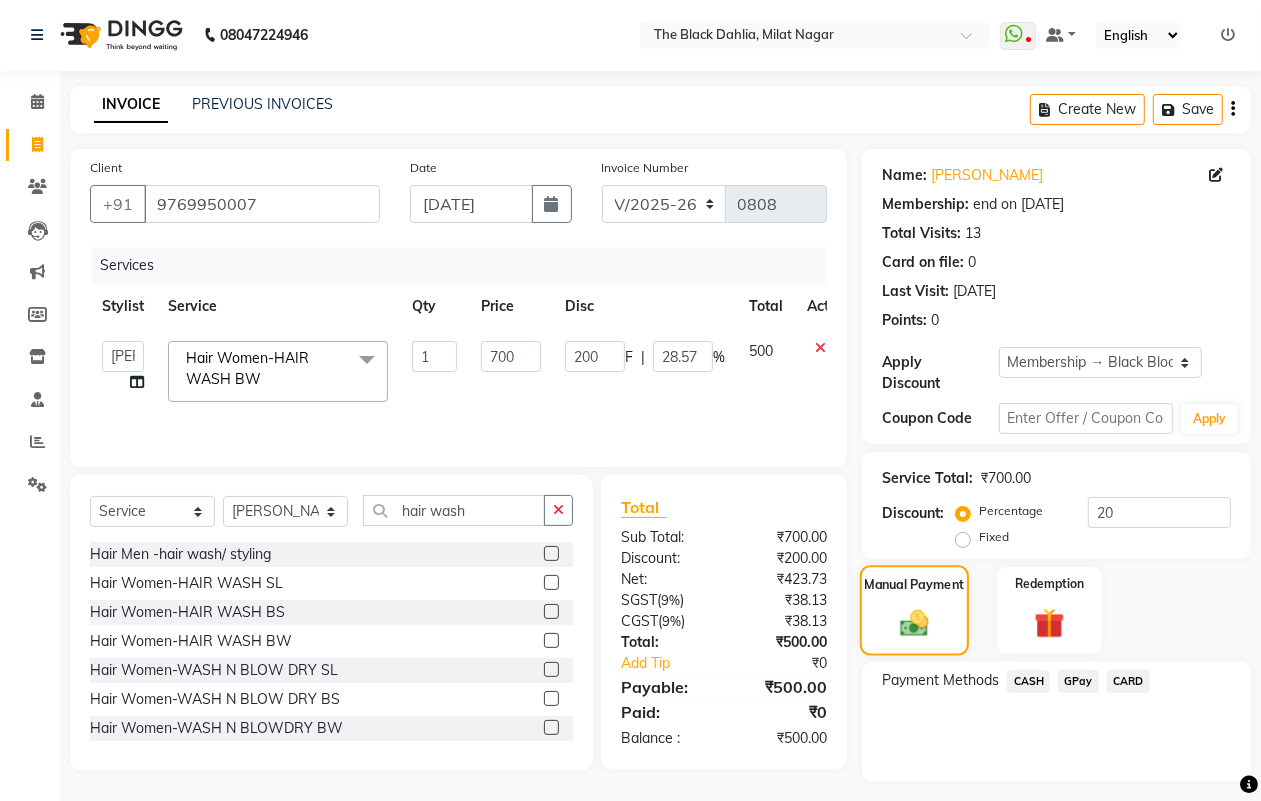 scroll, scrollTop: 52, scrollLeft: 0, axis: vertical 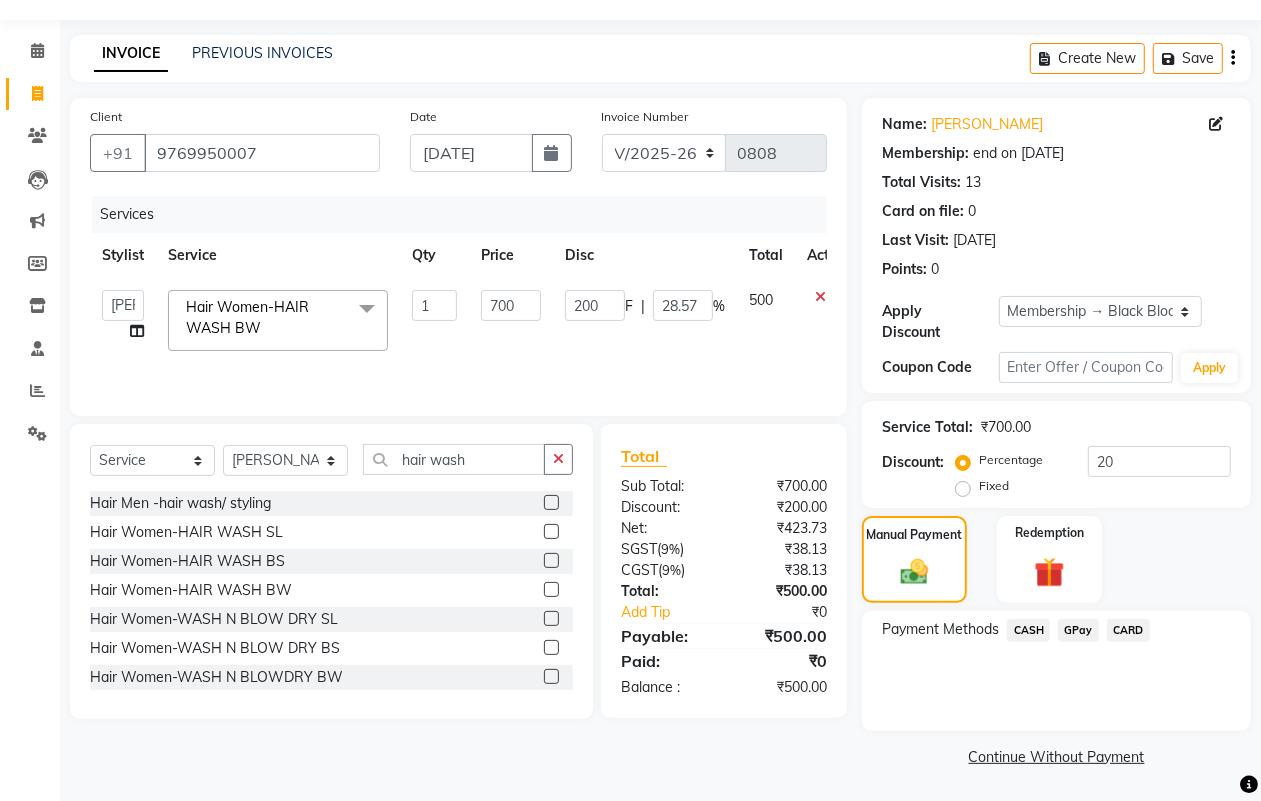 click on "GPay" 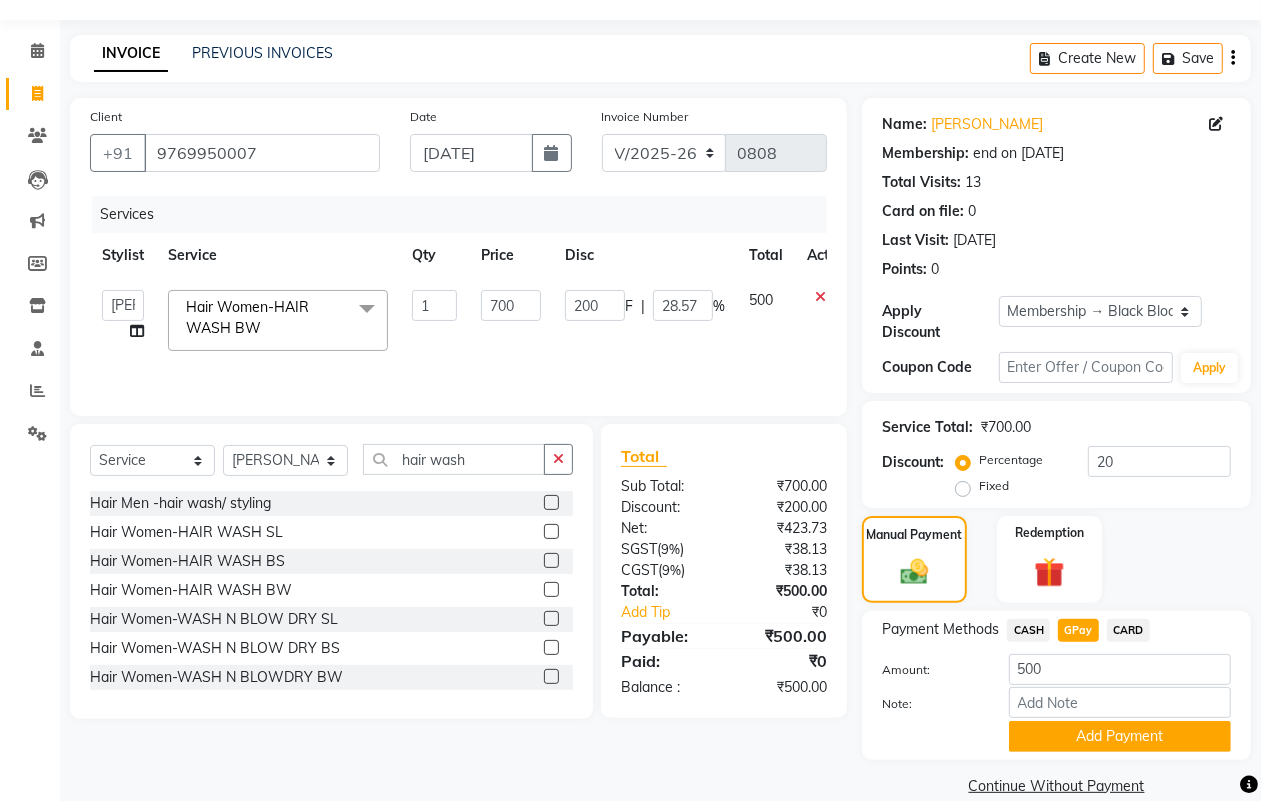 scroll, scrollTop: 80, scrollLeft: 0, axis: vertical 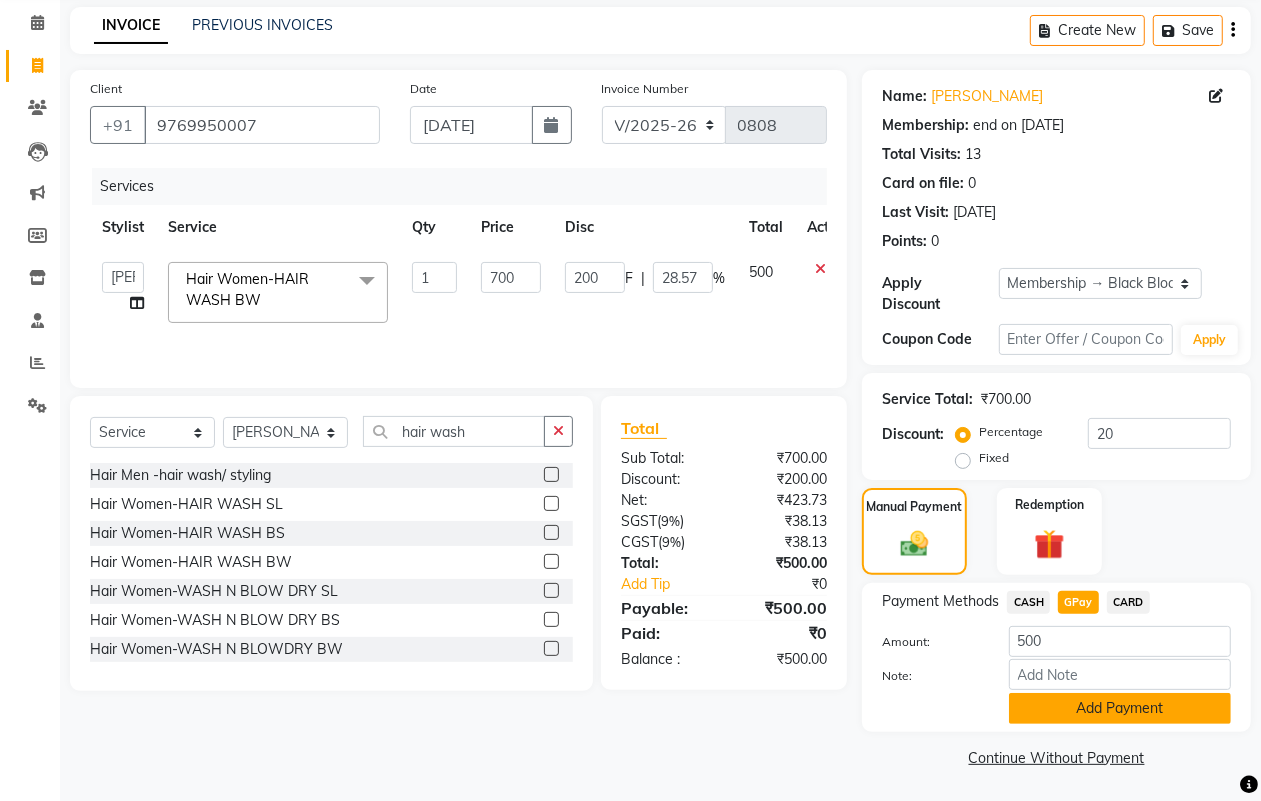 click on "Add Payment" 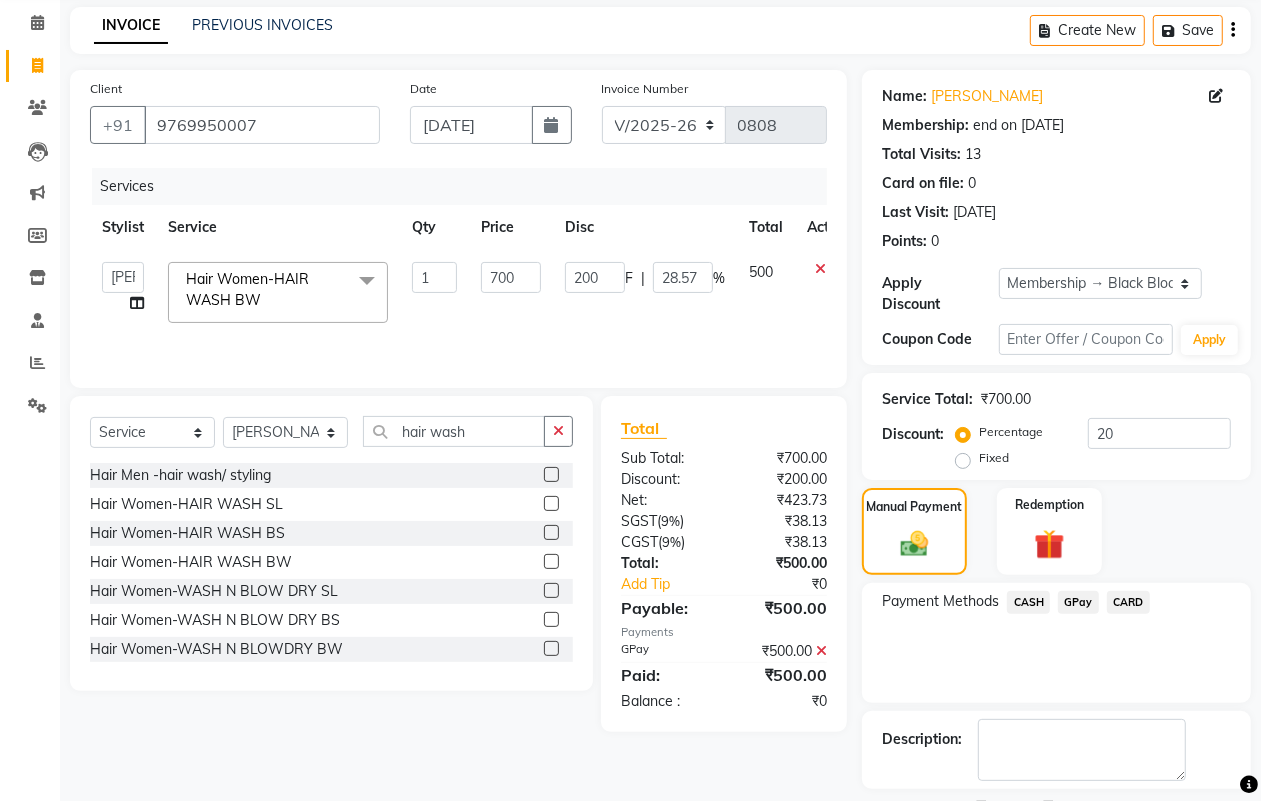 scroll, scrollTop: 166, scrollLeft: 0, axis: vertical 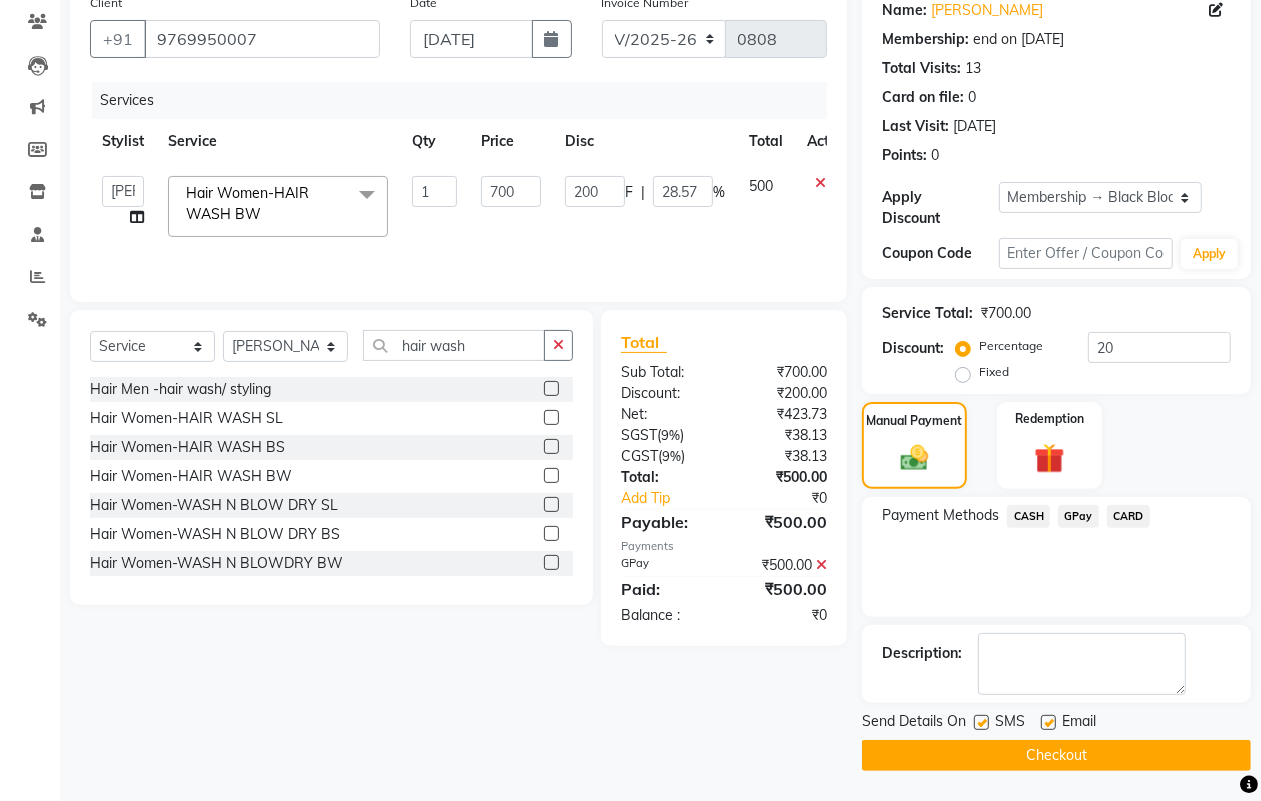 click on "Checkout" 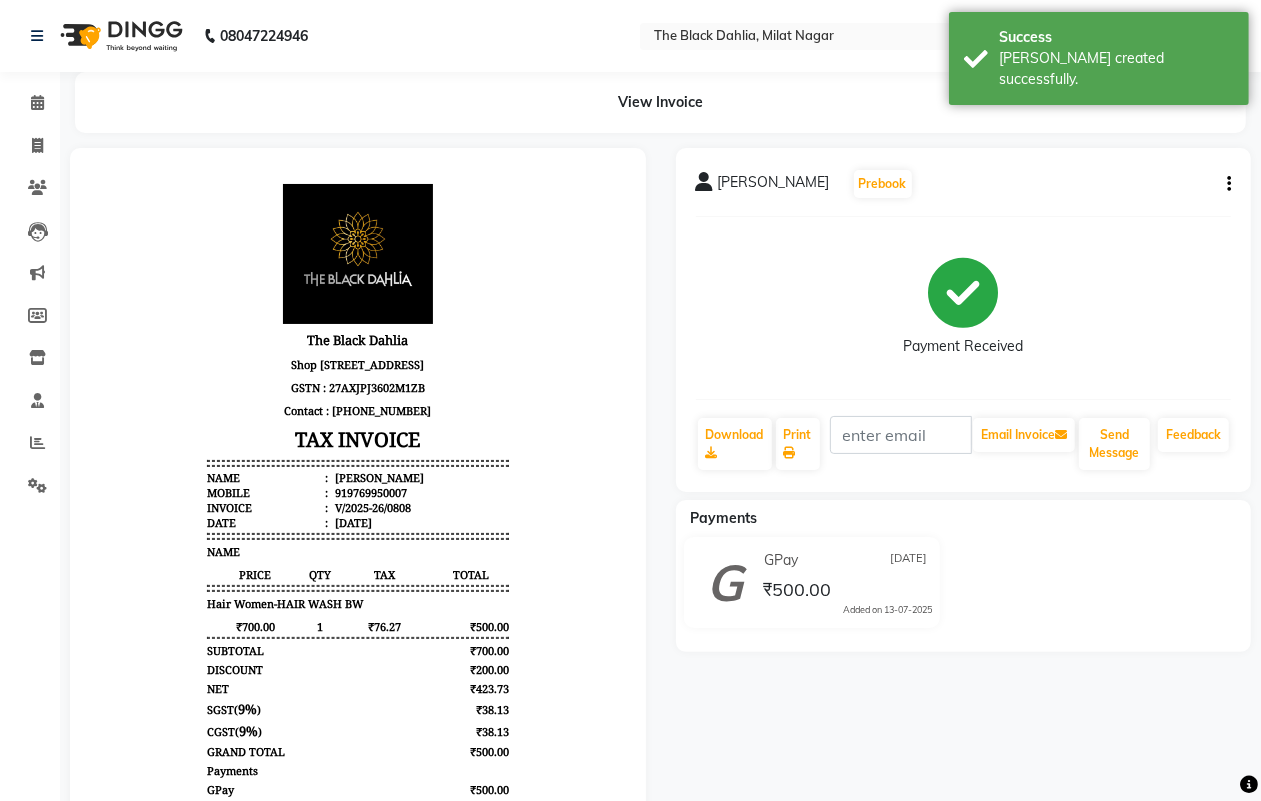 scroll, scrollTop: 0, scrollLeft: 0, axis: both 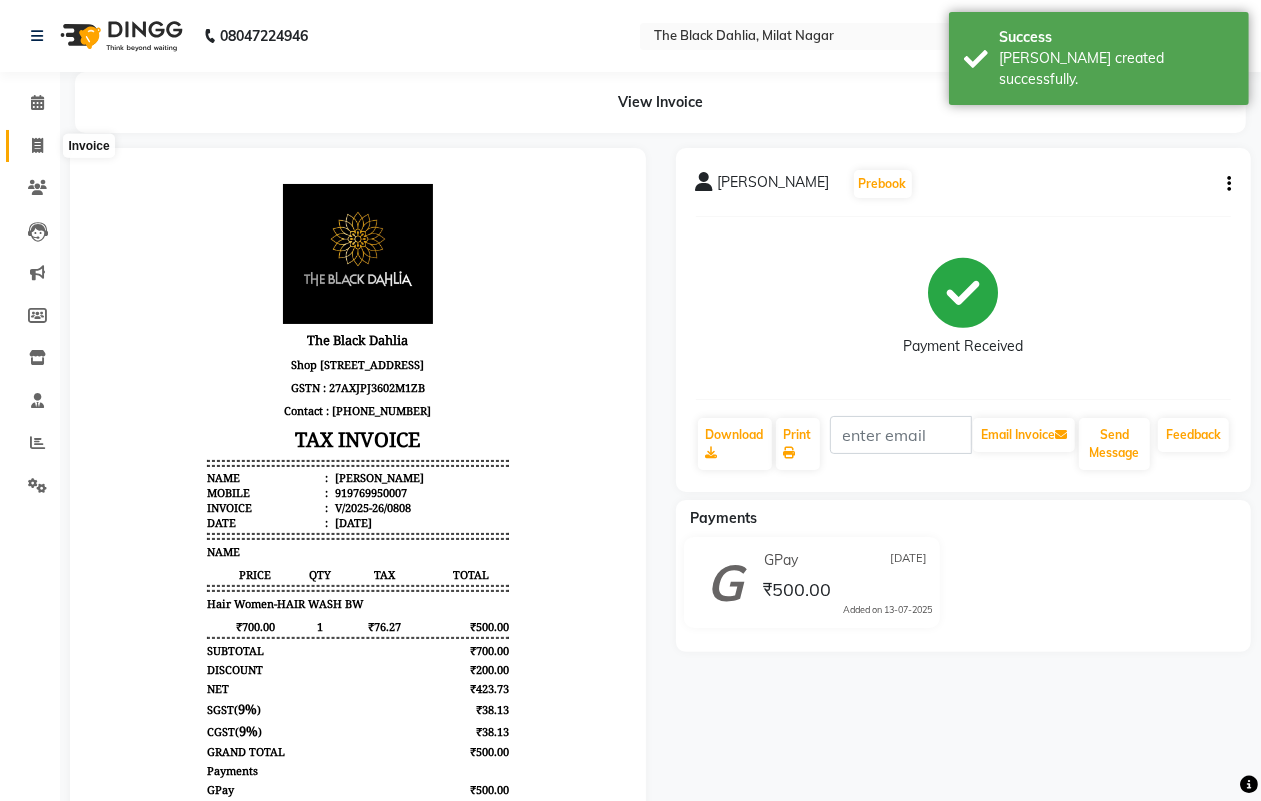 click 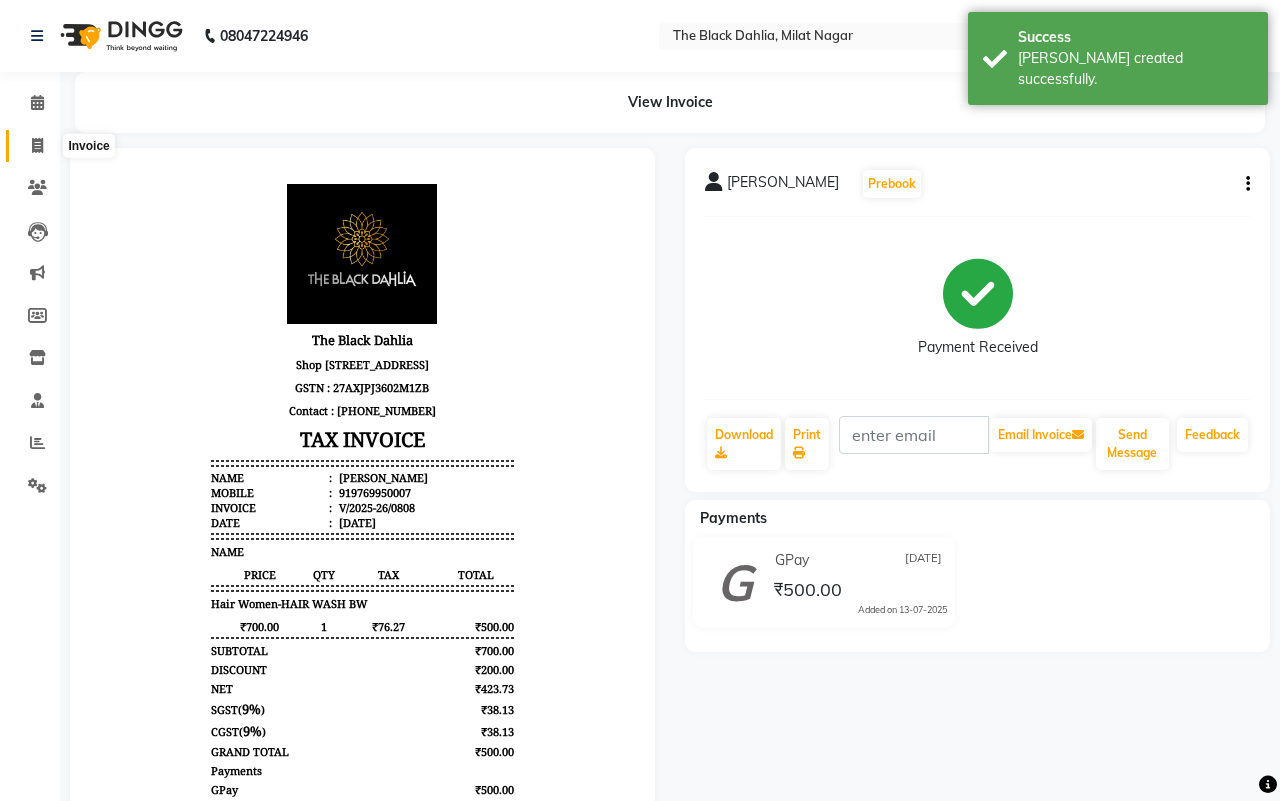select on "4335" 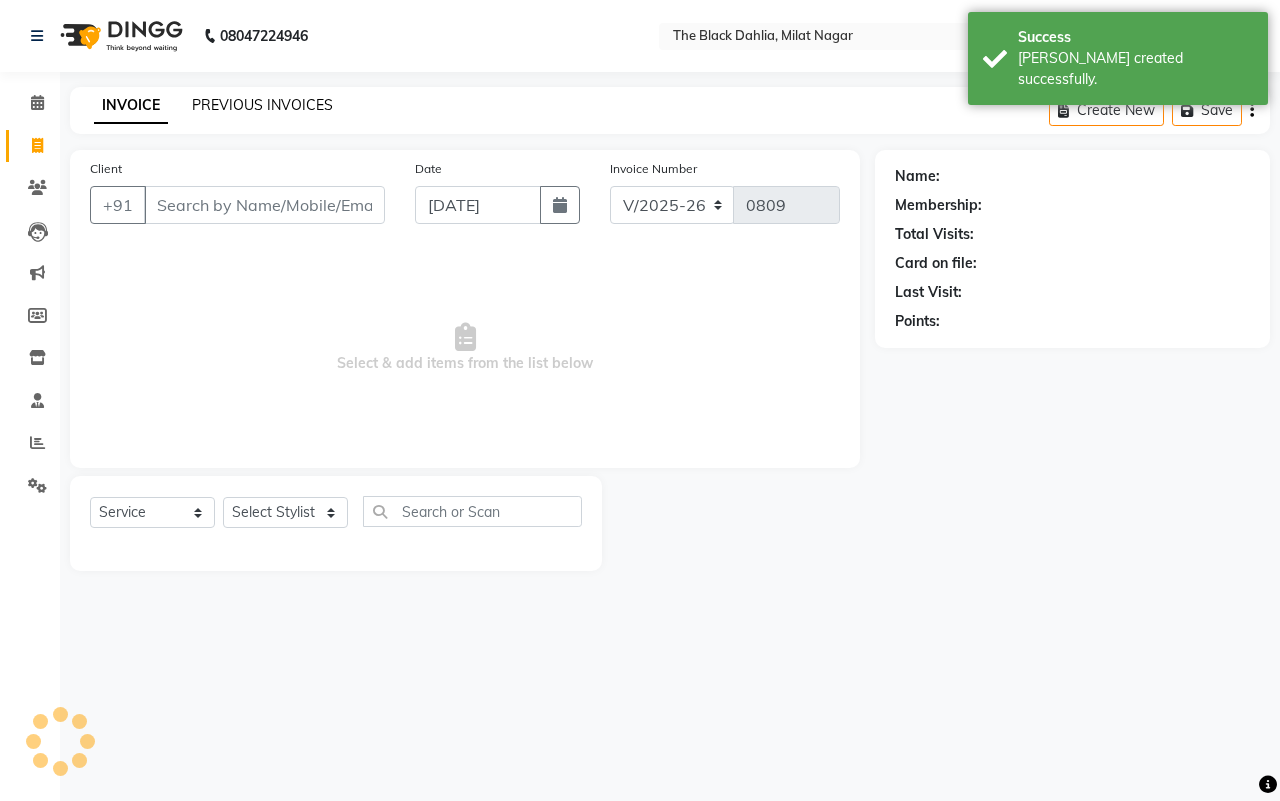 click on "PREVIOUS INVOICES" 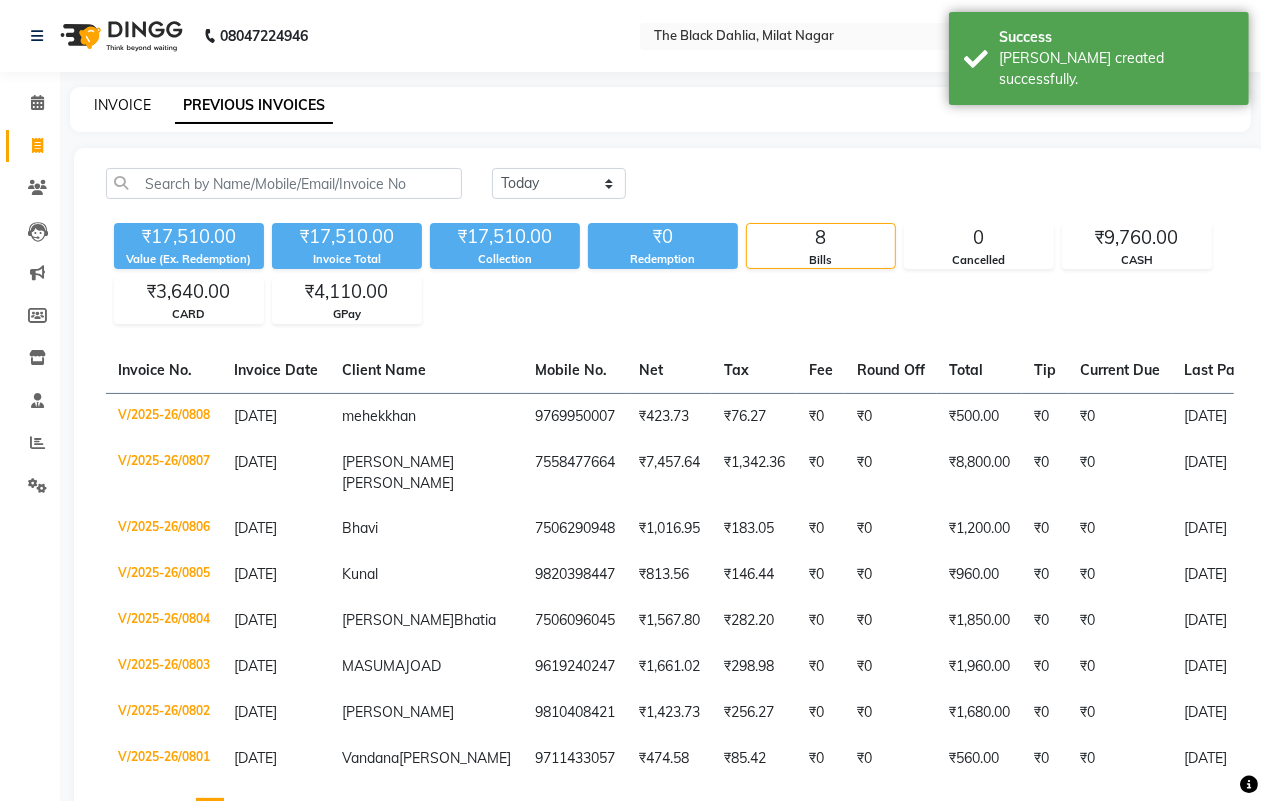 click on "INVOICE" 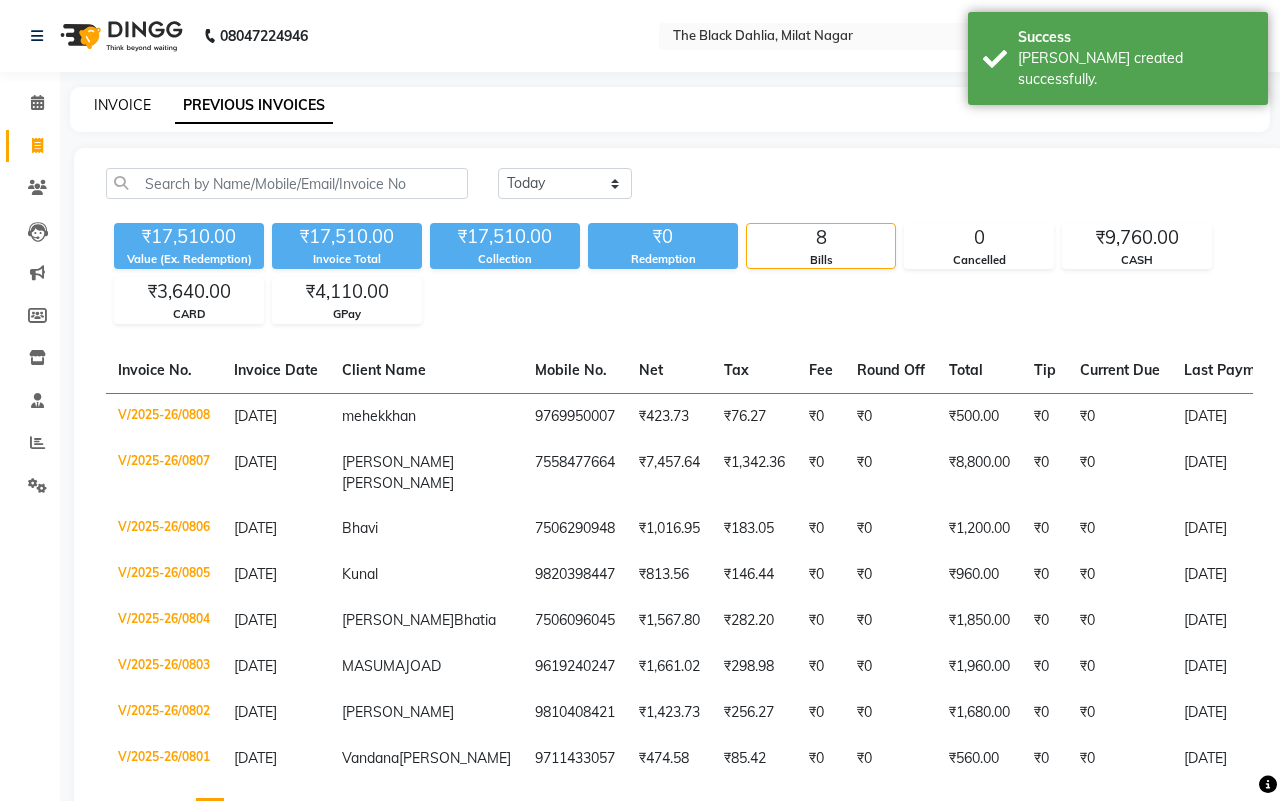 select on "4335" 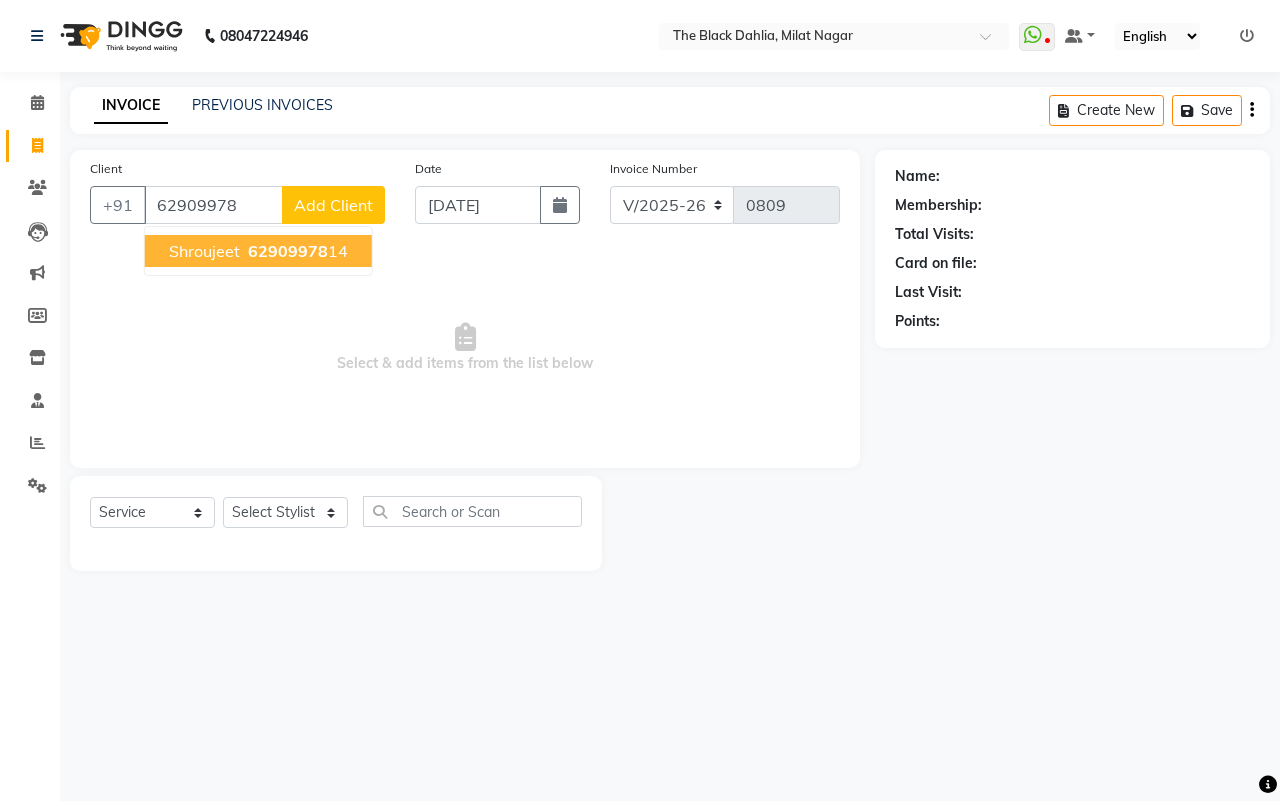 click on "62909978 14" at bounding box center [296, 251] 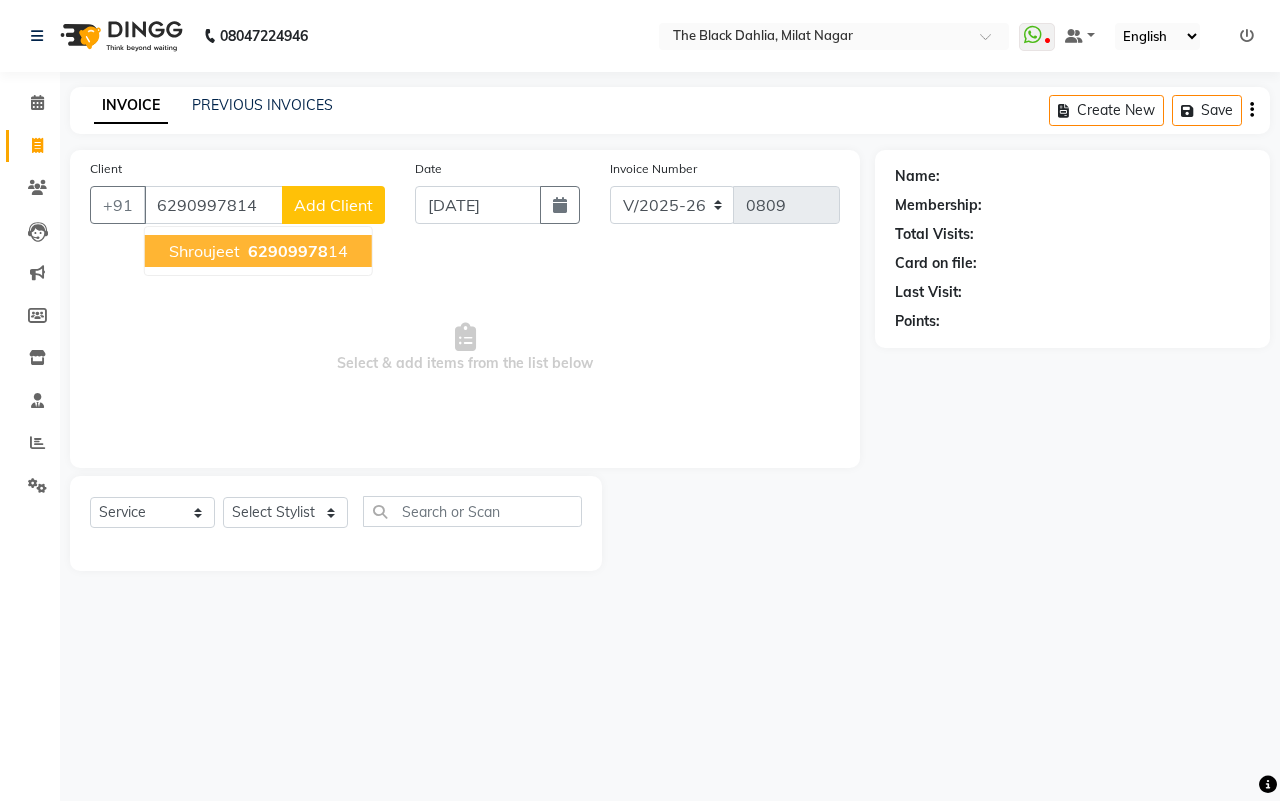 type on "6290997814" 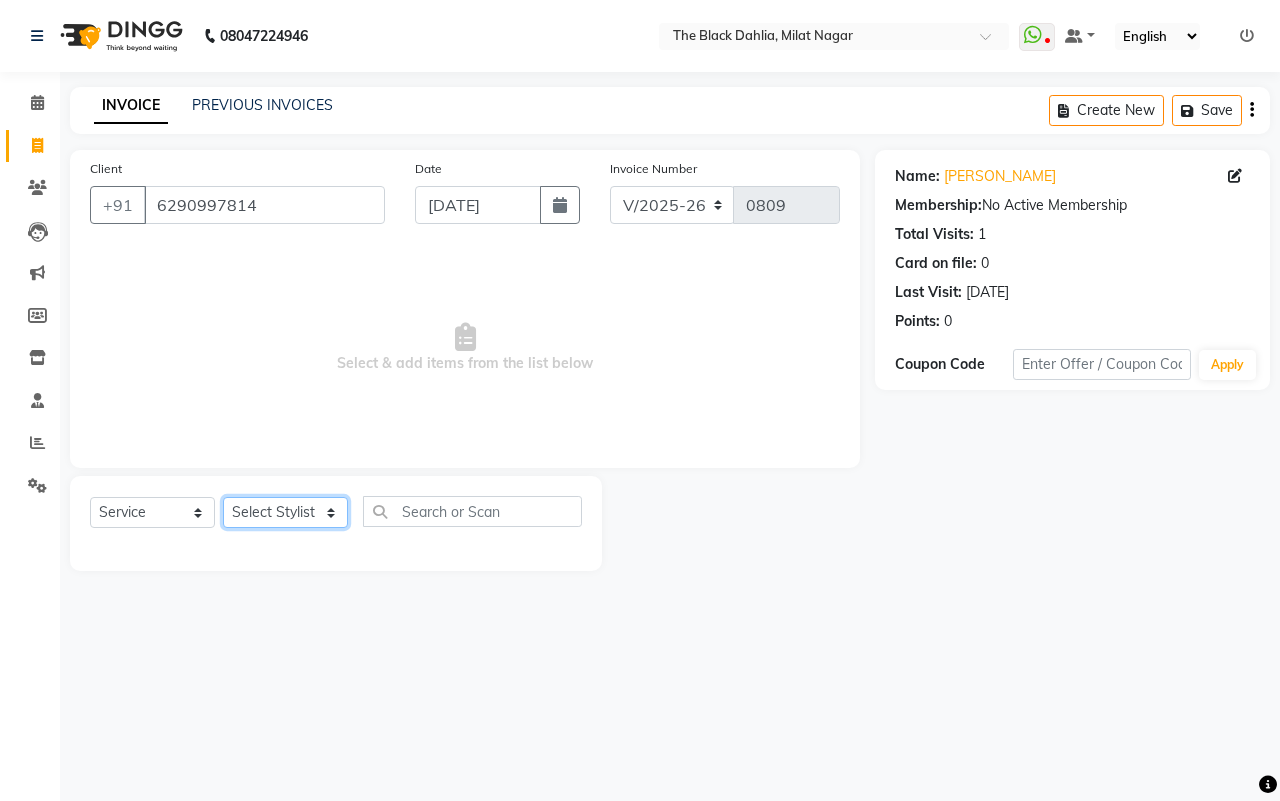 click on "Select Stylist ALISHA  Arman khan Dr,Muskan Jain FAIZAL FAIZAN FARID IQRA JAWED  JOYSNA JULI Jyotsana Baraskar KOMAL mehak Millat Nagar PINKY Rahul Riyasat ansari sakshi Salim SAIKH SAUD  SEEMA Sharukh Shital Jain Shivpriya SONI TBD Uma VAISHNAVI Veer Sir" 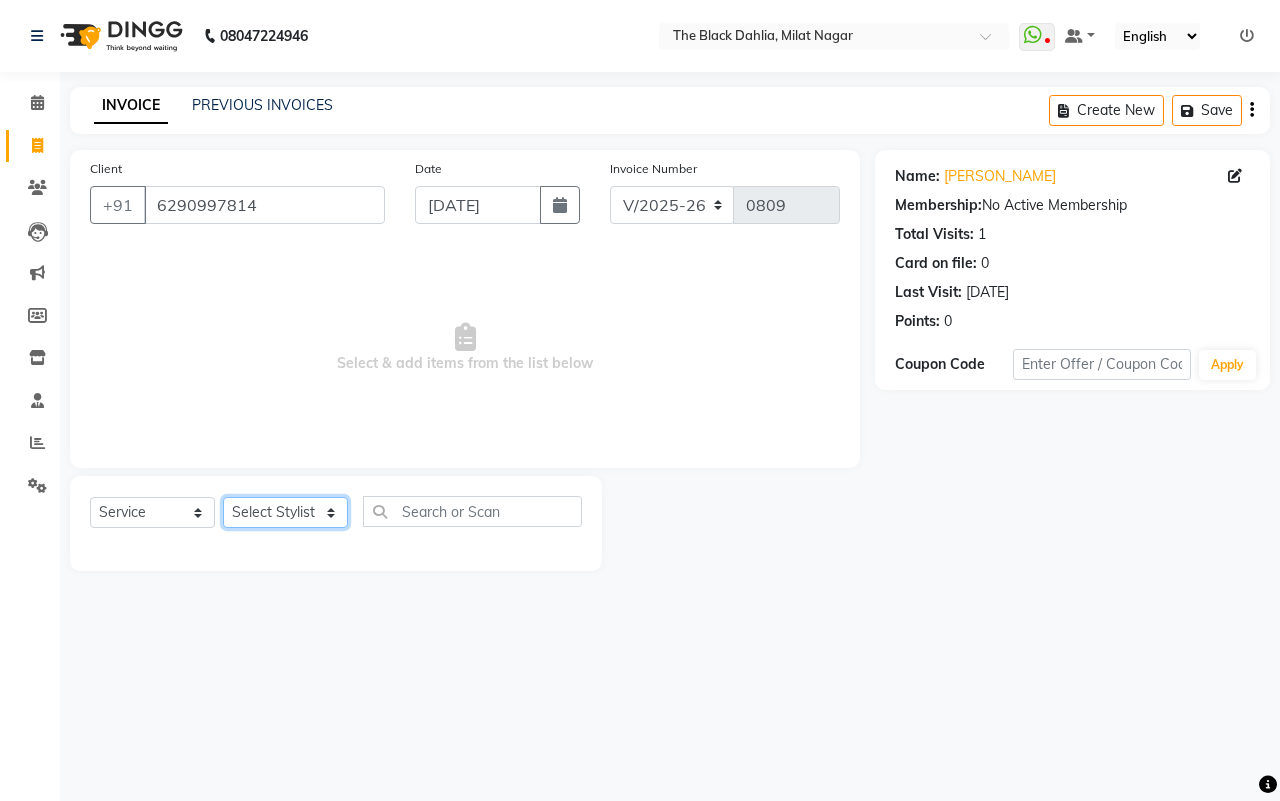 select on "23623" 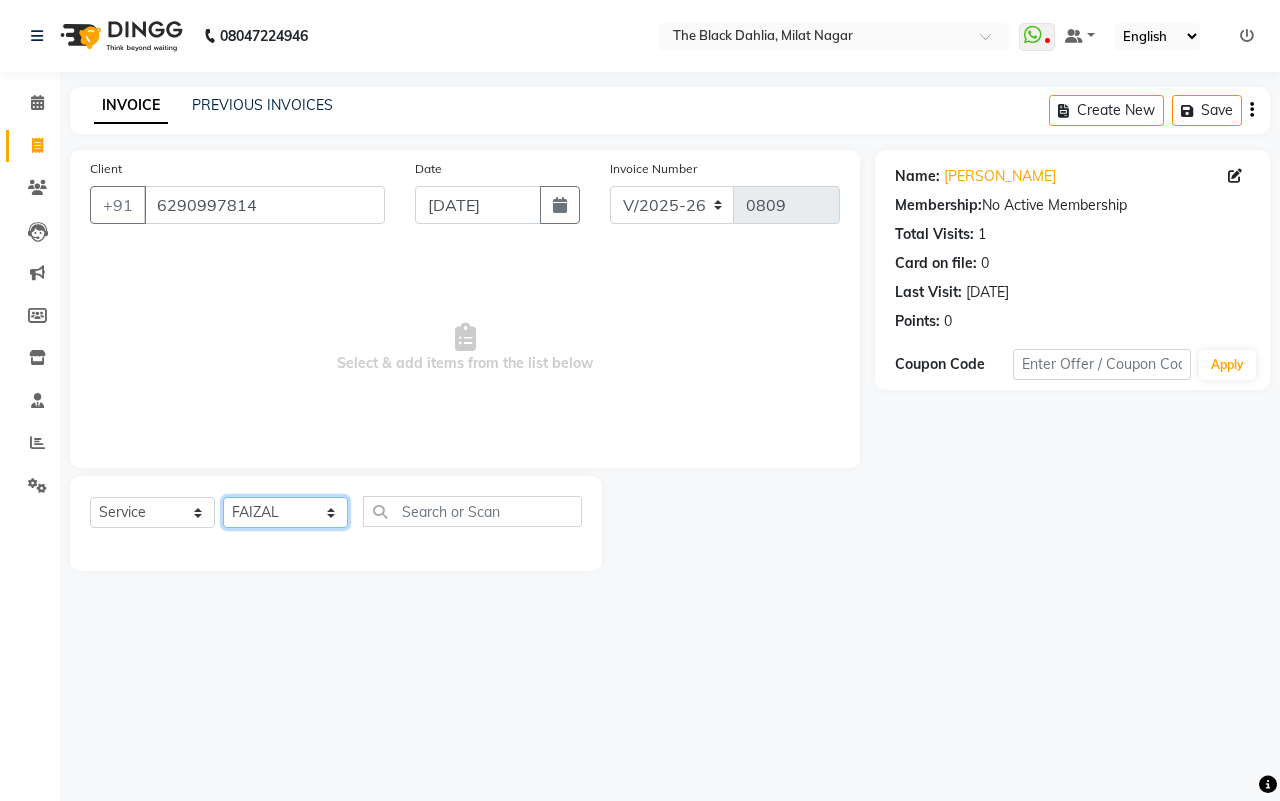 click on "Select Stylist ALISHA  Arman khan Dr,Muskan Jain FAIZAL FAIZAN FARID IQRA JAWED  JOYSNA JULI Jyotsana Baraskar KOMAL mehak Millat Nagar PINKY Rahul Riyasat ansari sakshi Salim SAIKH SAUD  SEEMA Sharukh Shital Jain Shivpriya SONI TBD Uma VAISHNAVI Veer Sir" 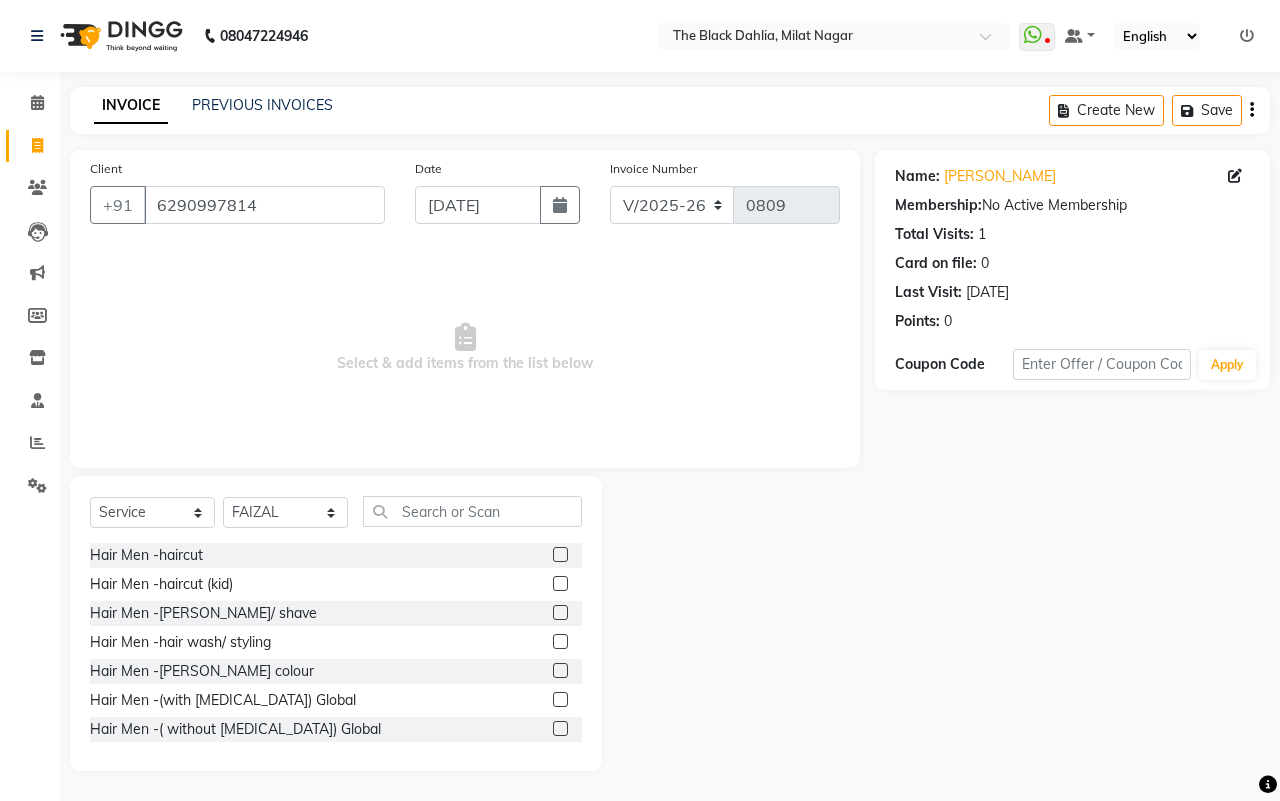 click 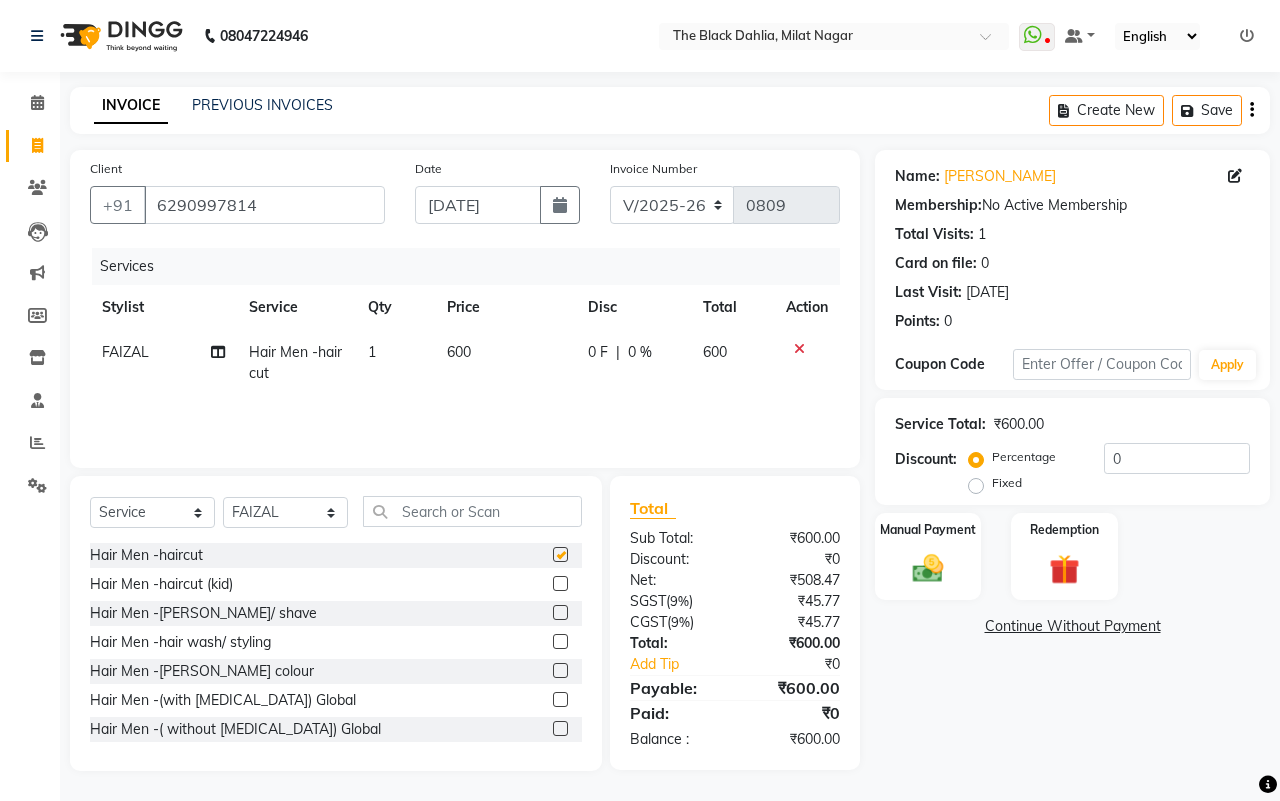 checkbox on "false" 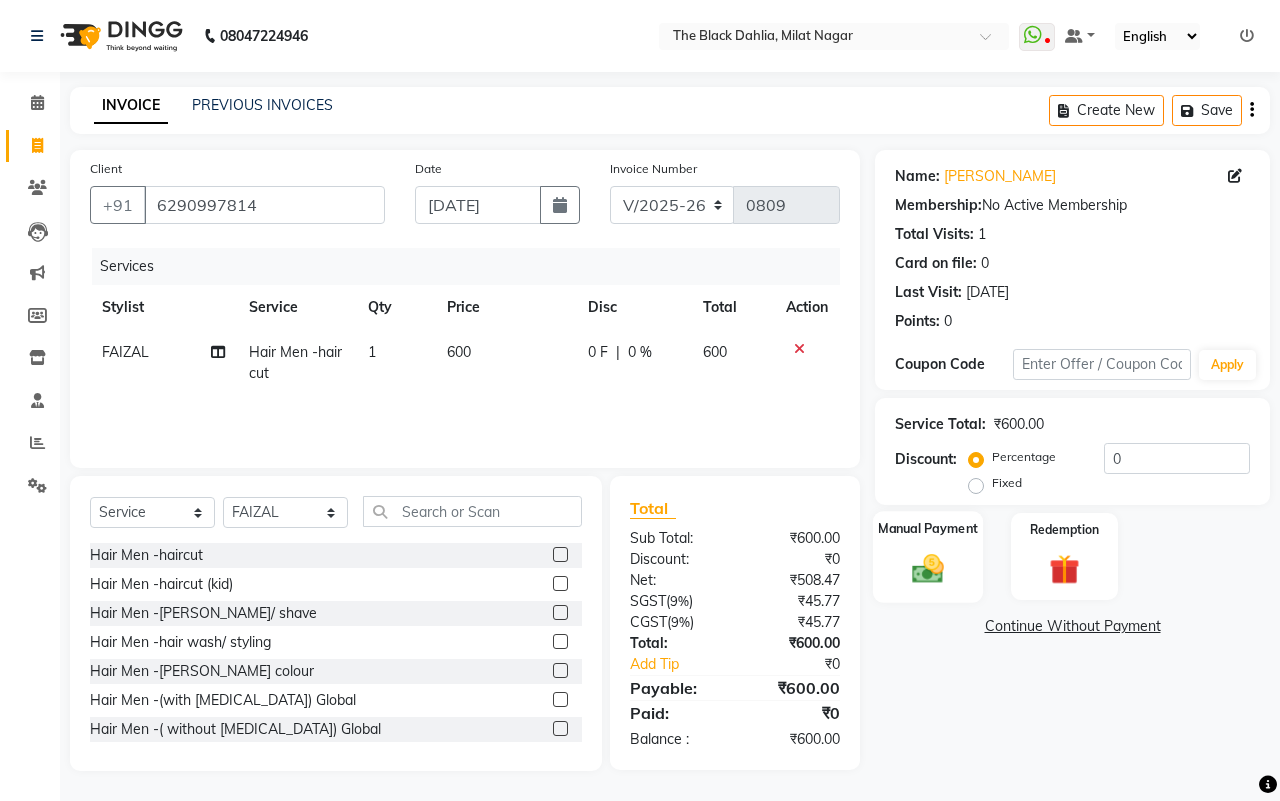 click on "Manual Payment" 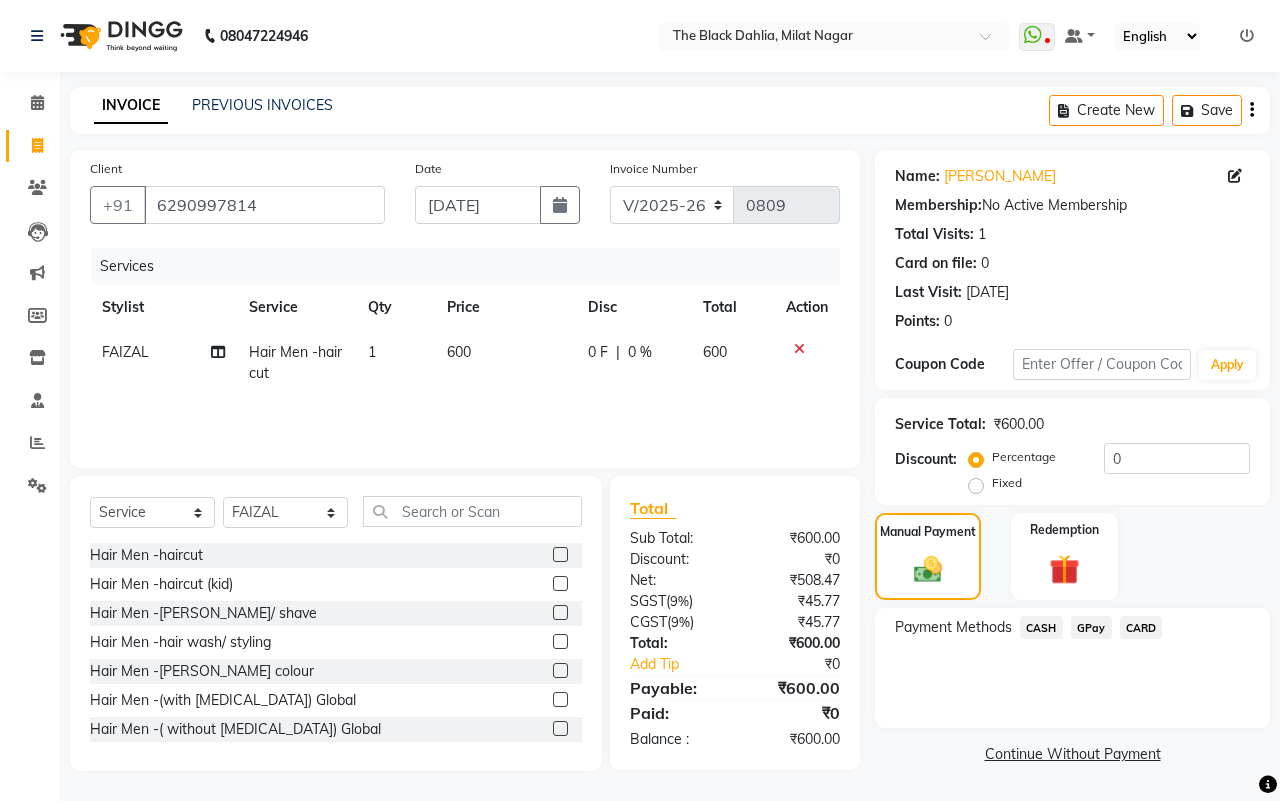 click on "GPay" 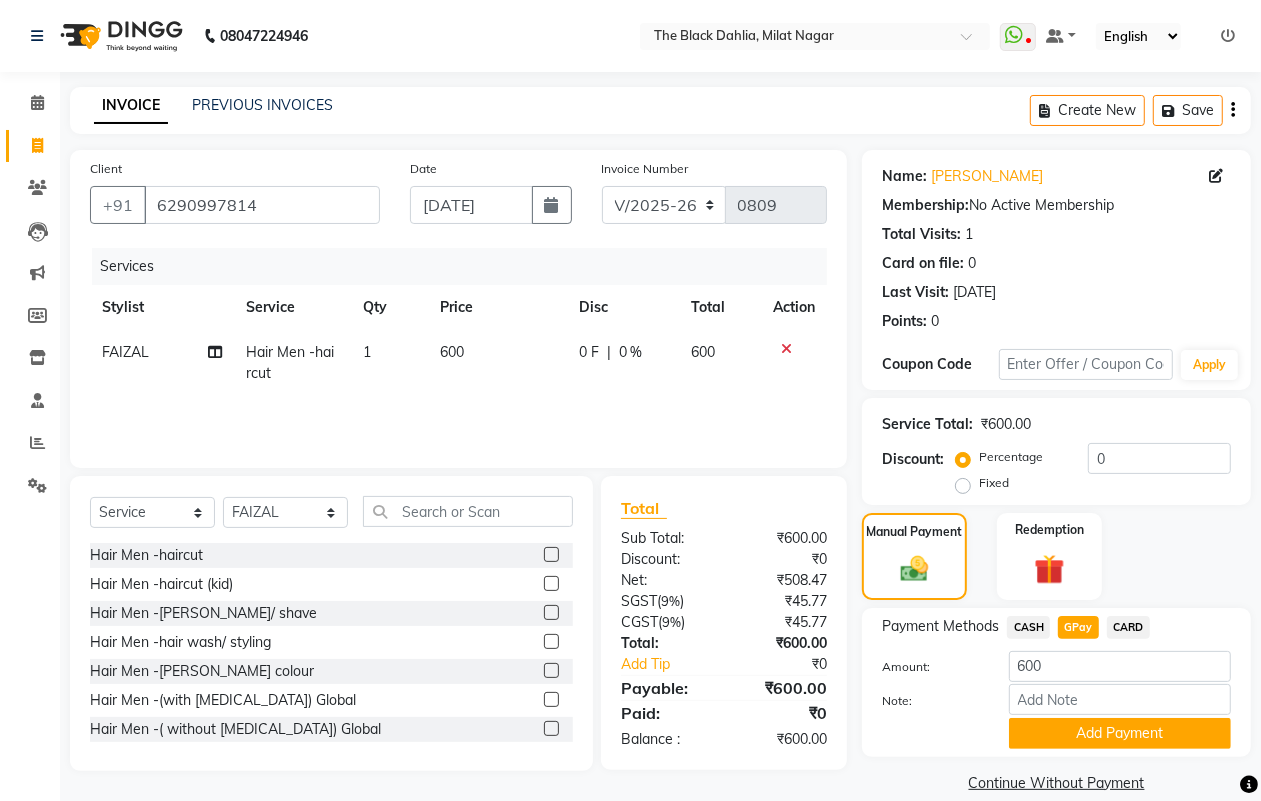 scroll, scrollTop: 25, scrollLeft: 0, axis: vertical 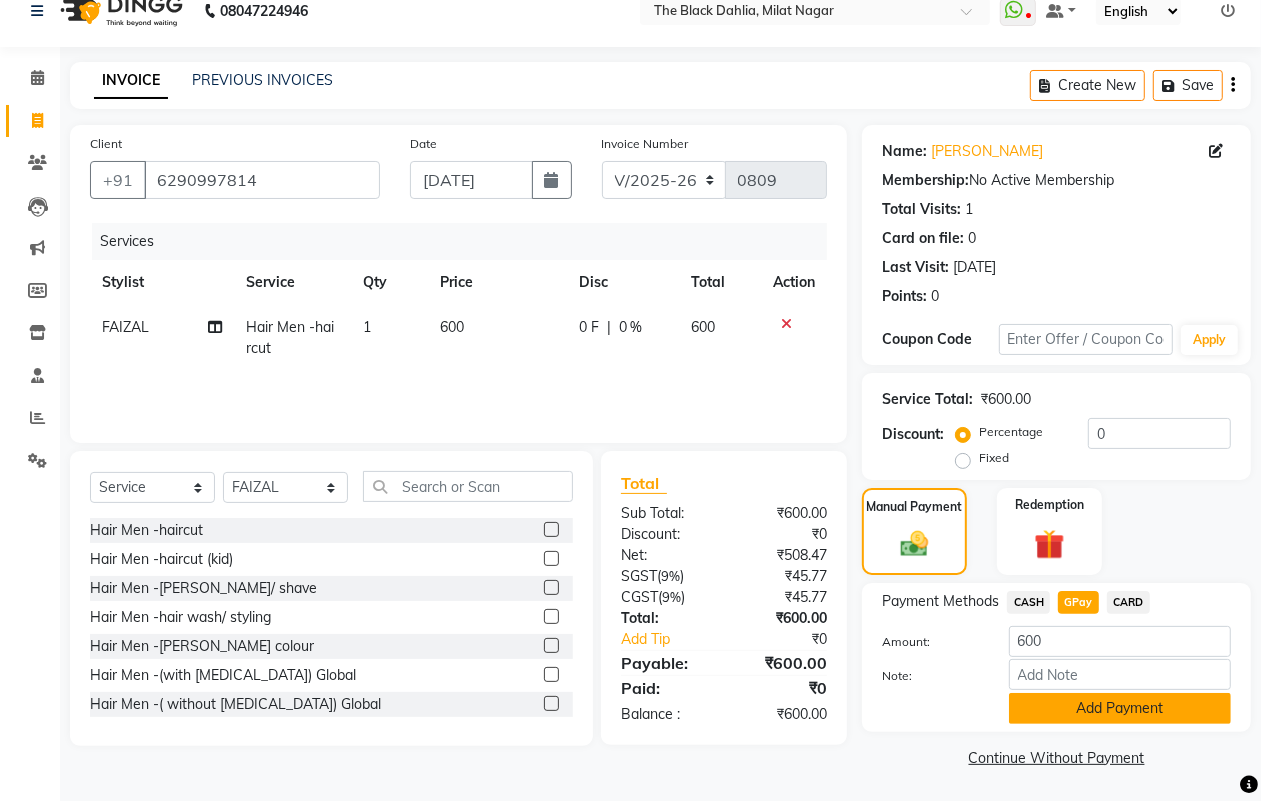 click on "Add Payment" 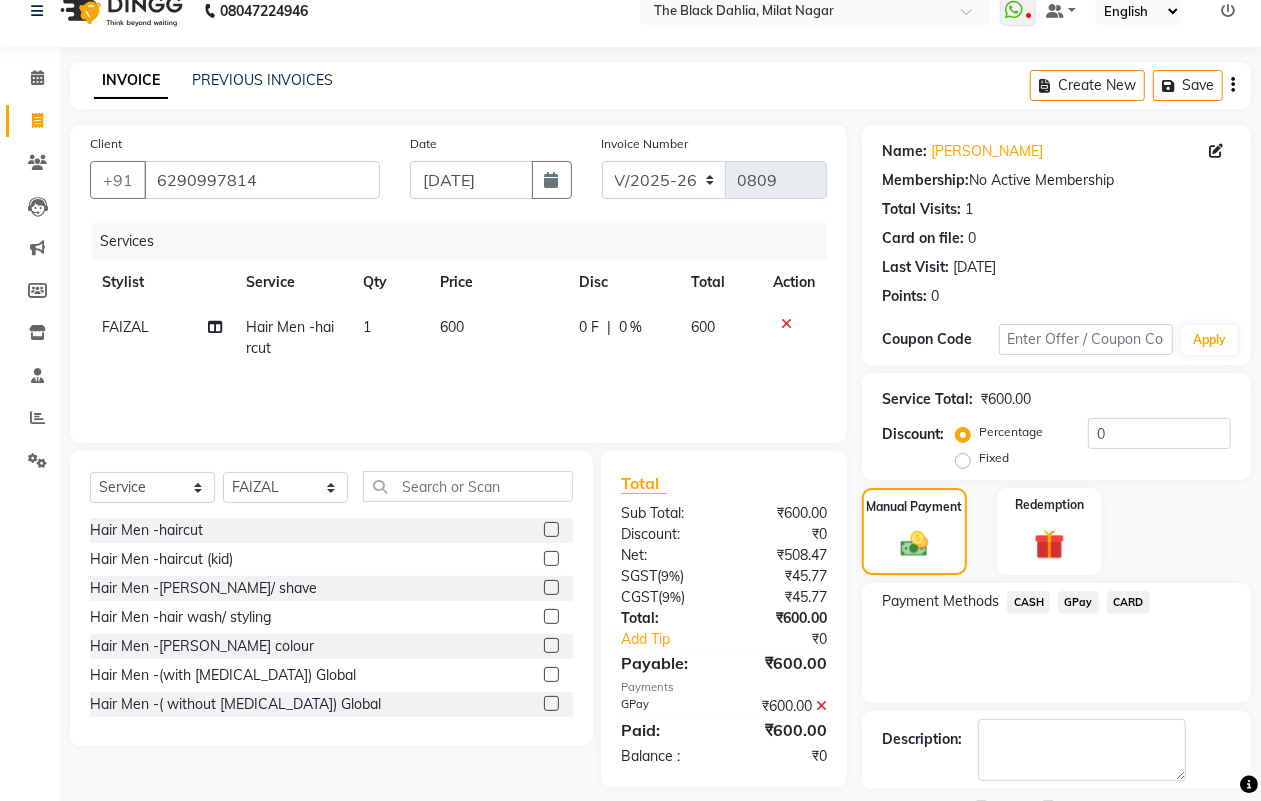 scroll, scrollTop: 111, scrollLeft: 0, axis: vertical 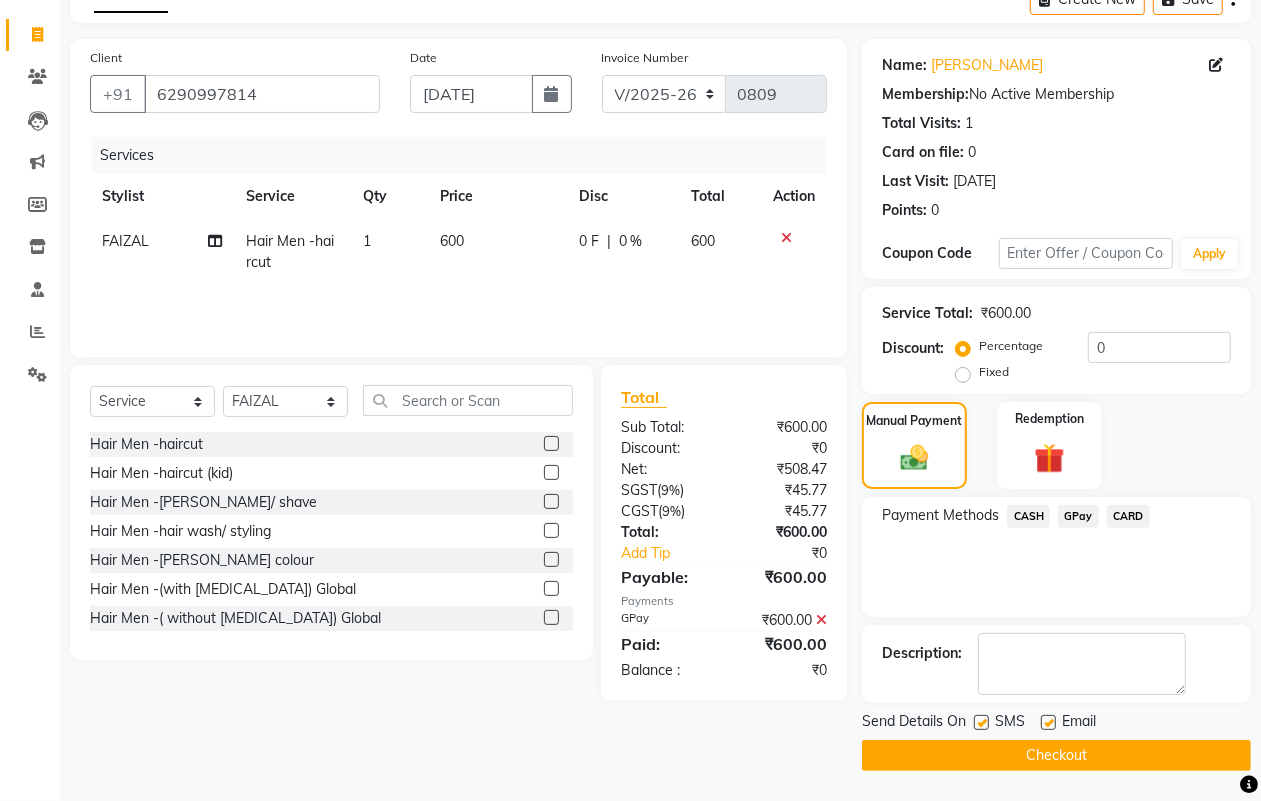 click on "Checkout" 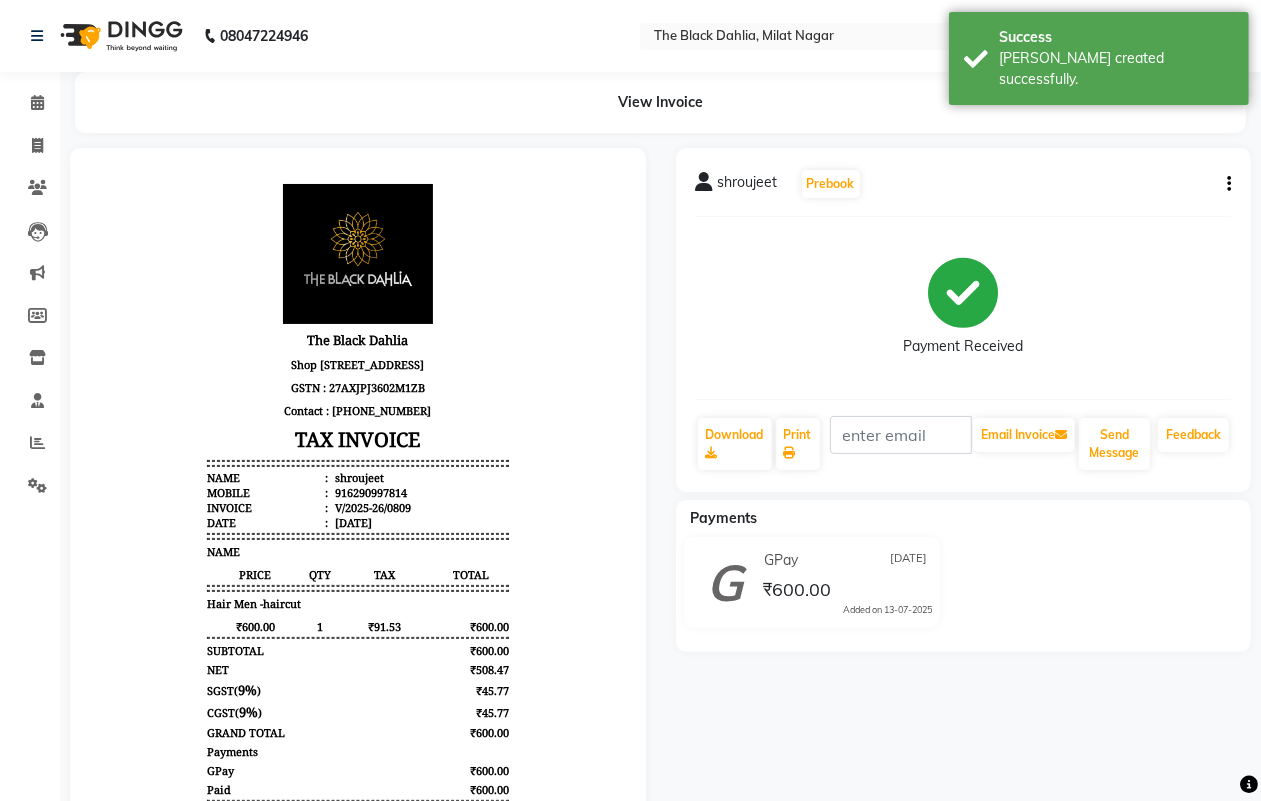 scroll, scrollTop: 0, scrollLeft: 0, axis: both 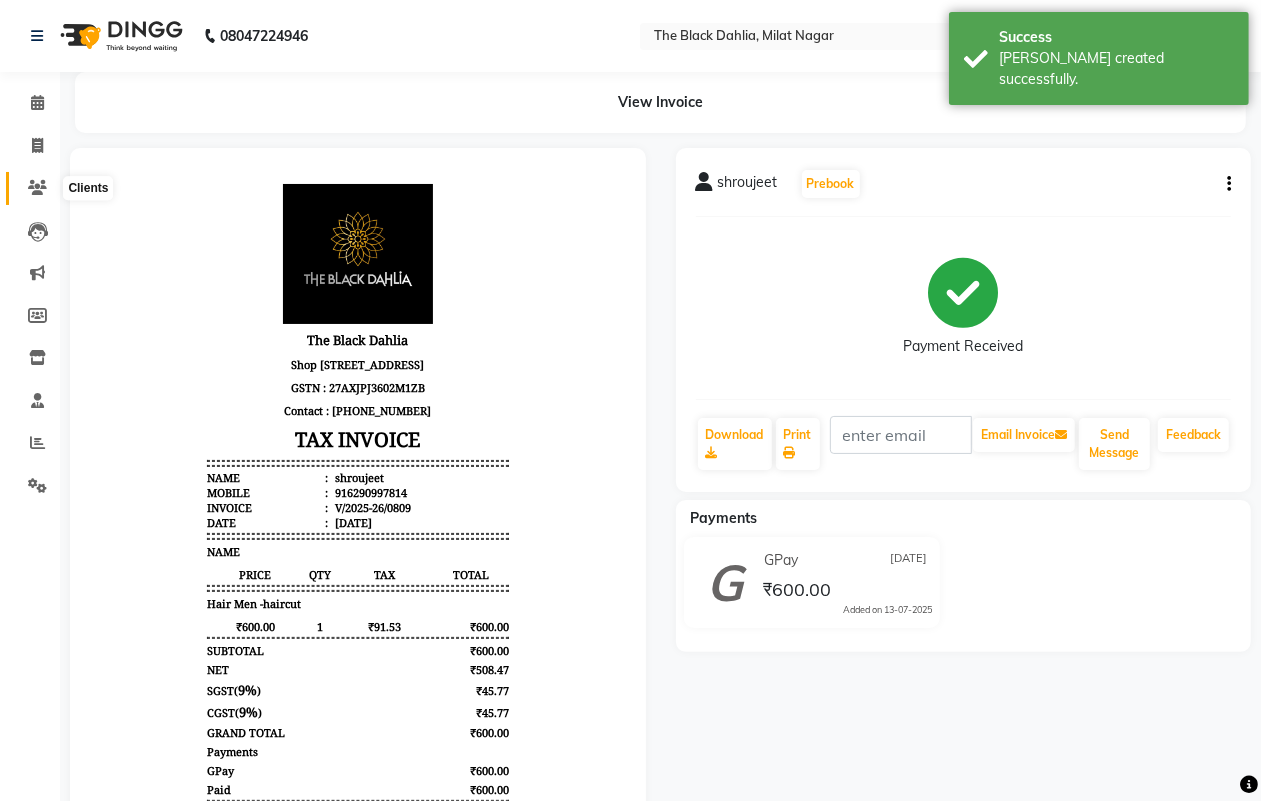 click 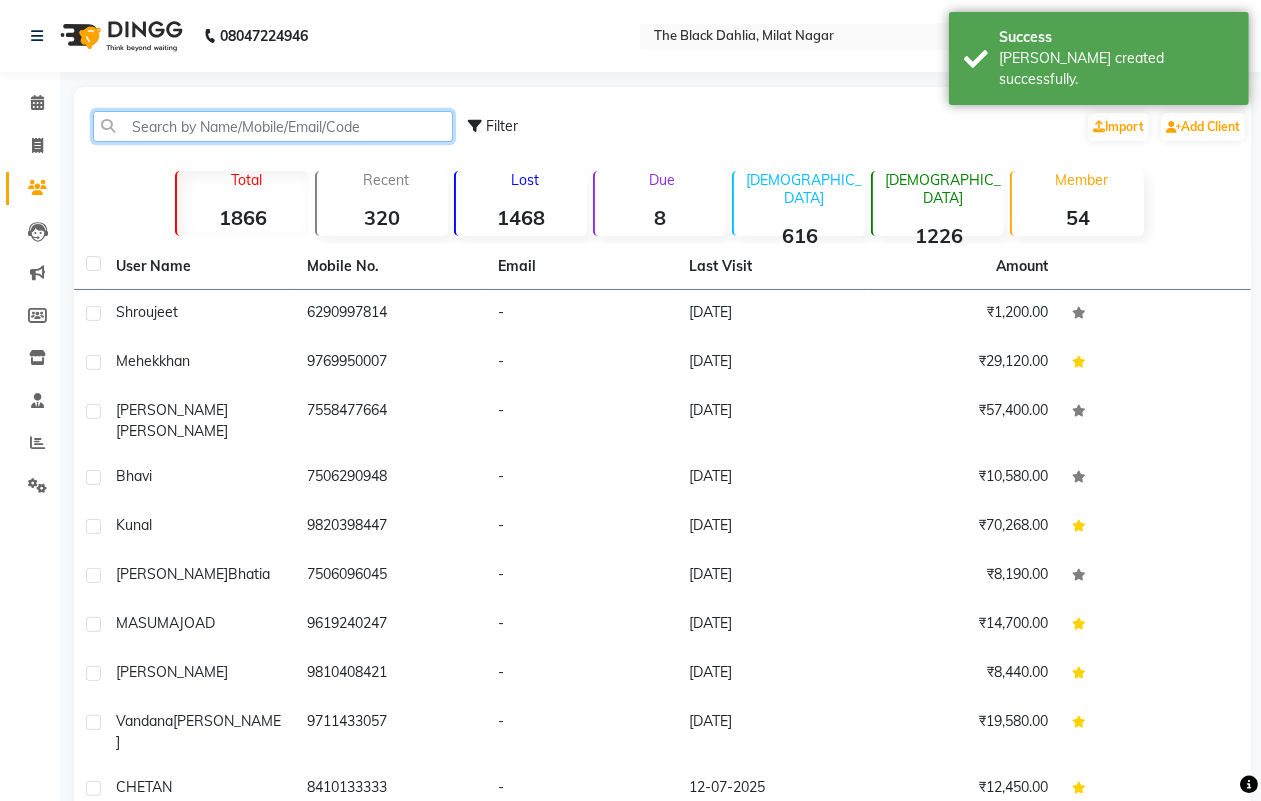 click 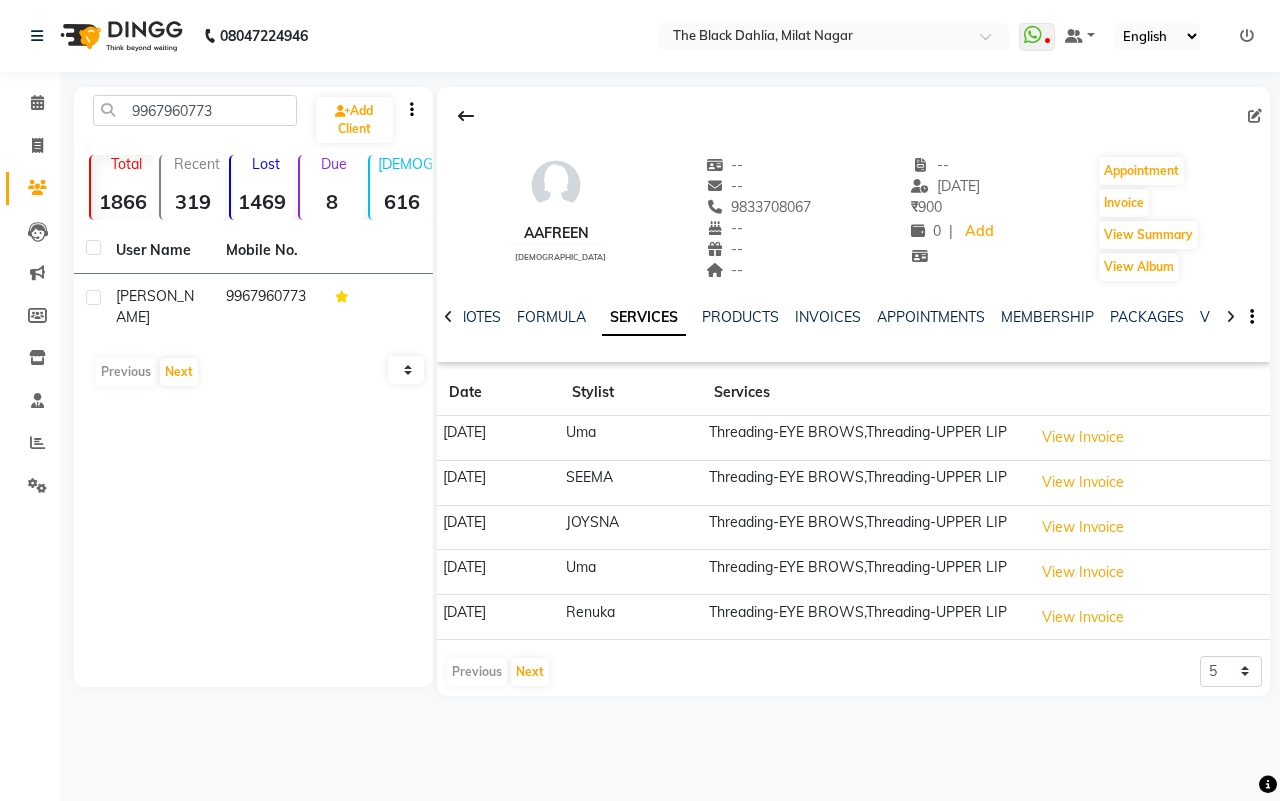 scroll, scrollTop: 0, scrollLeft: 0, axis: both 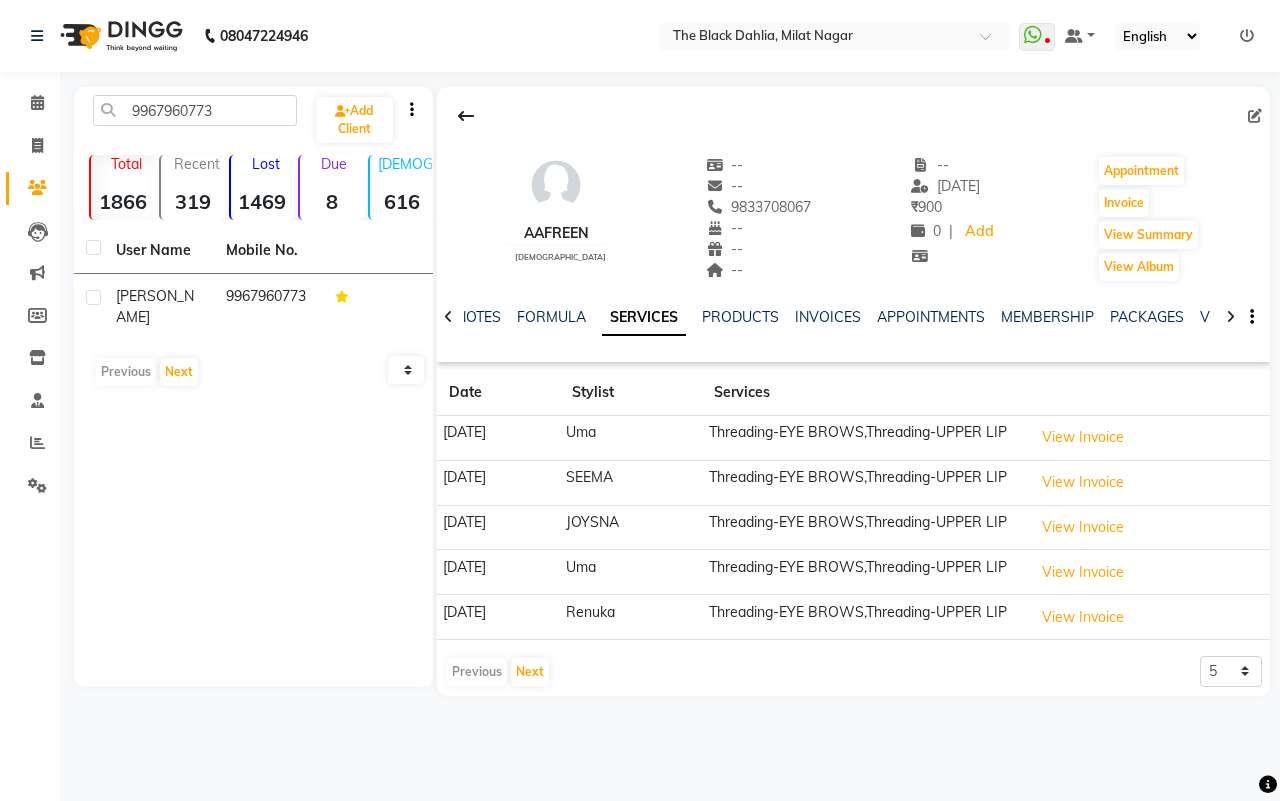 drag, startPoint x: 0, startPoint y: 0, endPoint x: 0, endPoint y: 106, distance: 106 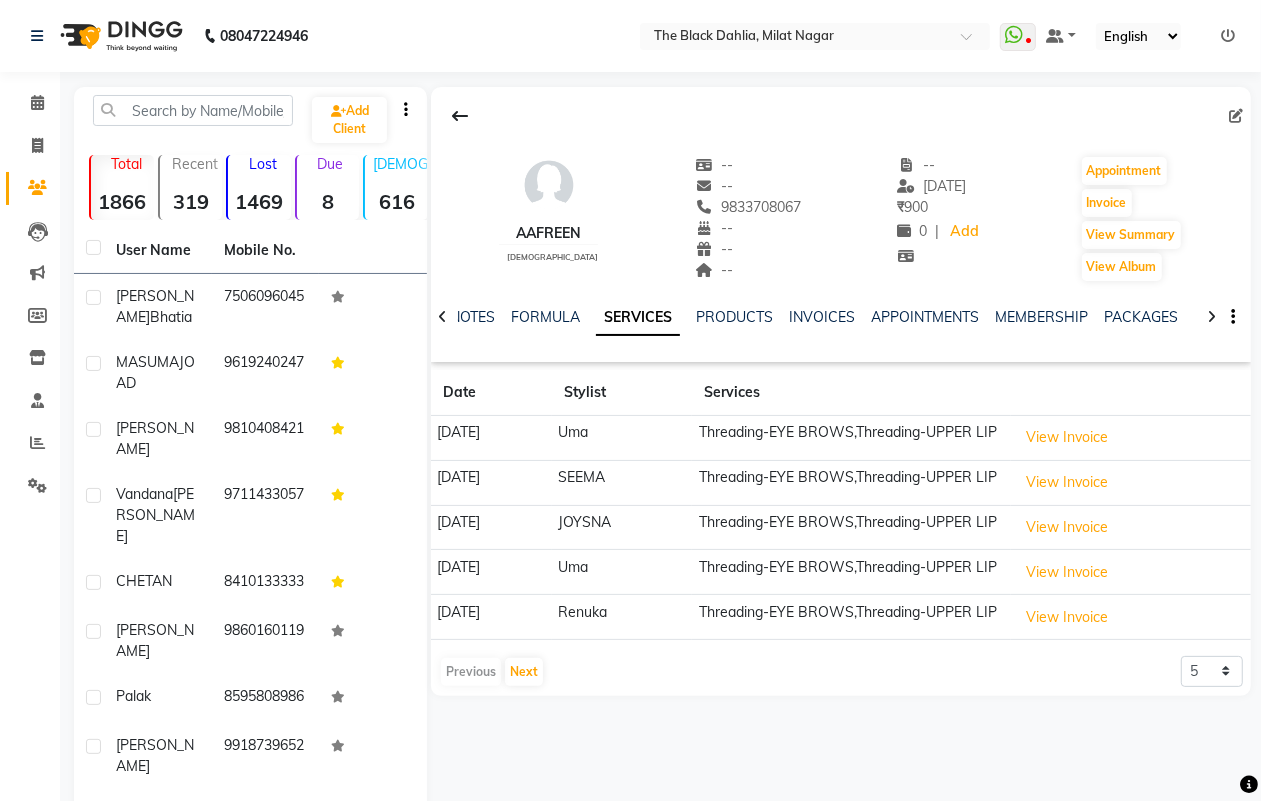 type 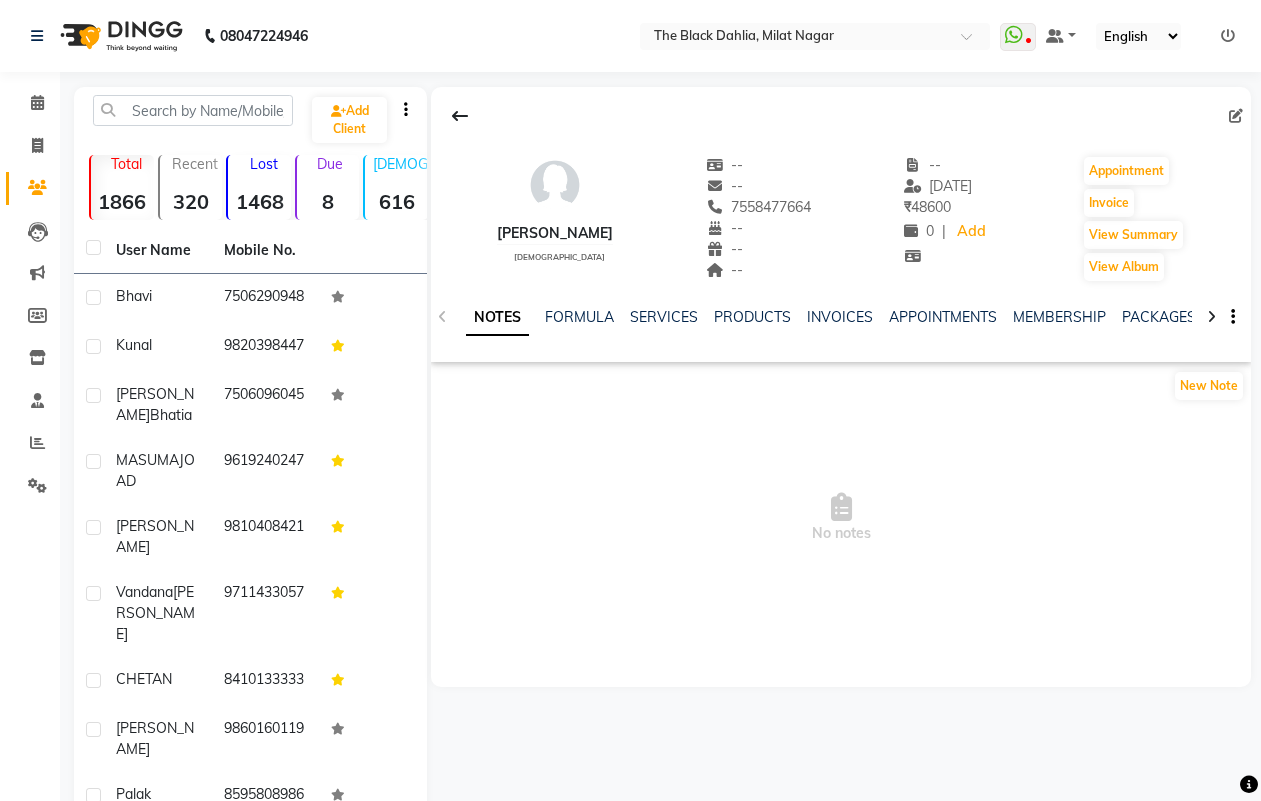 scroll, scrollTop: 0, scrollLeft: 0, axis: both 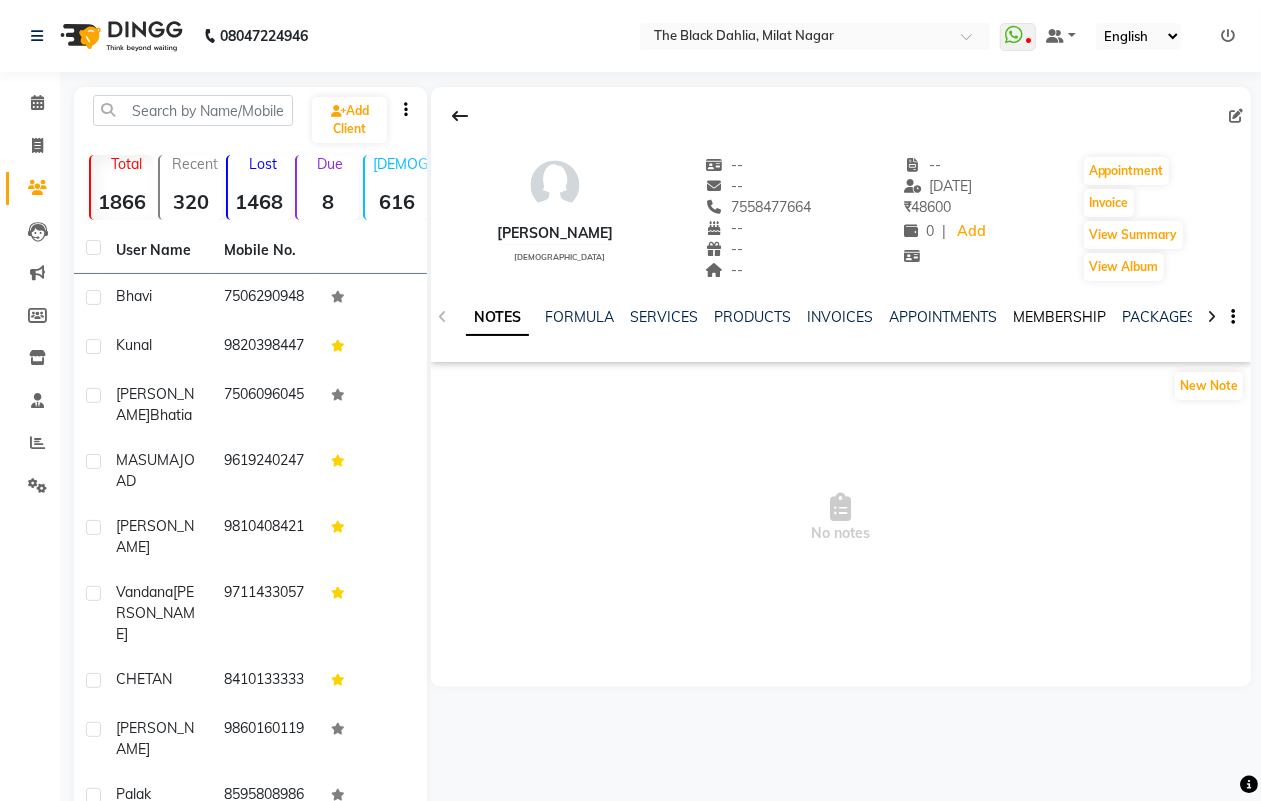 click on "MEMBERSHIP" 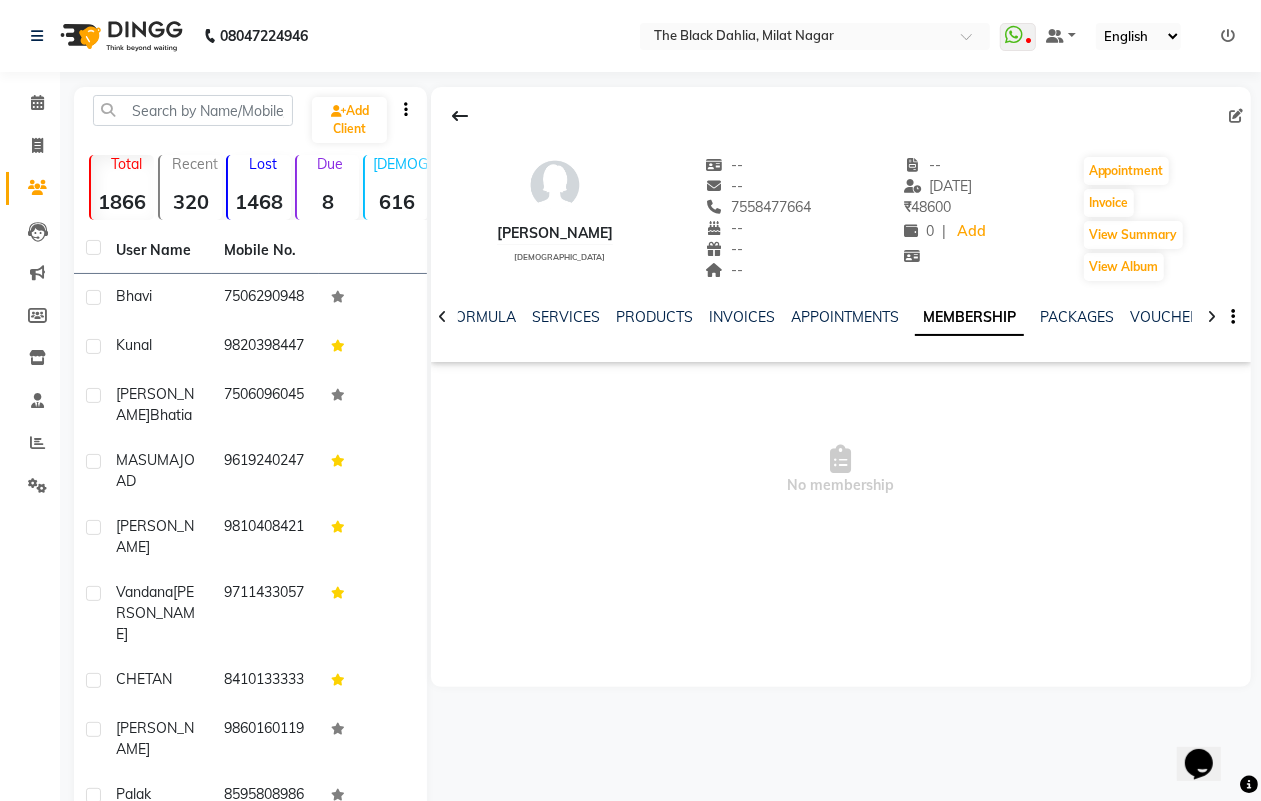 scroll, scrollTop: 0, scrollLeft: 0, axis: both 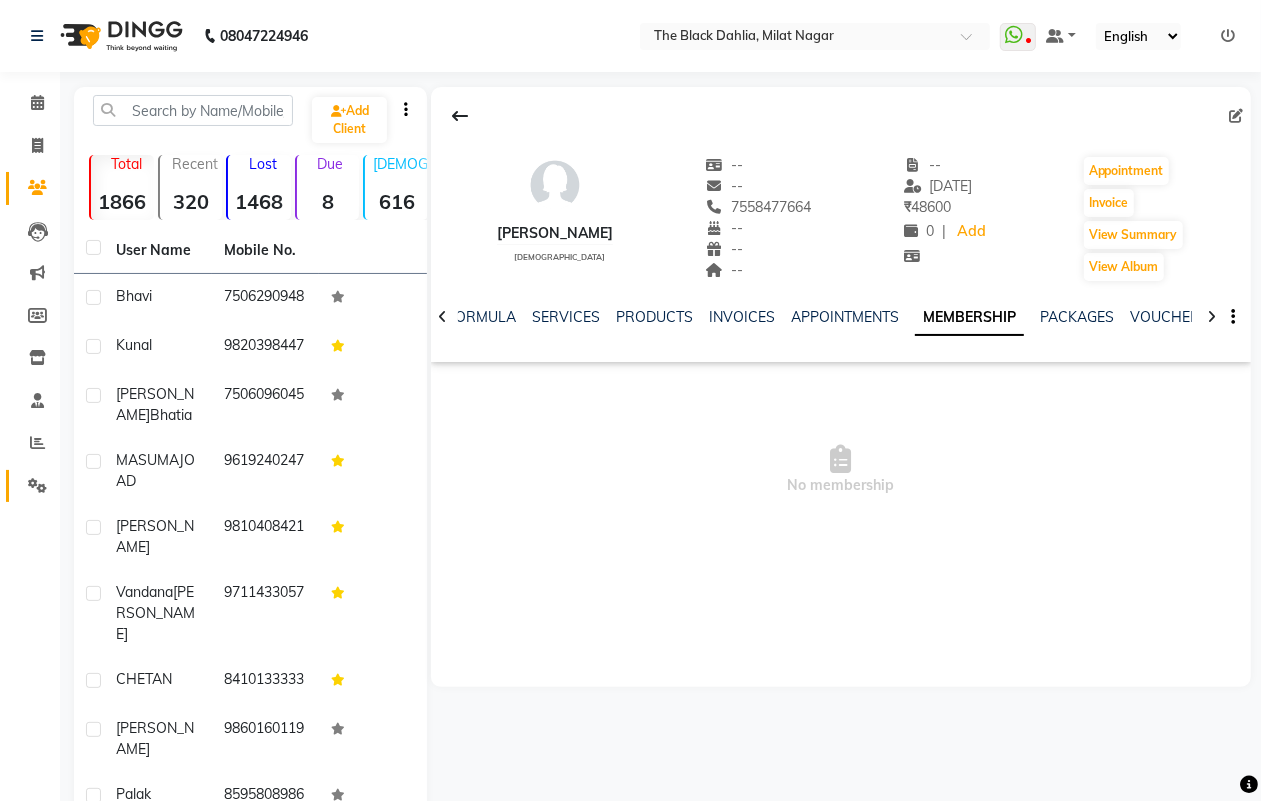 click on "Settings" 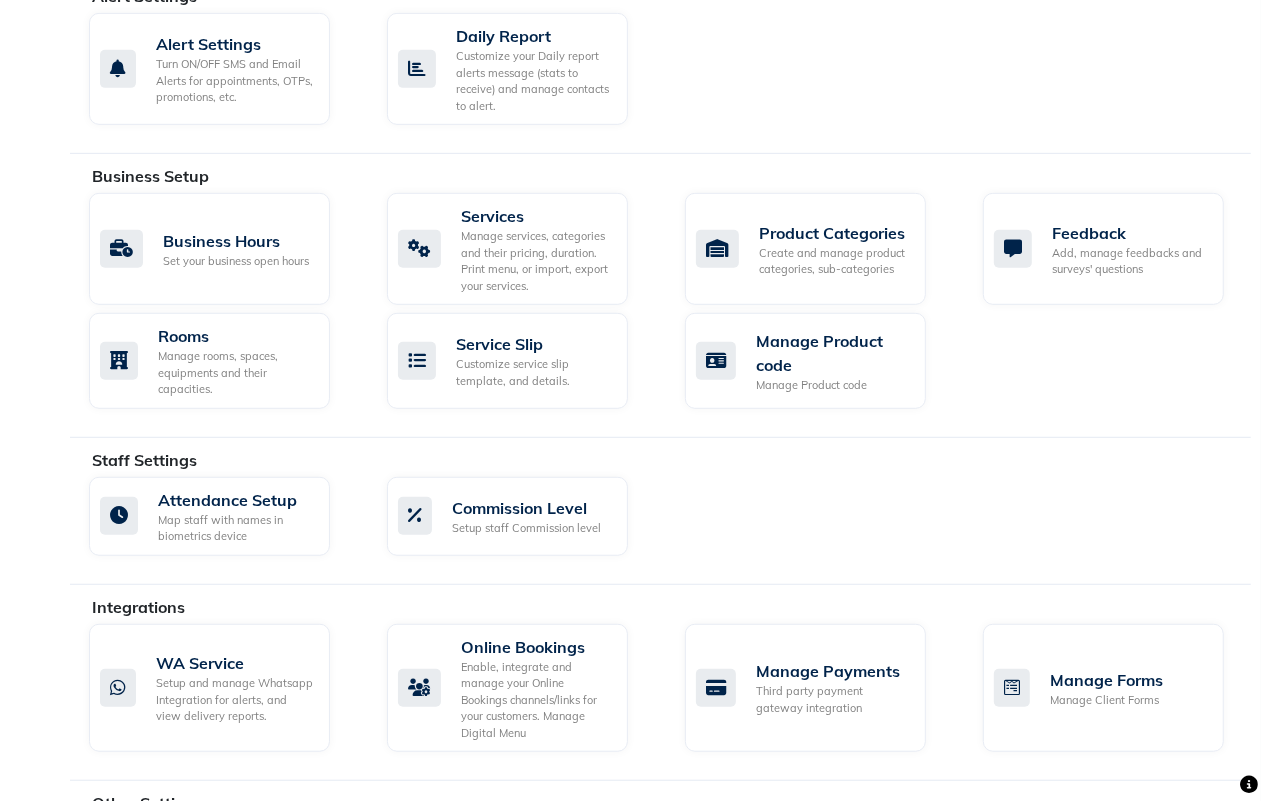scroll, scrollTop: 750, scrollLeft: 0, axis: vertical 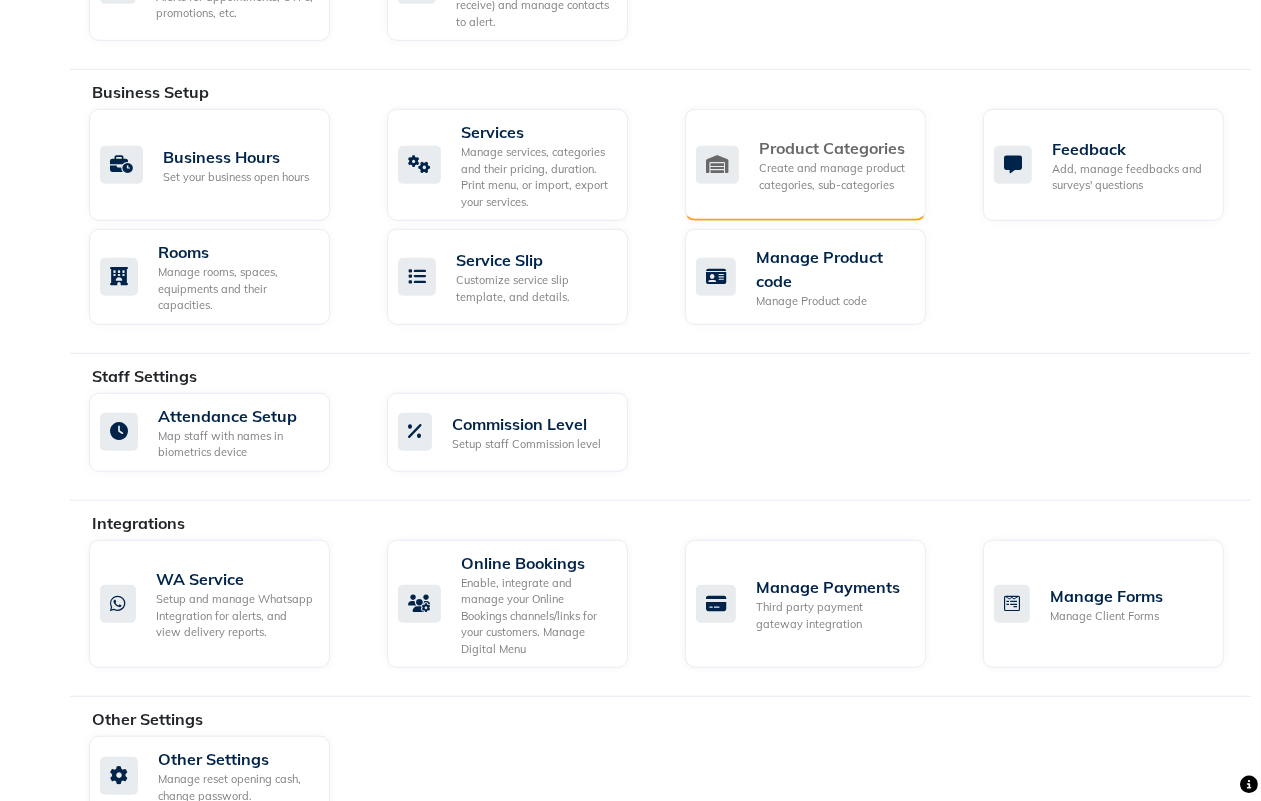 click on "Product Categories Create and manage product categories, sub-categories" 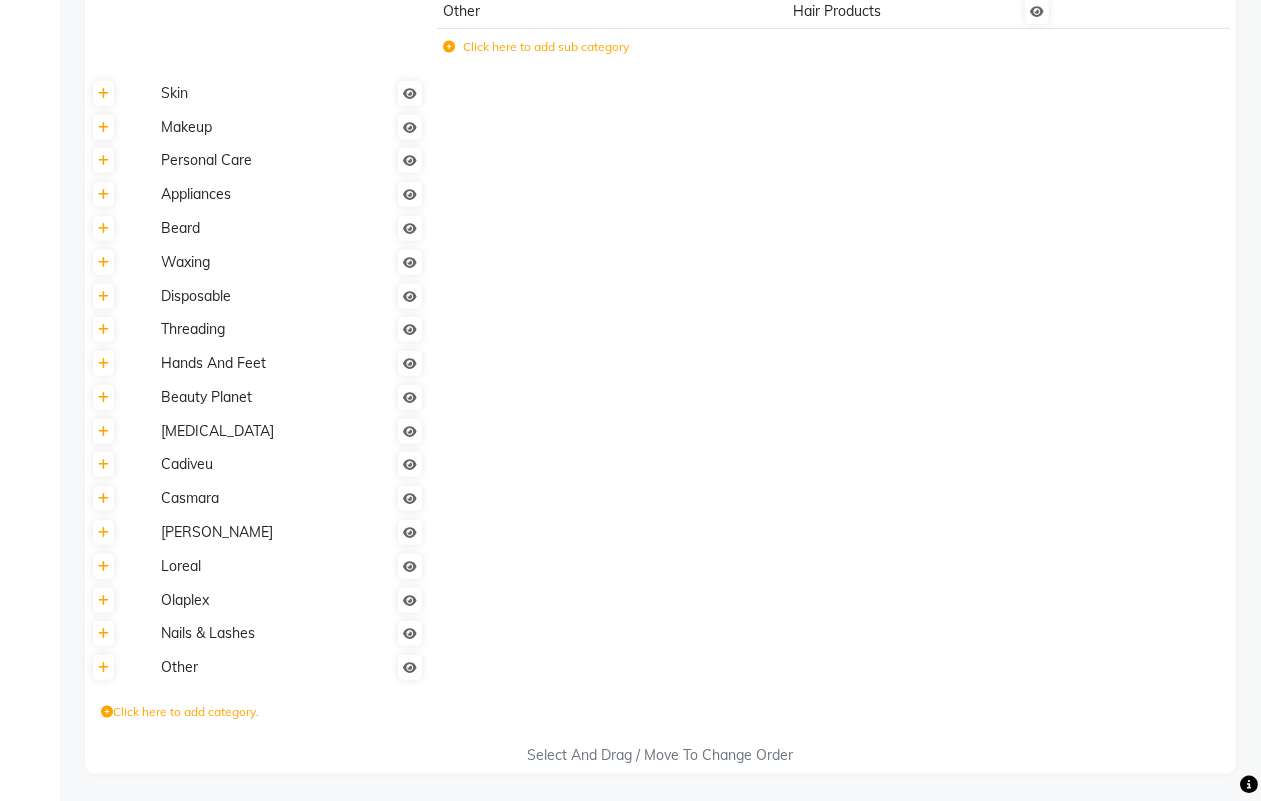scroll, scrollTop: 0, scrollLeft: 0, axis: both 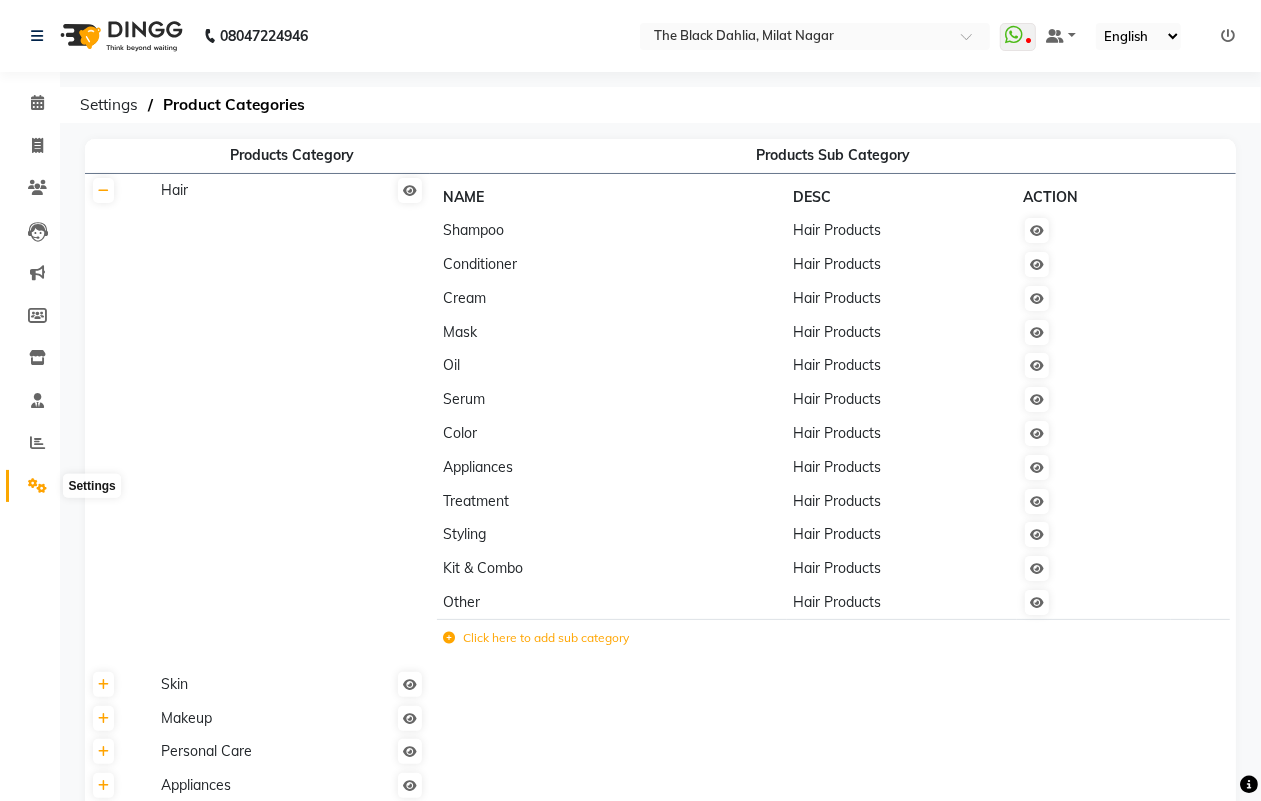 click 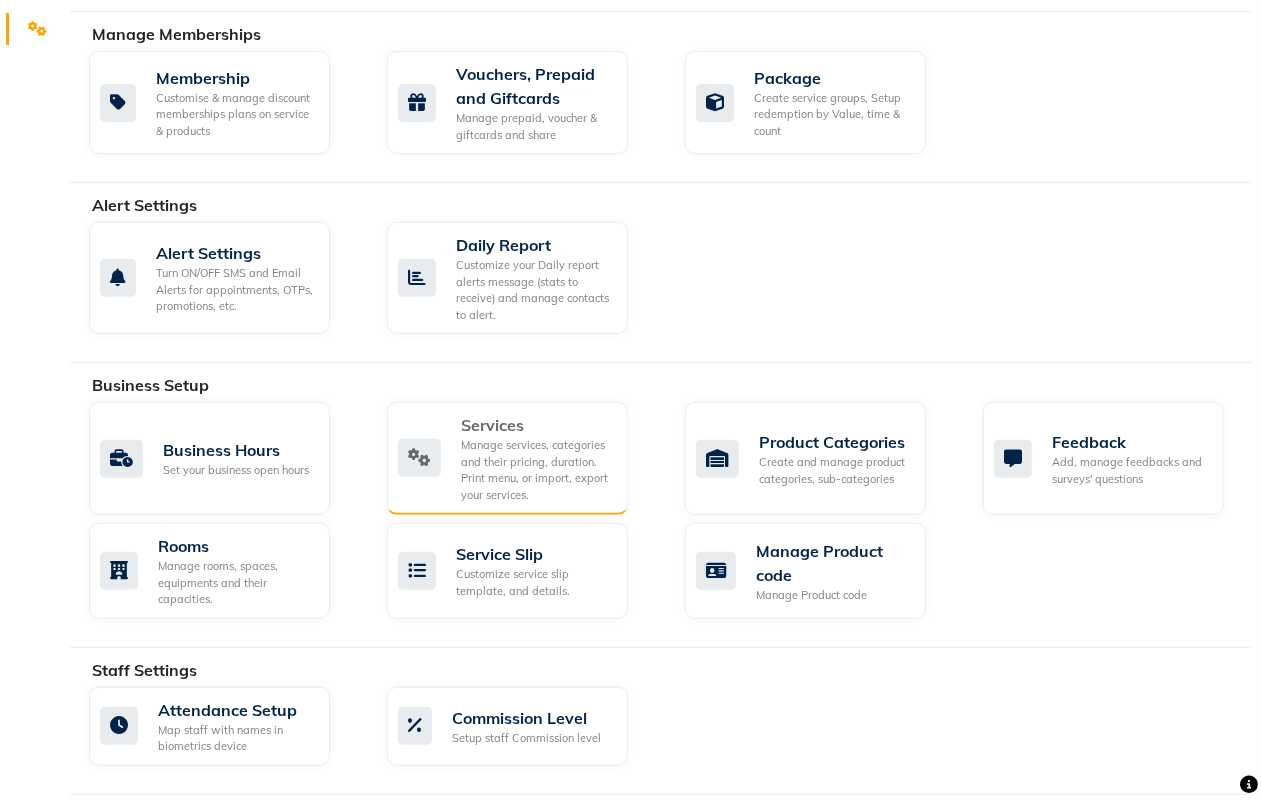 scroll, scrollTop: 500, scrollLeft: 0, axis: vertical 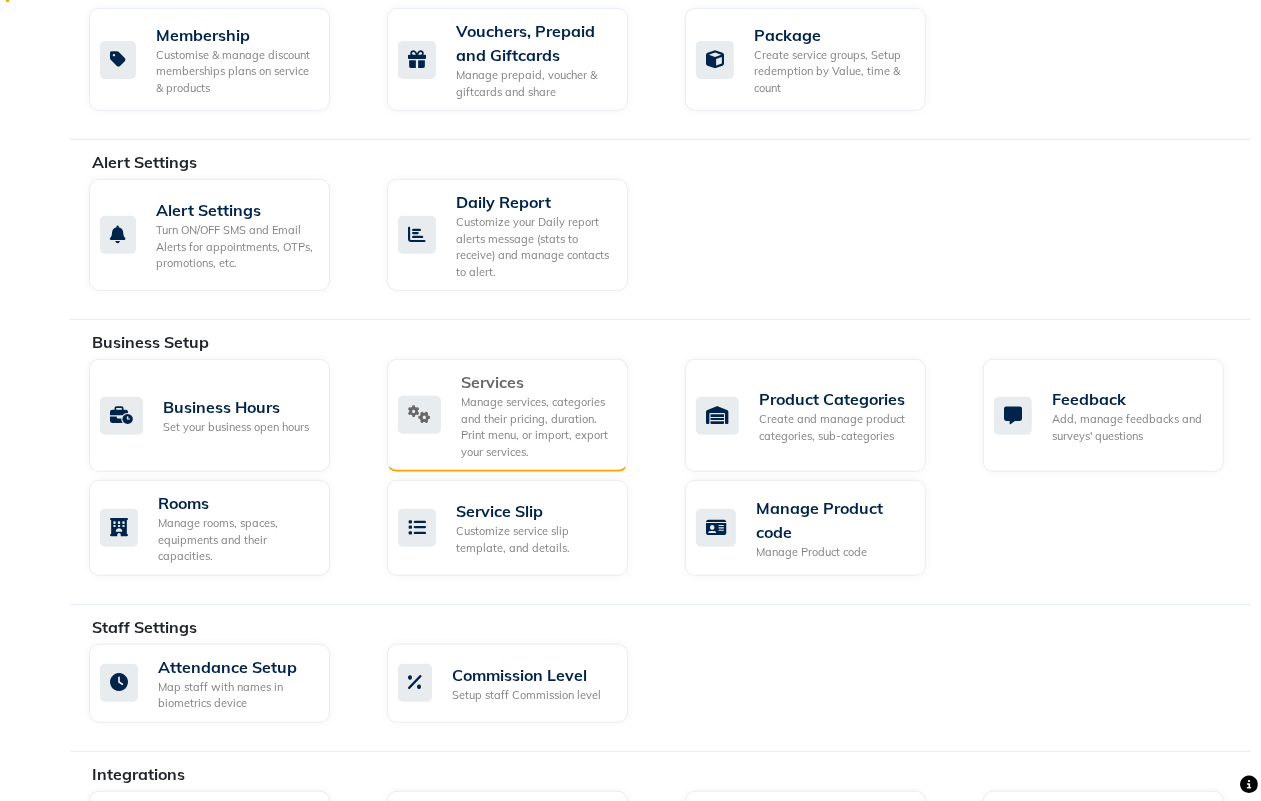 click on "Manage services, categories and their pricing, duration. Print menu, or import, export your services." 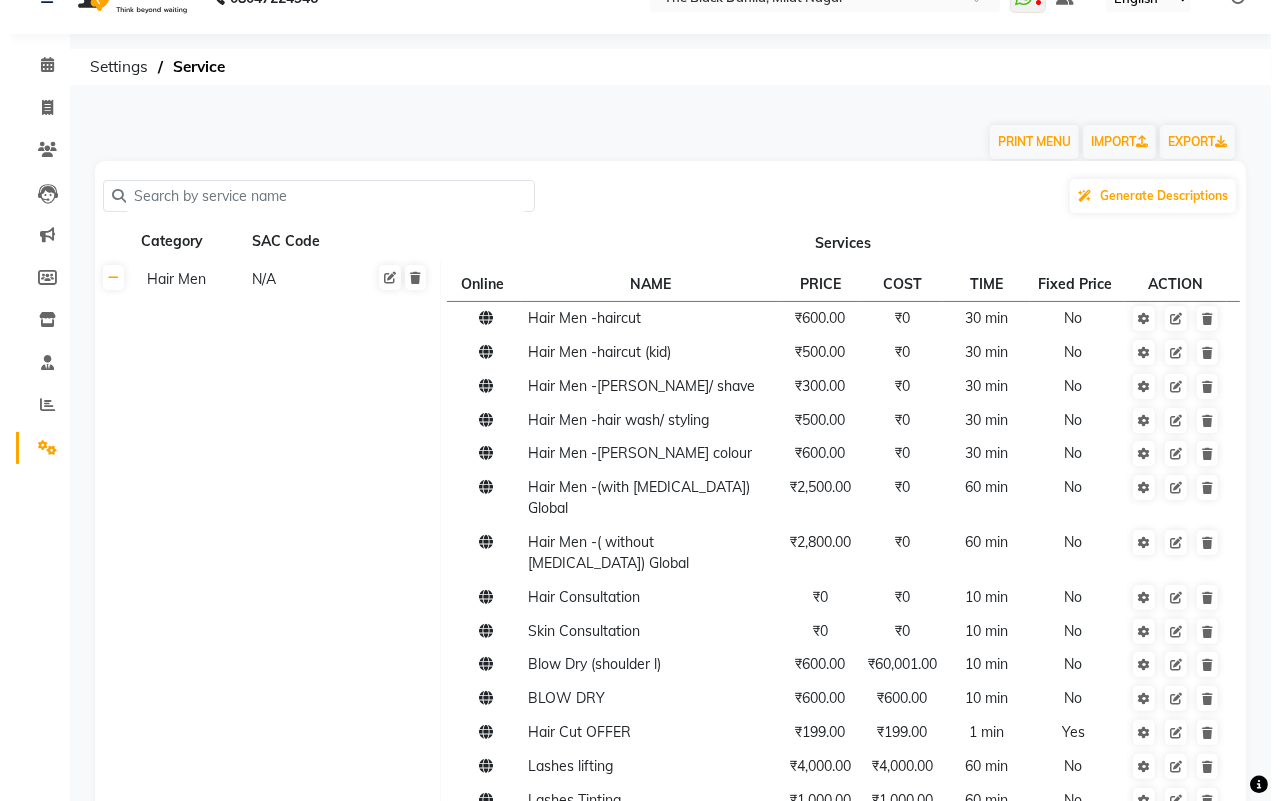 scroll, scrollTop: 0, scrollLeft: 0, axis: both 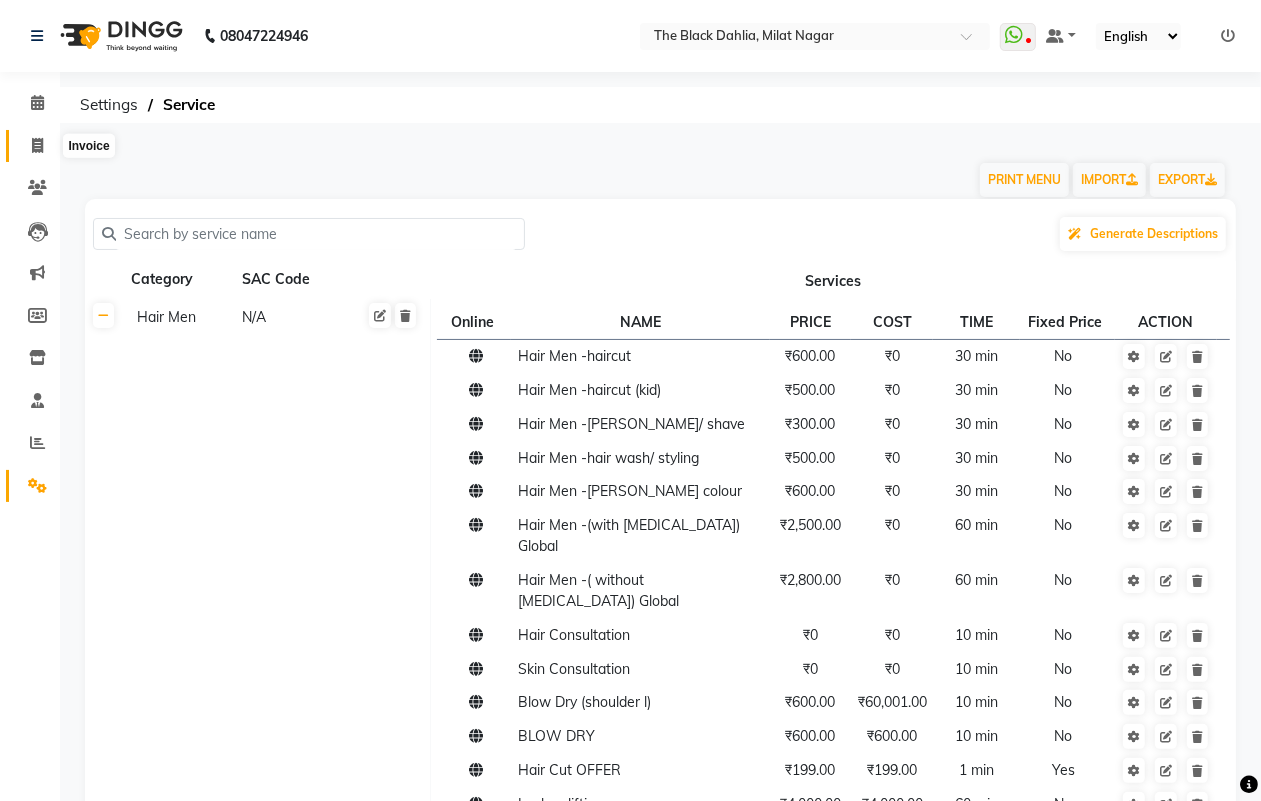 click 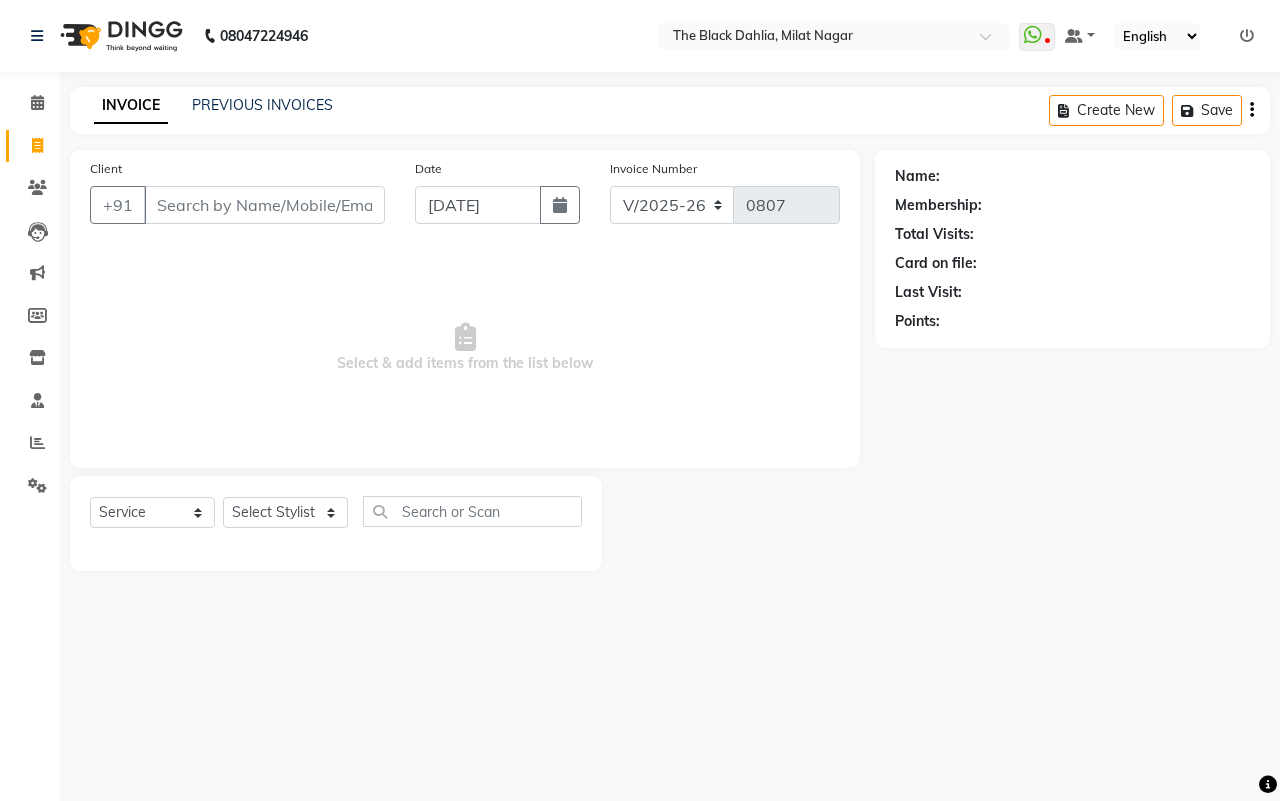 click on "Client" at bounding box center [264, 205] 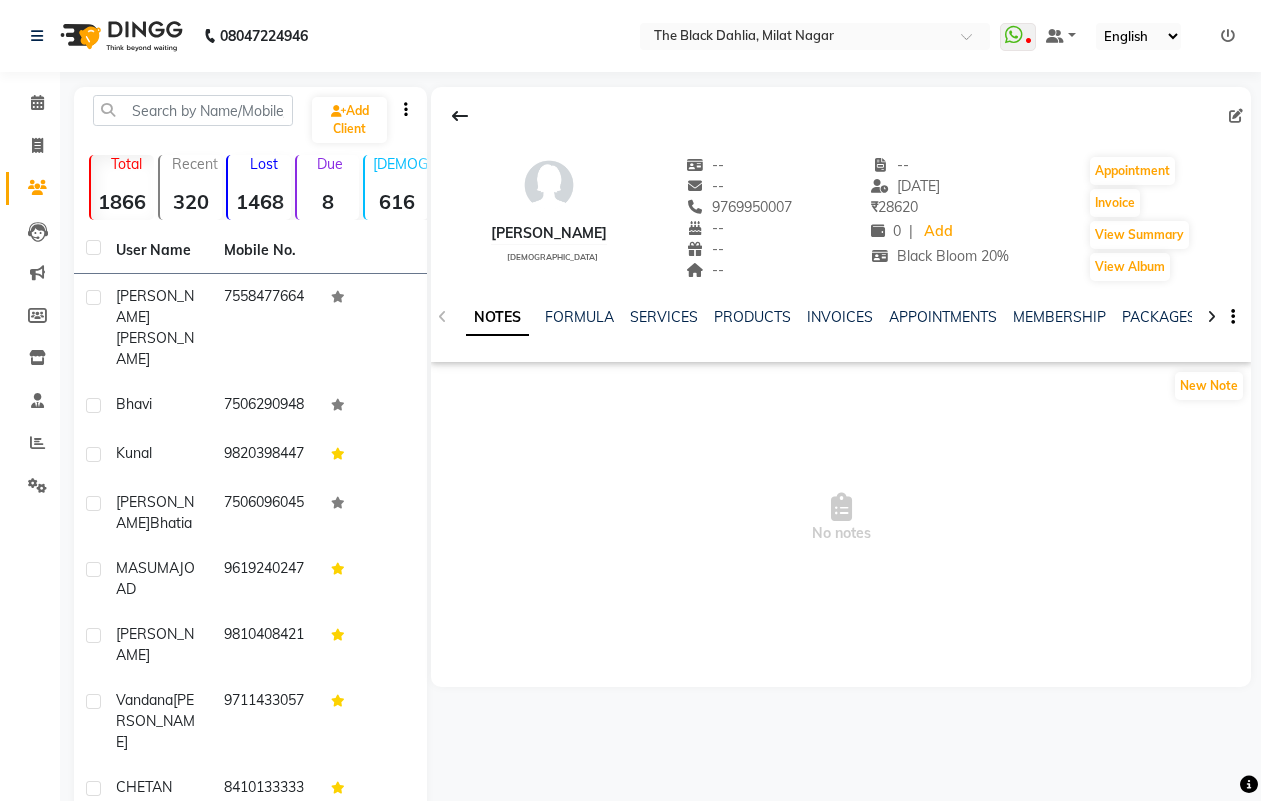 scroll, scrollTop: 0, scrollLeft: 0, axis: both 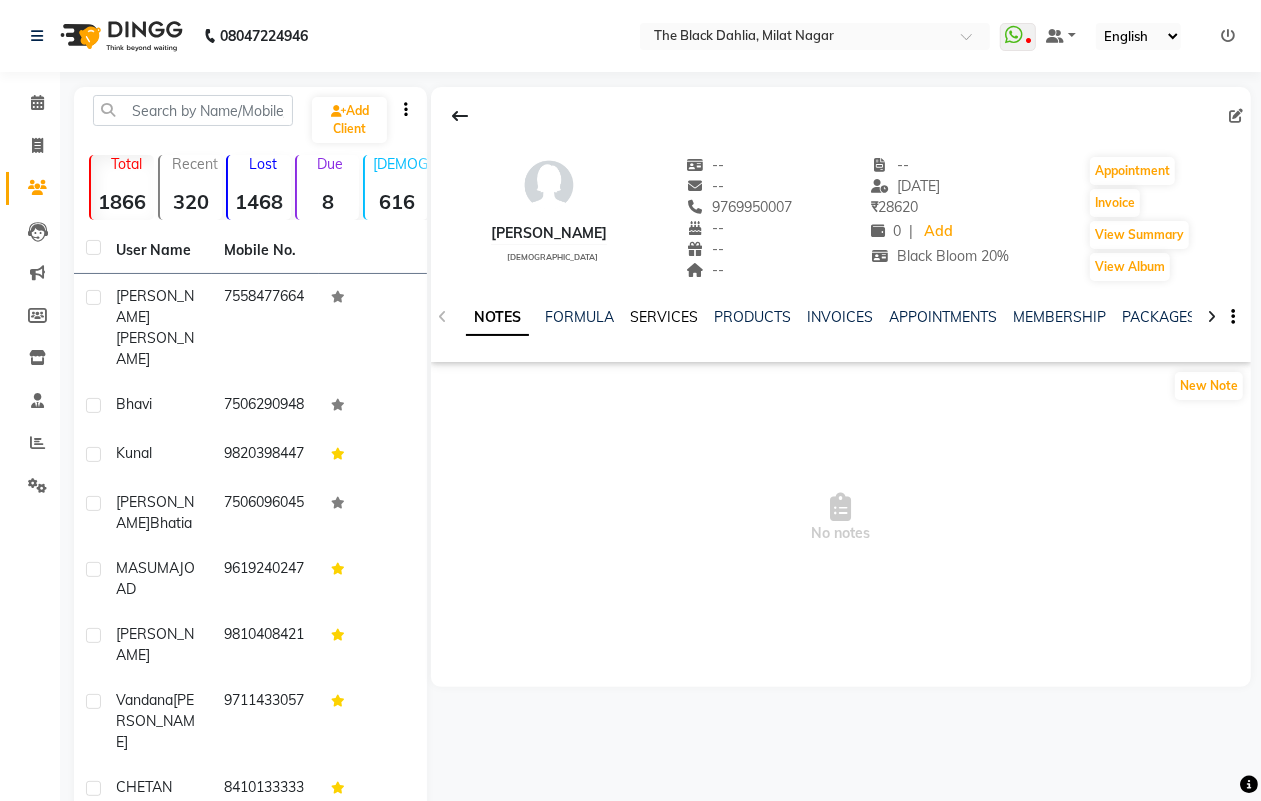 click on "SERVICES" 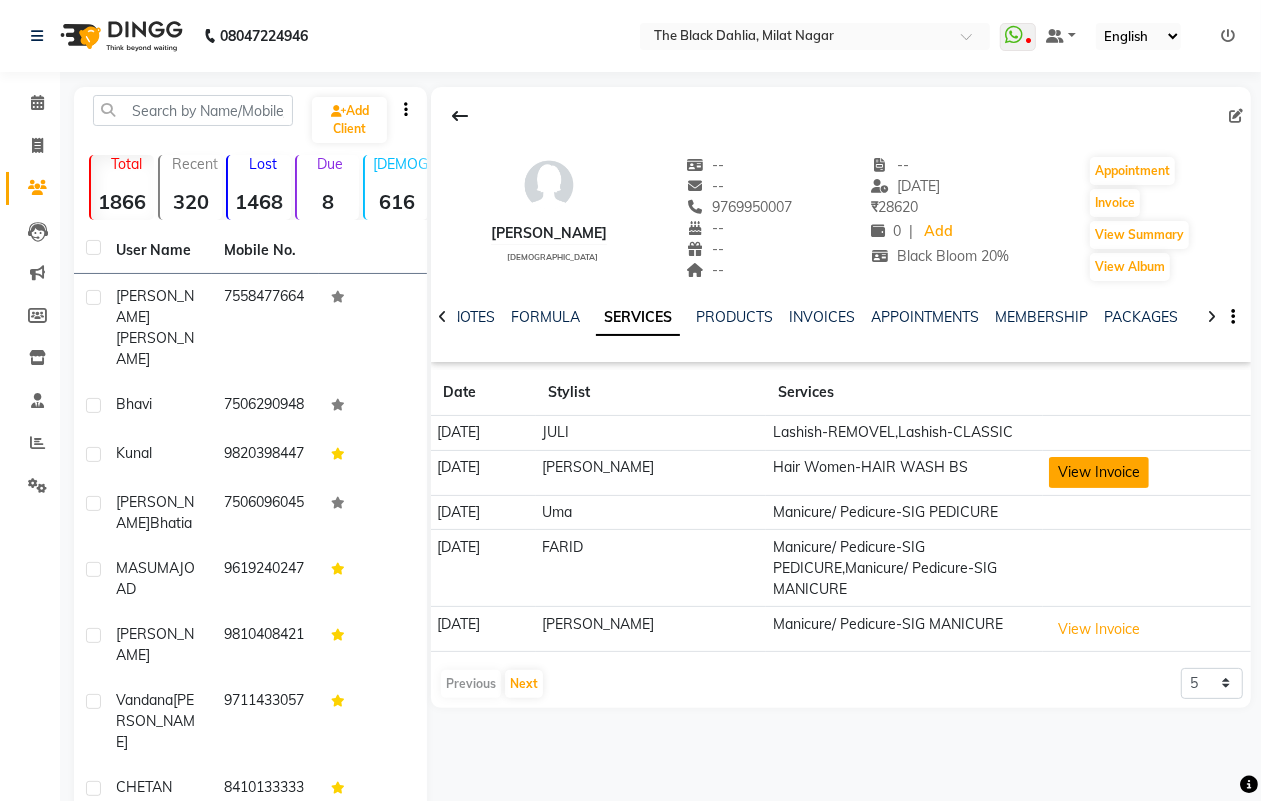 click on "View Invoice" 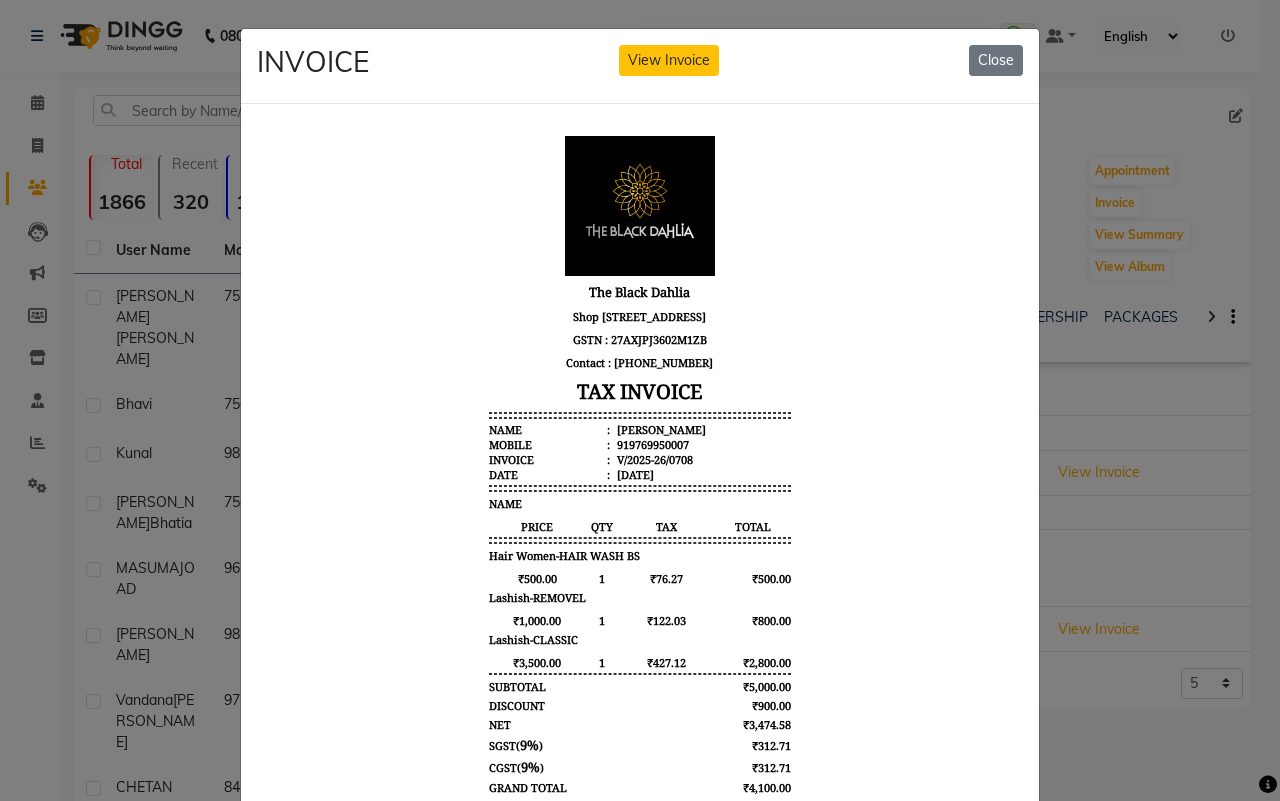 scroll, scrollTop: 16, scrollLeft: 0, axis: vertical 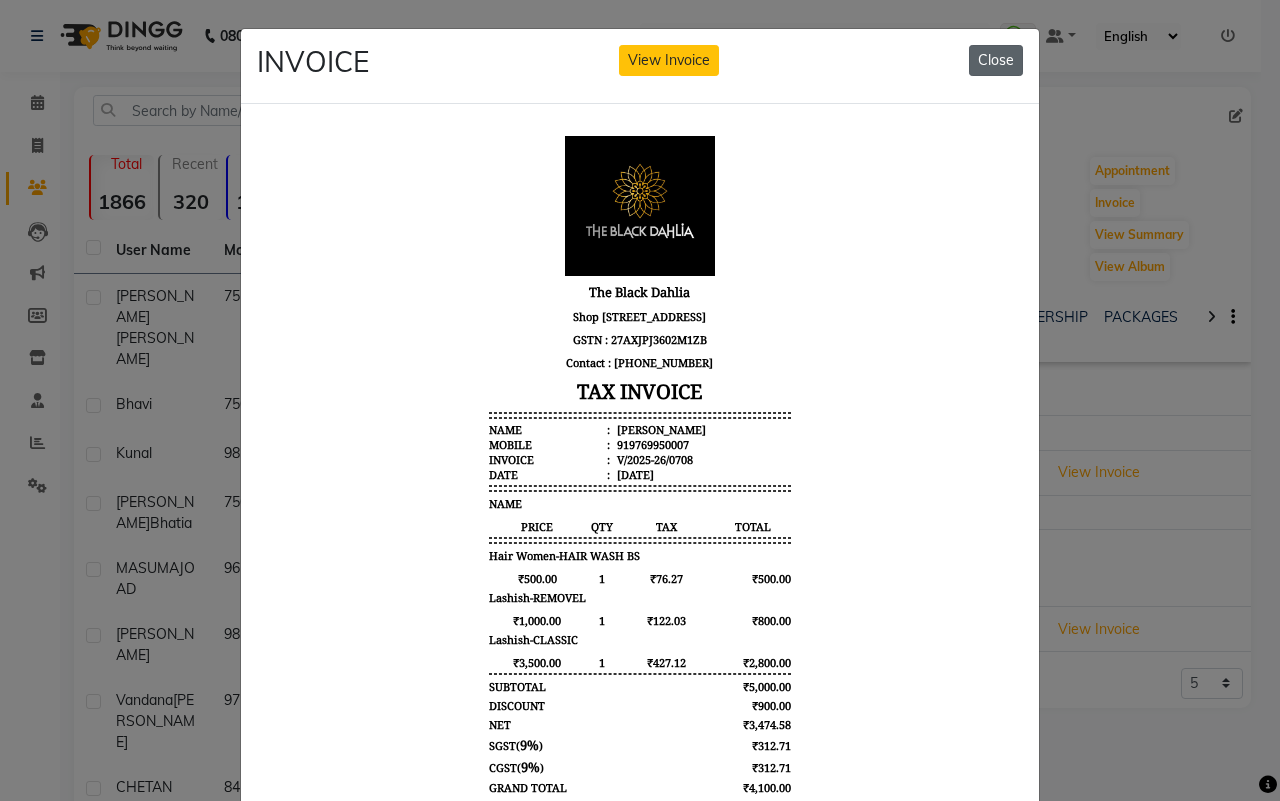 click on "Close" 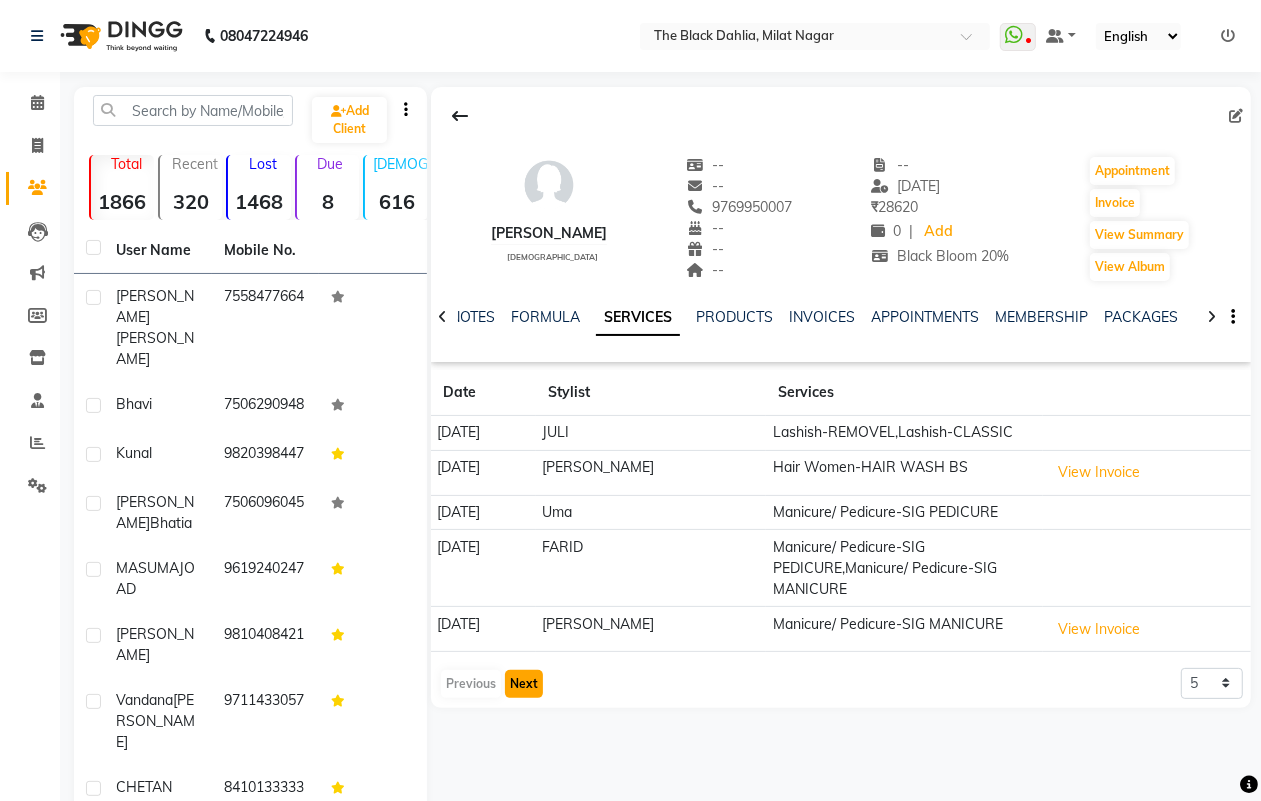 click on "Next" 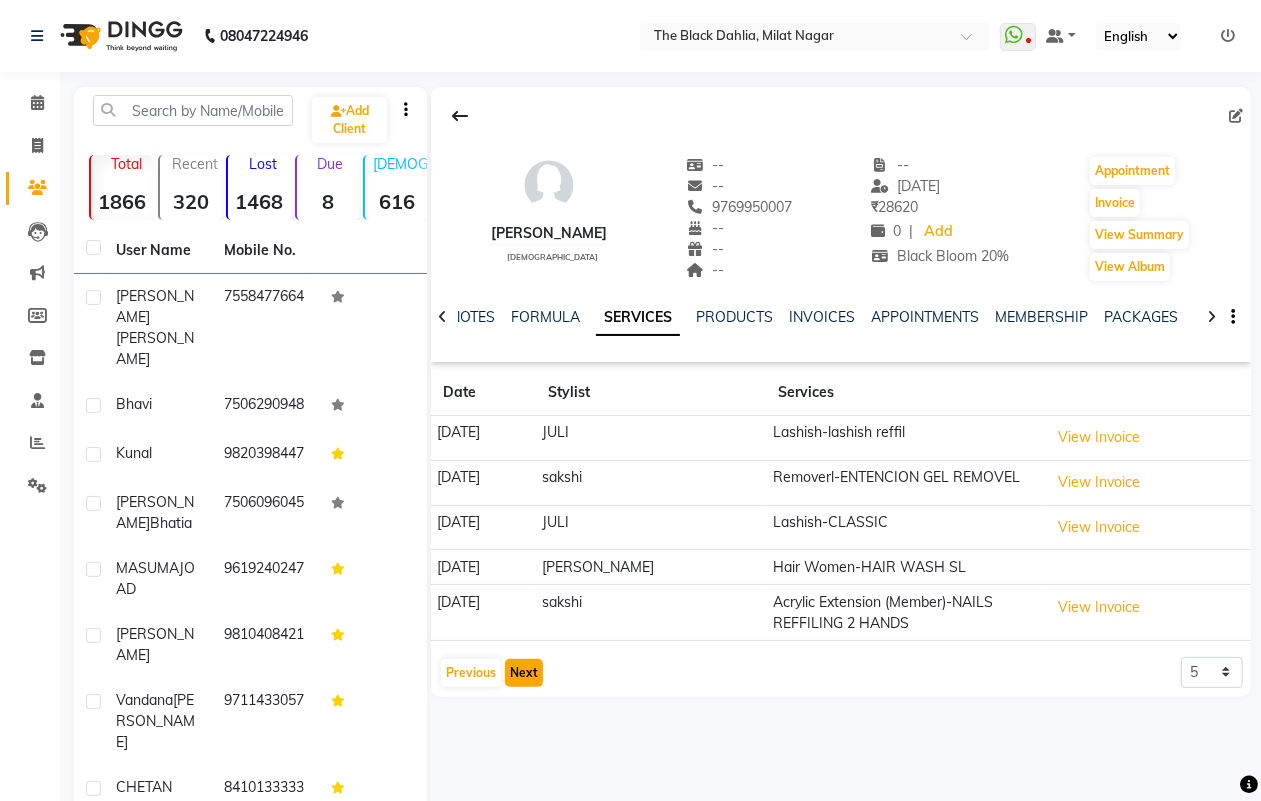 click on "Next" 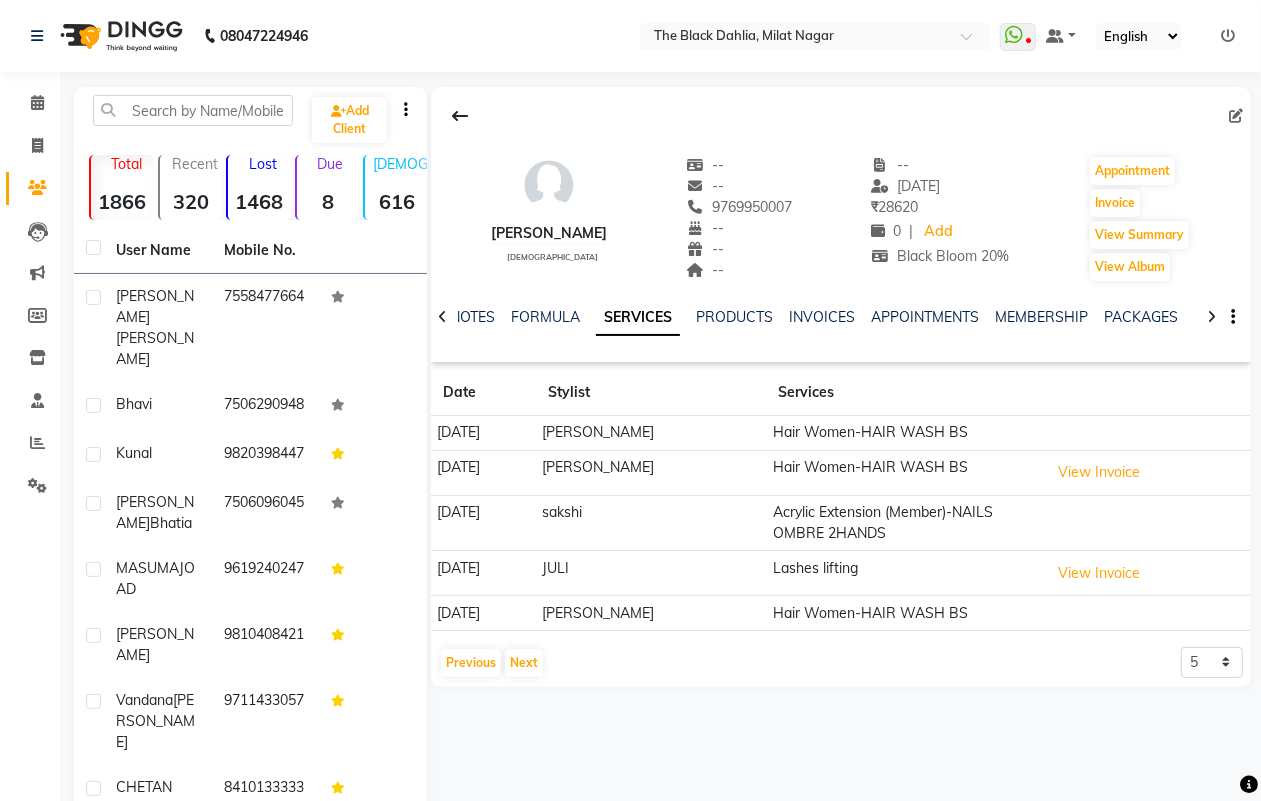 click on "Hair Women-HAIR WASH  BS" 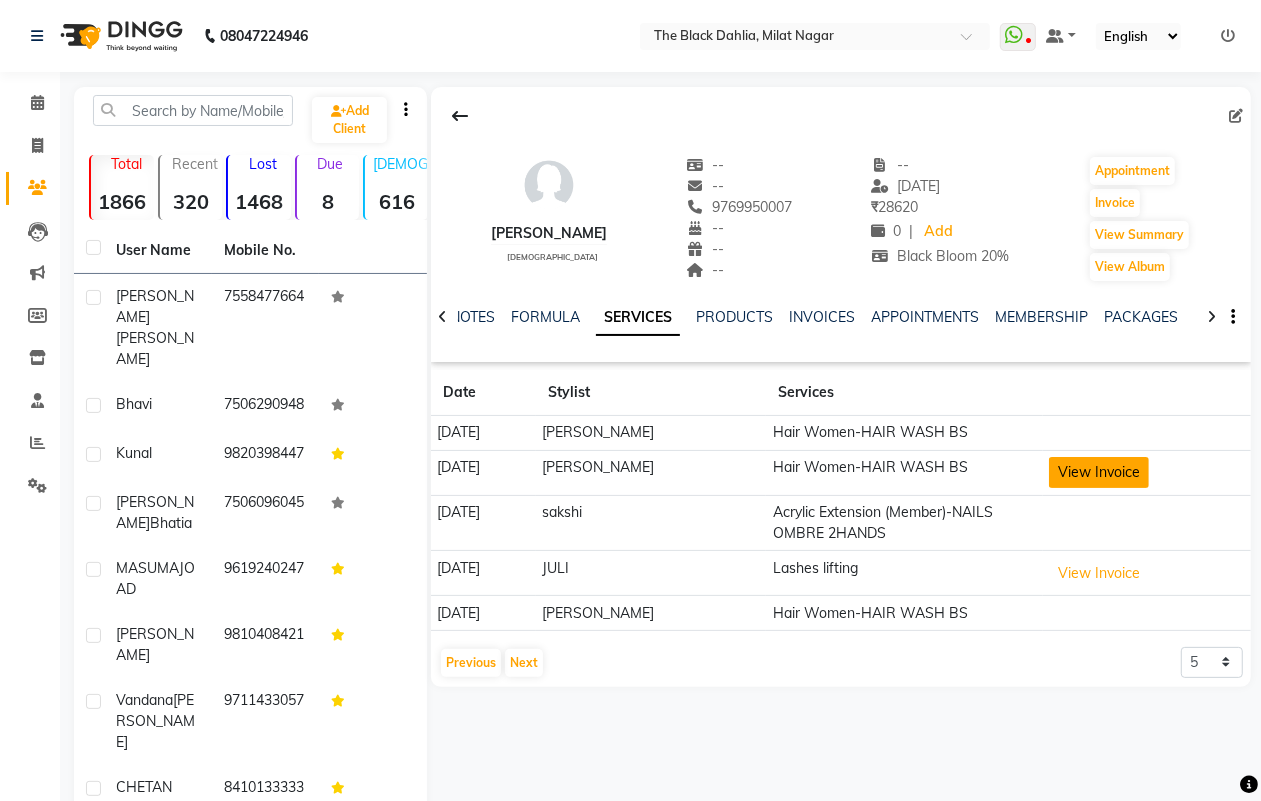 click on "View Invoice" 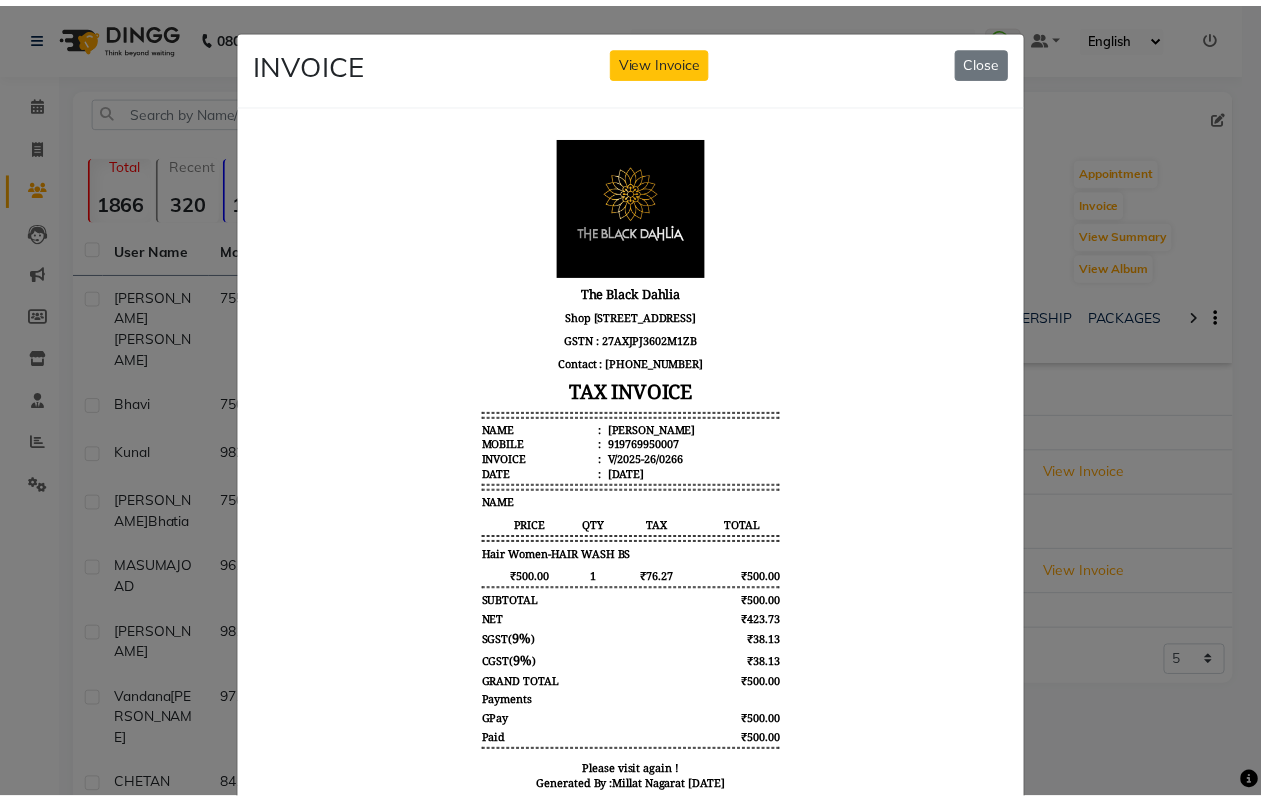 scroll, scrollTop: 15, scrollLeft: 0, axis: vertical 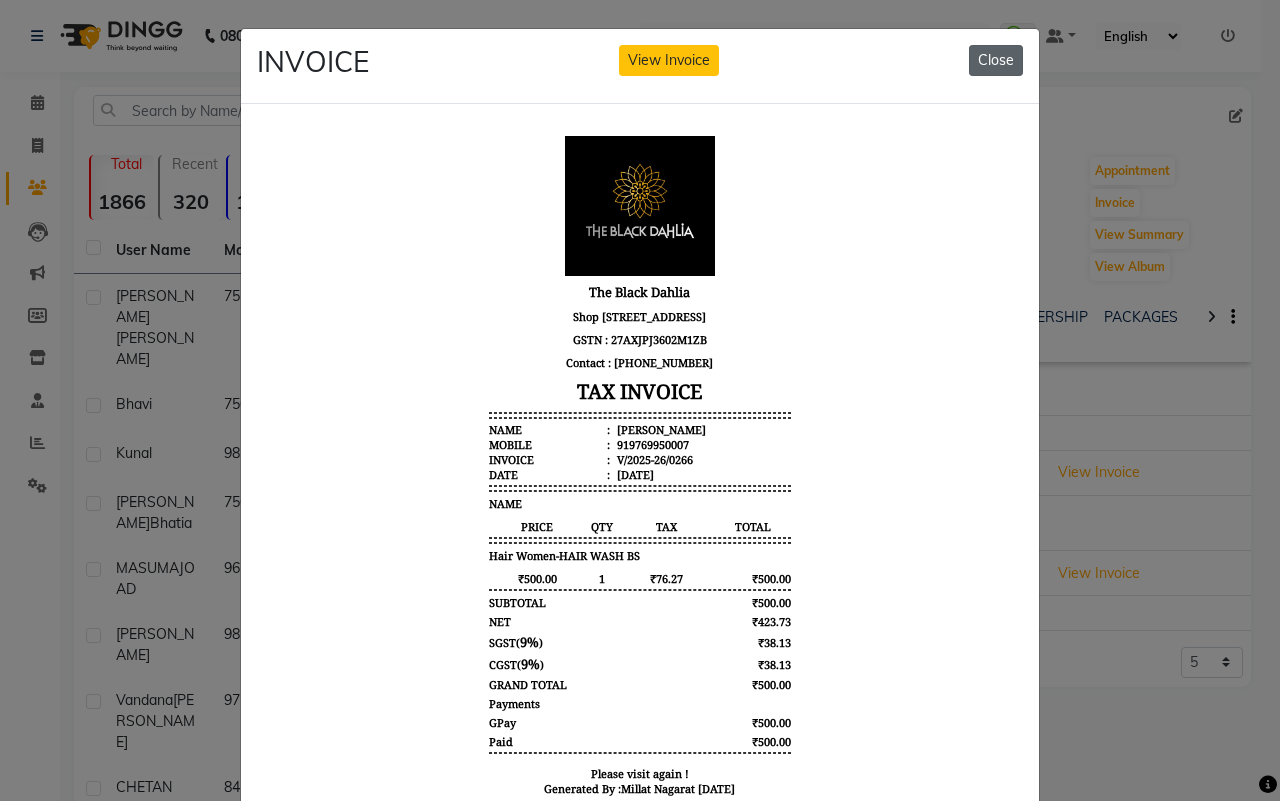 click on "Close" 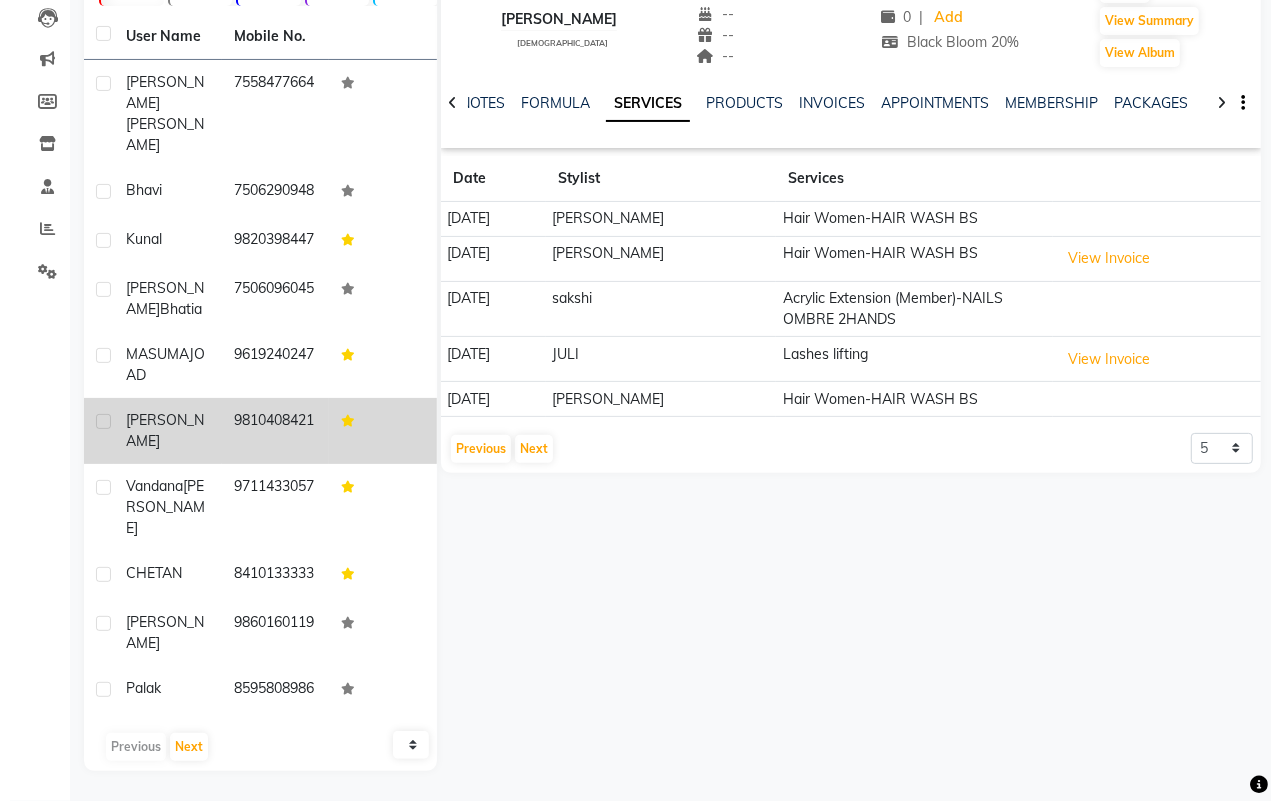 scroll, scrollTop: 0, scrollLeft: 0, axis: both 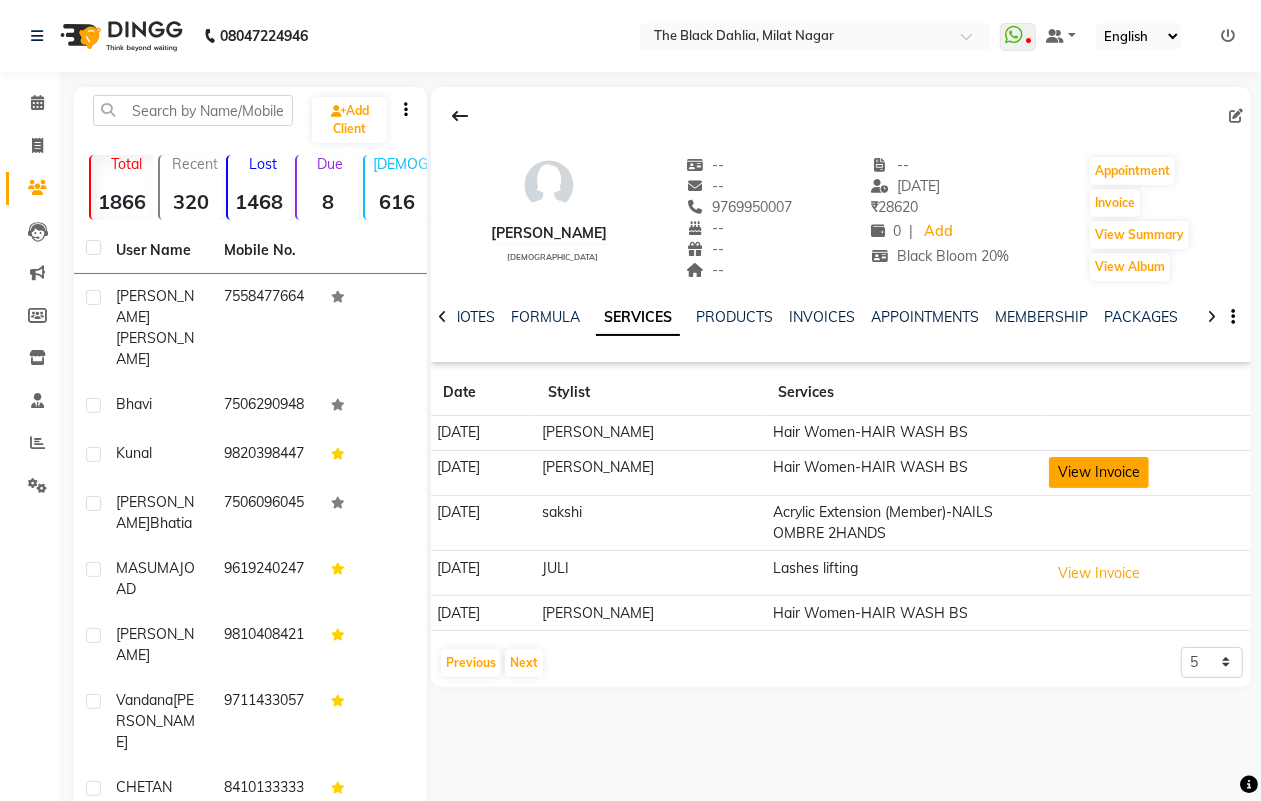click on "View Invoice" 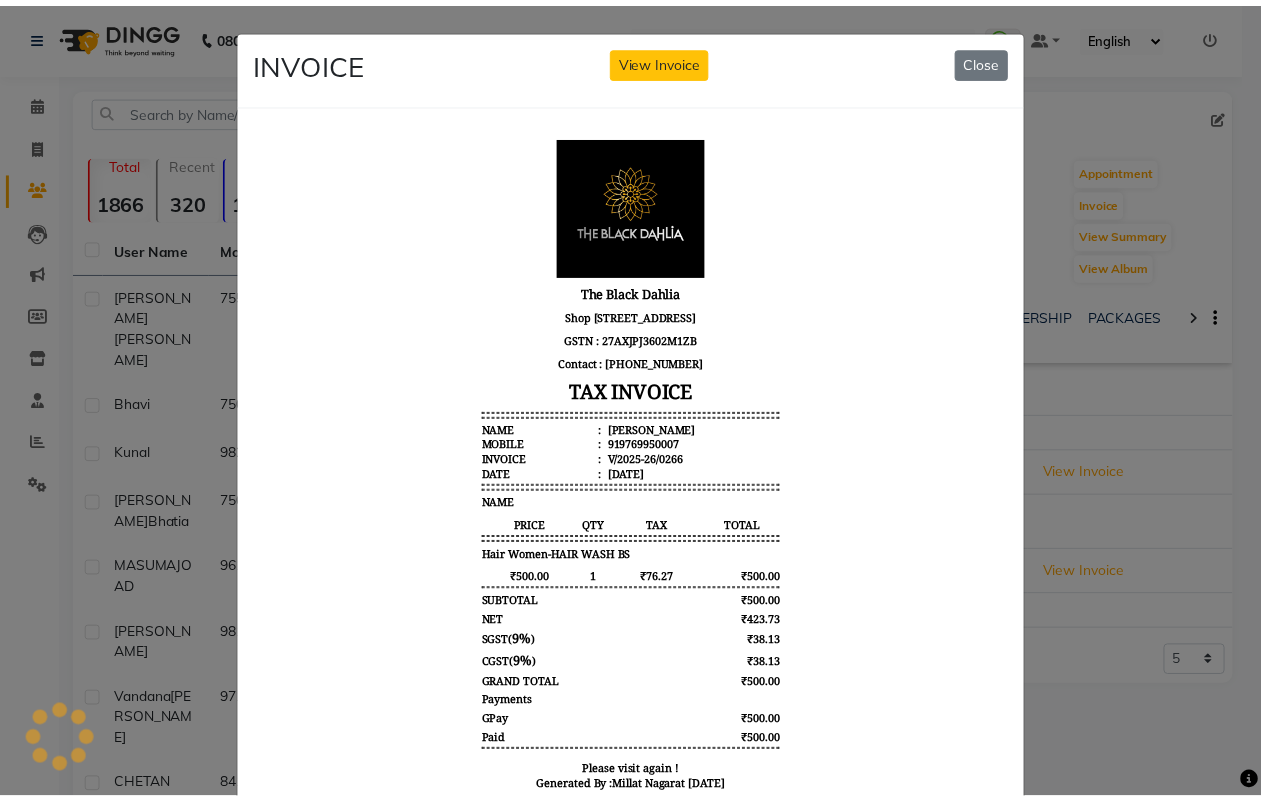 scroll, scrollTop: 0, scrollLeft: 0, axis: both 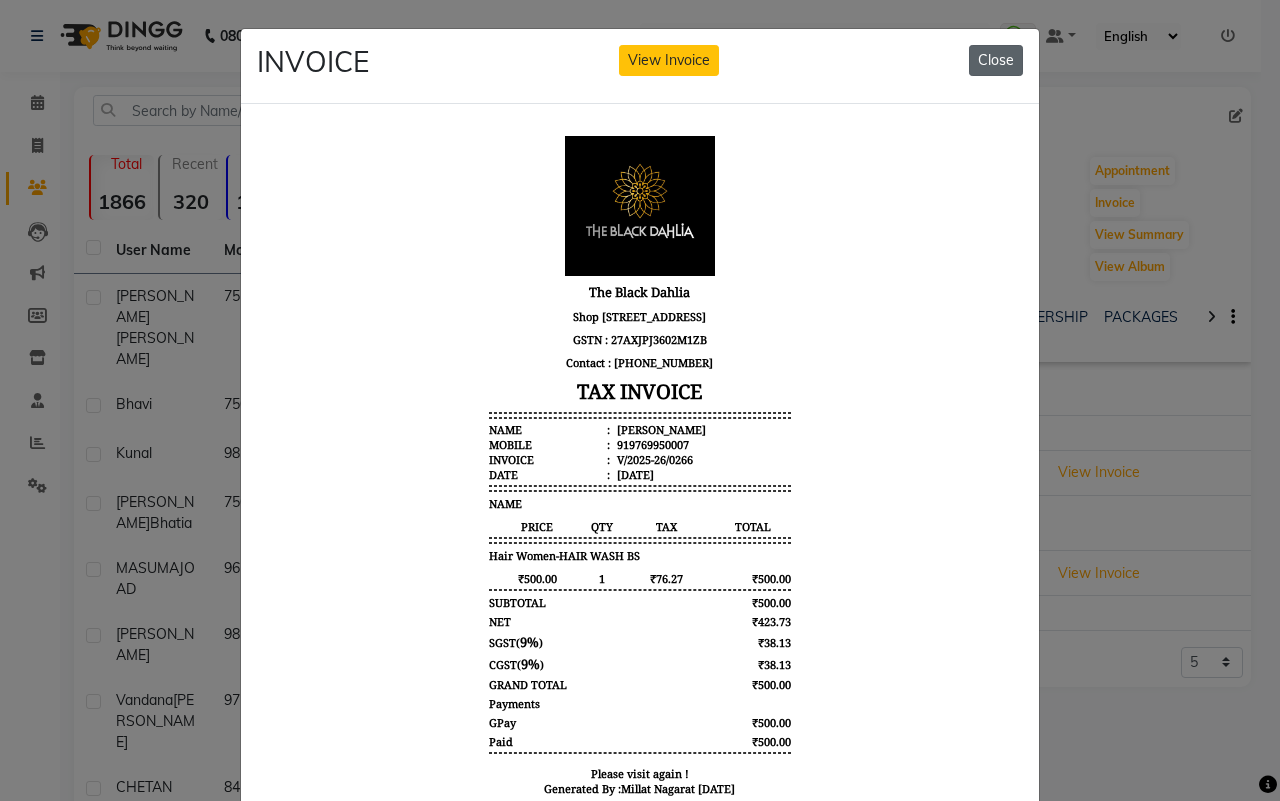 click on "Close" 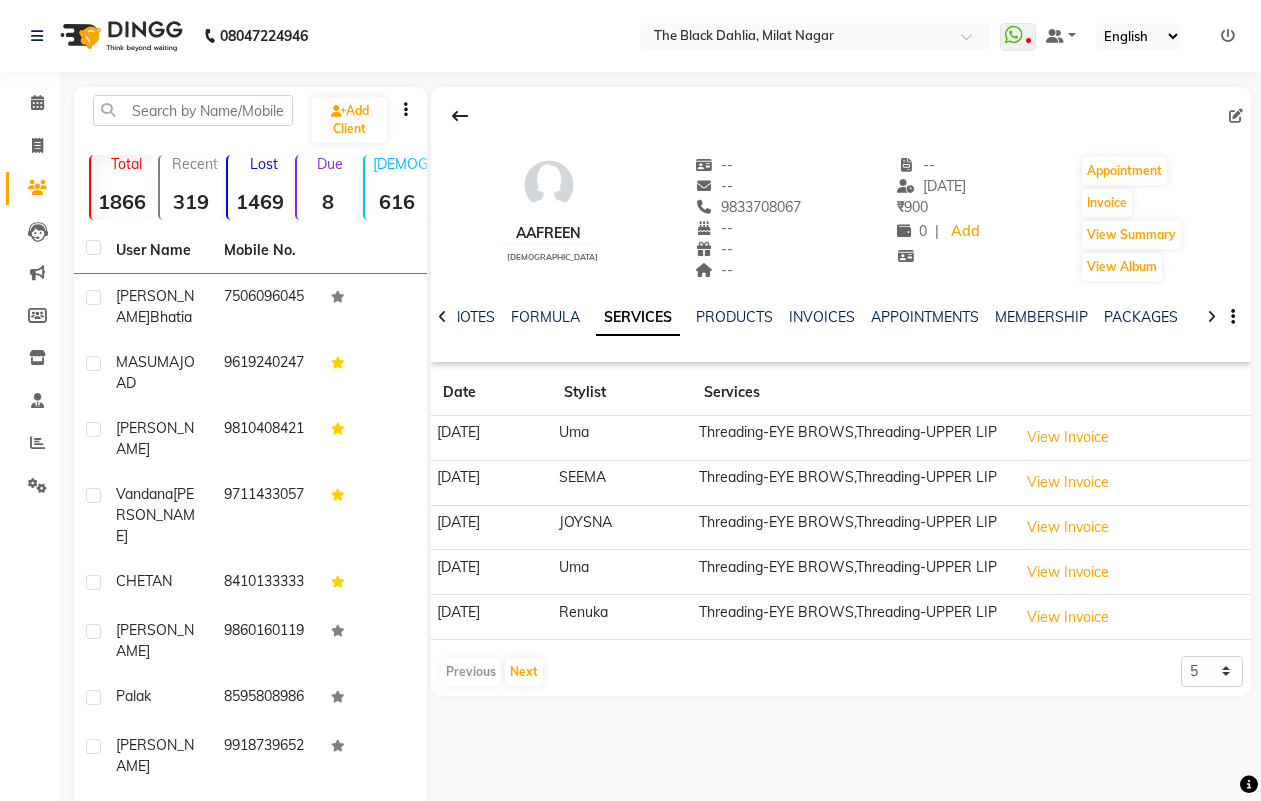 scroll, scrollTop: 0, scrollLeft: 0, axis: both 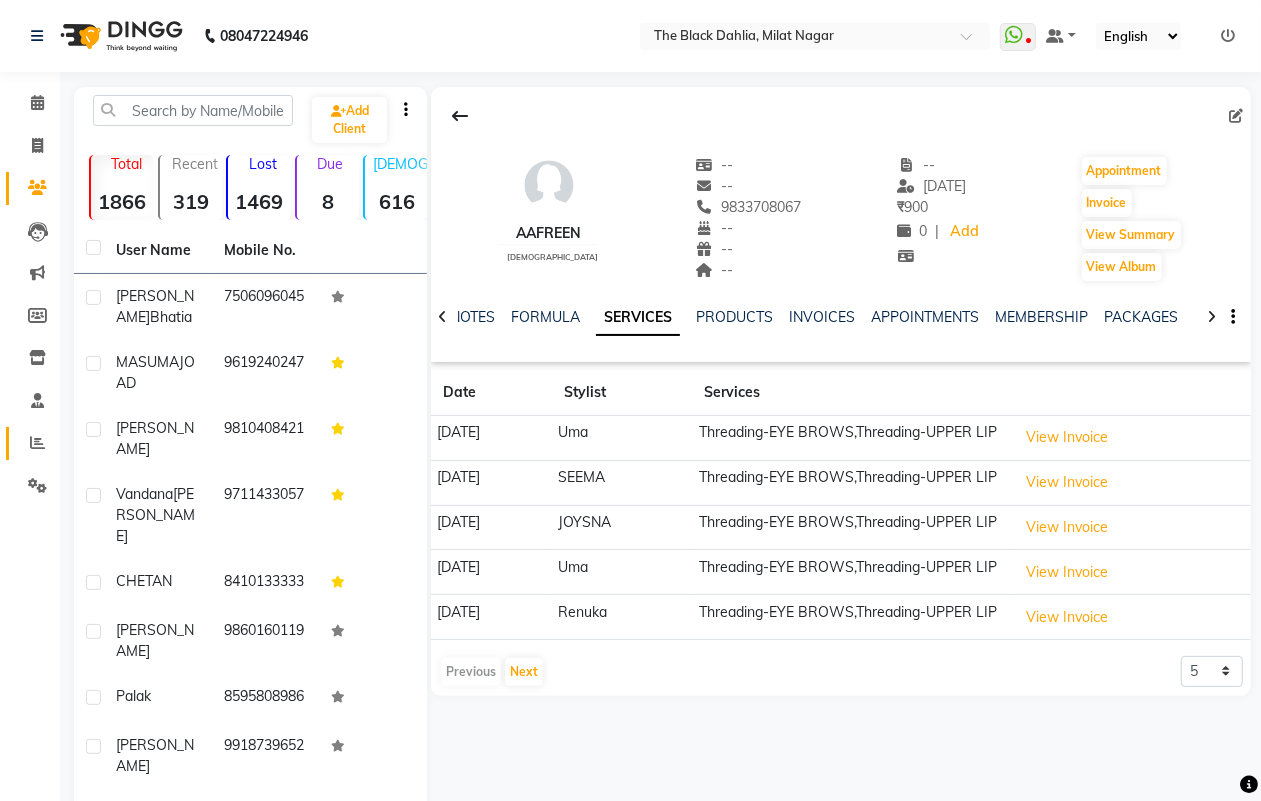drag, startPoint x: 36, startPoint y: 421, endPoint x: 42, endPoint y: 440, distance: 19.924858 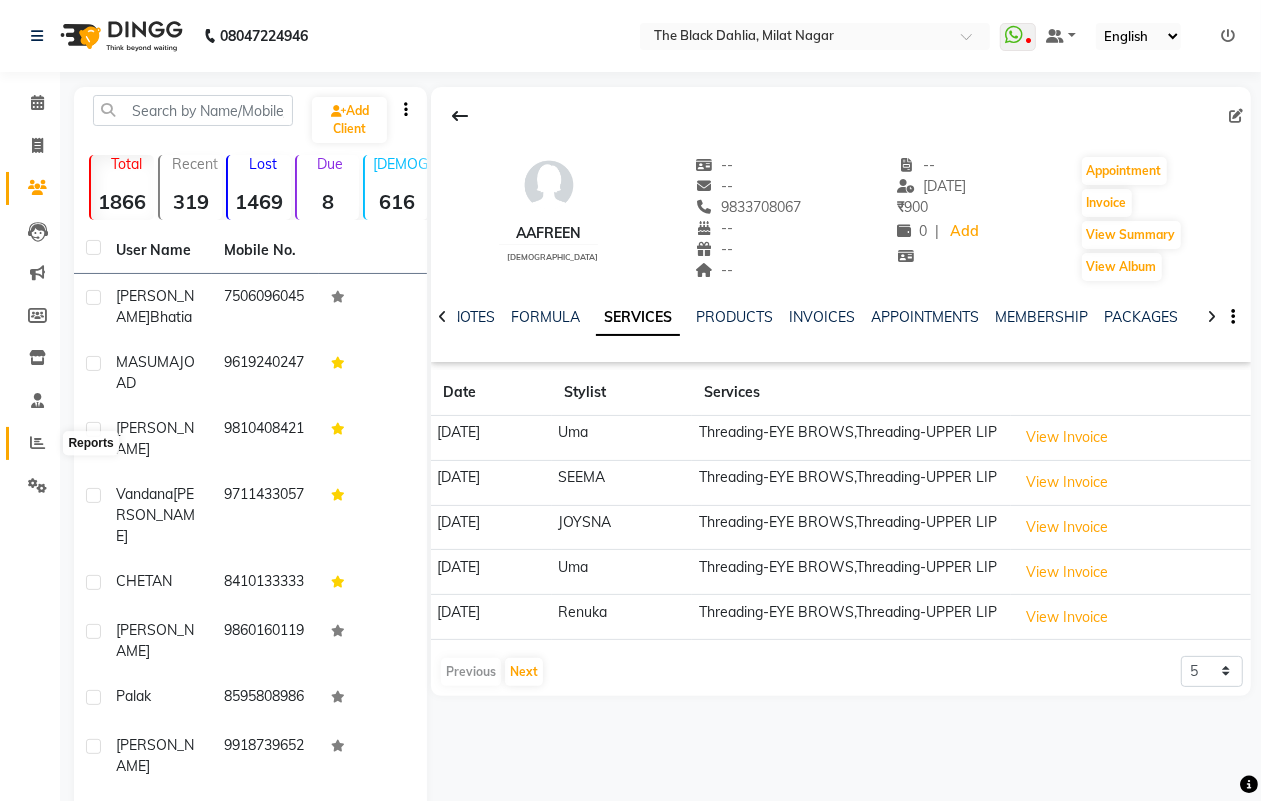 click 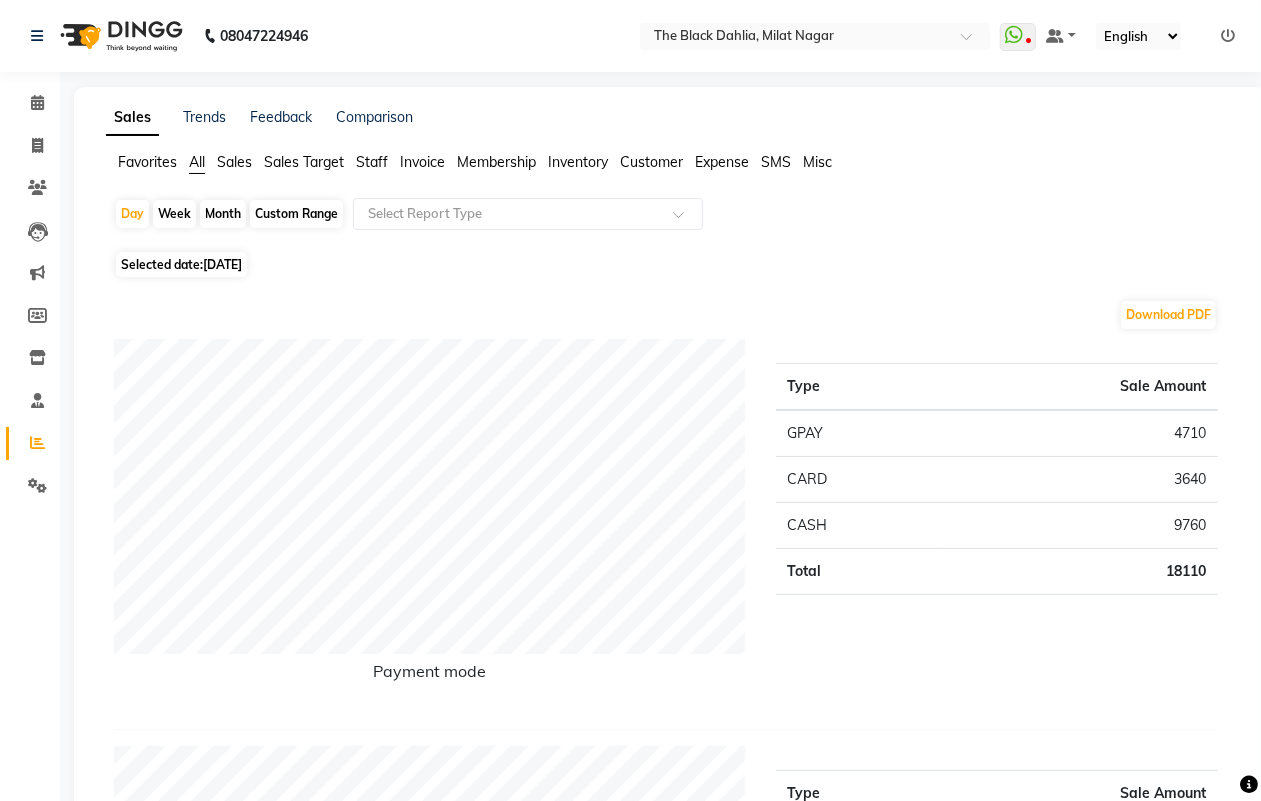 click on "Custom Range" 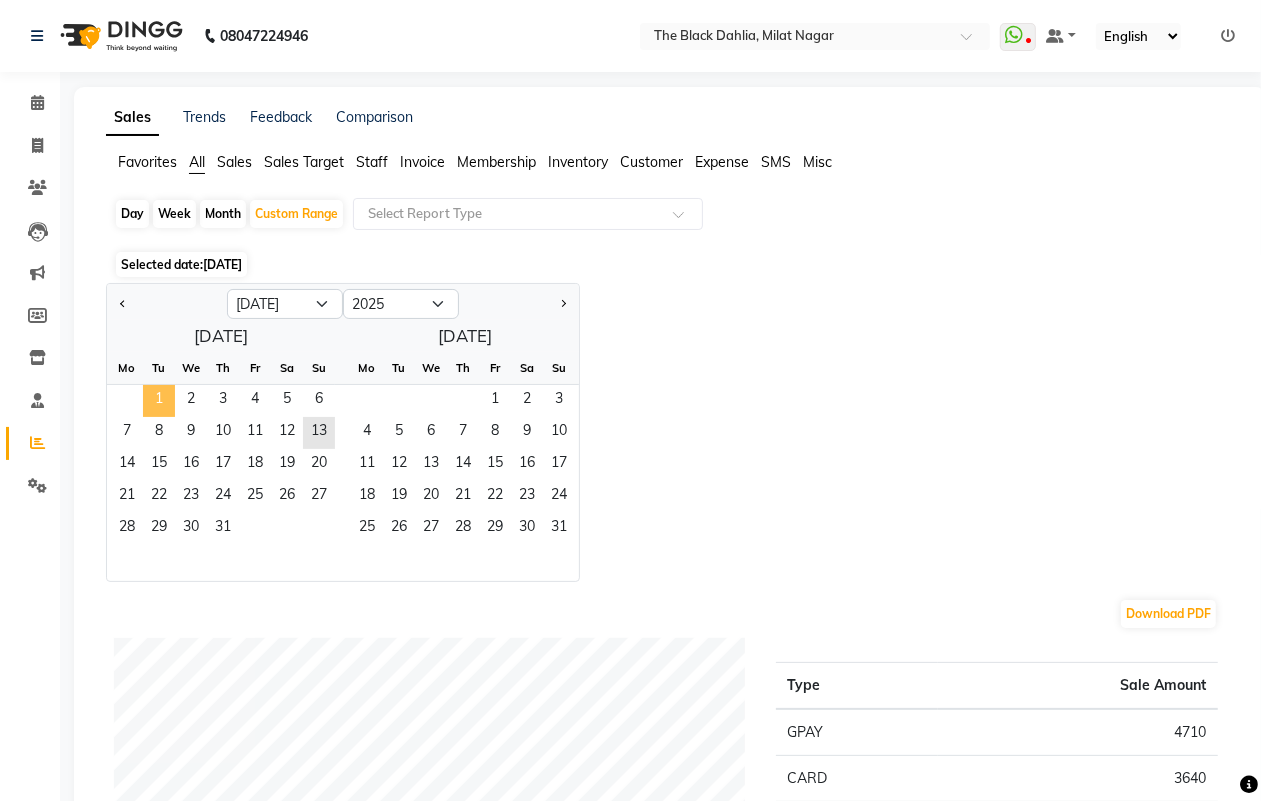 click on "1" 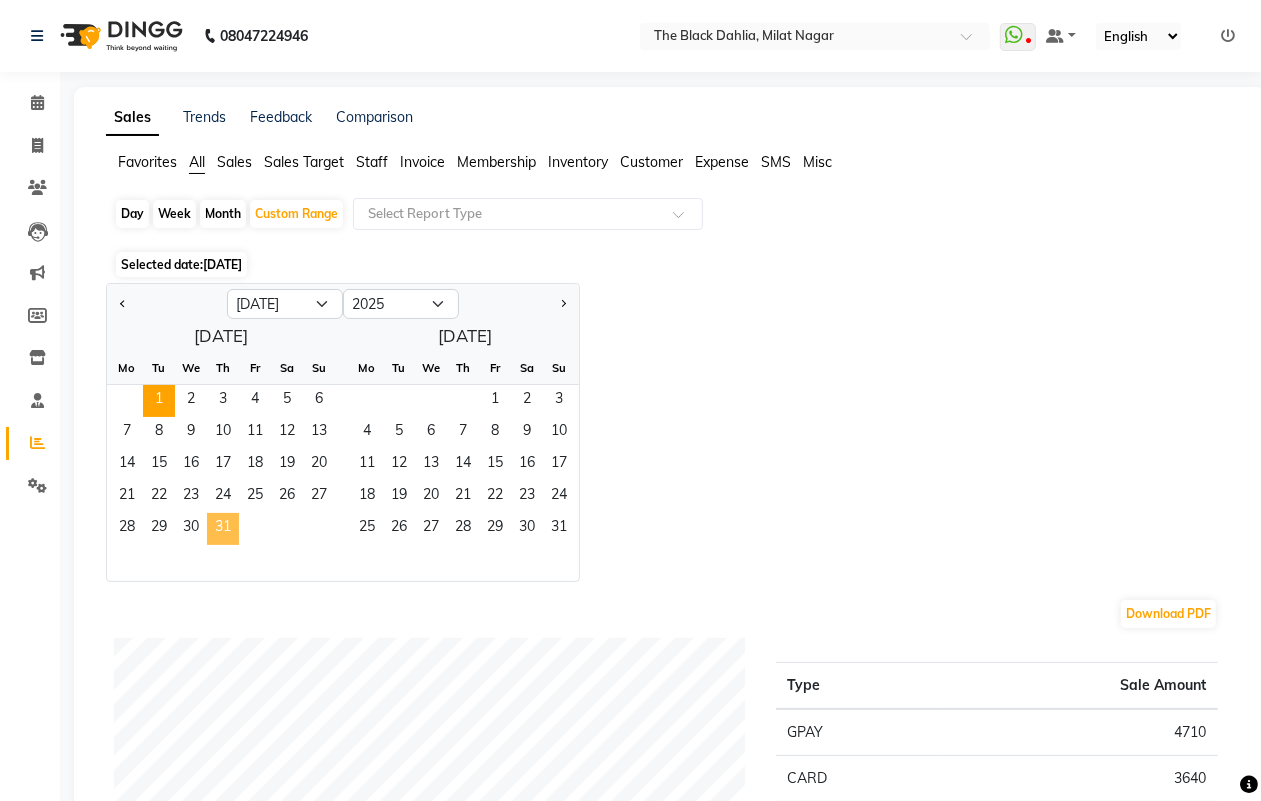 click on "31" 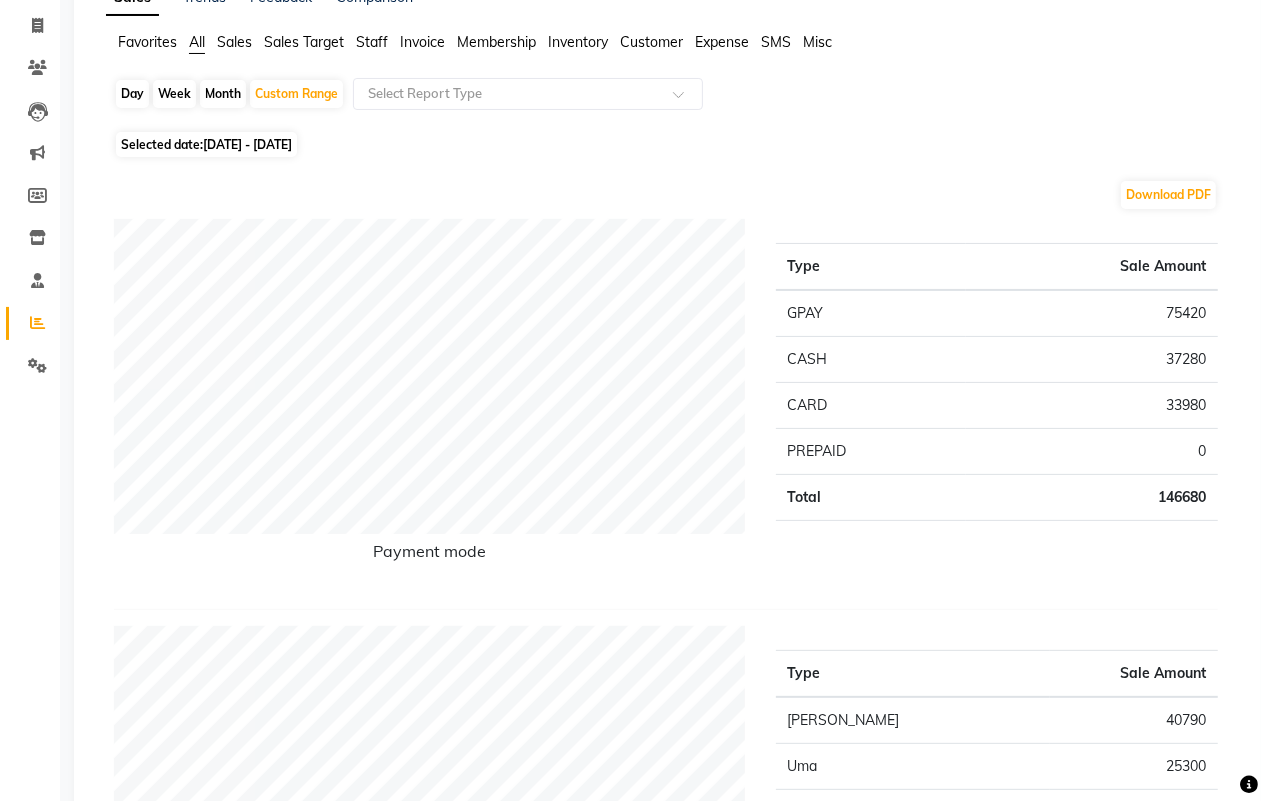 scroll, scrollTop: 0, scrollLeft: 0, axis: both 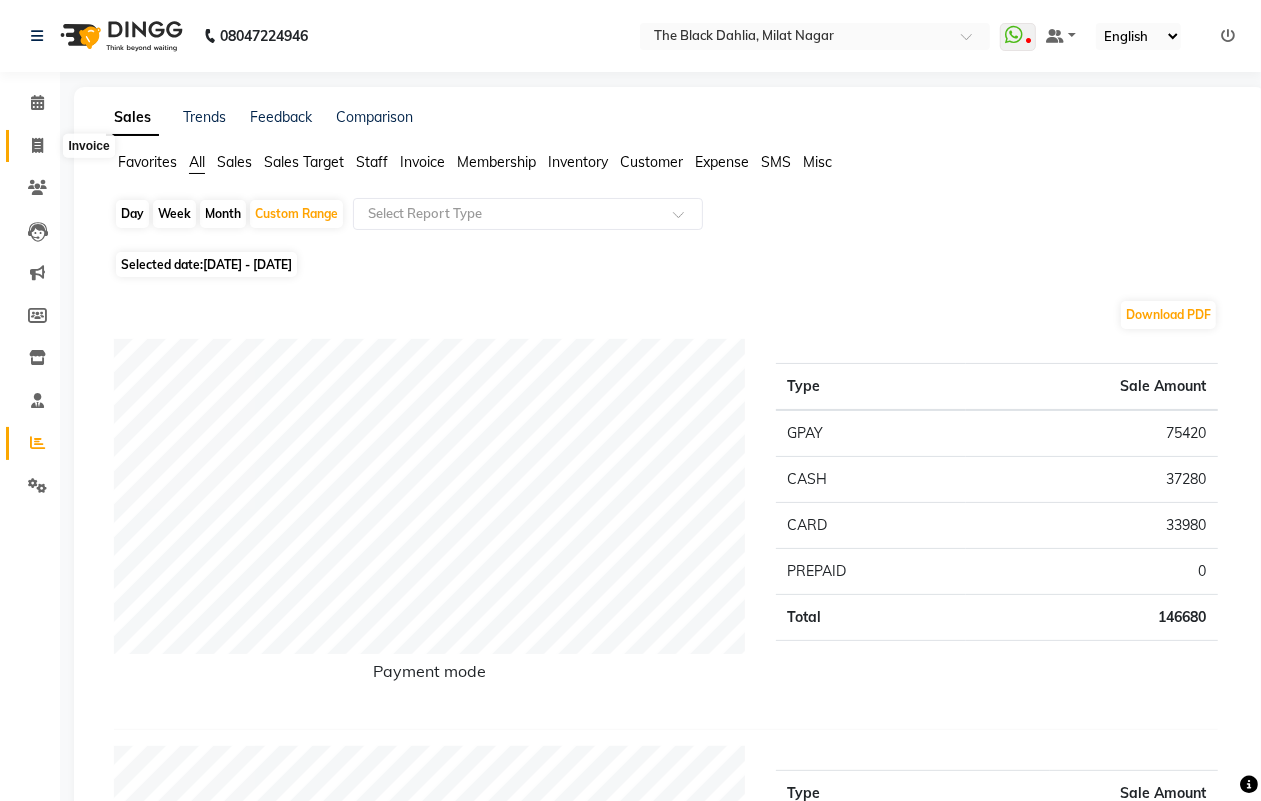 click 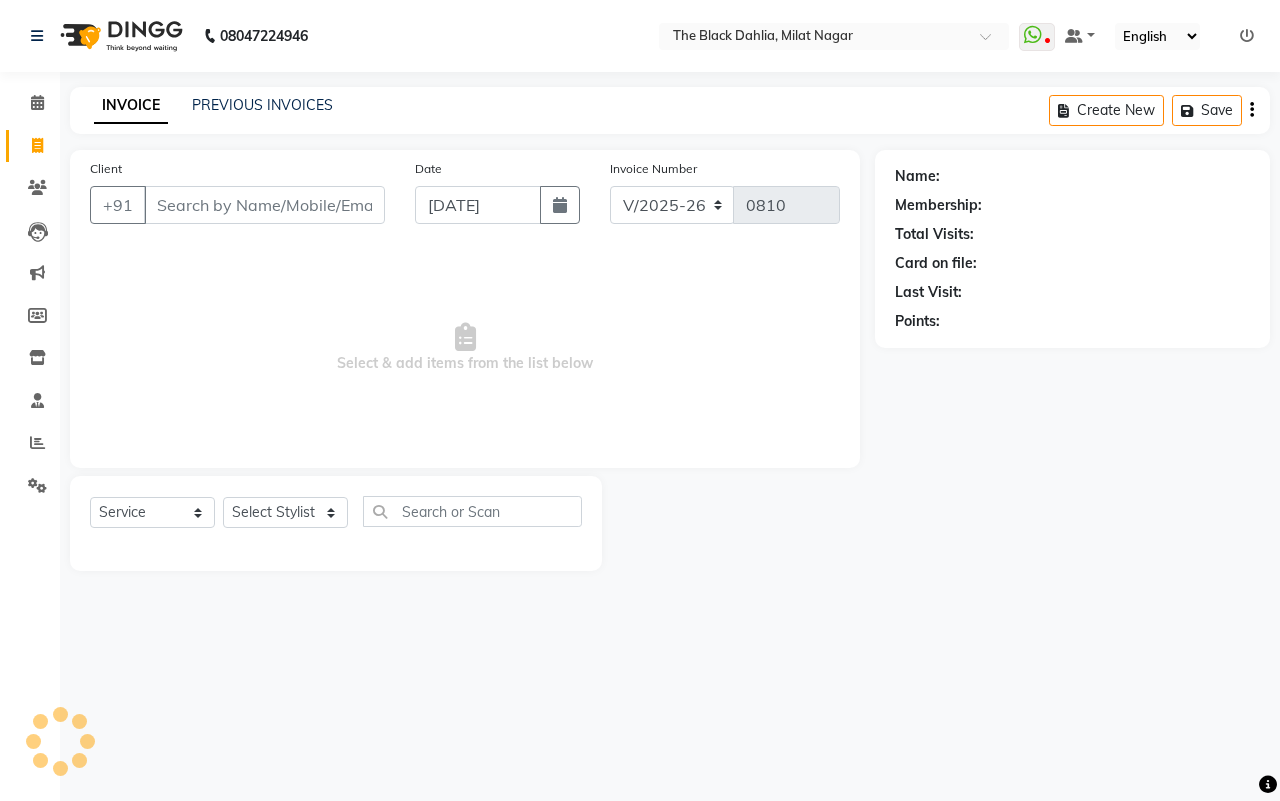 click on "Client" at bounding box center [264, 205] 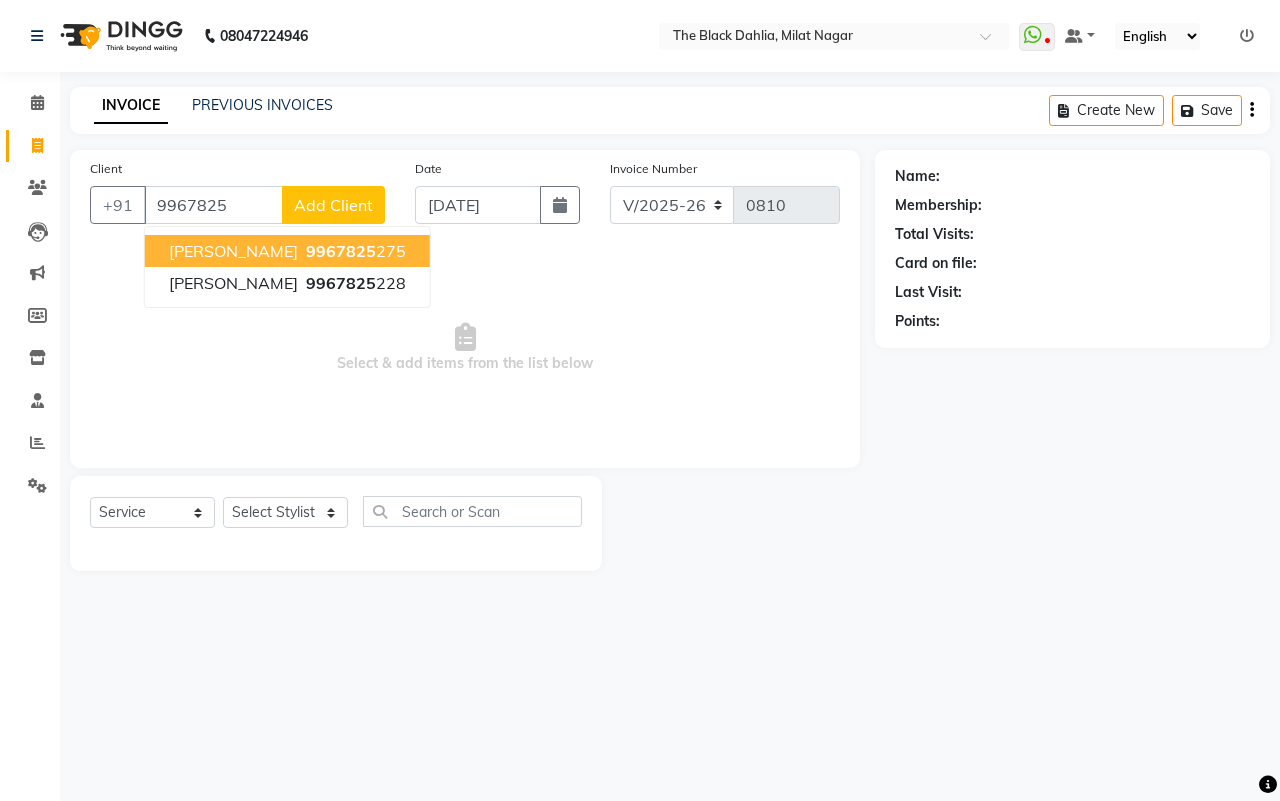 click on "[PERSON_NAME]   9967825 275" at bounding box center [287, 251] 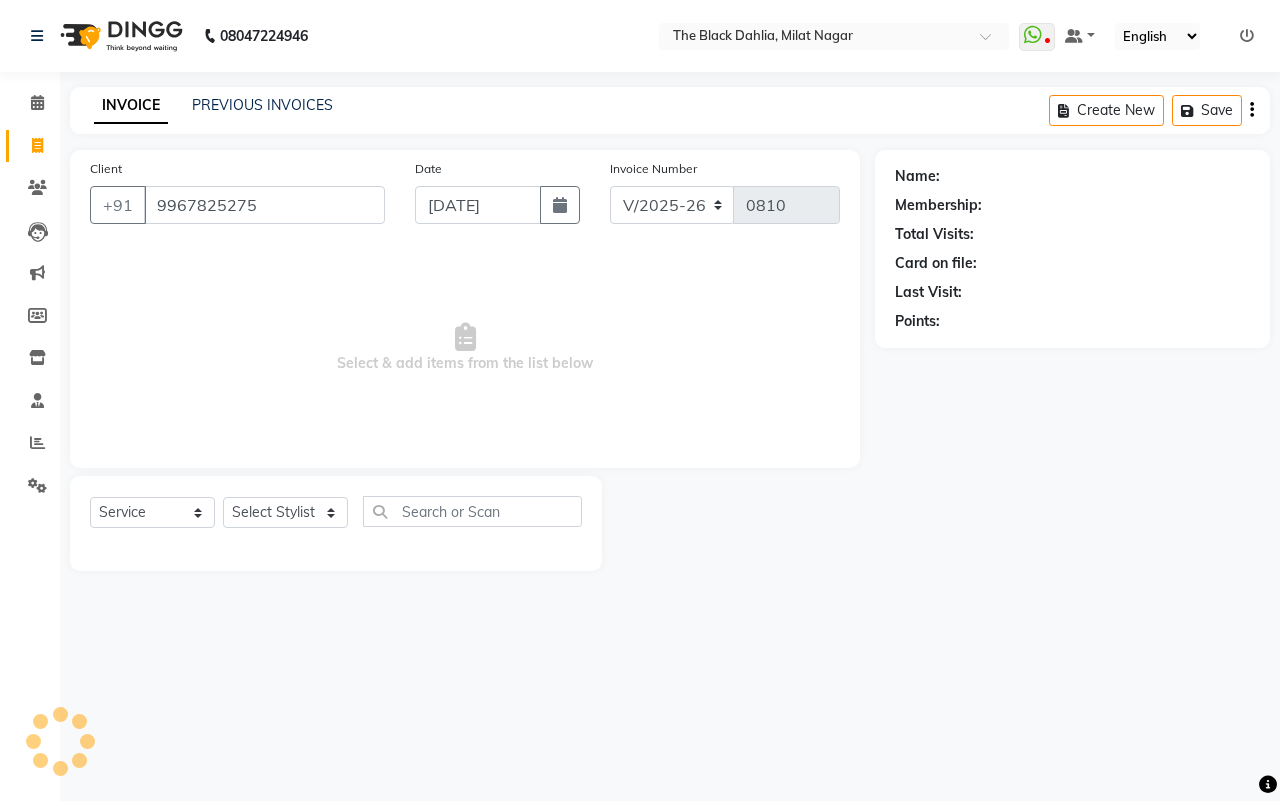 type on "9967825275" 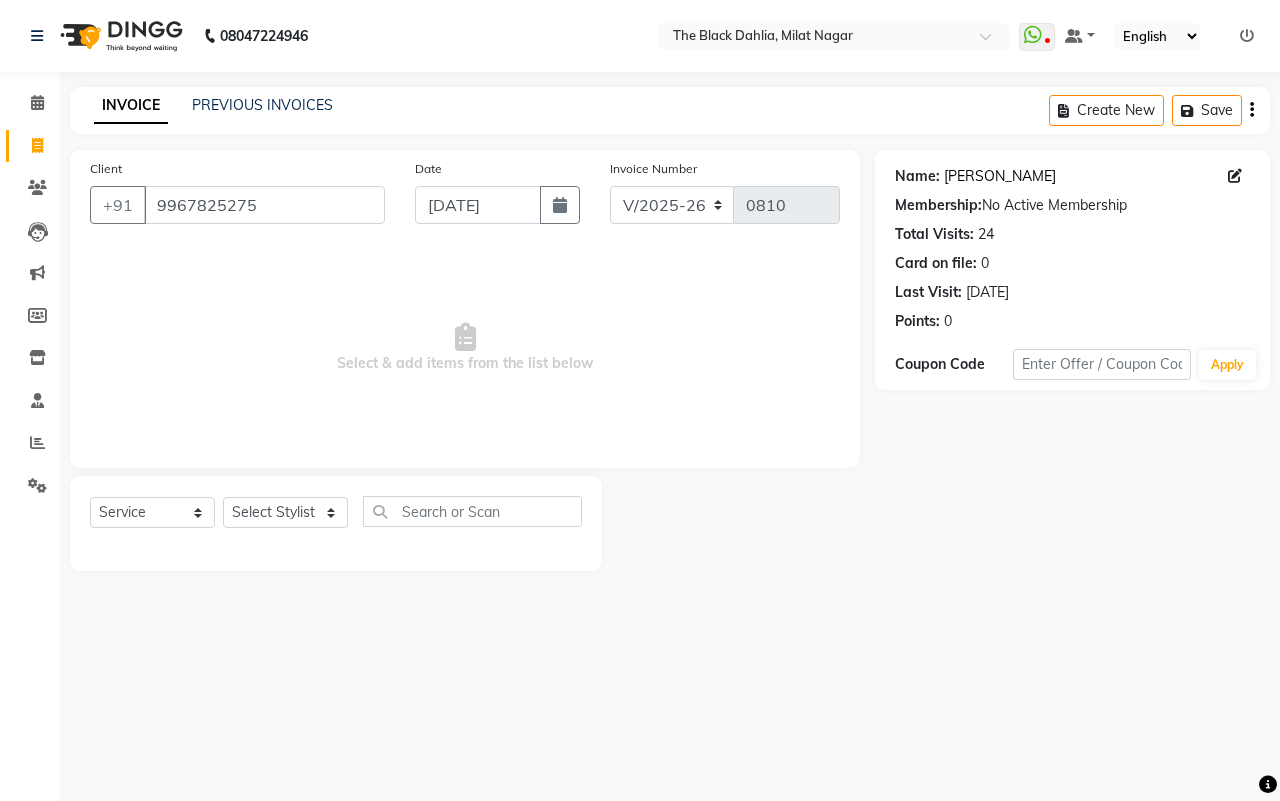click on "[PERSON_NAME]" 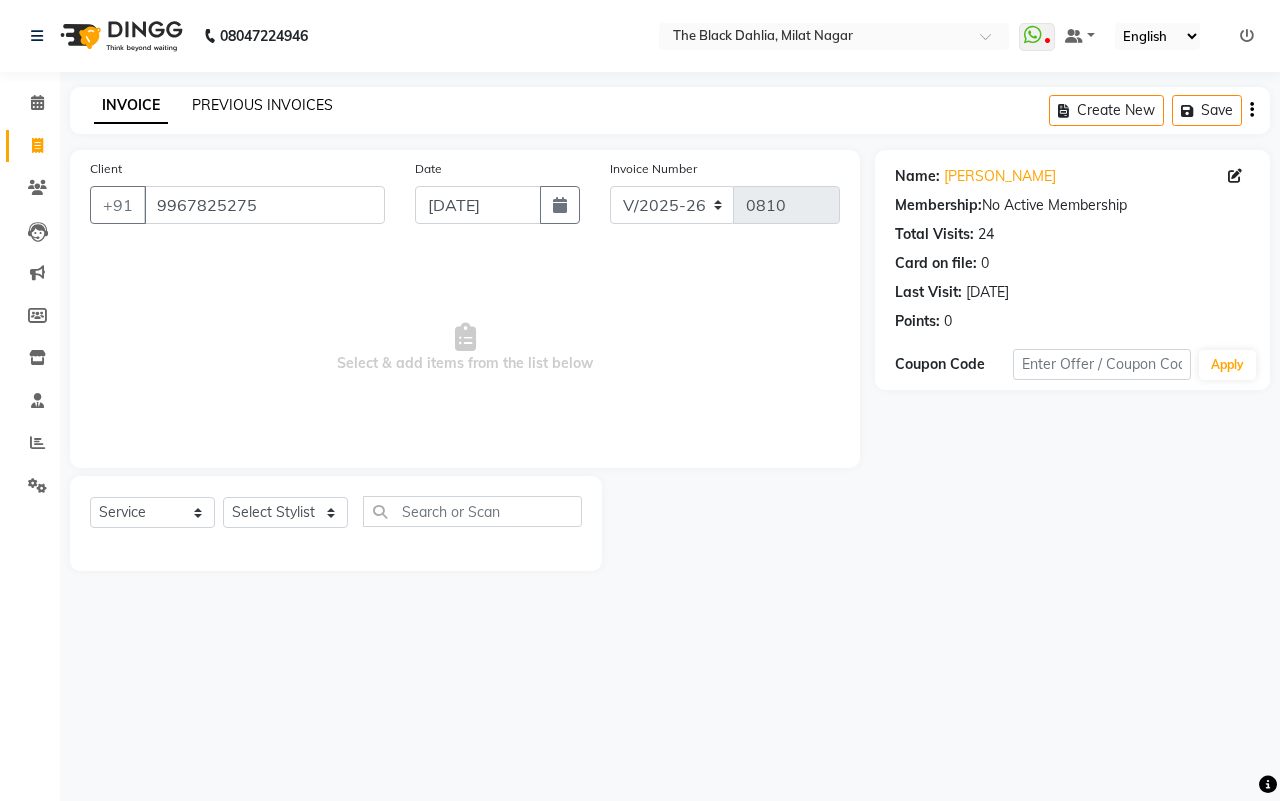 click on "PREVIOUS INVOICES" 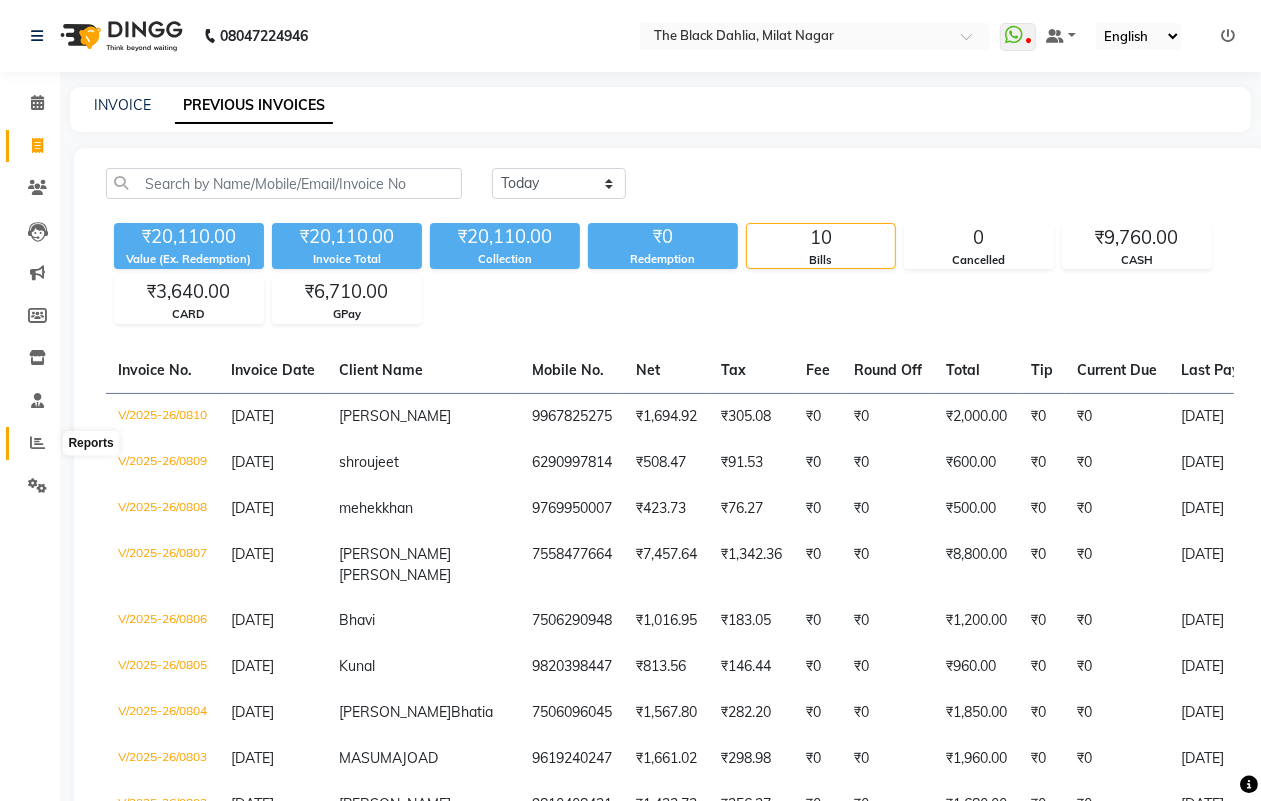 click 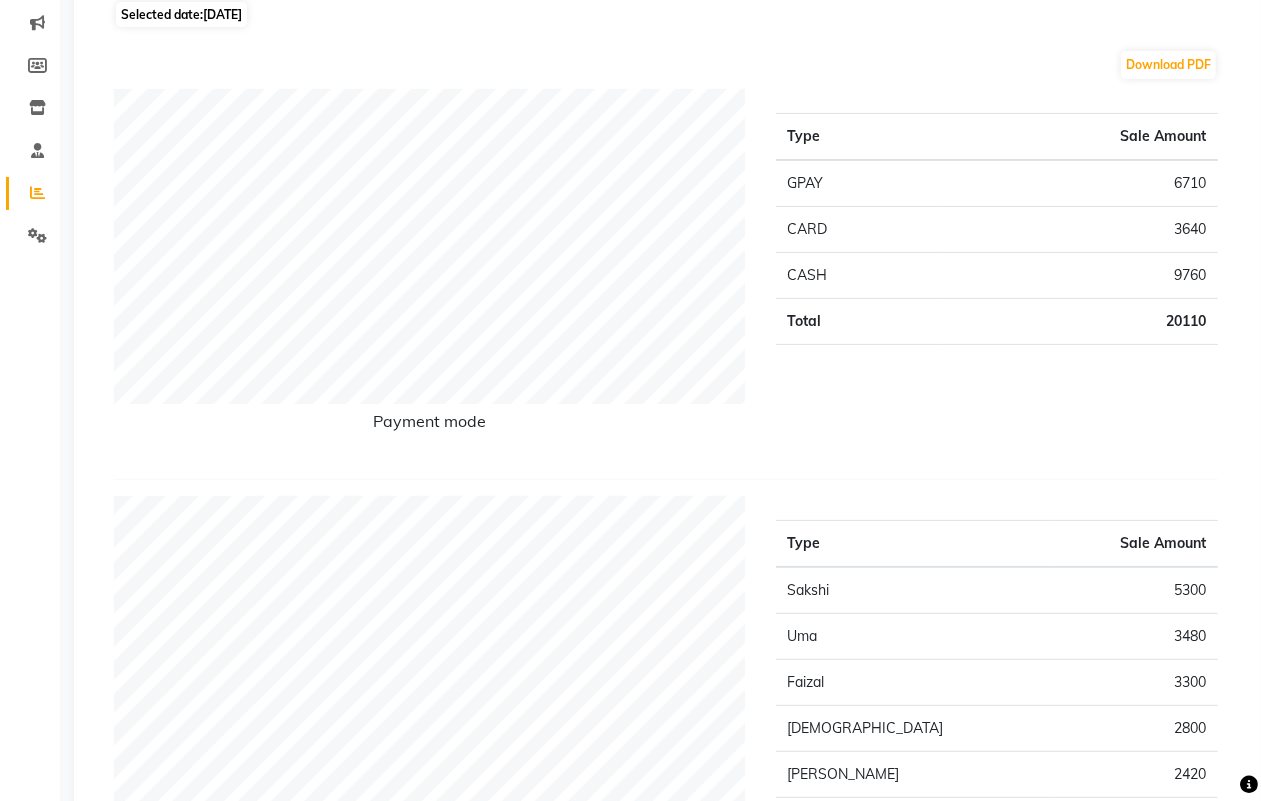 scroll, scrollTop: 0, scrollLeft: 0, axis: both 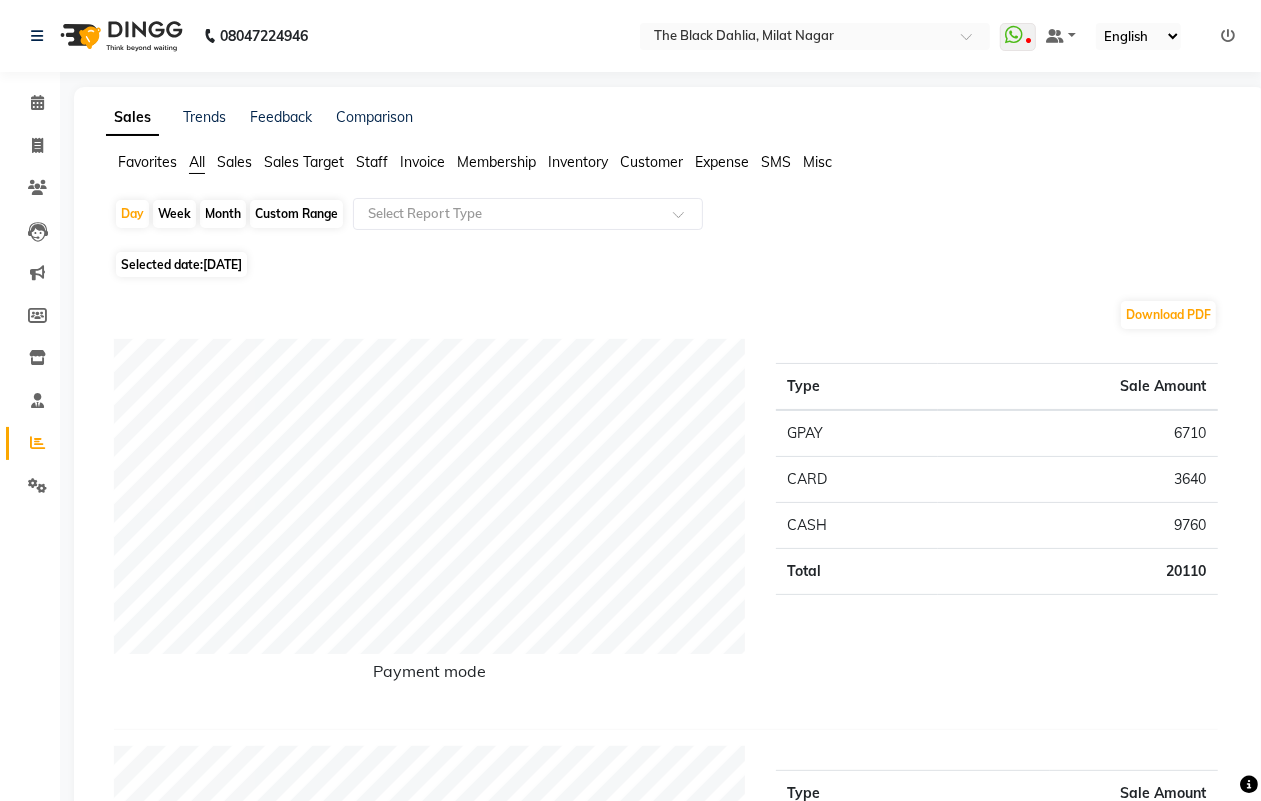 click on "Custom Range" 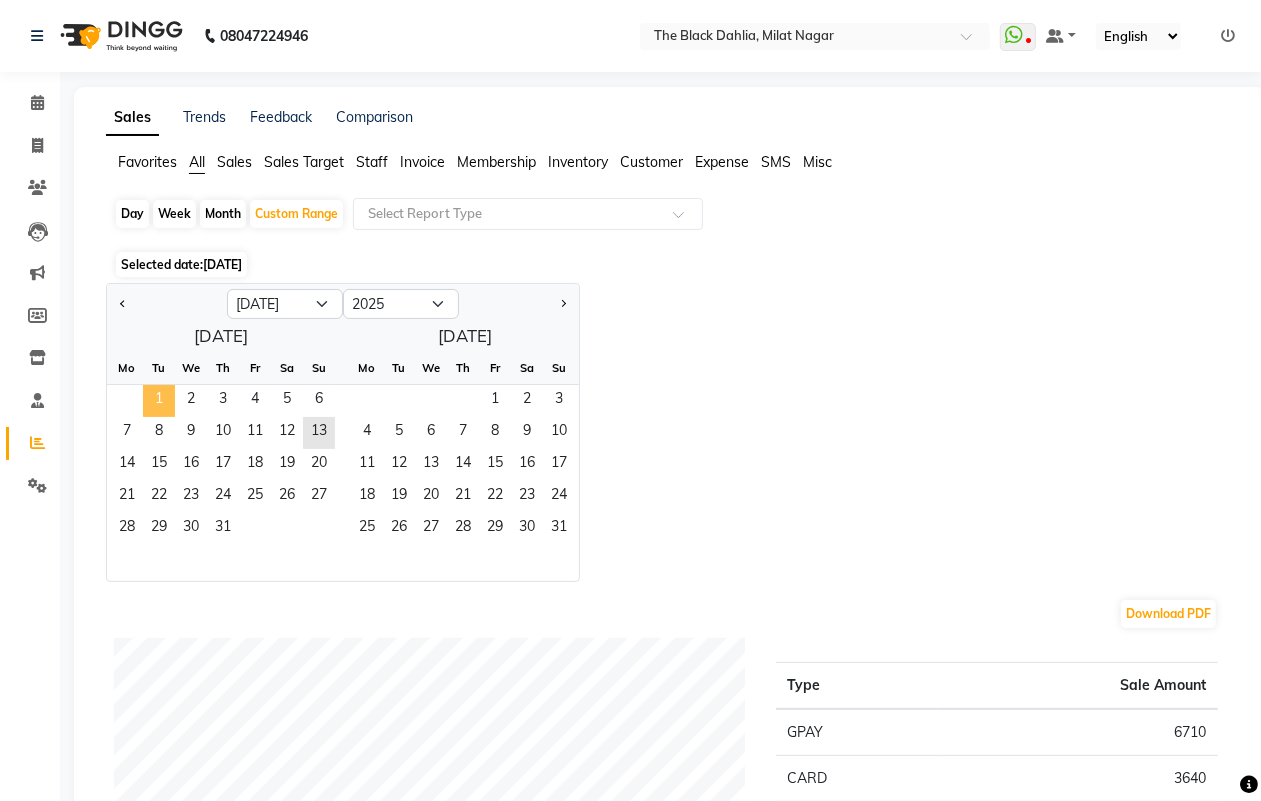 click on "1" 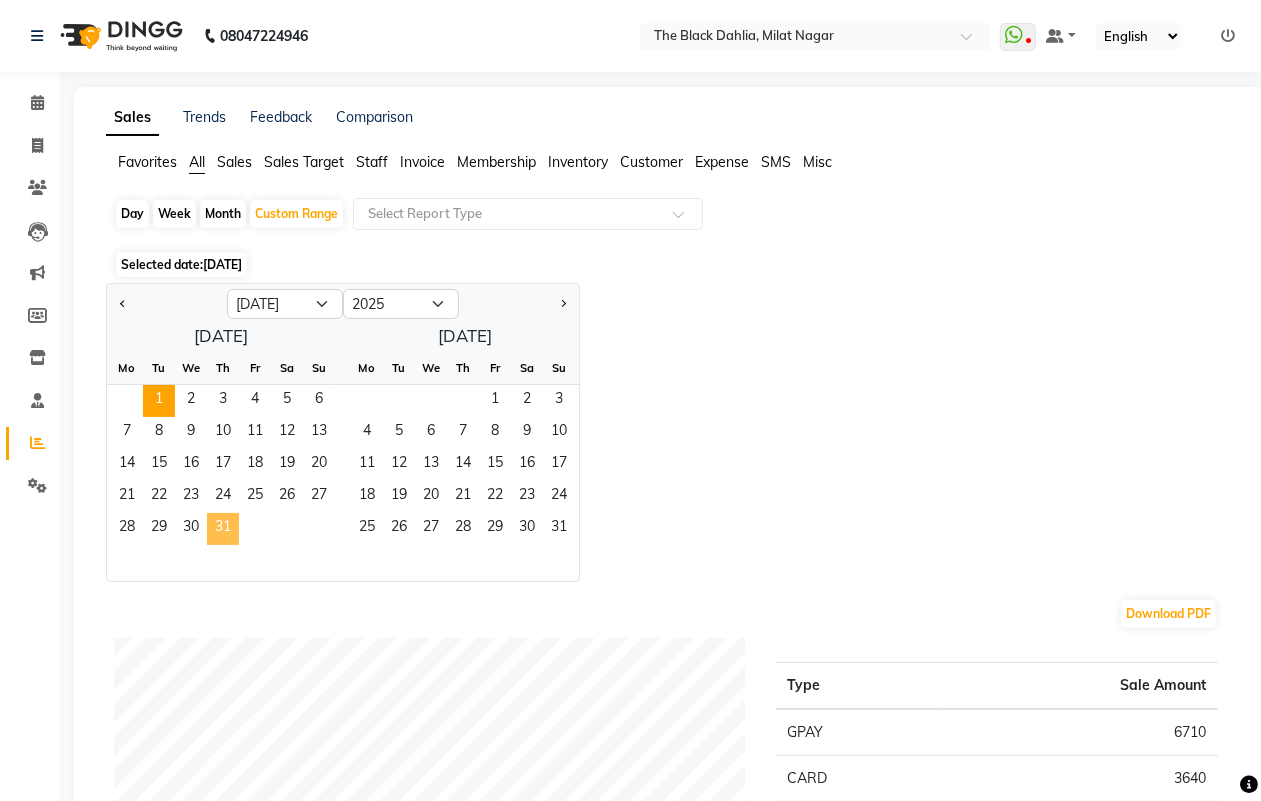 click on "31" 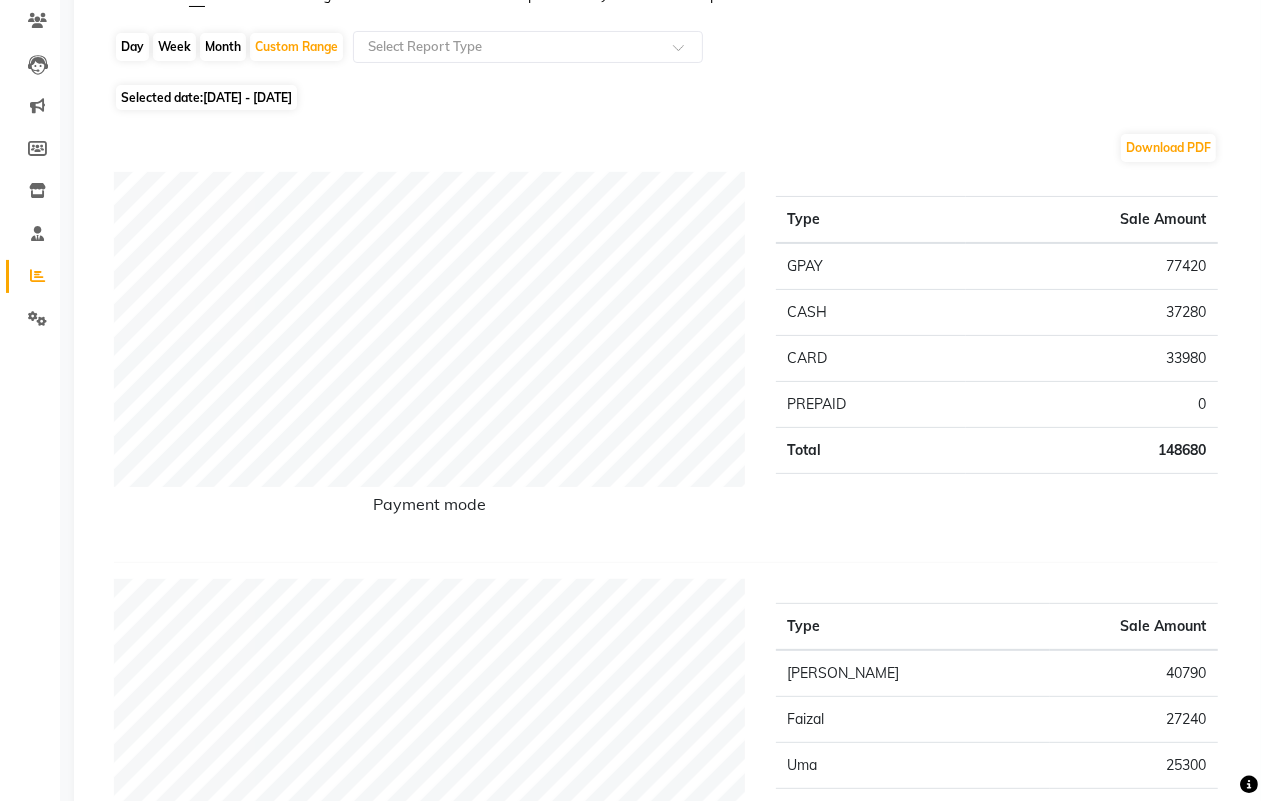 scroll, scrollTop: 125, scrollLeft: 0, axis: vertical 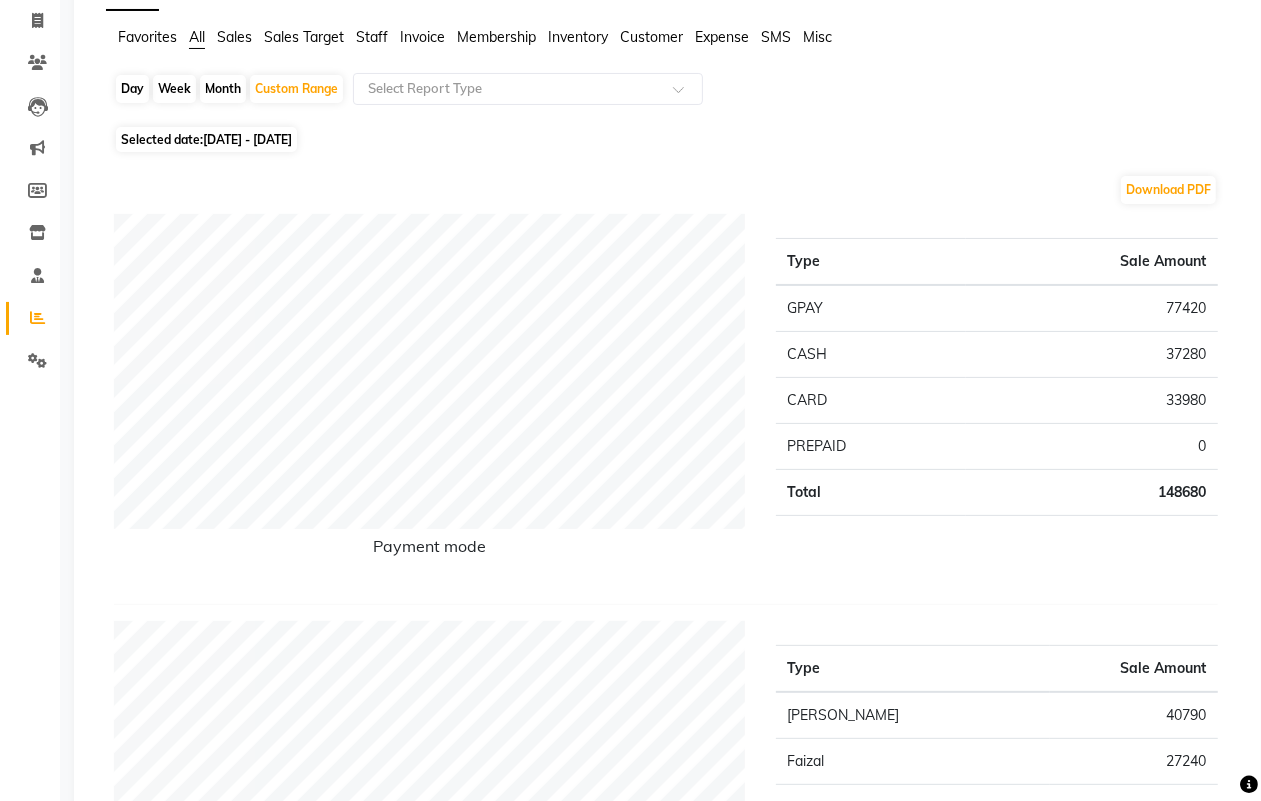 click on "01-07-2025 - 31-07-2025" 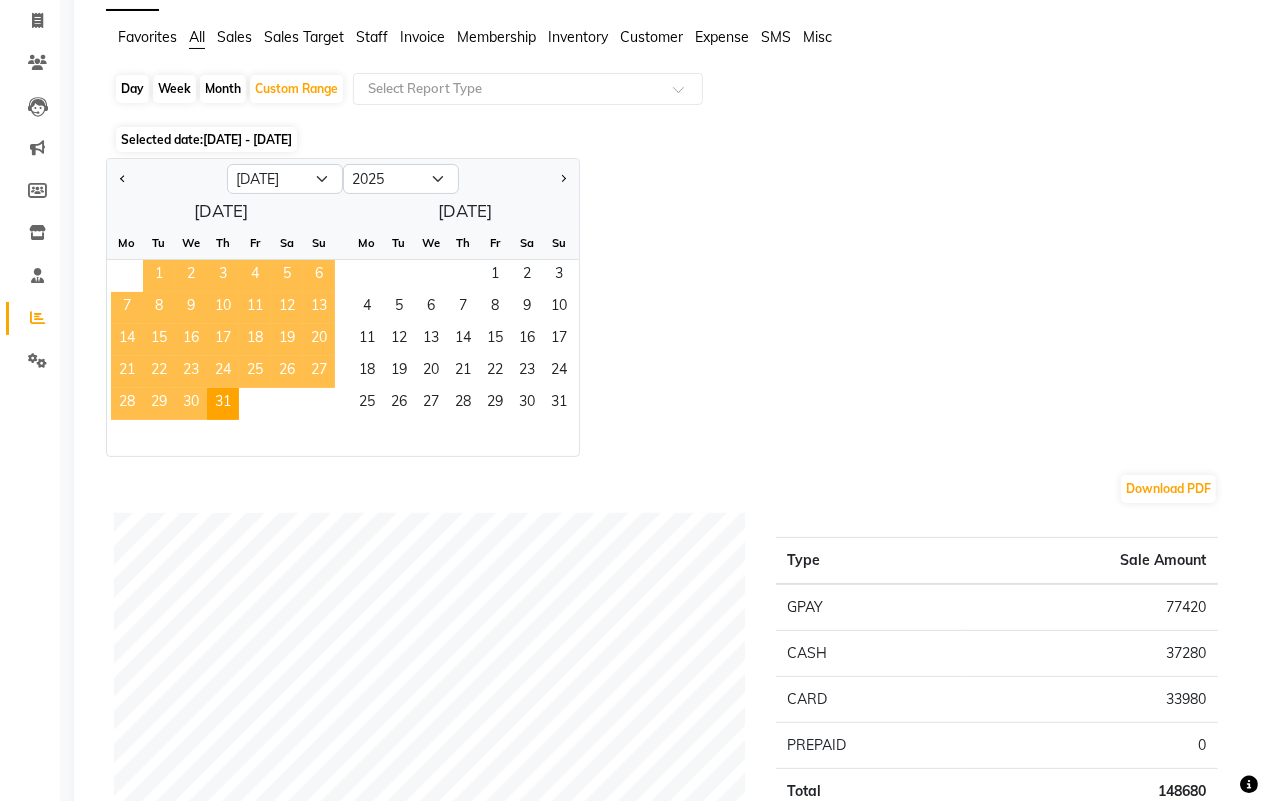 click on "1" 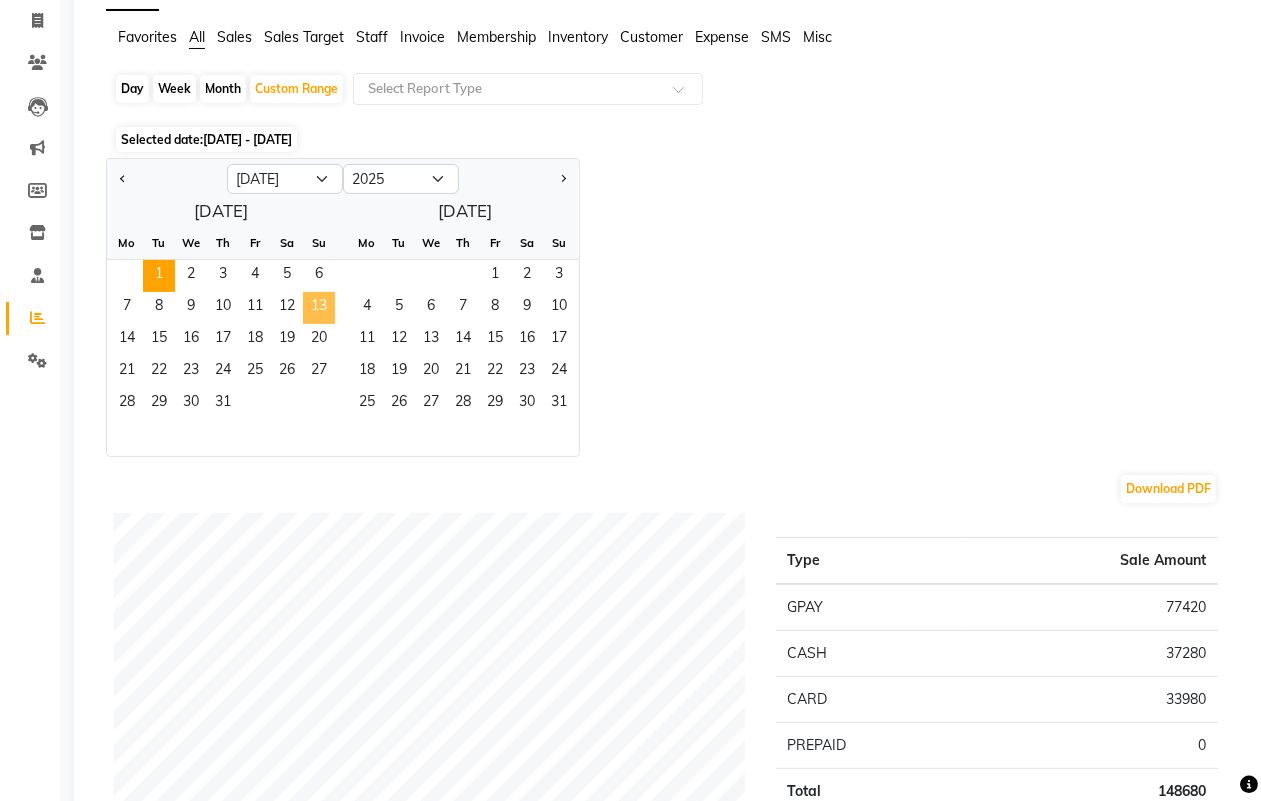 click on "13" 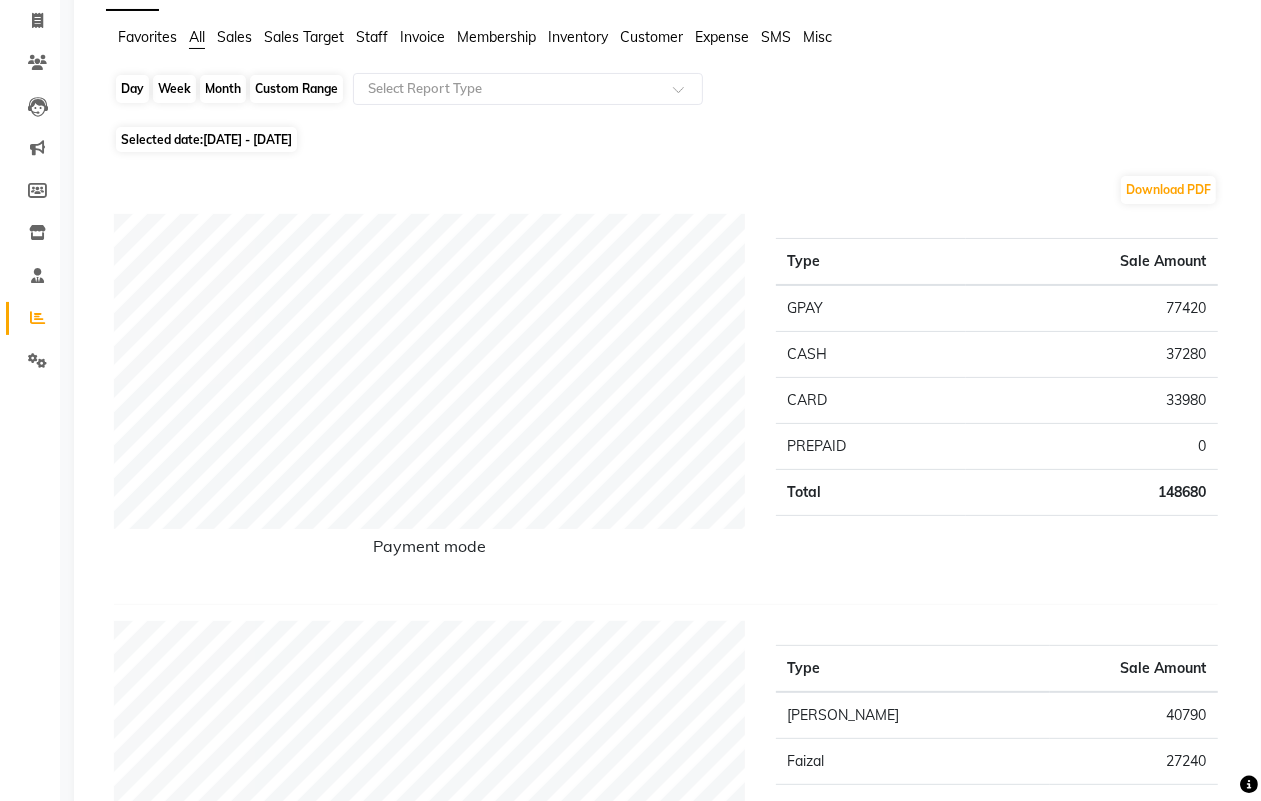 click on "Custom Range" 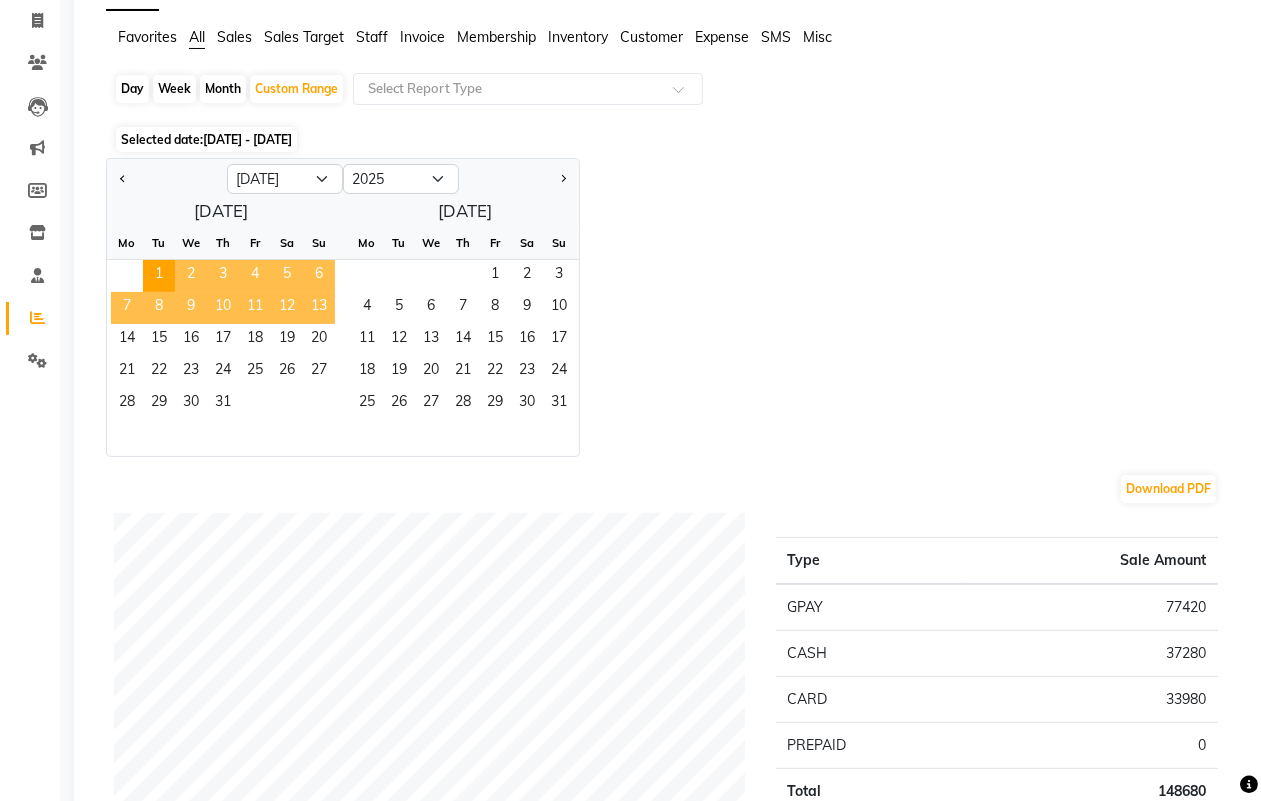 click on "13" 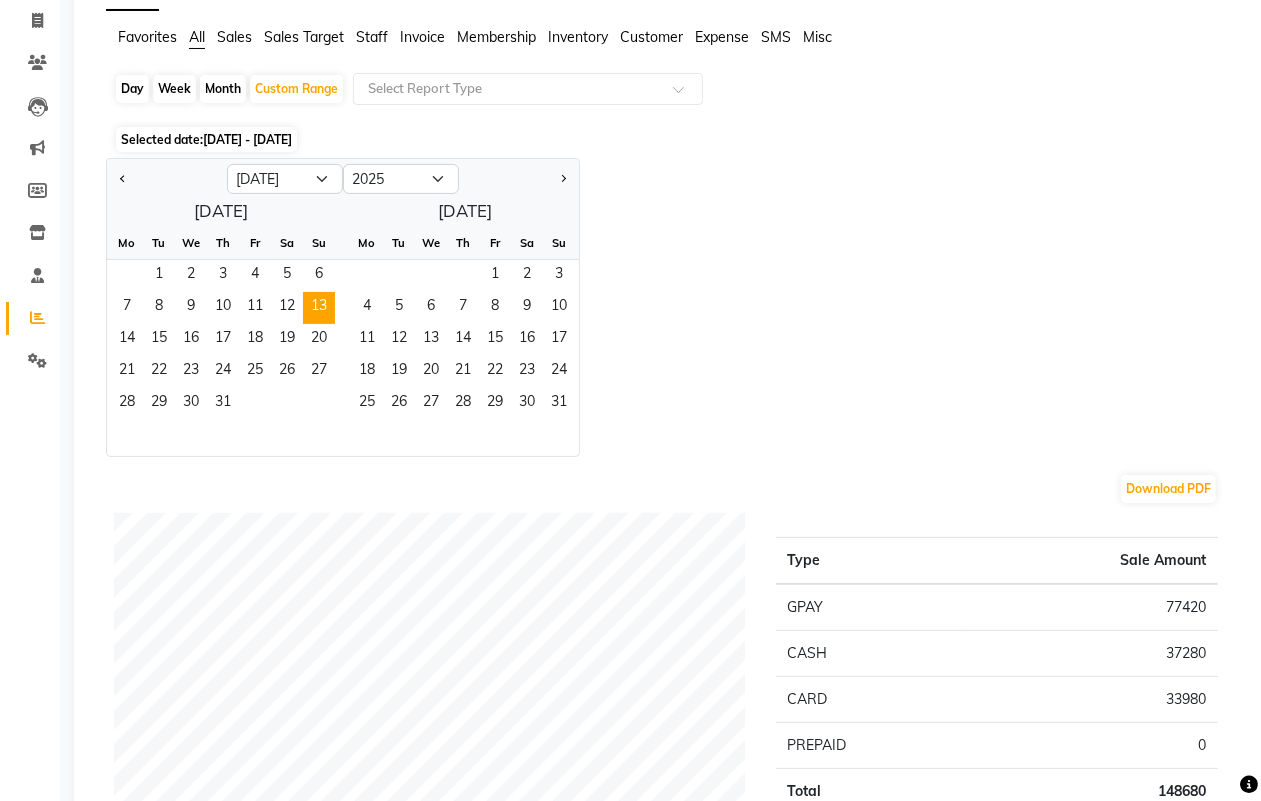 click on "Jan Feb Mar Apr May Jun Jul Aug Sep Oct Nov Dec 2015 2016 2017 2018 2019 2020 2021 2022 2023 2024 2025 2026 2027 2028 2029 2030 2031 2032 2033 2034 2035  July 2025  Mo Tu We Th Fr Sa Su  1   2   3   4   5   6   7   8   9   10   11   12   13   14   15   16   17   18   19   20   21   22   23   24   25   26   27   28   29   30   31   August 2025  Mo Tu We Th Fr Sa Su  1   2   3   4   5   6   7   8   9   10   11   12   13   14   15   16   17   18   19   20   21   22   23   24   25   26   27   28   29   30   31" 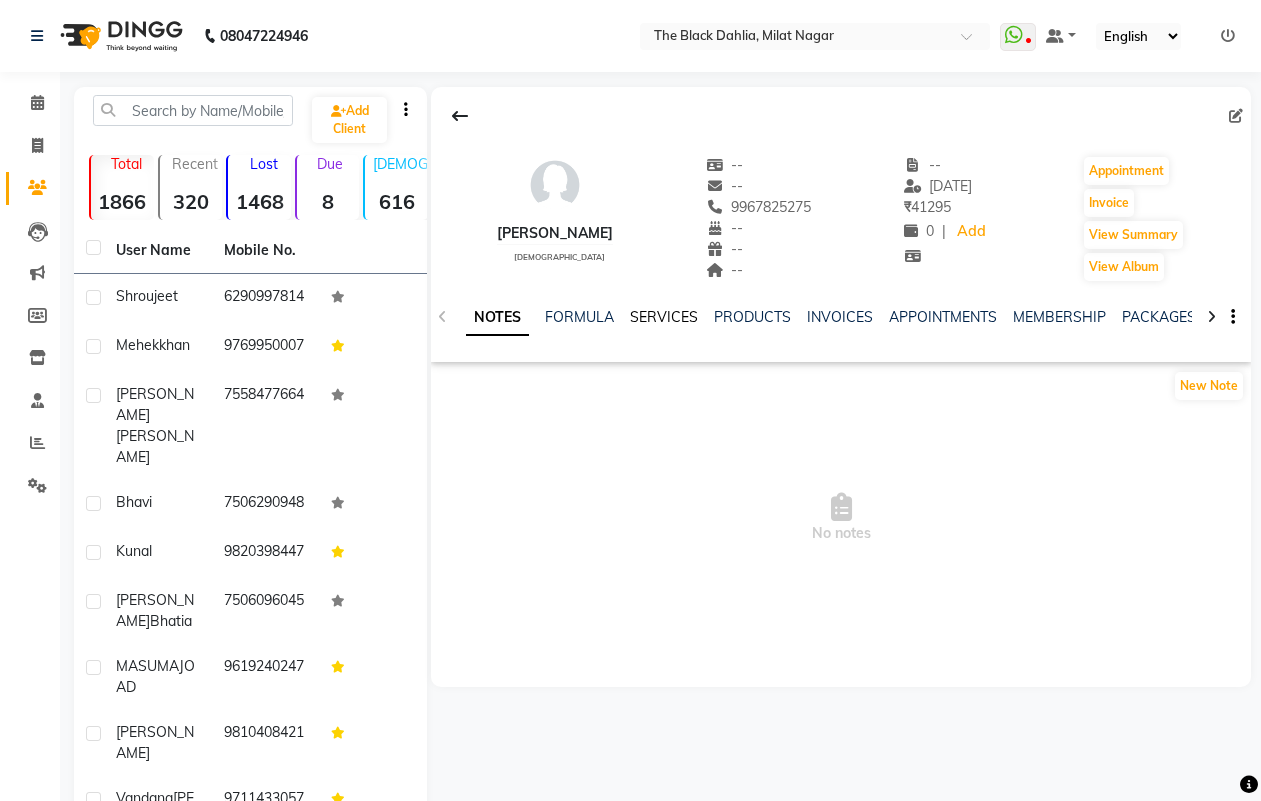 scroll, scrollTop: 0, scrollLeft: 0, axis: both 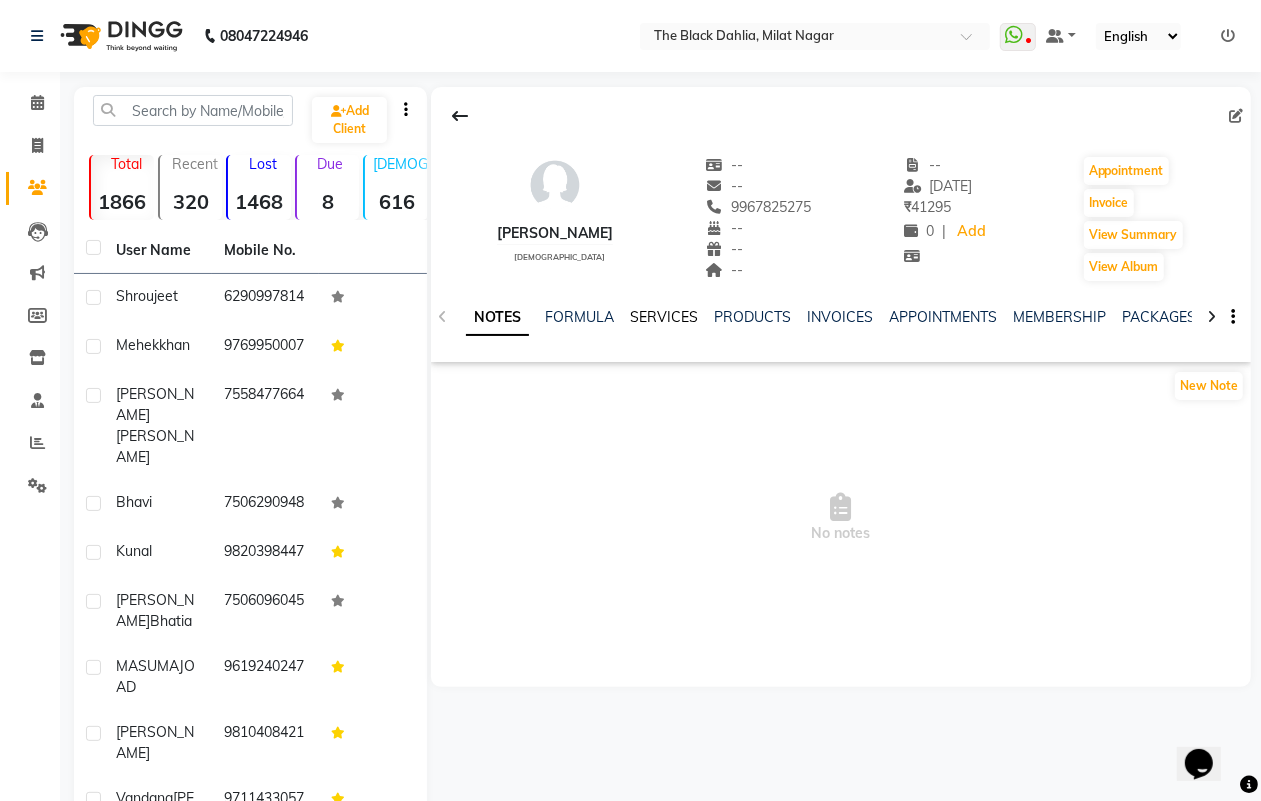 click on "SERVICES" 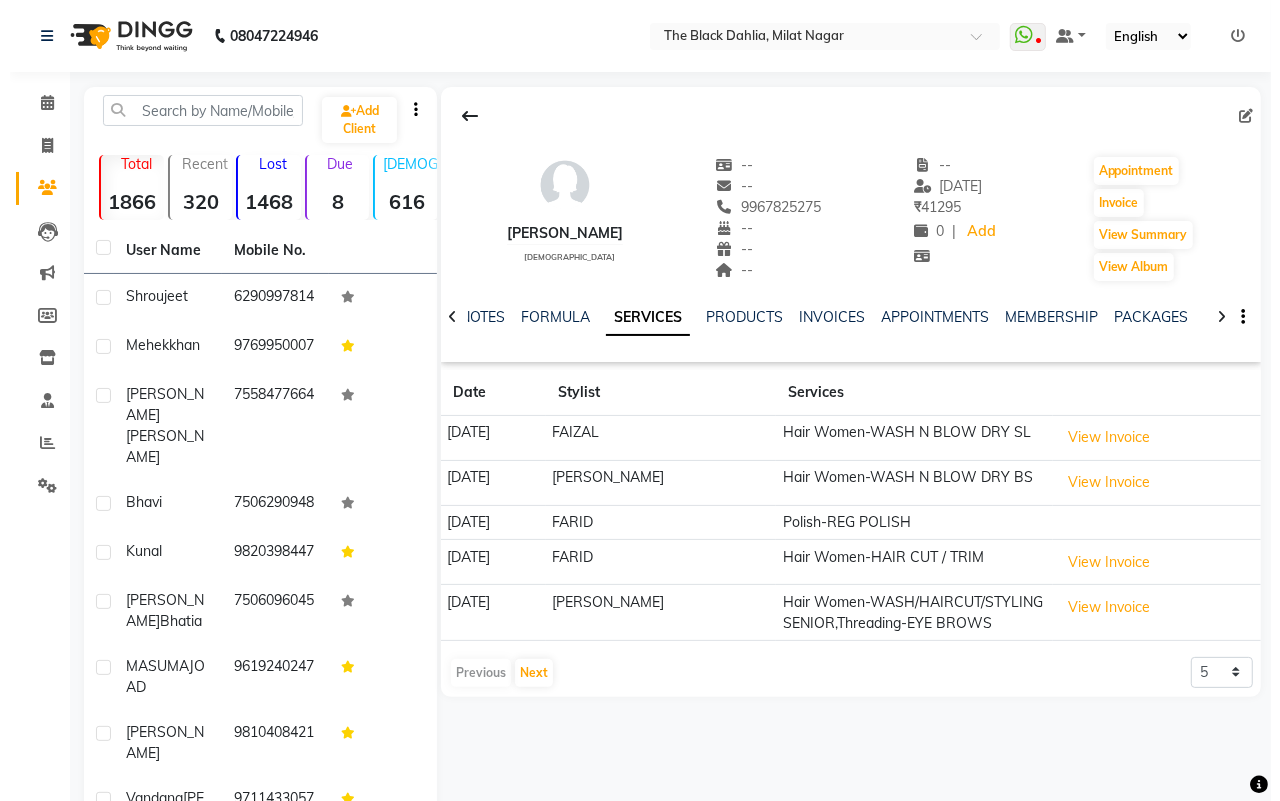 scroll, scrollTop: 125, scrollLeft: 0, axis: vertical 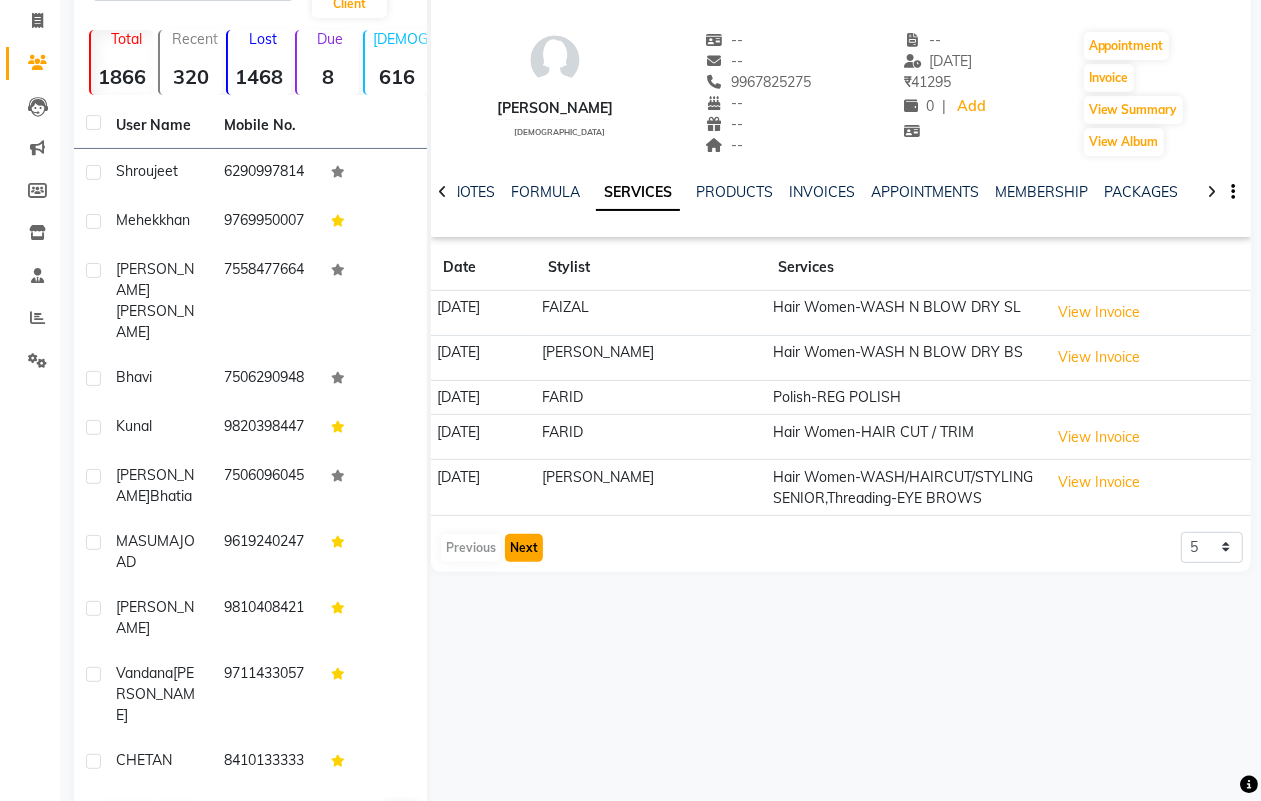 click on "Next" 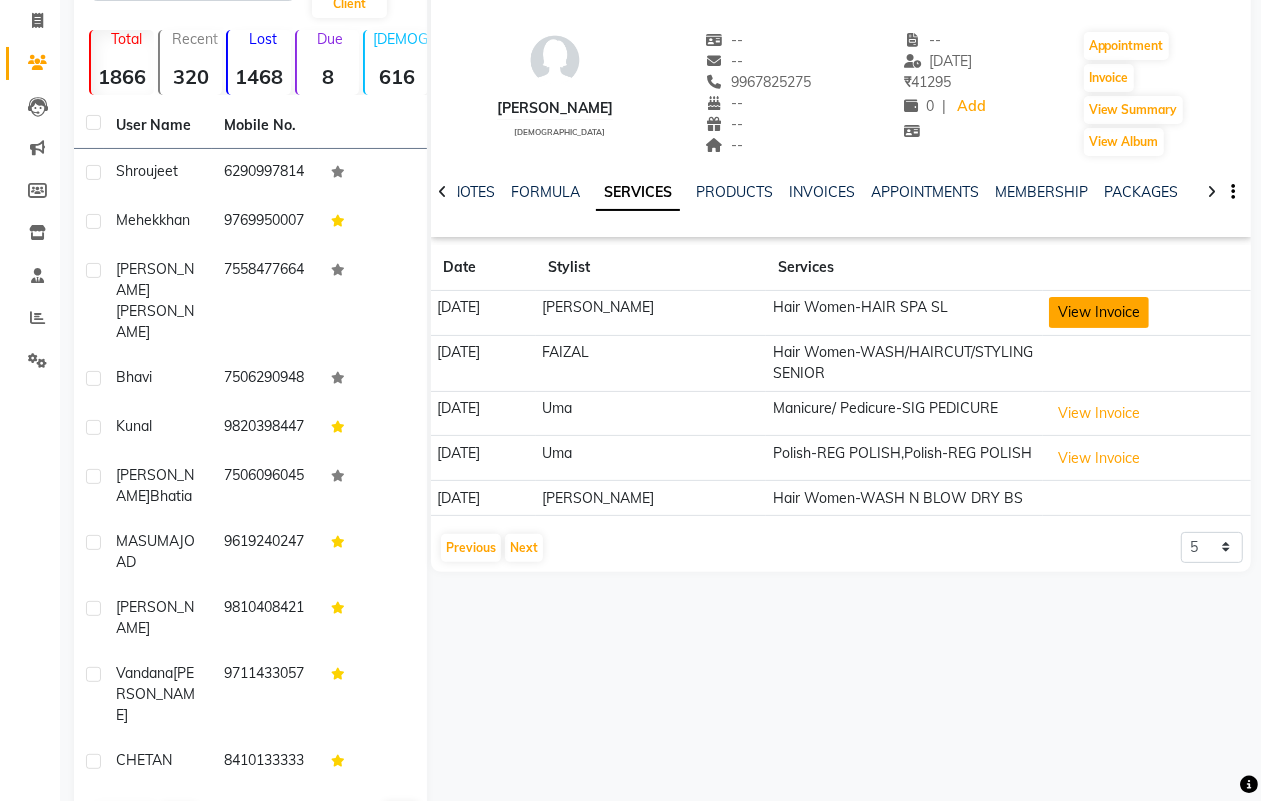 click on "View Invoice" 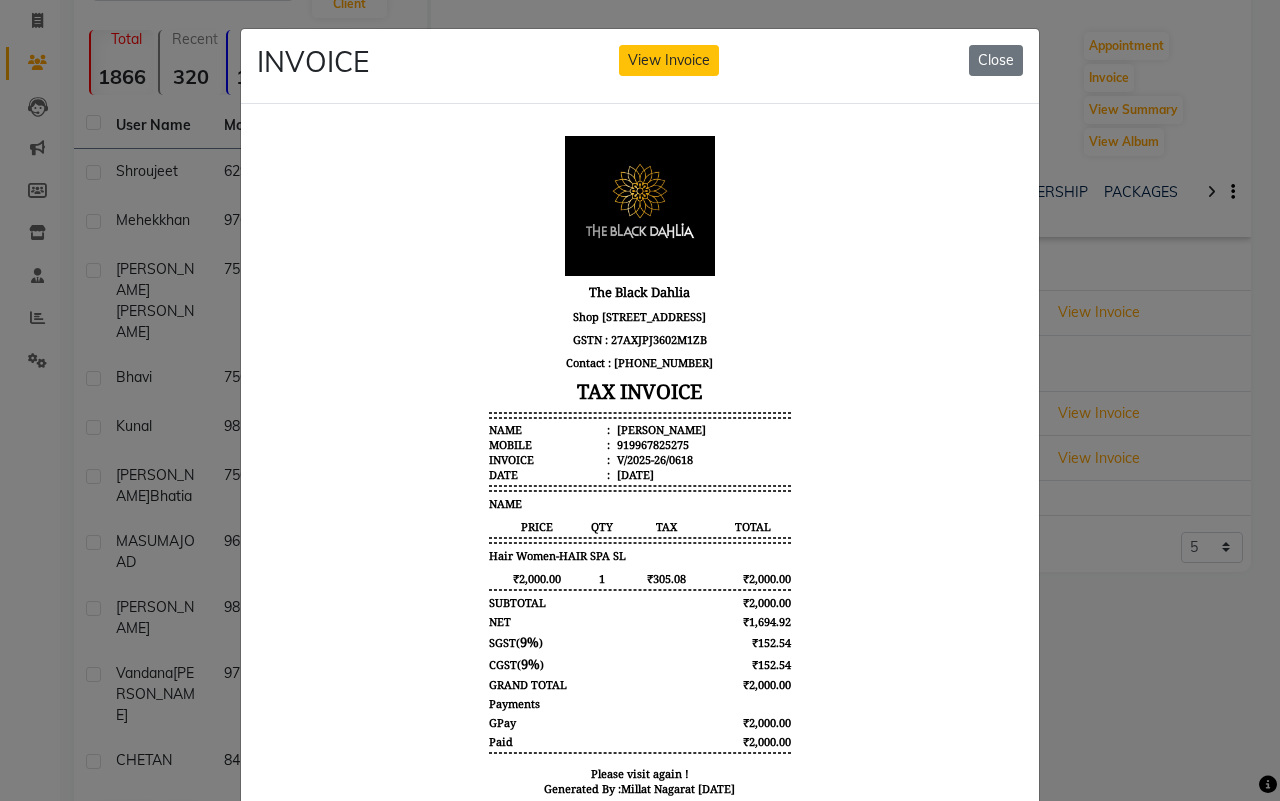 scroll, scrollTop: 15, scrollLeft: 0, axis: vertical 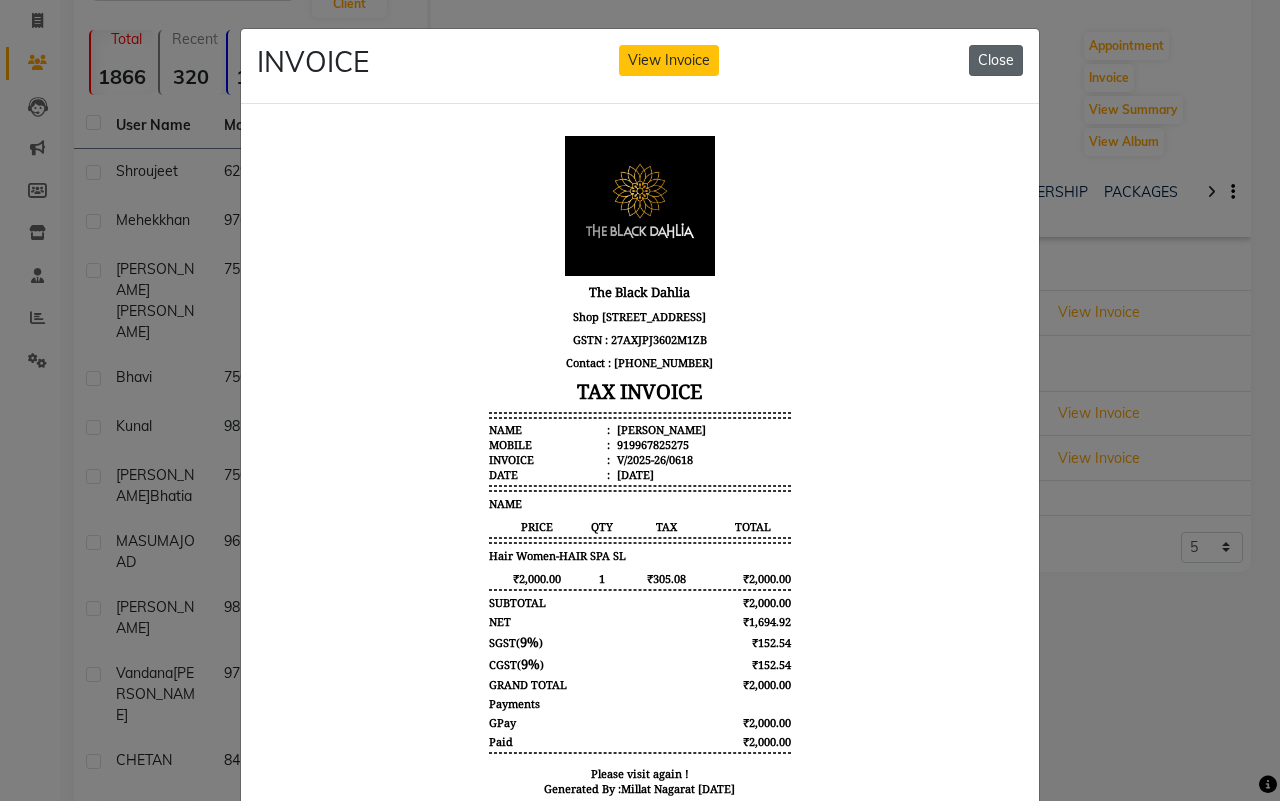 click on "Close" 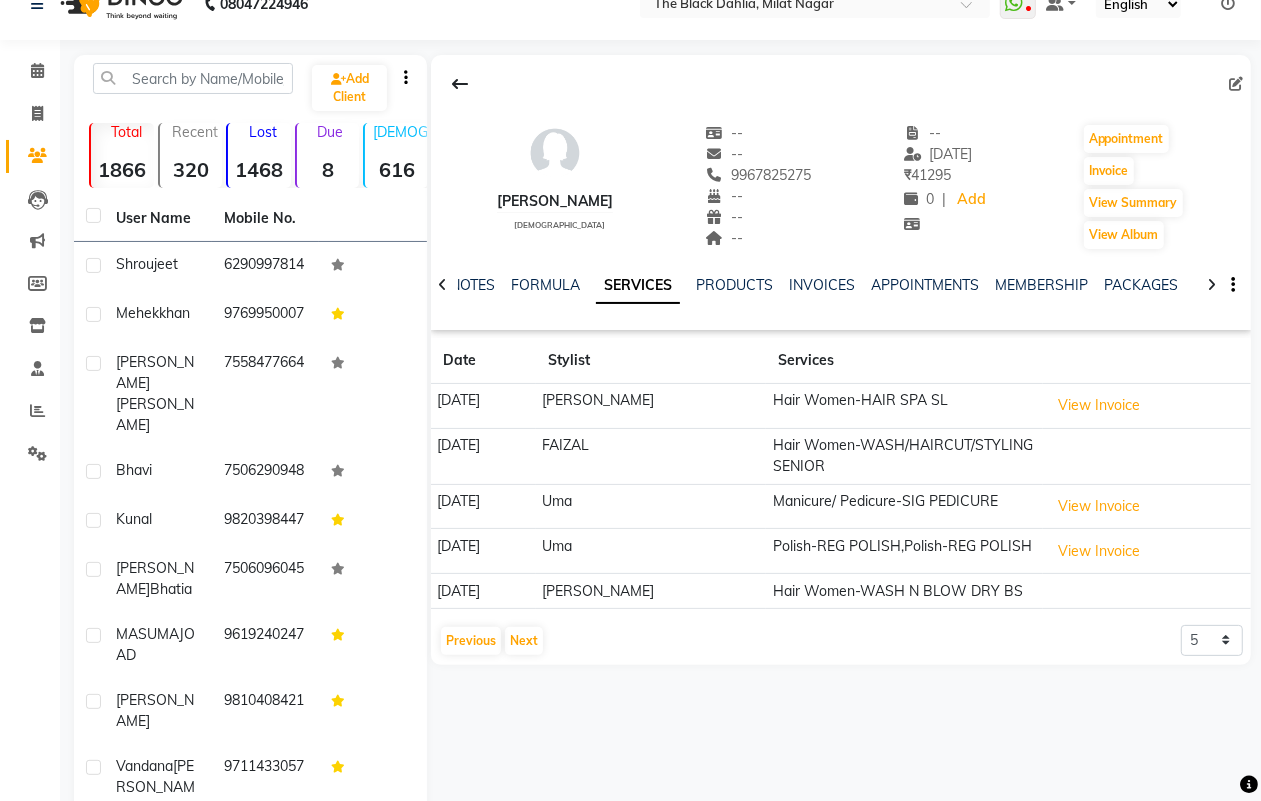 scroll, scrollTop: 0, scrollLeft: 0, axis: both 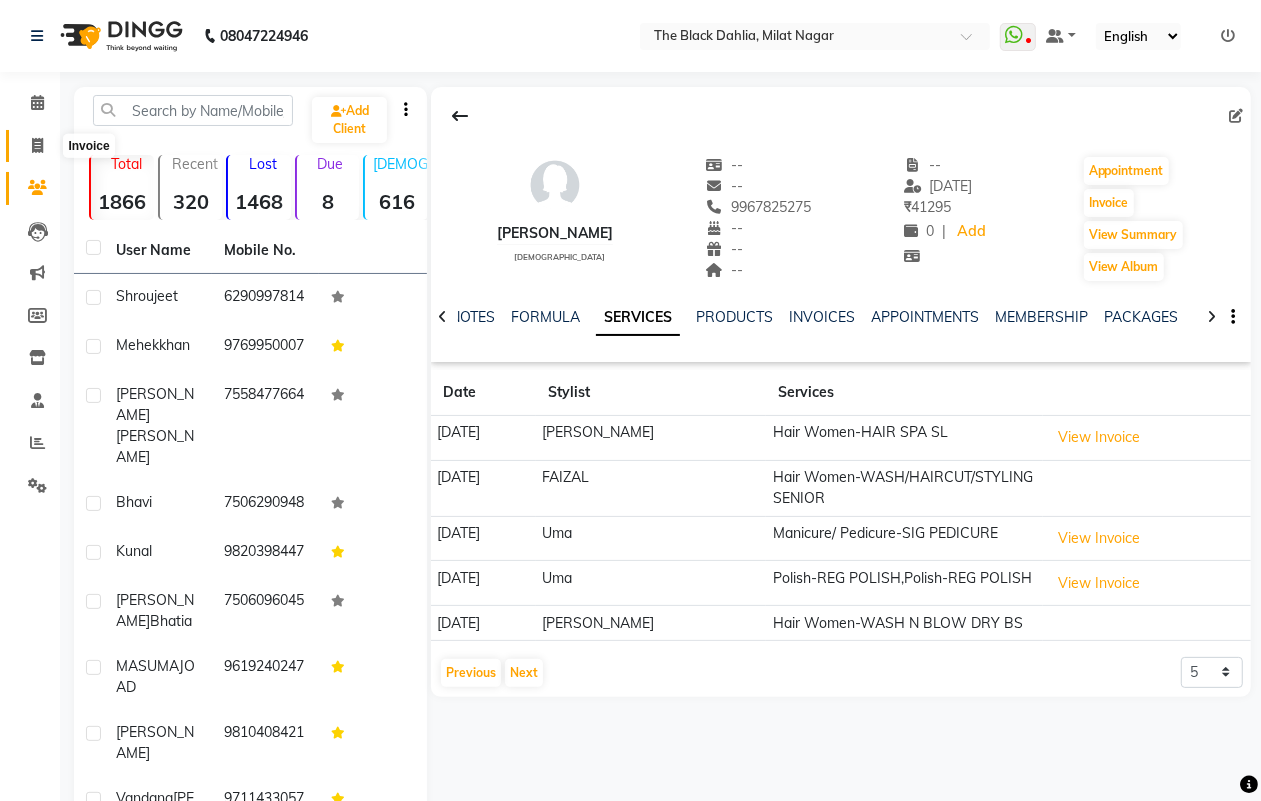 click 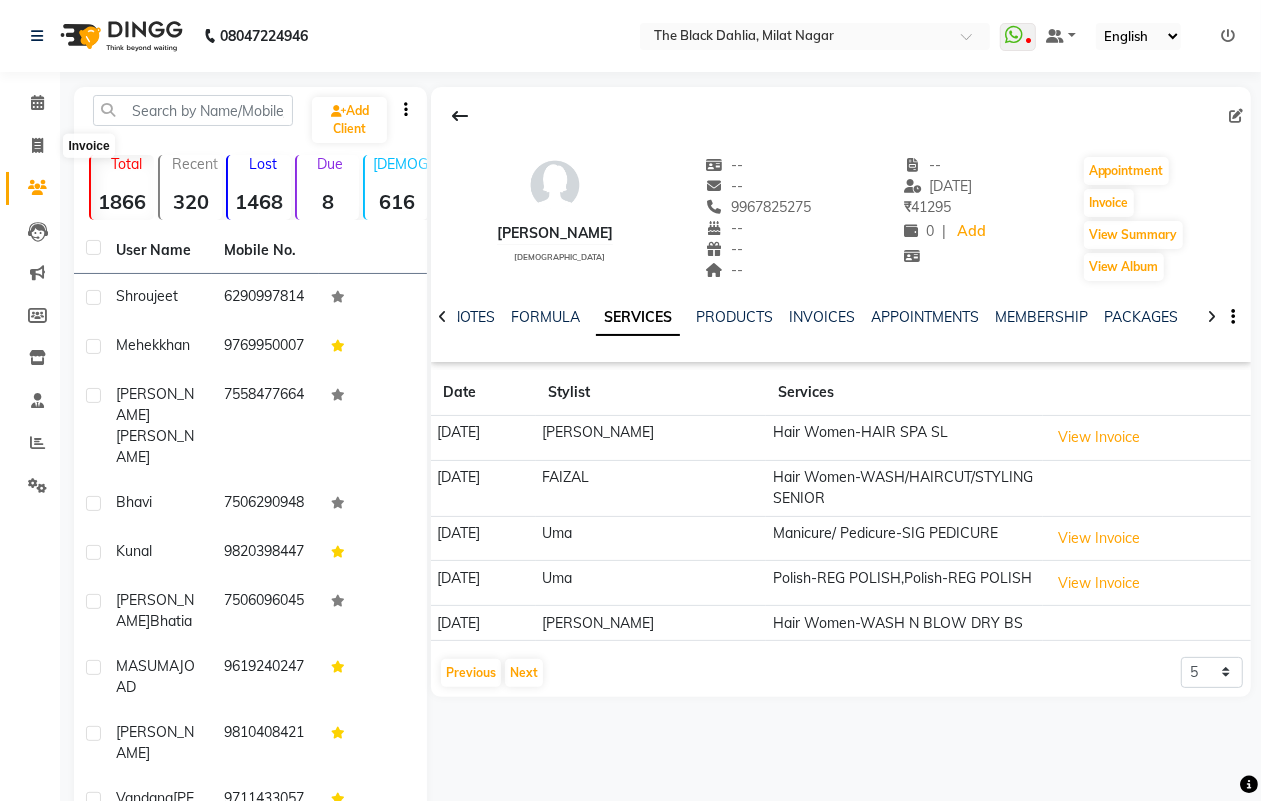 select on "4335" 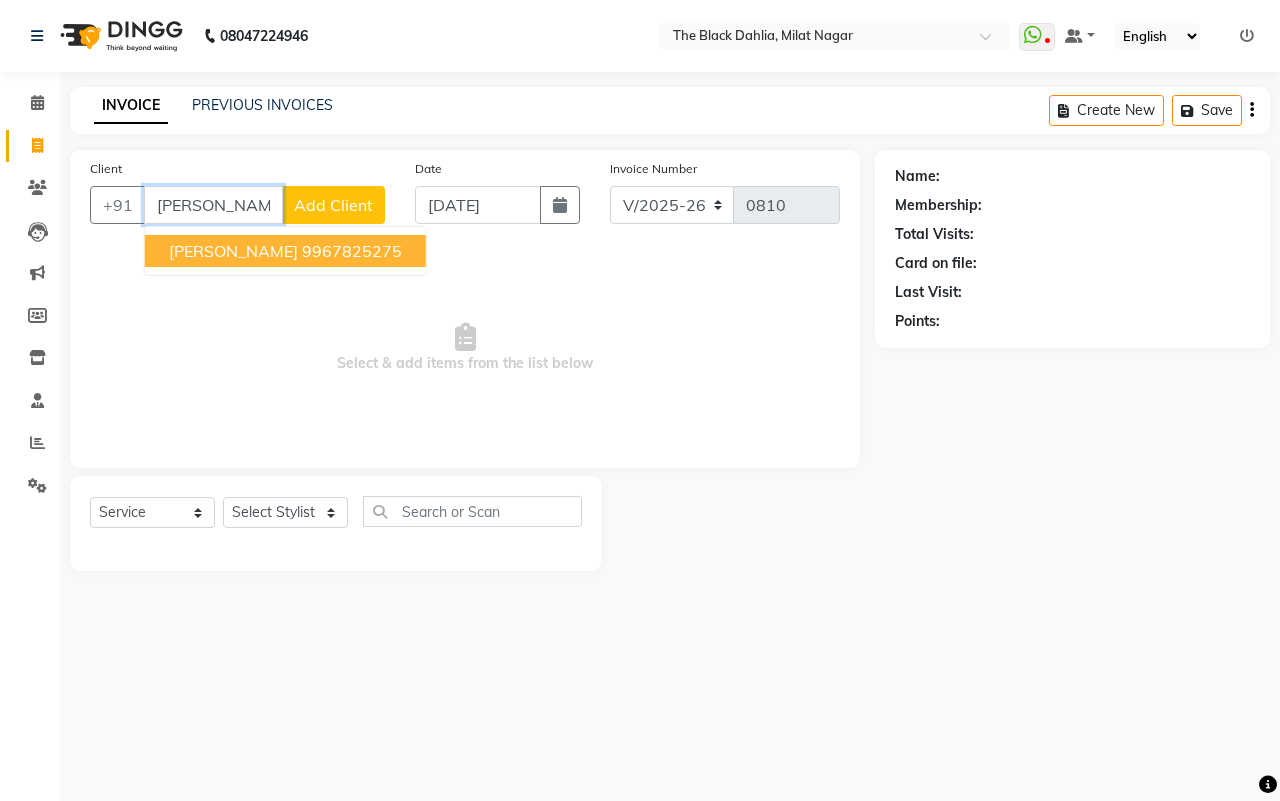 click on "9967825275" at bounding box center [352, 251] 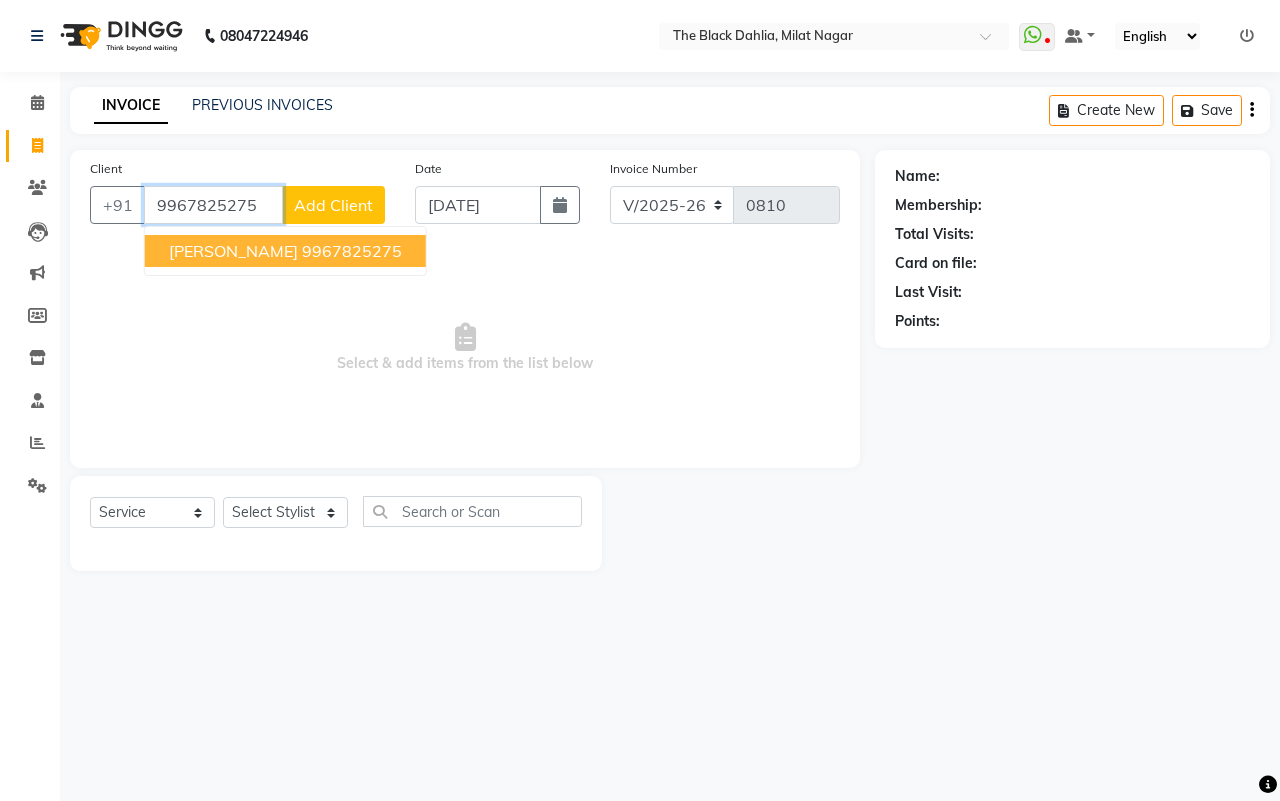 type on "9967825275" 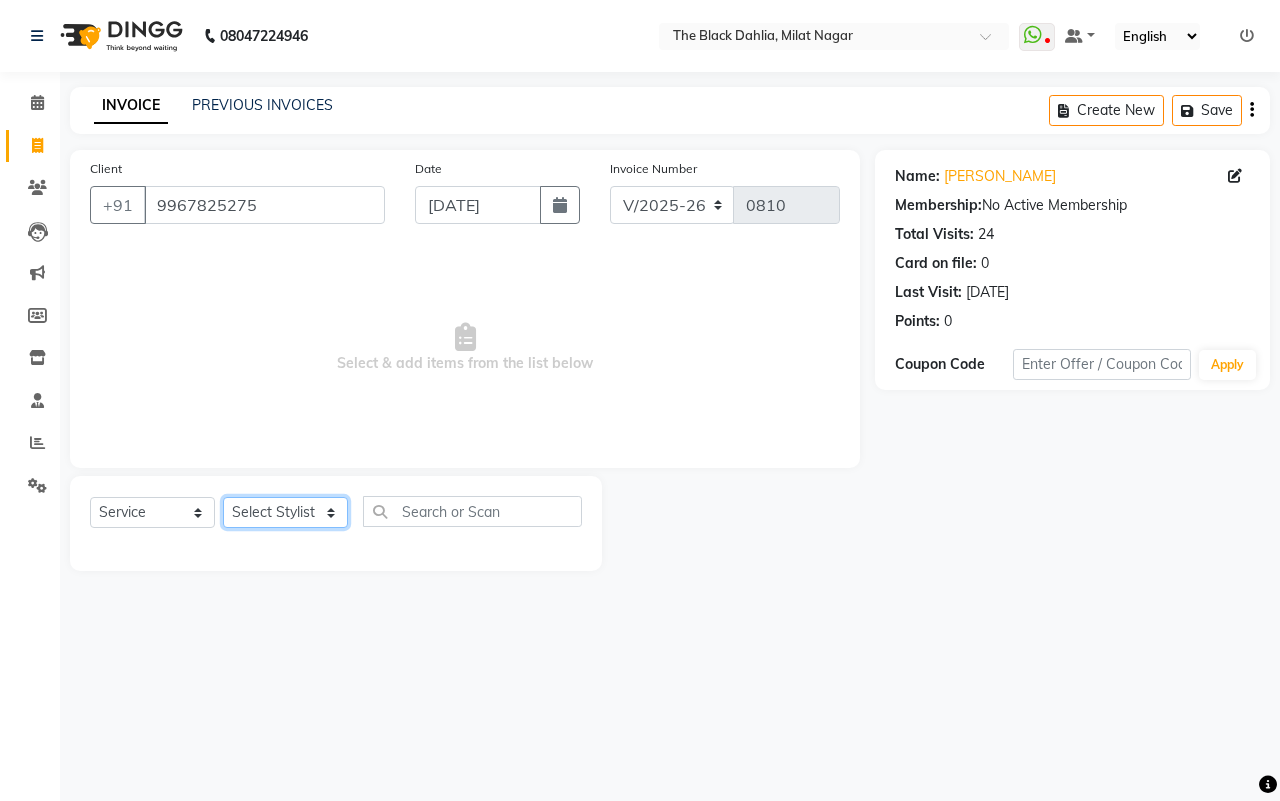 click on "Select Stylist ALISHA  Arman khan Dr,Muskan Jain FAIZAL FAIZAN FARID IQRA JAWED  JOYSNA JULI Jyotsana Baraskar KOMAL mehak Millat Nagar PINKY Rahul Riyasat ansari sakshi Salim SAIKH SAUD  SEEMA Sharukh Shital Jain Shivpriya SONI TBD Uma VAISHNAVI Veer Sir" 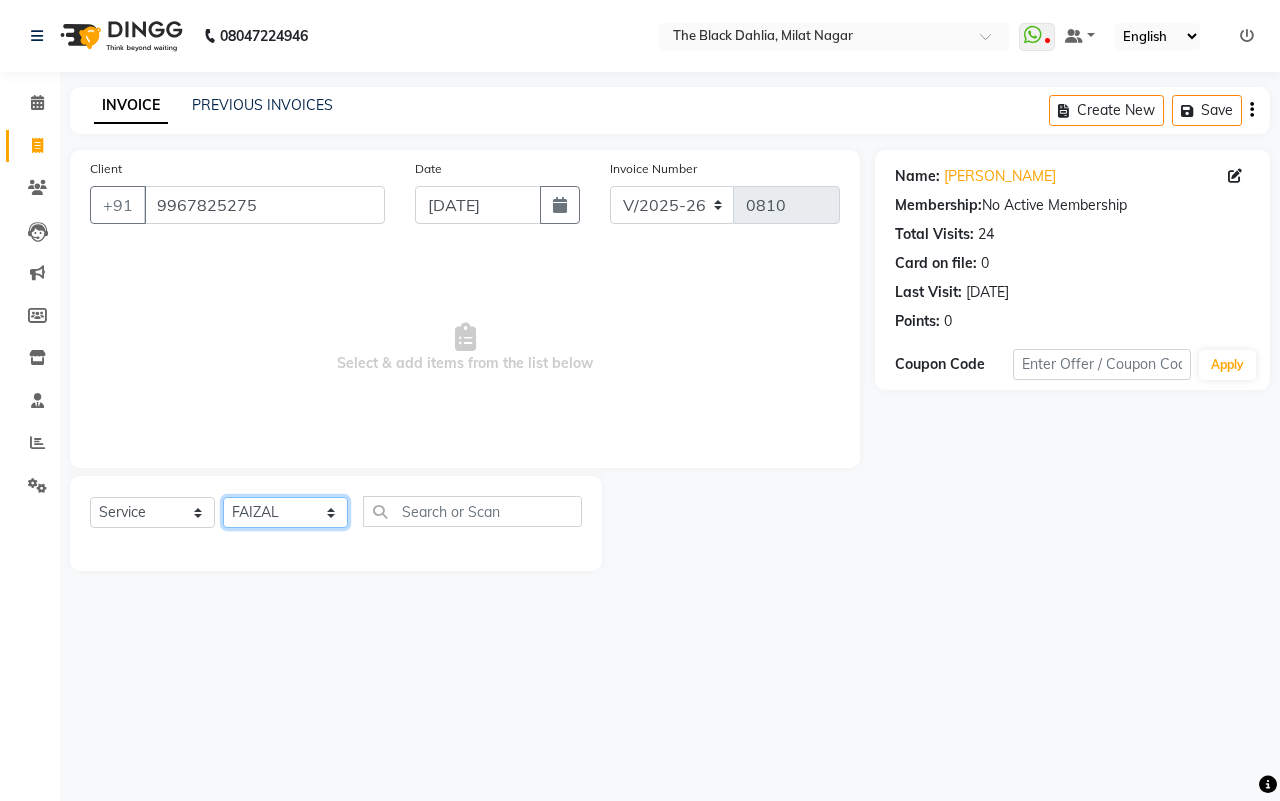 click on "Select Stylist ALISHA  Arman khan Dr,Muskan Jain FAIZAL FAIZAN FARID IQRA JAWED  JOYSNA JULI Jyotsana Baraskar KOMAL mehak Millat Nagar PINKY Rahul Riyasat ansari sakshi Salim SAIKH SAUD  SEEMA Sharukh Shital Jain Shivpriya SONI TBD Uma VAISHNAVI Veer Sir" 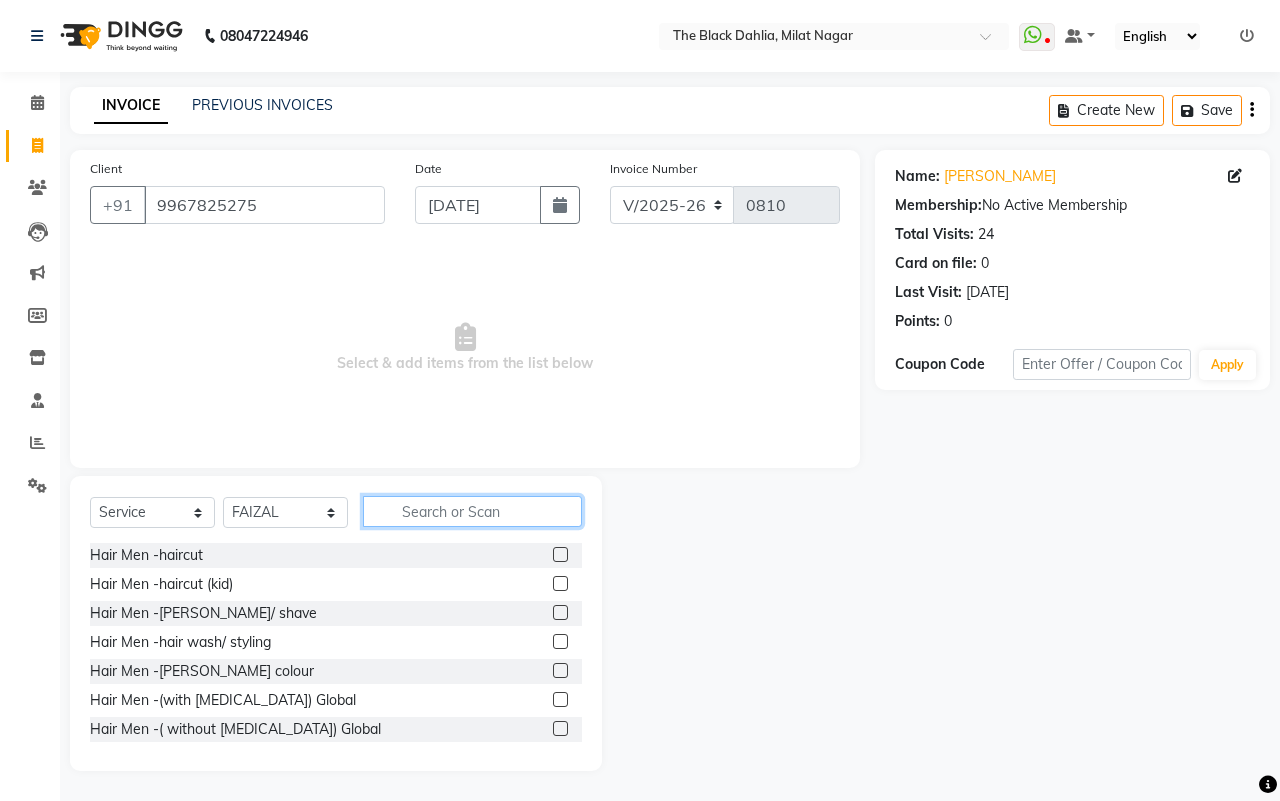 click 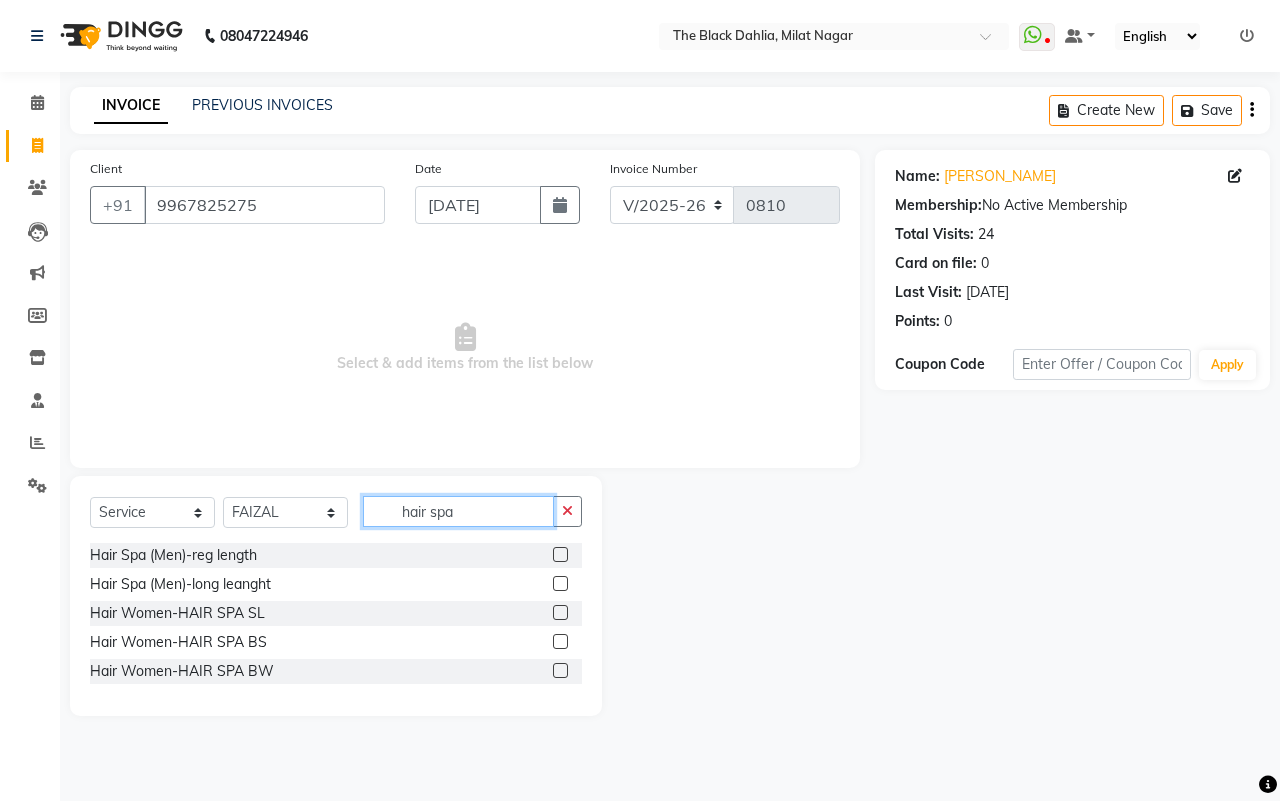 type on "hair spa" 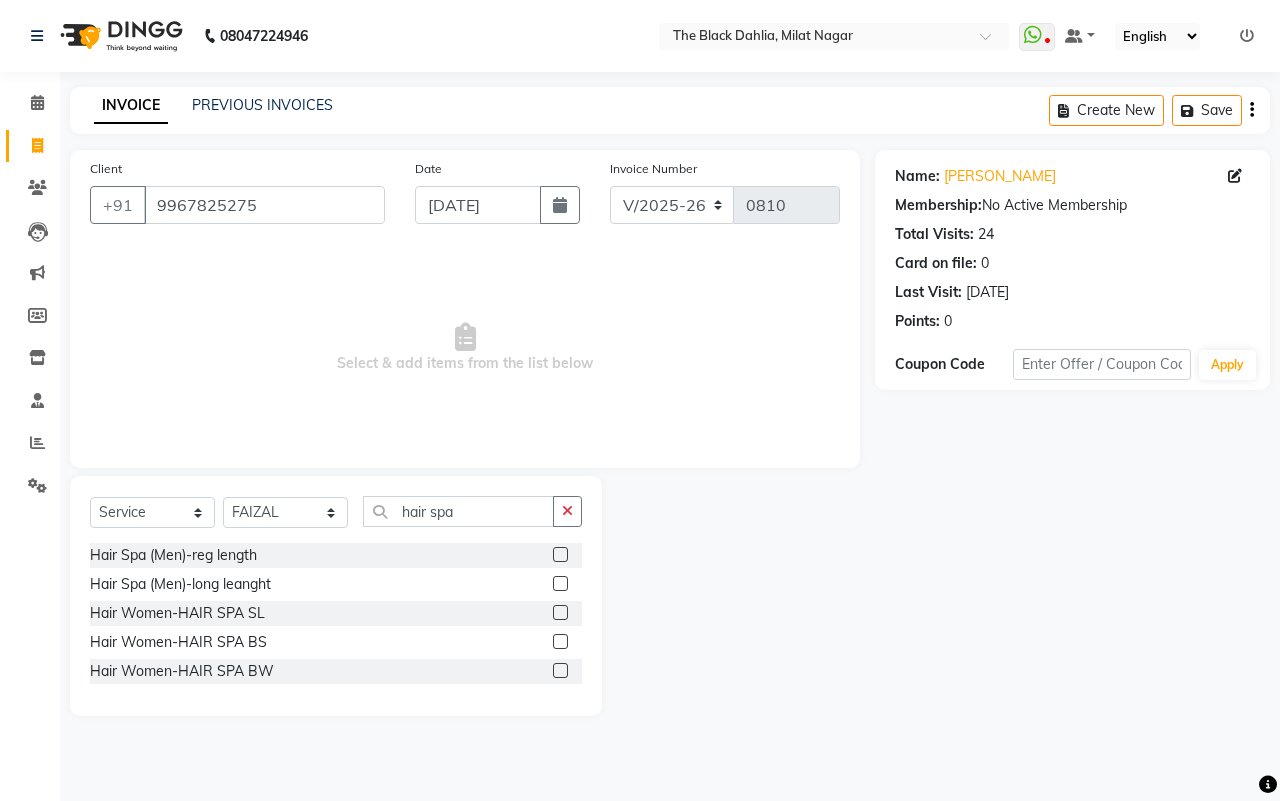 click 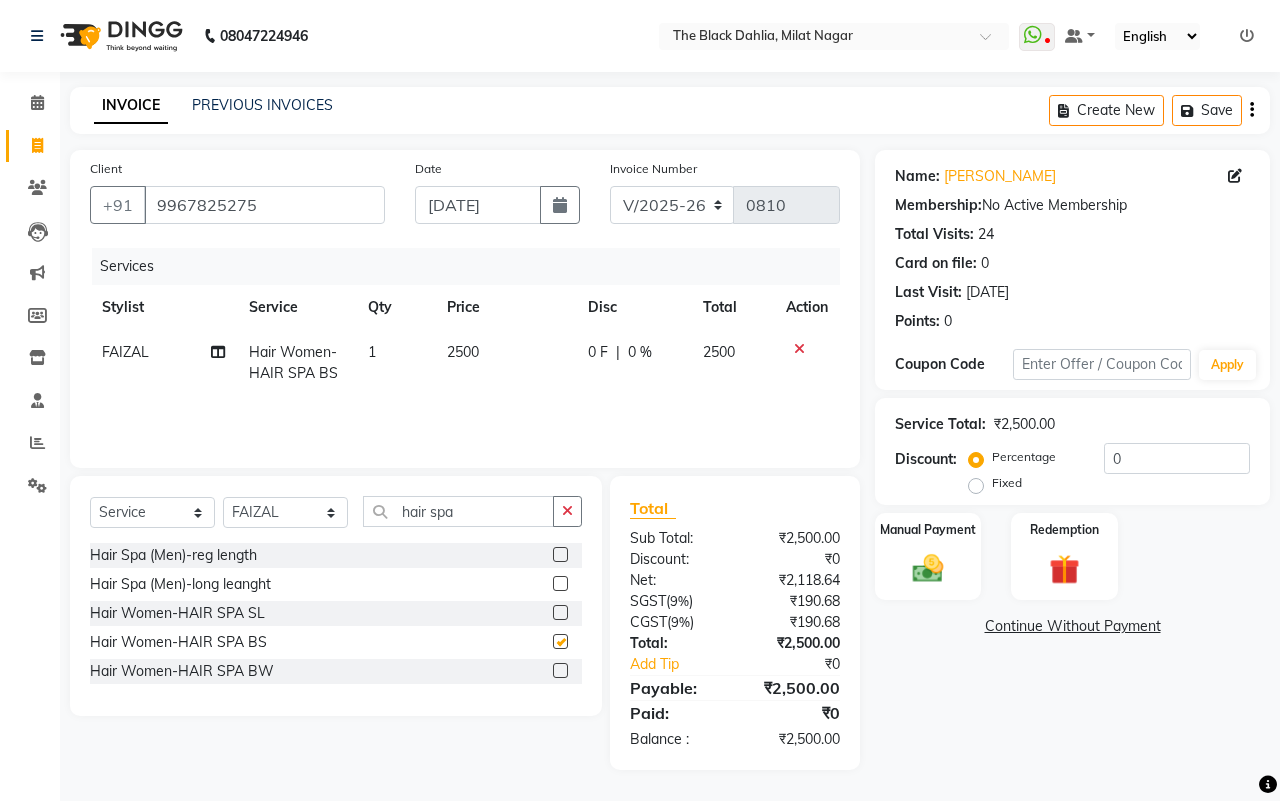 checkbox on "false" 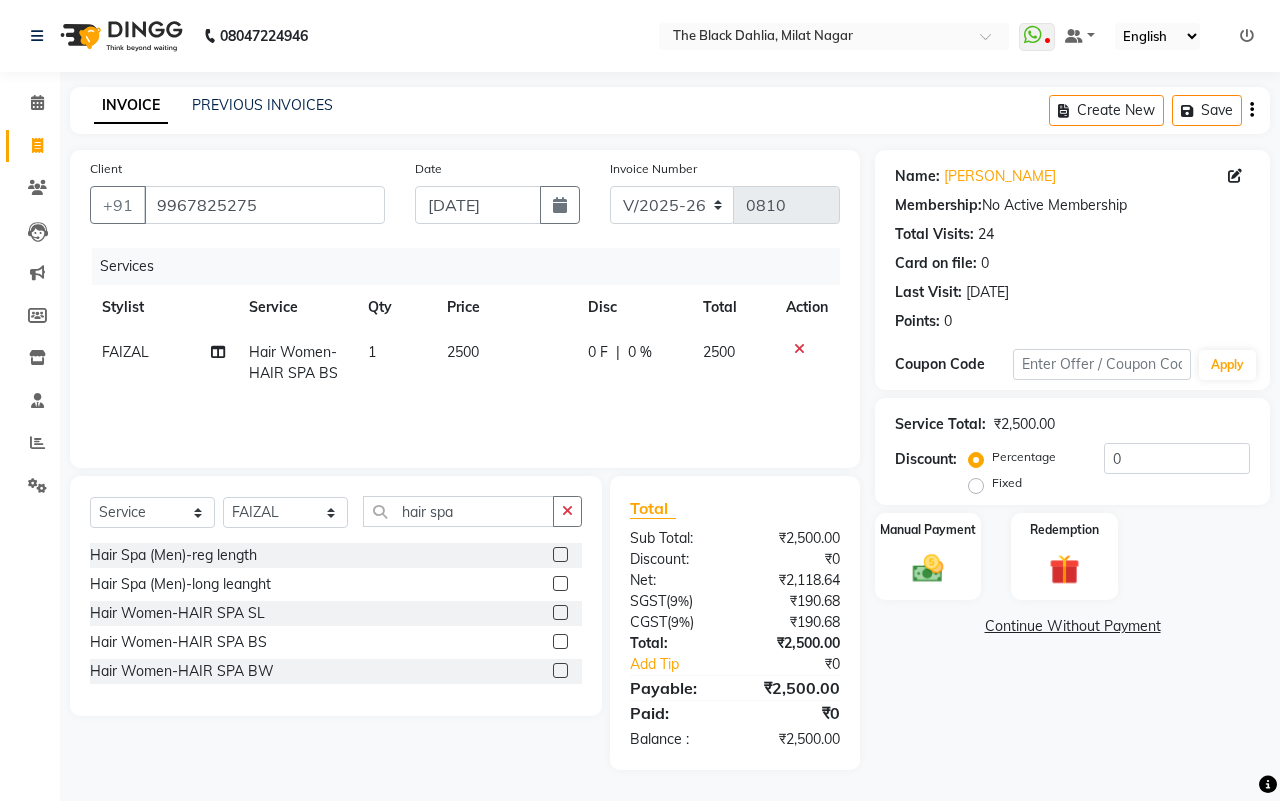click on "2500" 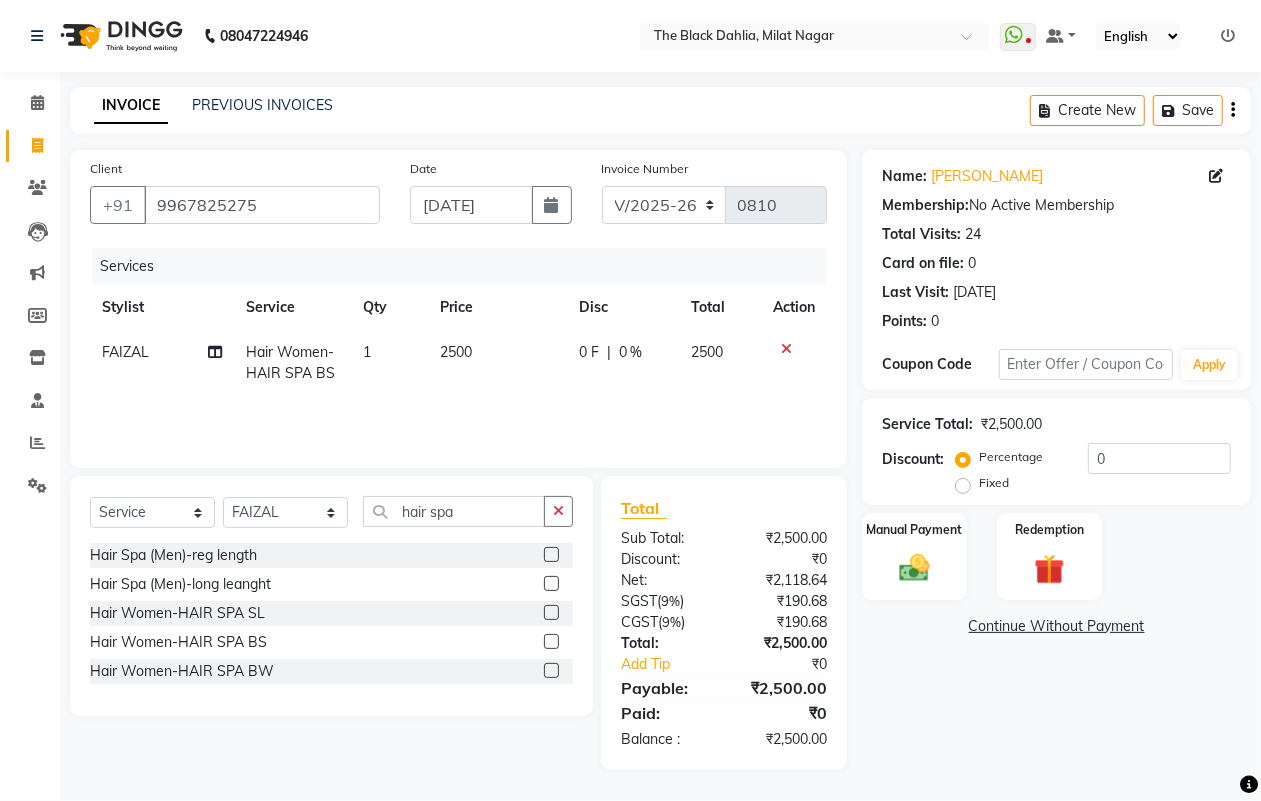select on "23623" 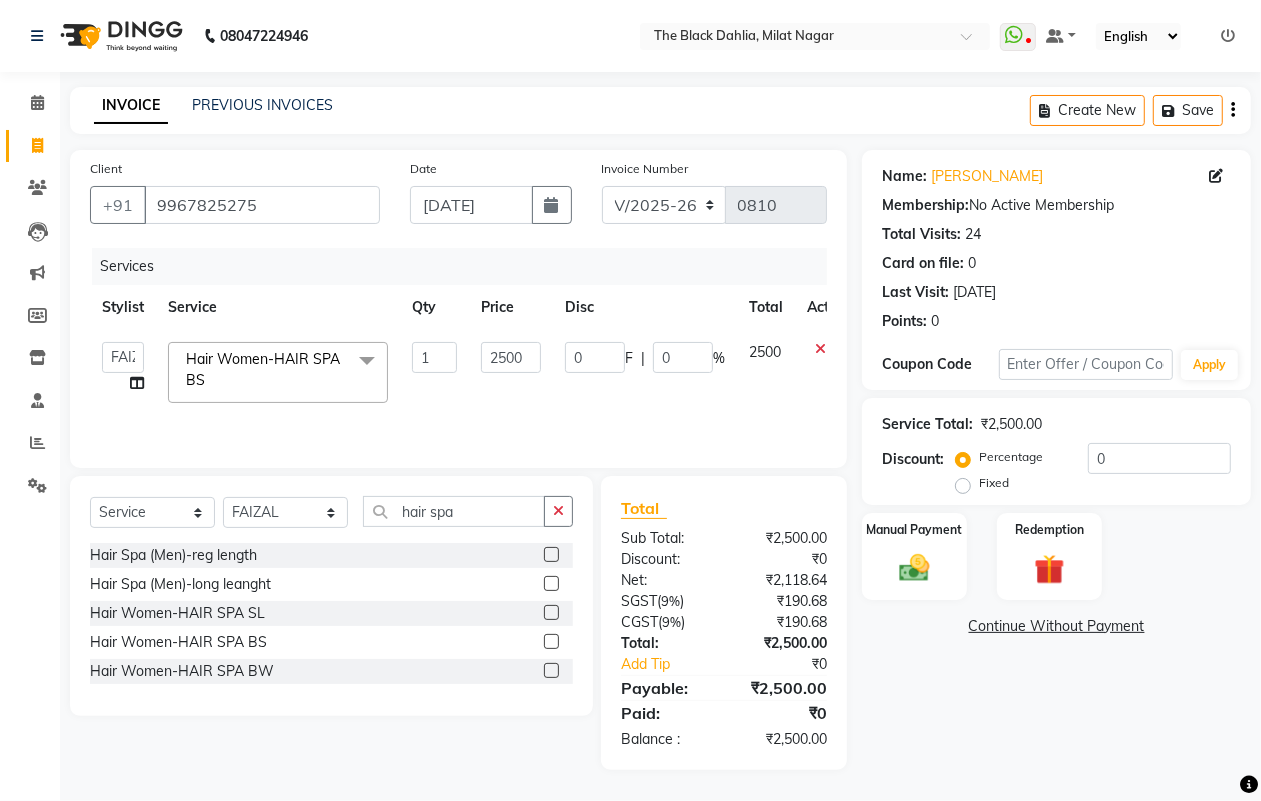 click on "0 F | 0 %" 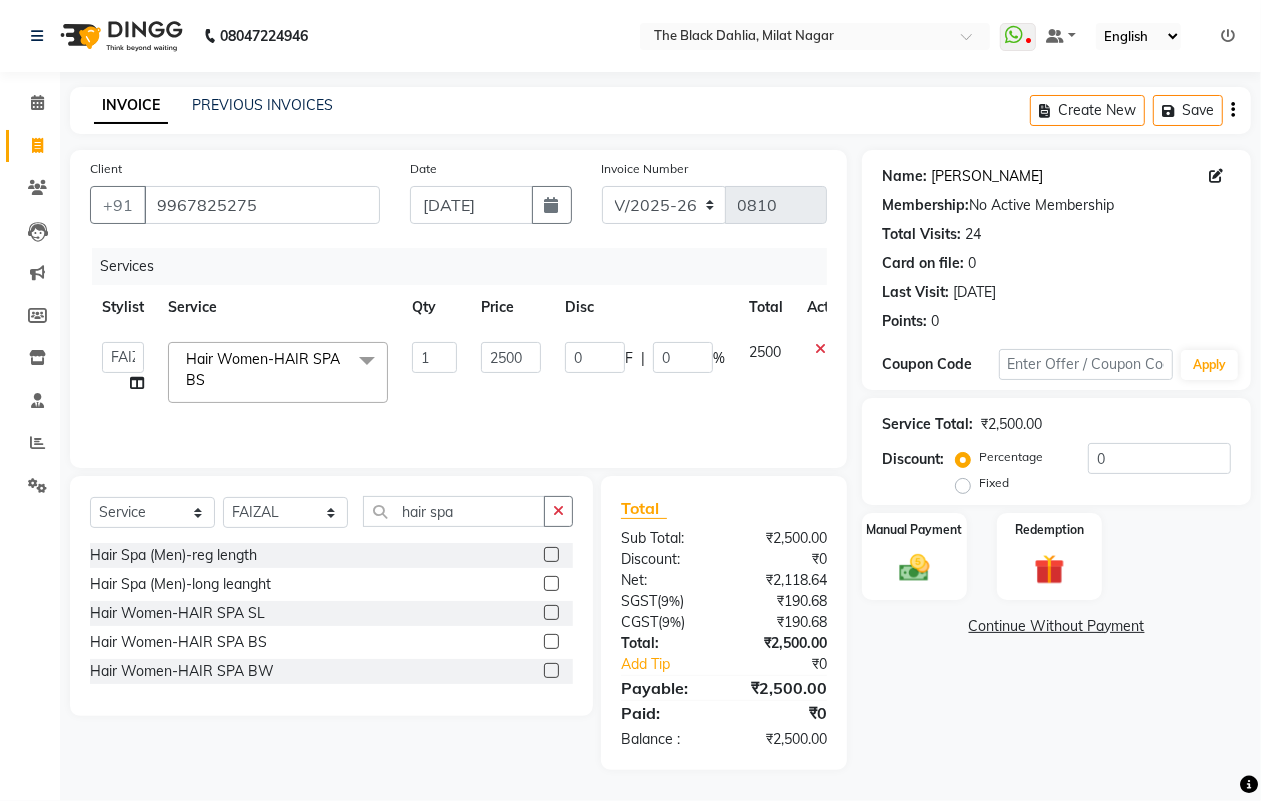 click on "[PERSON_NAME]" 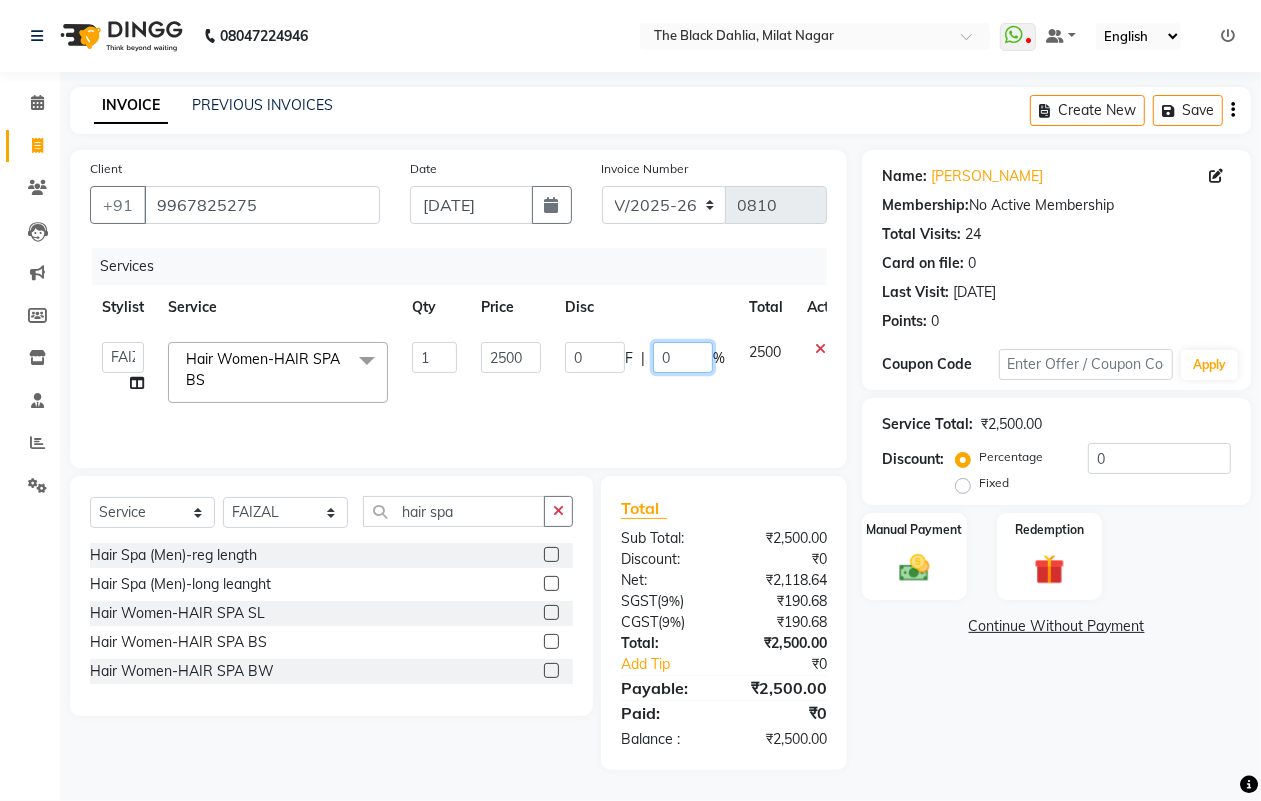click on "0" 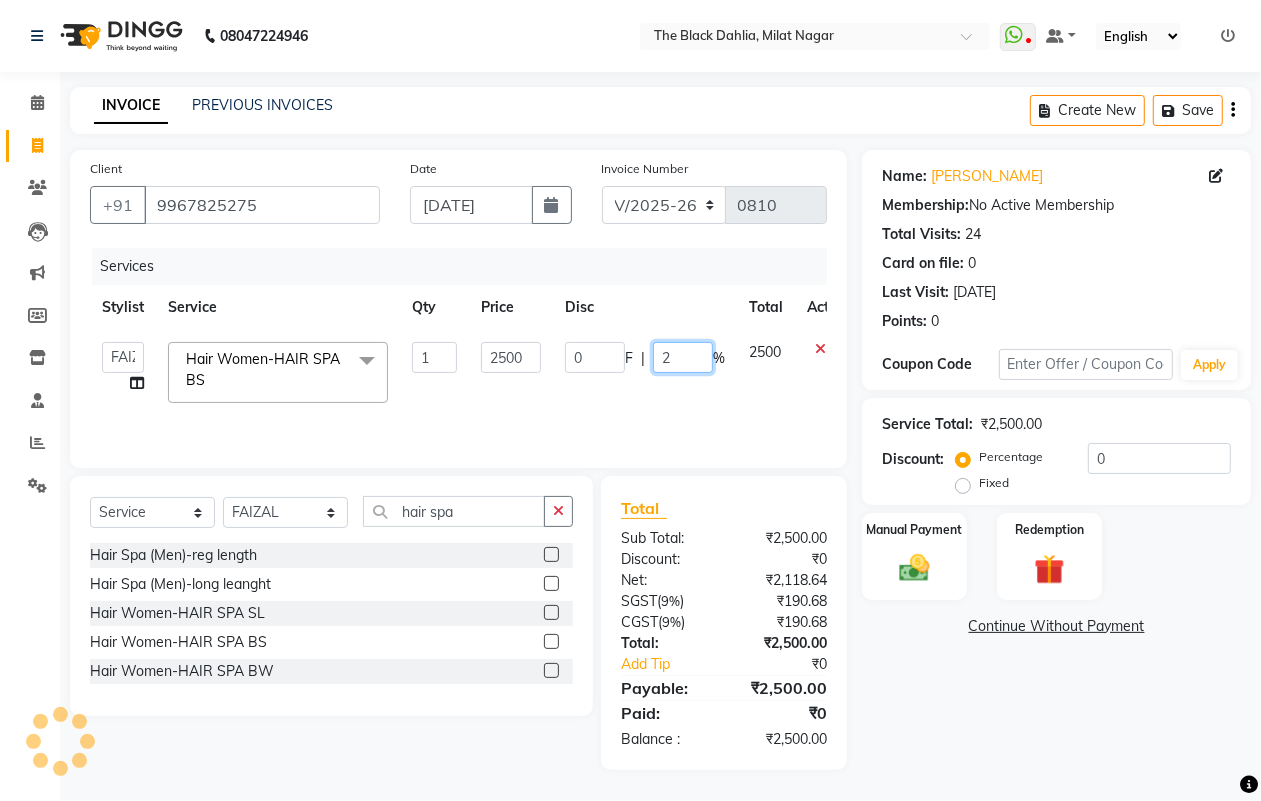 type on "20" 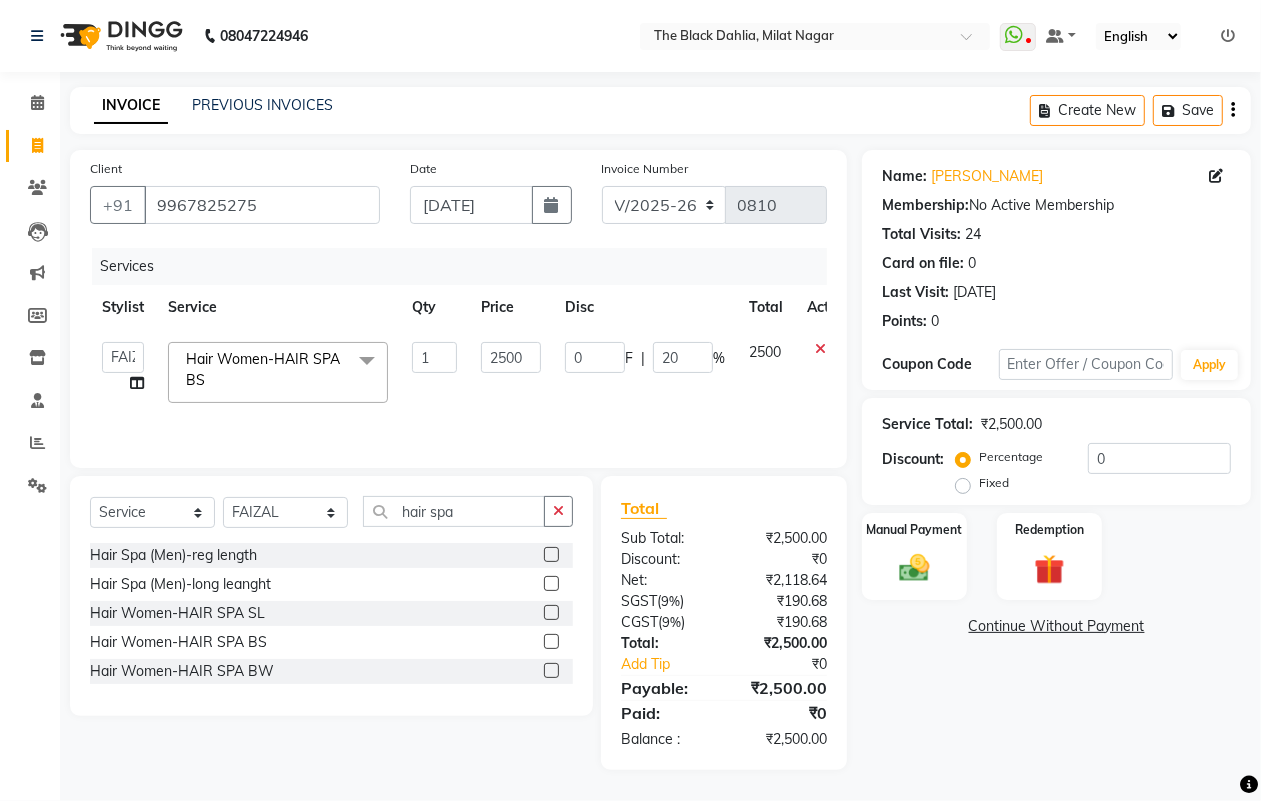 click on "Services Stylist Service Qty Price Disc Total Action  ALISHA    Arman khan   Dr,Muskan Jain   FAIZAL   FAIZAN   FARID   IQRA   JAWED    JOYSNA   JULI   Jyotsana Baraskar   KOMAL   mehak   Millat Nagar   PINKY   Rahul   Riyasat ansari   sakshi   Salim SAIKH   SAUD    SEEMA   Sharukh   Shital Jain   Shivpriya   SONI   TBD   Uma   VAISHNAVI   Veer Sir  Hair Women-HAIR SPA                   BS  x Hair Men -haircut Hair Men -haircut (kid) Hair Men -beard/ shave Hair Men -hair wash/ styling Hair Men -beard colour Hair Men -(with ammonia) Global Hair Men -( without  ammonia) Global Hair Consultation  Skin Consultation  Blow Dry (shoulder l) BLOW DRY  Hair Cut OFFER Lashes lifting  Lashes Tinting Hair shimmer  nail art per finger  morroccon spa (shoulder lenght Moroccan spa (below shoulder ) morroccon (below waist) Wash & tongs (below sholder) creative stylish men  microblading Dr Consultation Waxing (Men) Flav-full arms Waxing (Men) Flav-half leg Waxing (Men) Flav-back full Waxing (Men) Flav-front full Express-PEDI" 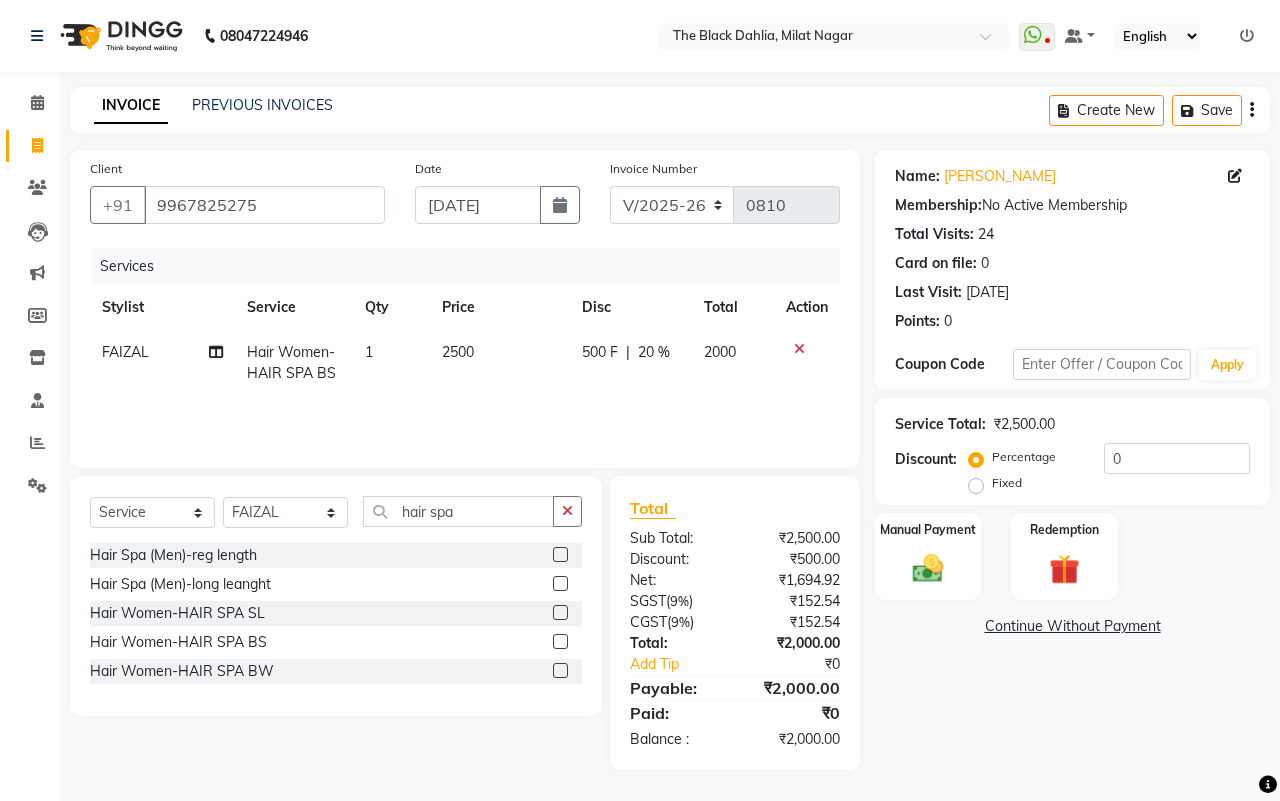 click on "INVOICE PREVIOUS INVOICES Create New   Save" 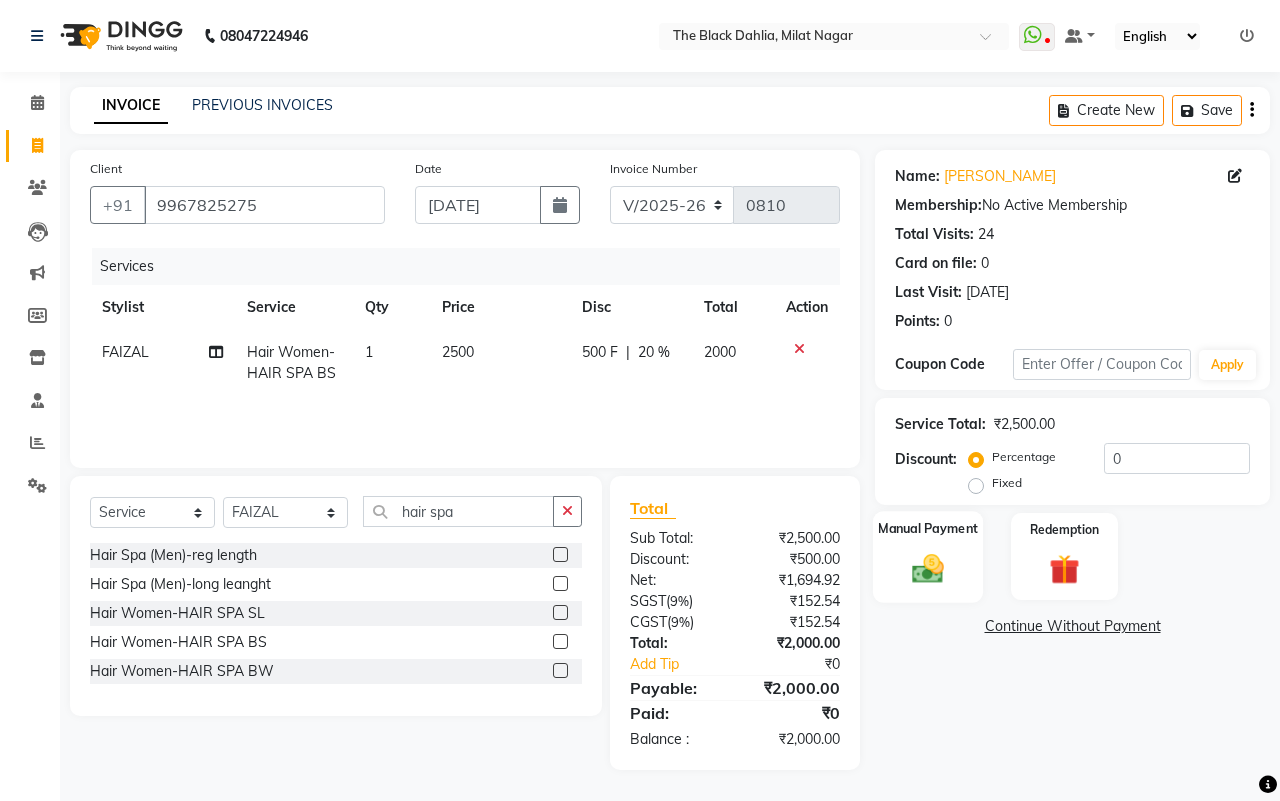click on "Manual Payment" 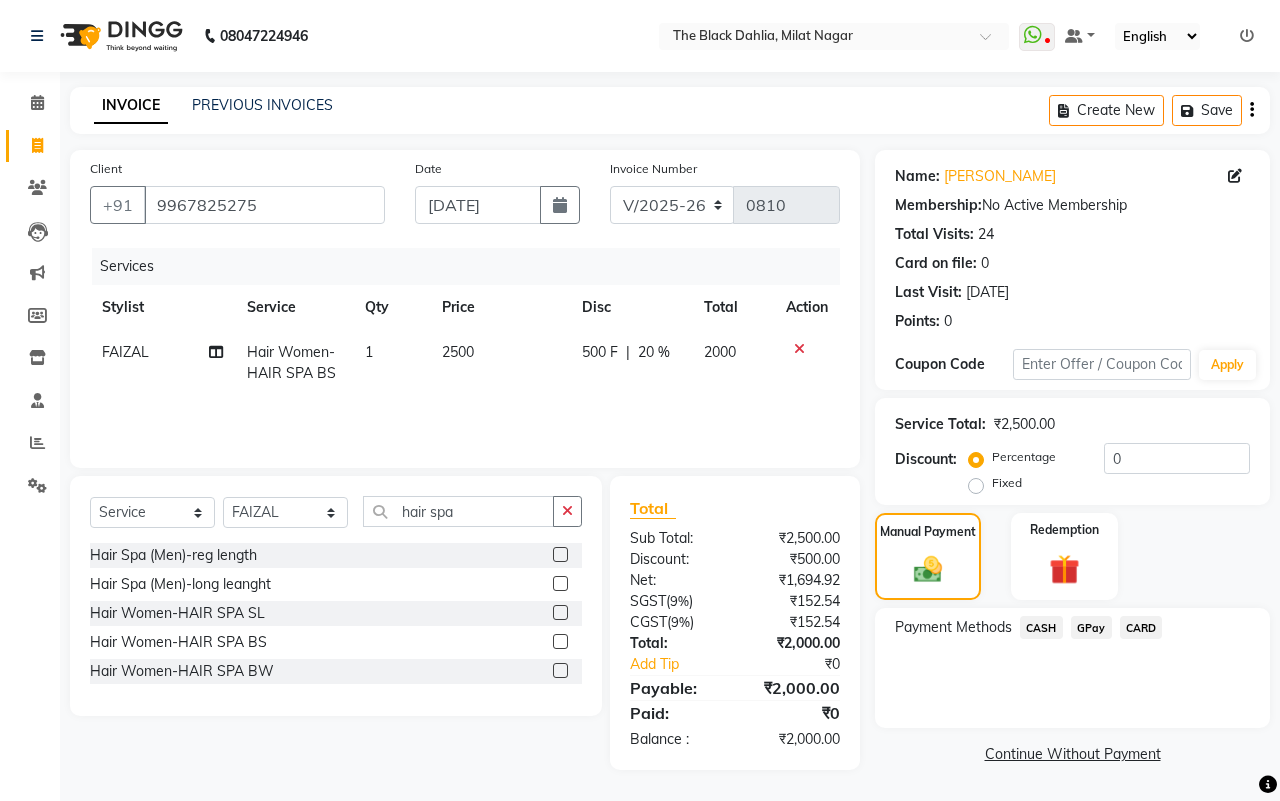 click on "GPay" 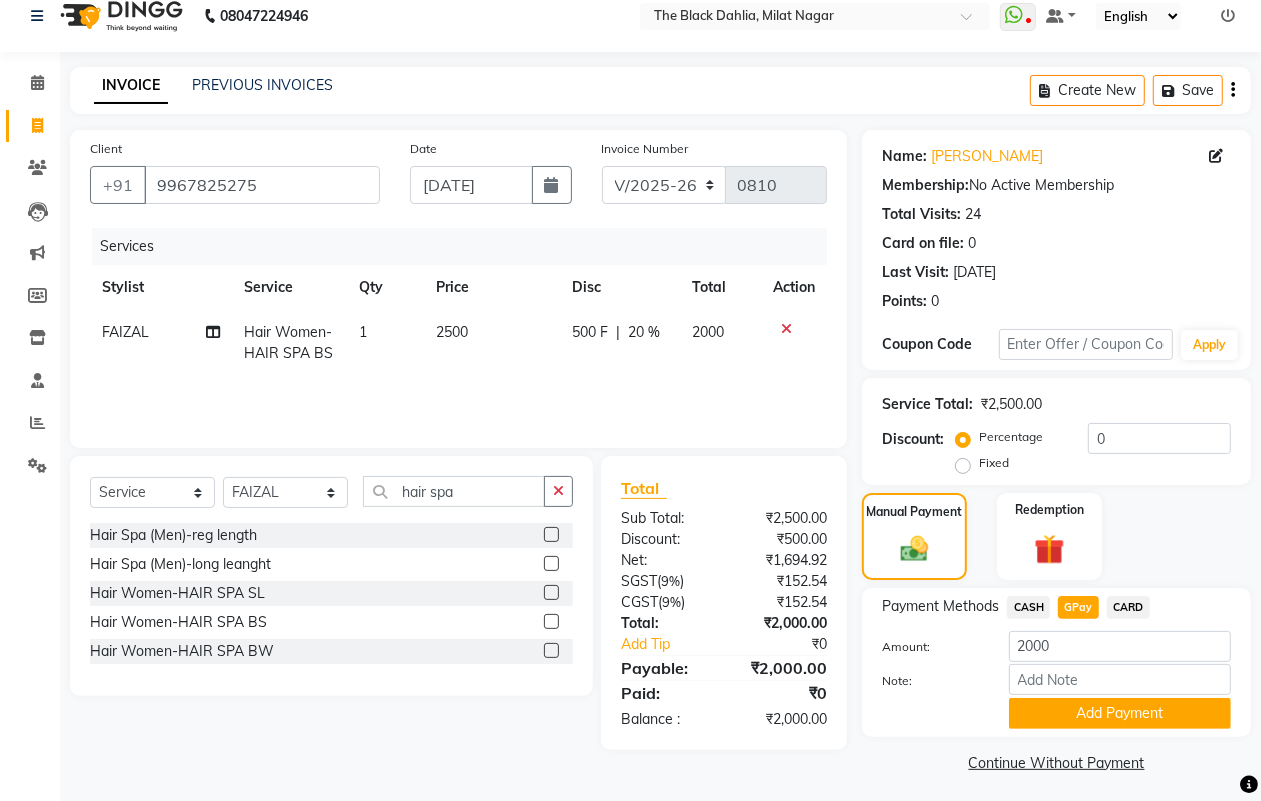 scroll, scrollTop: 25, scrollLeft: 0, axis: vertical 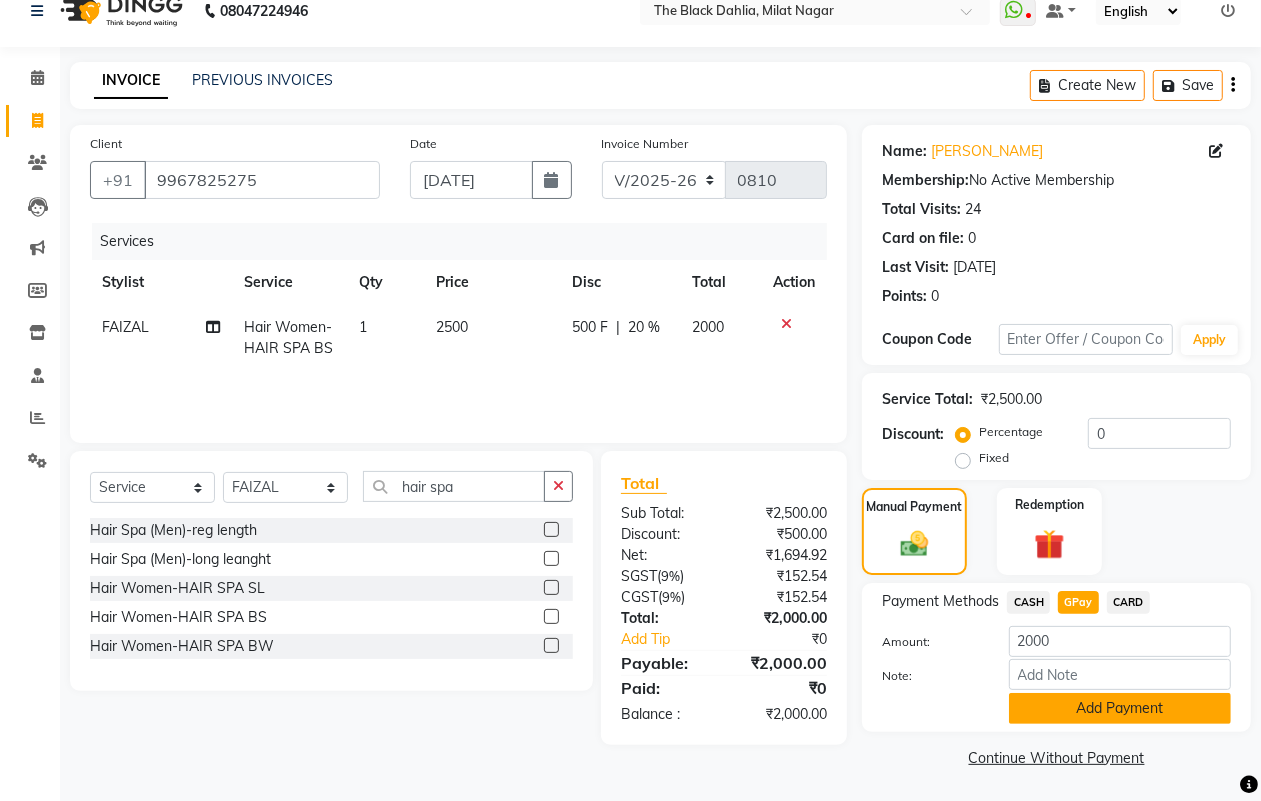 click on "Add Payment" 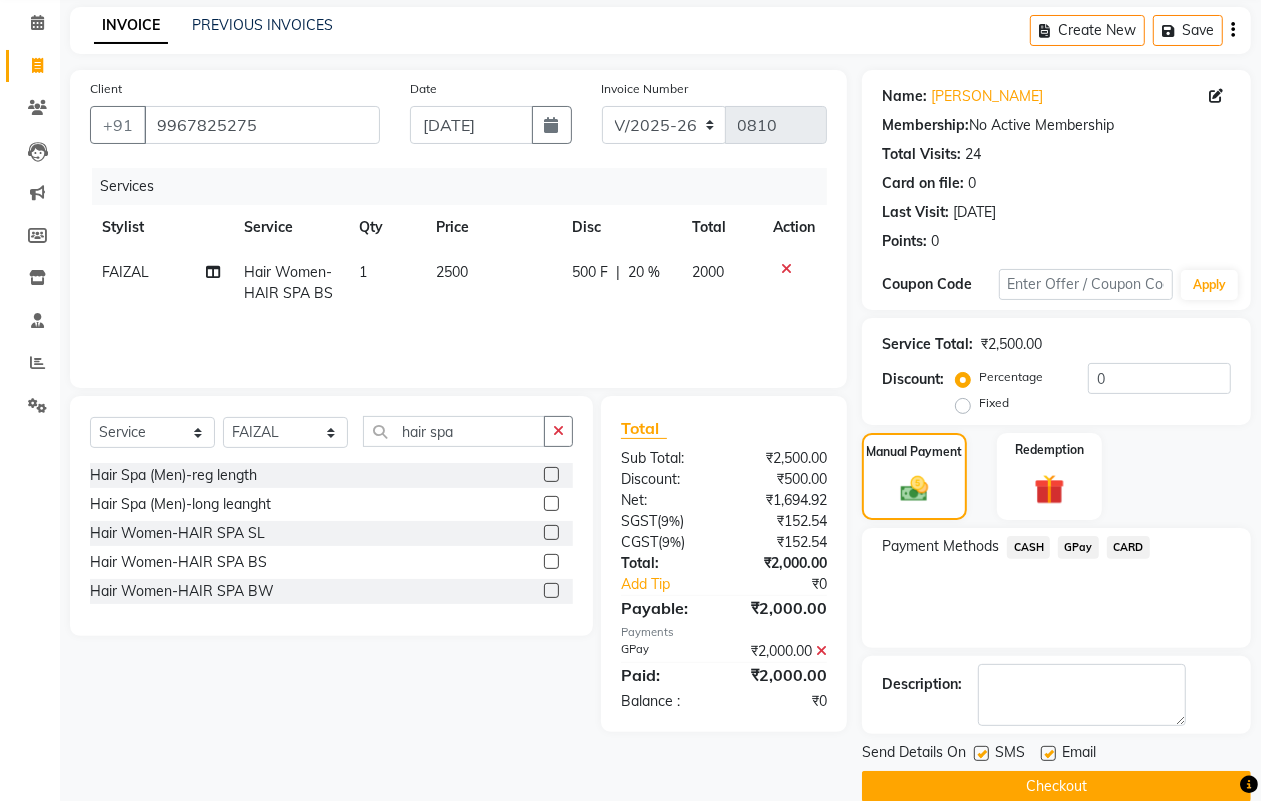 scroll, scrollTop: 111, scrollLeft: 0, axis: vertical 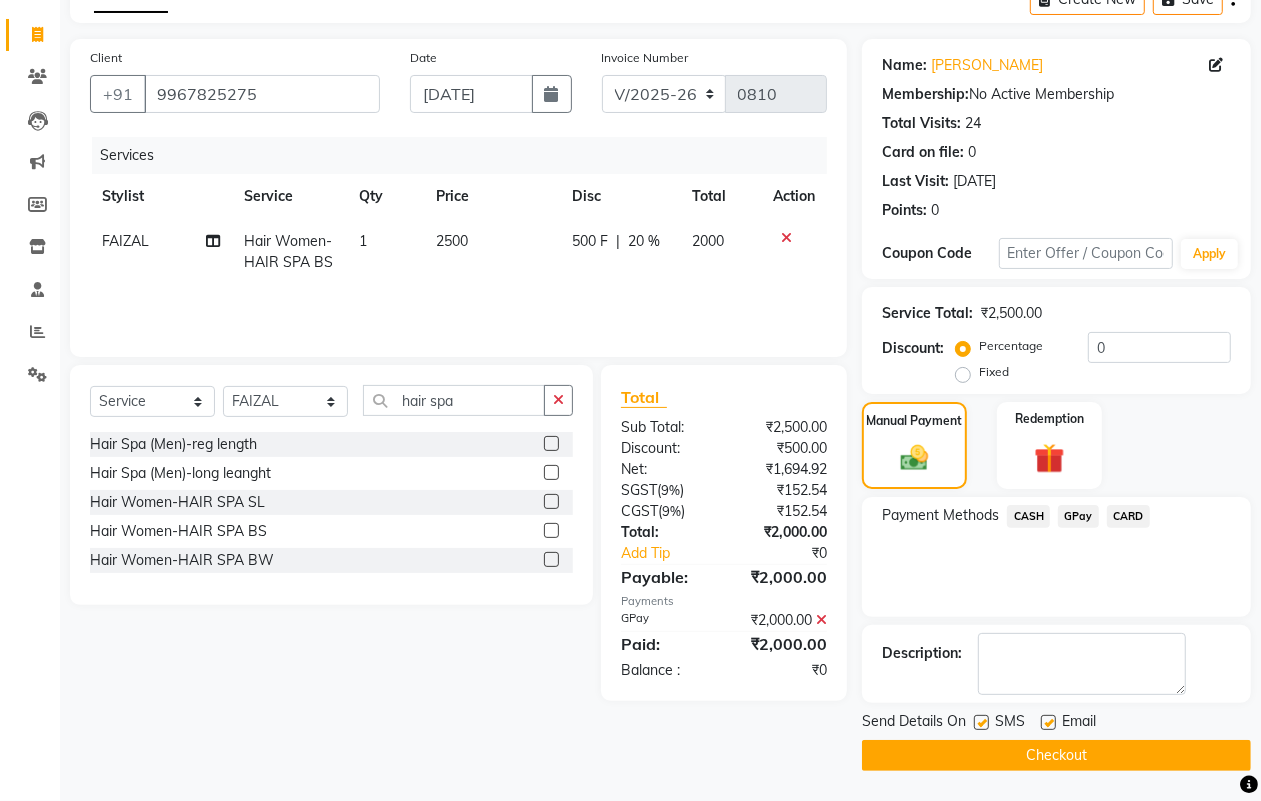 click on "Checkout" 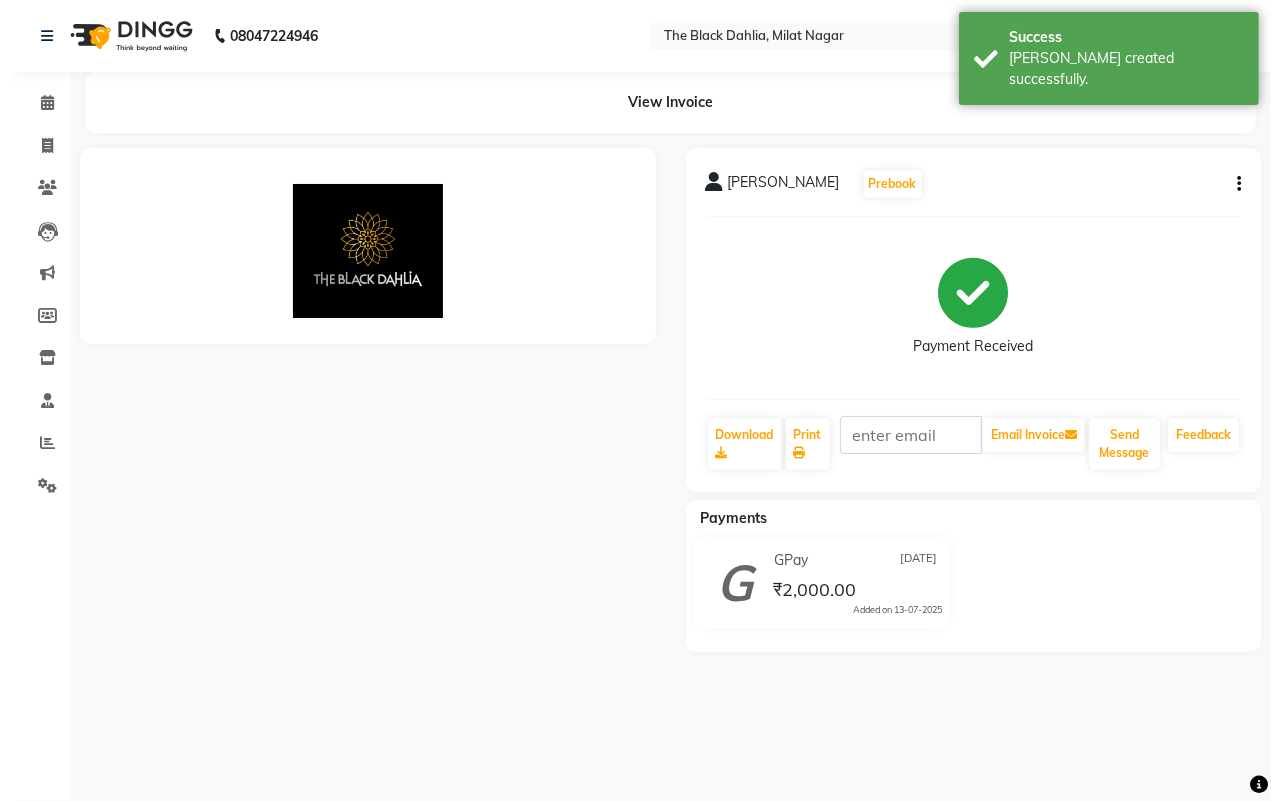 scroll, scrollTop: 0, scrollLeft: 0, axis: both 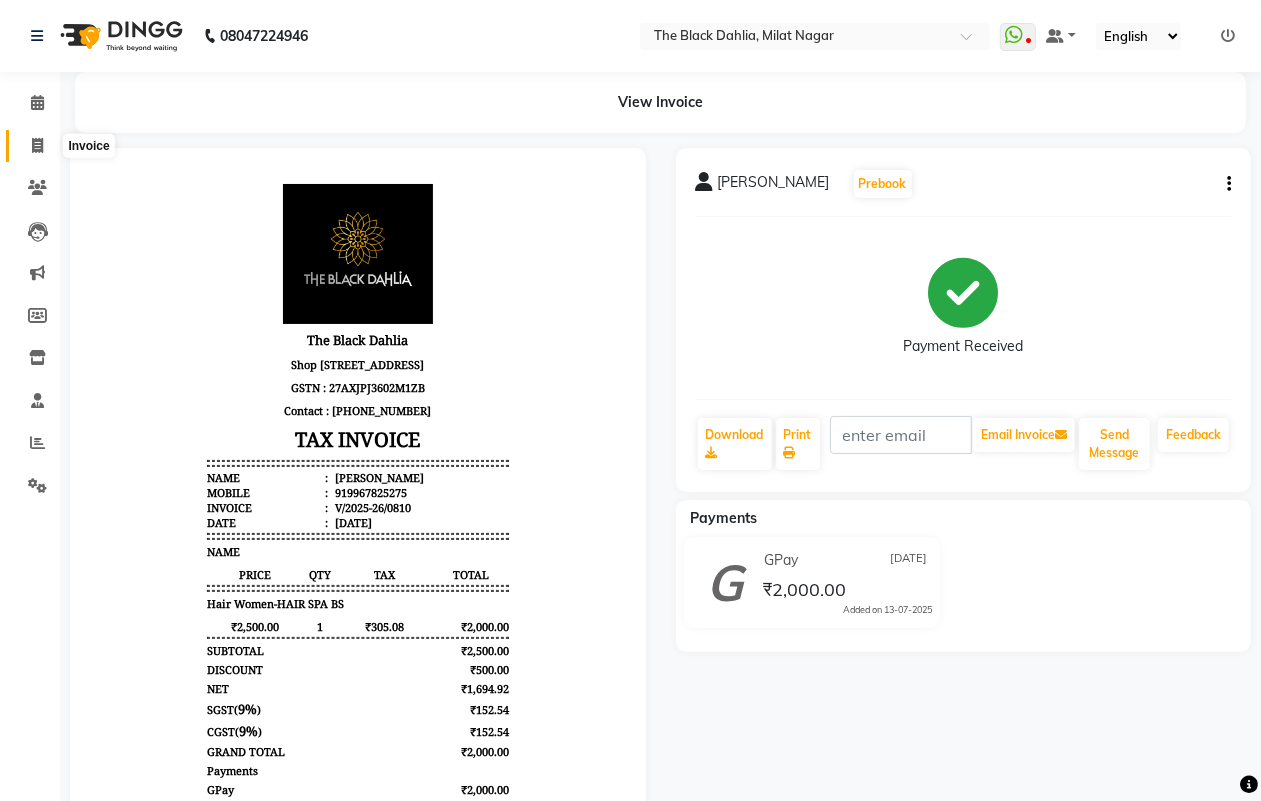 click 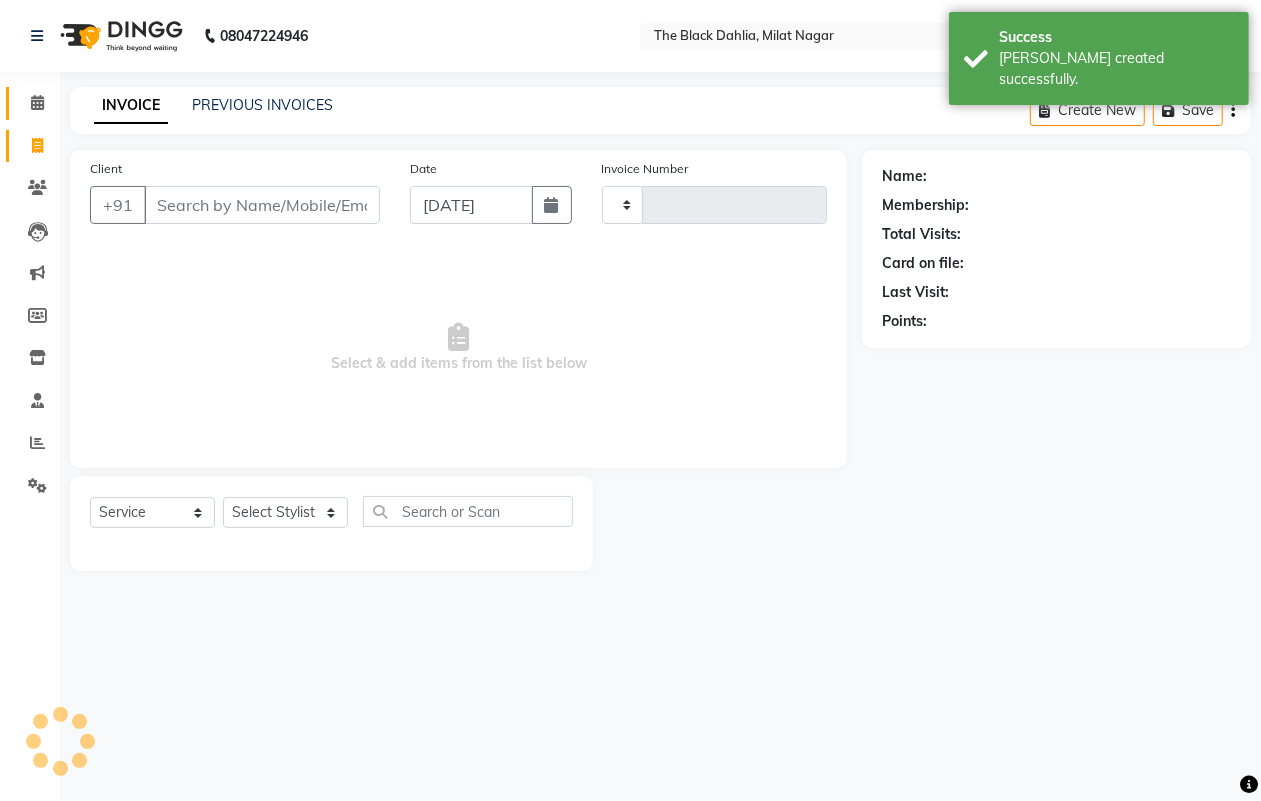 type on "0811" 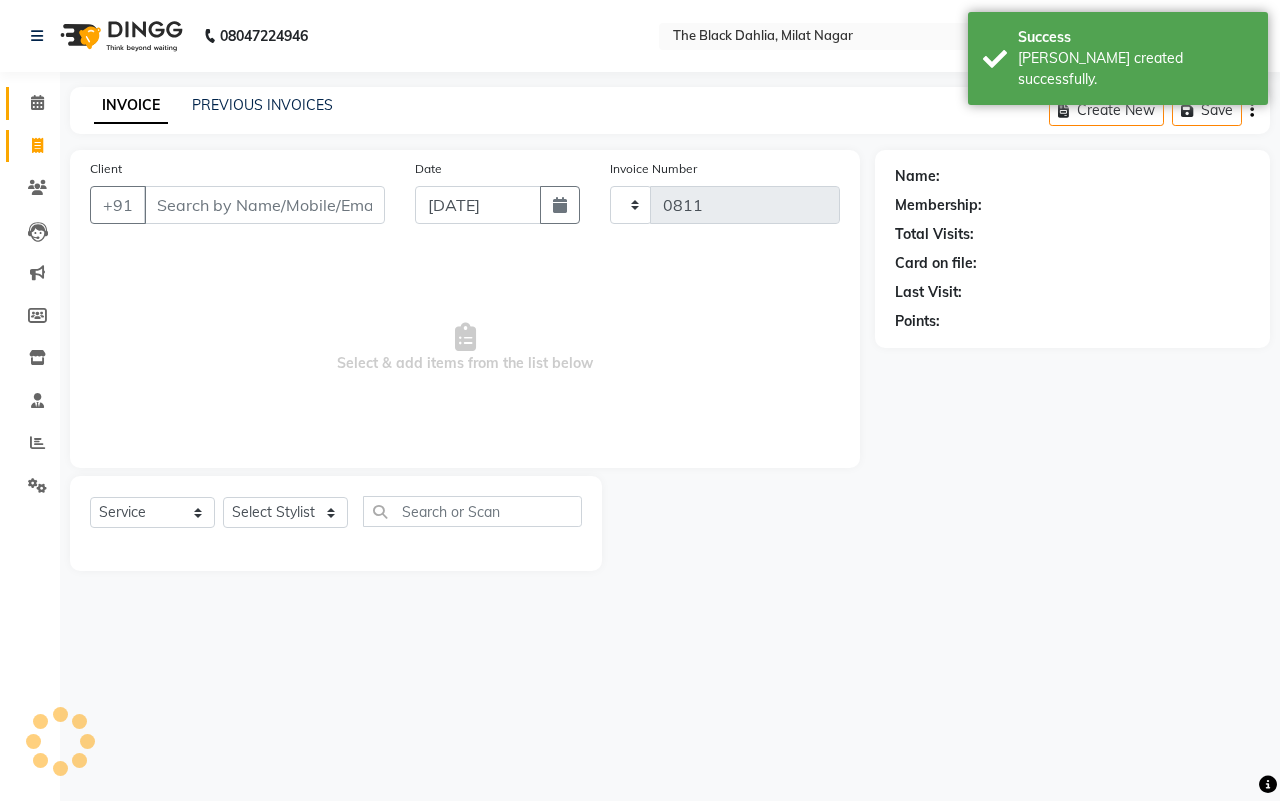 select on "4335" 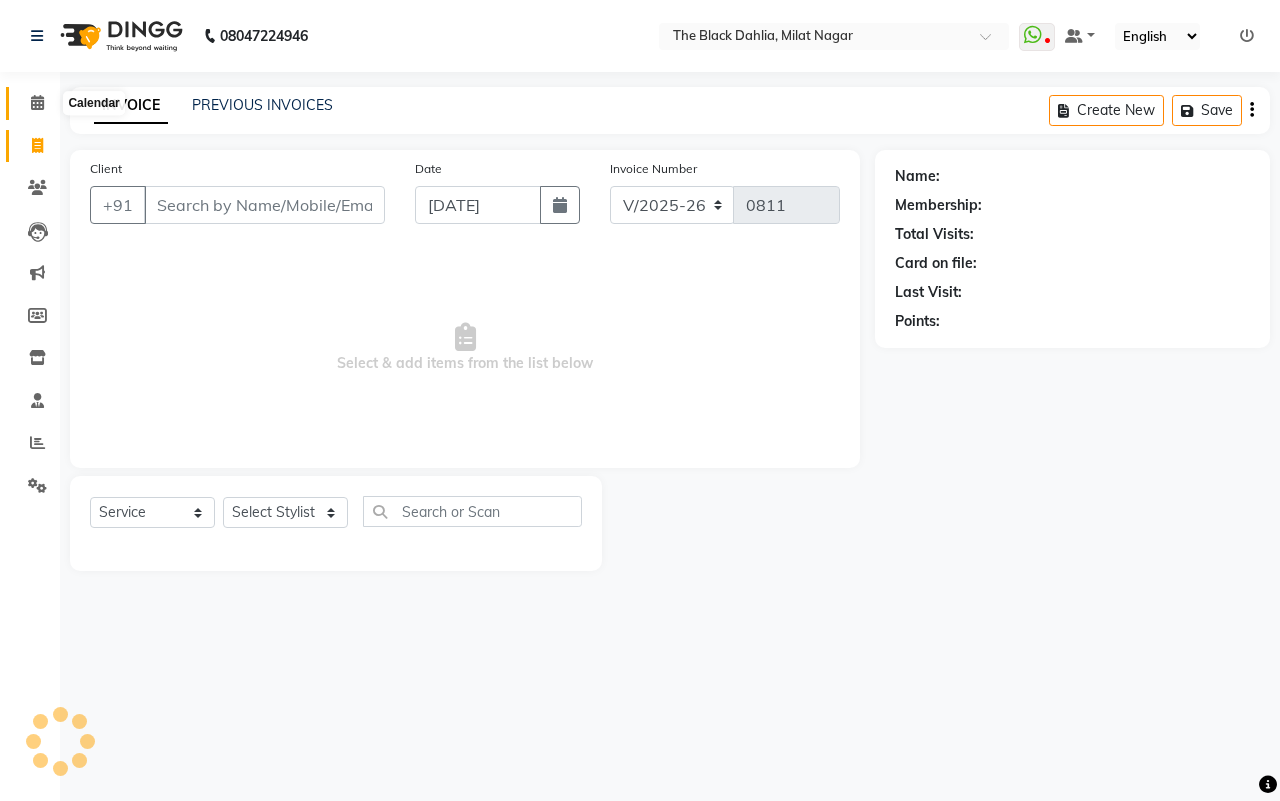 click 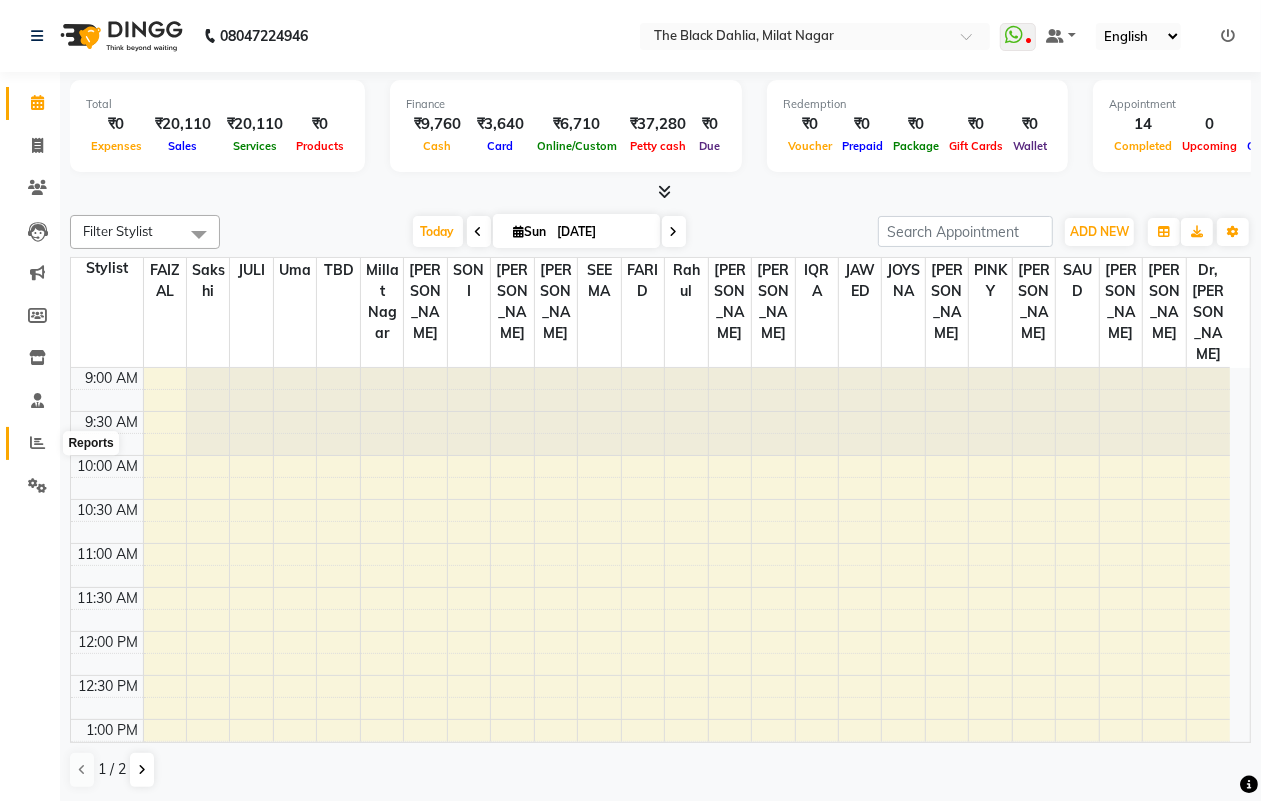click 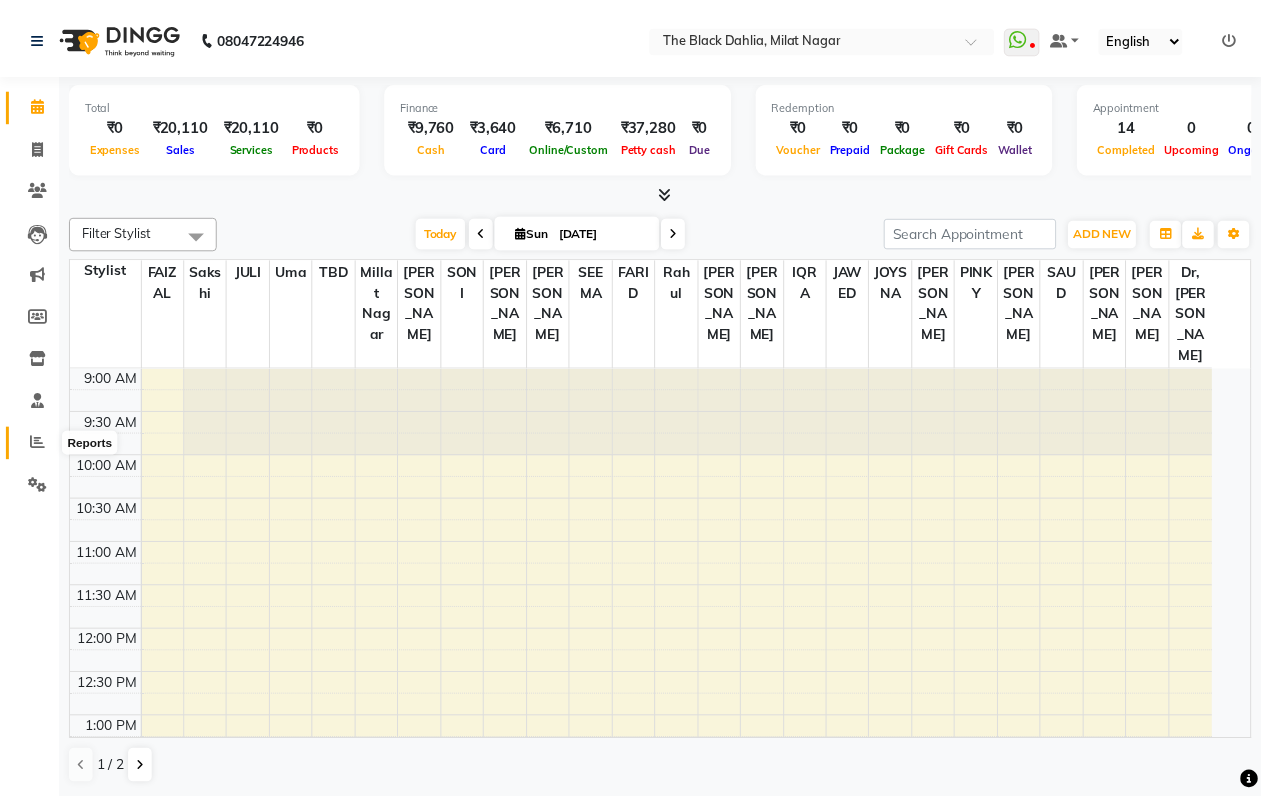 scroll, scrollTop: 0, scrollLeft: 0, axis: both 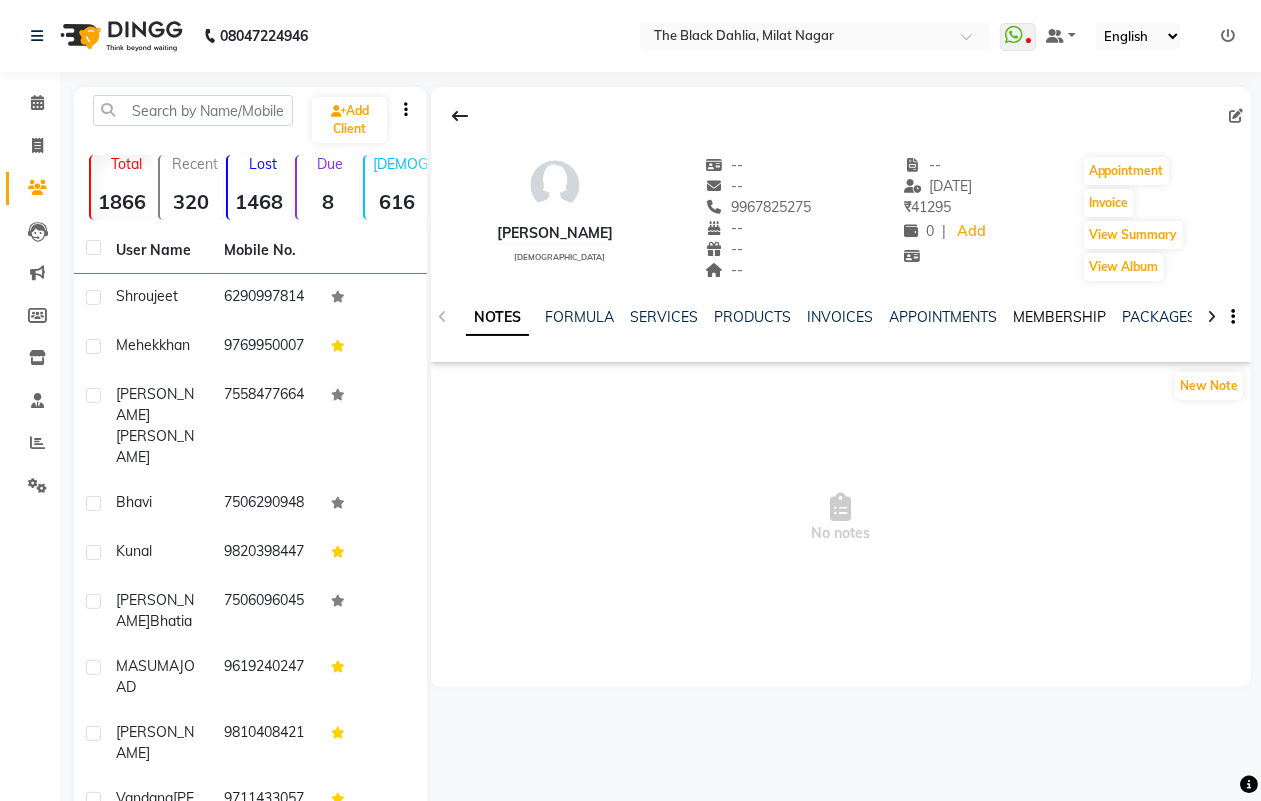 click on "MEMBERSHIP" 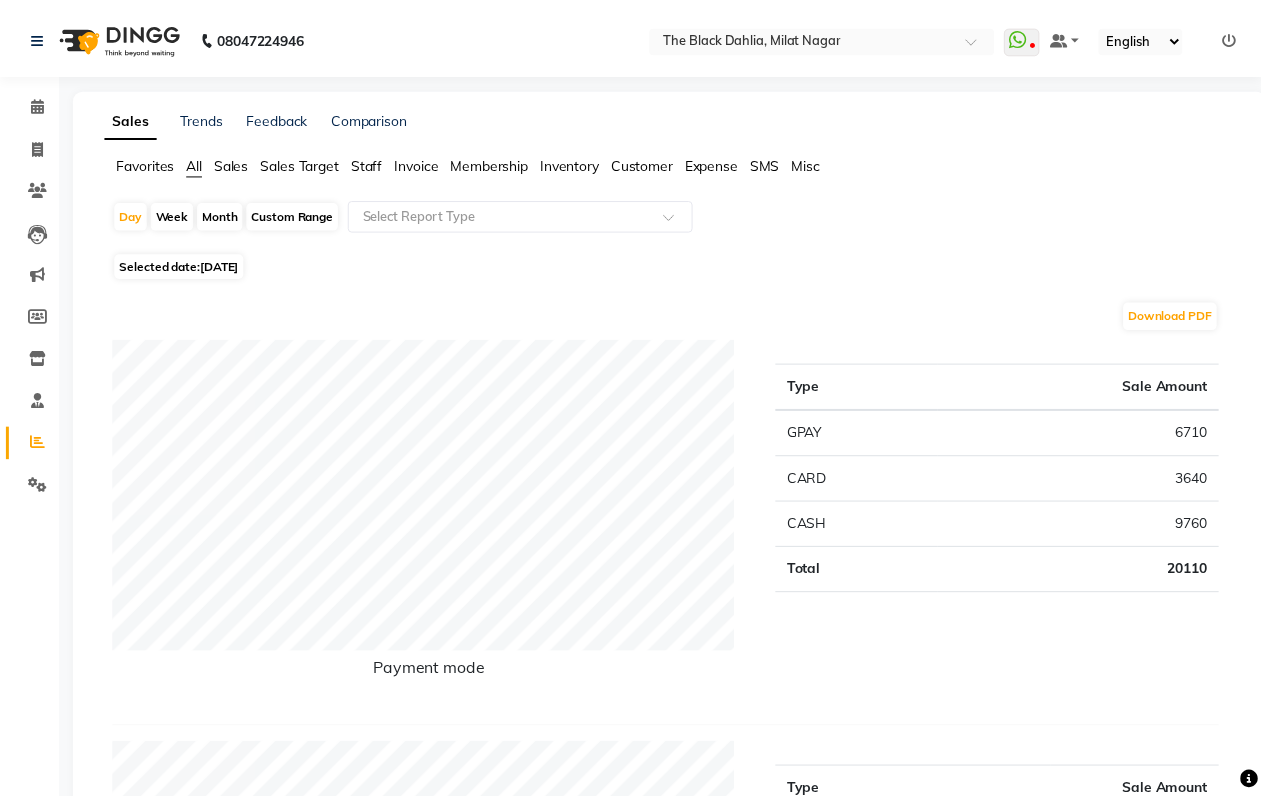 scroll, scrollTop: 0, scrollLeft: 0, axis: both 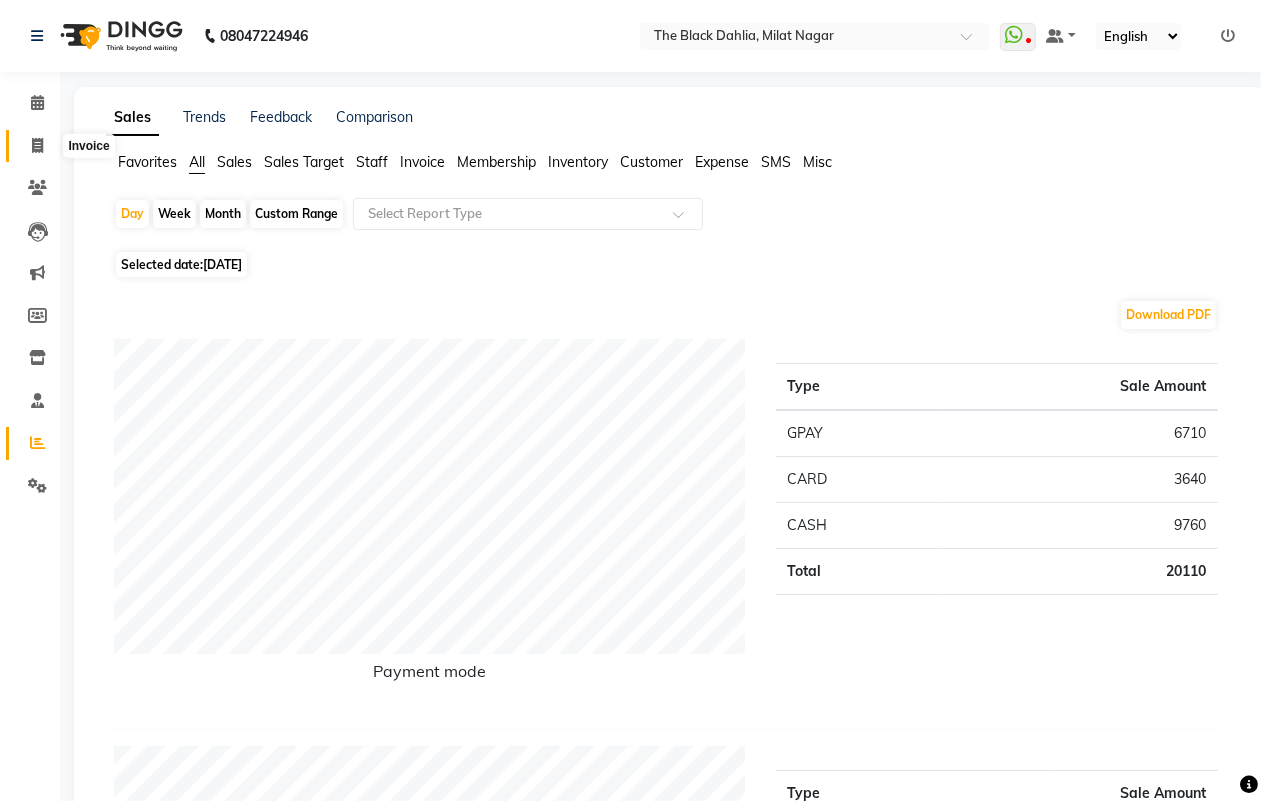 click 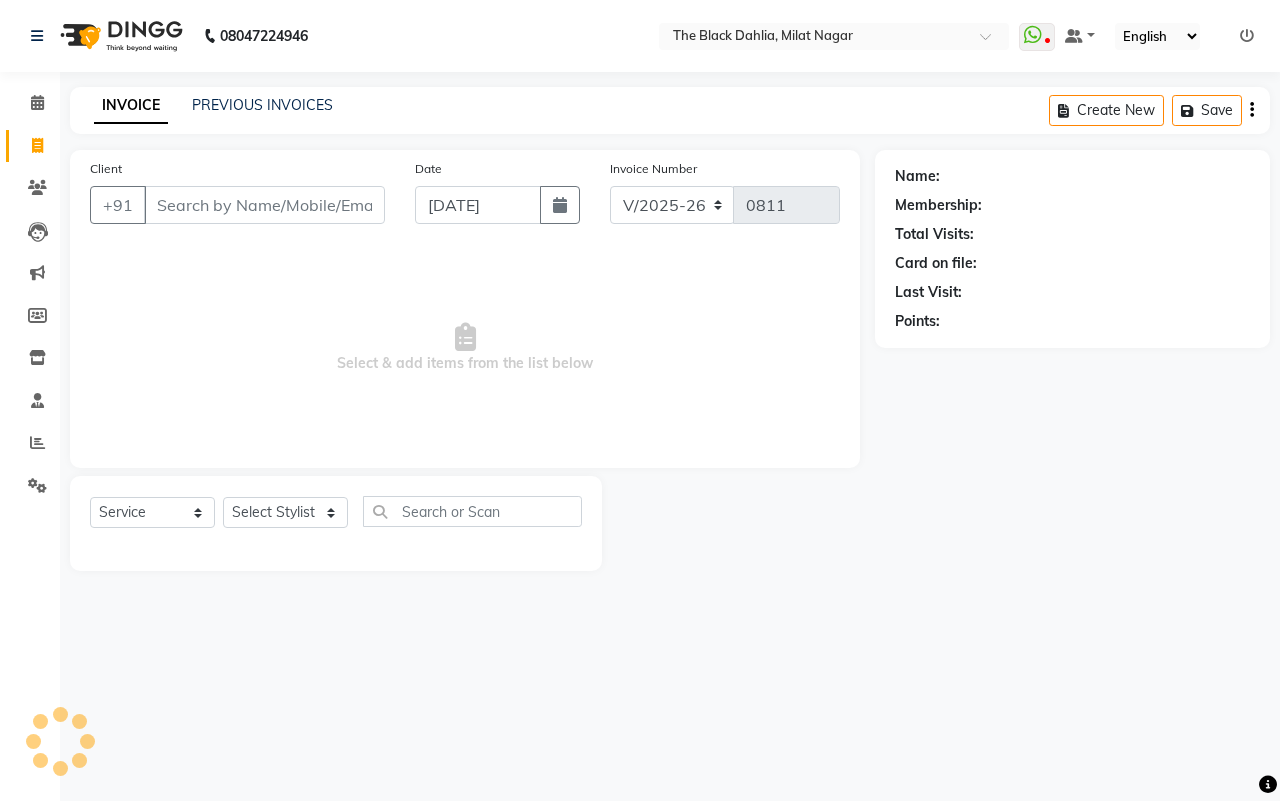 click on "PREVIOUS INVOICES" 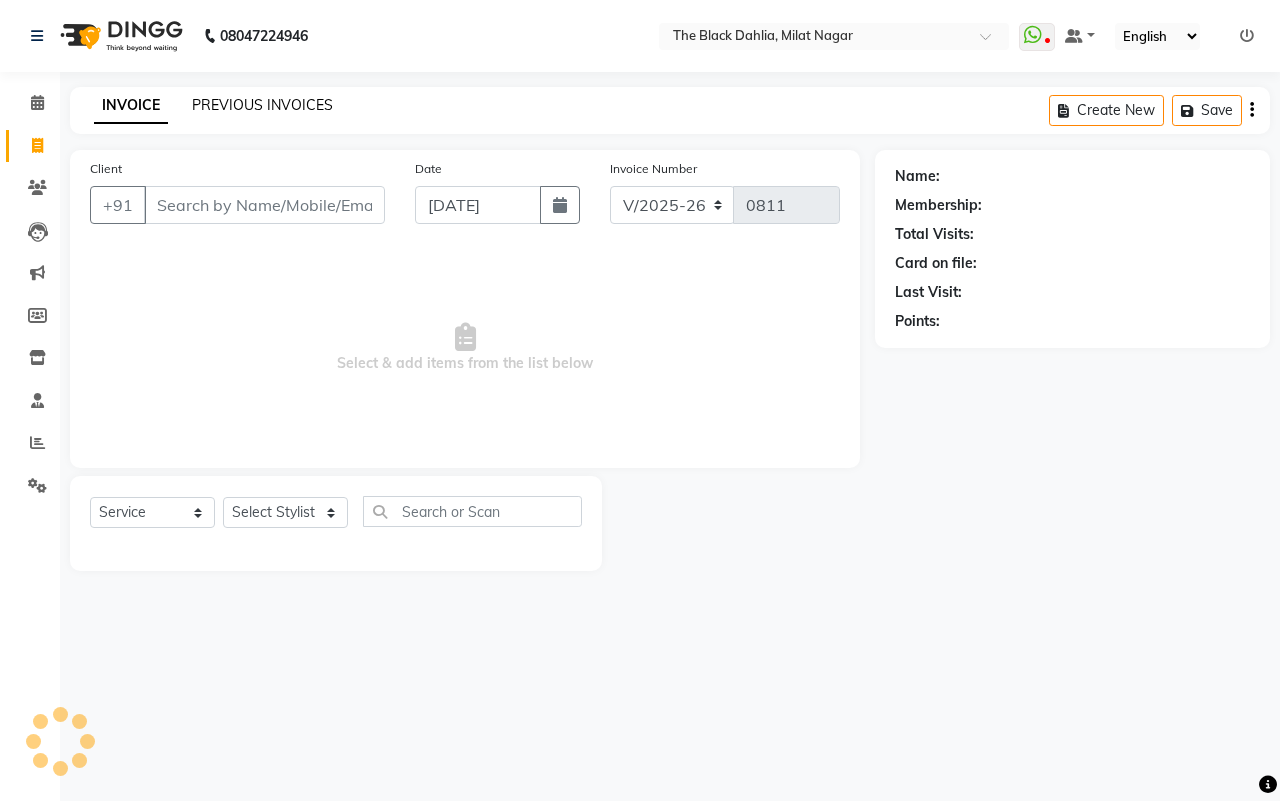 click on "PREVIOUS INVOICES" 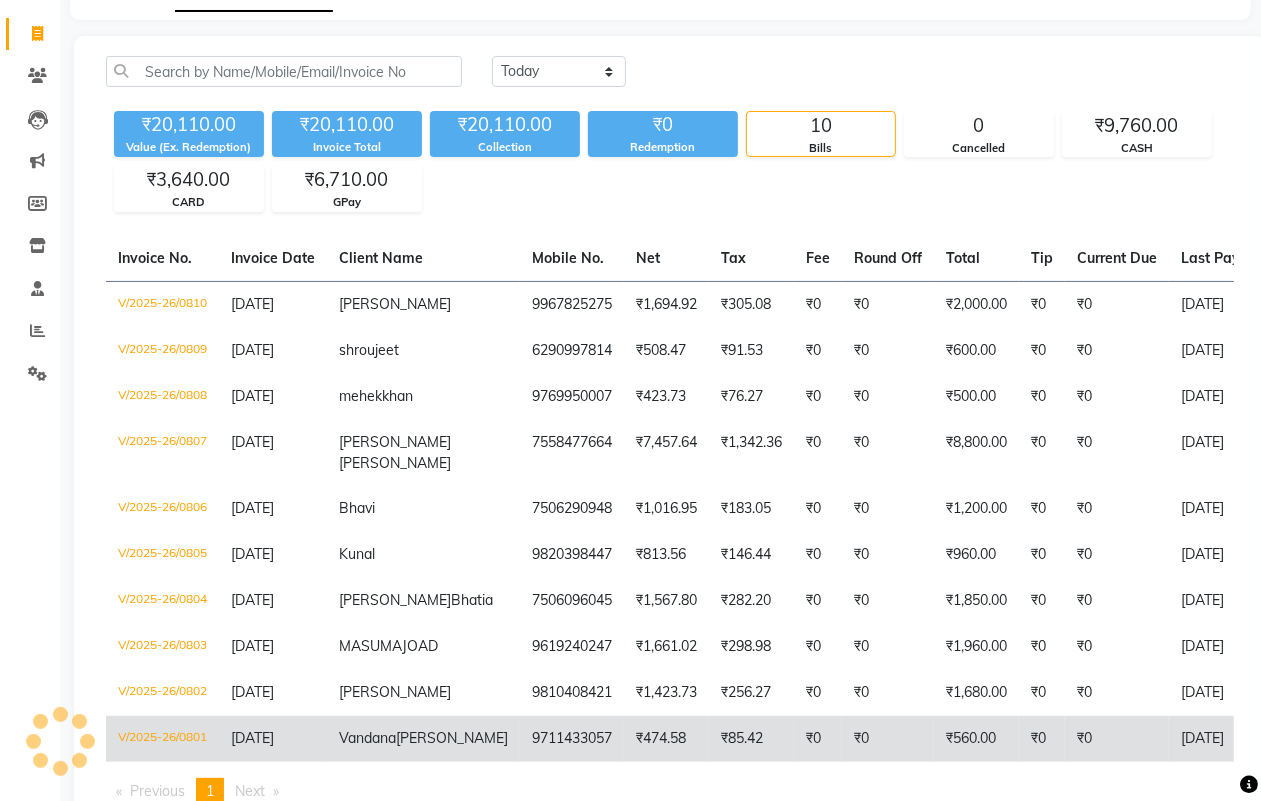 scroll, scrollTop: 236, scrollLeft: 0, axis: vertical 